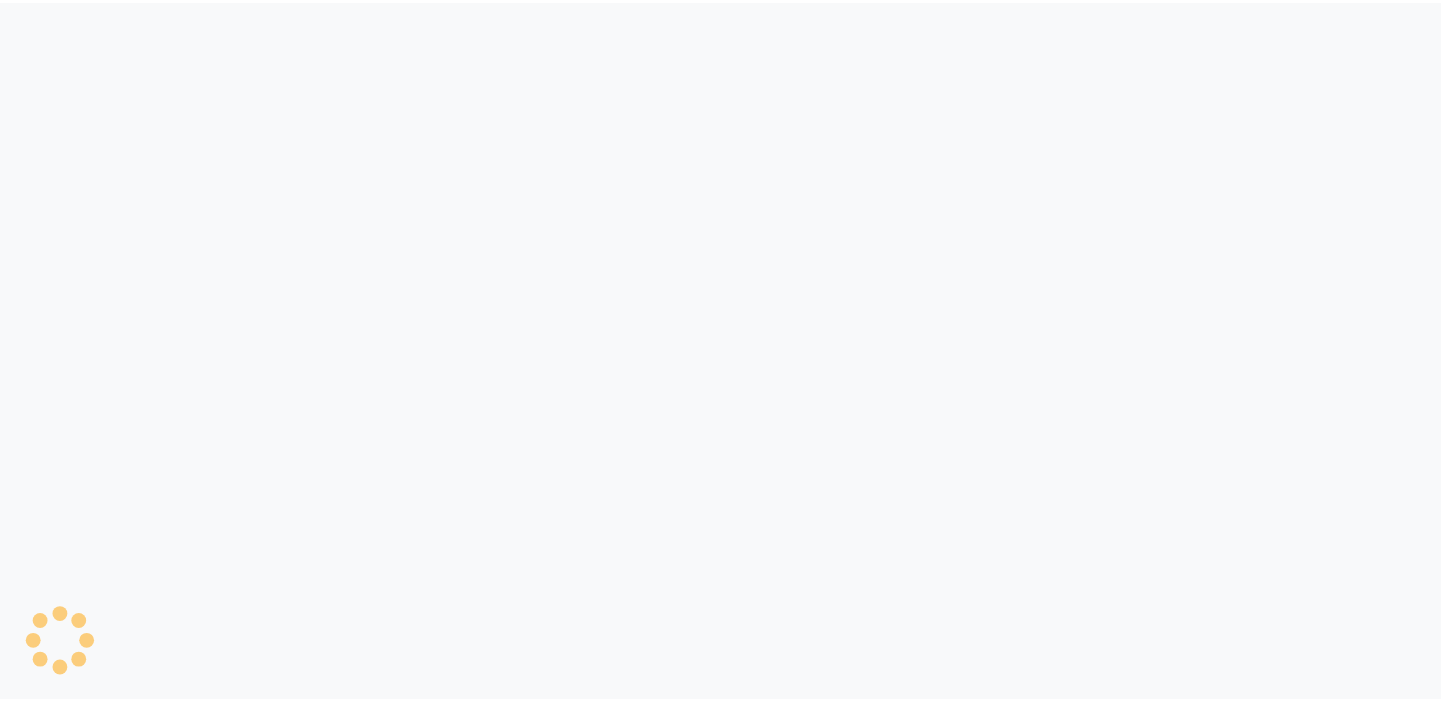 scroll, scrollTop: 0, scrollLeft: 0, axis: both 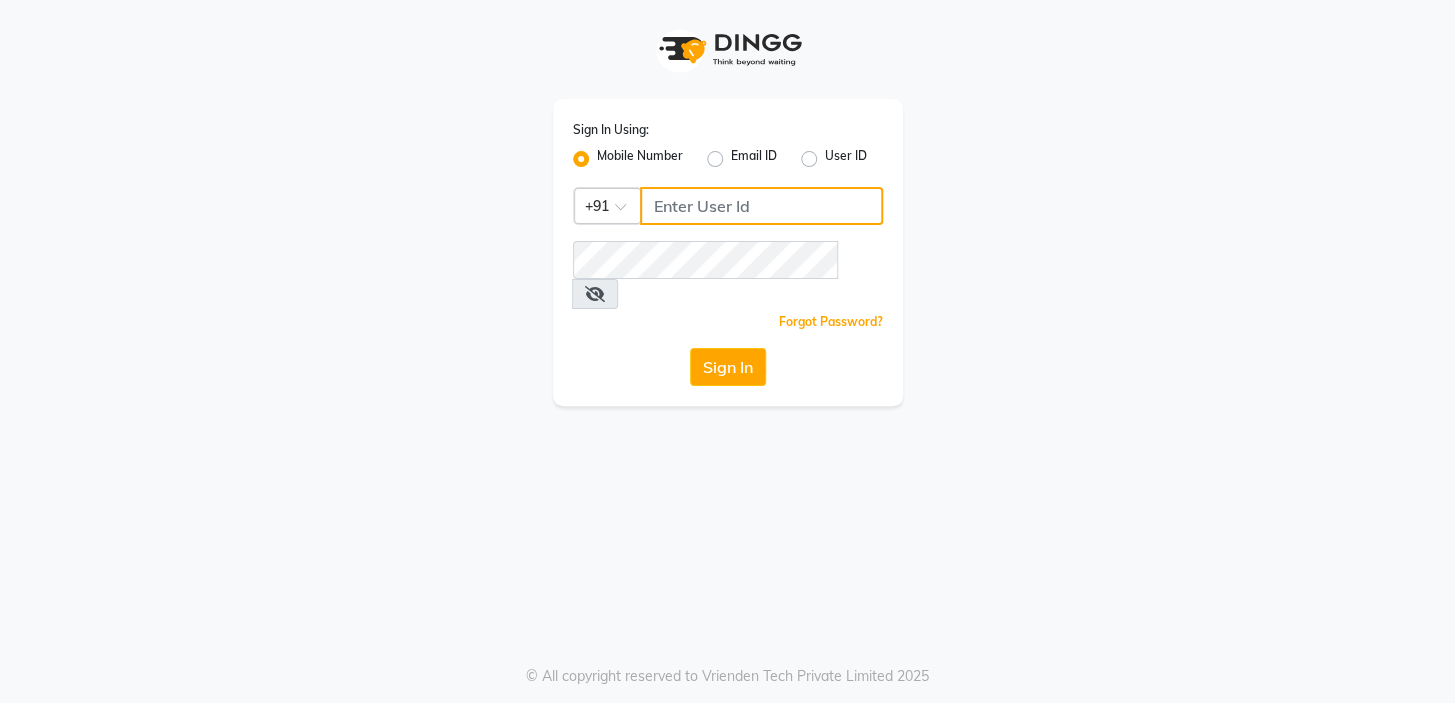 click 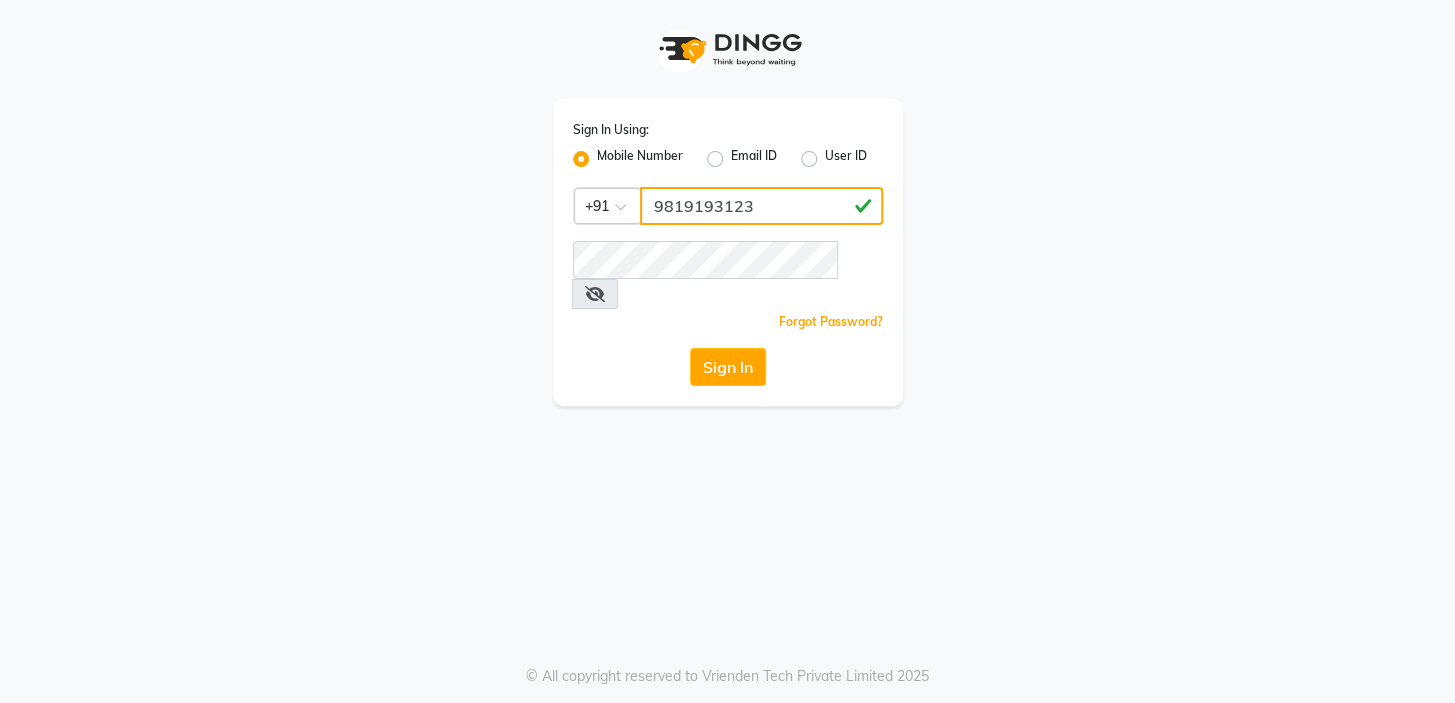 type on "9819193123" 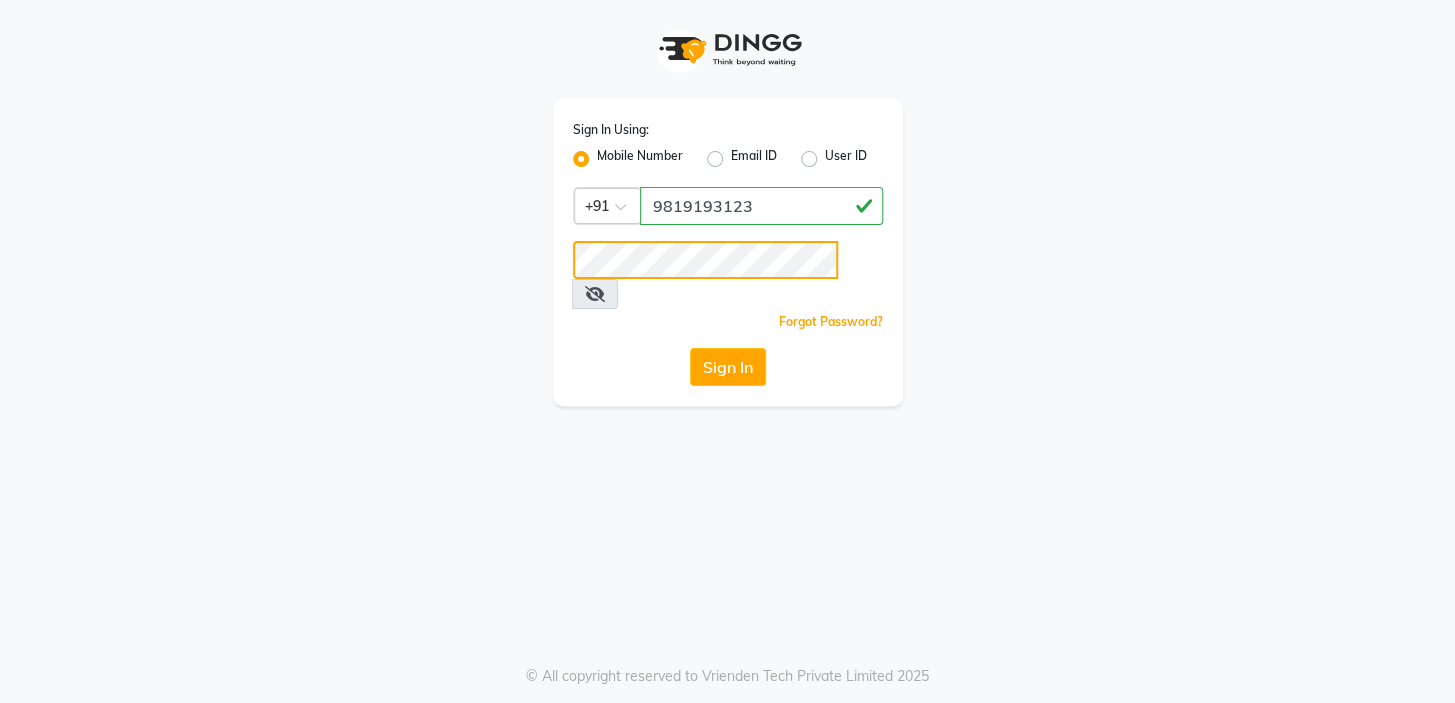 click on "Sign In" 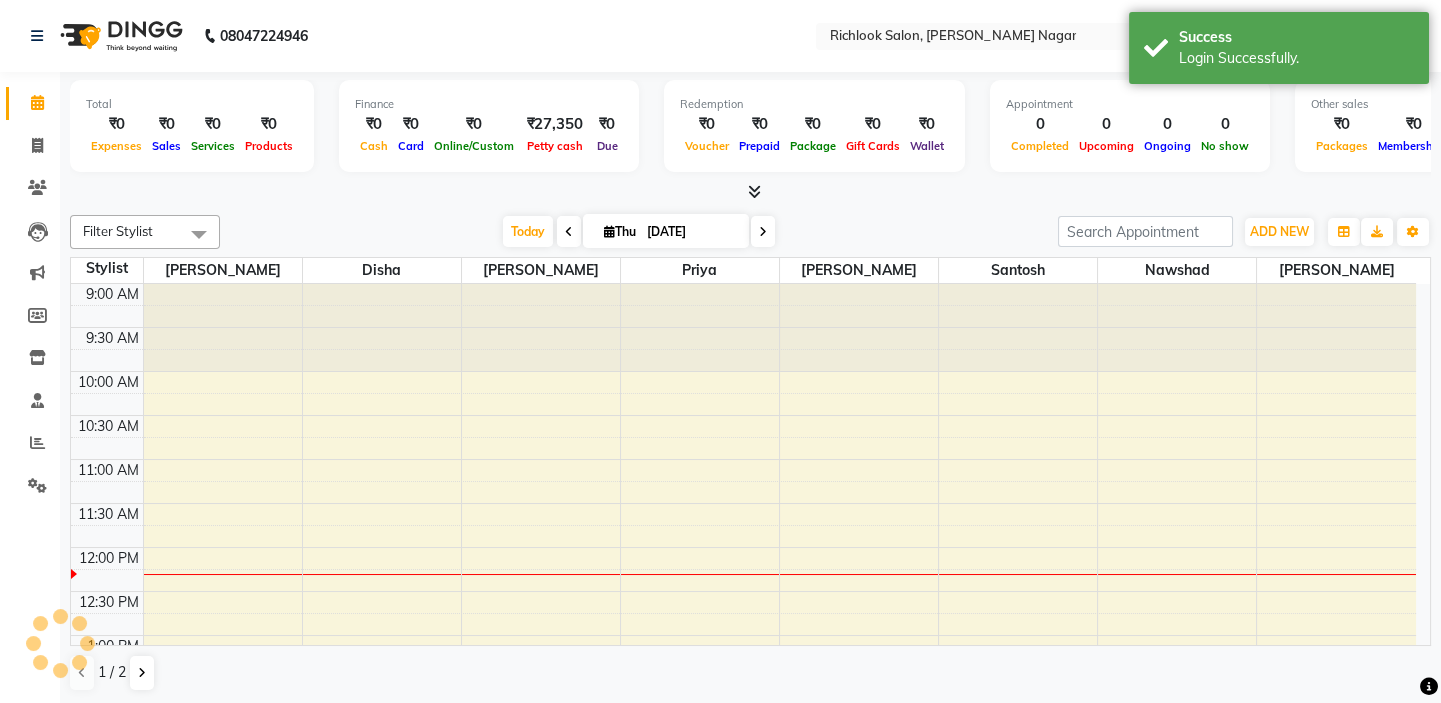 scroll, scrollTop: 0, scrollLeft: 0, axis: both 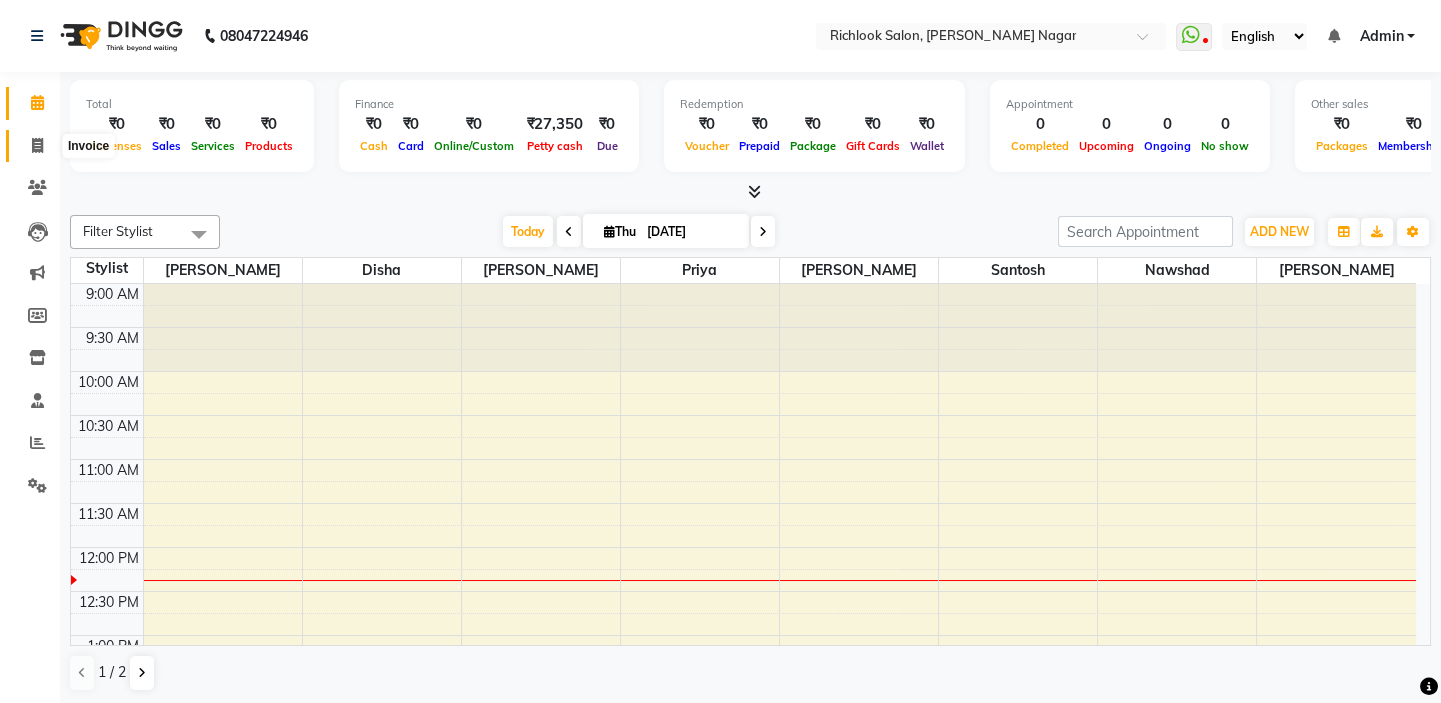 click 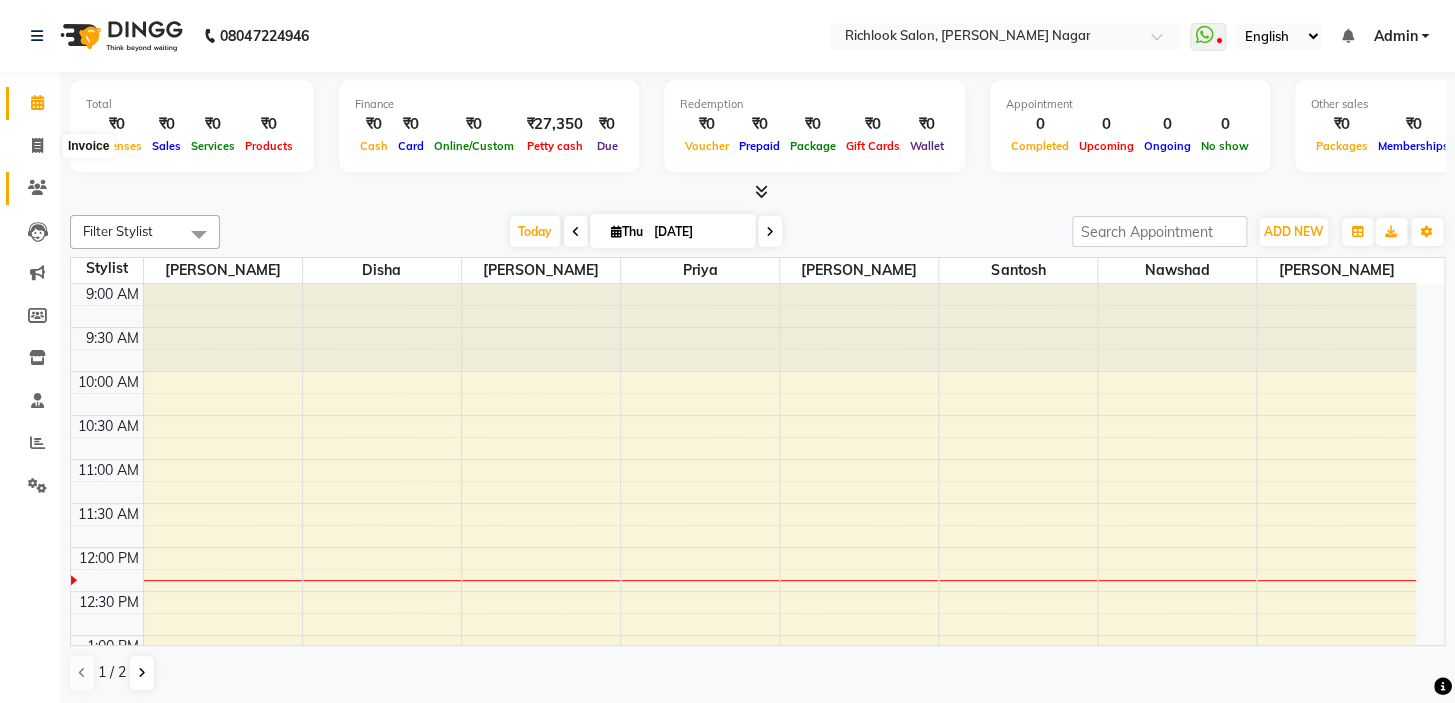 select on "6917" 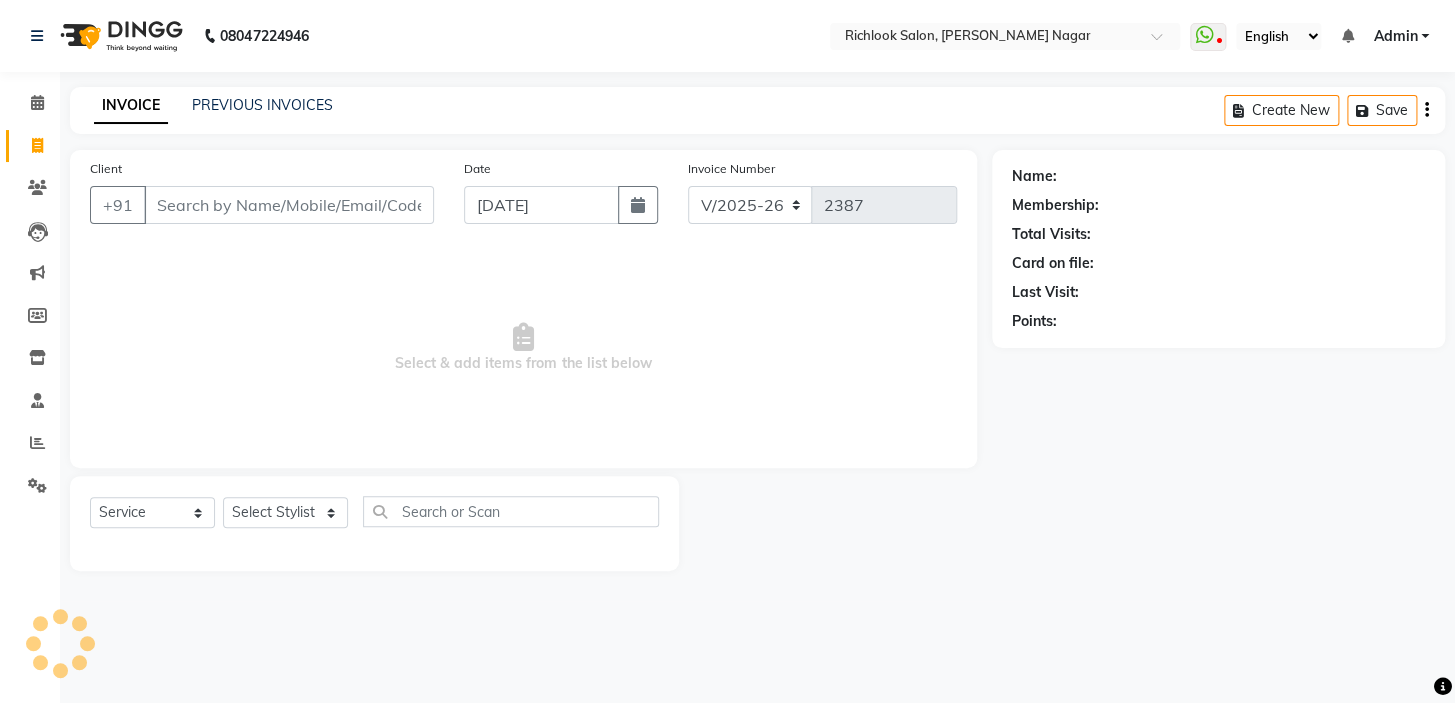 click on "Client" at bounding box center (289, 205) 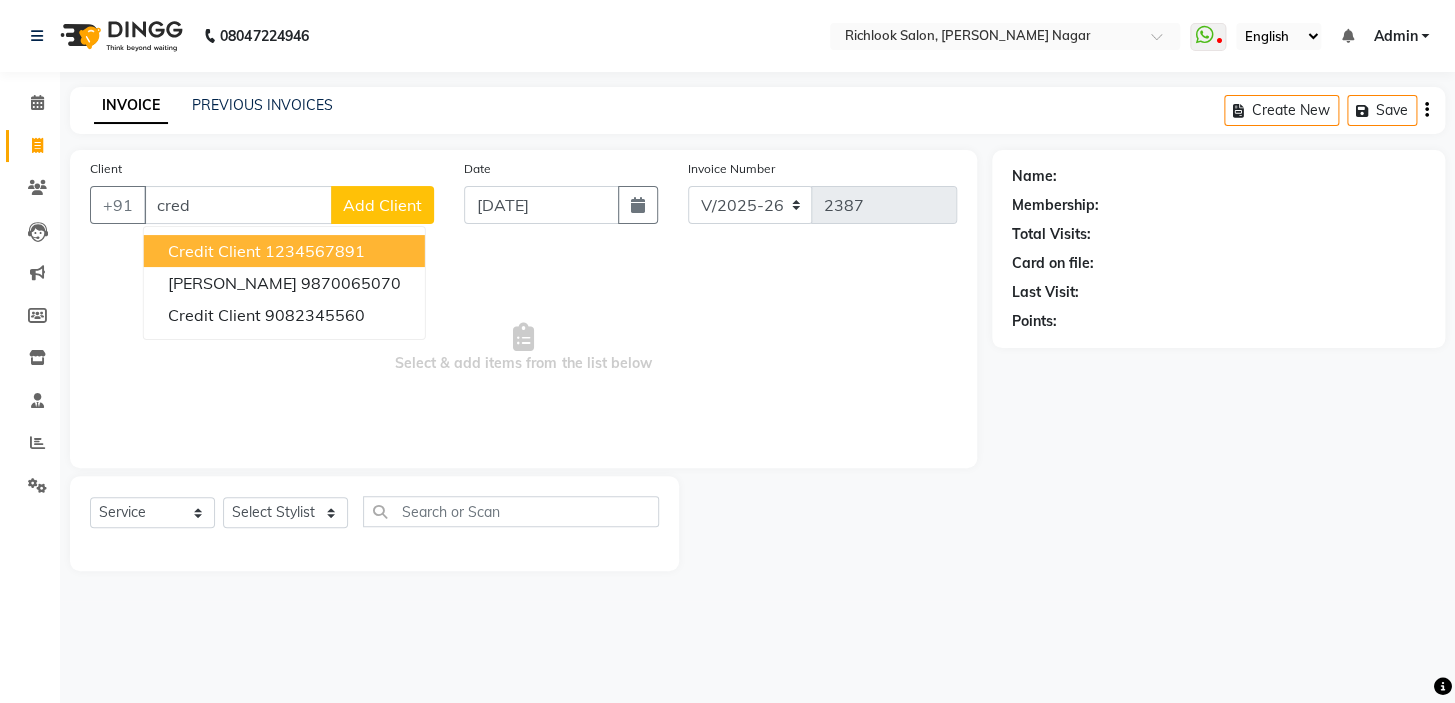 drag, startPoint x: 269, startPoint y: 251, endPoint x: 780, endPoint y: 188, distance: 514.8689 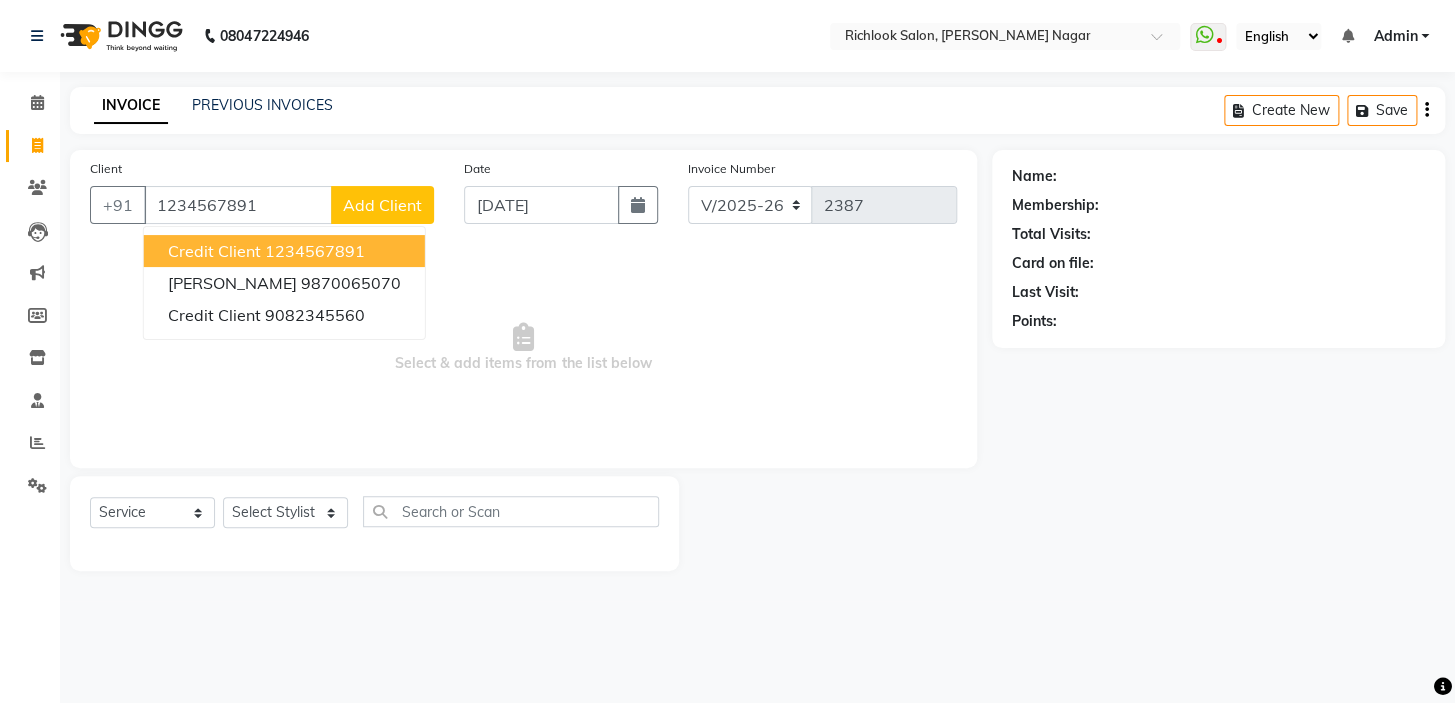 type on "1234567891" 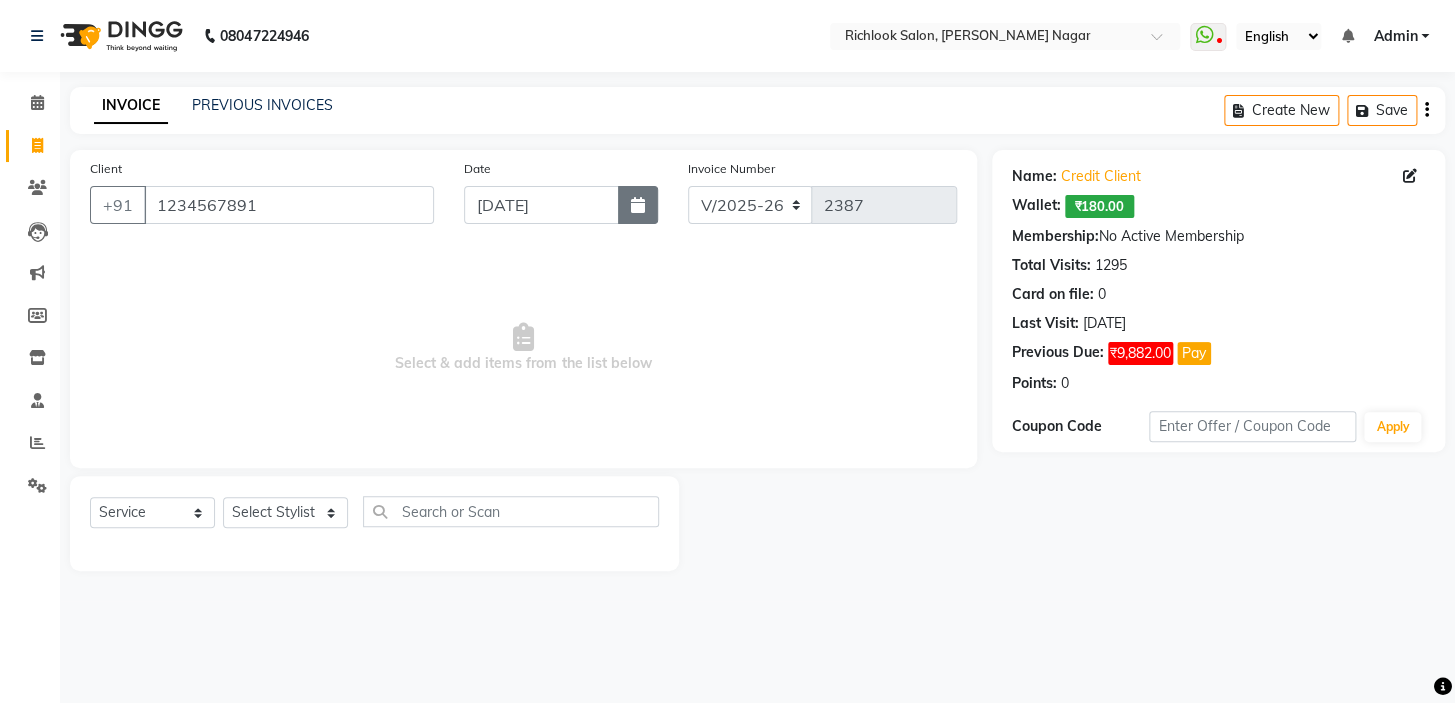 click 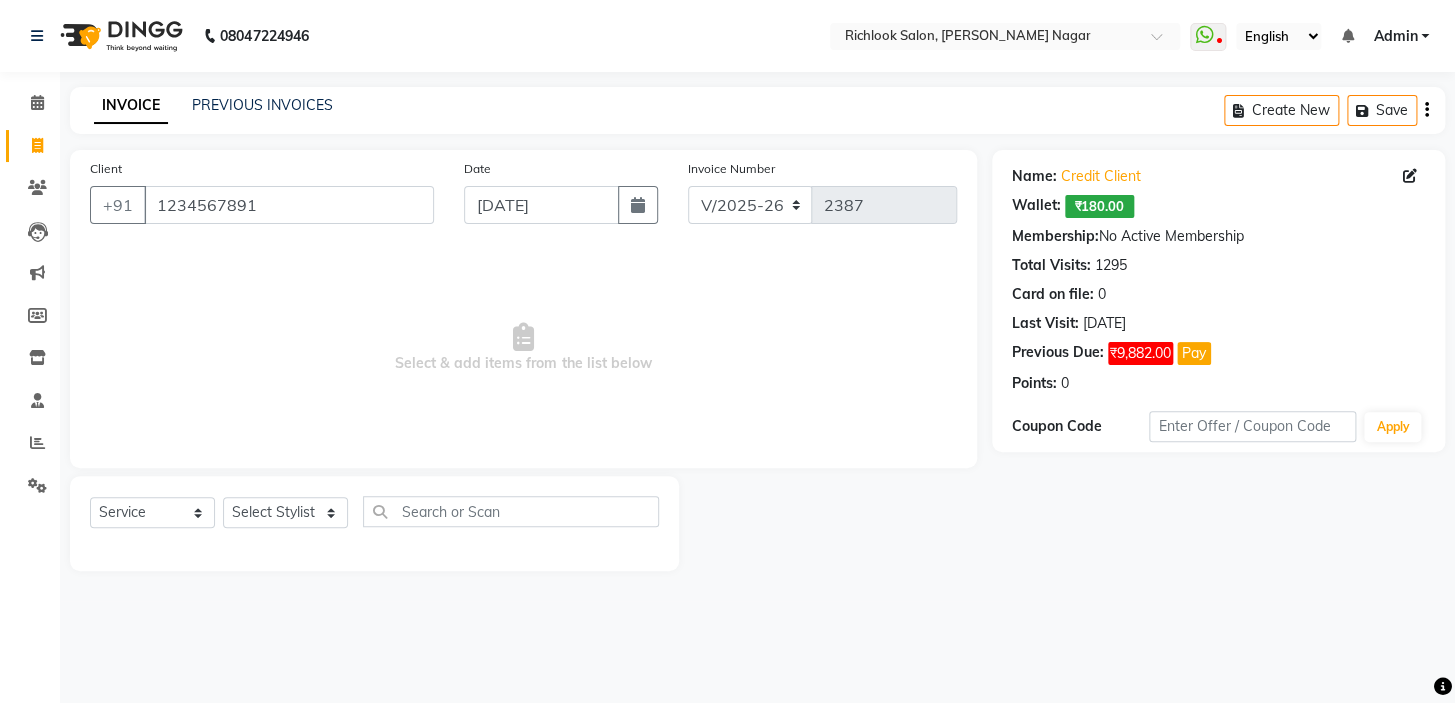 select on "7" 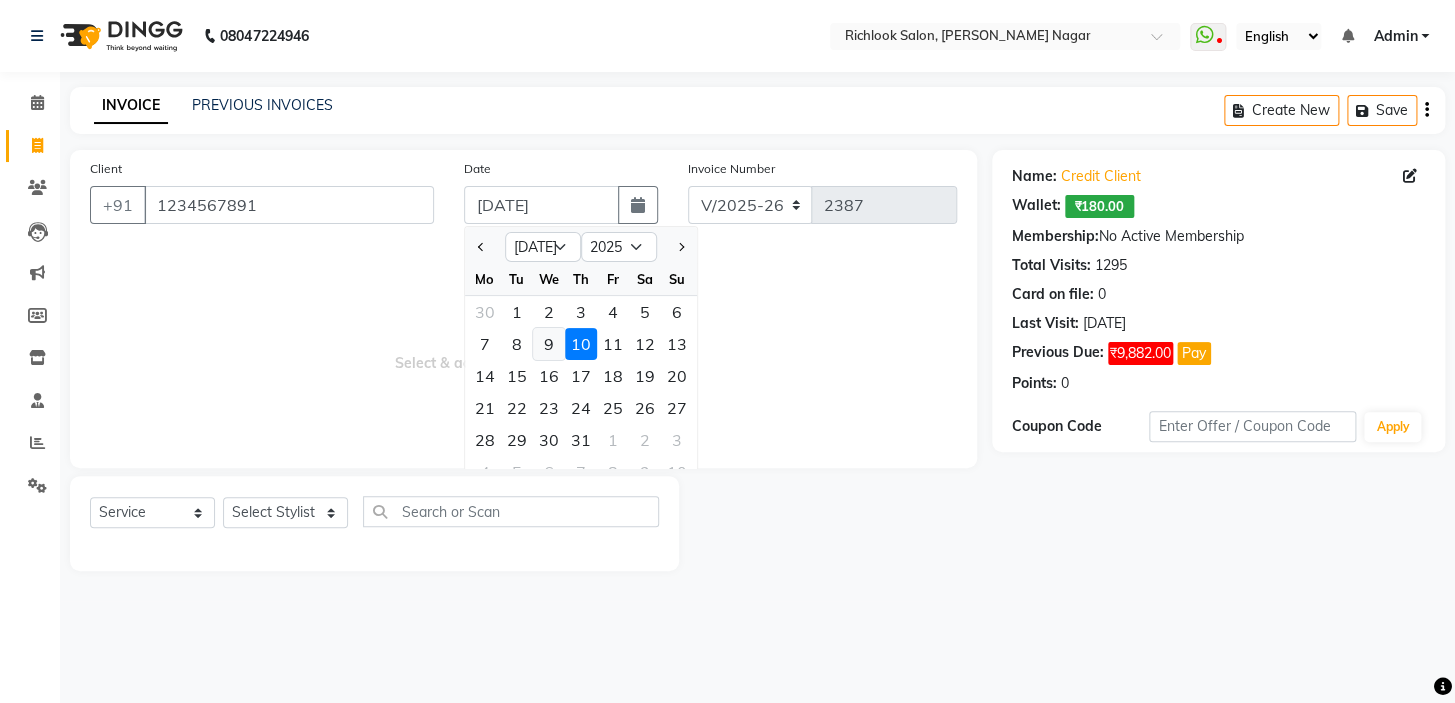 click on "9" 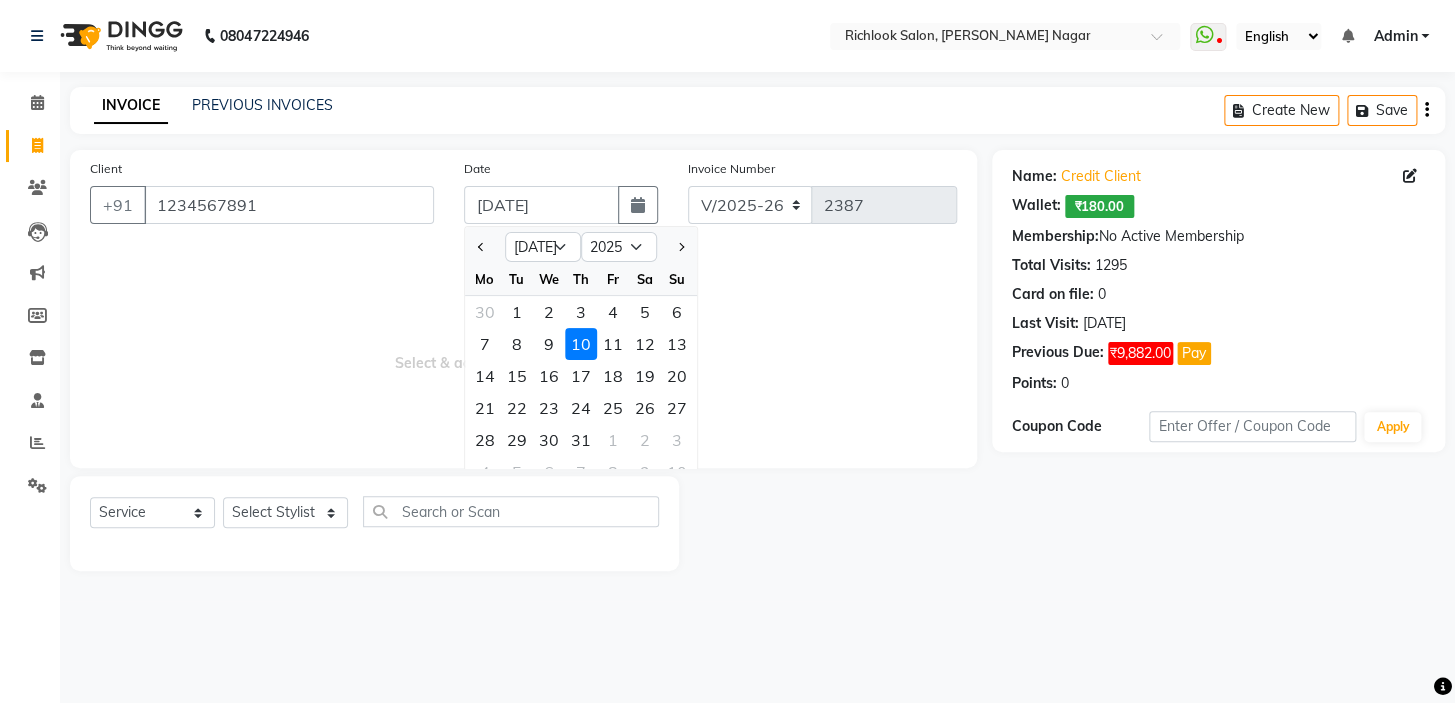 type on "[DATE]" 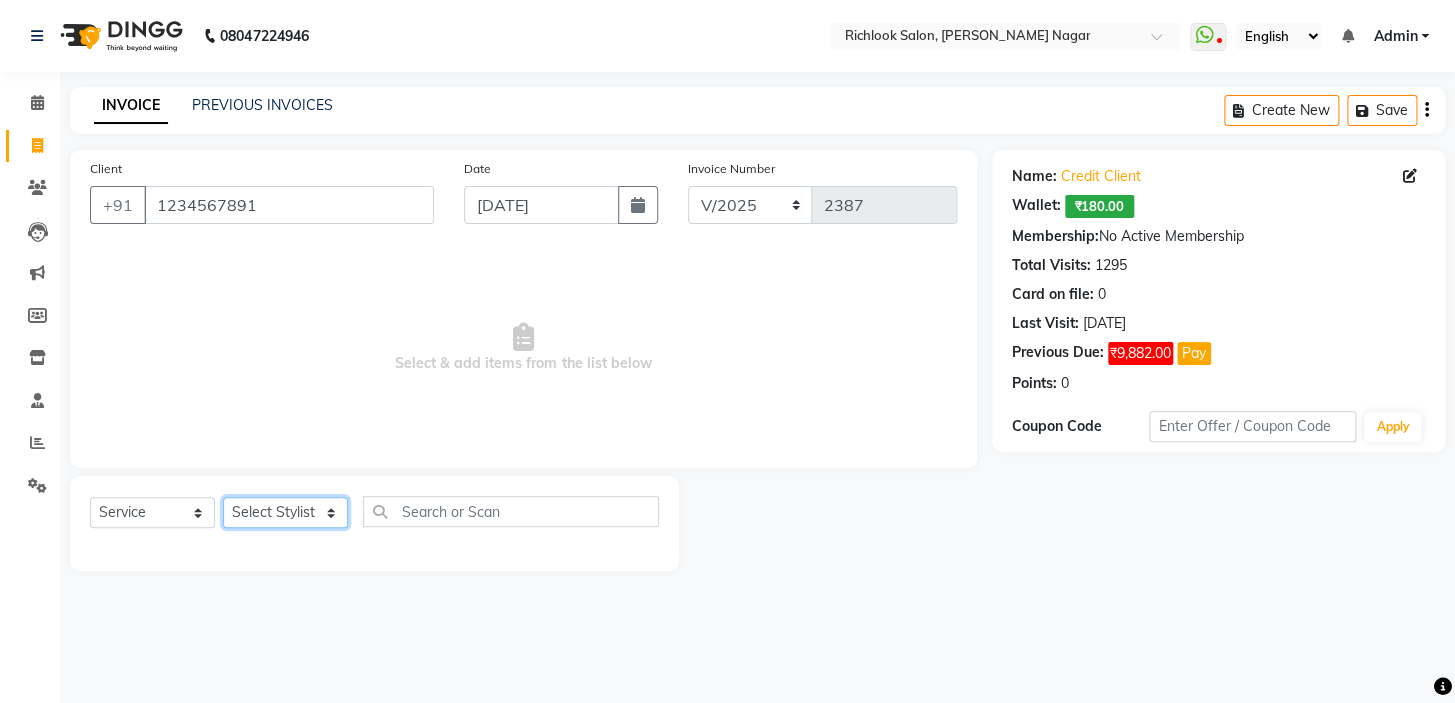 click on "Select Stylist disha [PERSON_NAME] priya santosh  [PERSON_NAME] [PERSON_NAME] [PERSON_NAME]" 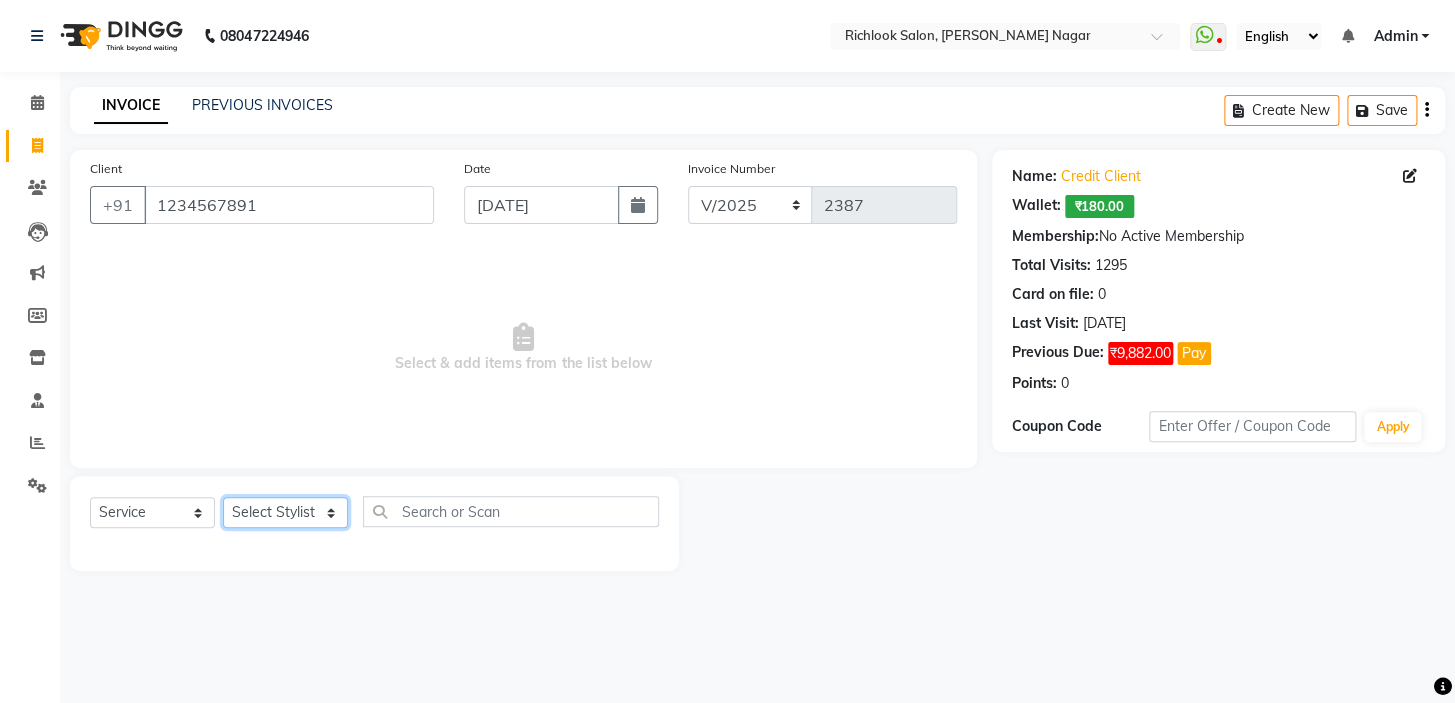 select on "65653" 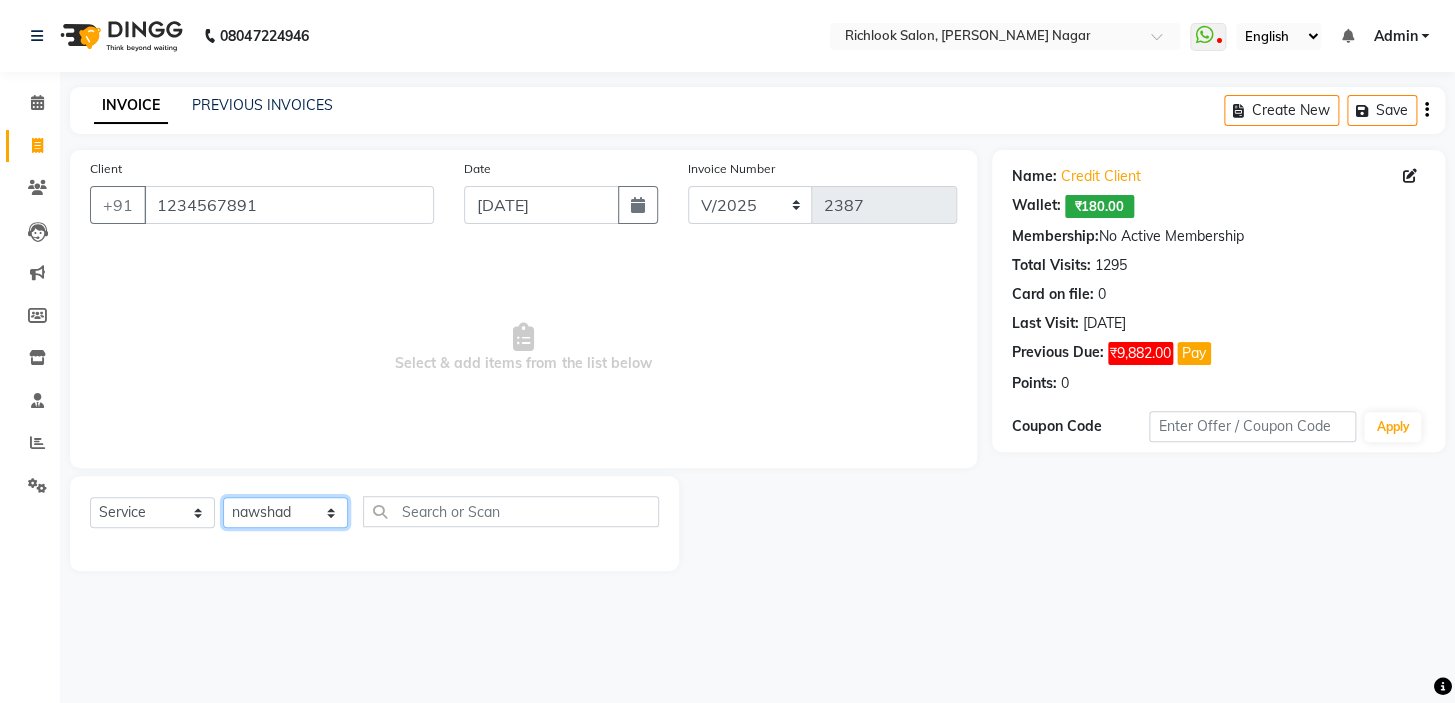 click on "Select Stylist disha [PERSON_NAME] priya santosh  [PERSON_NAME] [PERSON_NAME] [PERSON_NAME]" 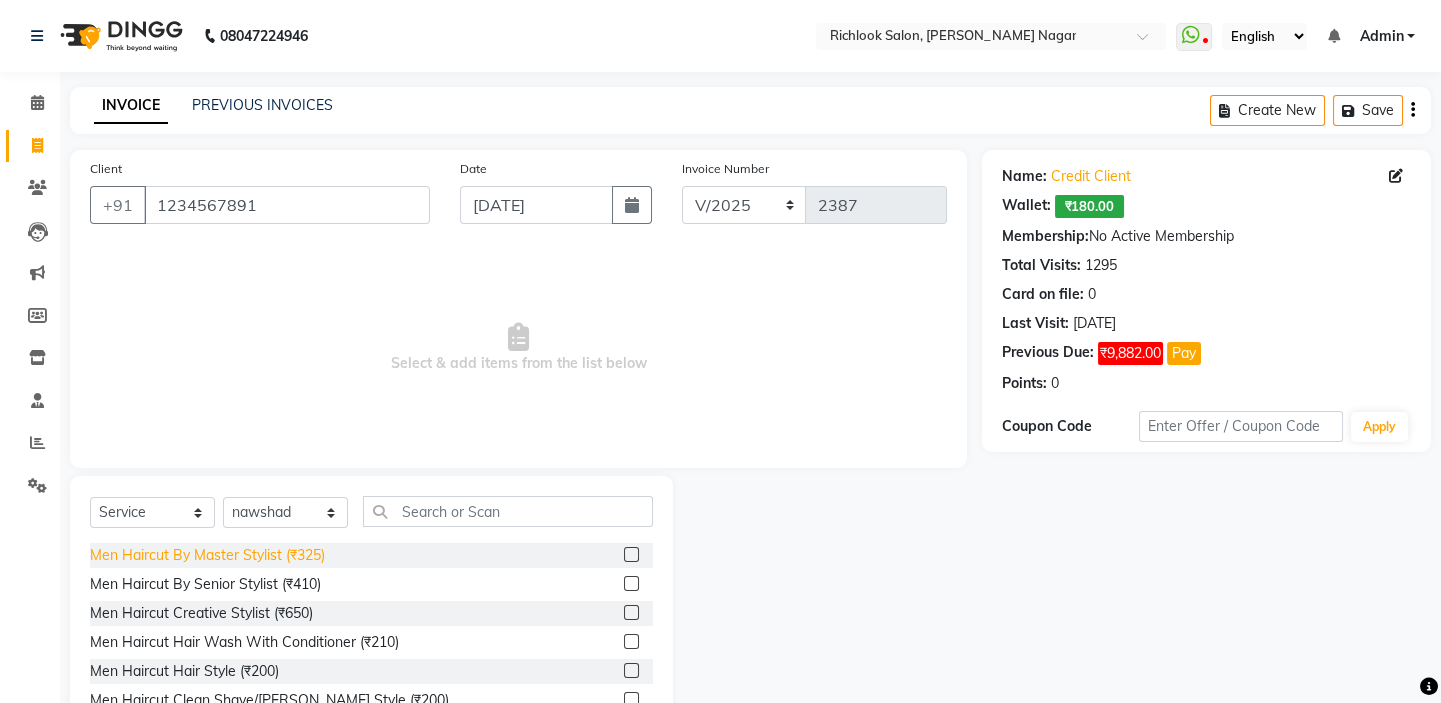 click on "Men Haircut By Master Stylist (₹325)" 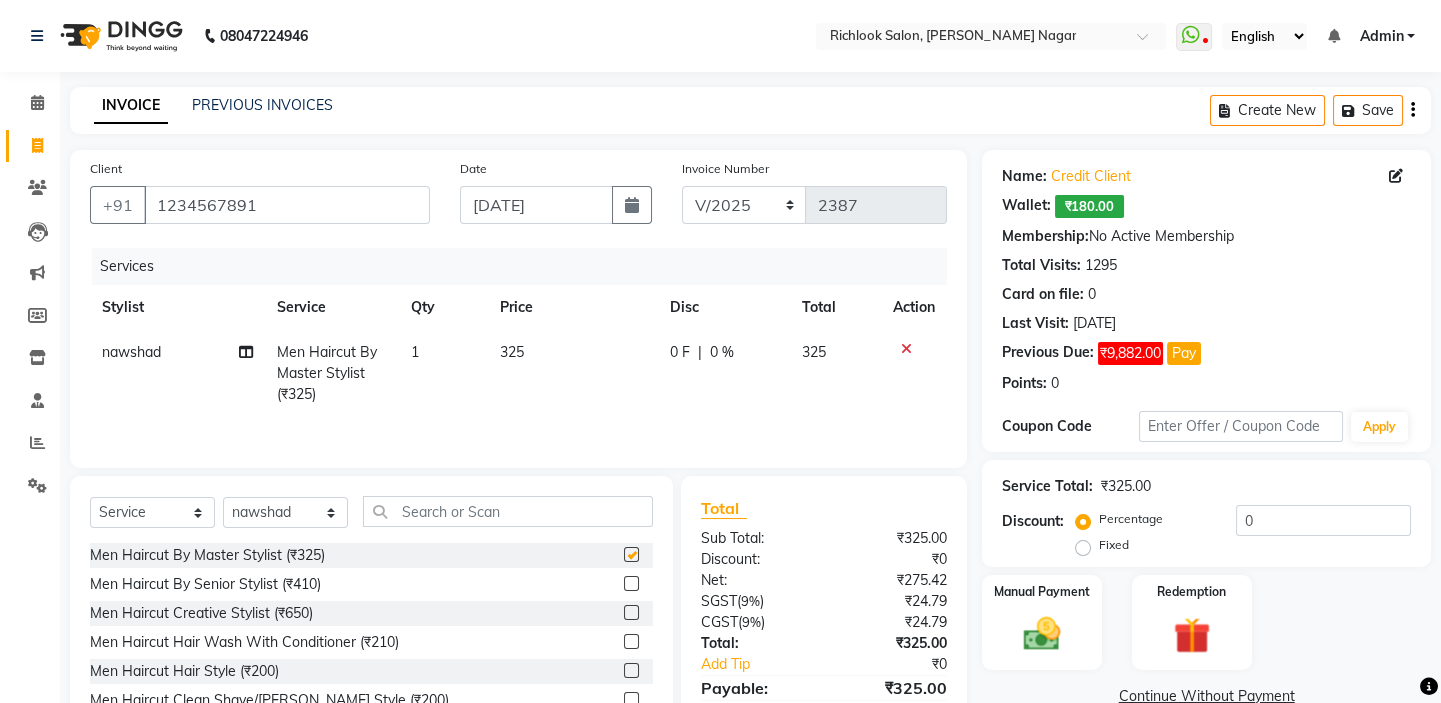 checkbox on "false" 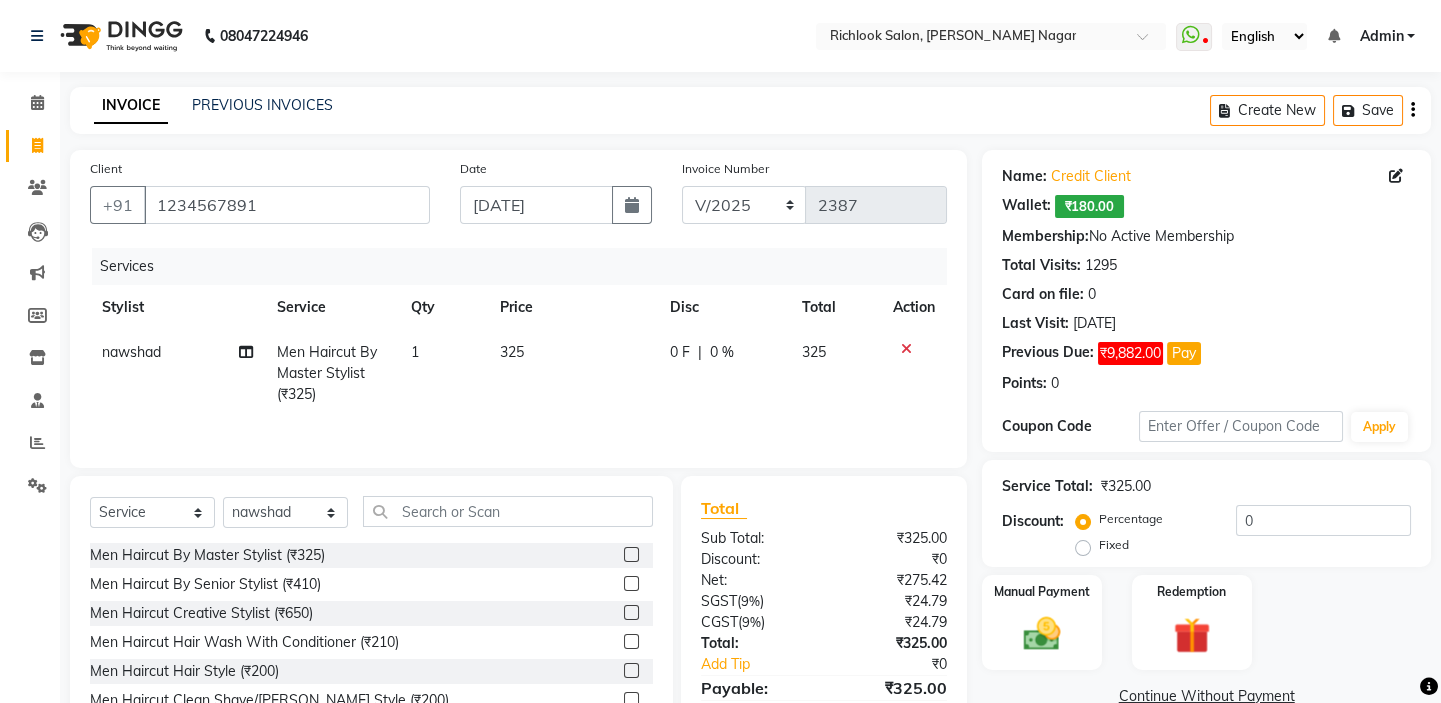 click on "325" 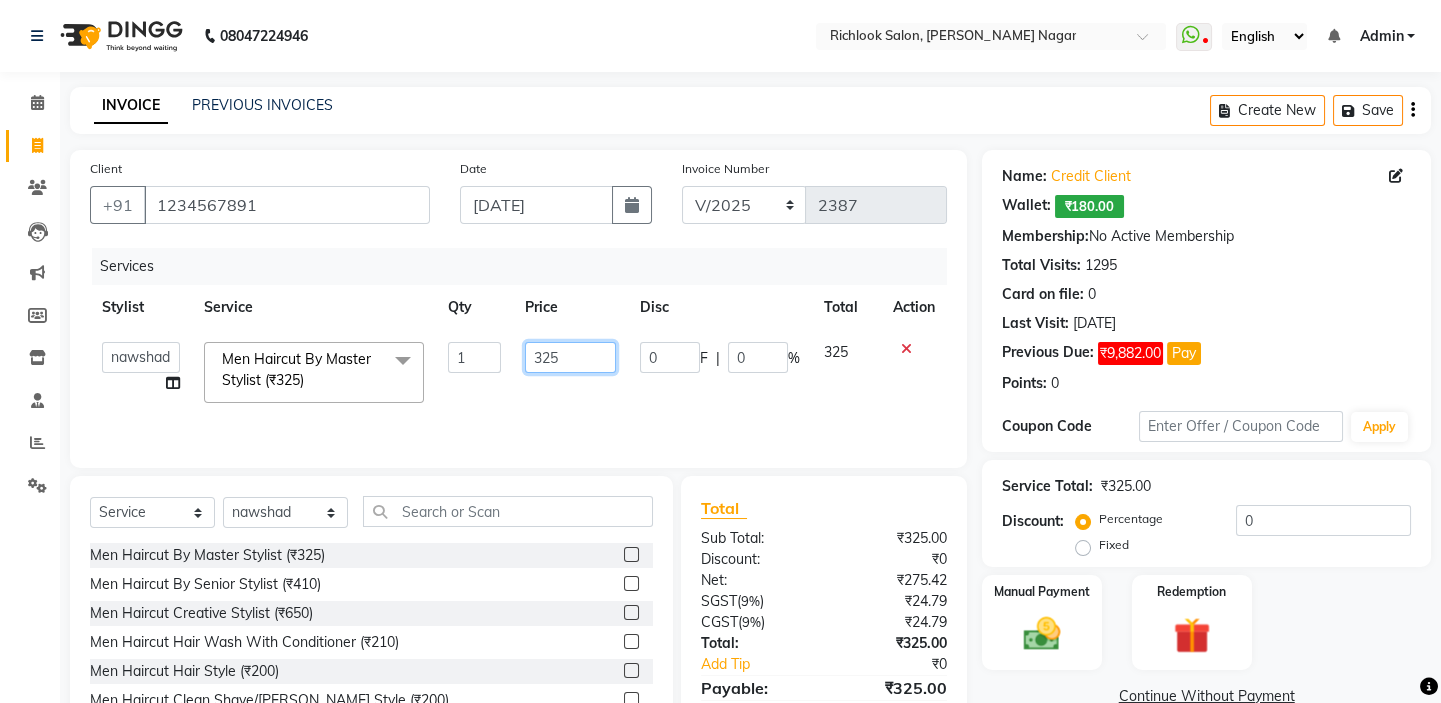 drag, startPoint x: 564, startPoint y: 353, endPoint x: 378, endPoint y: 338, distance: 186.60385 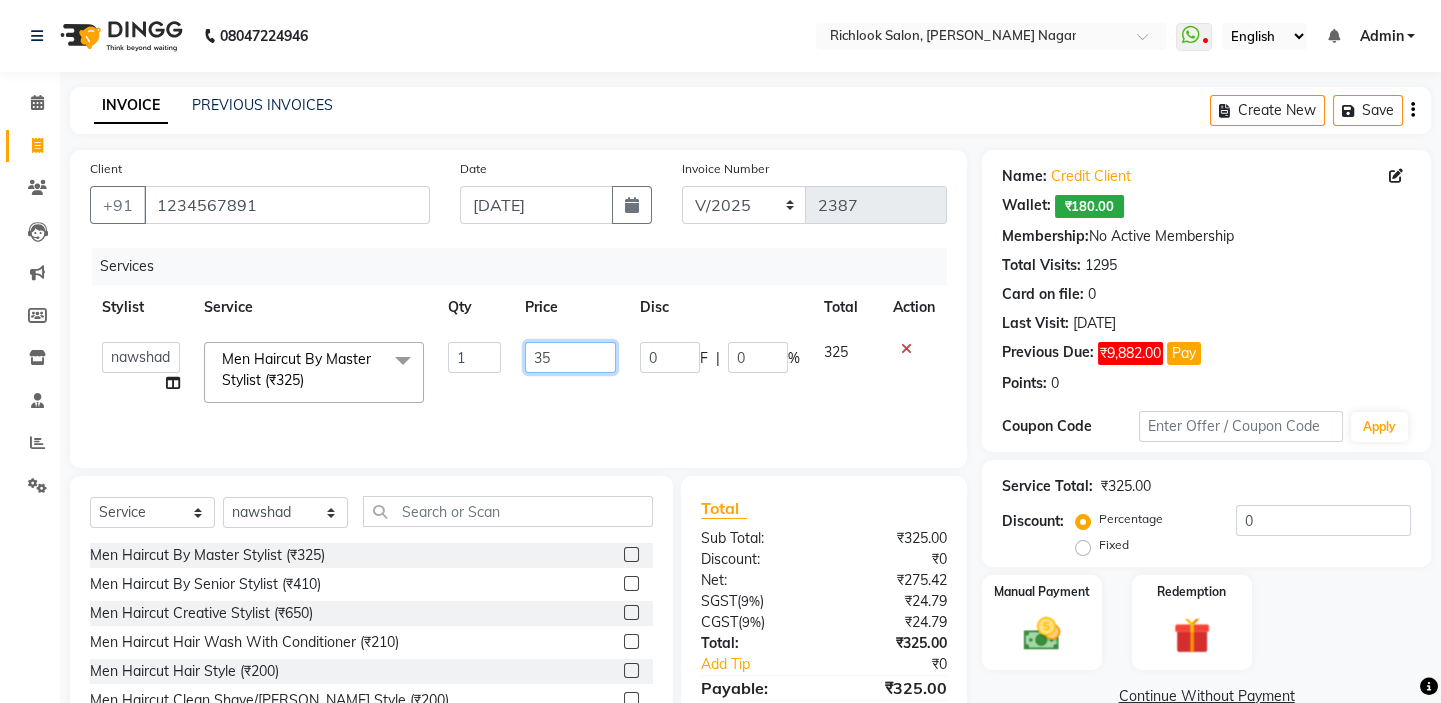 type on "350" 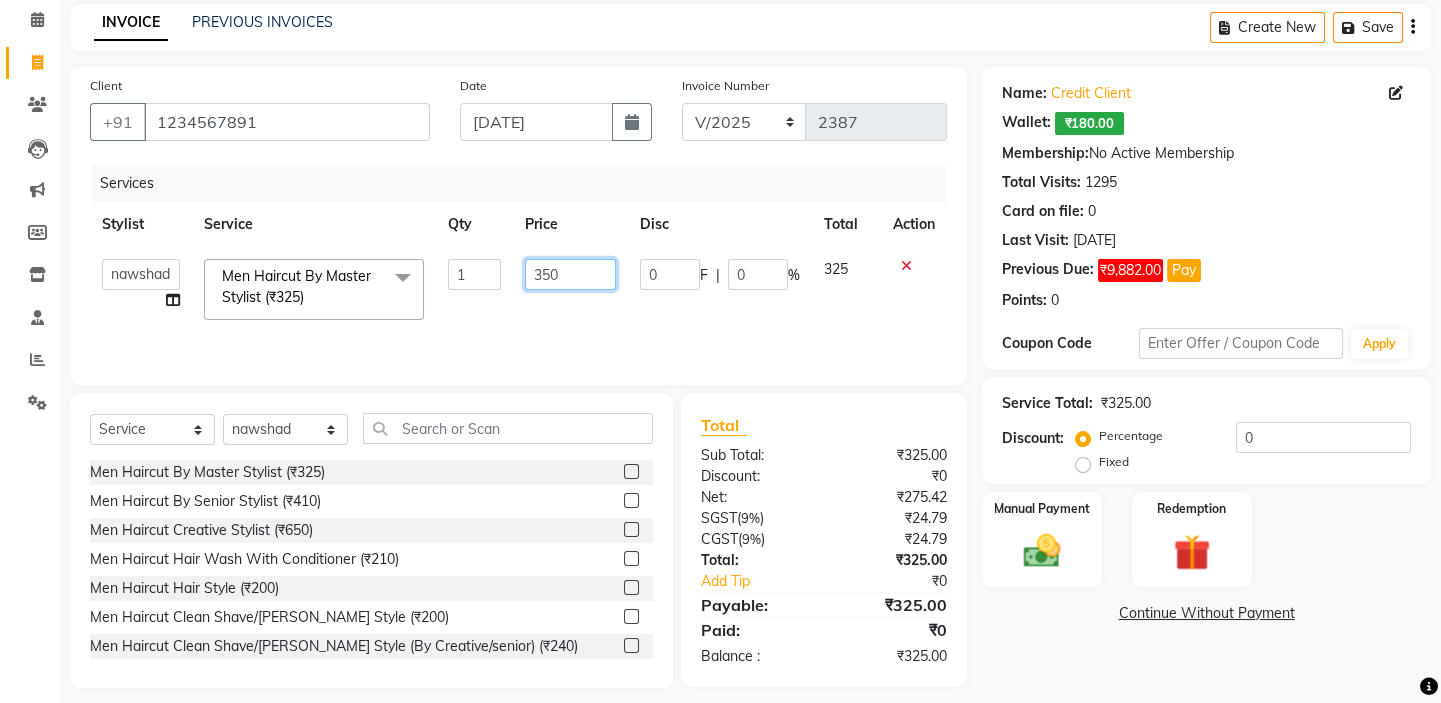 scroll, scrollTop: 99, scrollLeft: 0, axis: vertical 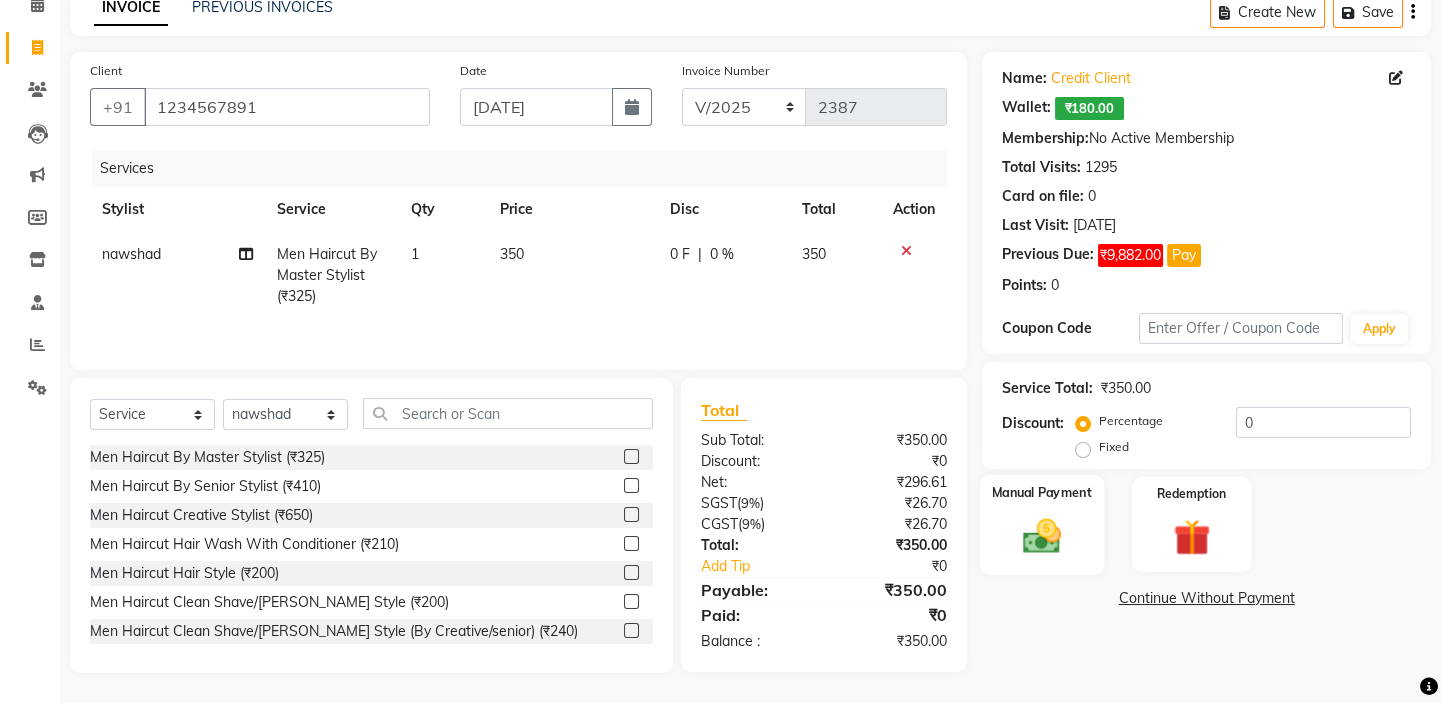 click 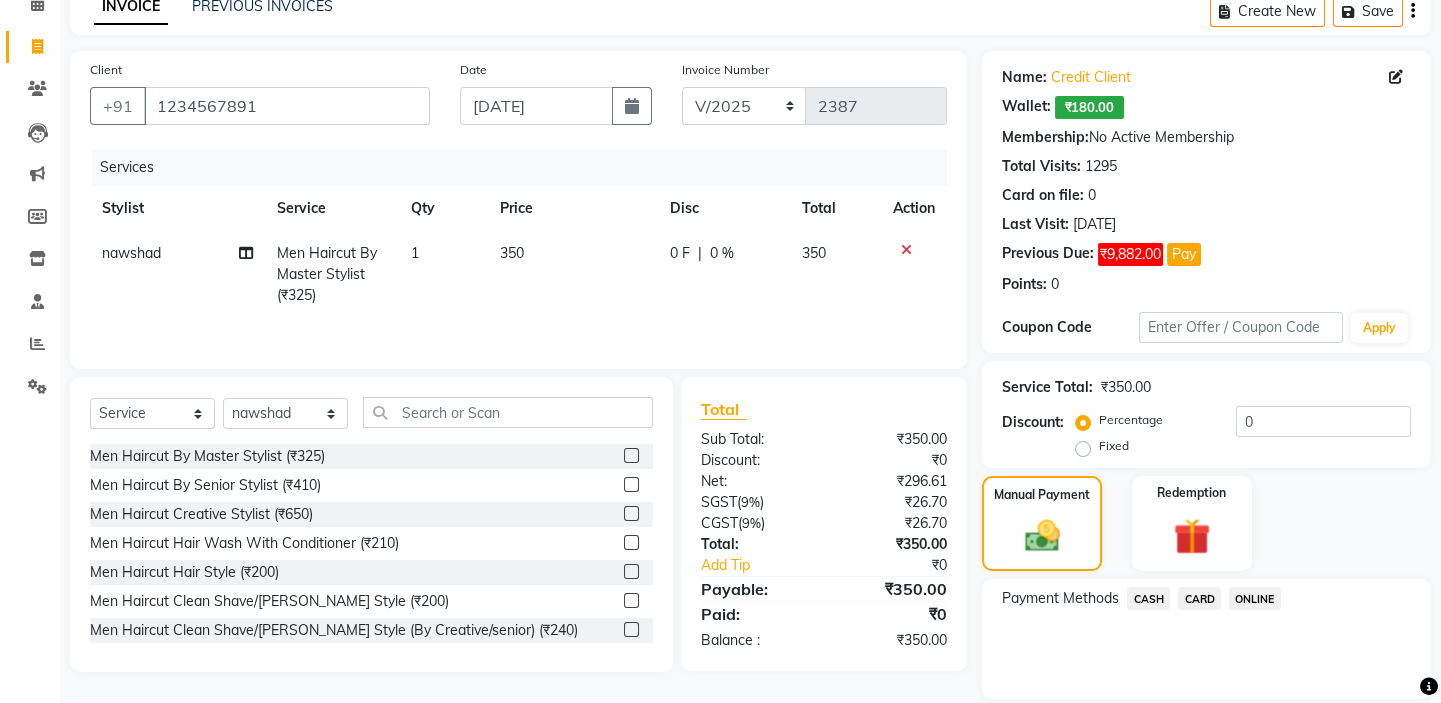 click on "CARD" 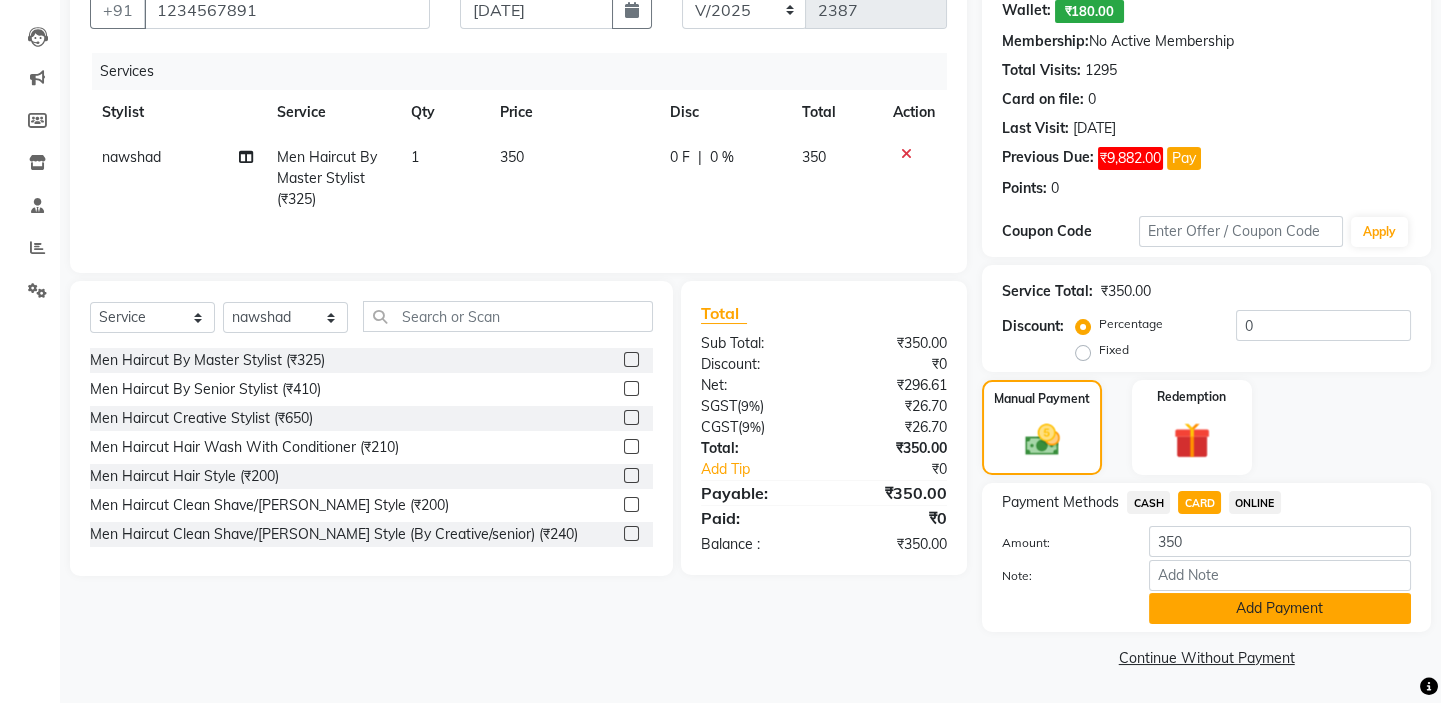 click on "Add Payment" 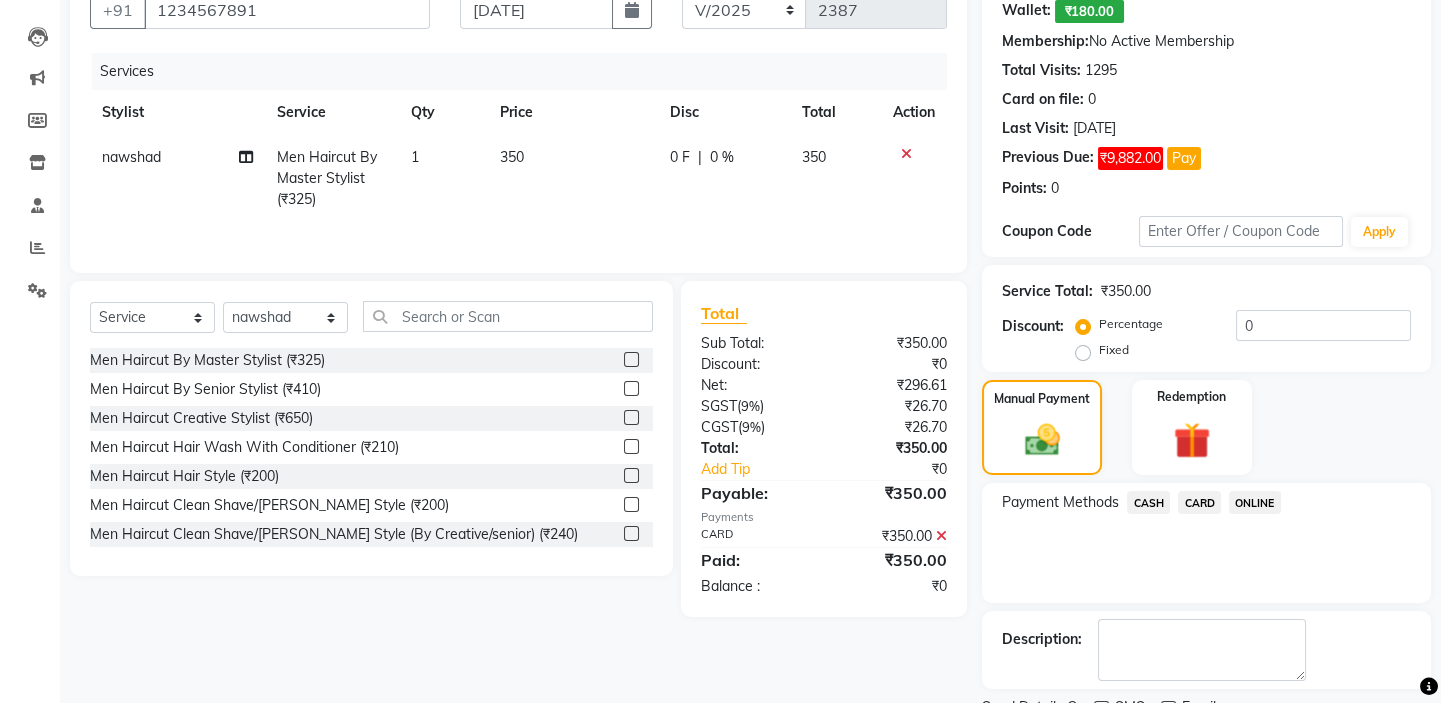 scroll, scrollTop: 279, scrollLeft: 0, axis: vertical 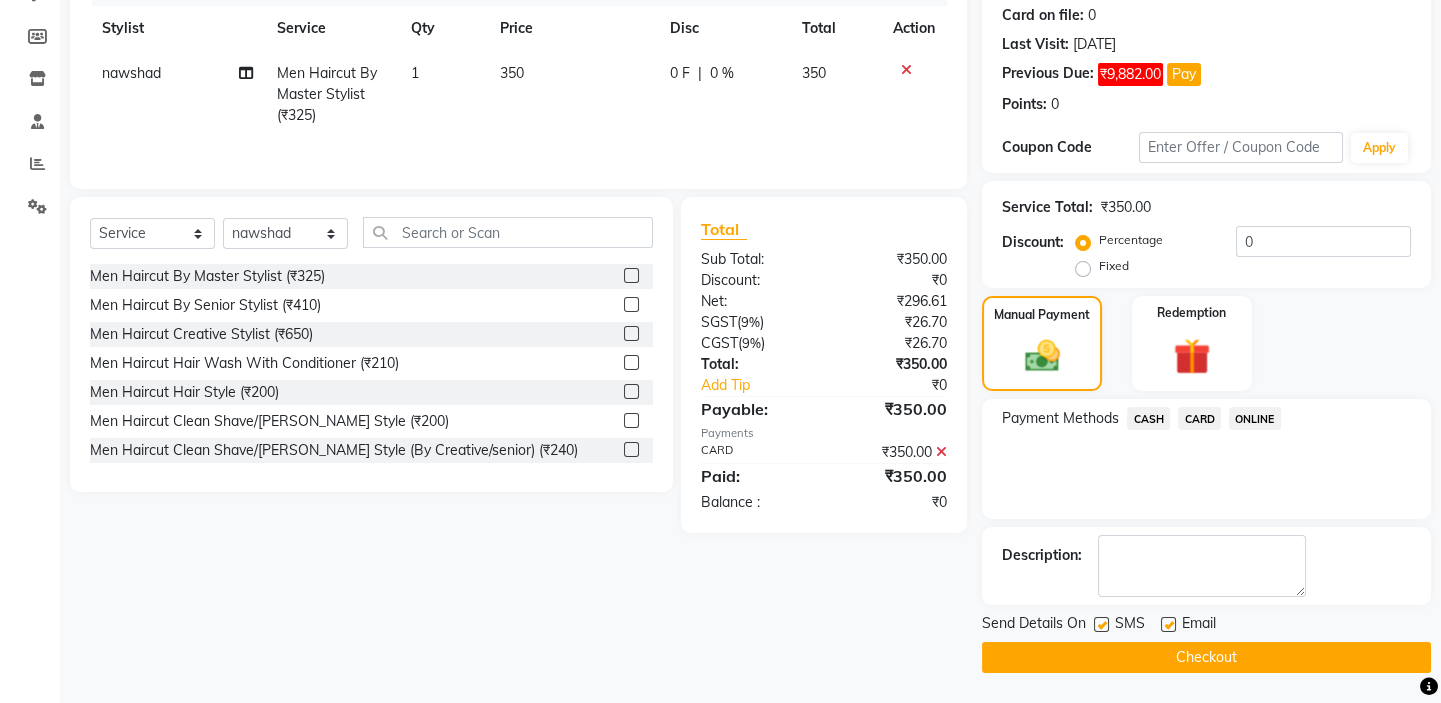 click on "Checkout" 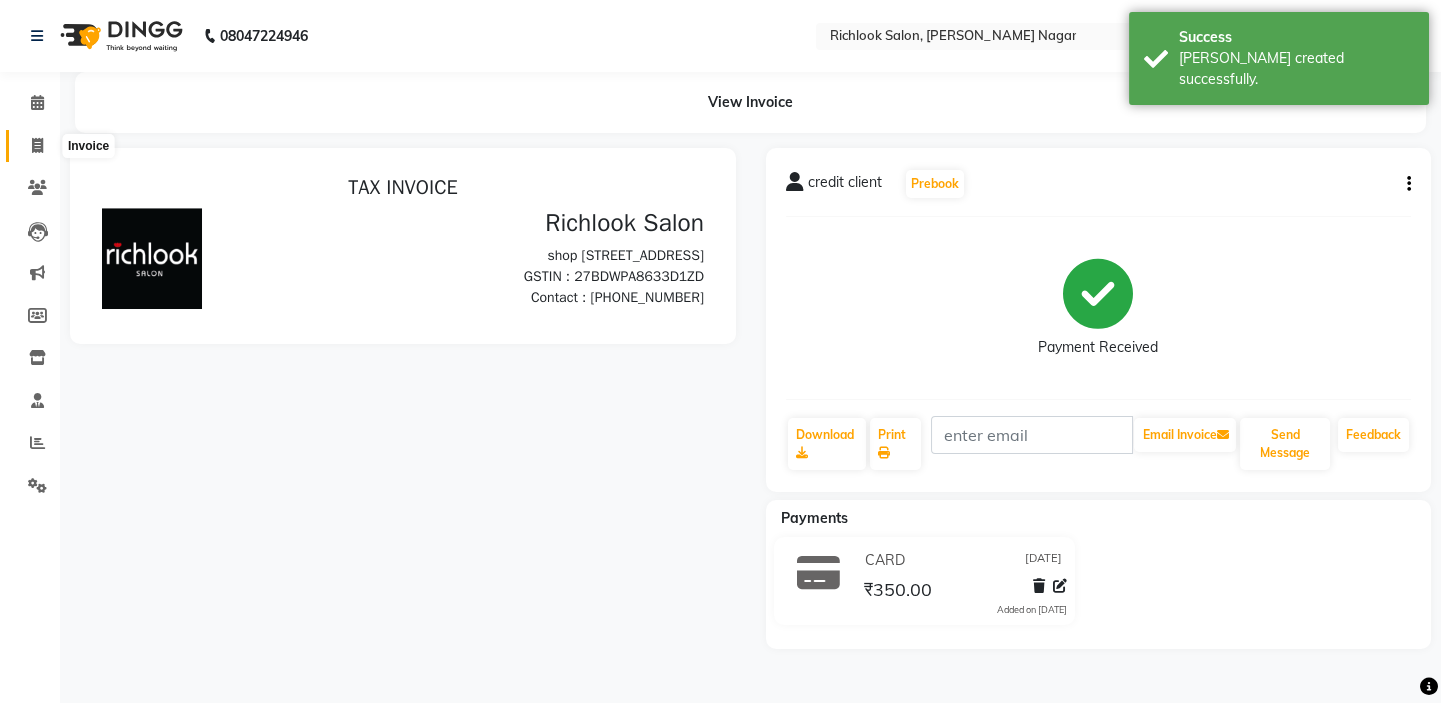 scroll, scrollTop: 0, scrollLeft: 0, axis: both 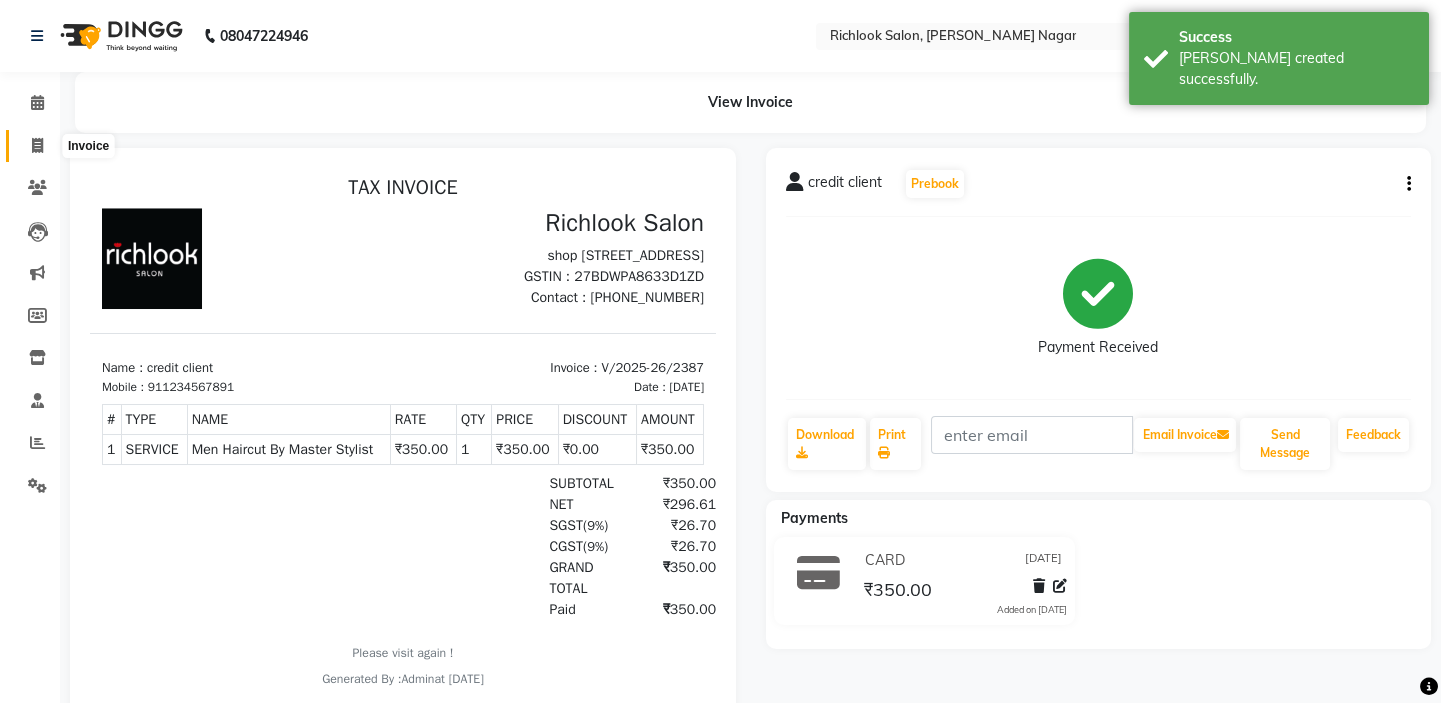 click 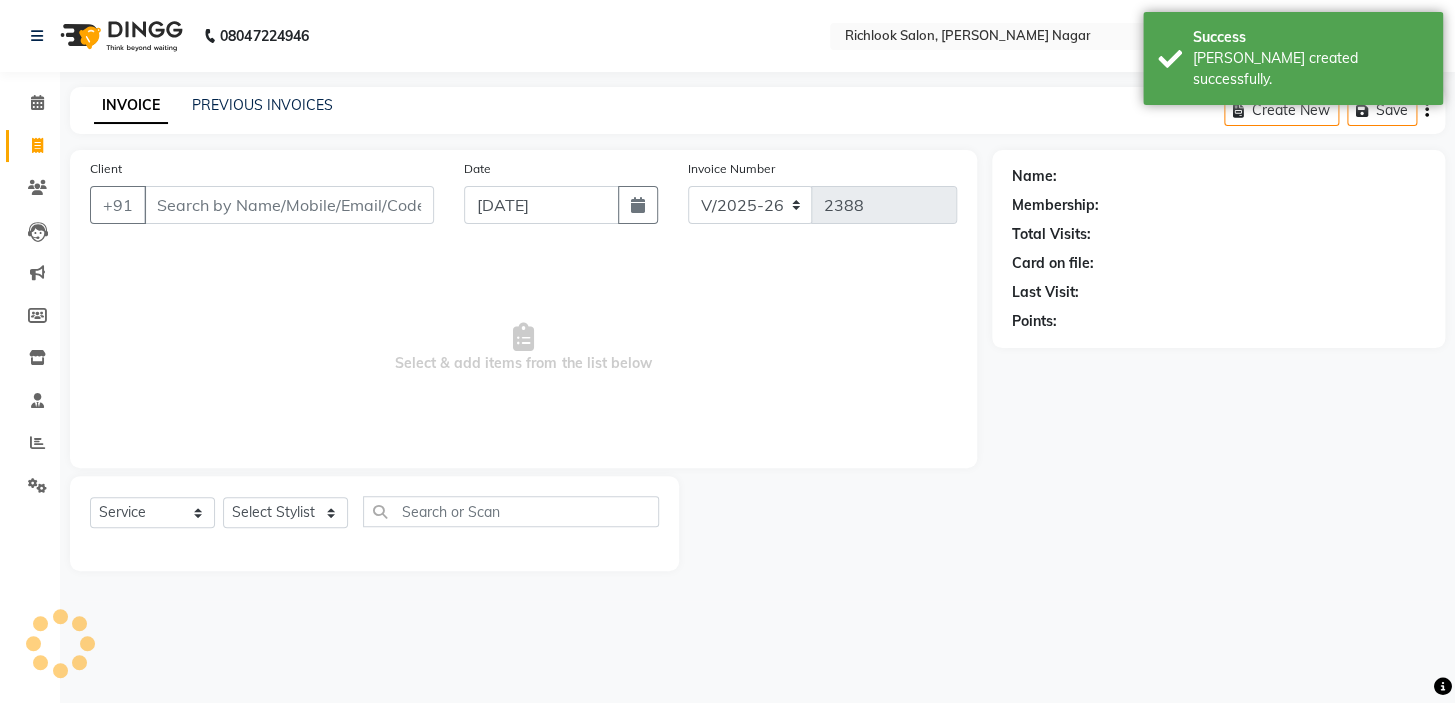 click on "Client" at bounding box center [289, 205] 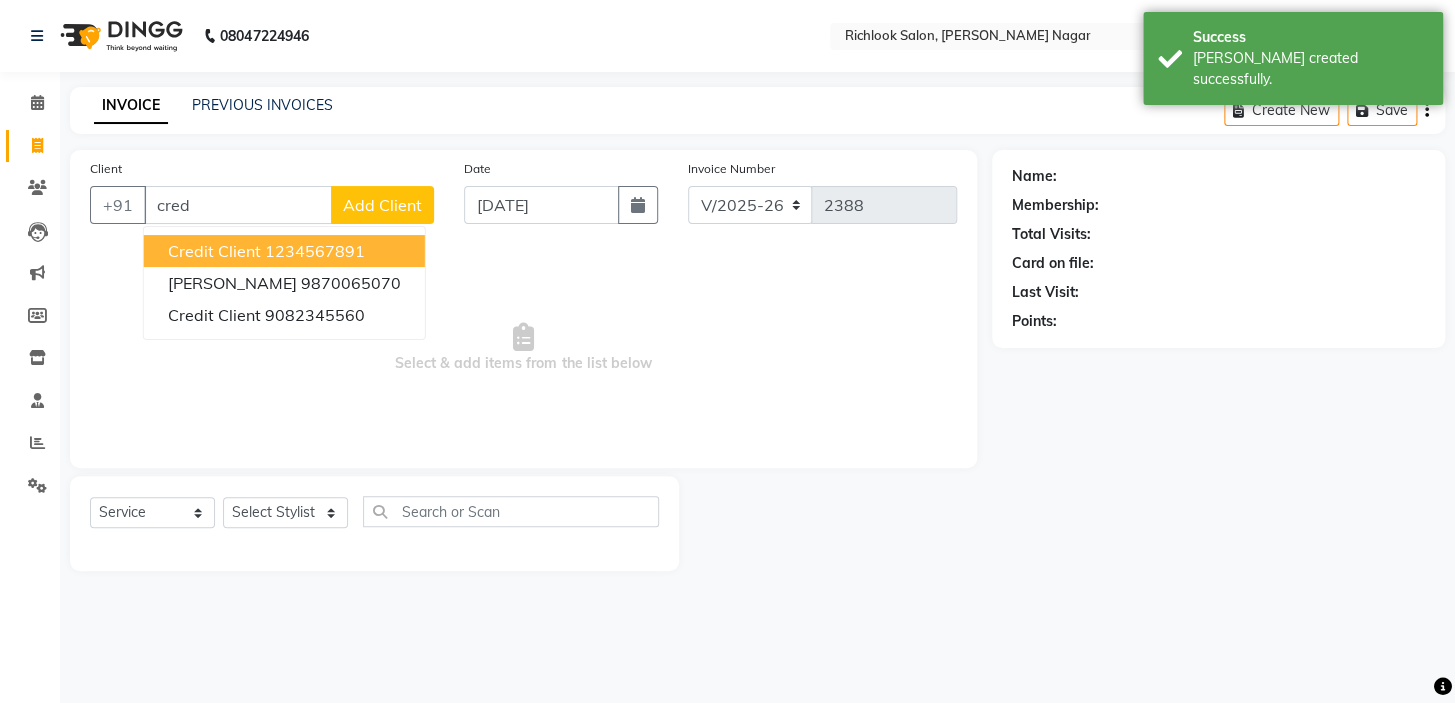 click on "credit client  1234567891 [PERSON_NAME]  9870065070 credit client  9082345560" at bounding box center [284, 283] 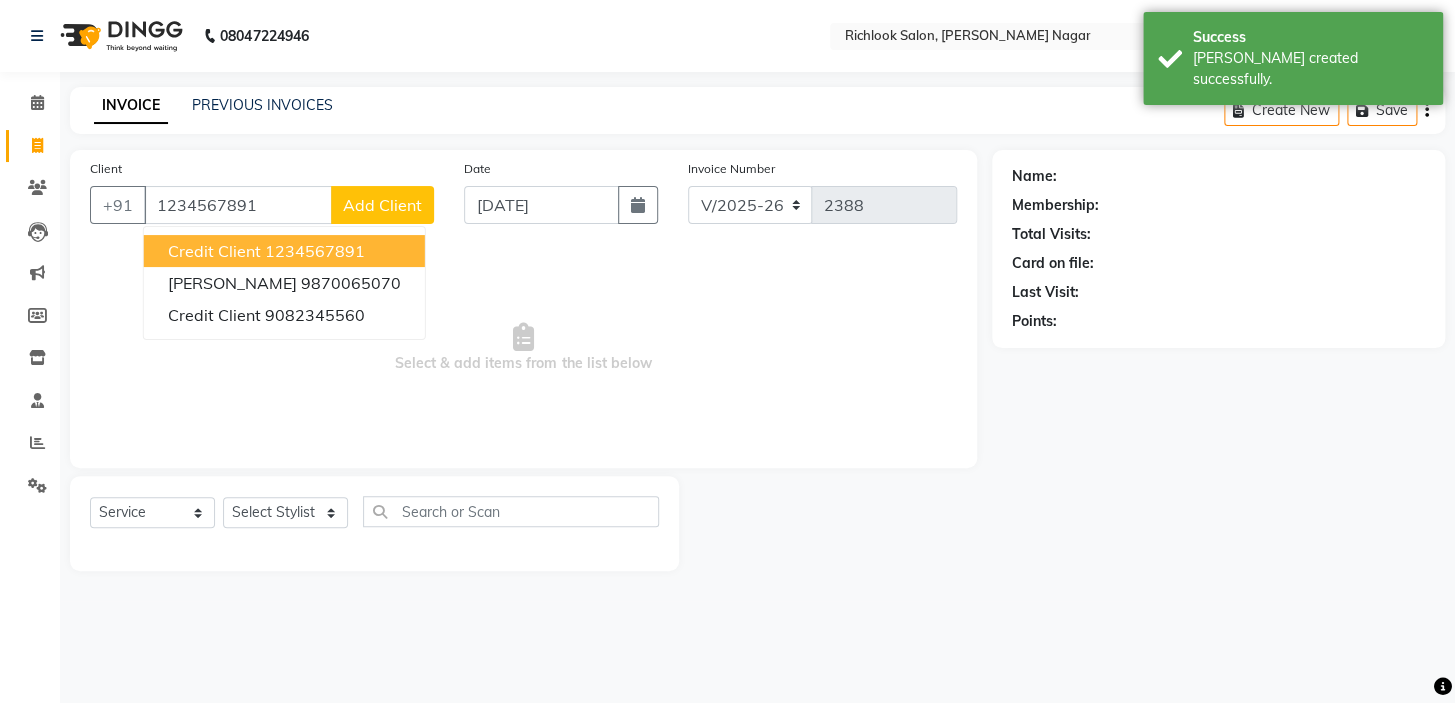 type on "1234567891" 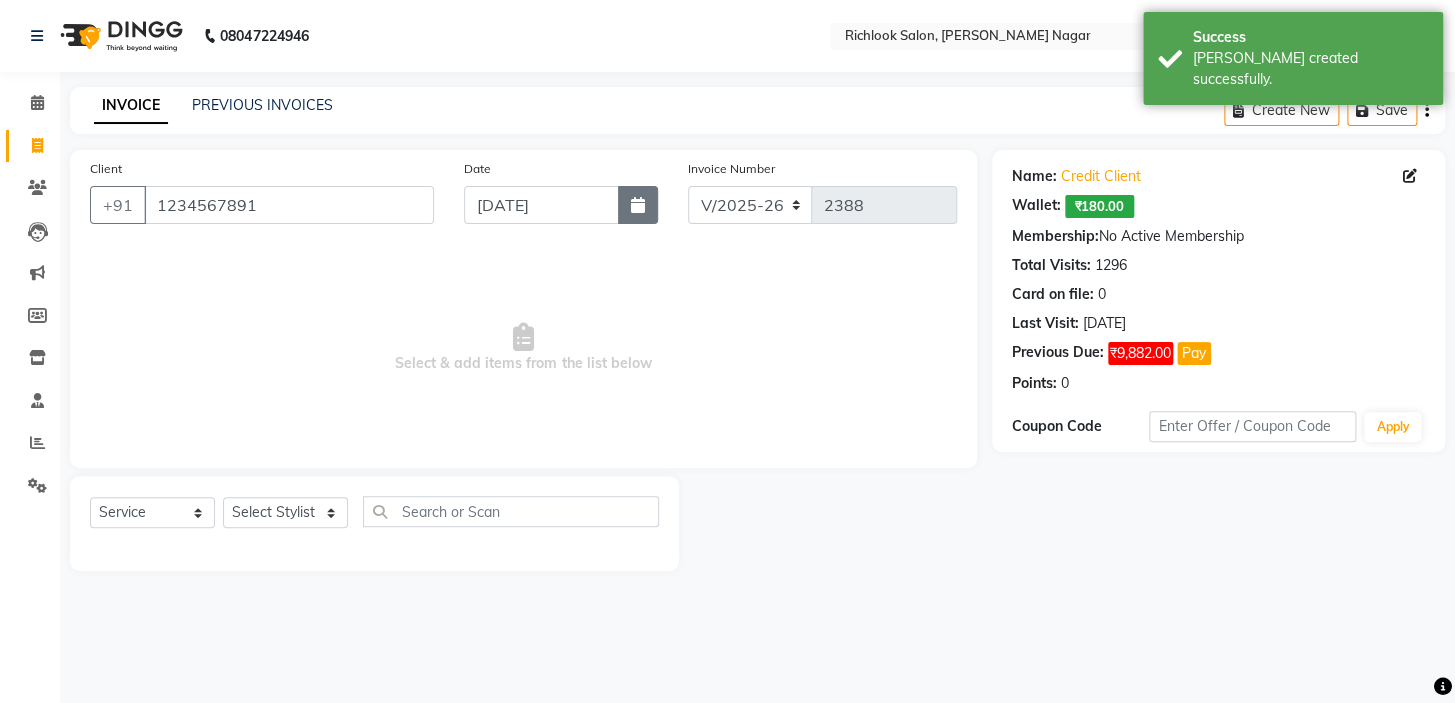 click 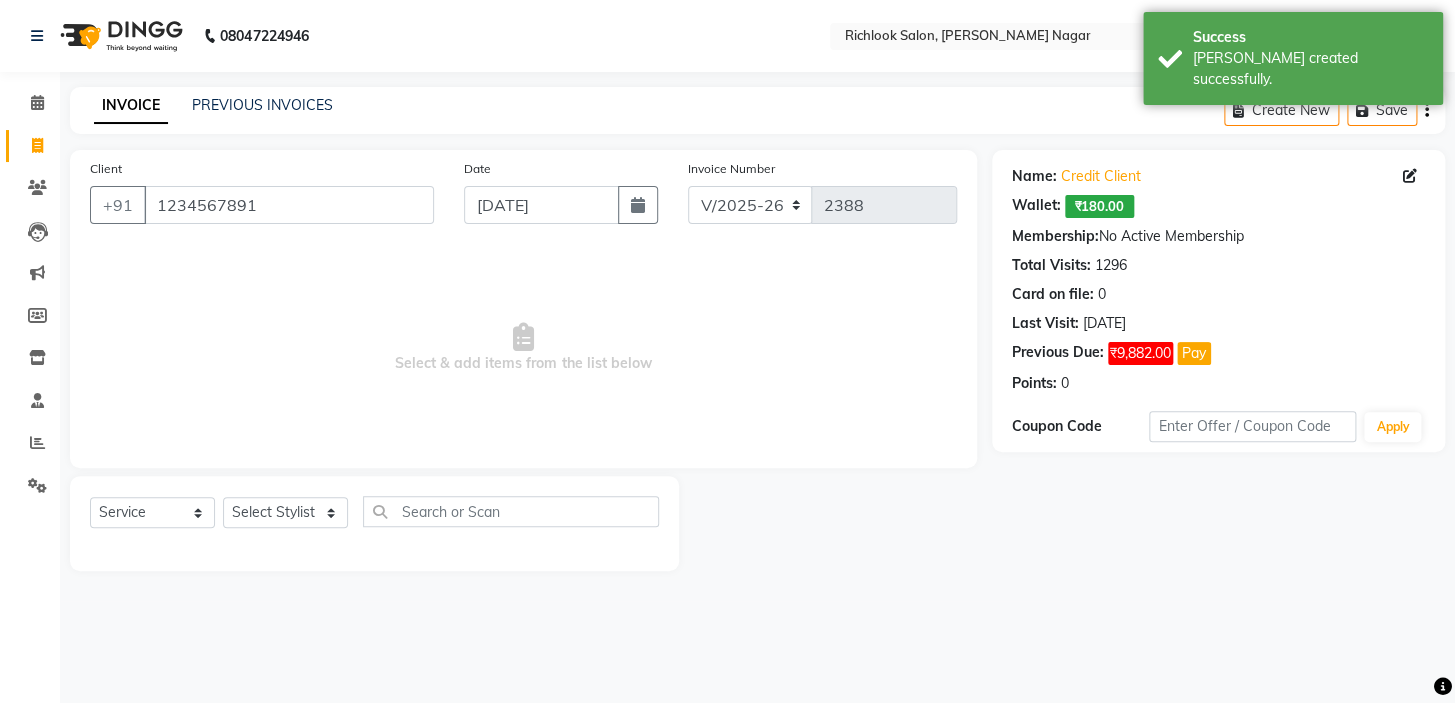 select on "7" 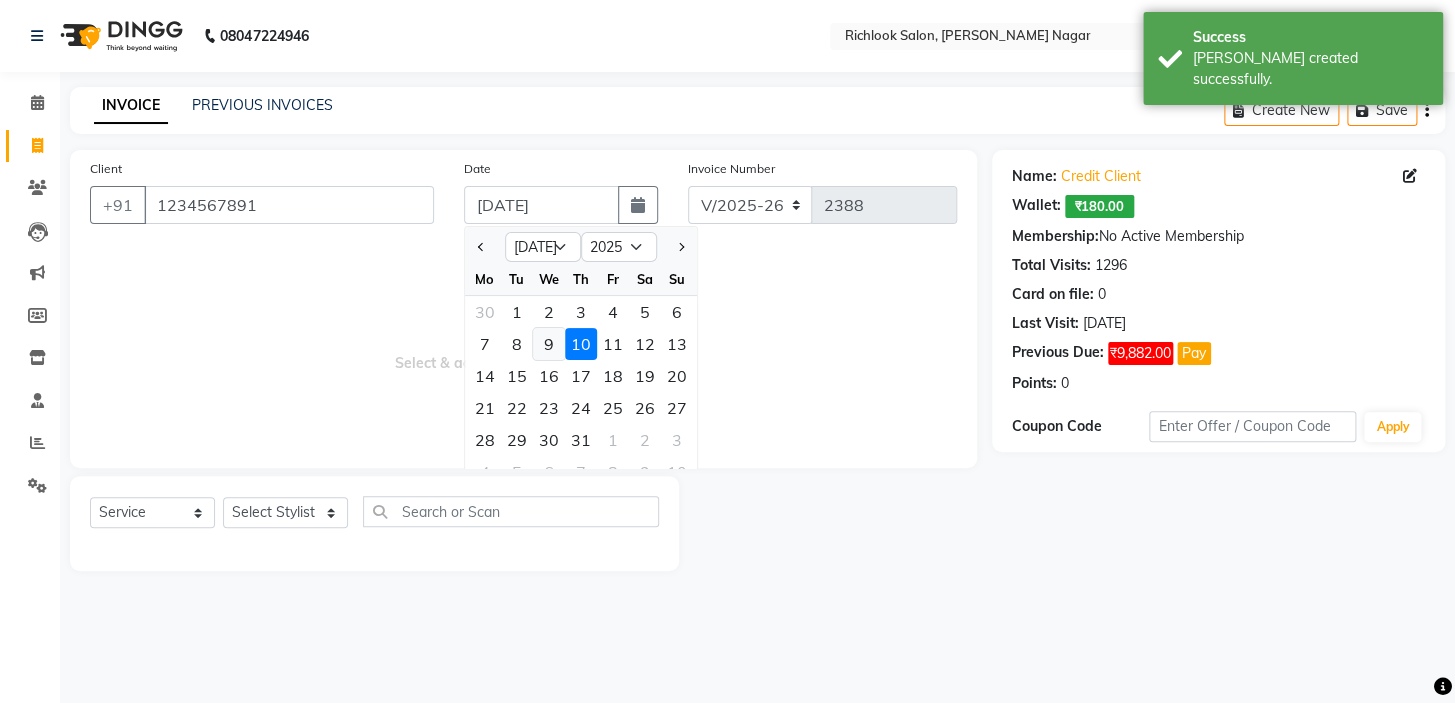 click on "9" 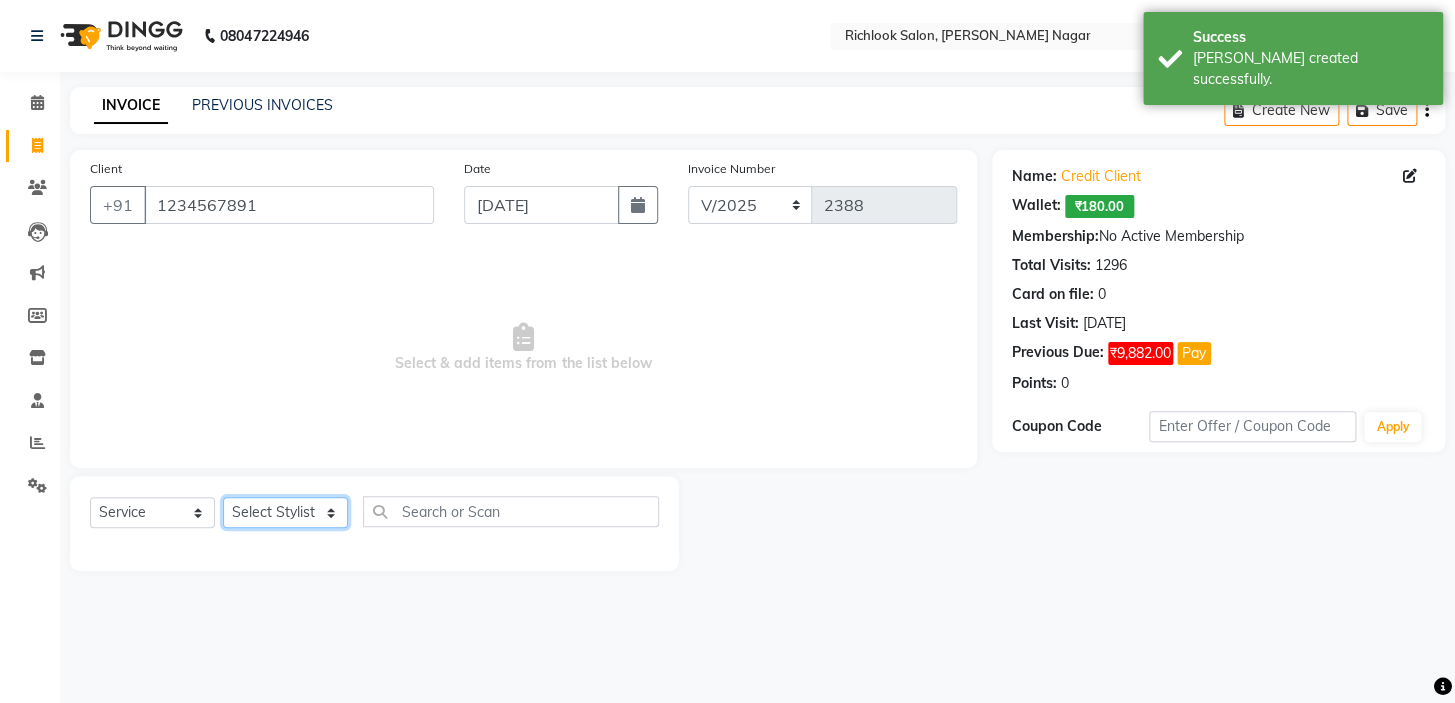 click on "Select Stylist disha [PERSON_NAME] priya santosh  [PERSON_NAME] [PERSON_NAME] [PERSON_NAME]" 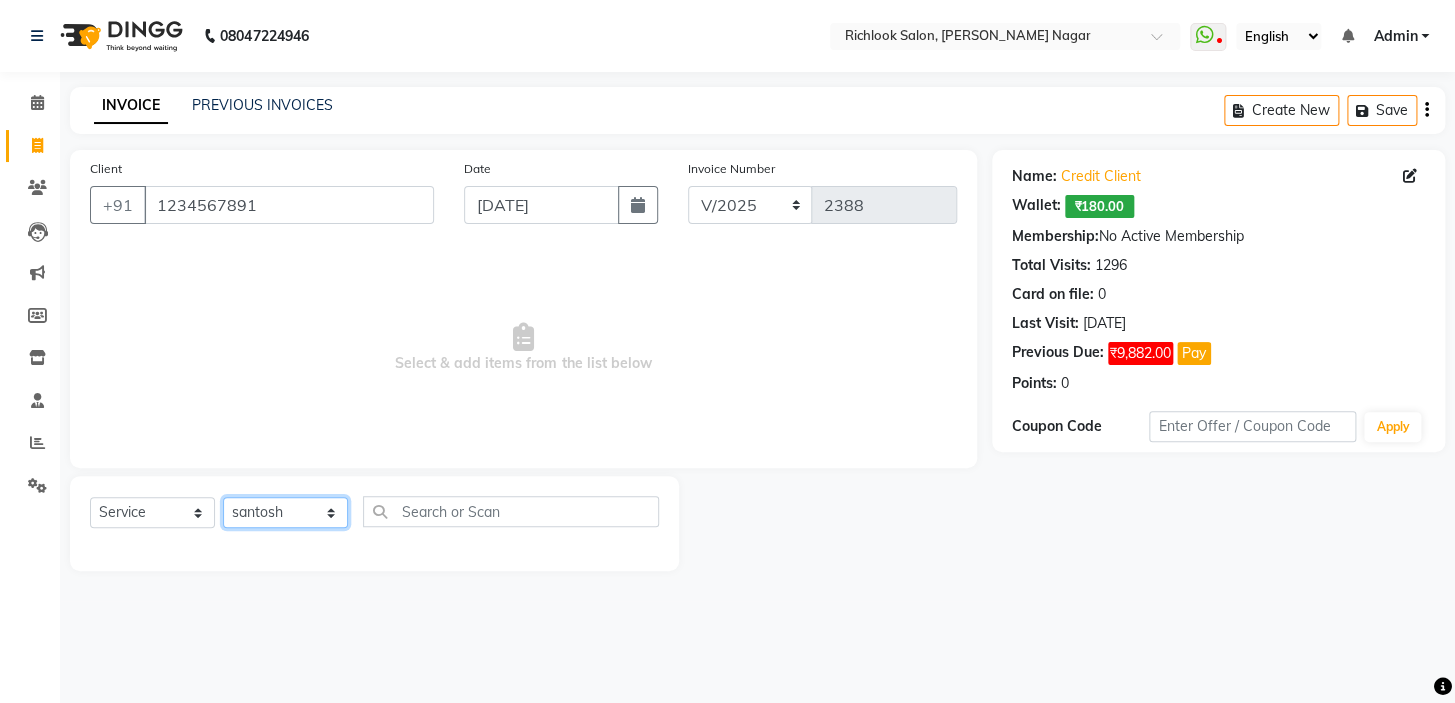 click on "Select Stylist disha [PERSON_NAME] priya santosh  [PERSON_NAME] [PERSON_NAME] [PERSON_NAME]" 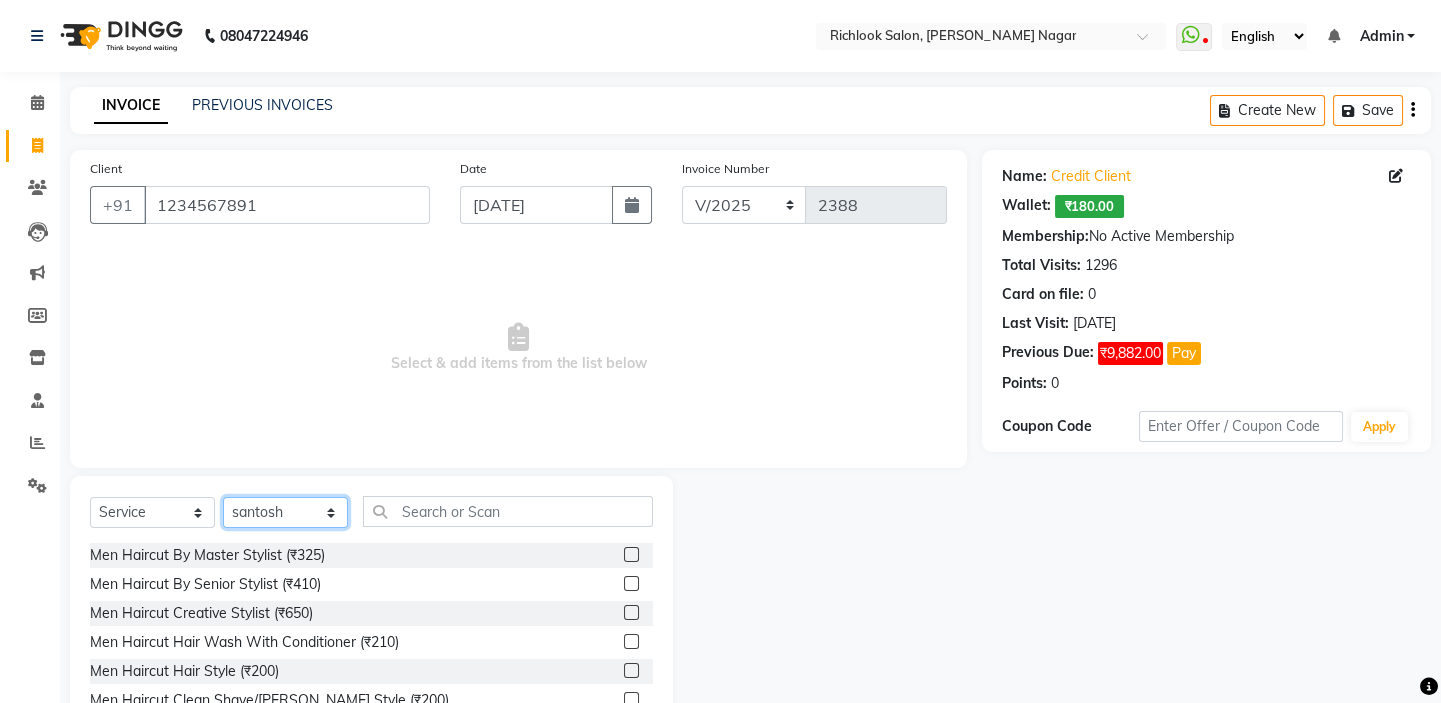 click on "Select Stylist disha [PERSON_NAME] priya santosh  [PERSON_NAME] [PERSON_NAME] [PERSON_NAME]" 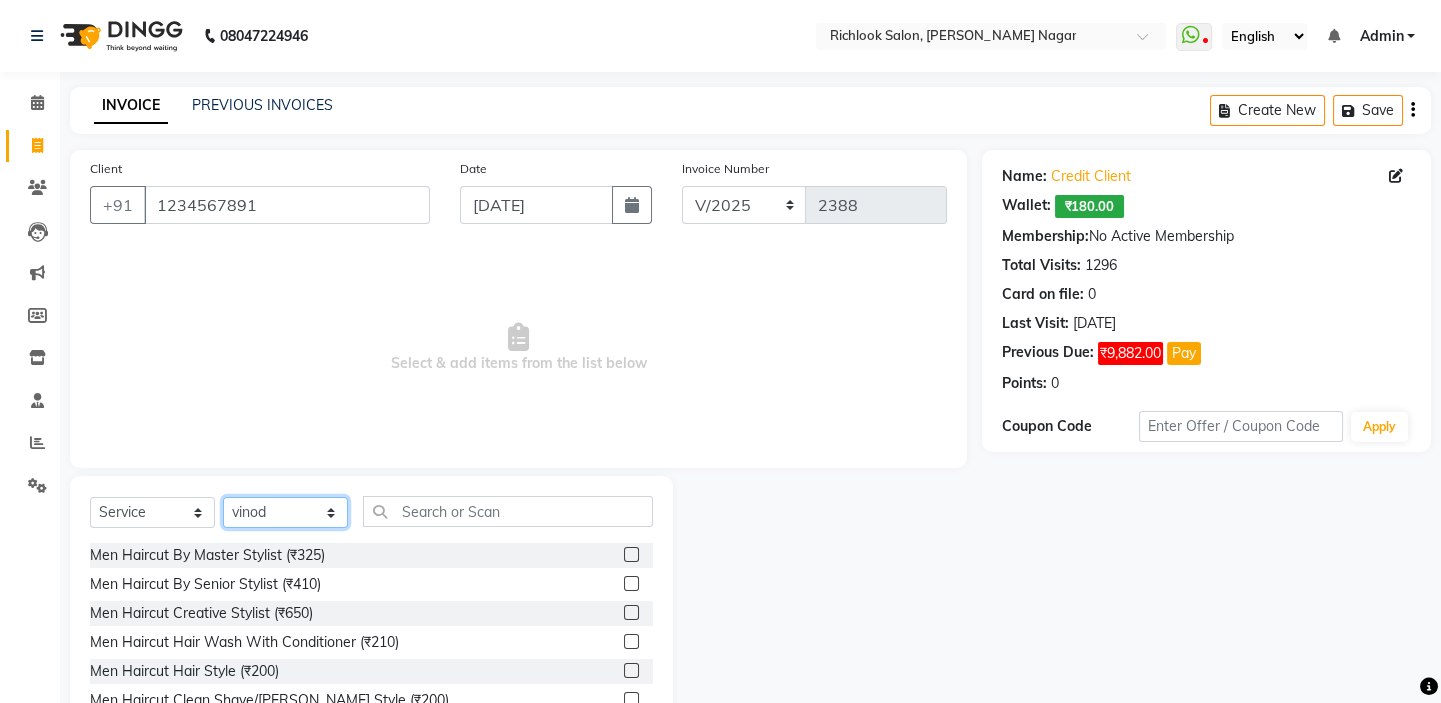 click on "Select Stylist disha [PERSON_NAME] priya santosh  [PERSON_NAME] [PERSON_NAME] [PERSON_NAME]" 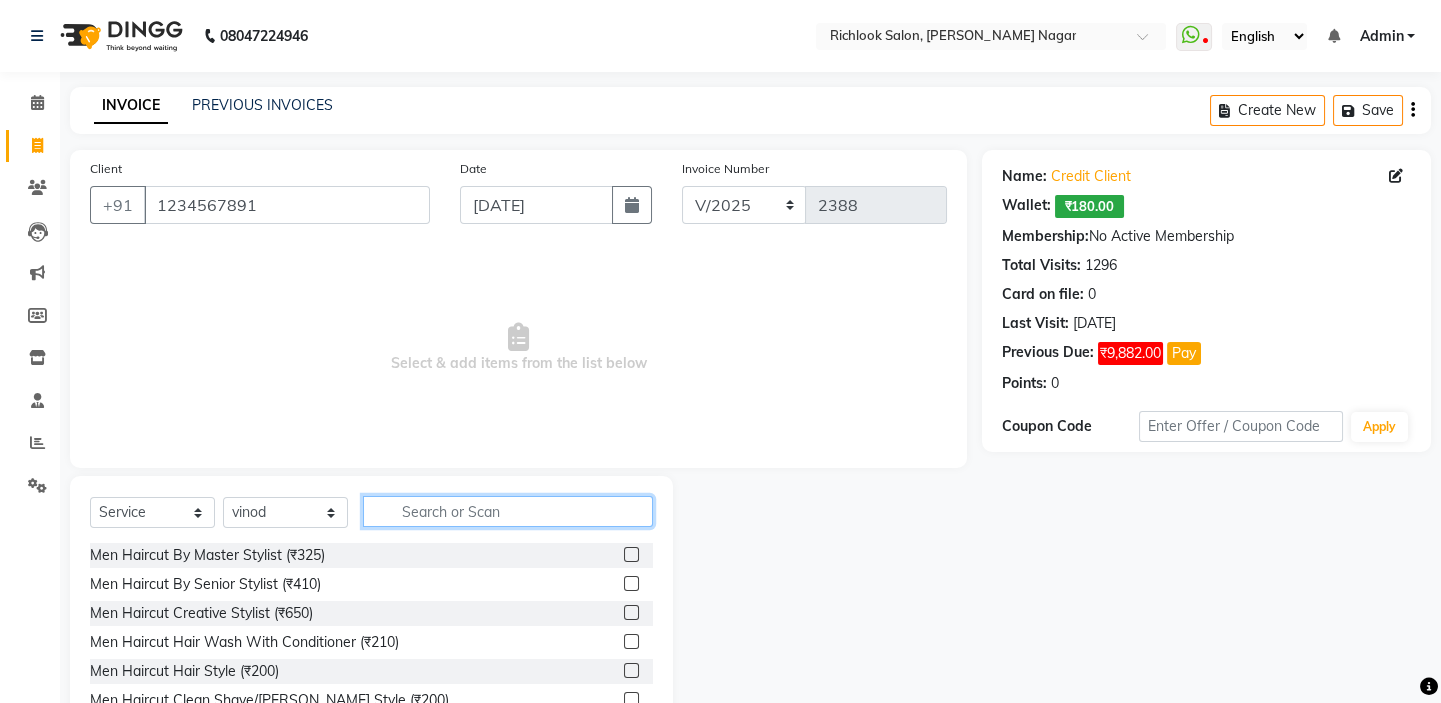 click 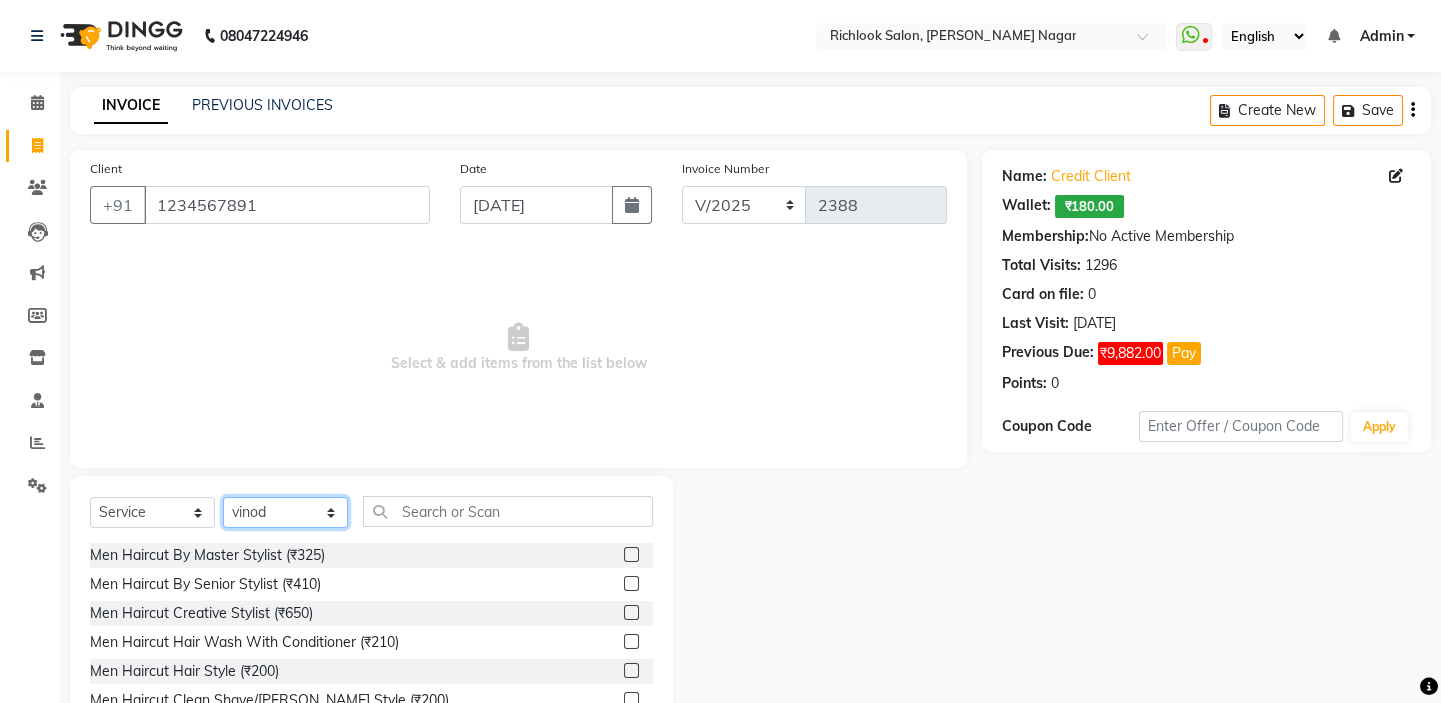 click on "Select Stylist disha [PERSON_NAME] priya santosh  [PERSON_NAME] [PERSON_NAME] [PERSON_NAME]" 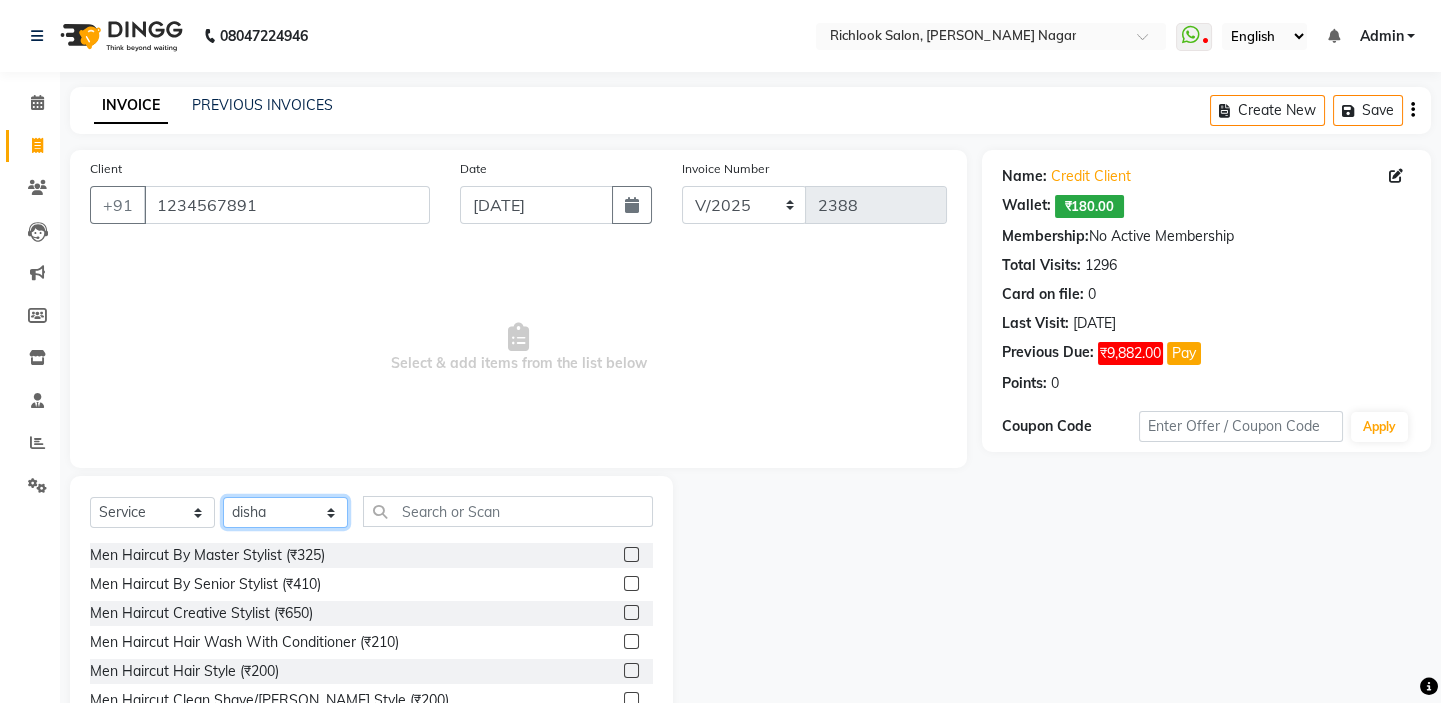 click on "Select Stylist disha [PERSON_NAME] priya santosh  [PERSON_NAME] [PERSON_NAME] [PERSON_NAME]" 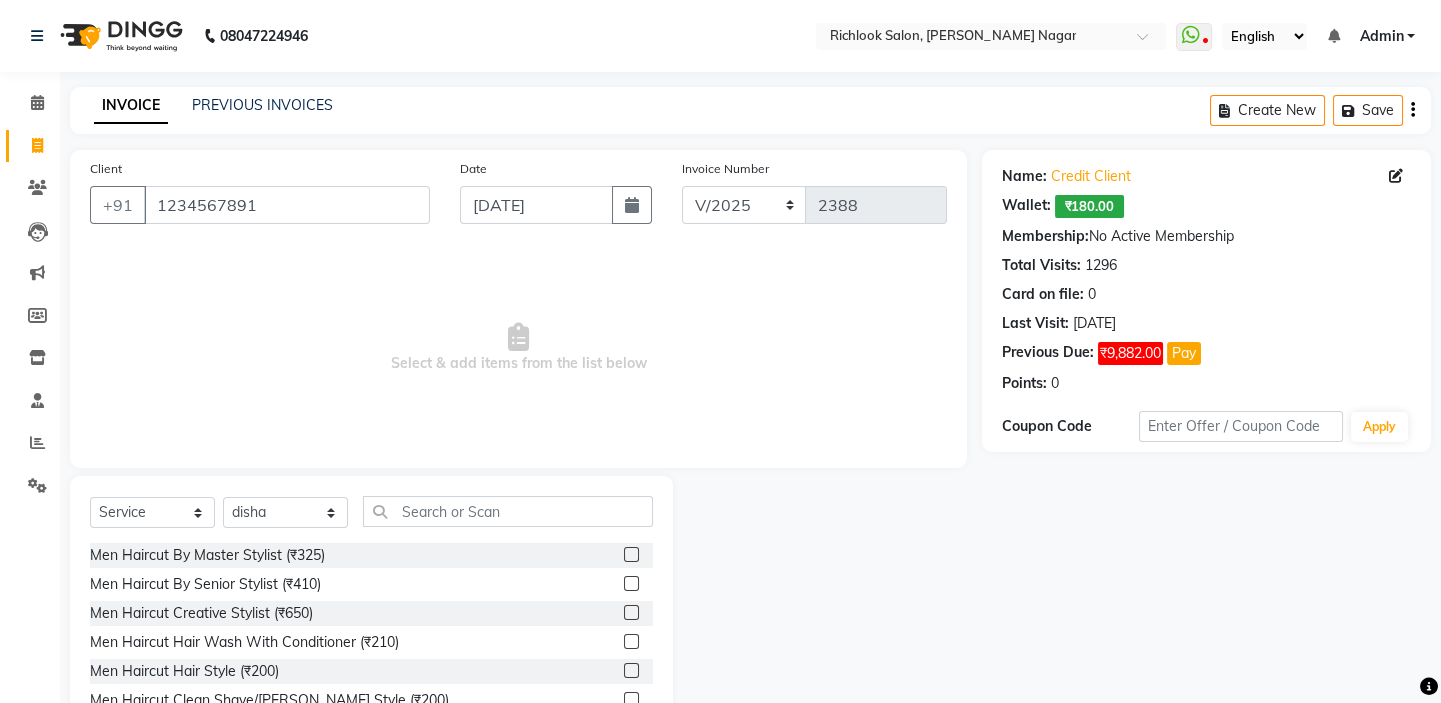 click on "Select  Service  Product  Membership  Package Voucher Prepaid Gift Card  Select Stylist disha [PERSON_NAME] priya santosh  [PERSON_NAME] [PERSON_NAME] [PERSON_NAME]" 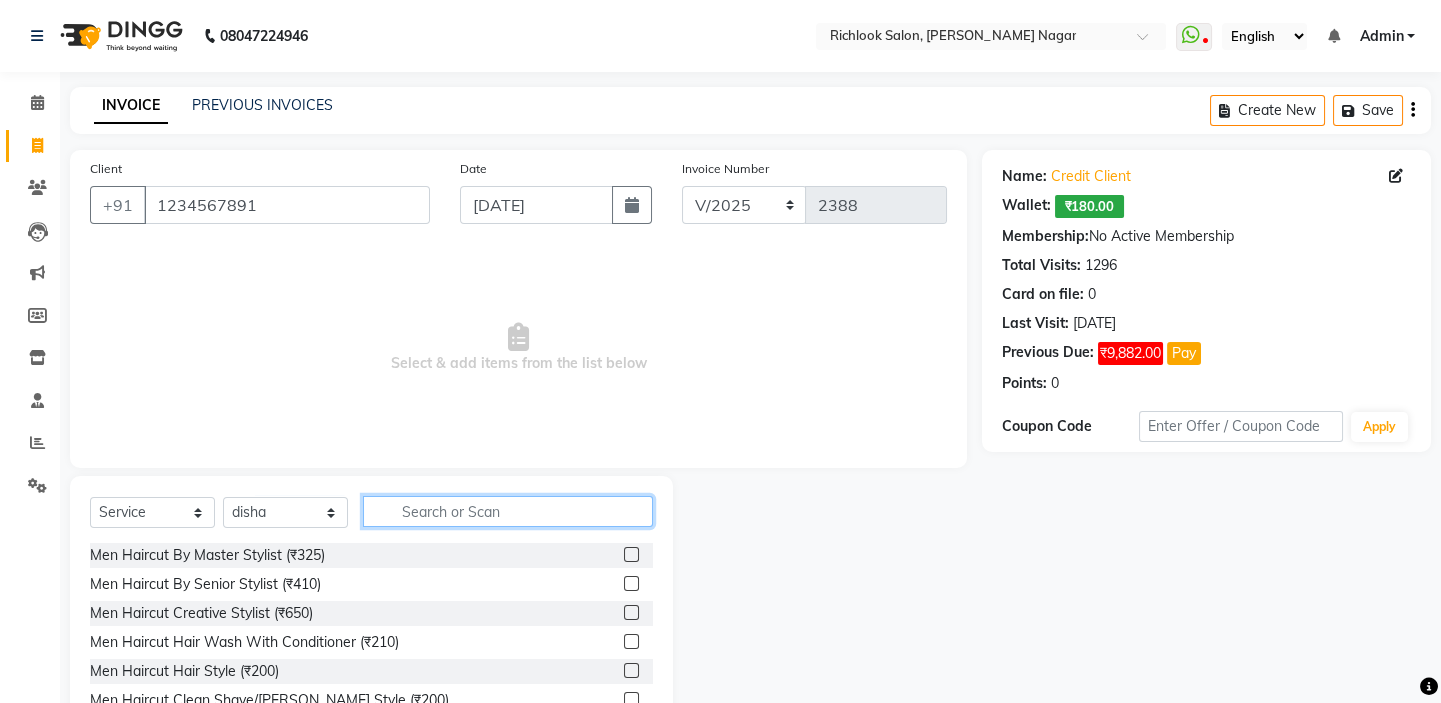 click 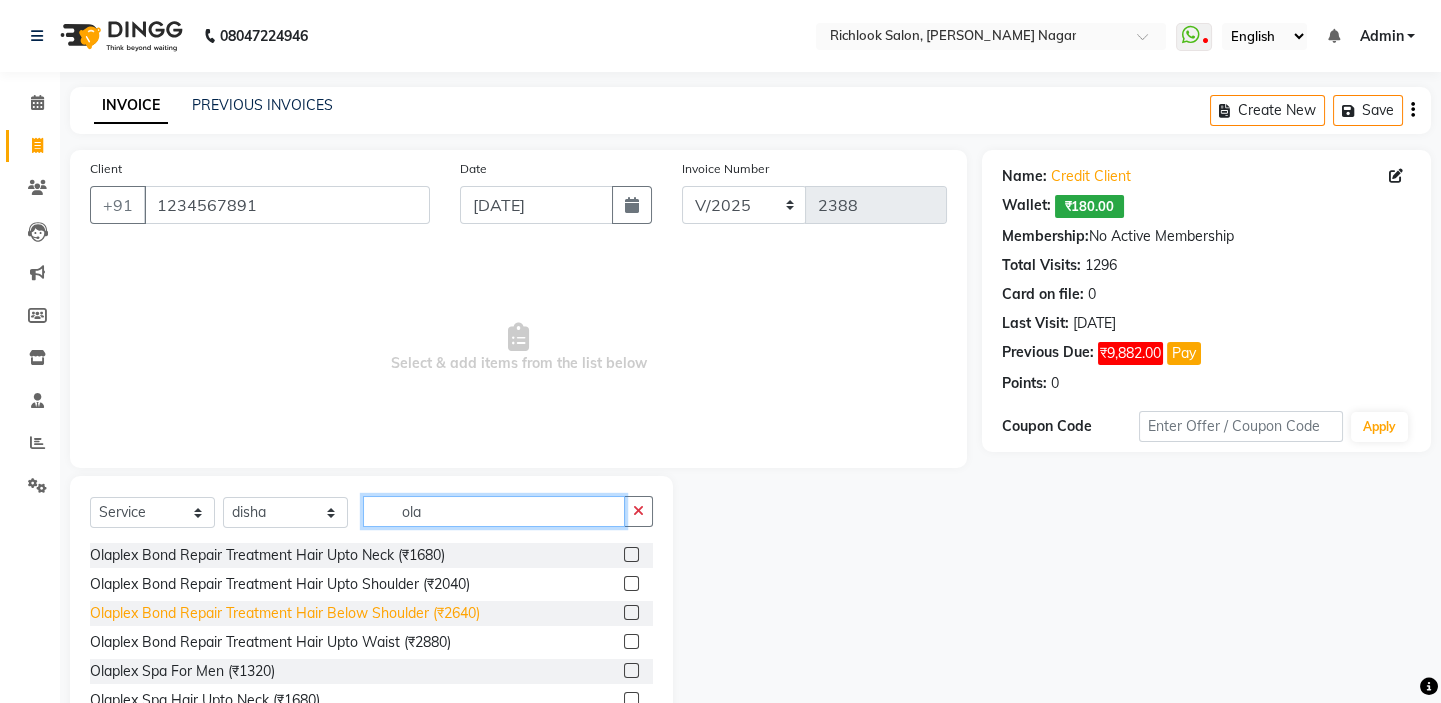 type on "ola" 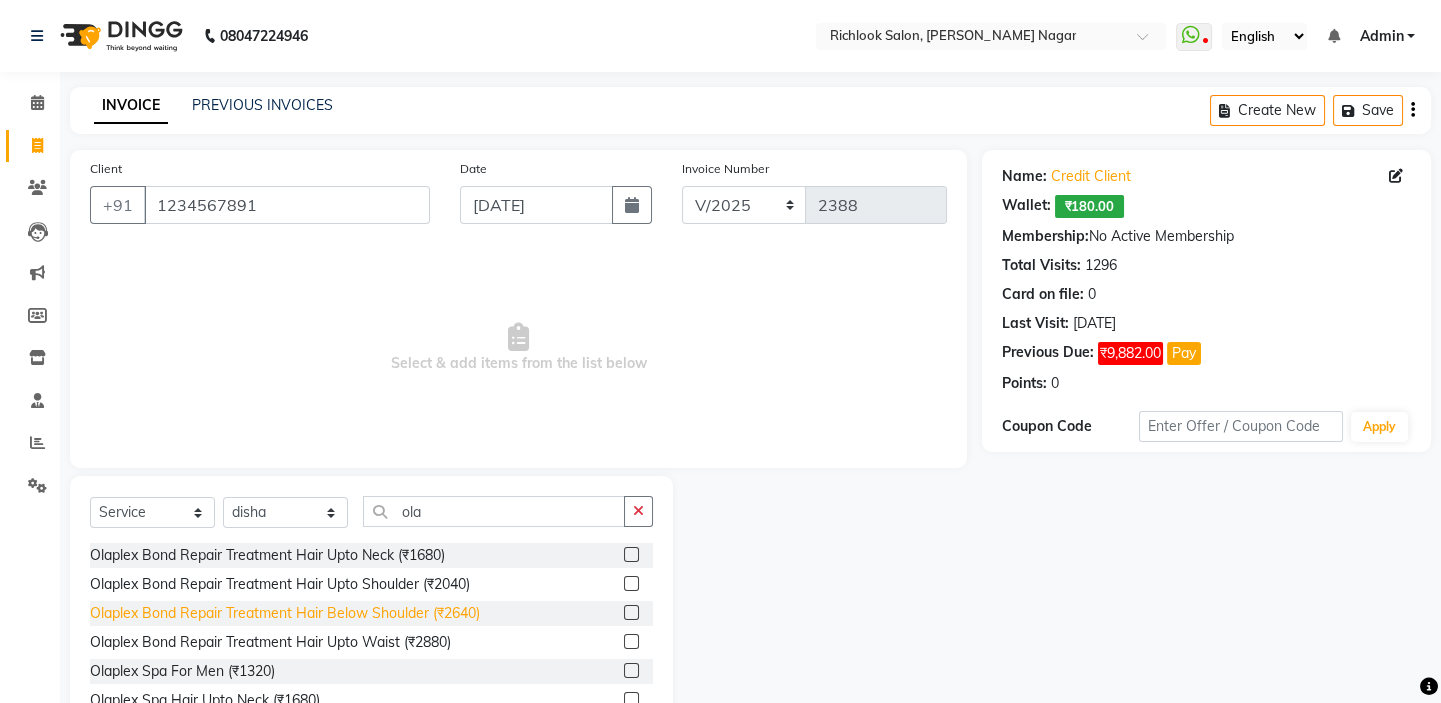 click on "Olaplex Bond Repair Treatment Hair Below Shoulder (₹2640)" 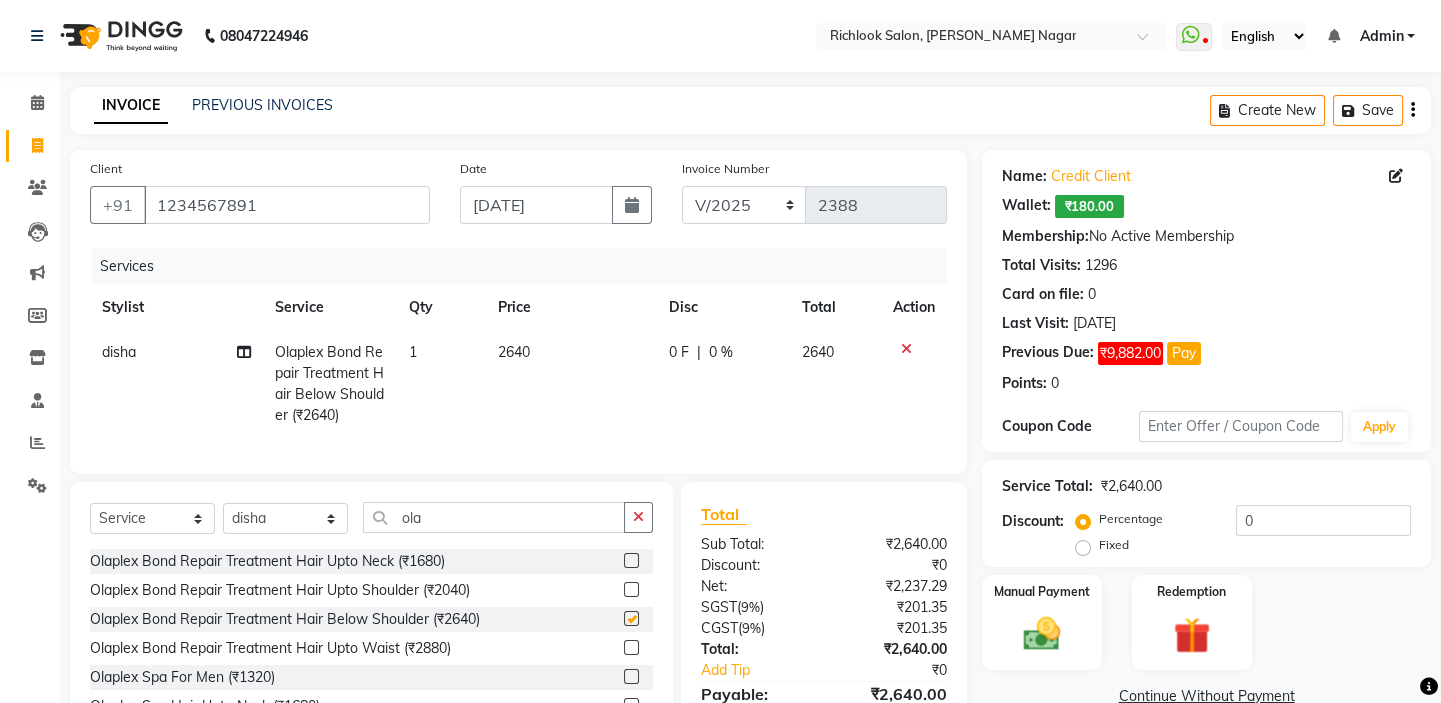 checkbox on "false" 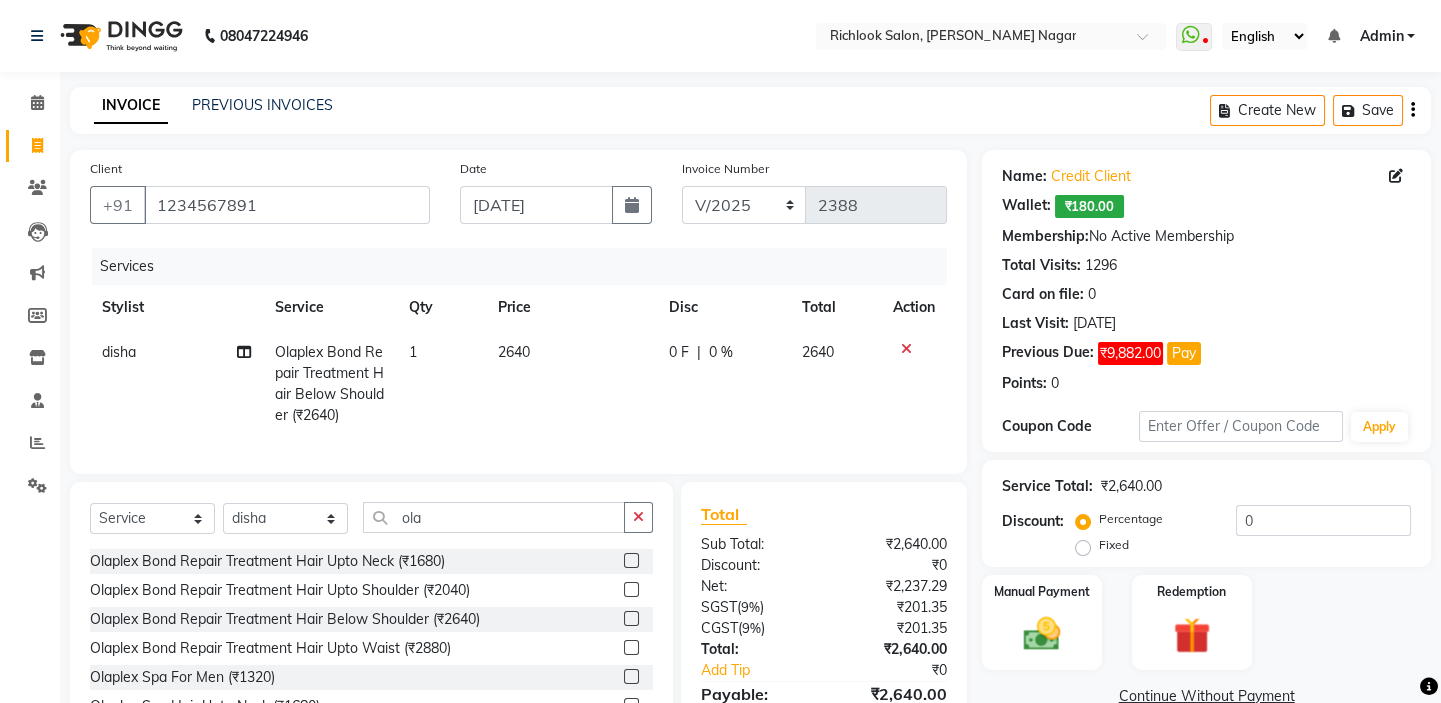 click on "2640" 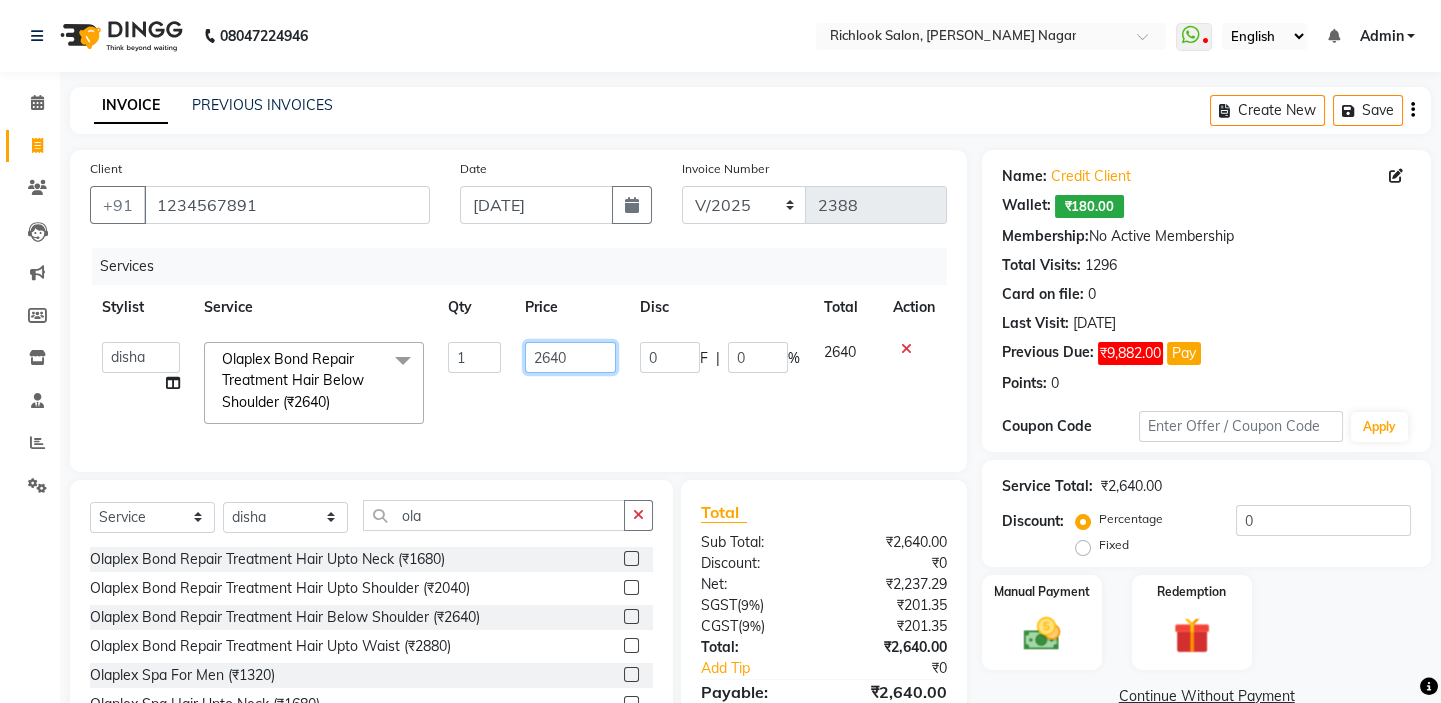 drag, startPoint x: 570, startPoint y: 354, endPoint x: 343, endPoint y: 351, distance: 227.01982 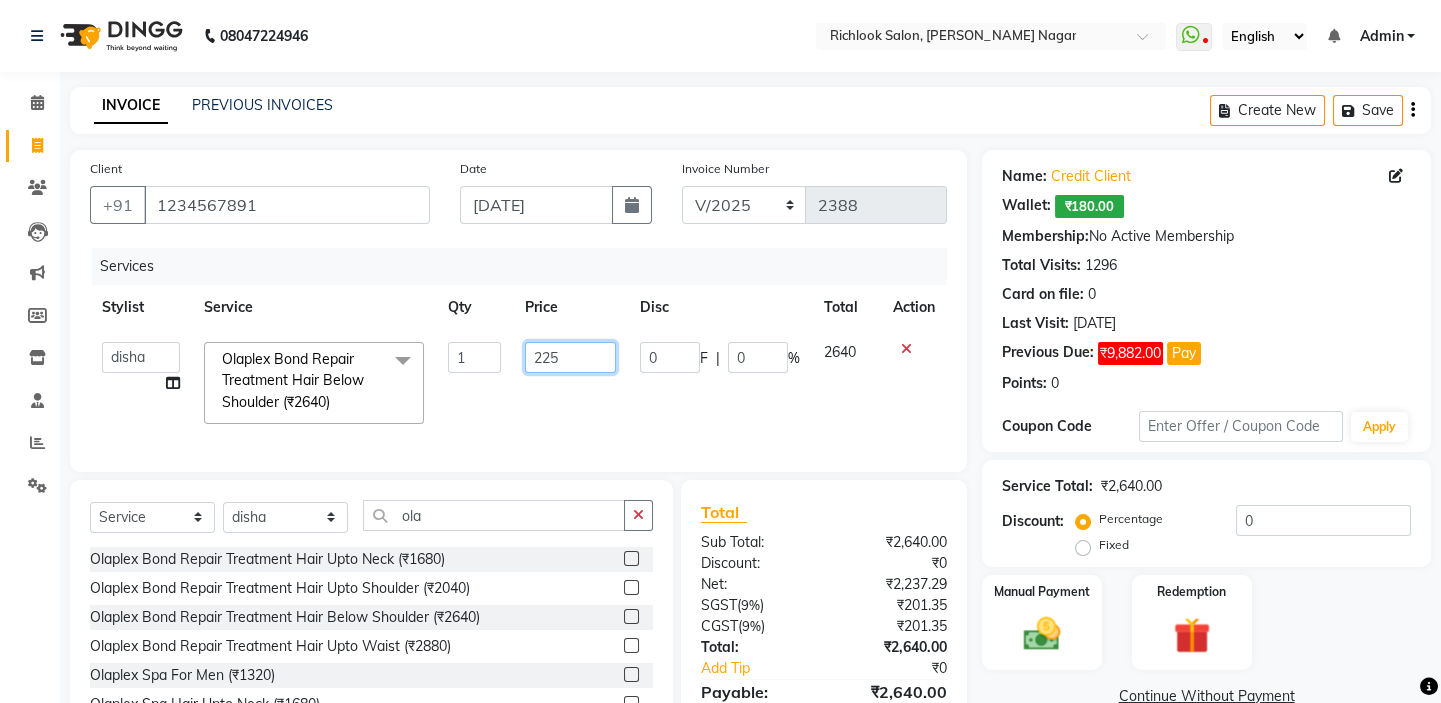 type on "2250" 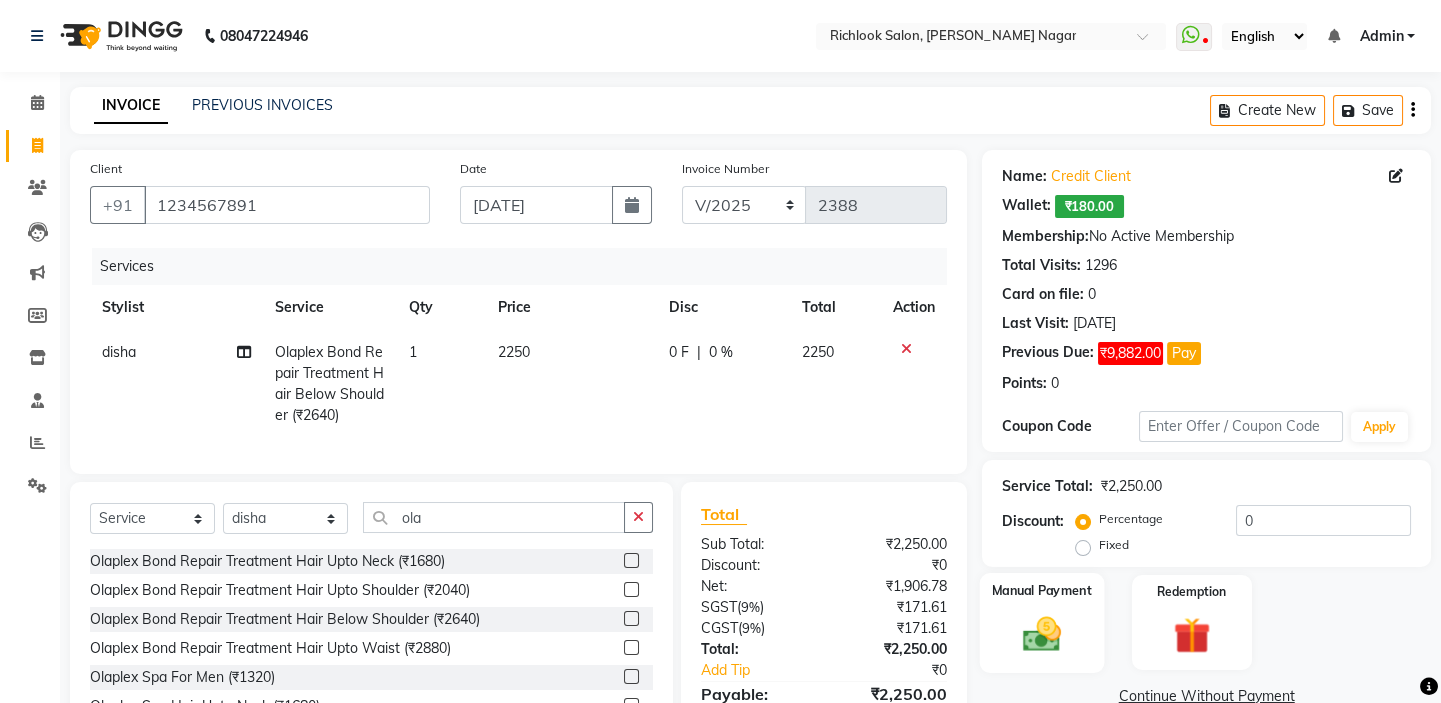 click 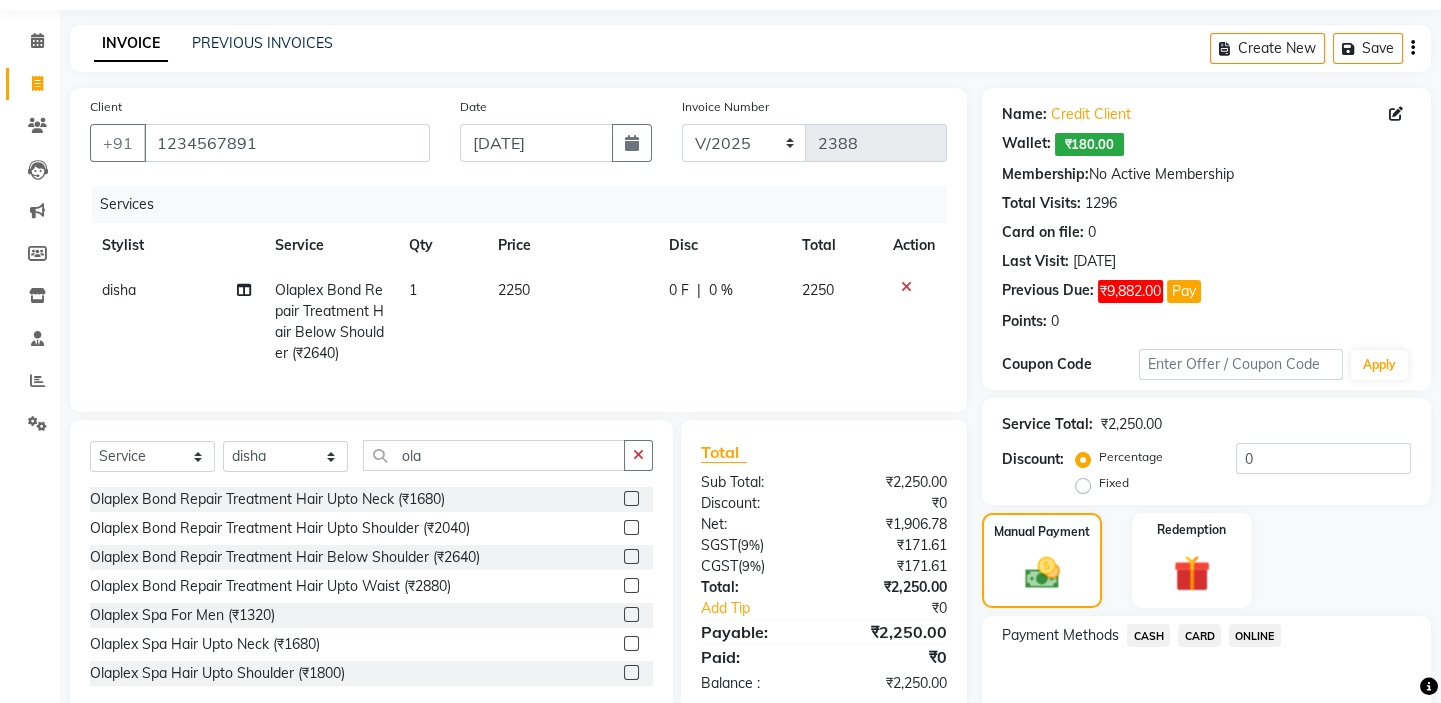 scroll, scrollTop: 166, scrollLeft: 0, axis: vertical 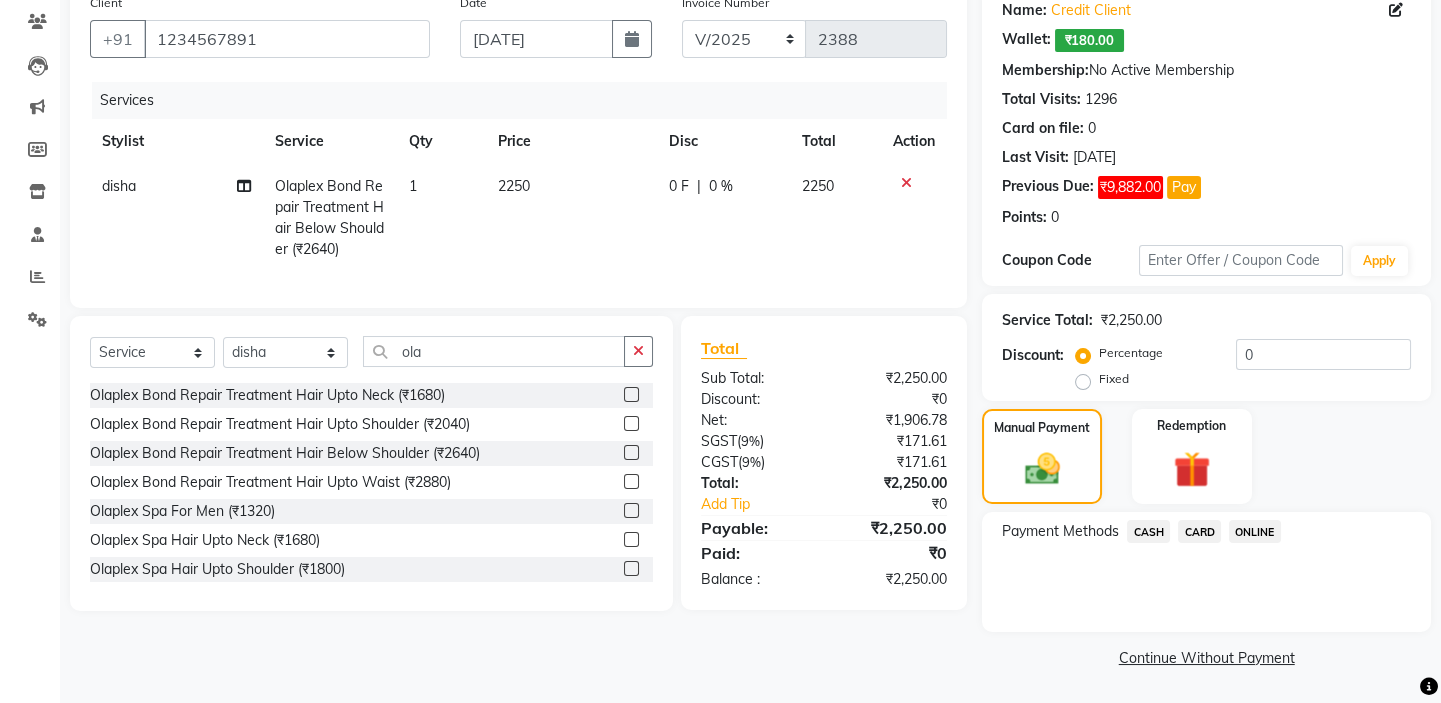 click on "CARD" 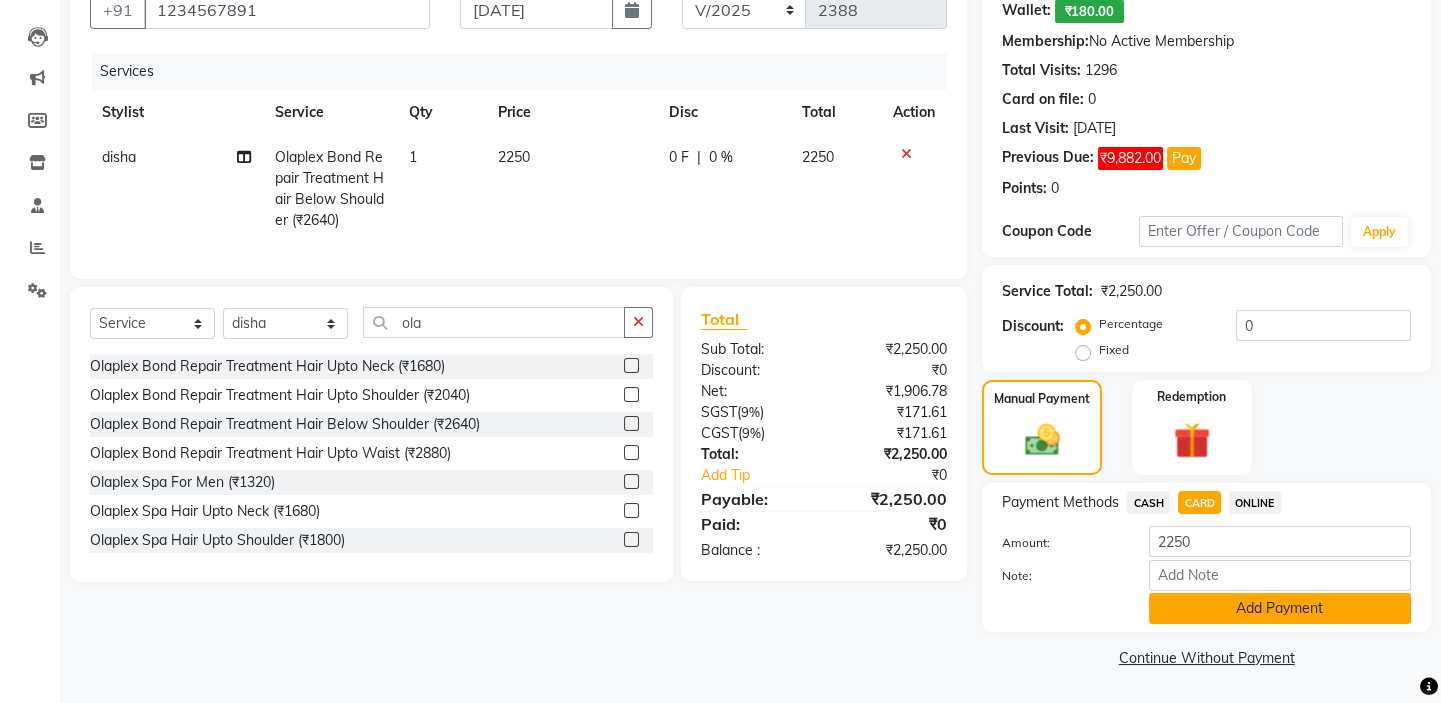 click on "Add Payment" 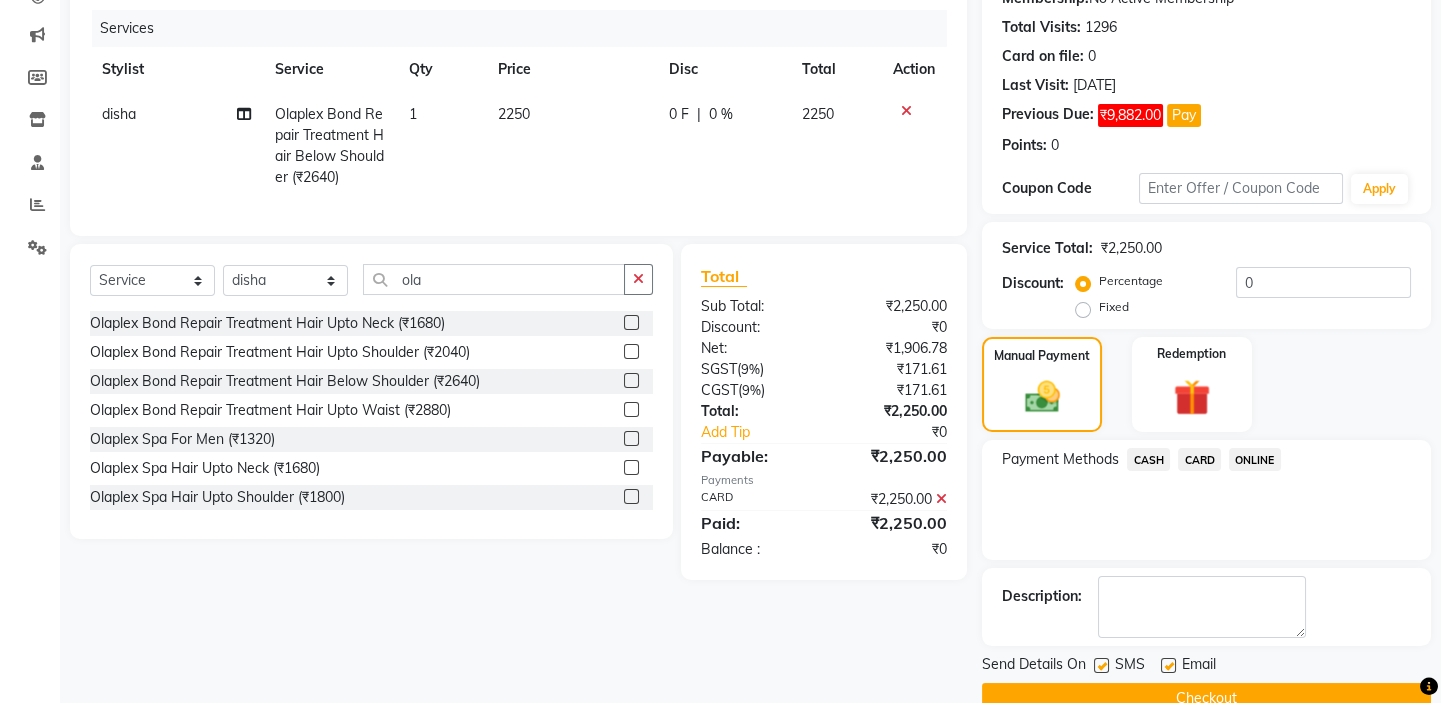 scroll, scrollTop: 279, scrollLeft: 0, axis: vertical 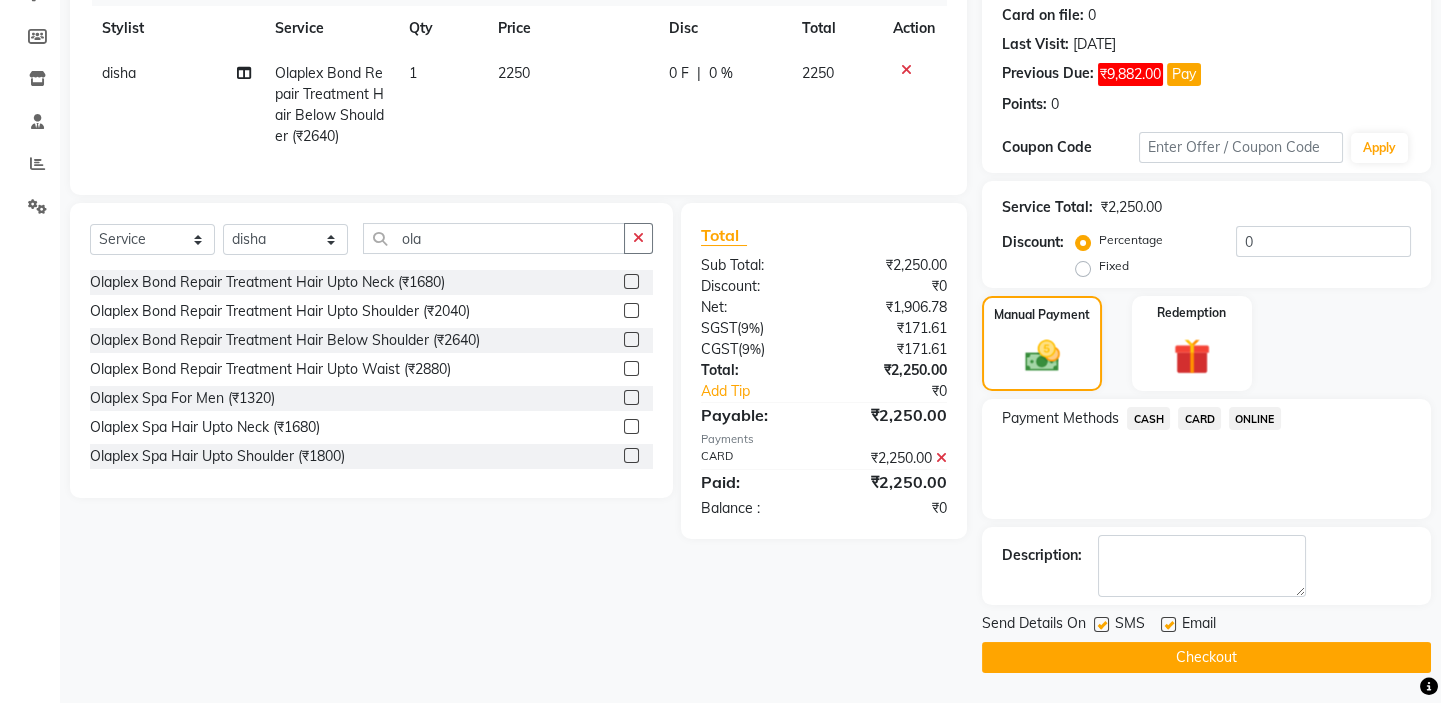 click on "Checkout" 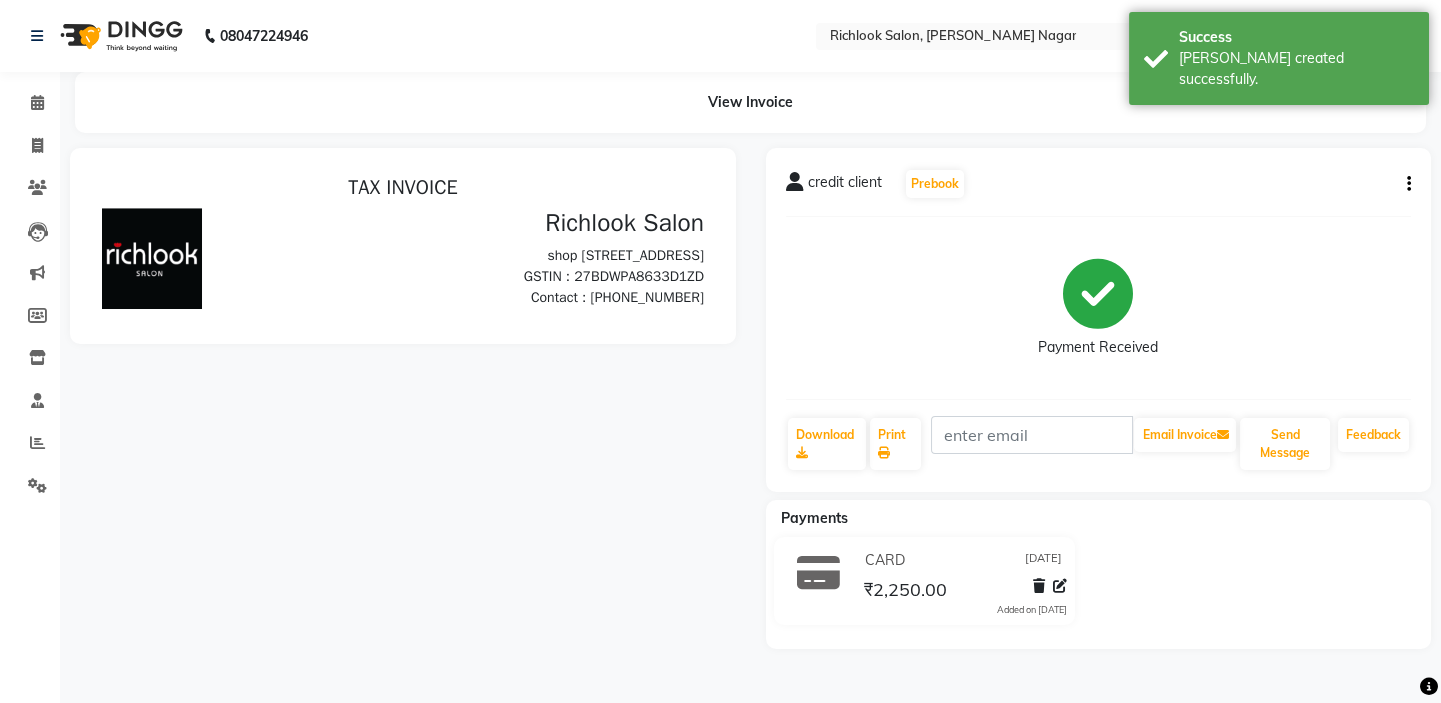 scroll, scrollTop: 0, scrollLeft: 0, axis: both 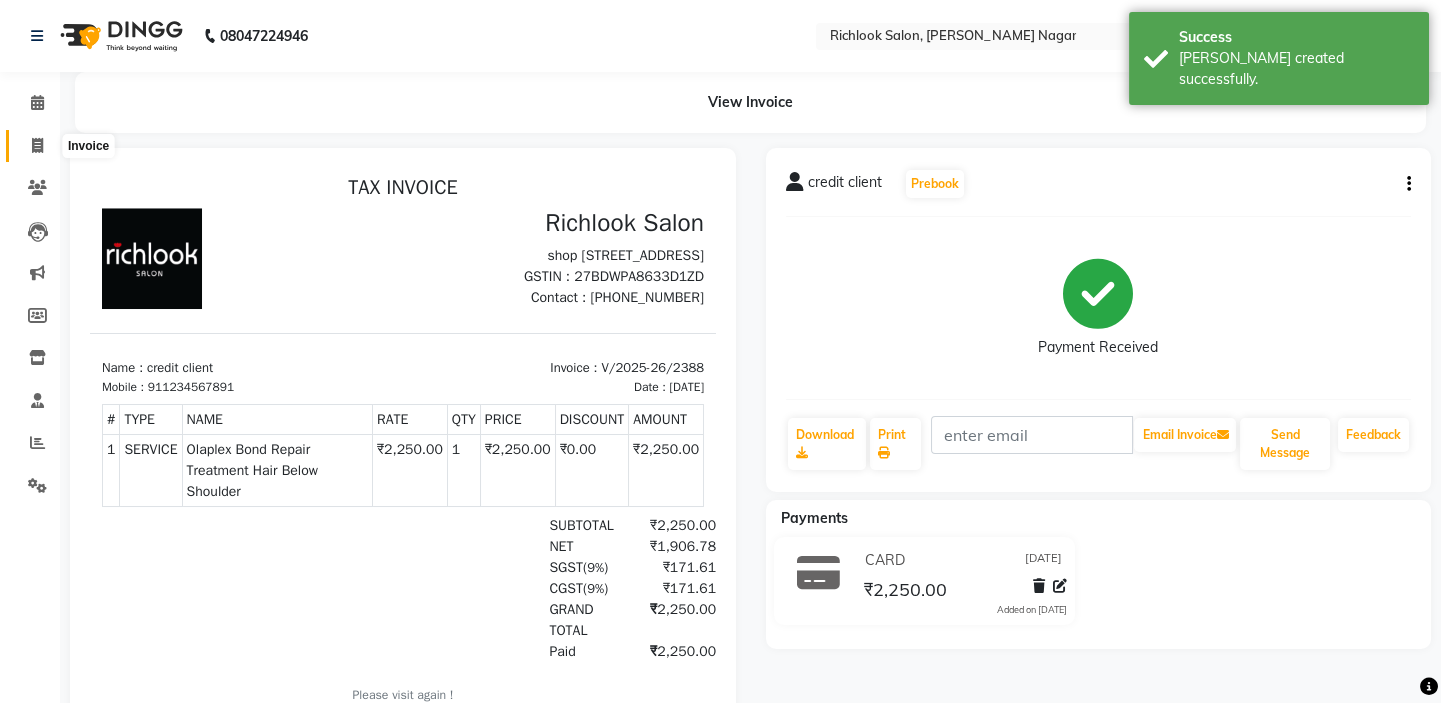 click 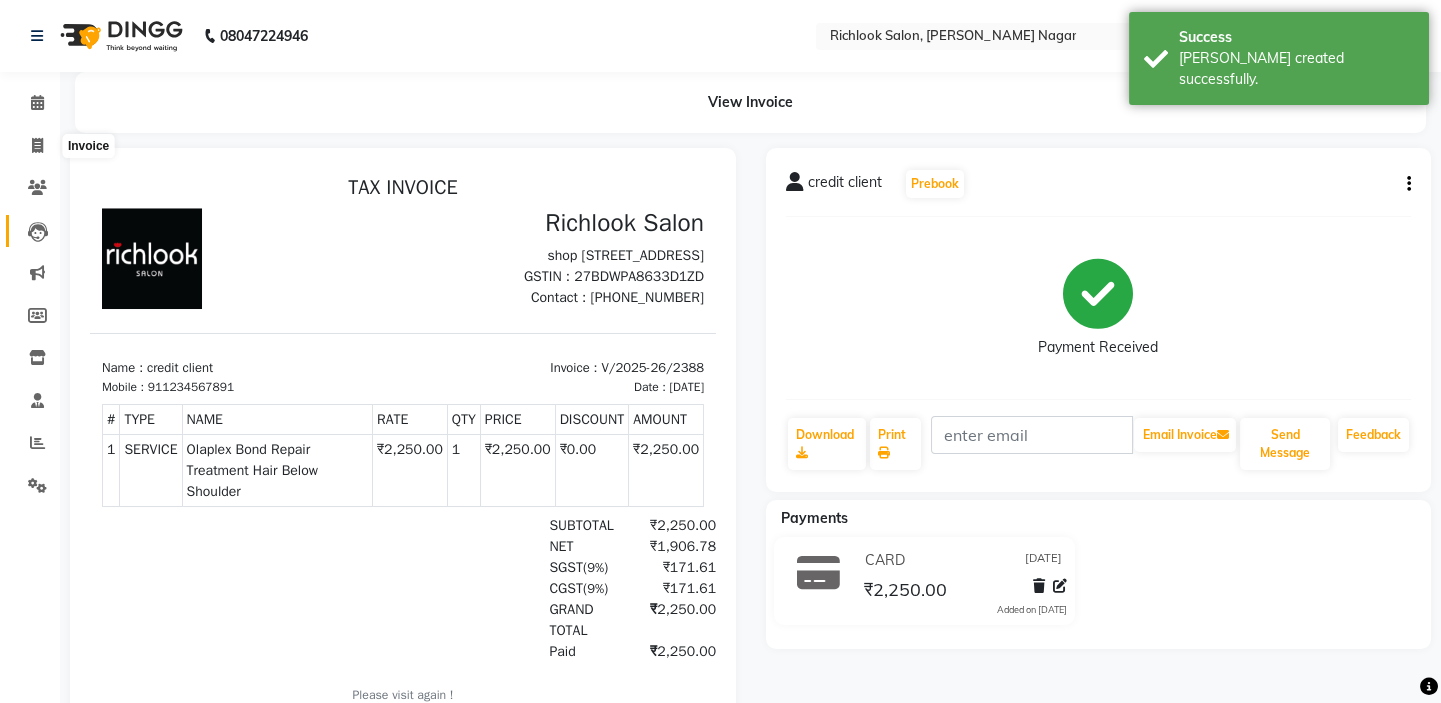 select on "6917" 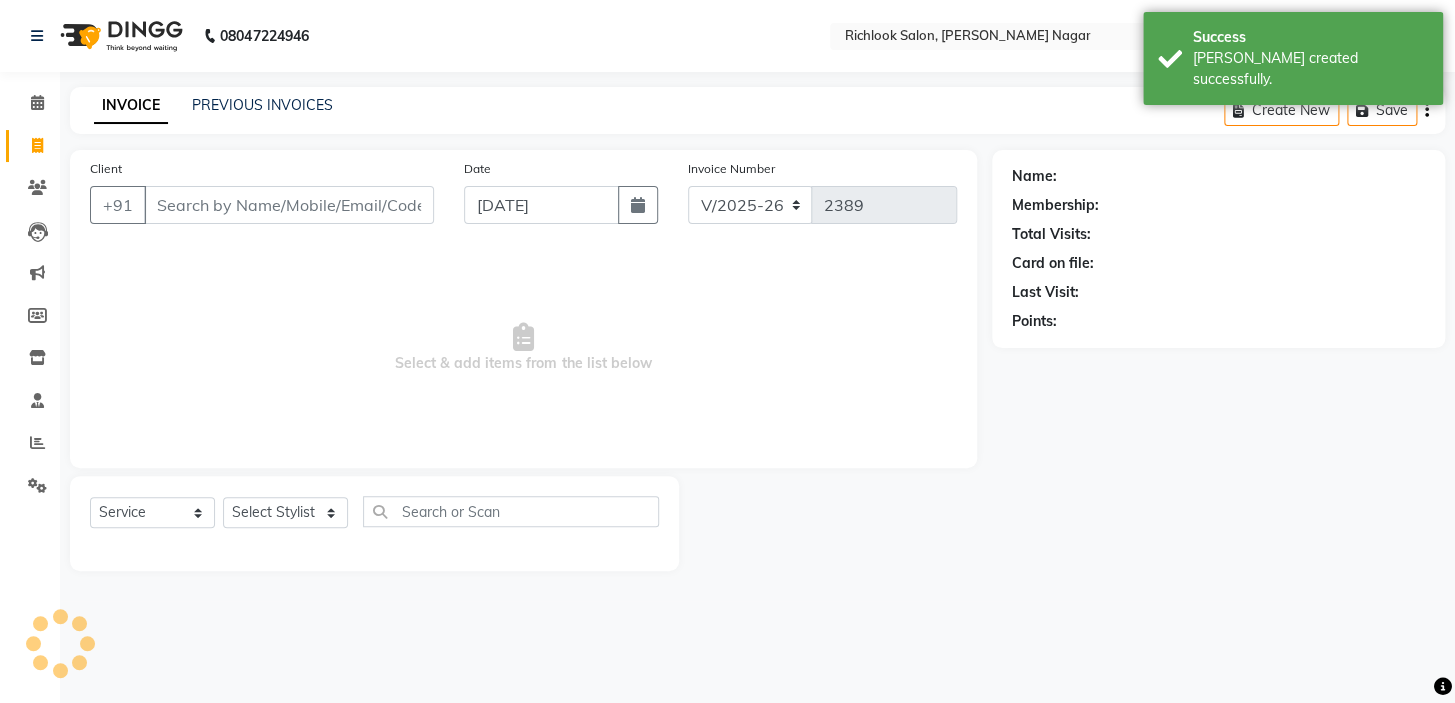 drag, startPoint x: 254, startPoint y: 196, endPoint x: 336, endPoint y: 232, distance: 89.55445 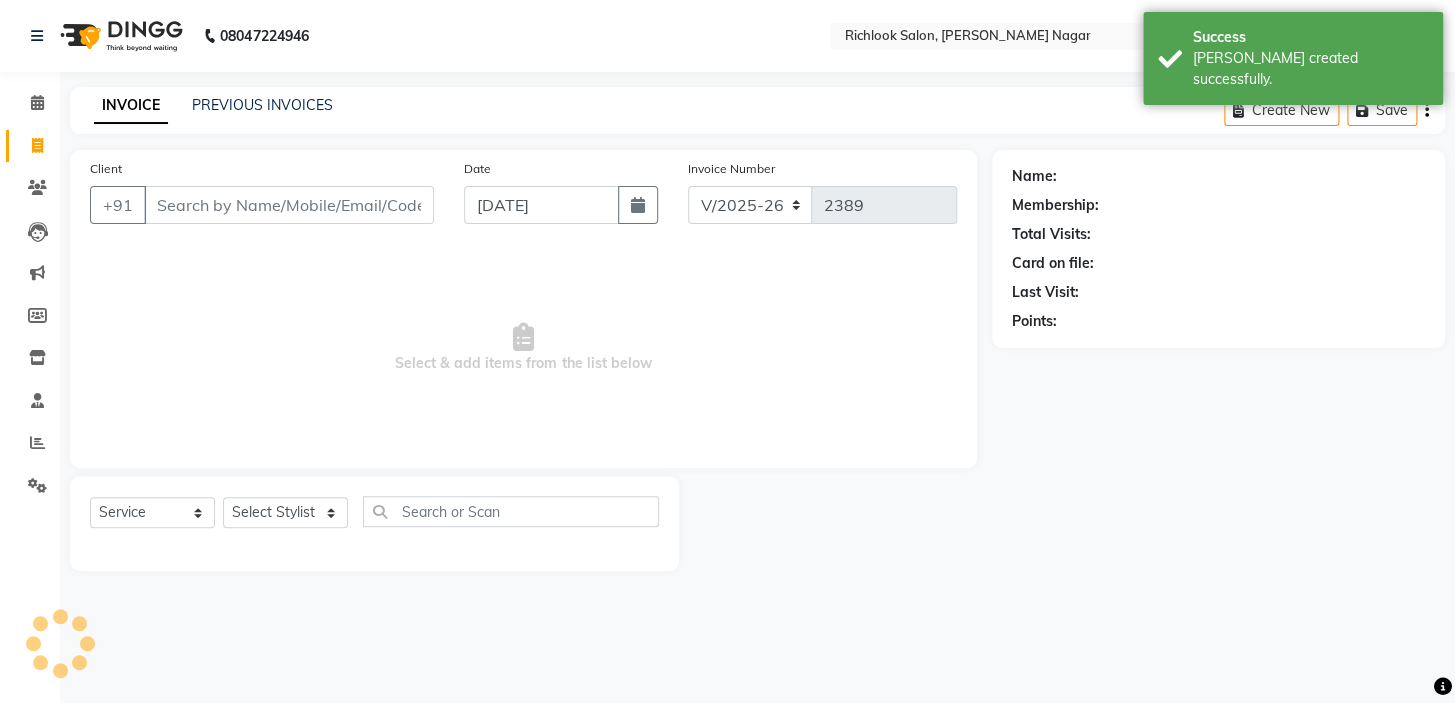 click on "Client" at bounding box center [289, 205] 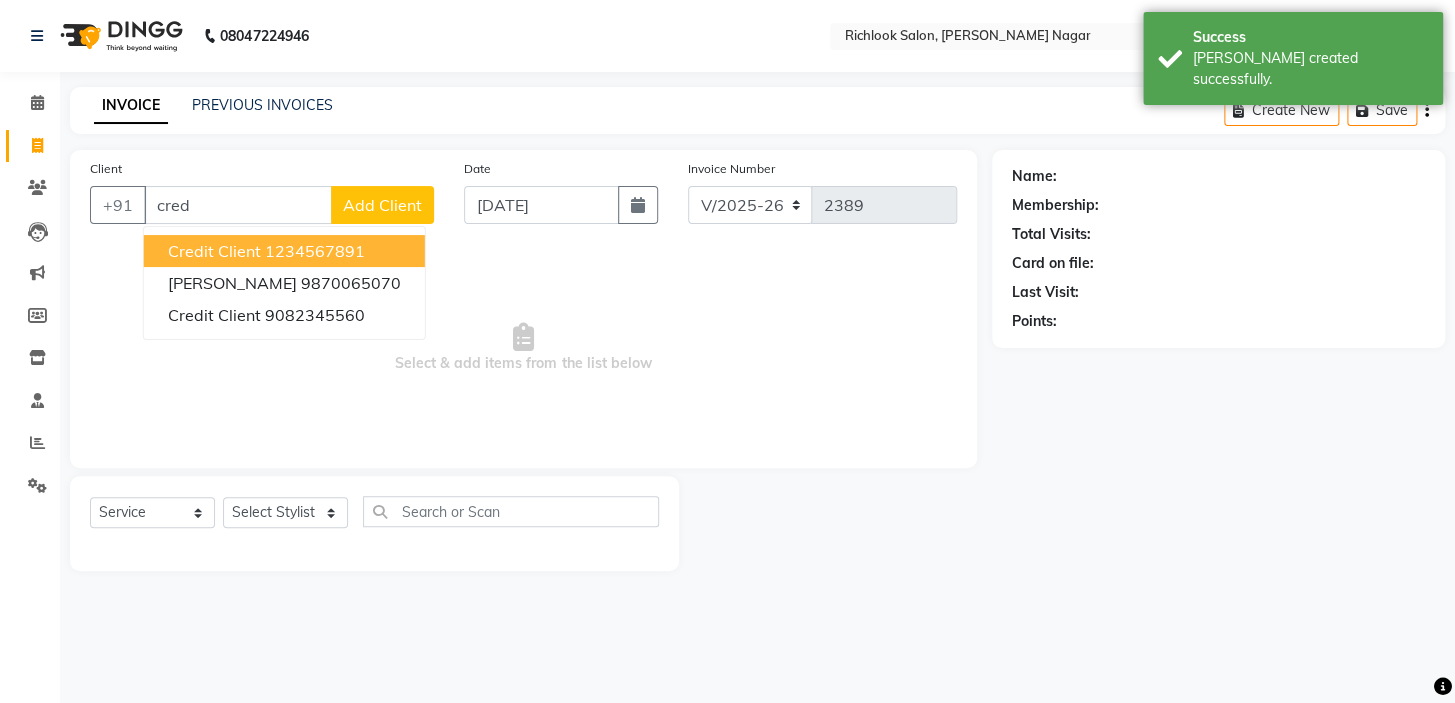 click on "credit client" at bounding box center [214, 251] 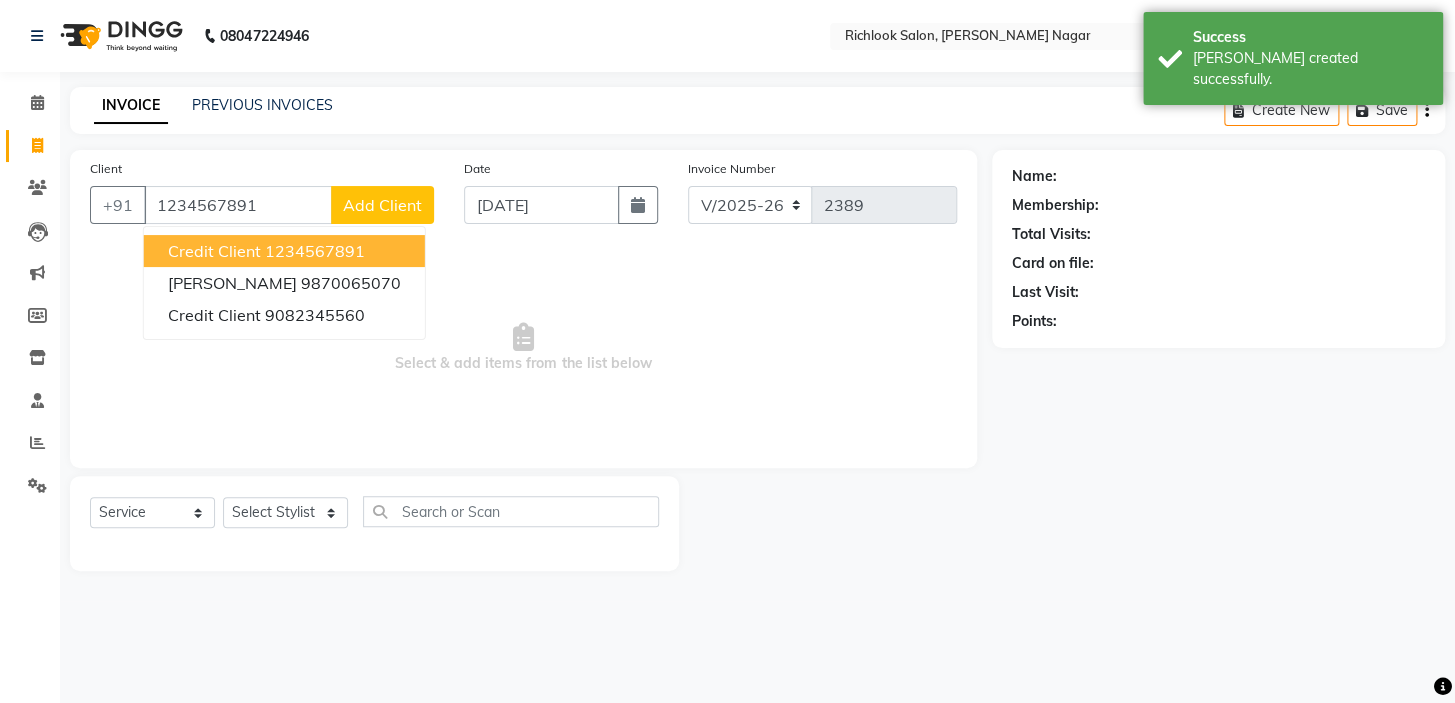 type on "1234567891" 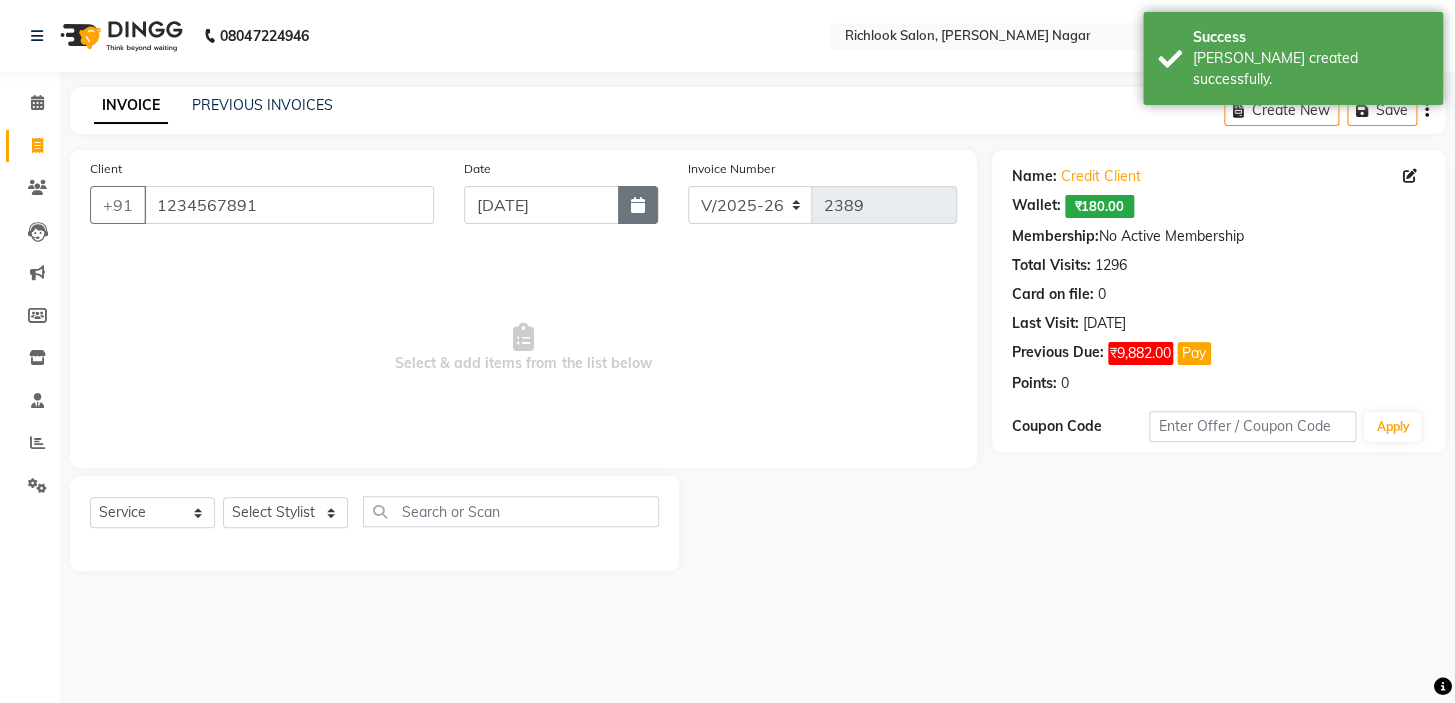 click 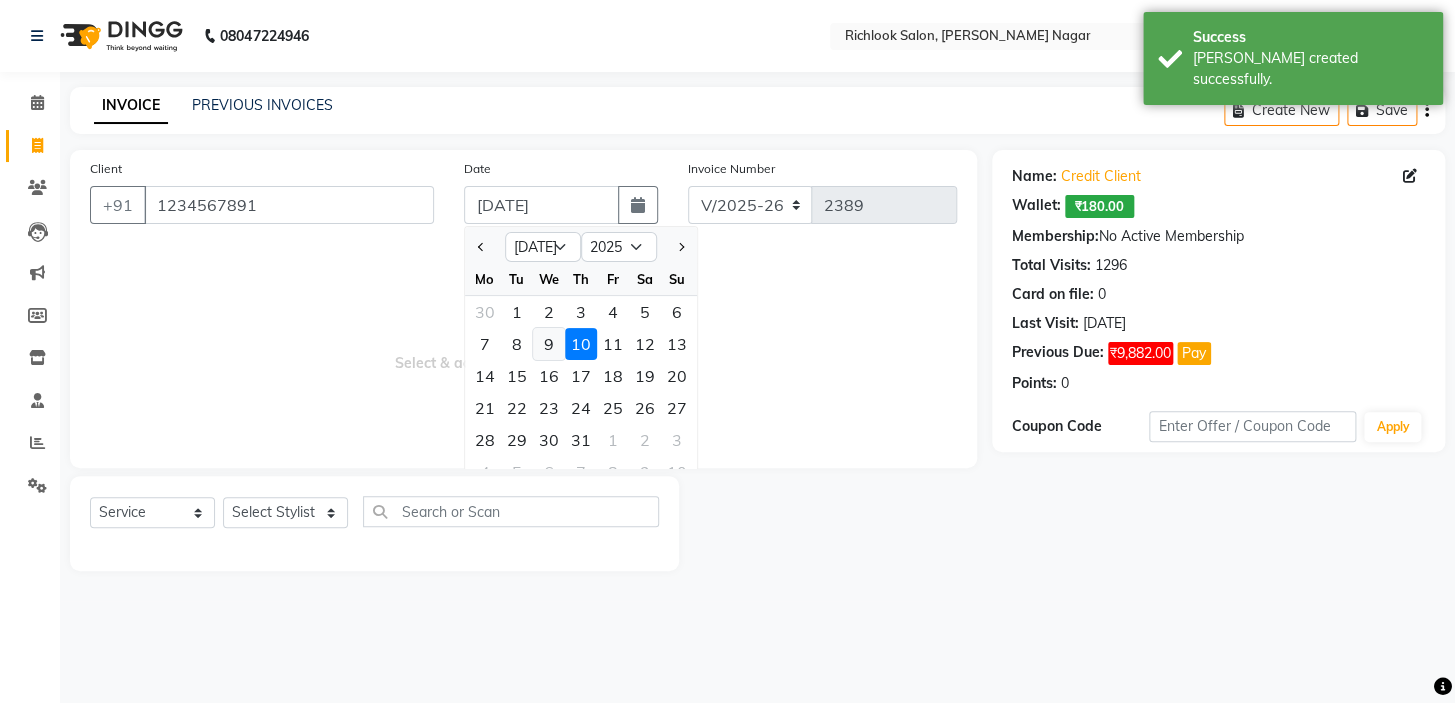 click on "9" 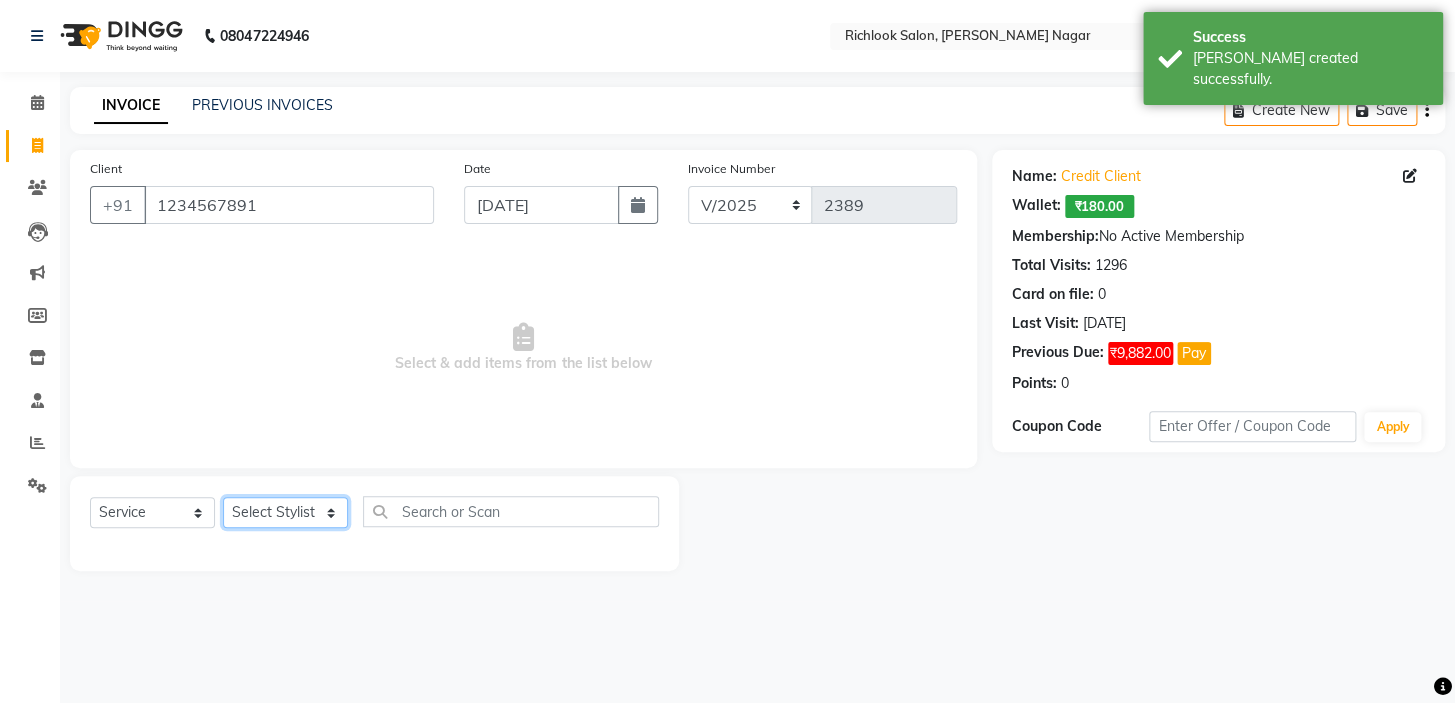 drag, startPoint x: 293, startPoint y: 513, endPoint x: 363, endPoint y: 523, distance: 70.71068 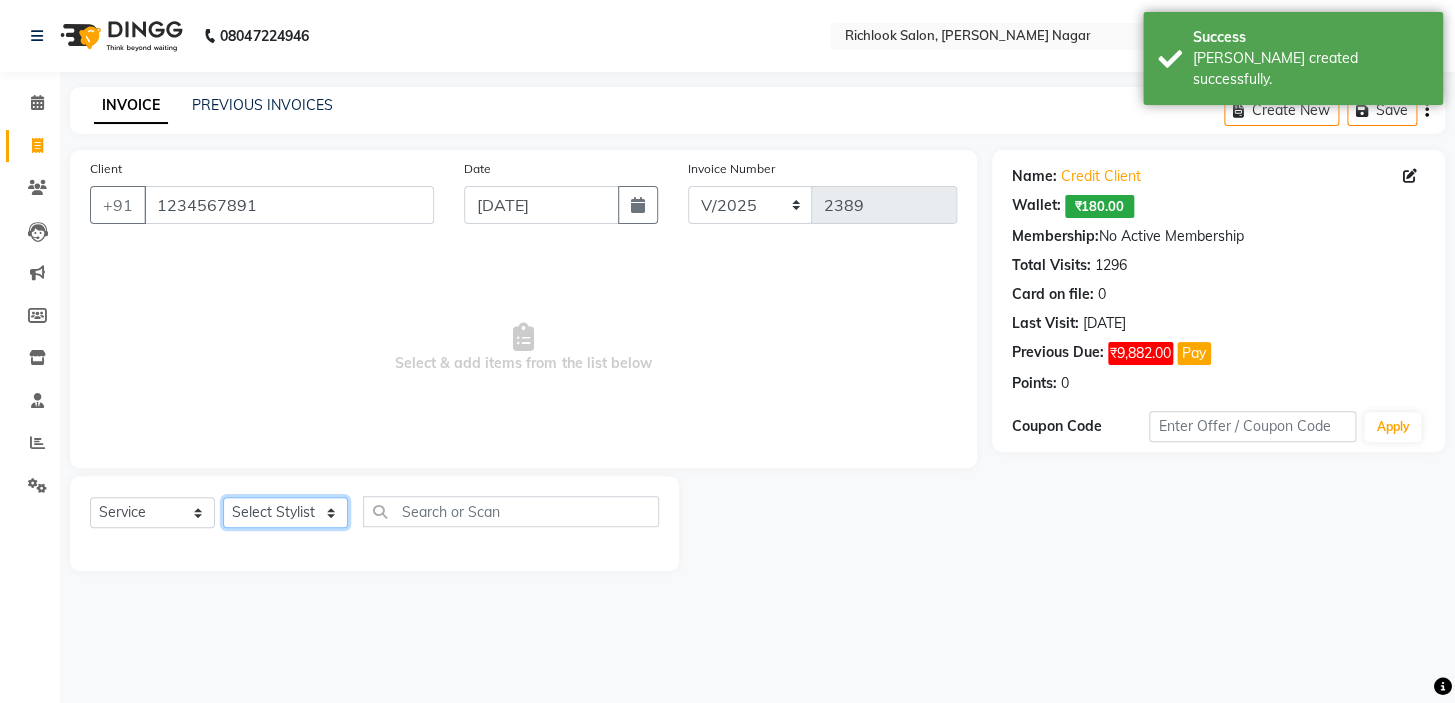 select on "54432" 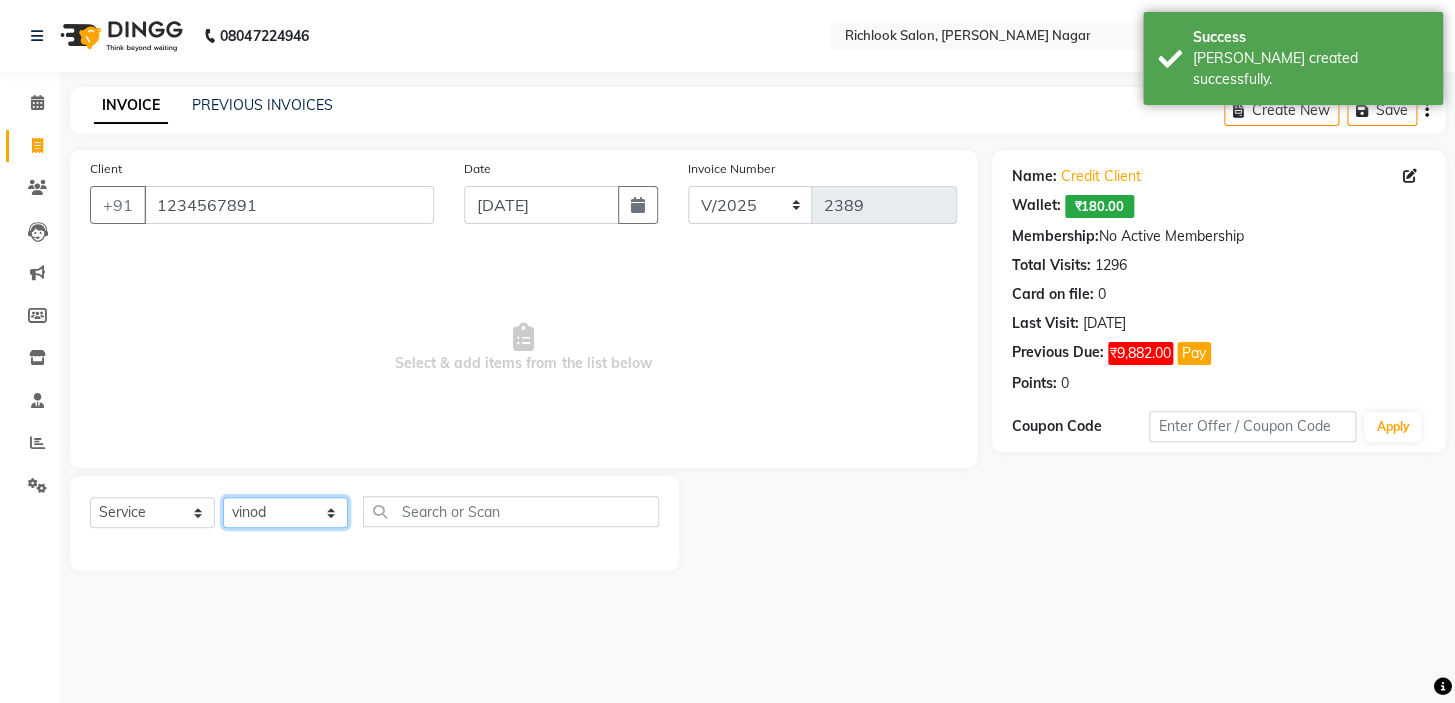 click on "Select Stylist disha [PERSON_NAME] priya santosh  [PERSON_NAME] [PERSON_NAME] [PERSON_NAME]" 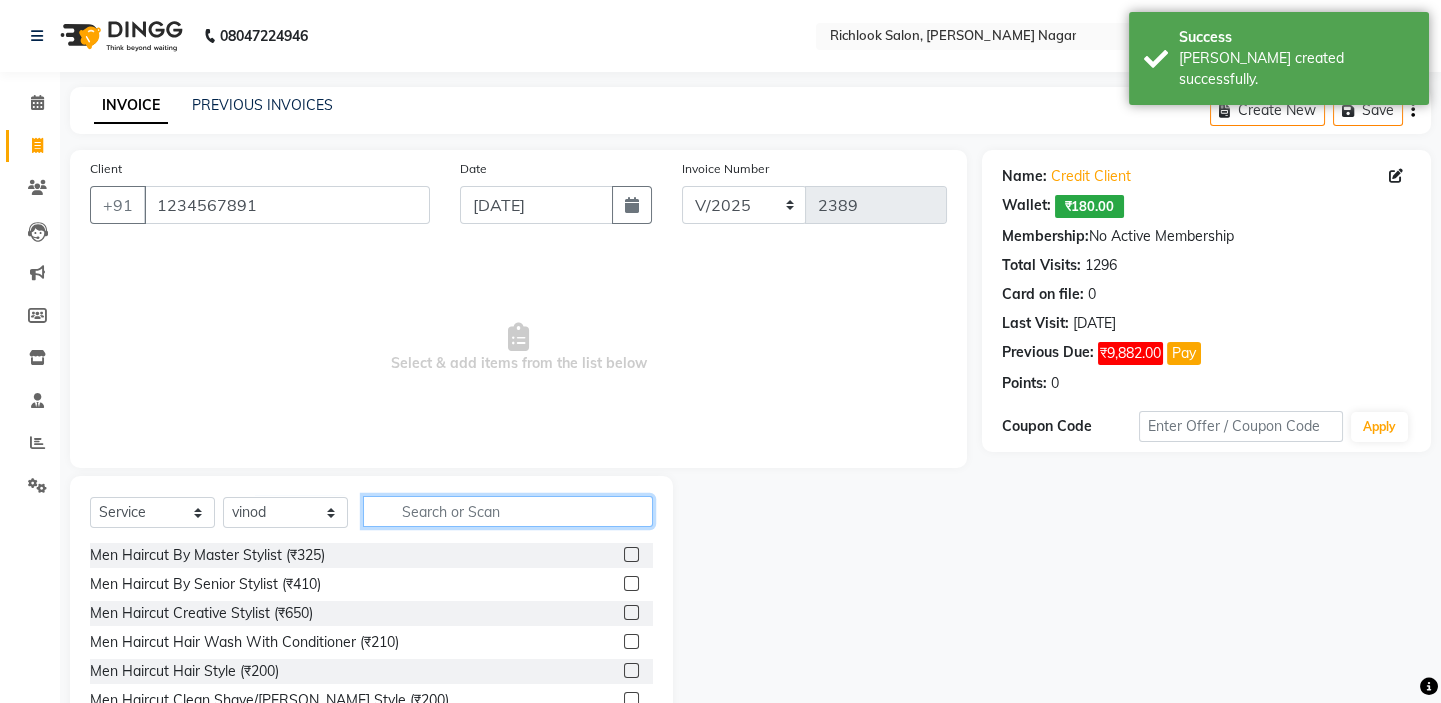 click 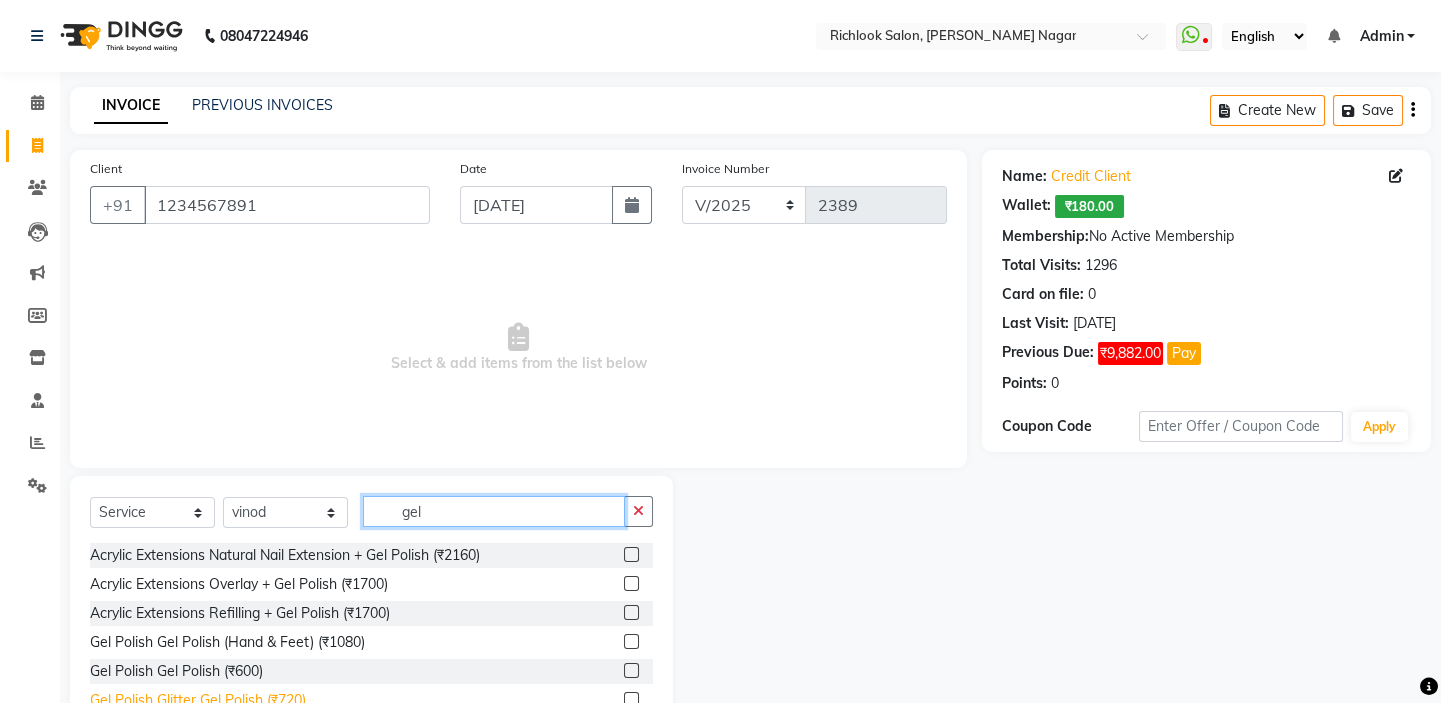type on "gel" 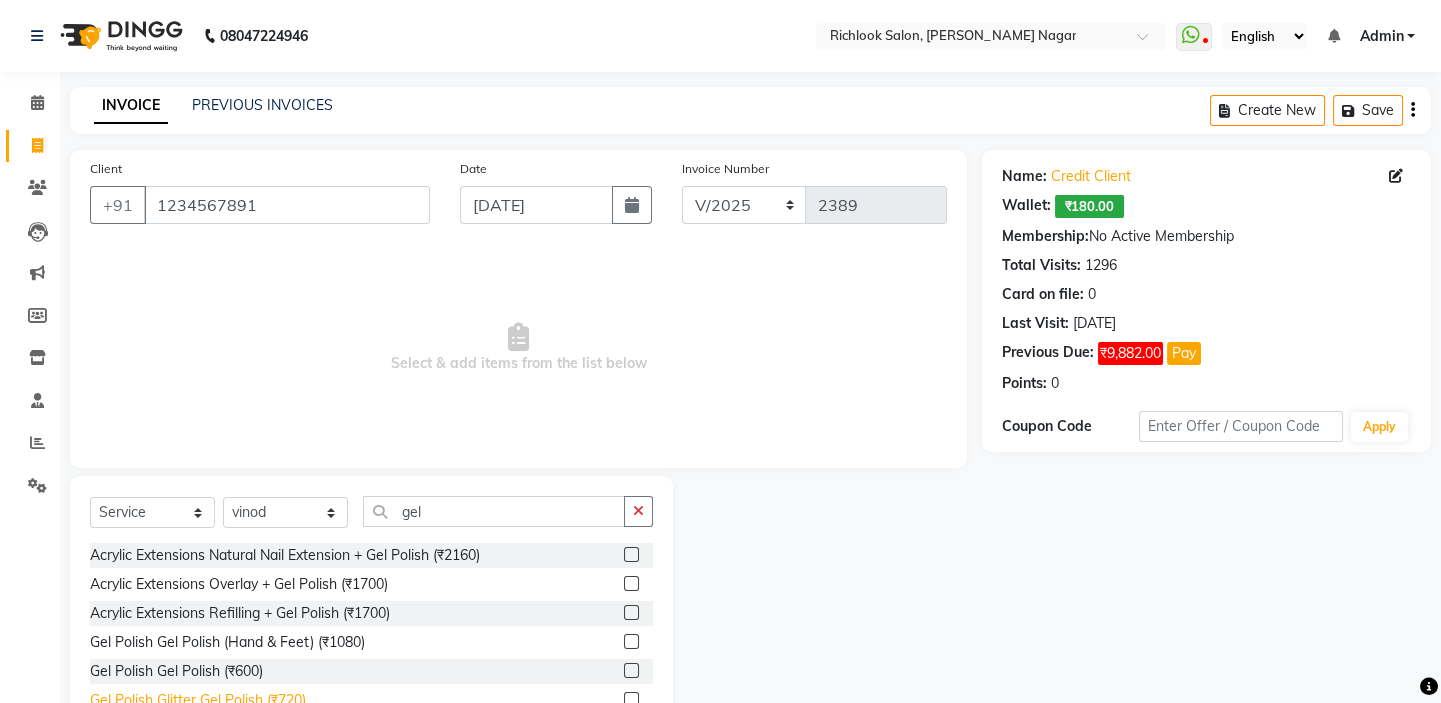 click on "Gel Polish Glitter Gel Polish (₹720)" 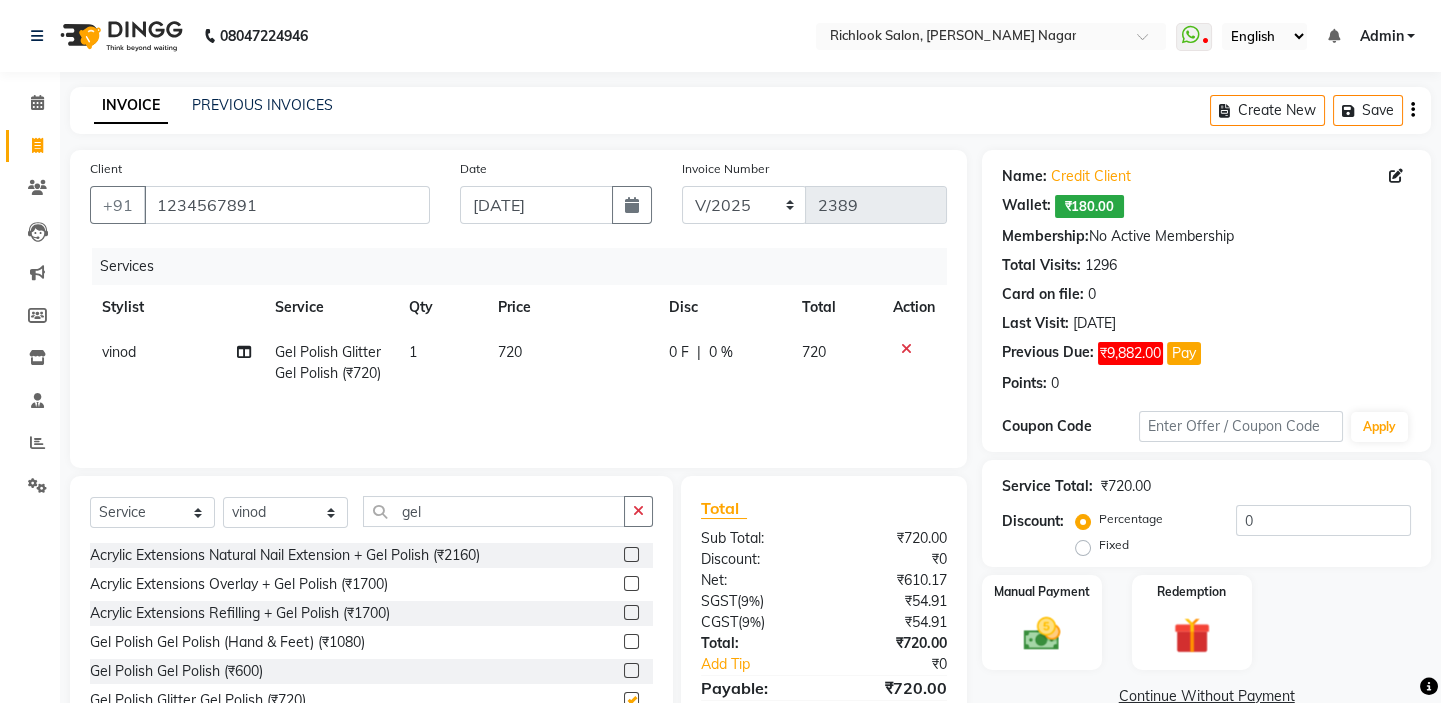 checkbox on "false" 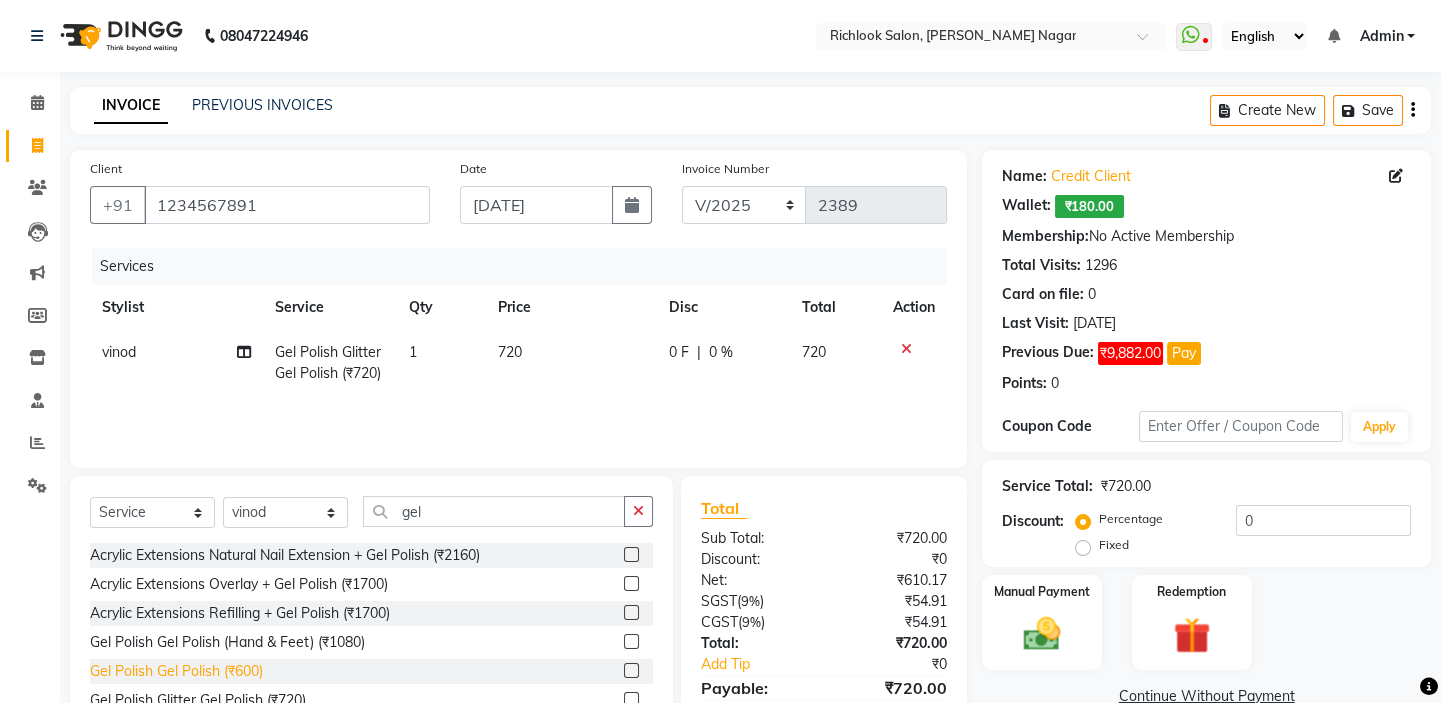 click on "Gel Polish Gel Polish (₹600)" 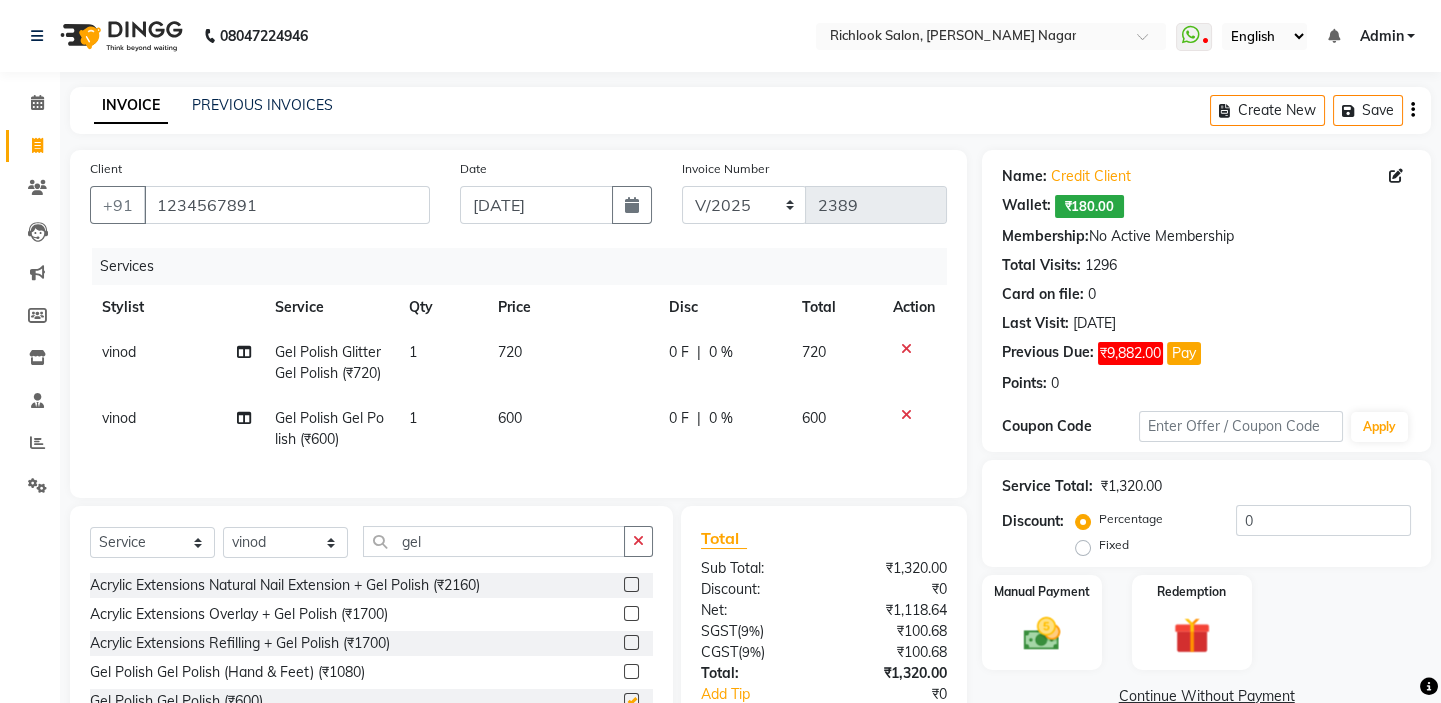checkbox on "false" 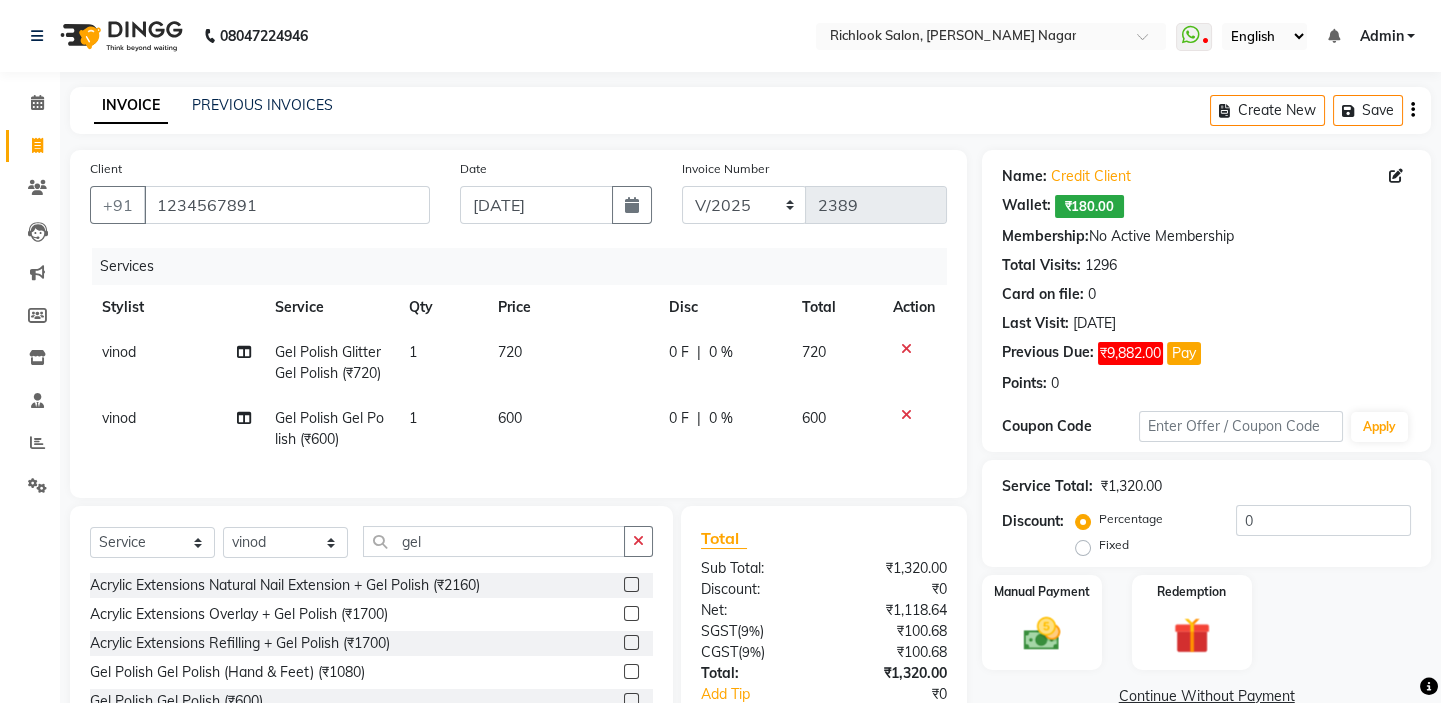 click 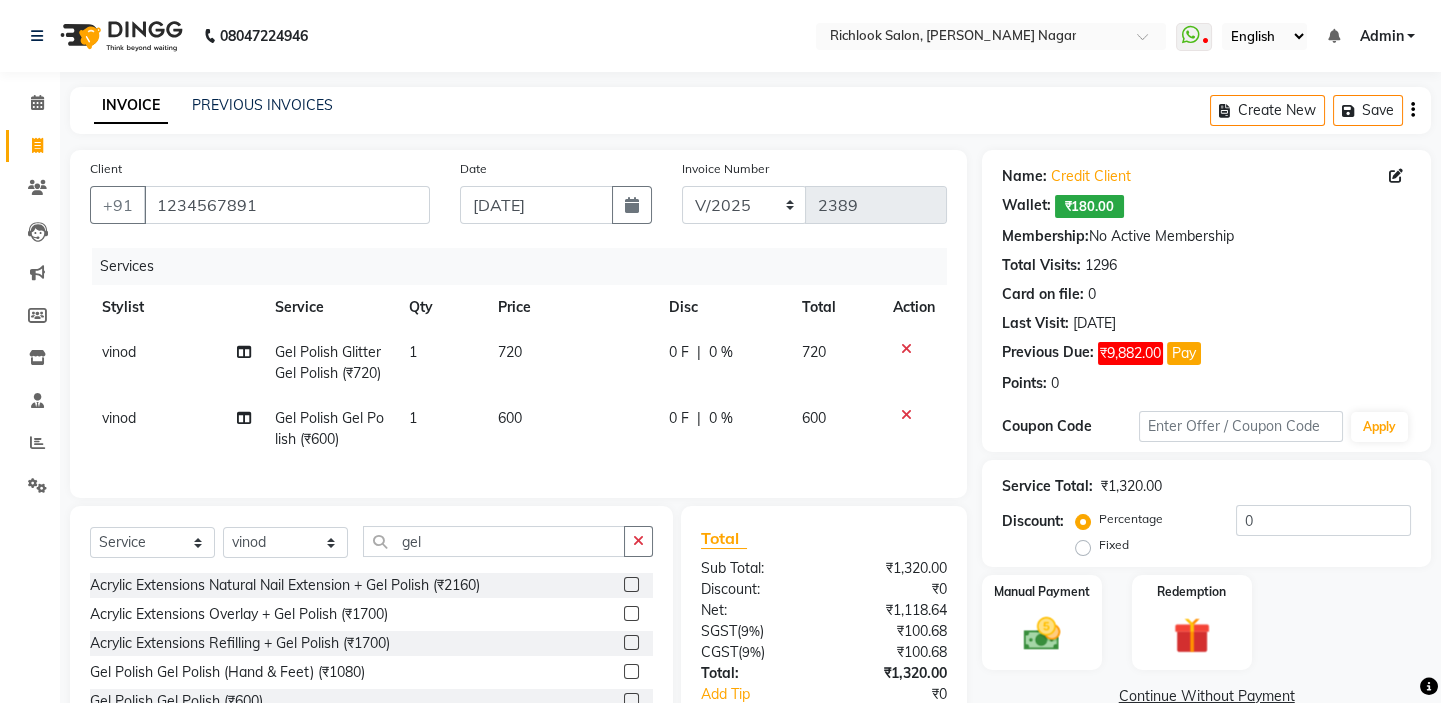 click 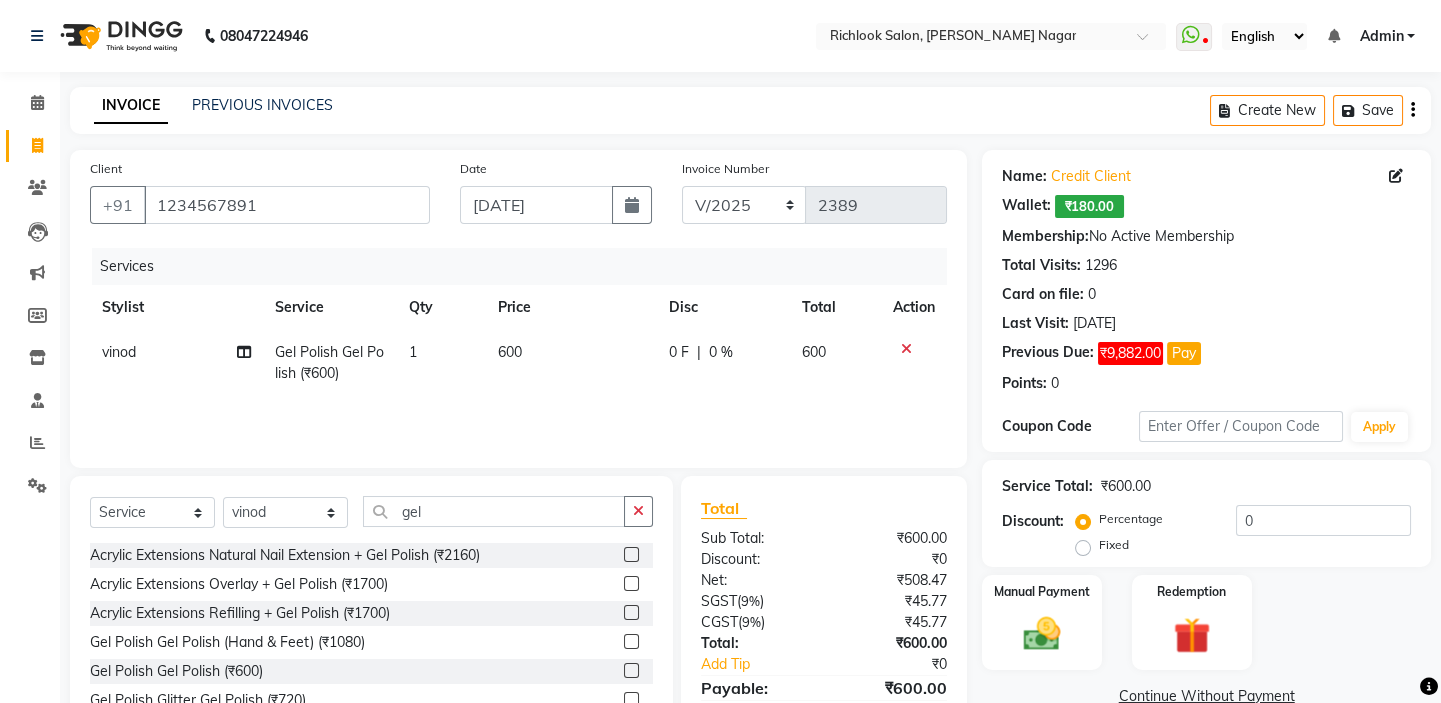 click on "600" 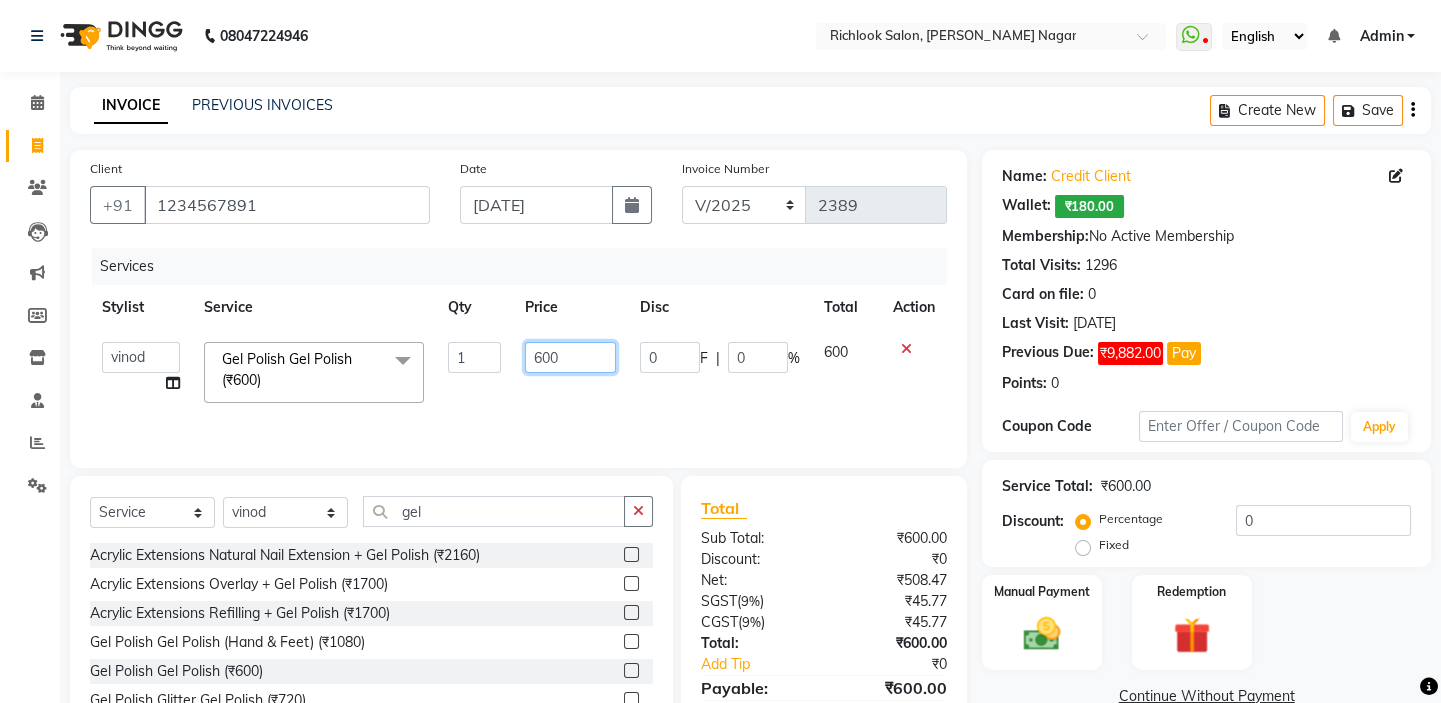 drag, startPoint x: 519, startPoint y: 350, endPoint x: 190, endPoint y: 359, distance: 329.12308 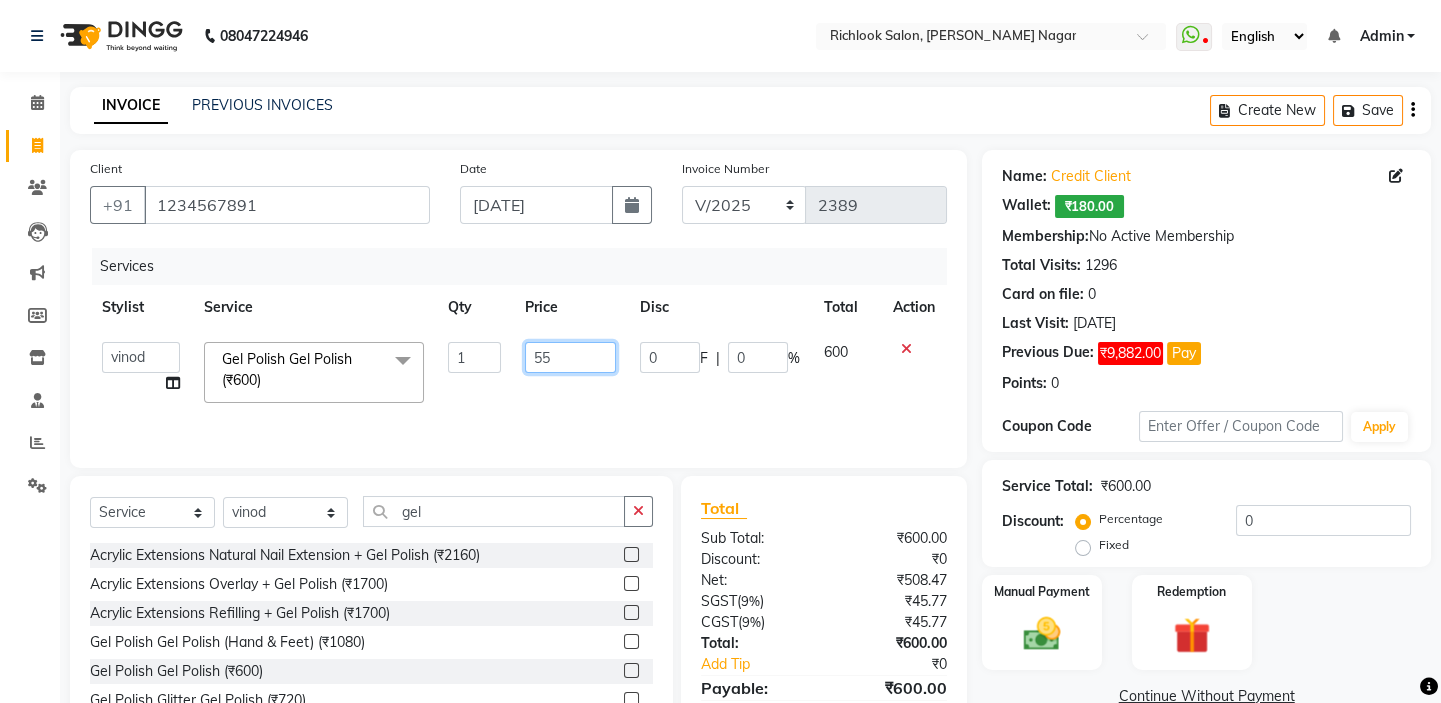 type on "550" 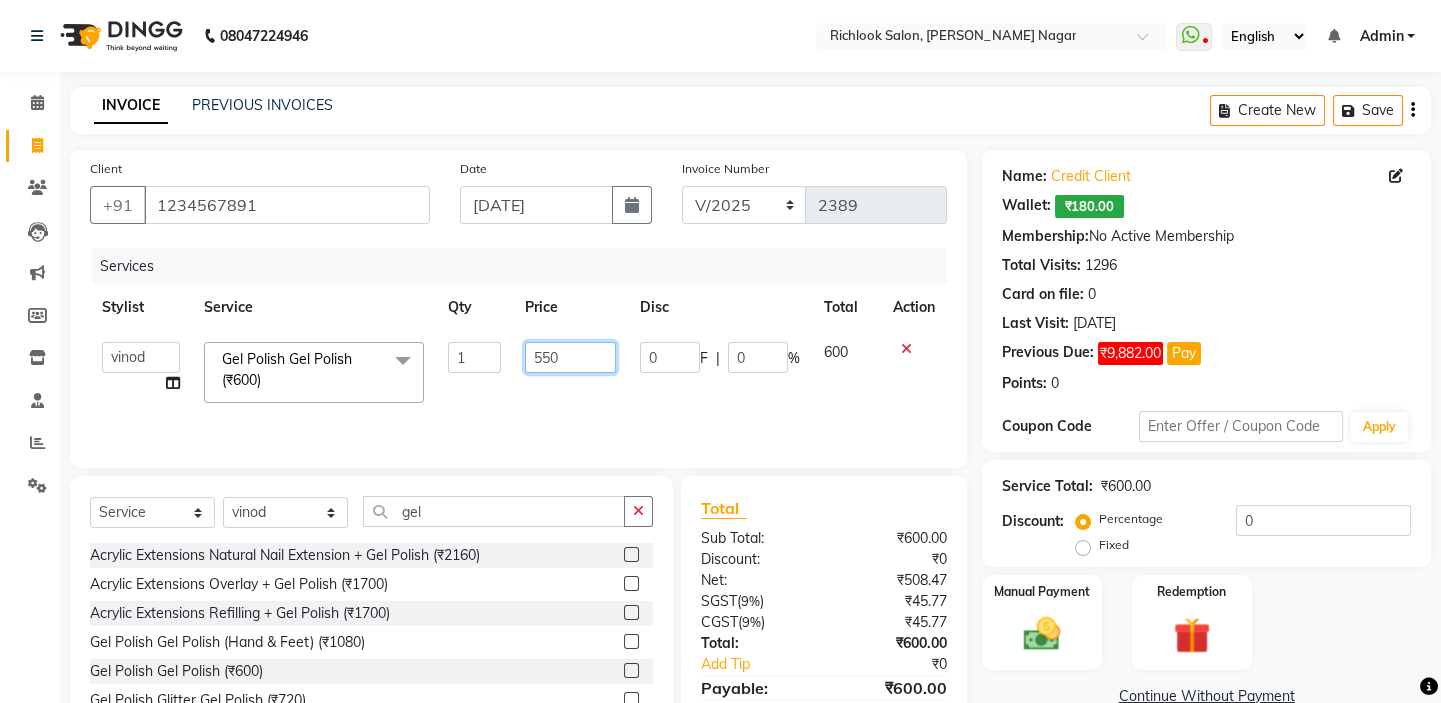 scroll, scrollTop: 99, scrollLeft: 0, axis: vertical 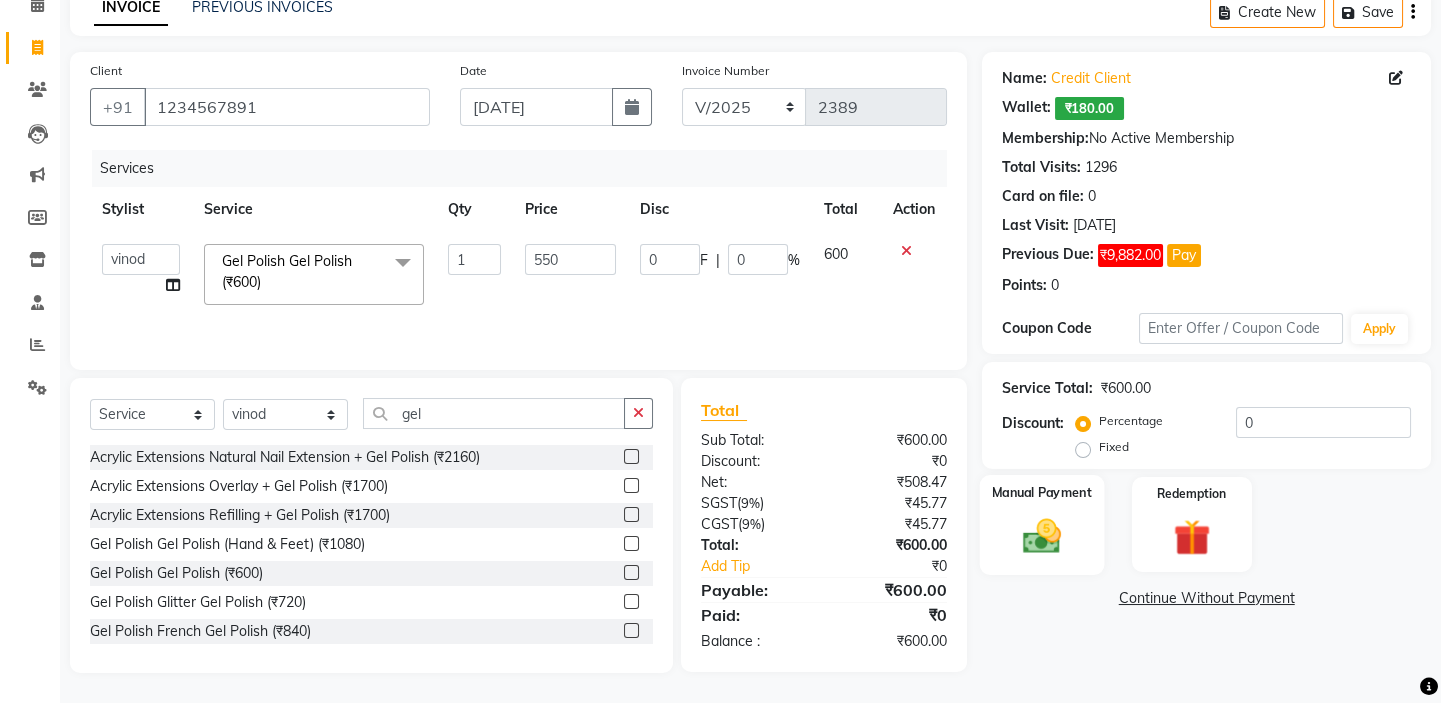 click 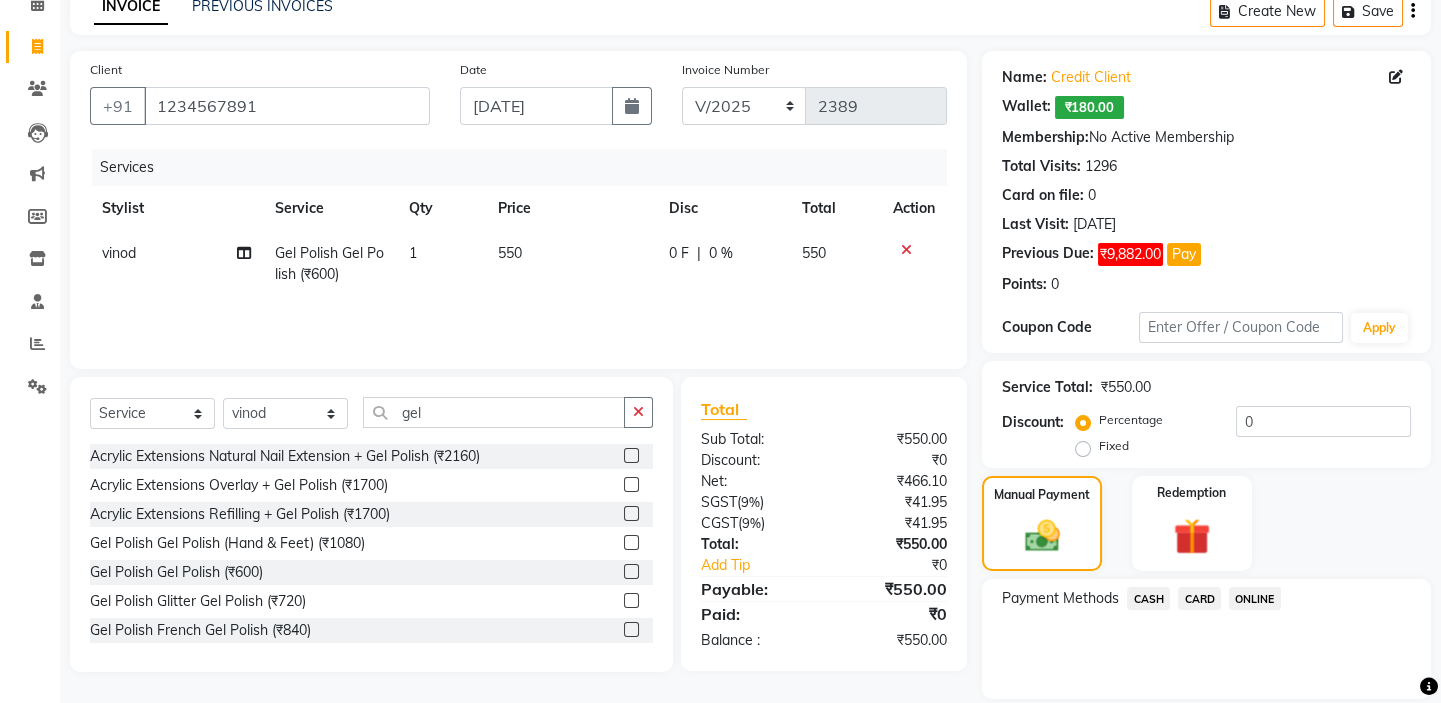 click on "CARD" 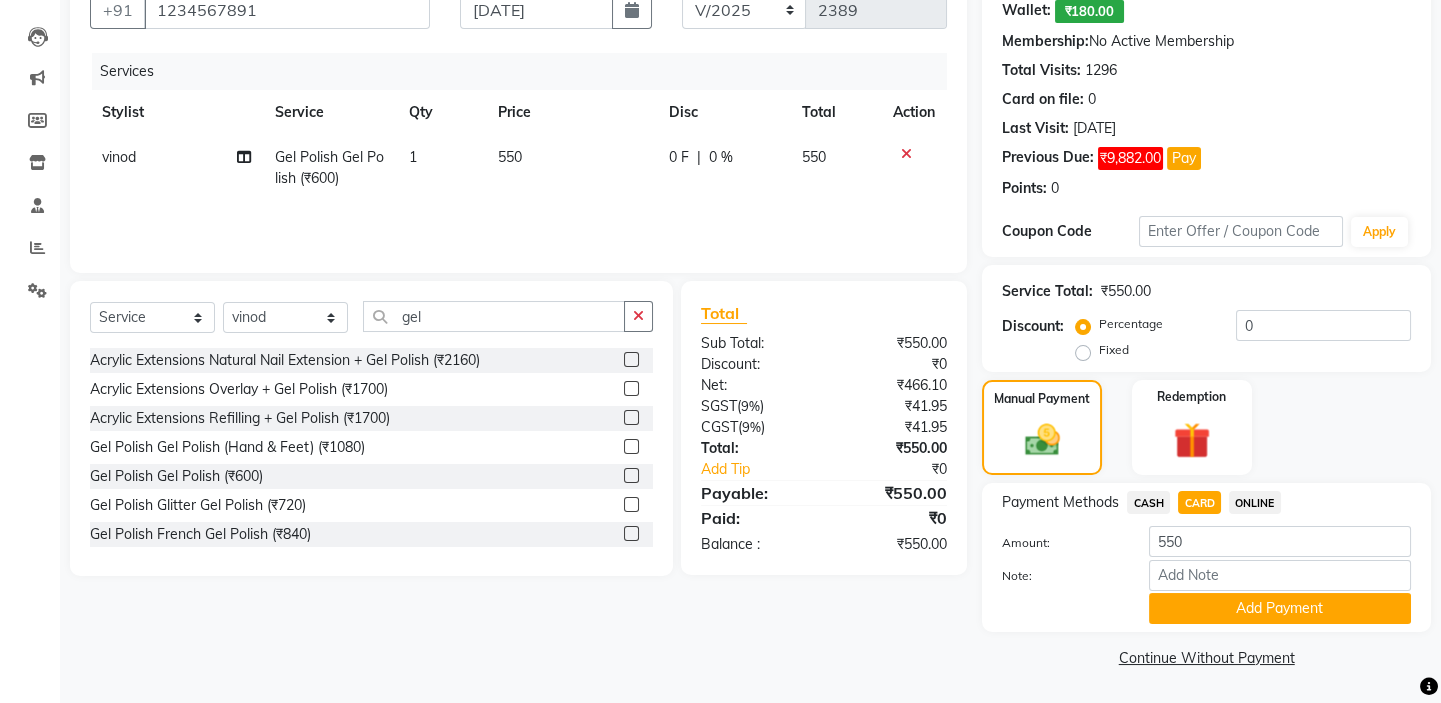 click on "Add Payment" 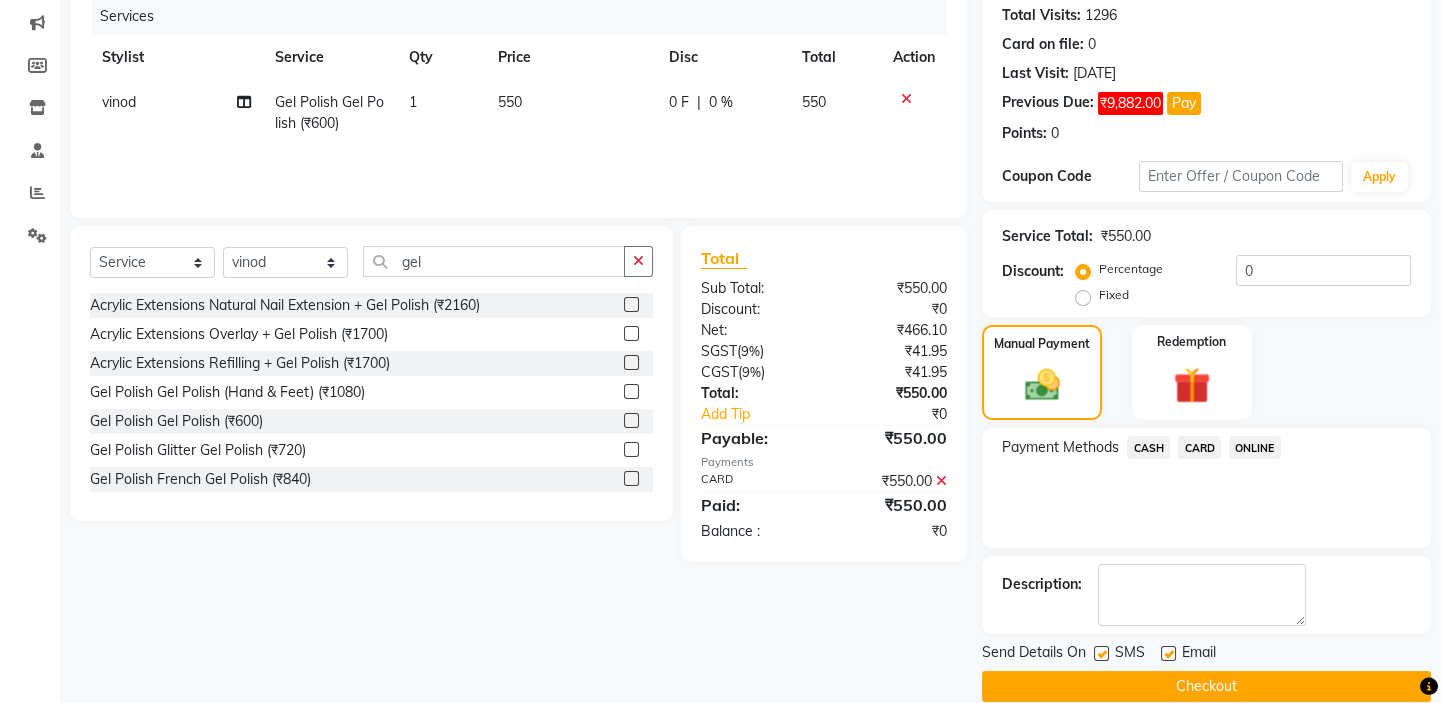 scroll, scrollTop: 279, scrollLeft: 0, axis: vertical 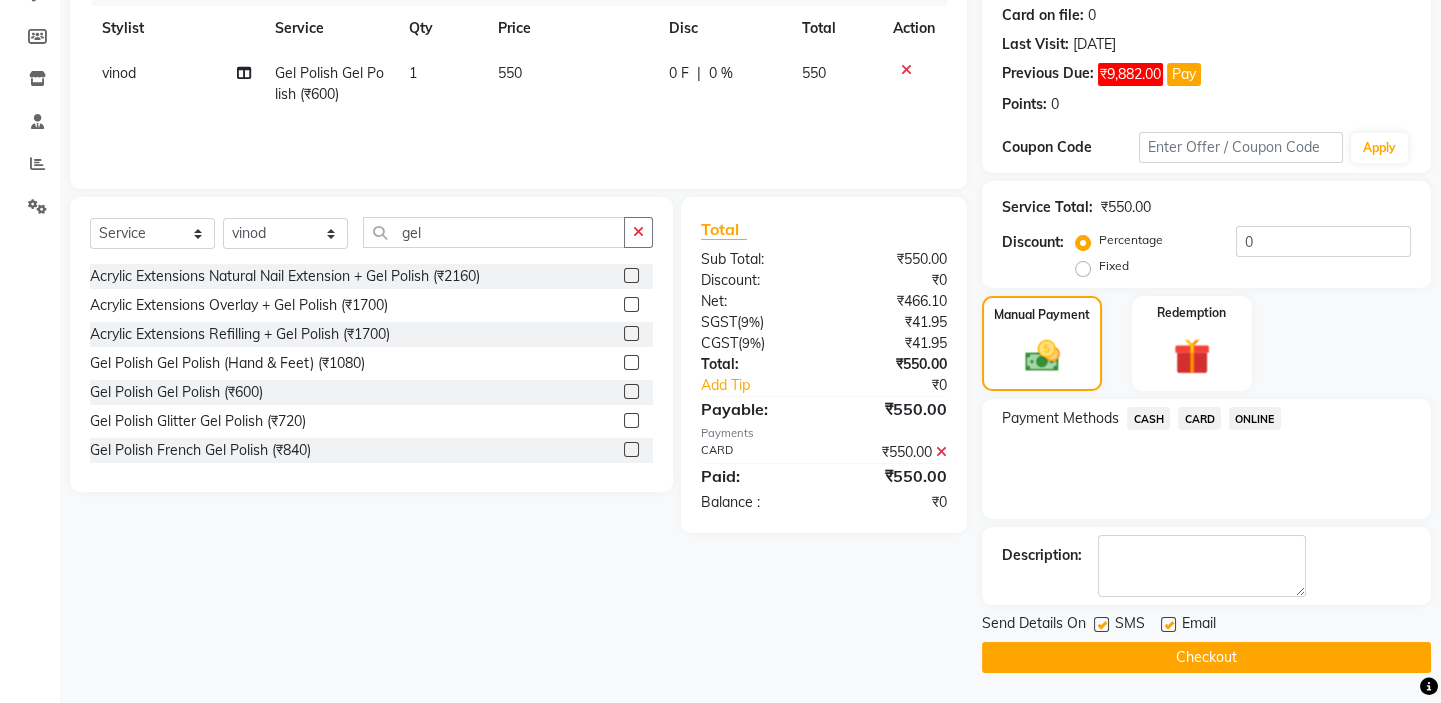 click on "Checkout" 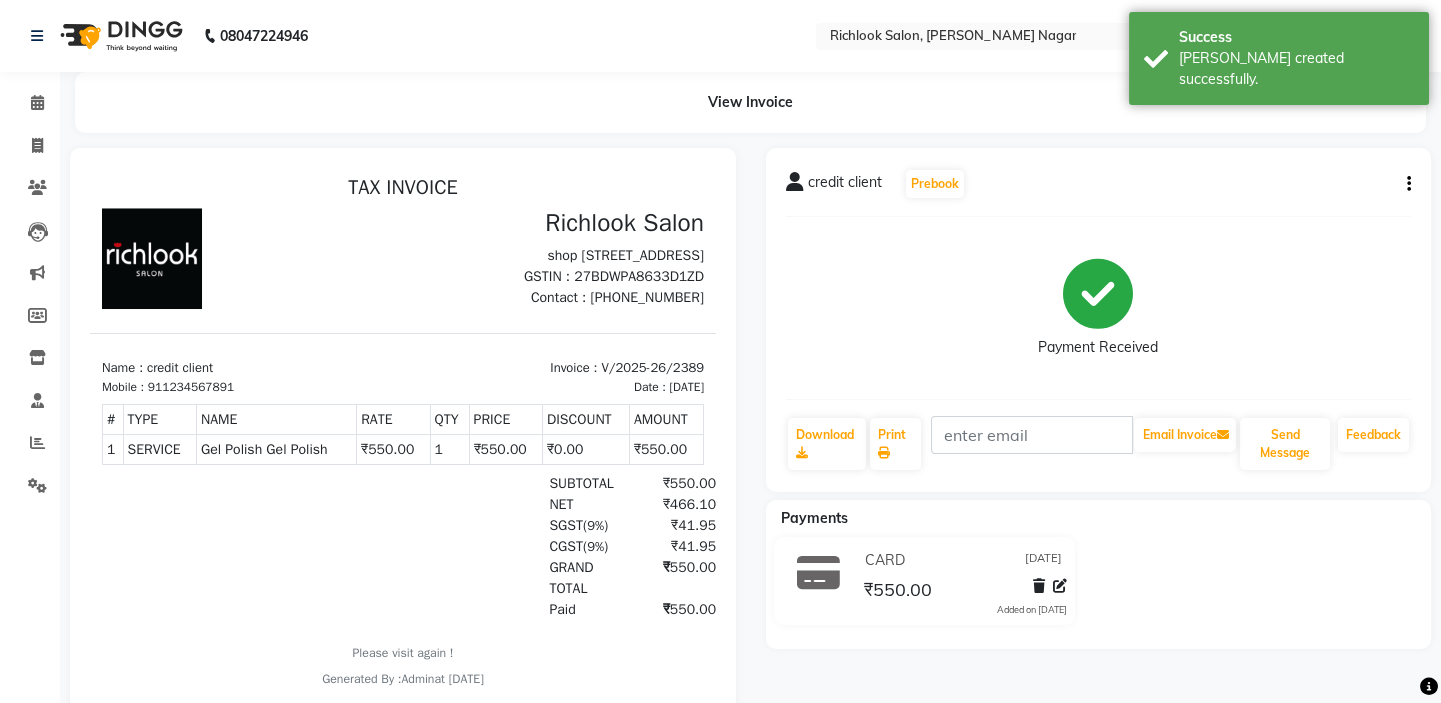scroll, scrollTop: 0, scrollLeft: 0, axis: both 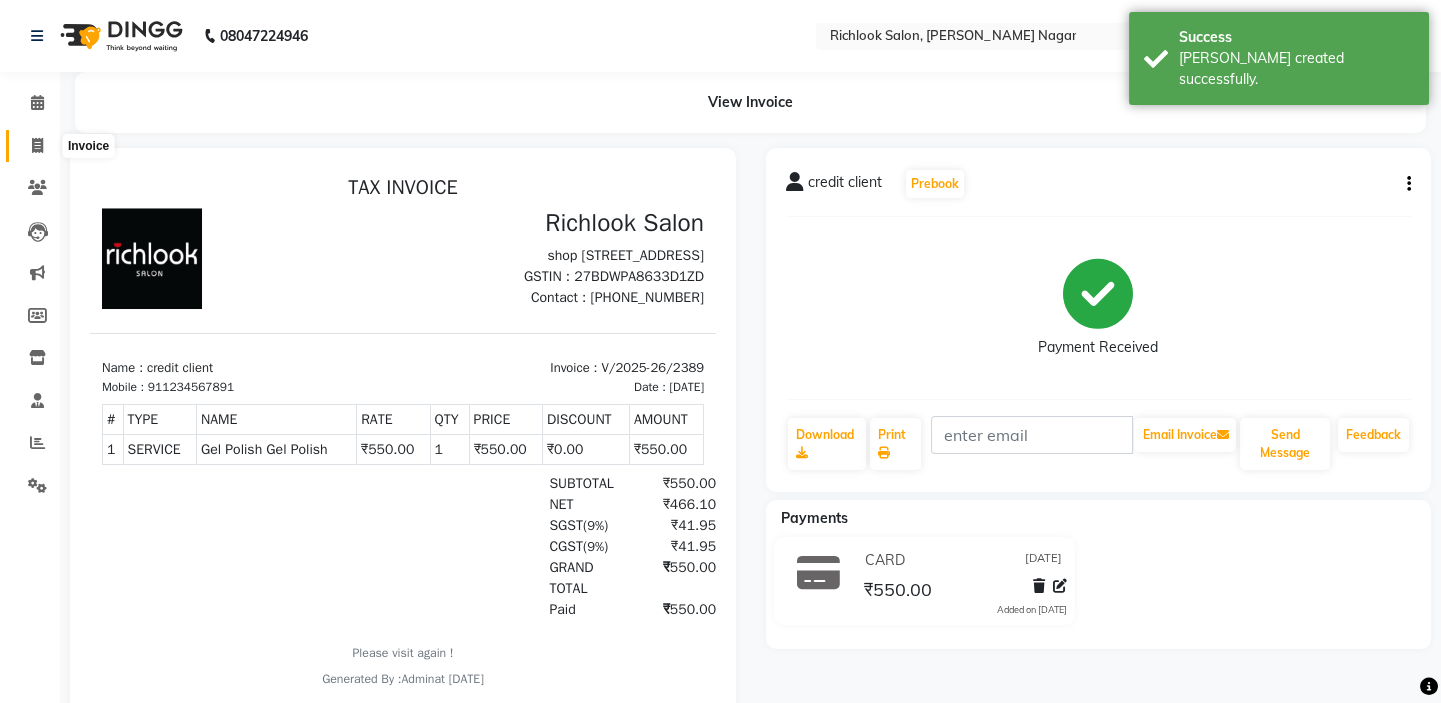 click 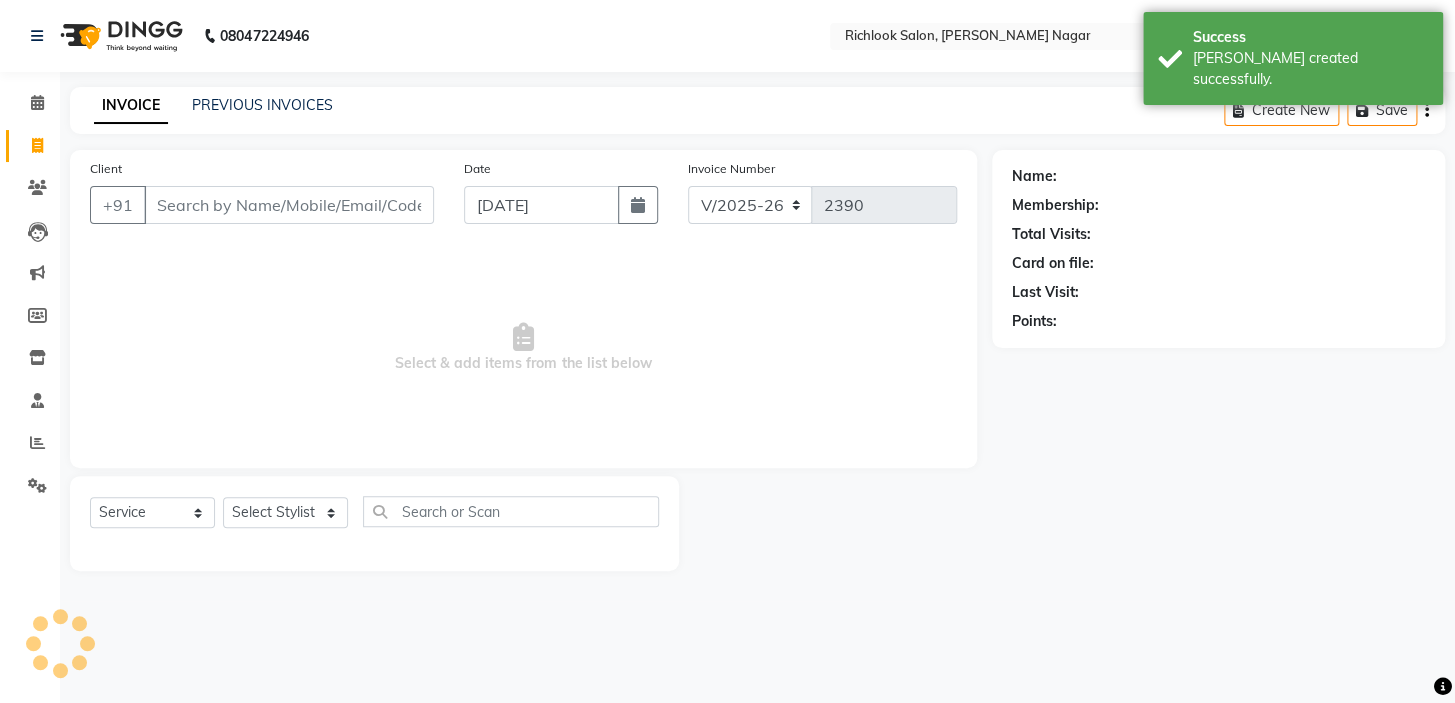 click on "Client" at bounding box center [289, 205] 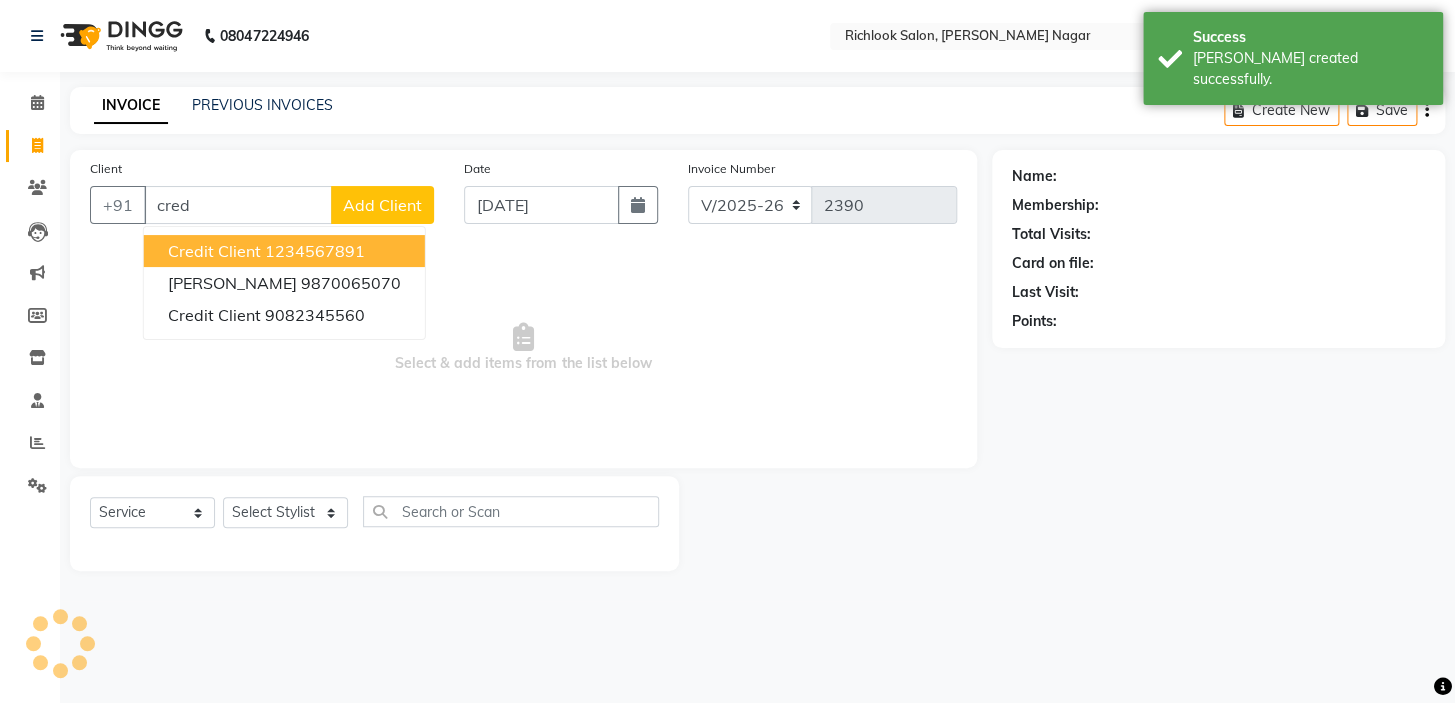 click on "credit client  1234567891" at bounding box center (284, 251) 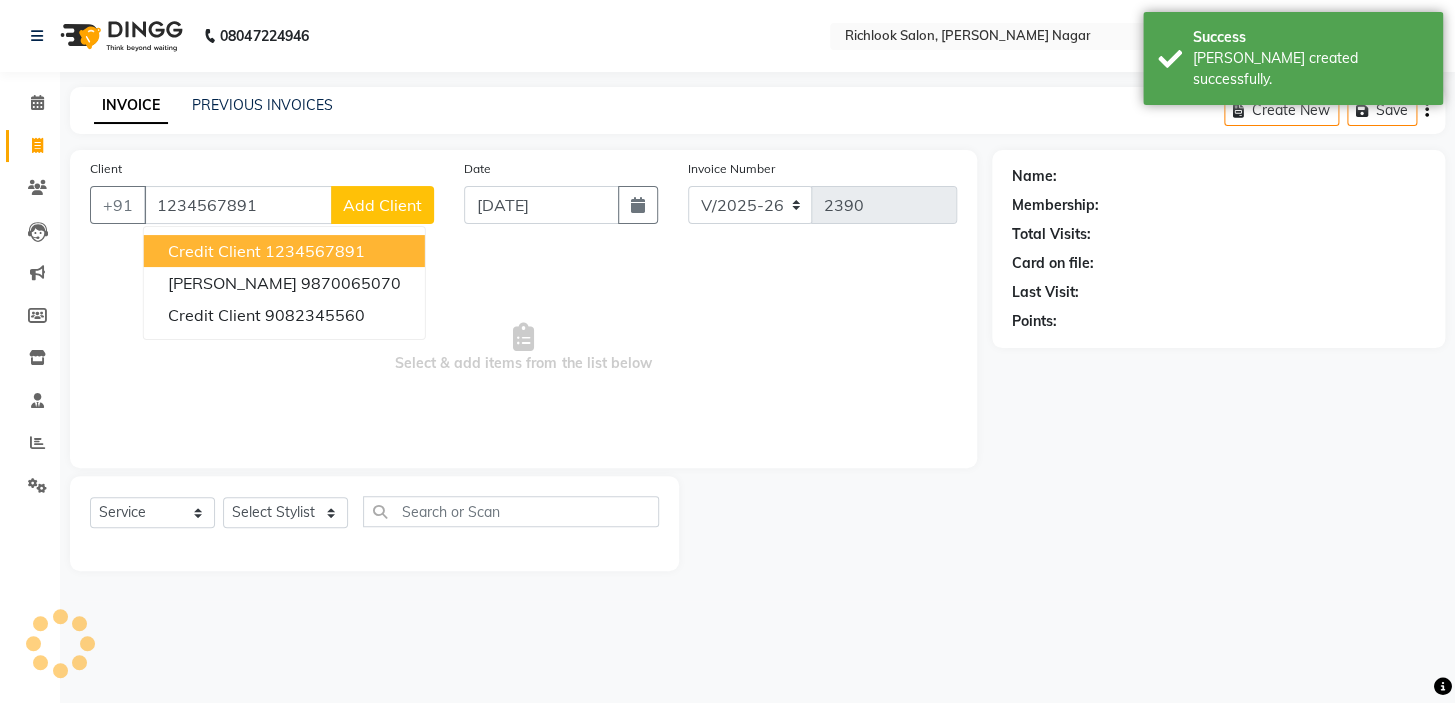 type on "1234567891" 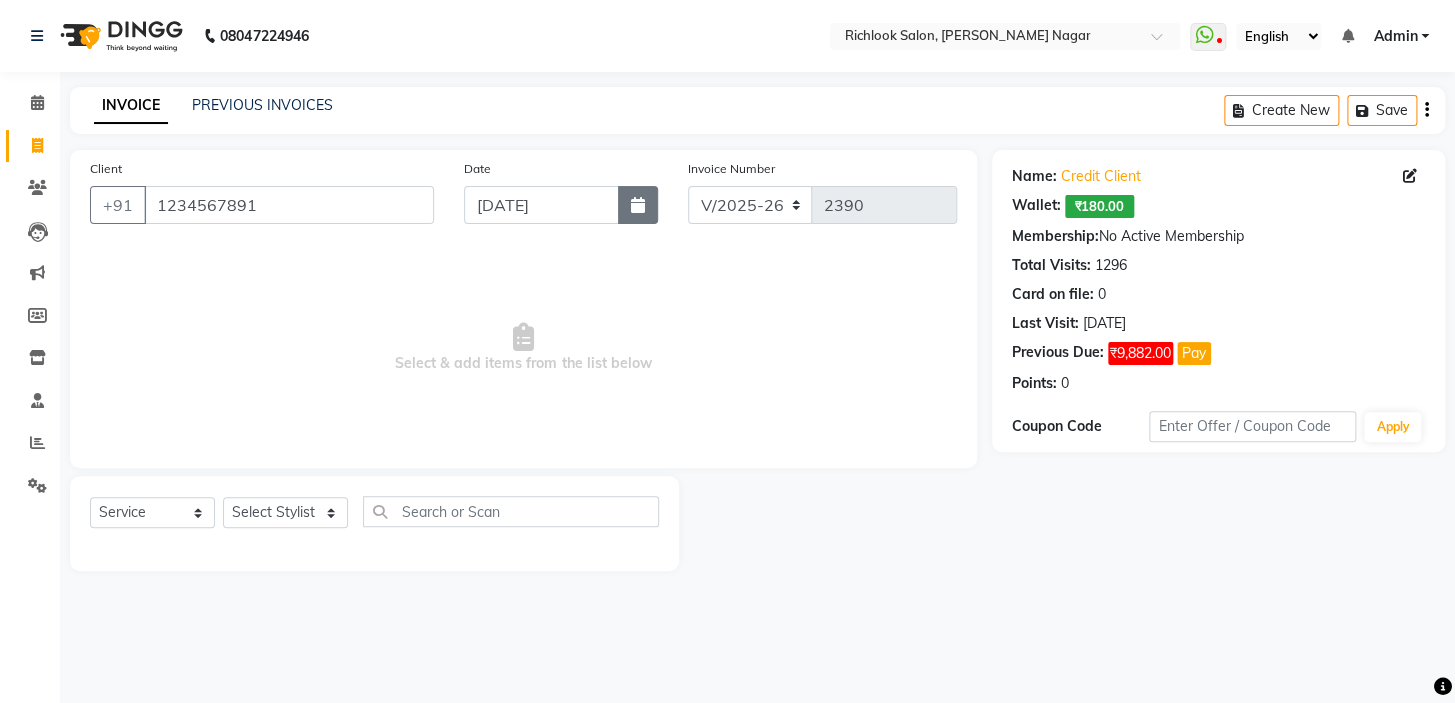 click 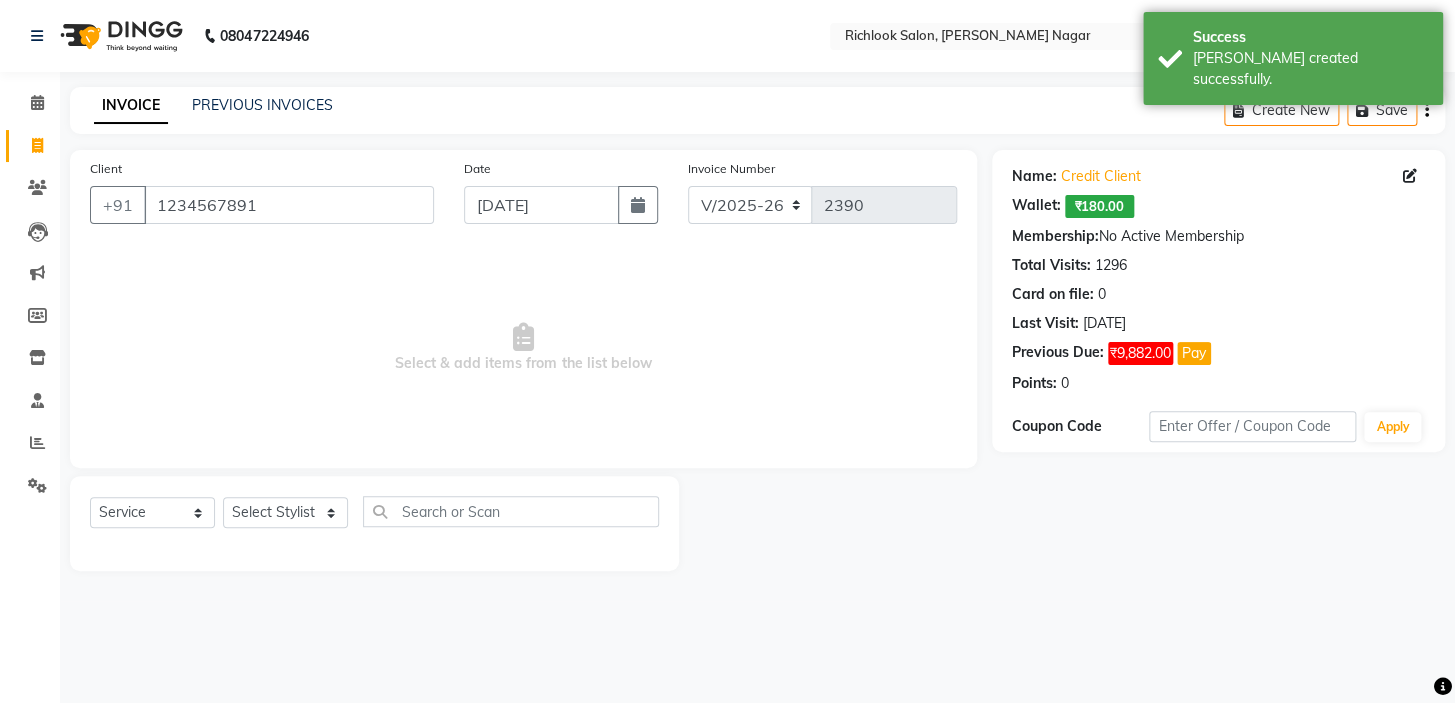 select on "7" 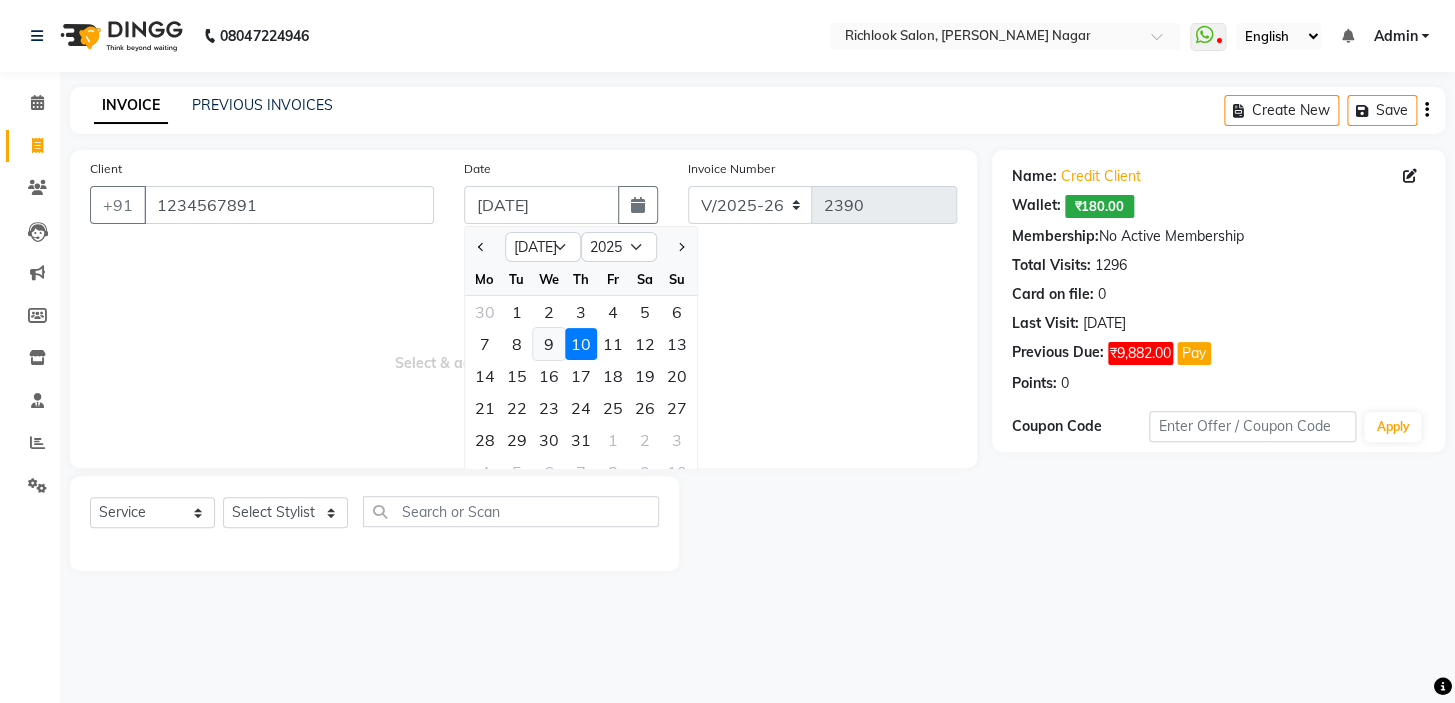 click on "9" 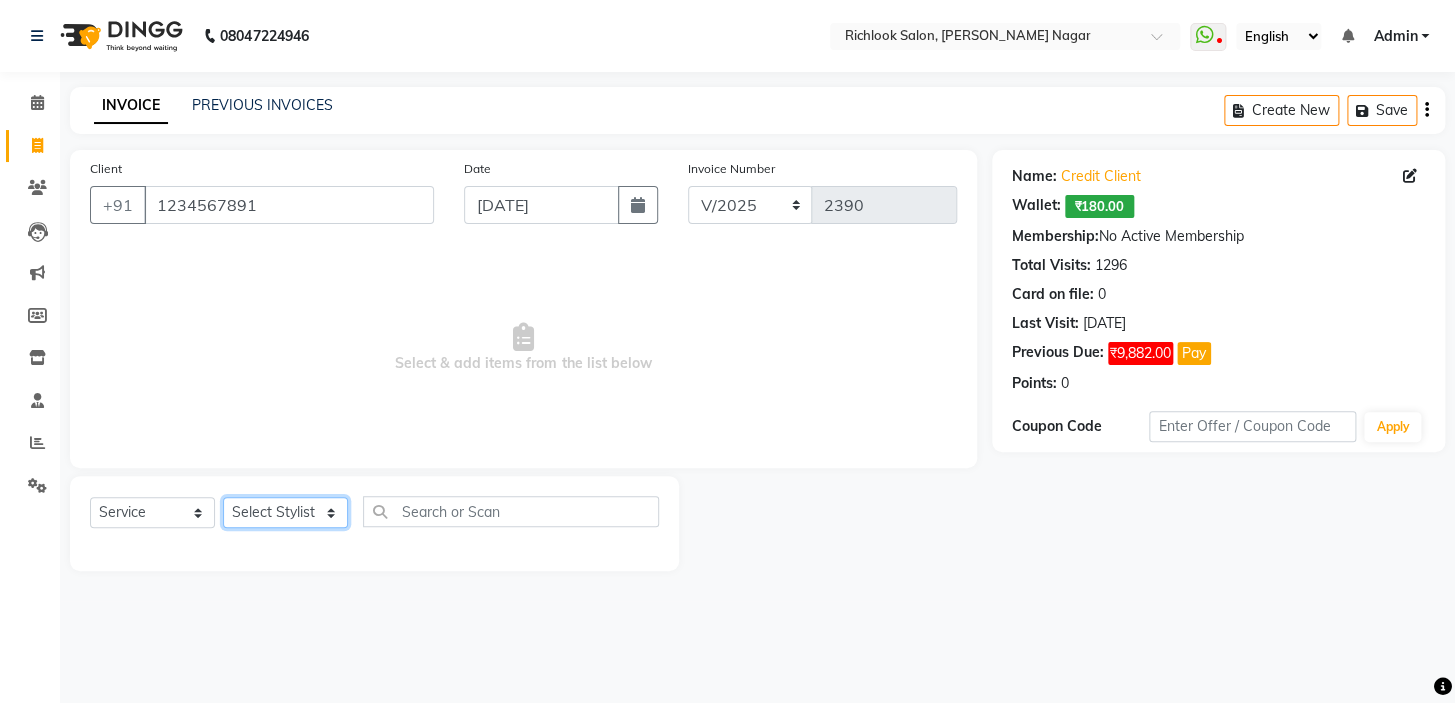 click on "Select Stylist disha [PERSON_NAME] priya santosh  [PERSON_NAME] [PERSON_NAME] [PERSON_NAME]" 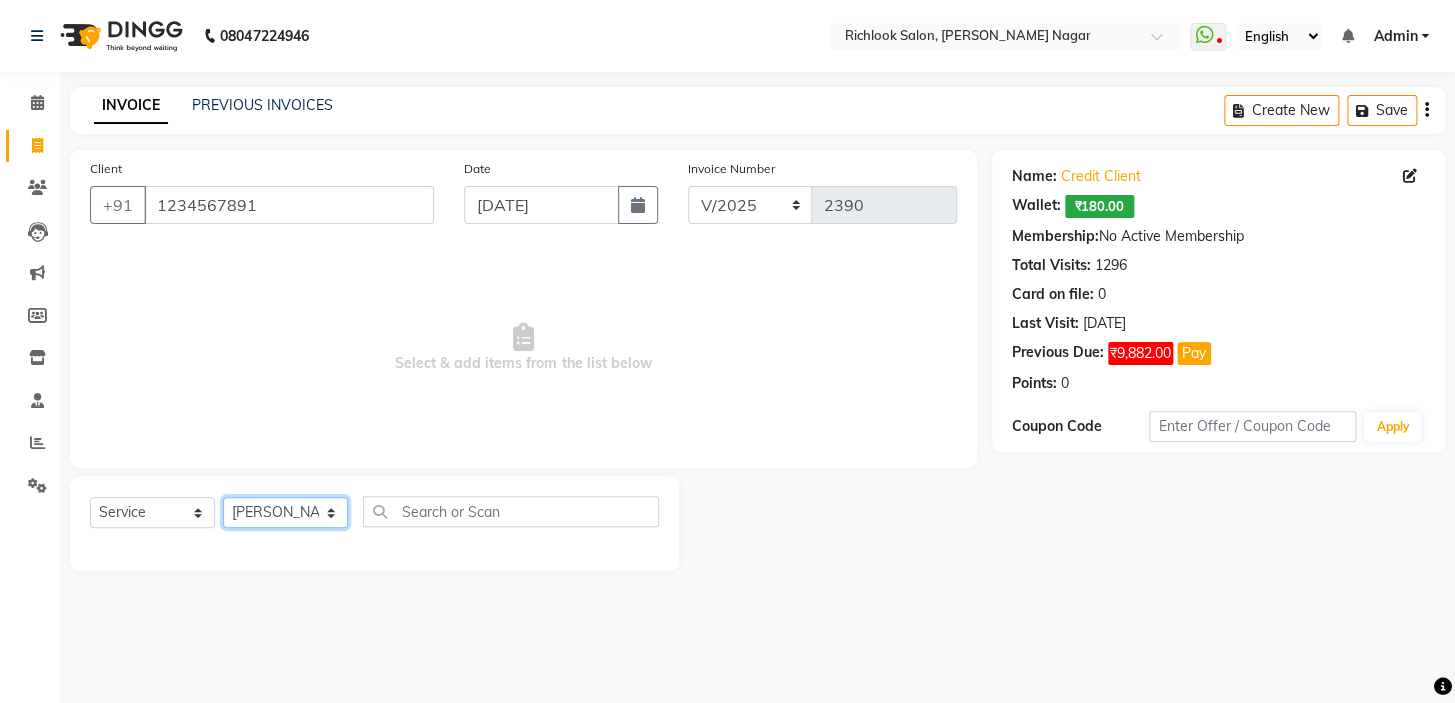 click on "Select Stylist disha [PERSON_NAME] priya santosh  [PERSON_NAME] [PERSON_NAME] [PERSON_NAME]" 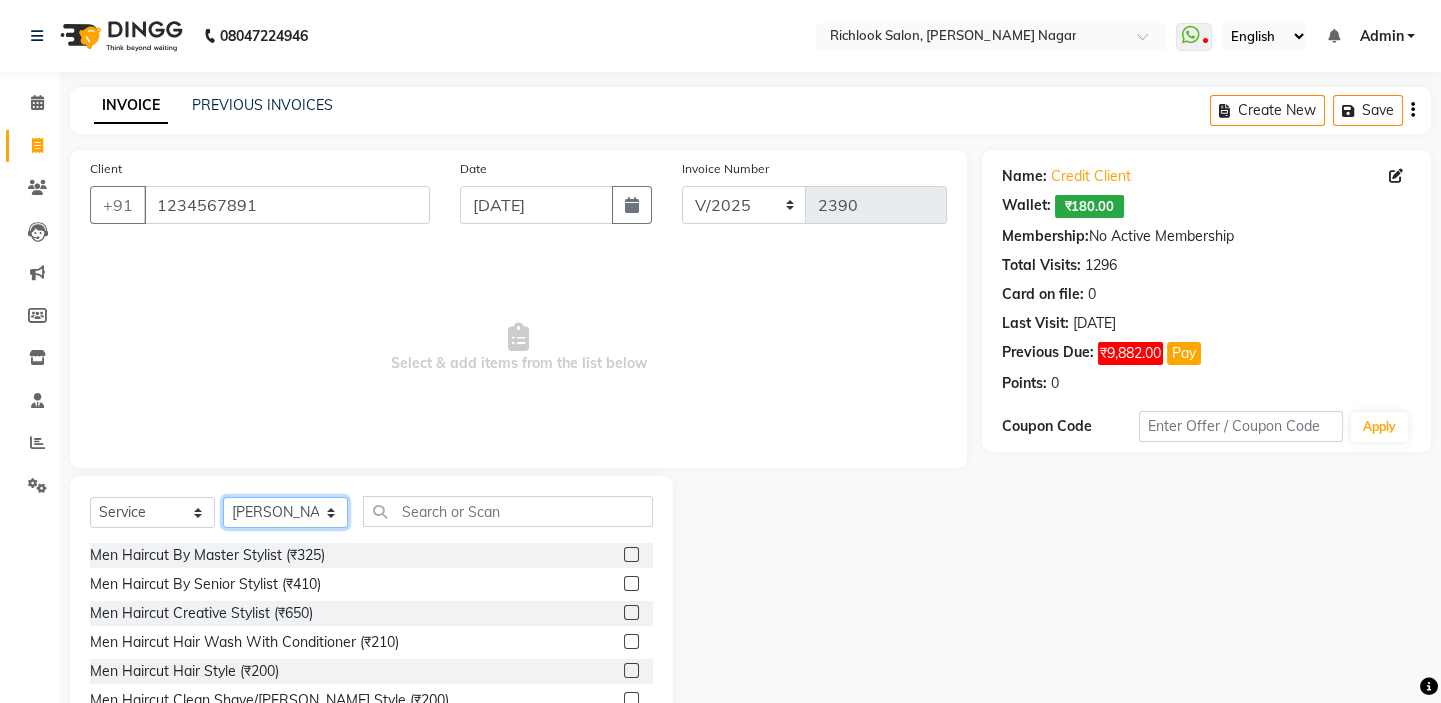 click on "Select Stylist disha [PERSON_NAME] priya santosh  [PERSON_NAME] [PERSON_NAME] [PERSON_NAME]" 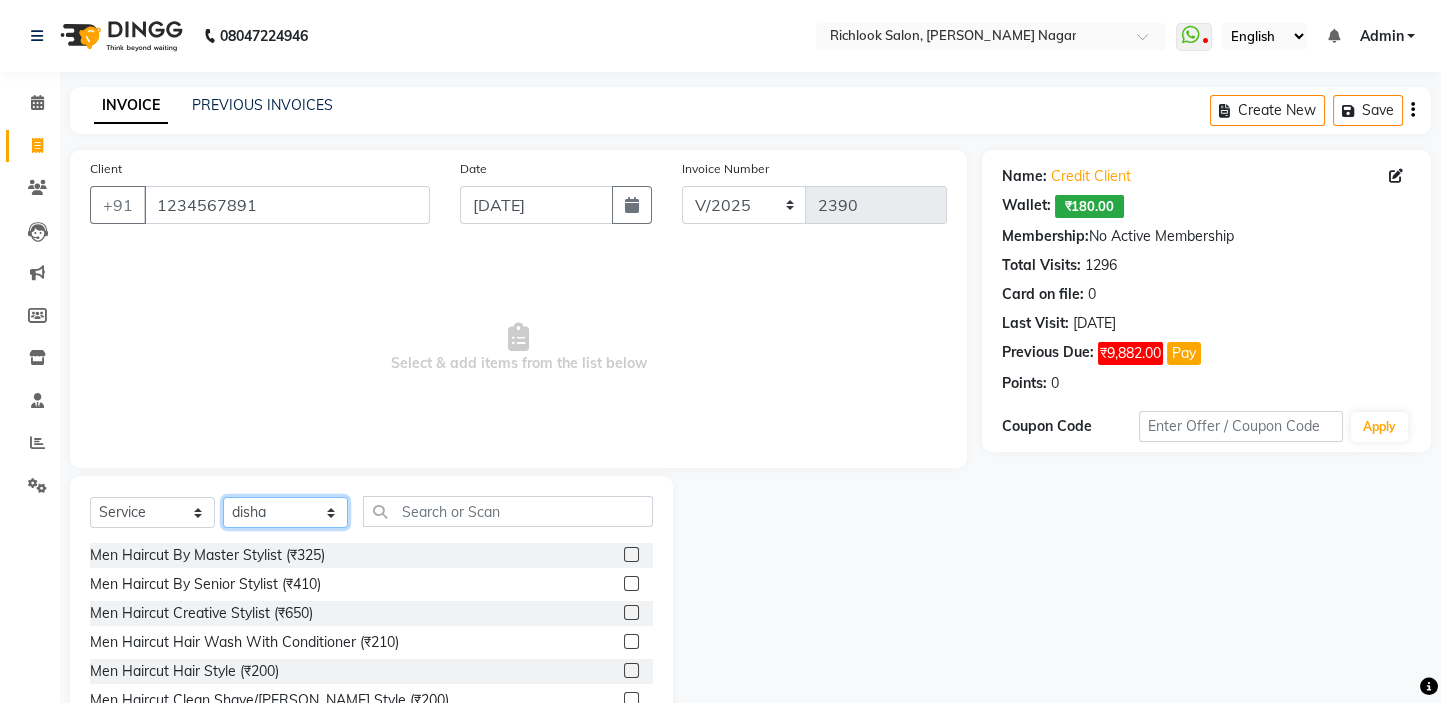 click on "Select Stylist disha [PERSON_NAME] priya santosh  [PERSON_NAME] [PERSON_NAME] [PERSON_NAME]" 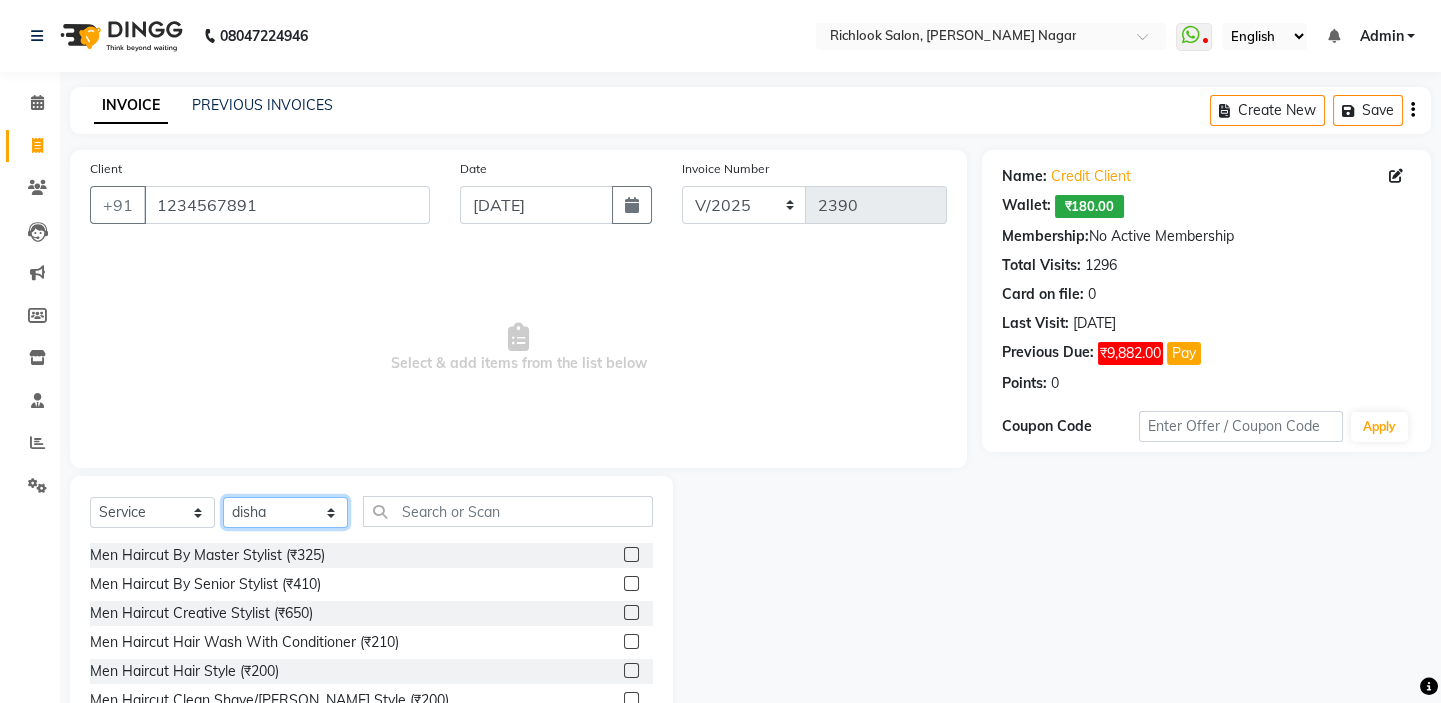 select on "65653" 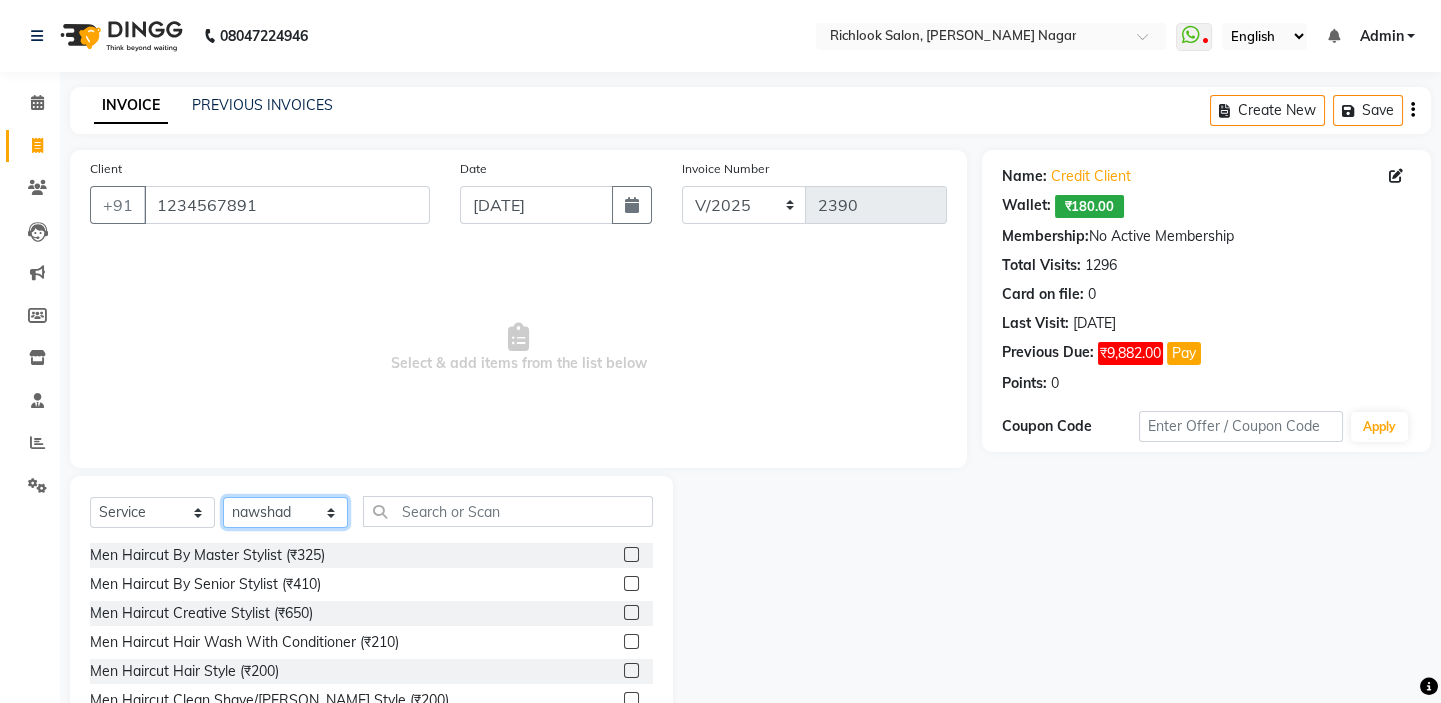 click on "Select Stylist disha [PERSON_NAME] priya santosh  [PERSON_NAME] [PERSON_NAME] [PERSON_NAME]" 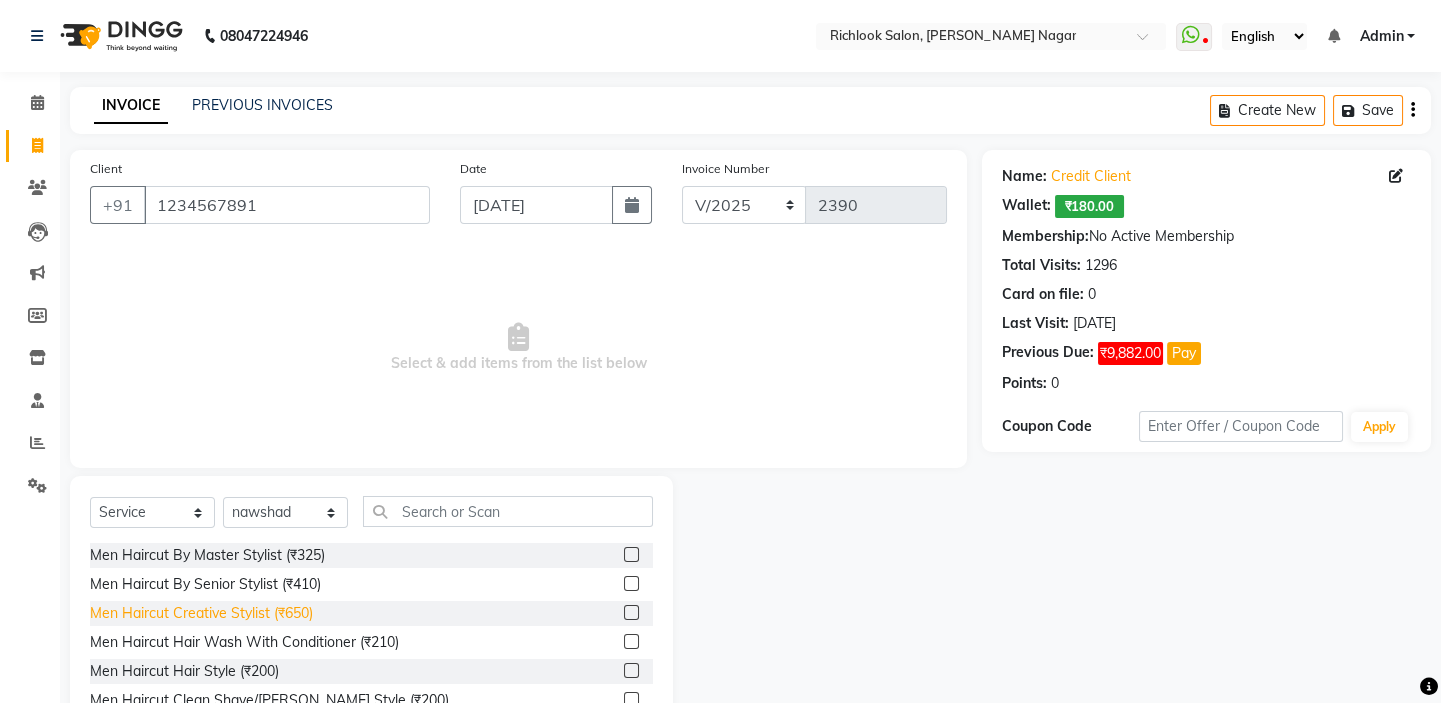 click on "Men Haircut Creative Stylist (₹650)" 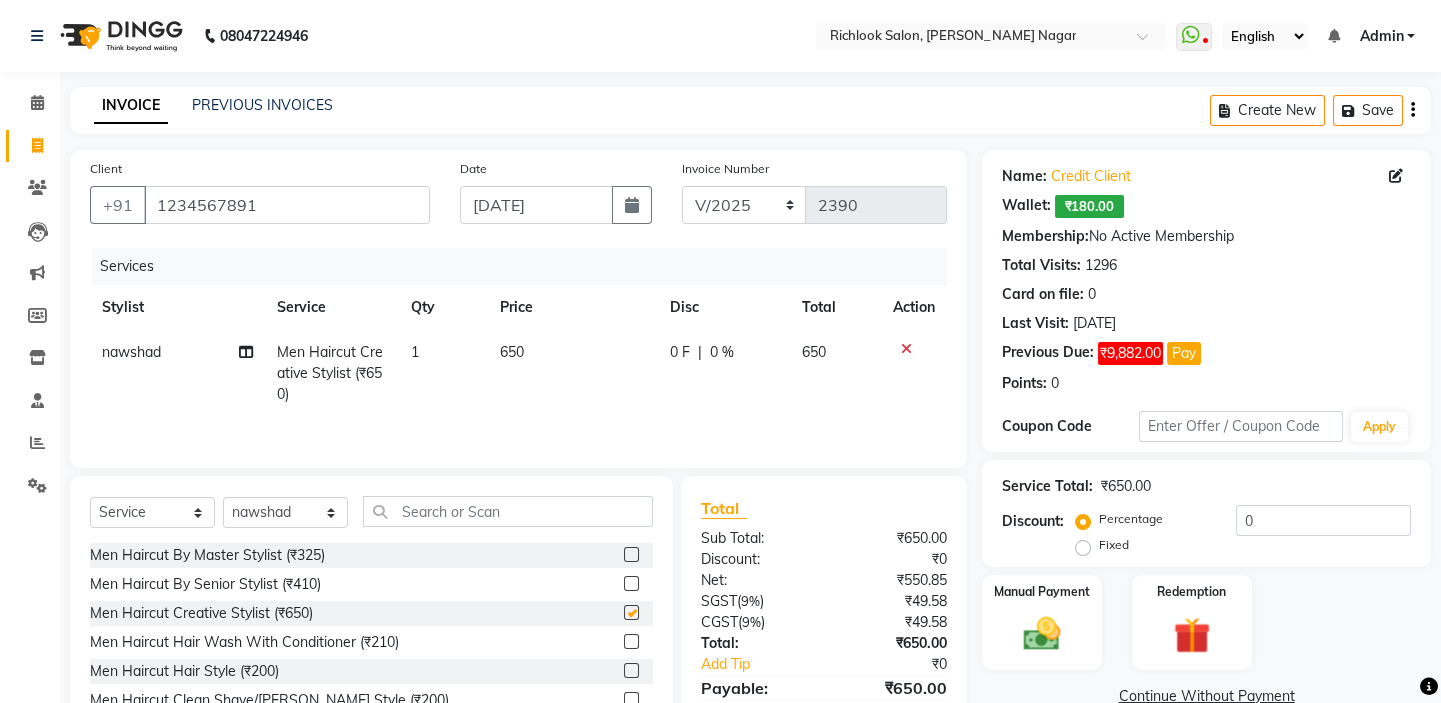 checkbox on "false" 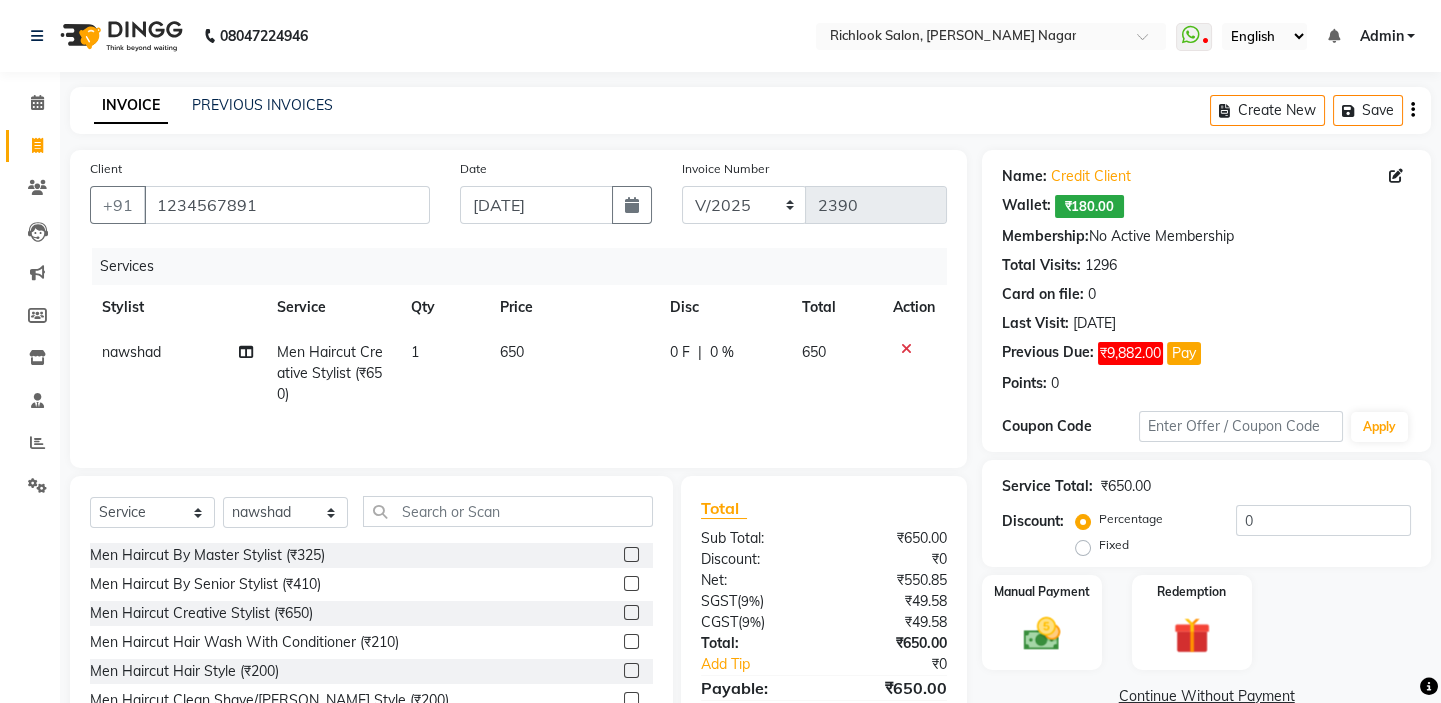 click on "650" 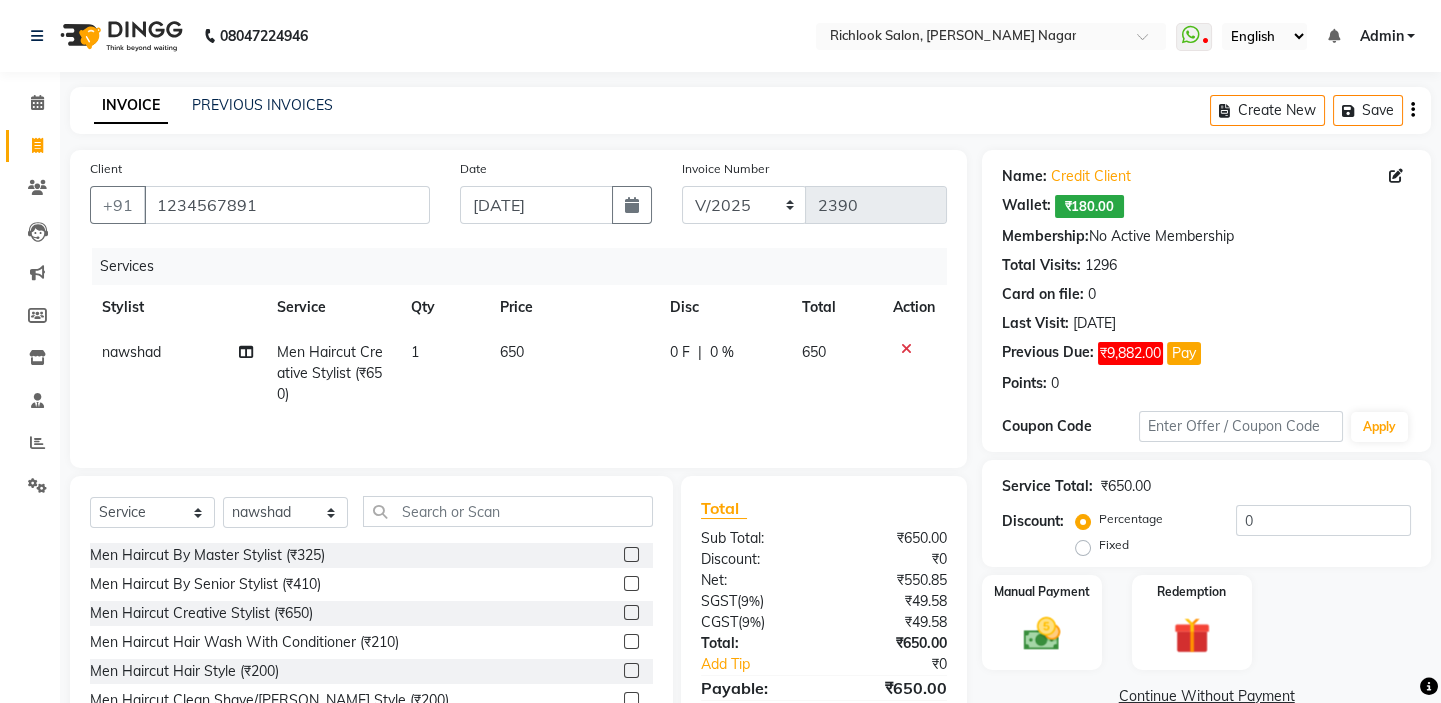 select on "65653" 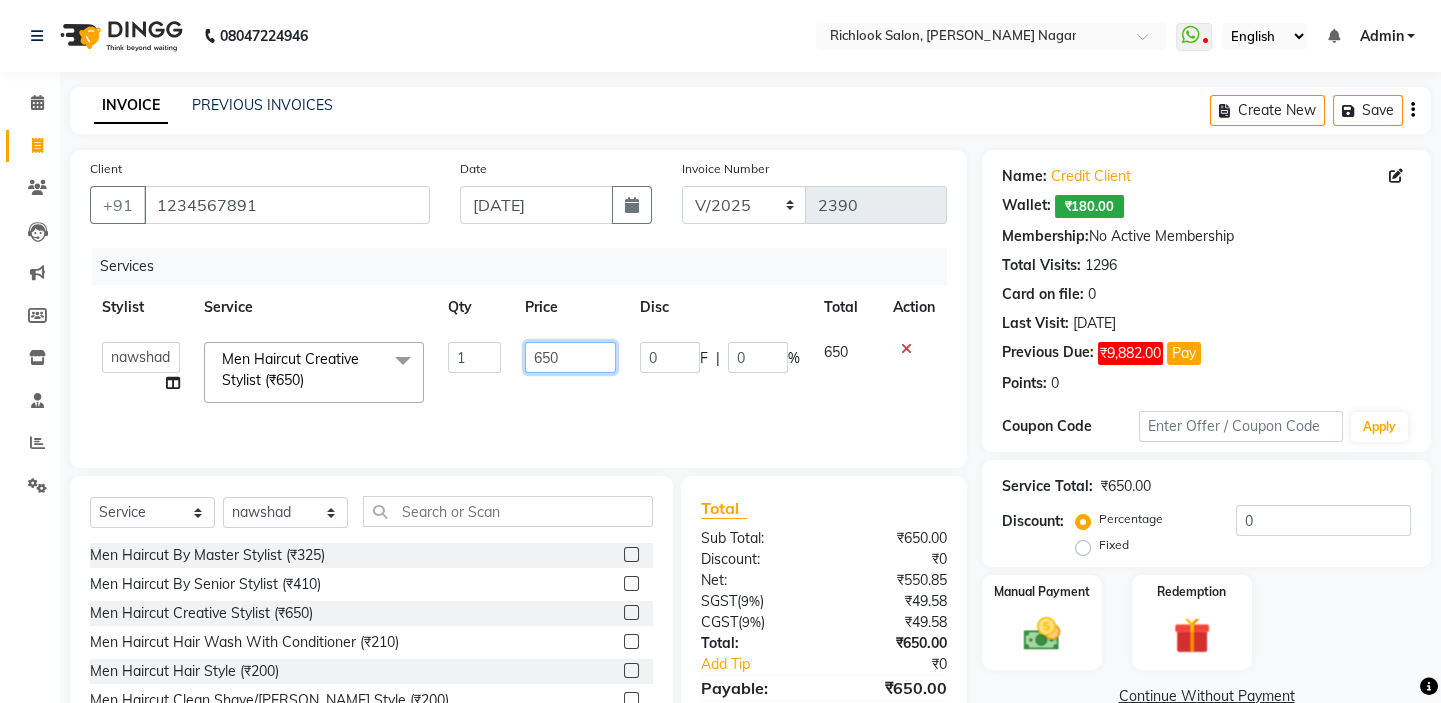 drag, startPoint x: 574, startPoint y: 357, endPoint x: 0, endPoint y: 357, distance: 574 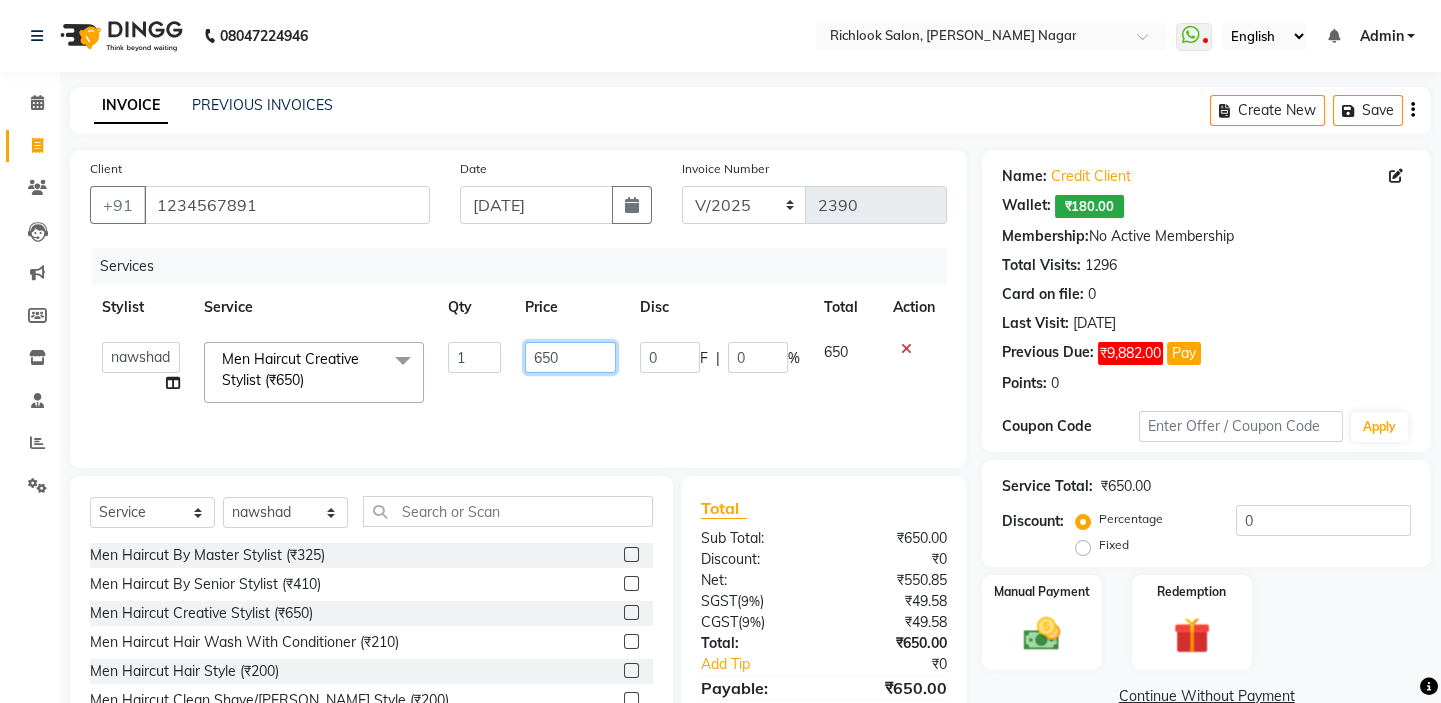 click on "650" 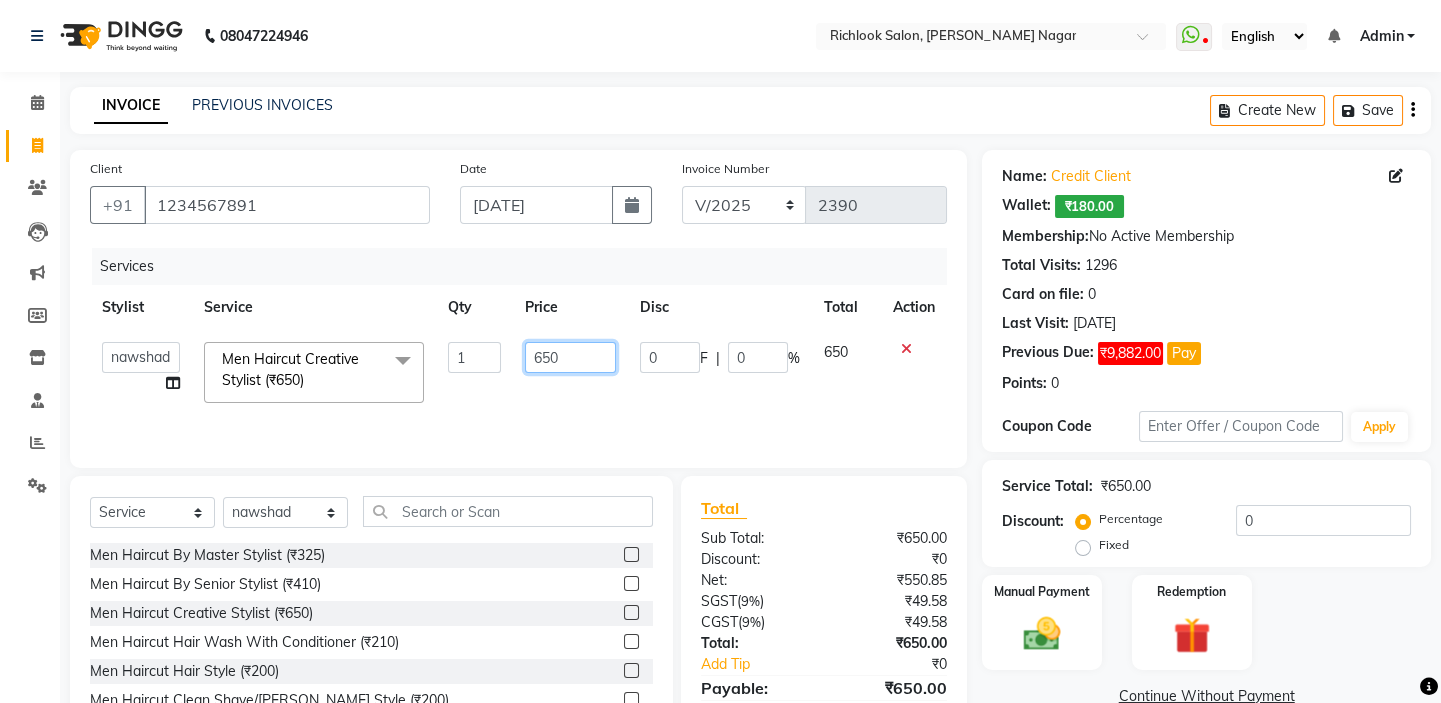 drag, startPoint x: 596, startPoint y: 359, endPoint x: 339, endPoint y: 341, distance: 257.62958 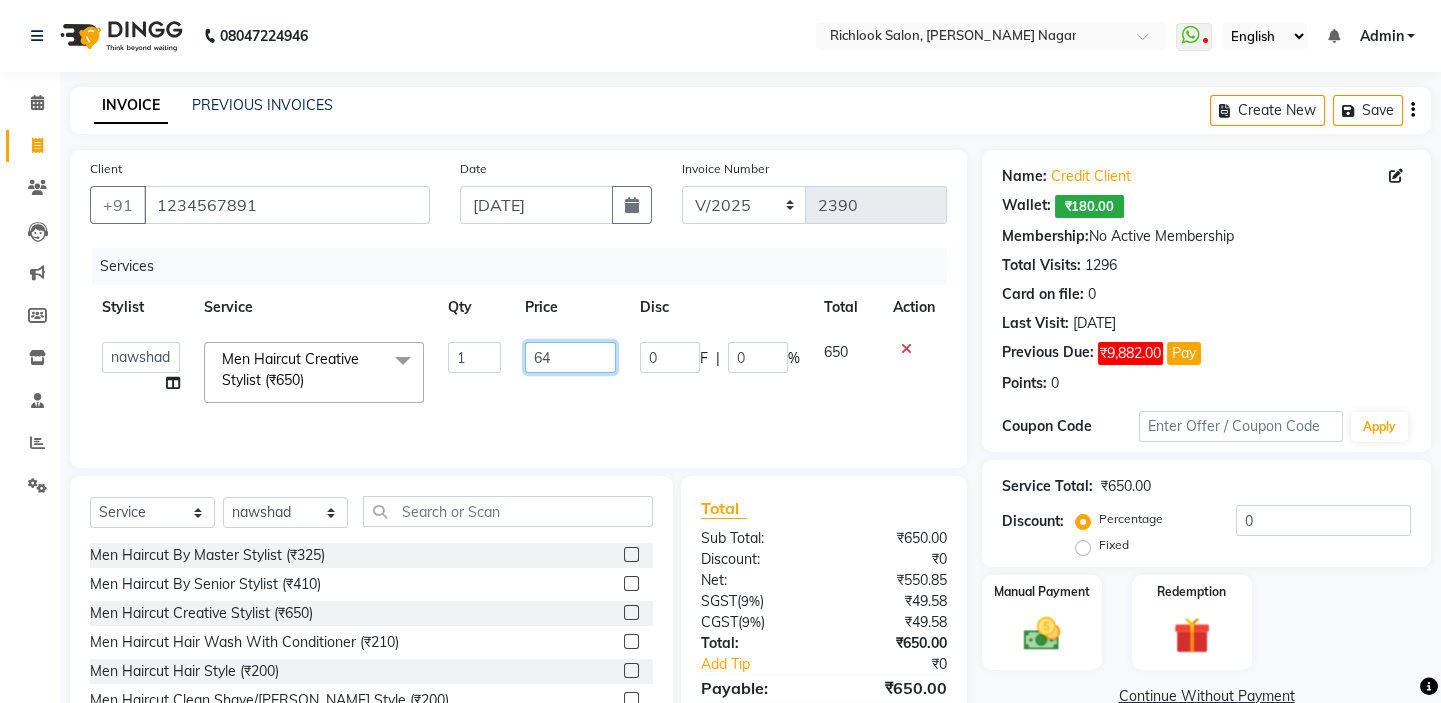 type on "641" 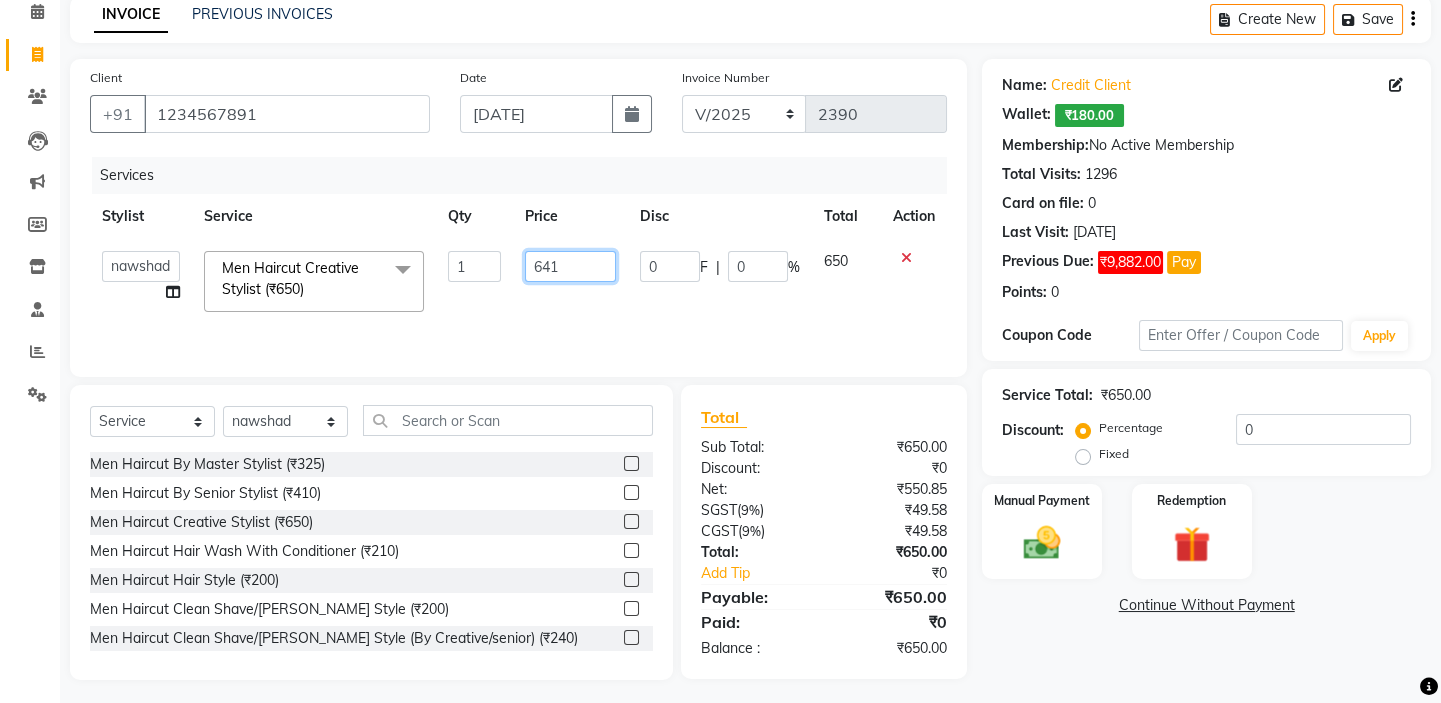 scroll, scrollTop: 99, scrollLeft: 0, axis: vertical 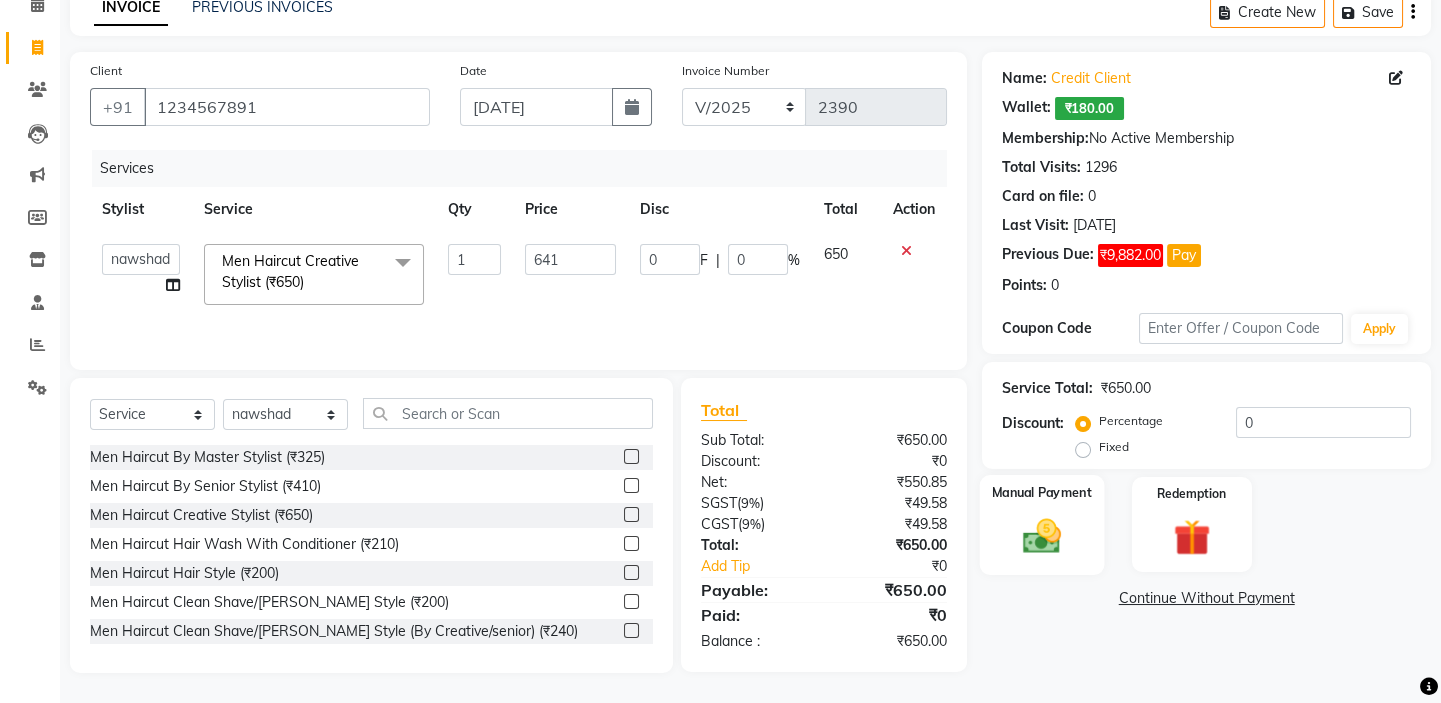 click 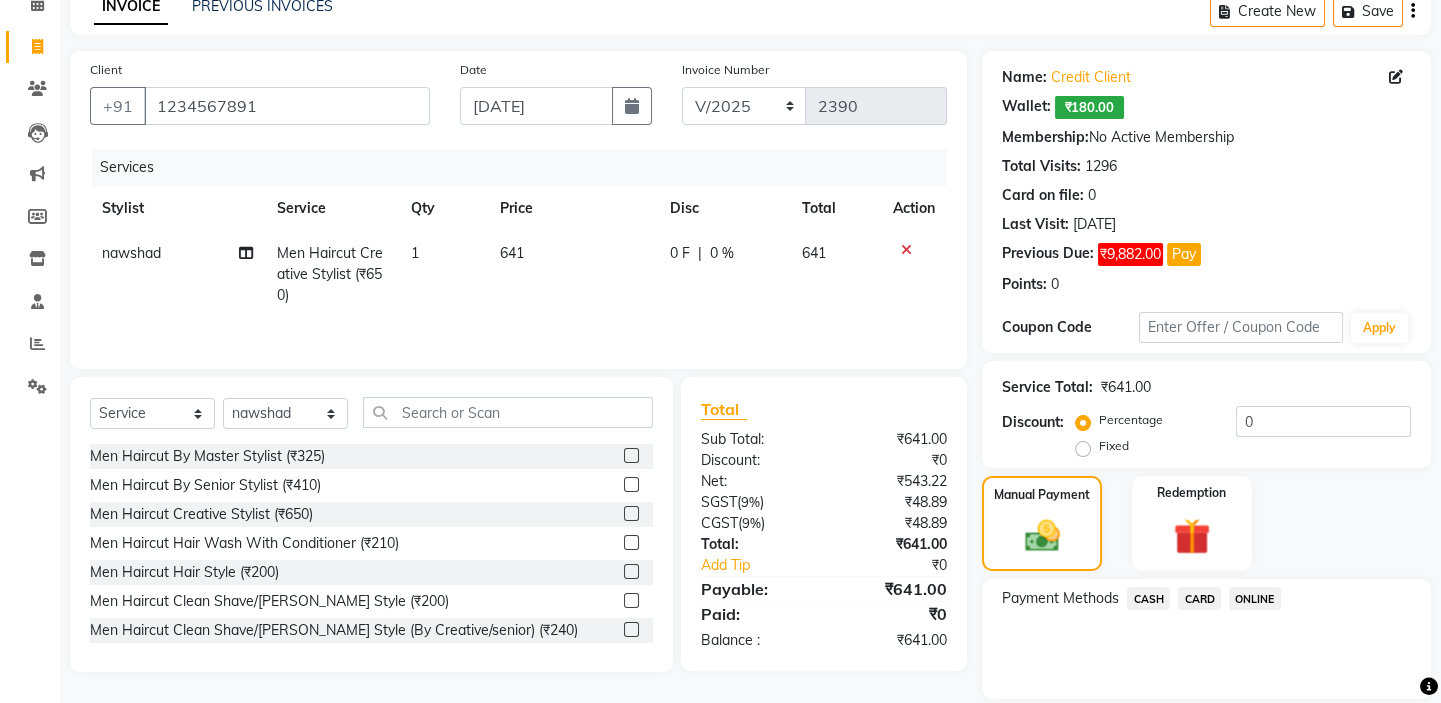 click on "CARD" 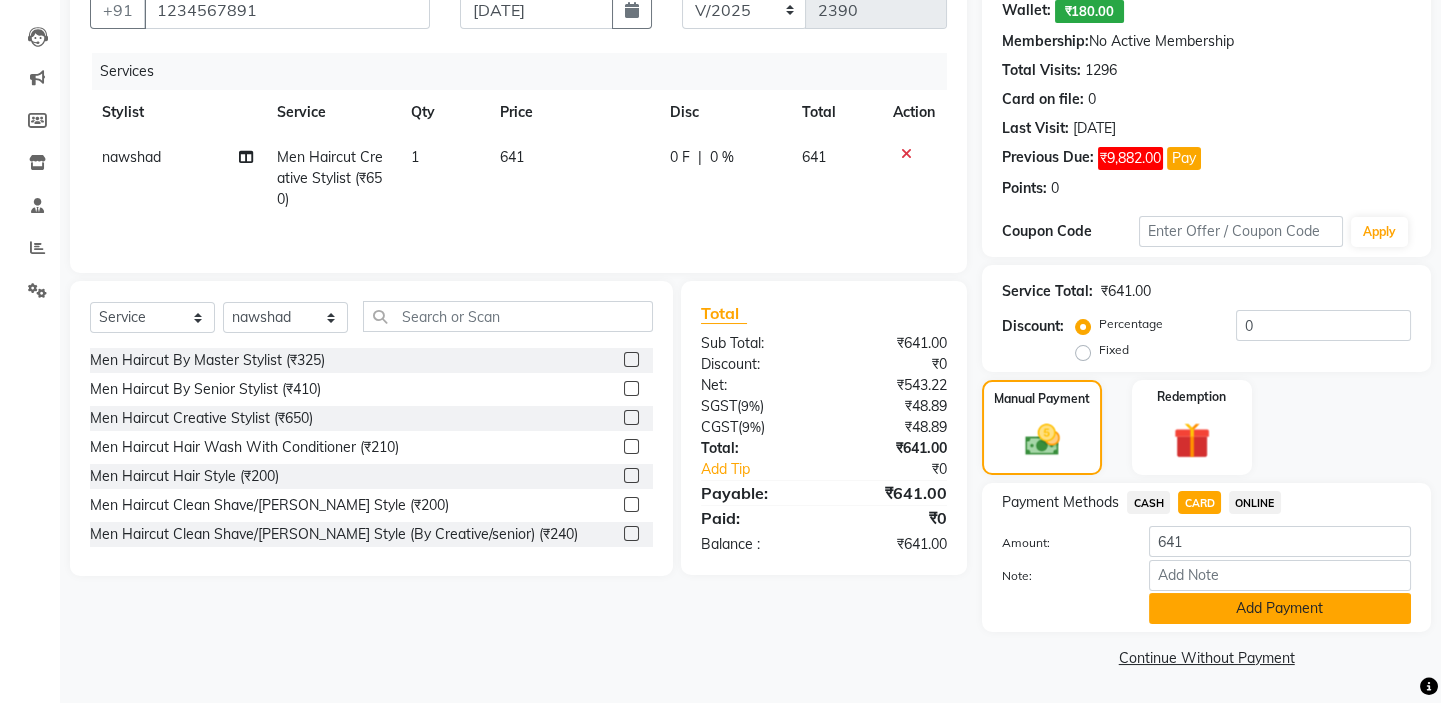 click on "Add Payment" 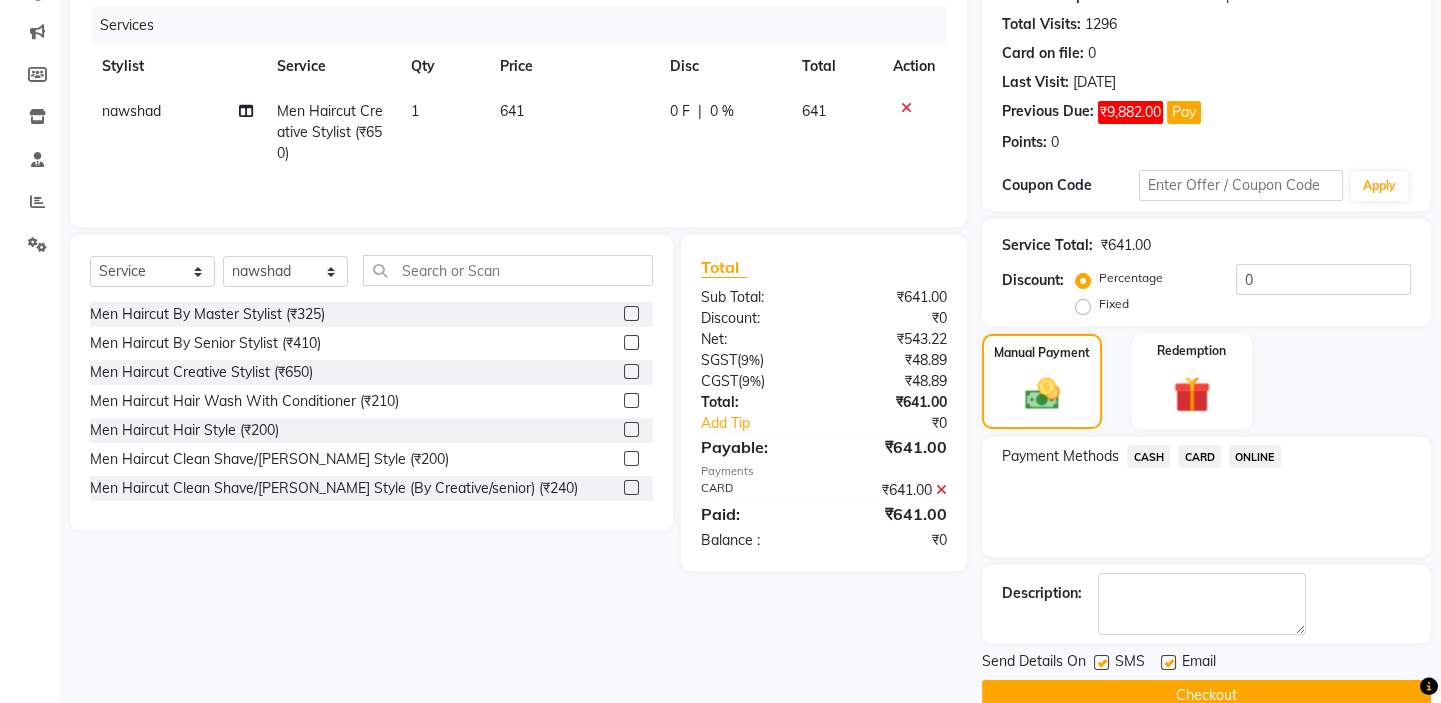 scroll, scrollTop: 279, scrollLeft: 0, axis: vertical 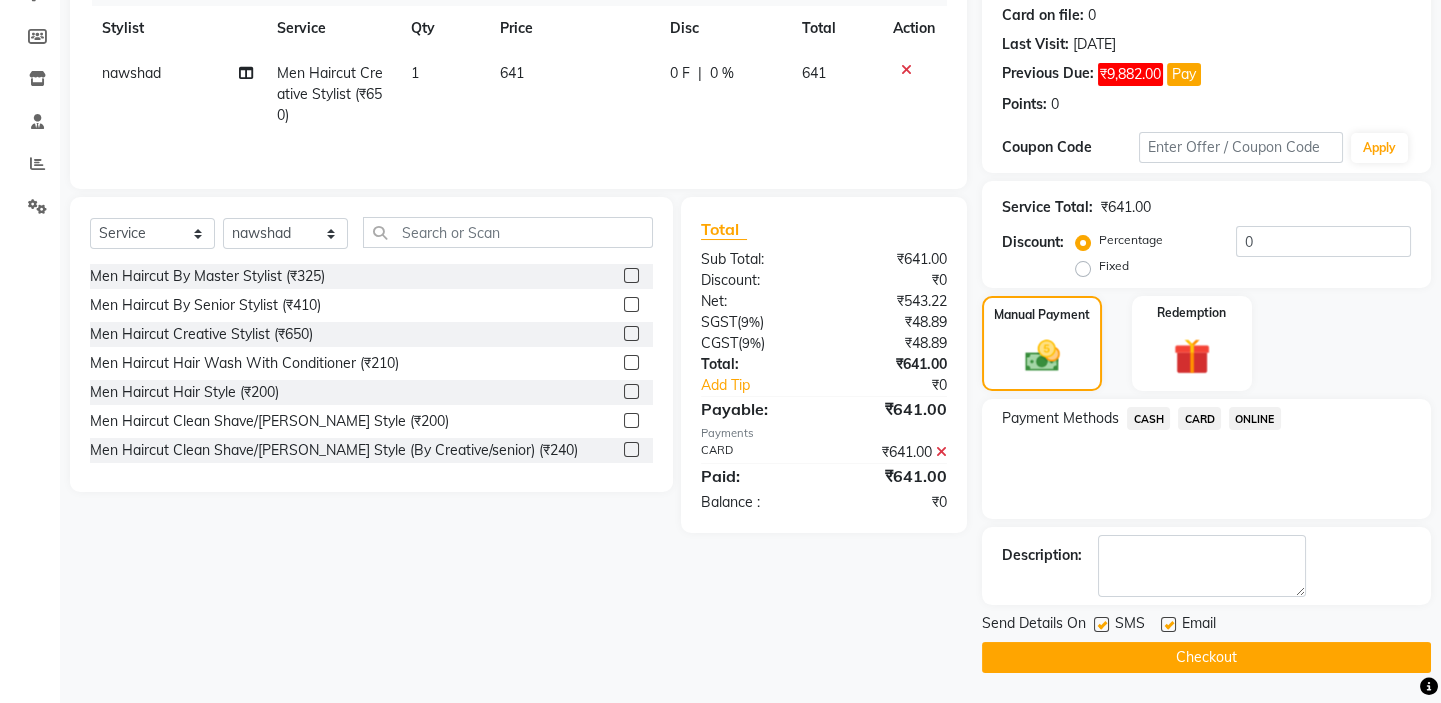 drag, startPoint x: 1189, startPoint y: 656, endPoint x: 1385, endPoint y: 596, distance: 204.97804 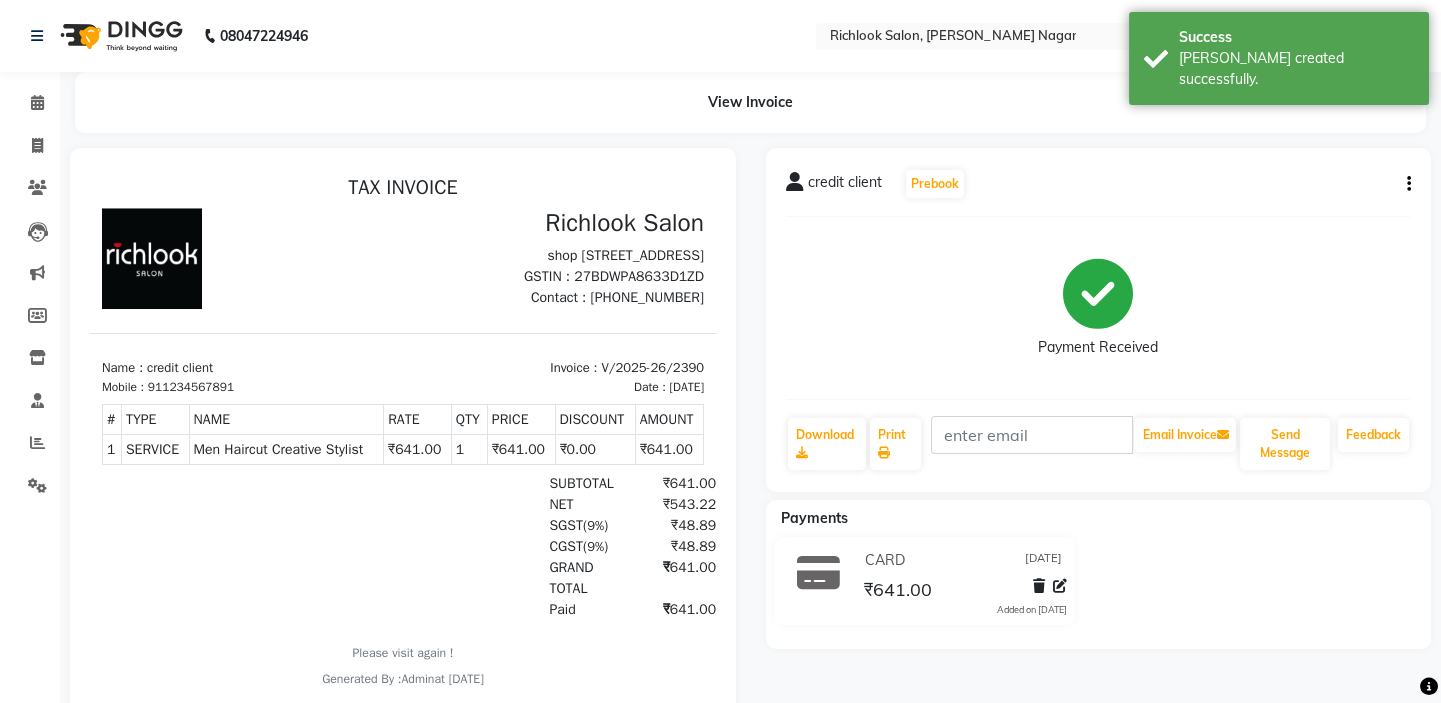scroll, scrollTop: 0, scrollLeft: 0, axis: both 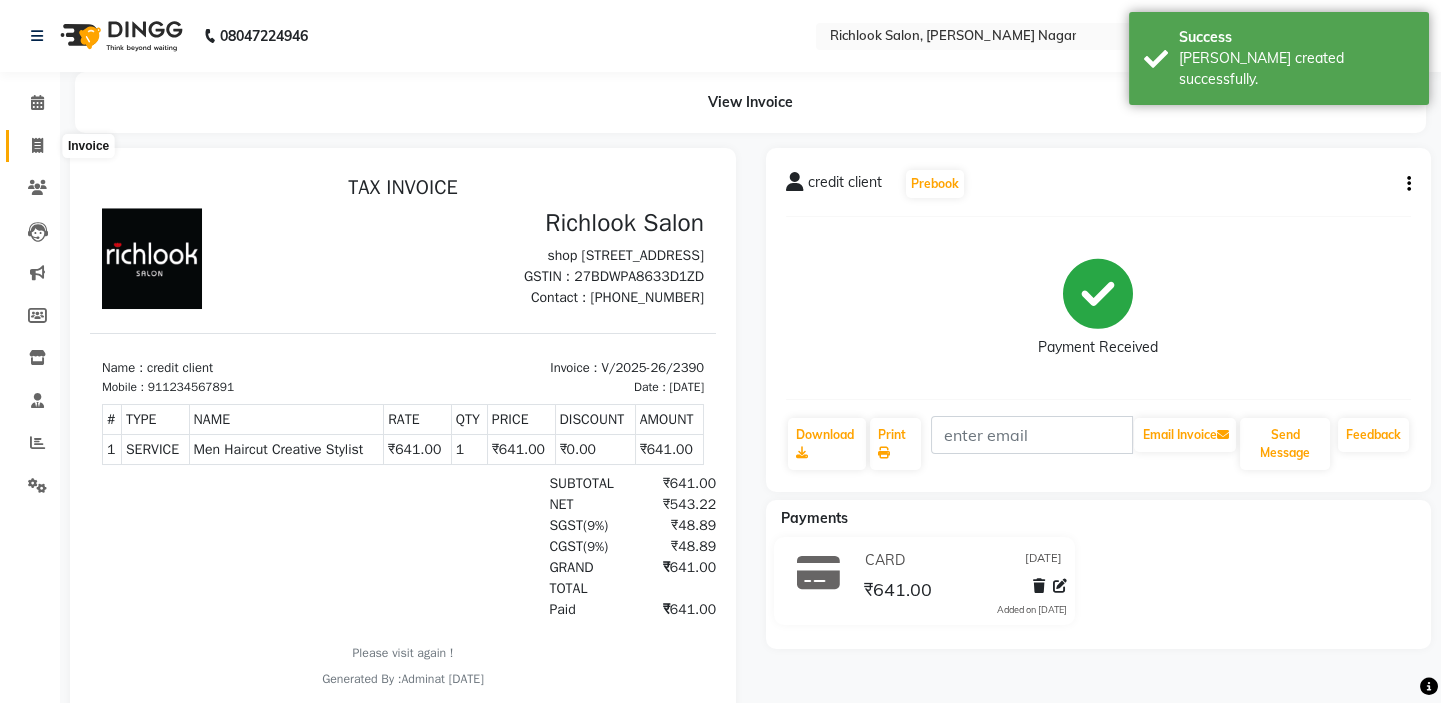 click 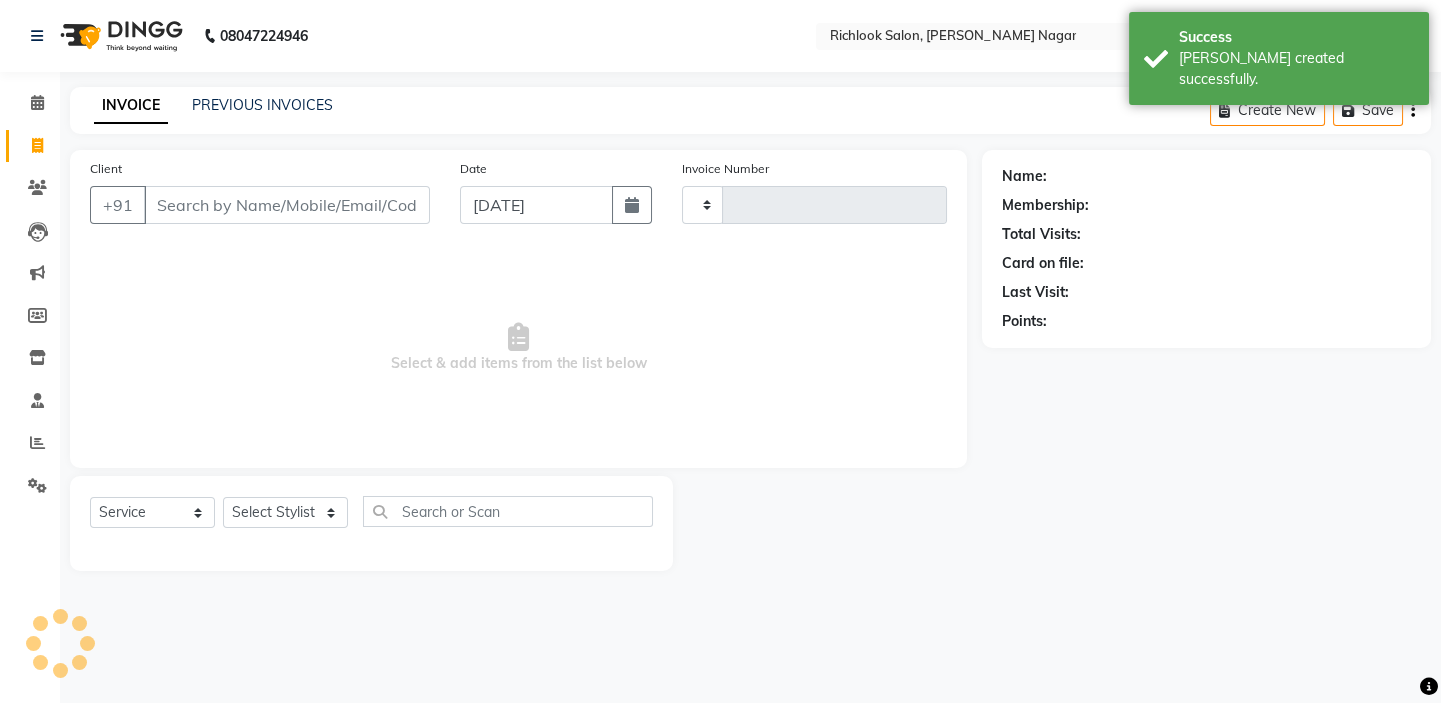 type on "2391" 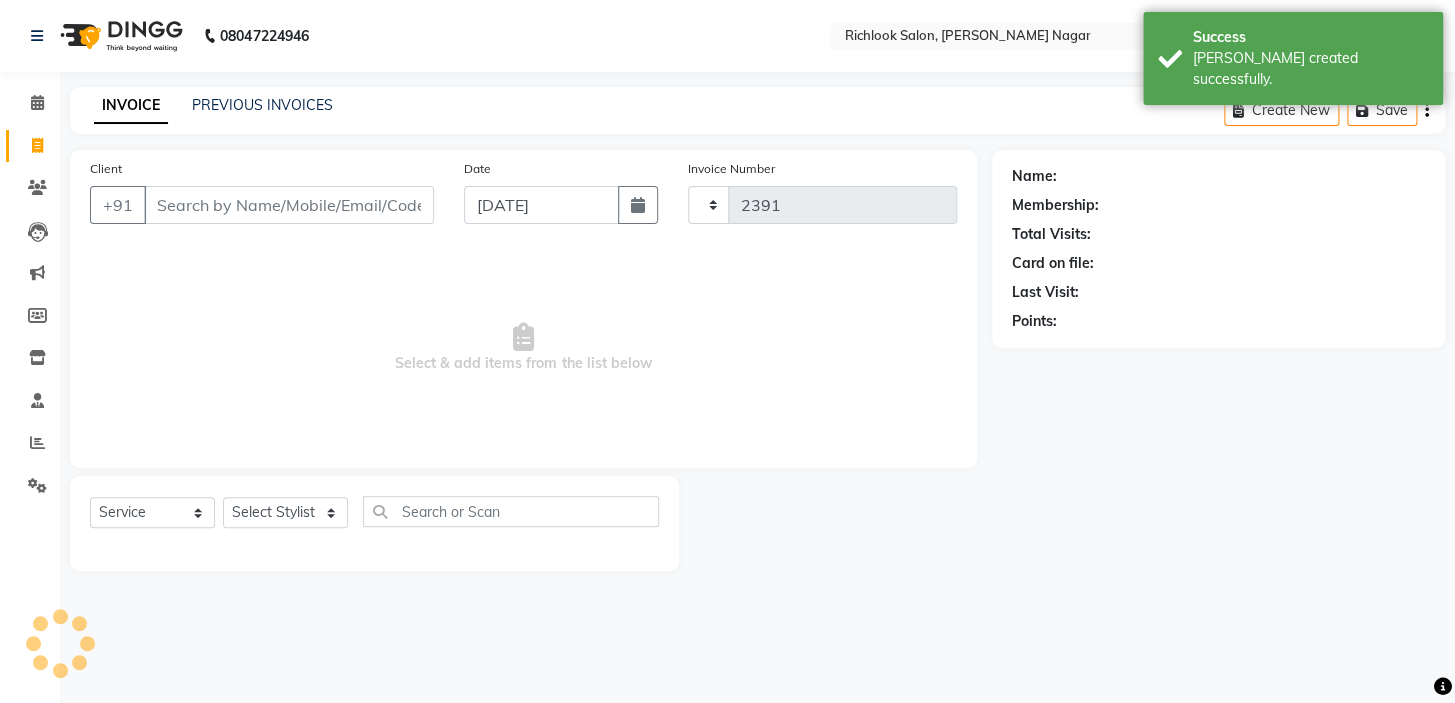 select on "6917" 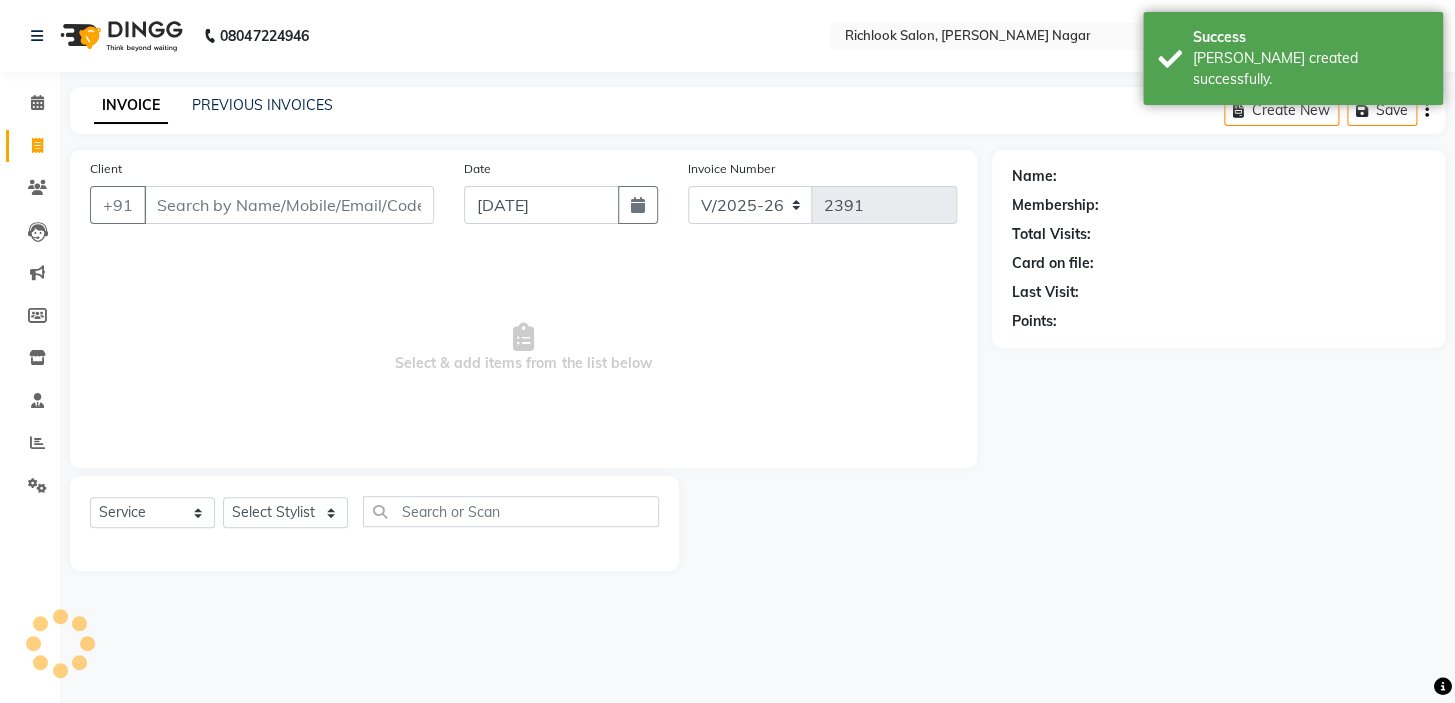 click on "Client" at bounding box center [289, 205] 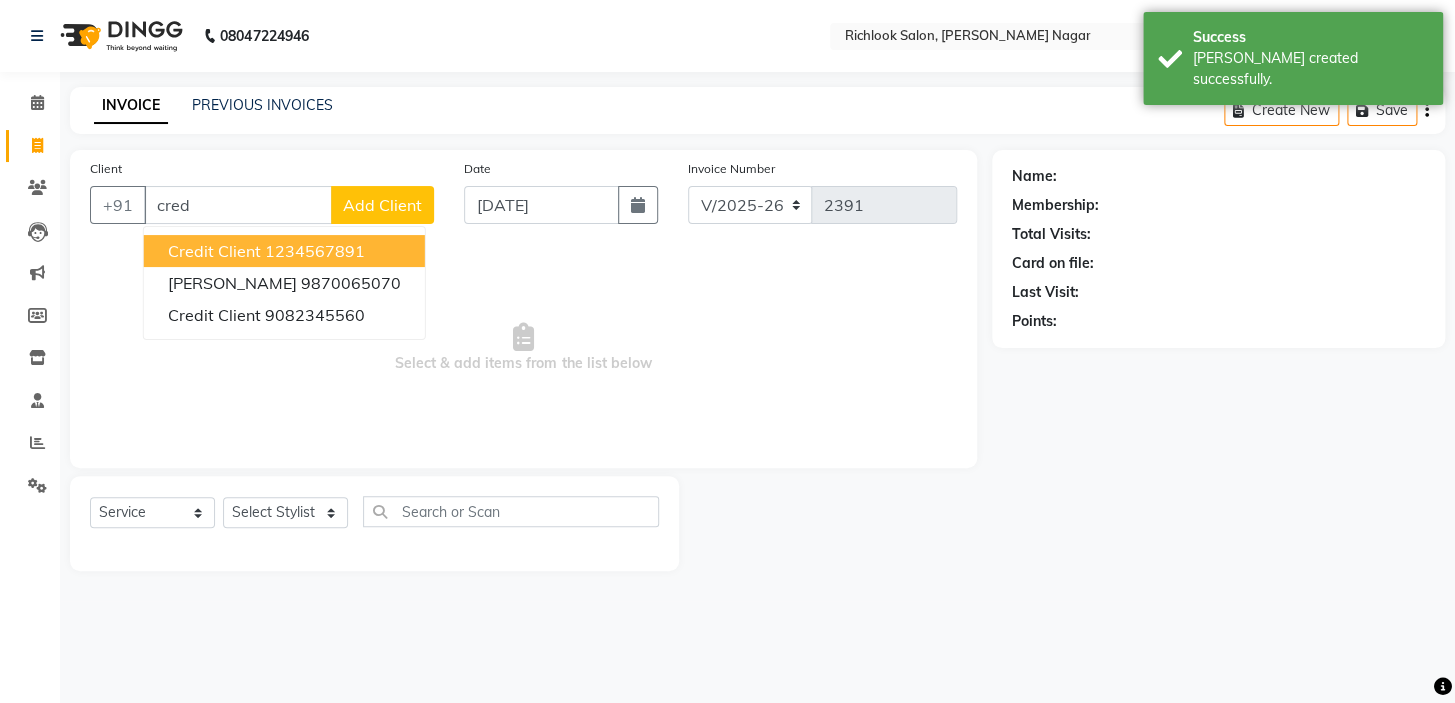 click on "1234567891" at bounding box center [315, 251] 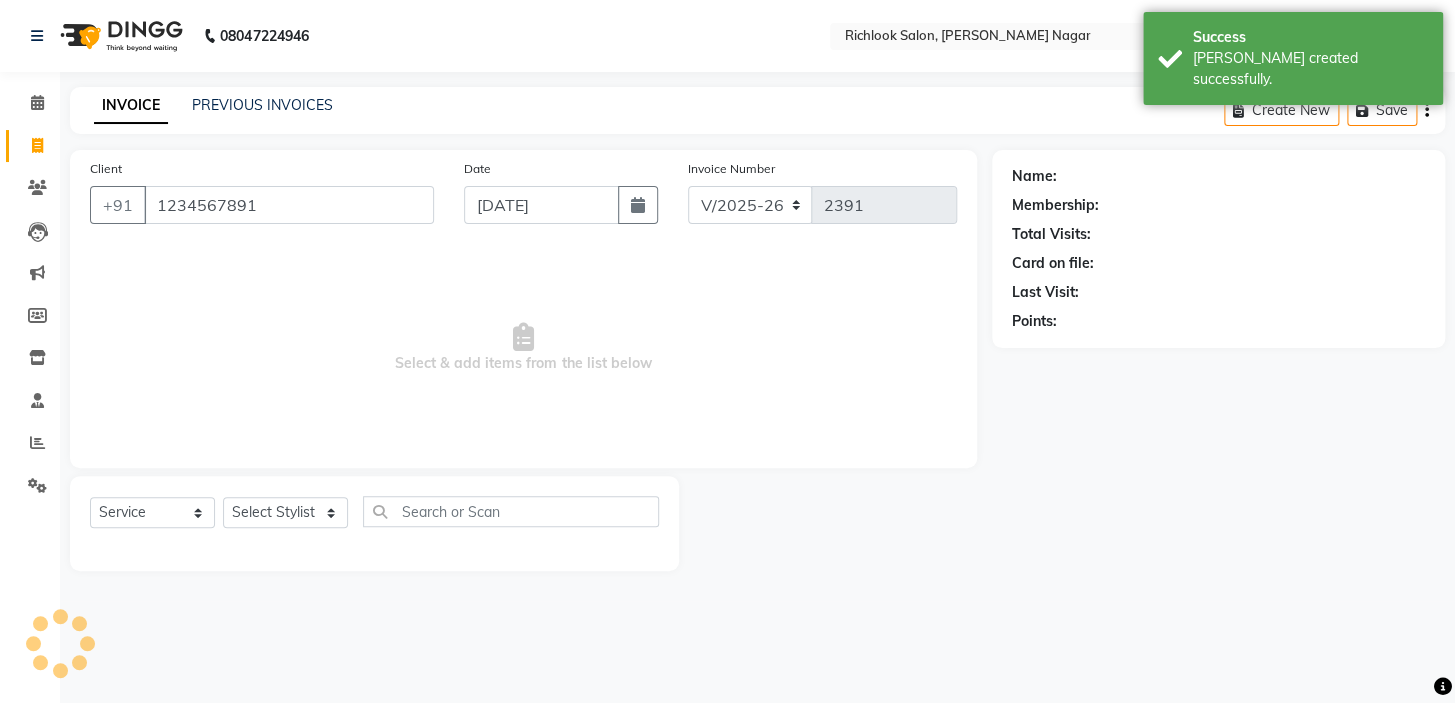 type on "1234567891" 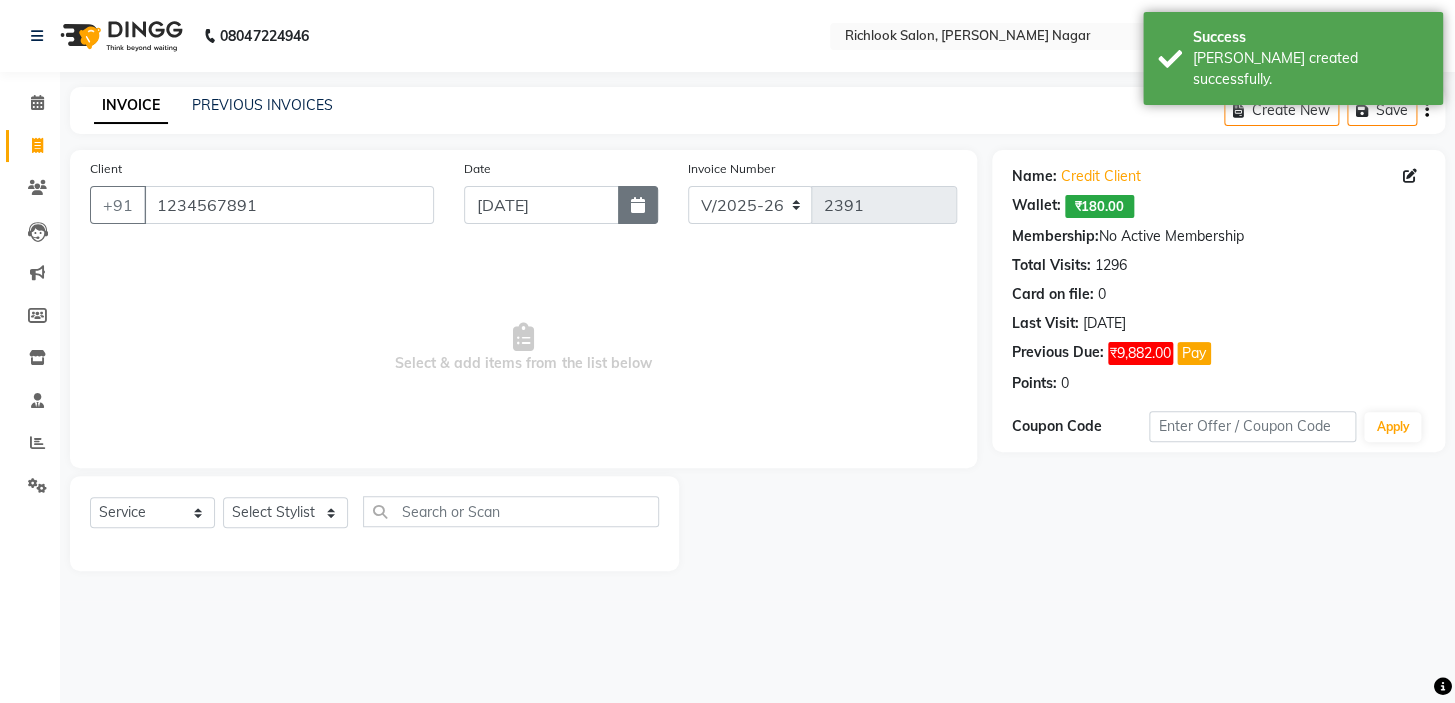 click 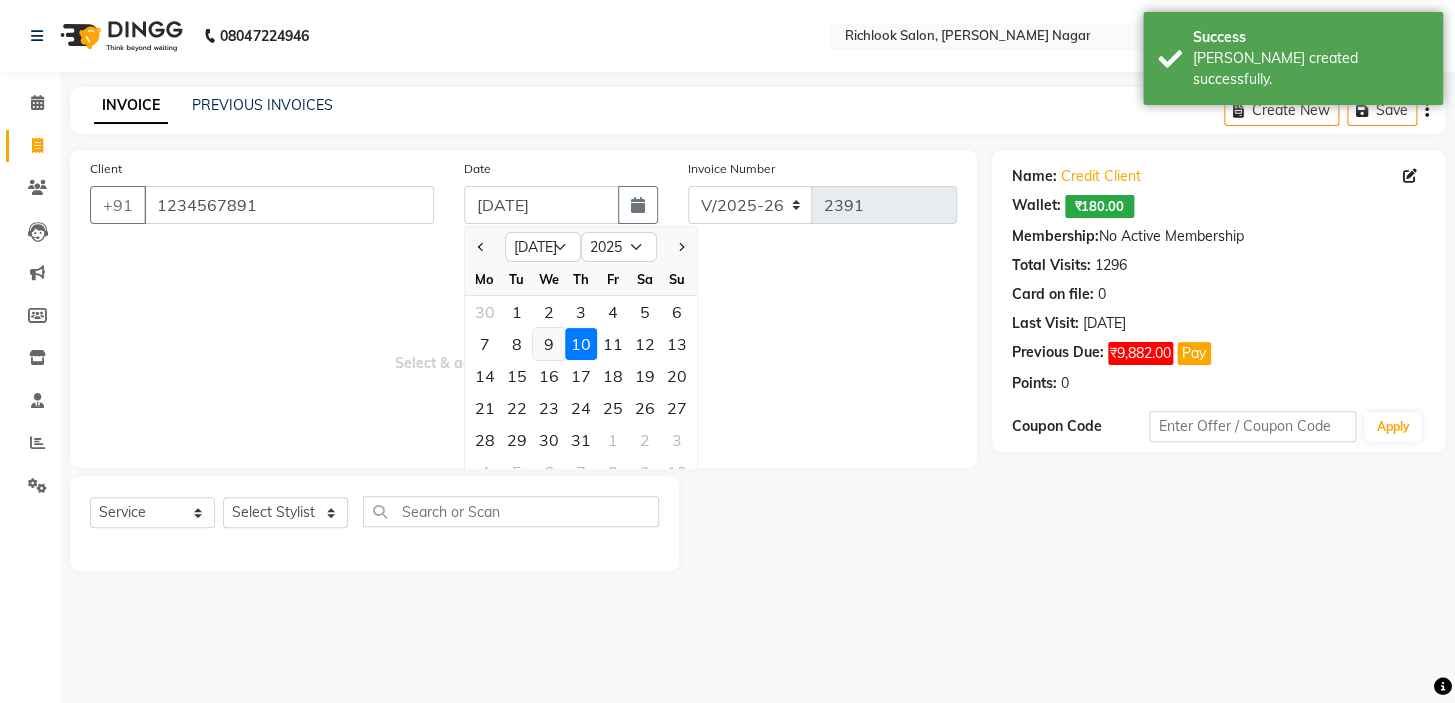 click on "9" 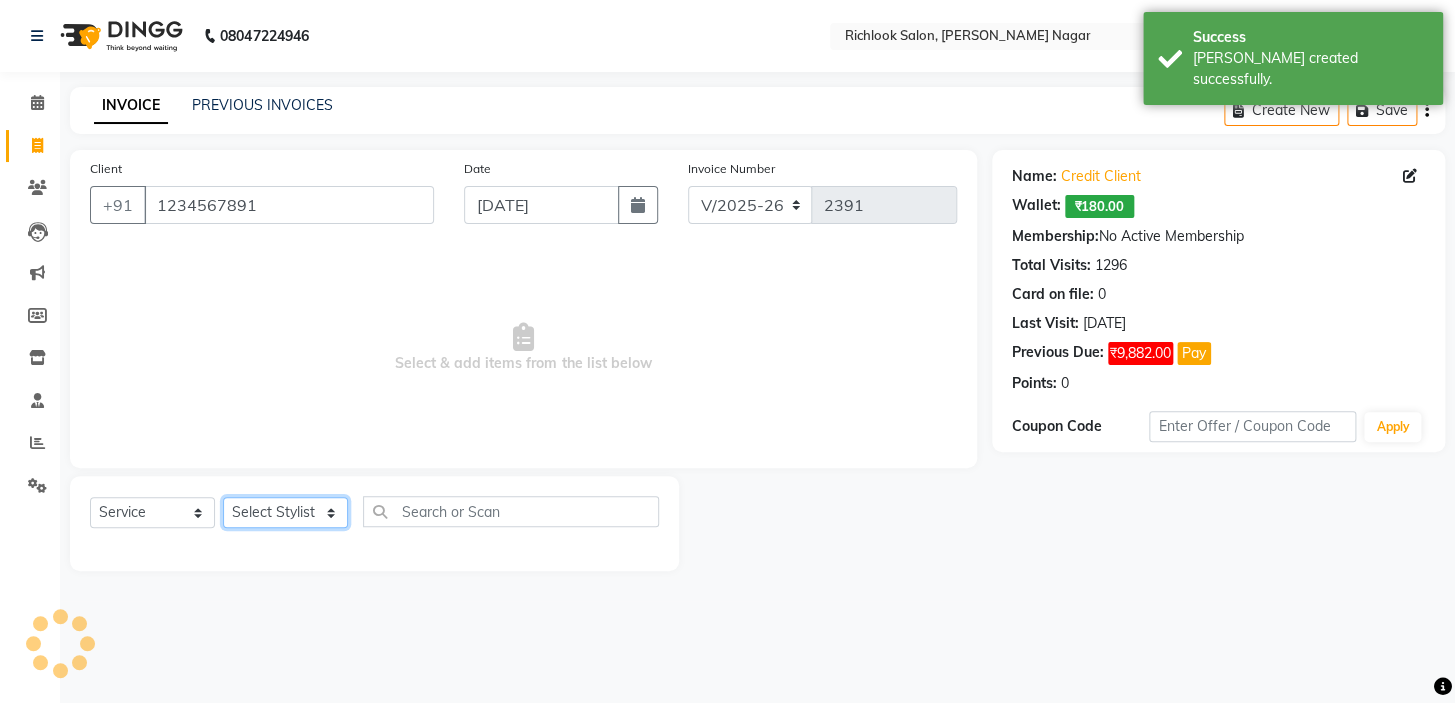 click on "Select Stylist disha [PERSON_NAME] priya santosh  [PERSON_NAME] [PERSON_NAME] [PERSON_NAME]" 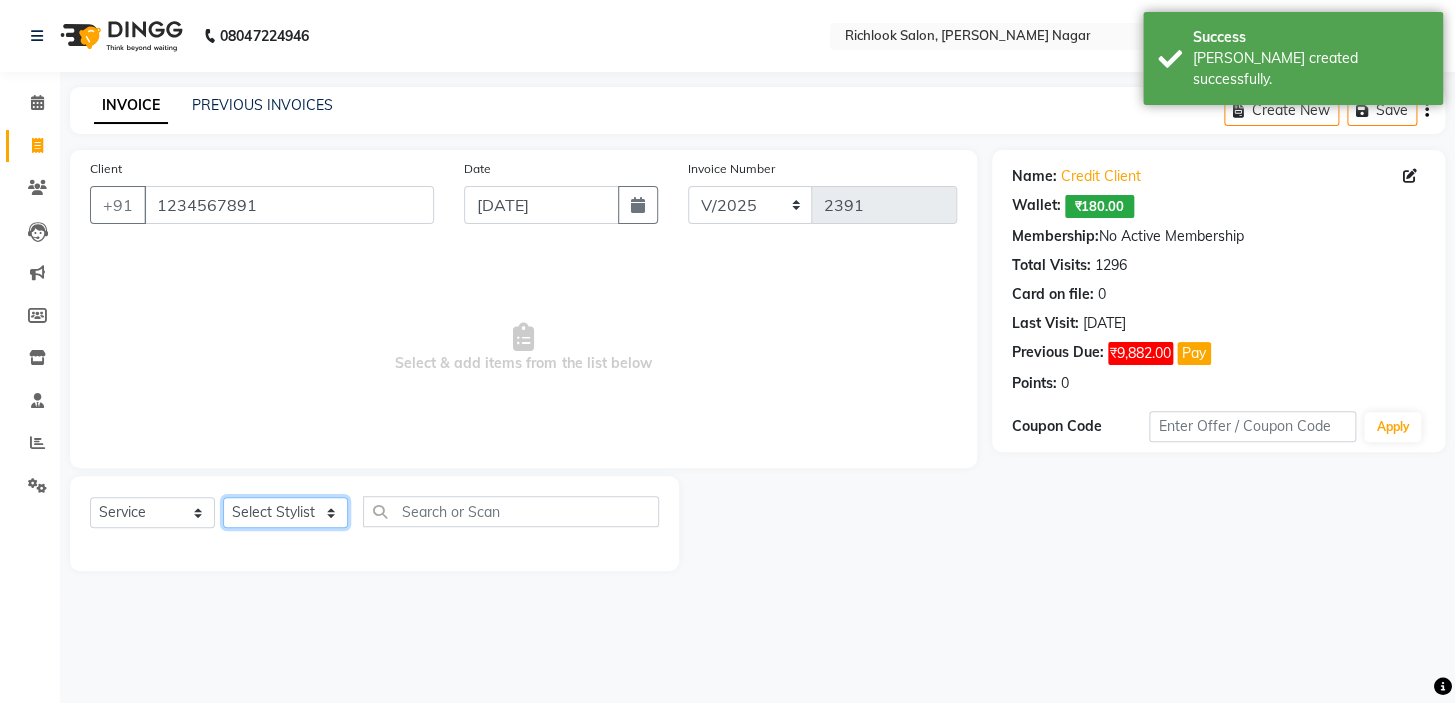 select on "54434" 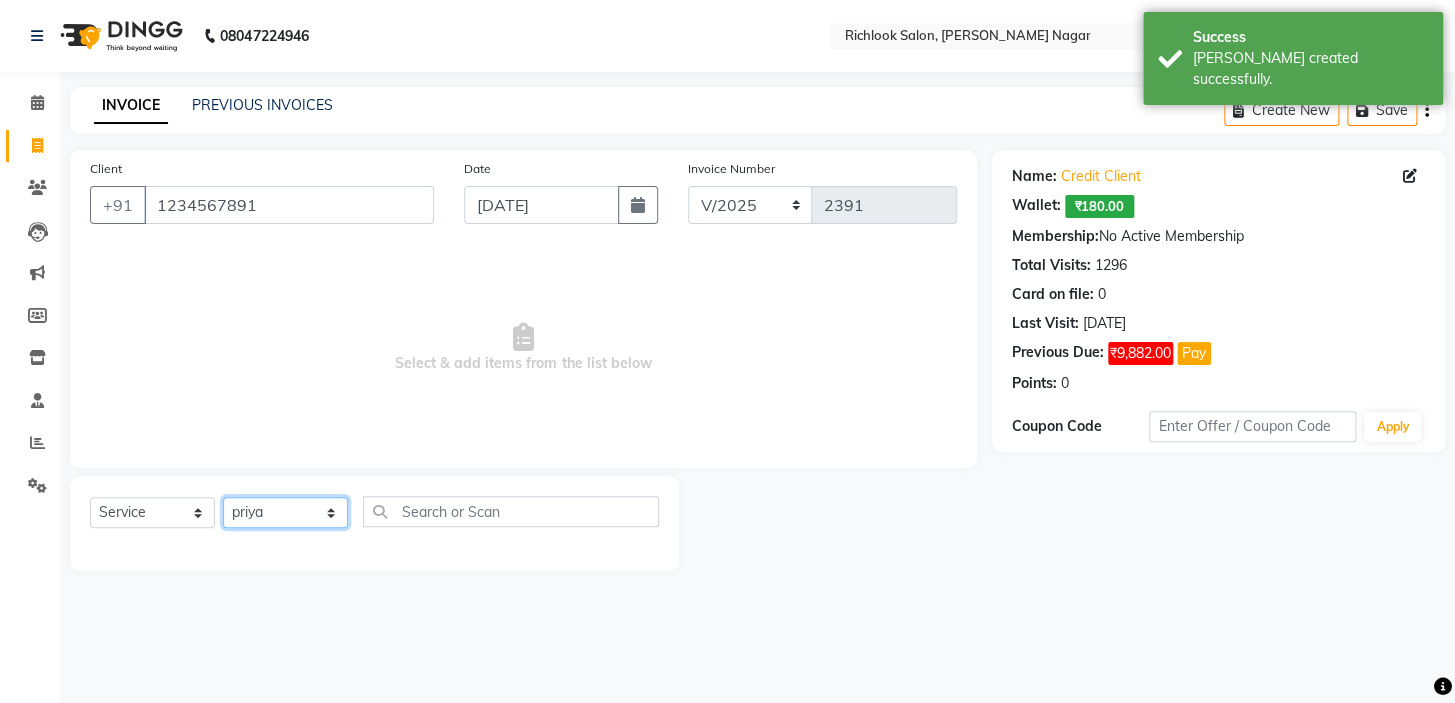 click on "Select Stylist disha [PERSON_NAME] priya santosh  [PERSON_NAME] [PERSON_NAME] [PERSON_NAME]" 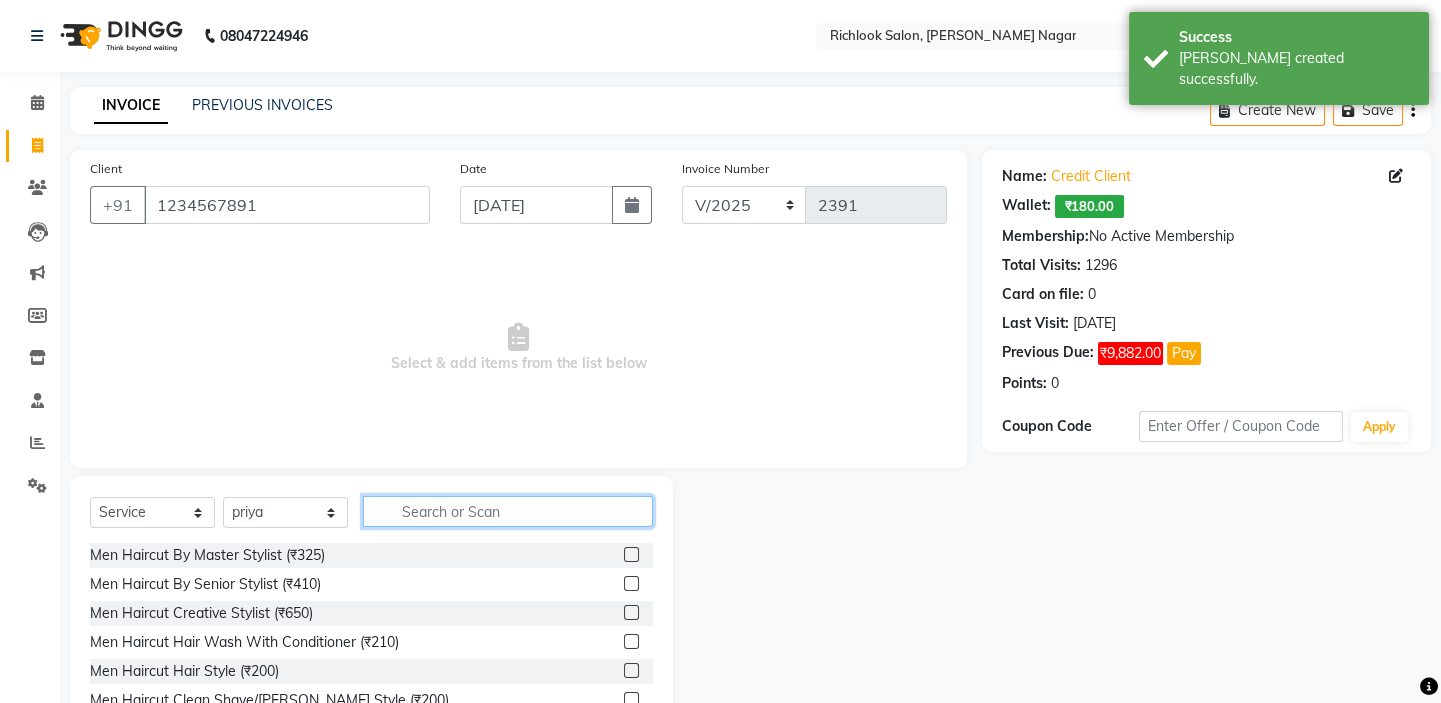 click 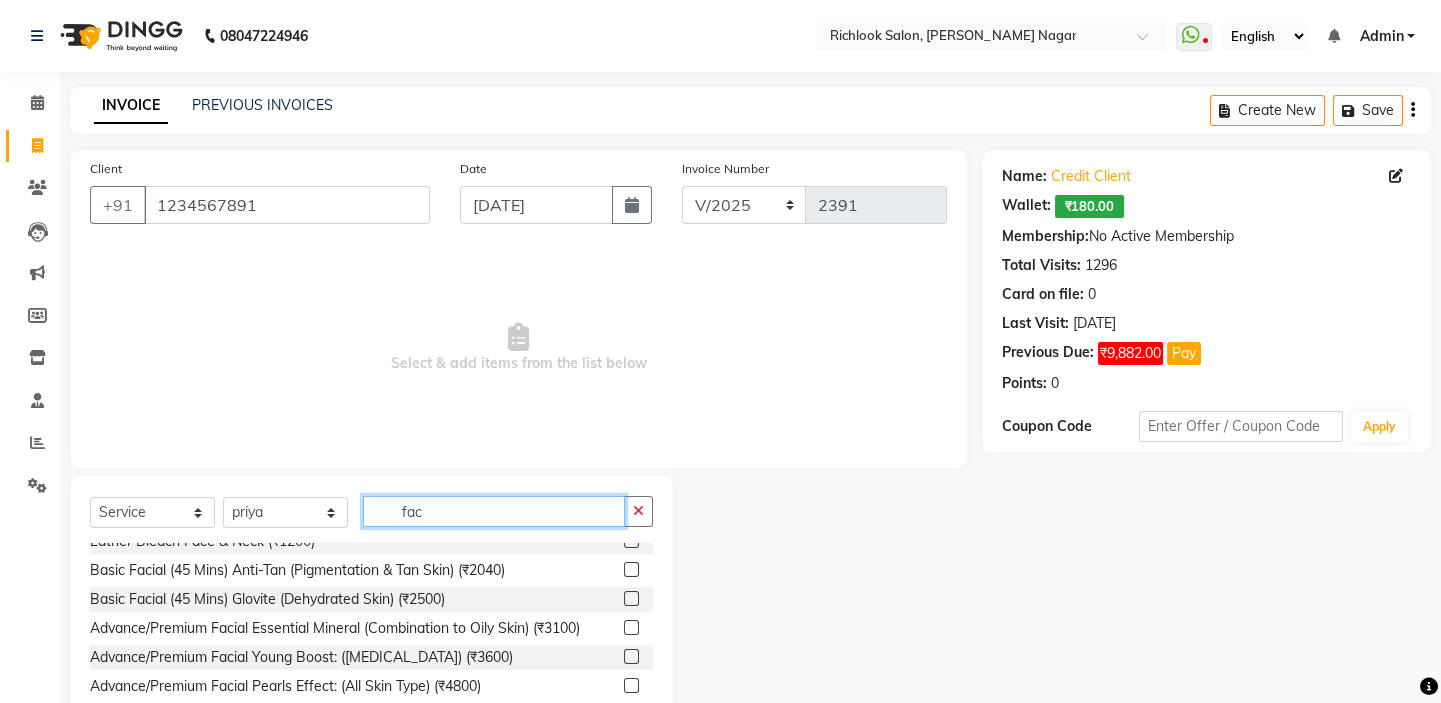 scroll, scrollTop: 228, scrollLeft: 0, axis: vertical 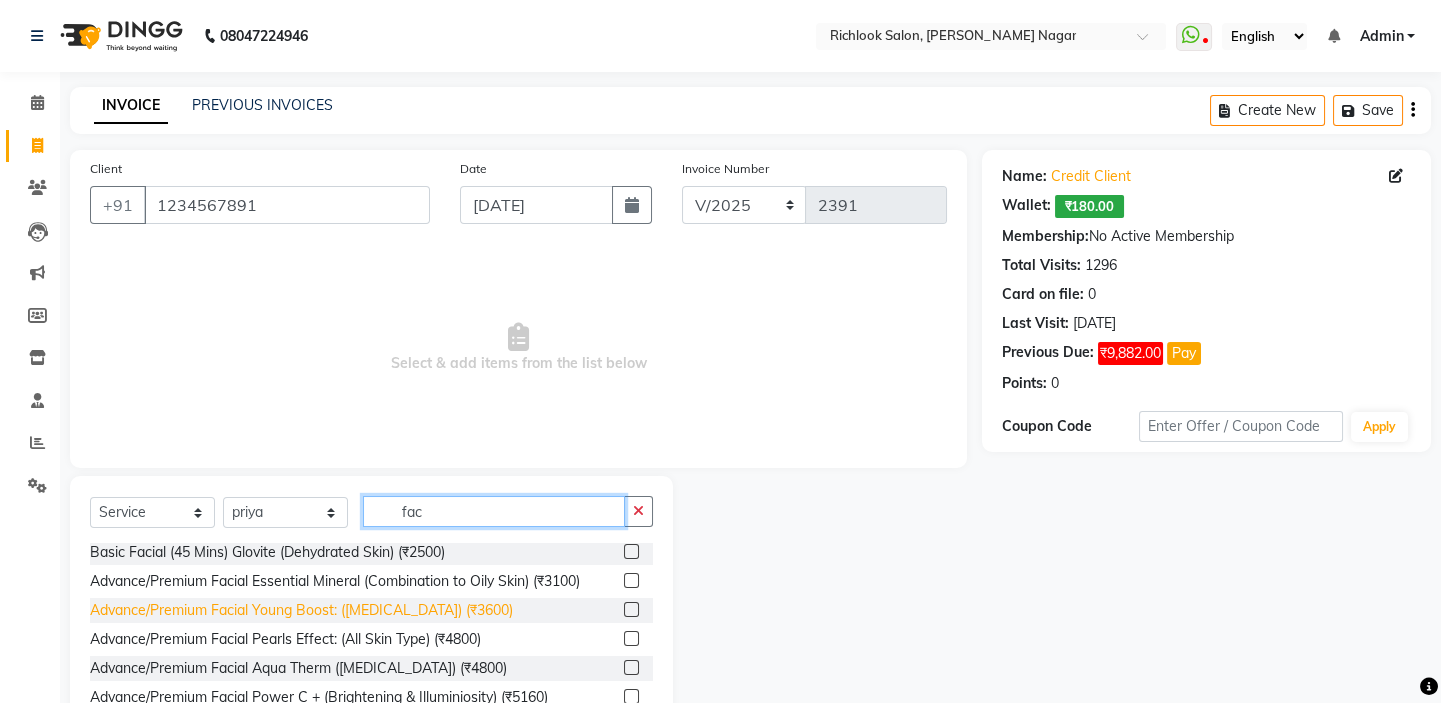 type on "fac" 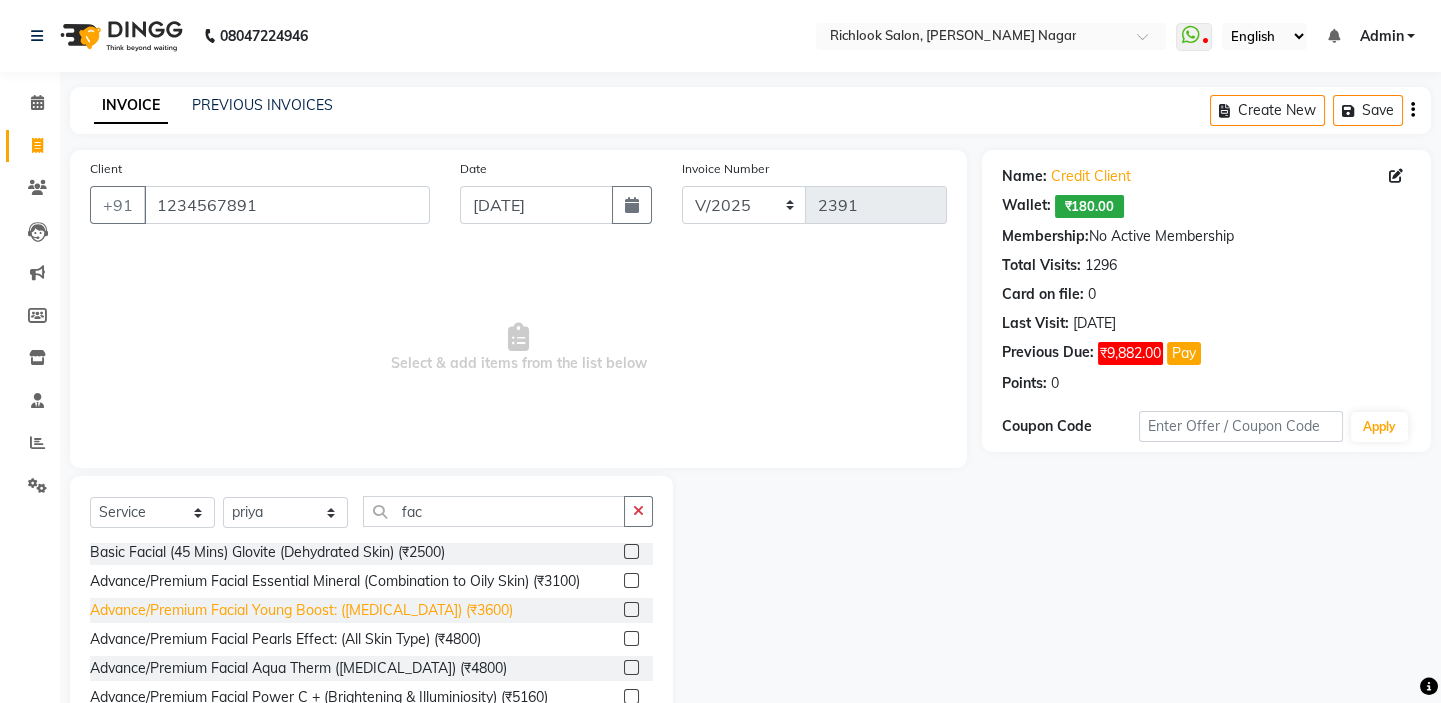 click on "Advance/Premium Facial Young Boost: ([MEDICAL_DATA]) (₹3600)" 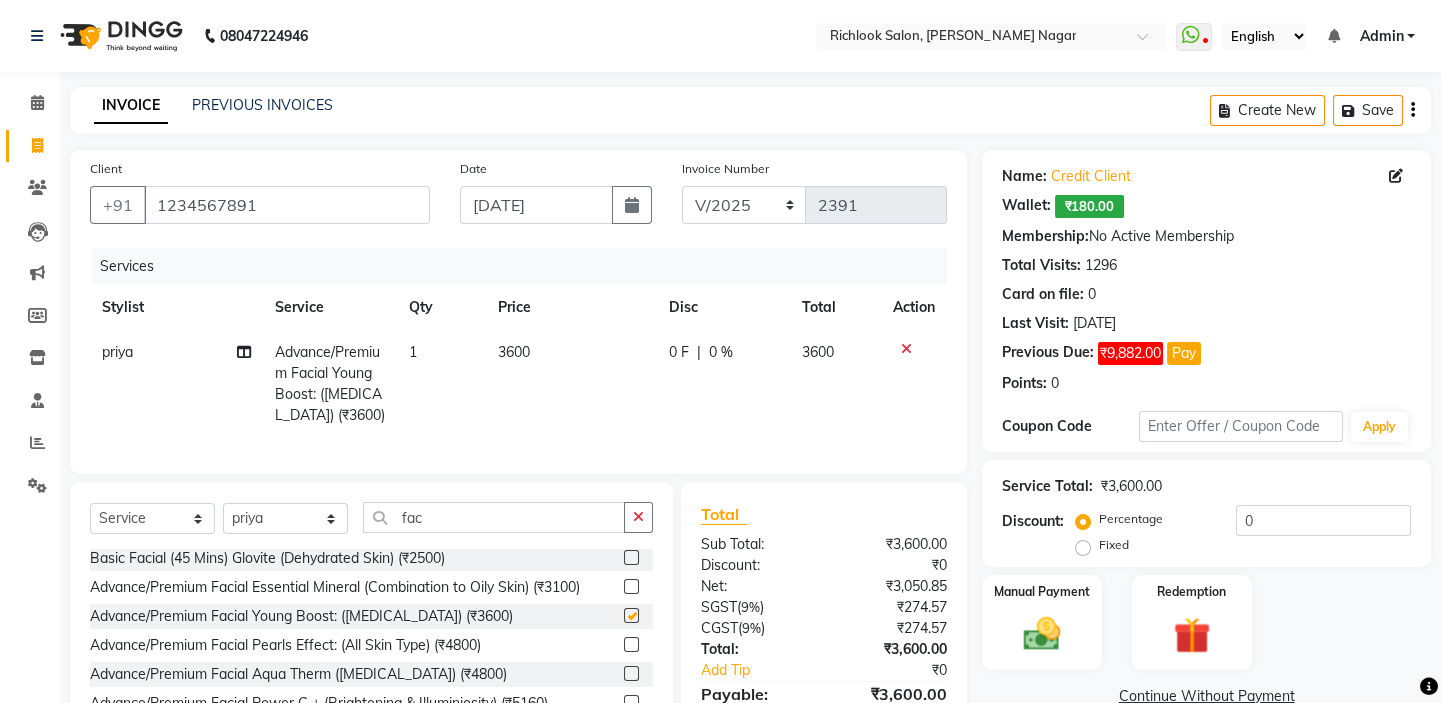 checkbox on "false" 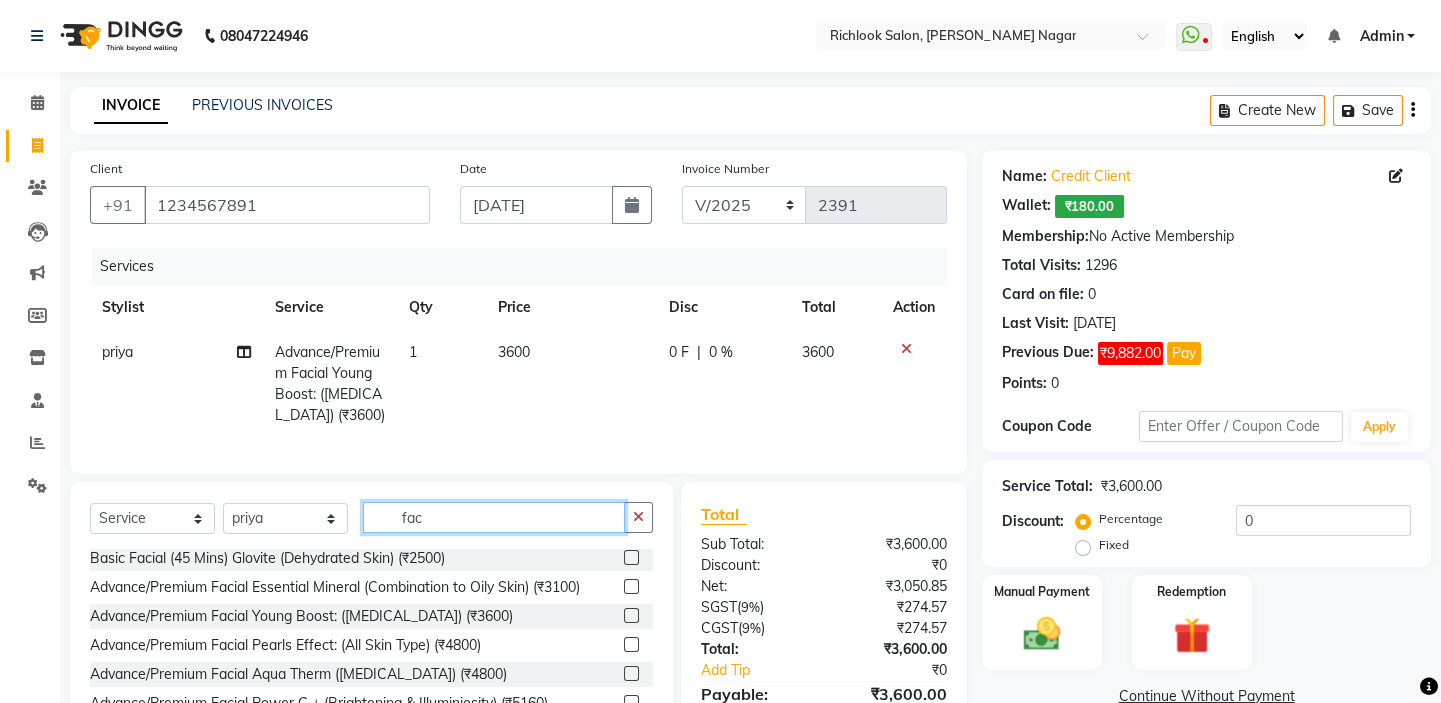 drag, startPoint x: 456, startPoint y: 533, endPoint x: 93, endPoint y: 503, distance: 364.23755 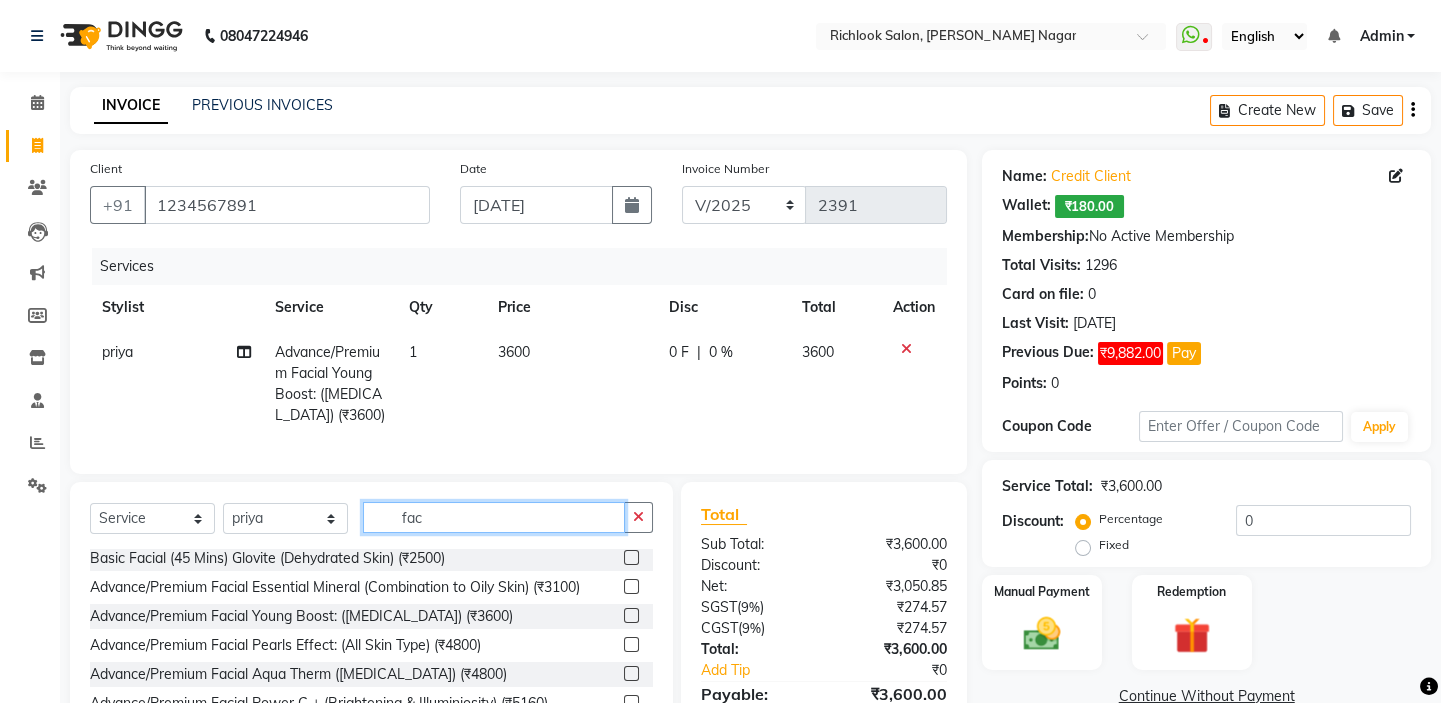 click on "Select  Service  Product  Membership  Package Voucher Prepaid Gift Card  Select Stylist disha [PERSON_NAME] priya santosh  [PERSON_NAME] [PERSON_NAME] [PERSON_NAME] fac Threading Full Face (Includes Eyebrow + upperlips + chin + forehead + Jawline) (₹420)  Honey Wax Face Wax (Includes Eyebrow + upperlips + chin + forehead + Jawline) (₹530)  Bead Wax (Stripless) Face Wax (Includes Eyebrow + upperlips + chin + forehead + Jawline) (₹1000)  Bleach Face & Neck (₹540)  Lather Bleach Face & Neck (₹1200)  Basic Facial (45 Mins) Anti-Tan (Pigmentation & Tan Skin) (₹2040)  Basic Facial (45 Mins) Glovite (Dehydrated Skin) (₹2500)  Advance/Premium Facial Essential Mineral (Combination to Oily Skin) (₹3100)  Advance/Premium Facial Young Boost: ([MEDICAL_DATA]) (₹3600)  Advance/Premium Facial Pearls Effect: (All Skin Type) (₹4800)  Advance/Premium Facial Aqua Therm ([MEDICAL_DATA]) (₹4800)  Advance/Premium Facial Power C + (Brightening & Illuminiosity) (₹5160)" 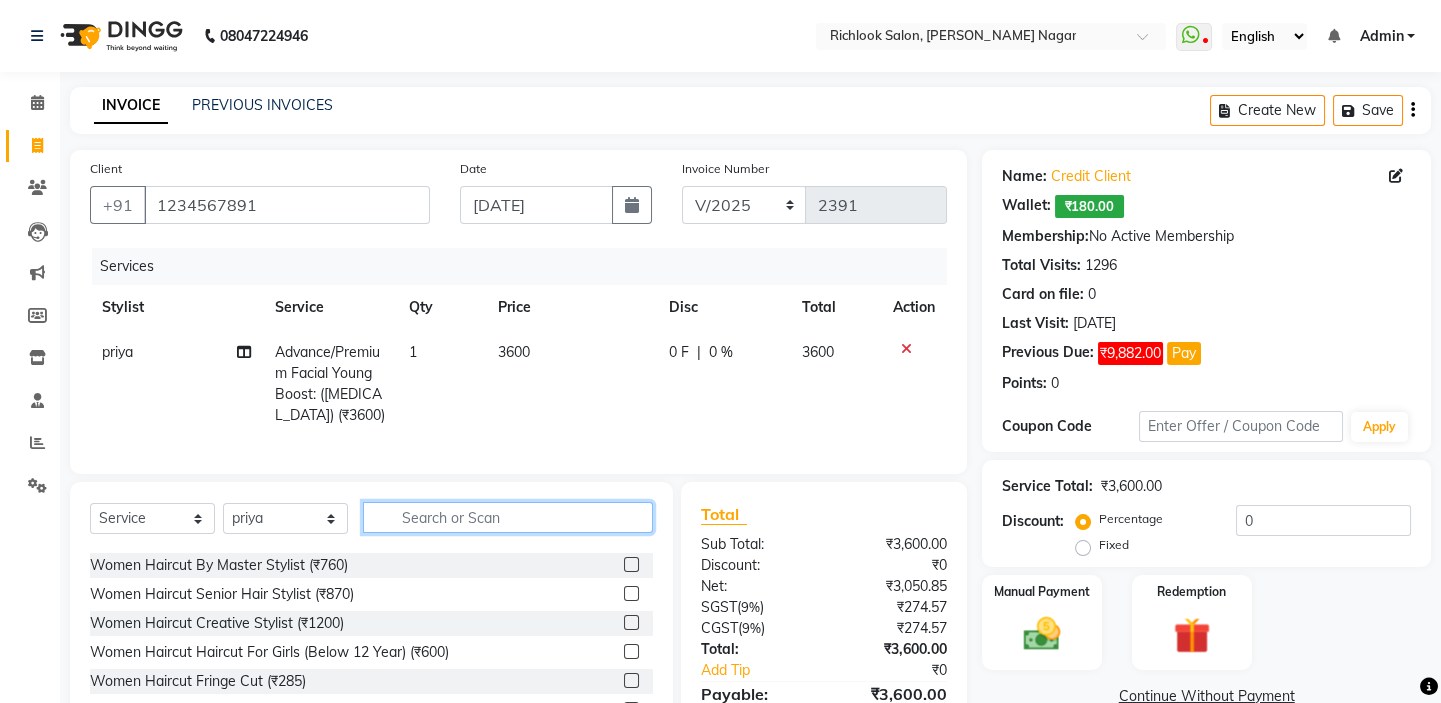 click 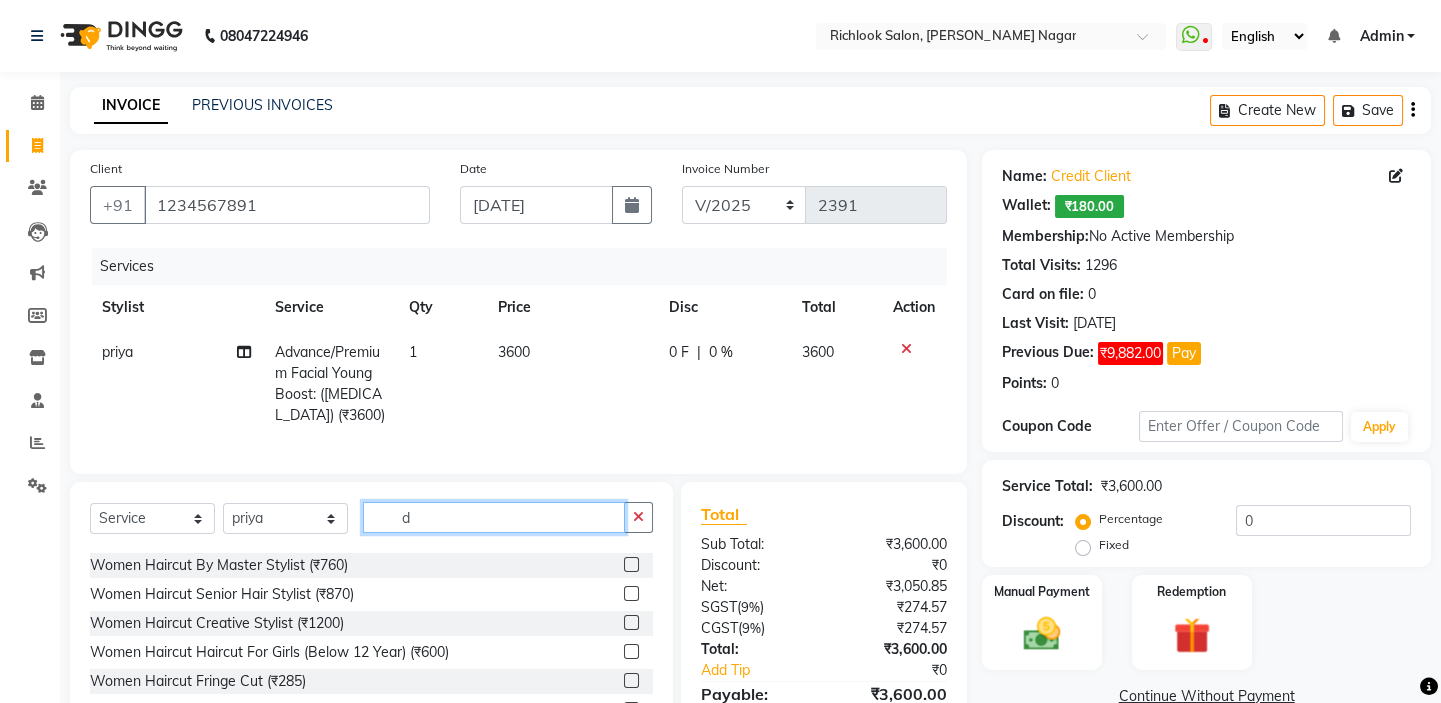 scroll, scrollTop: 0, scrollLeft: 0, axis: both 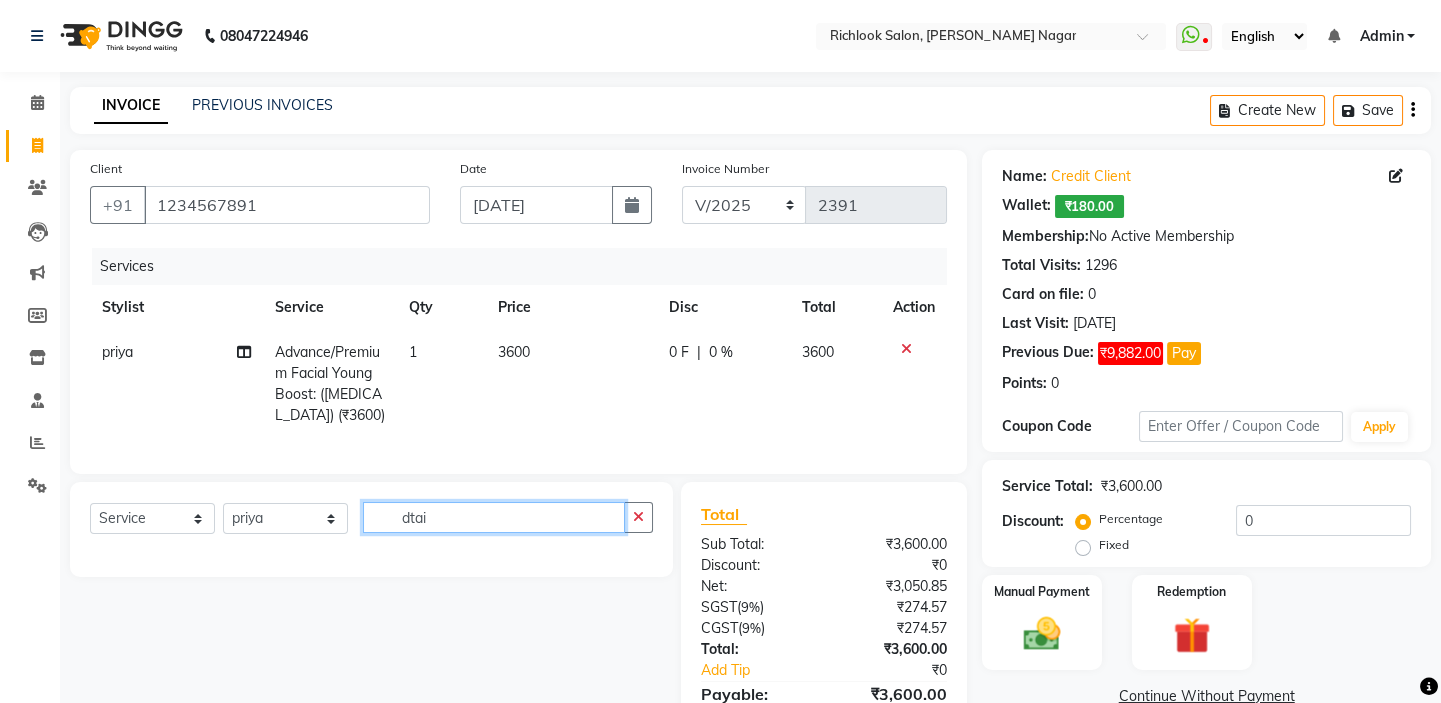 type on "dtain" 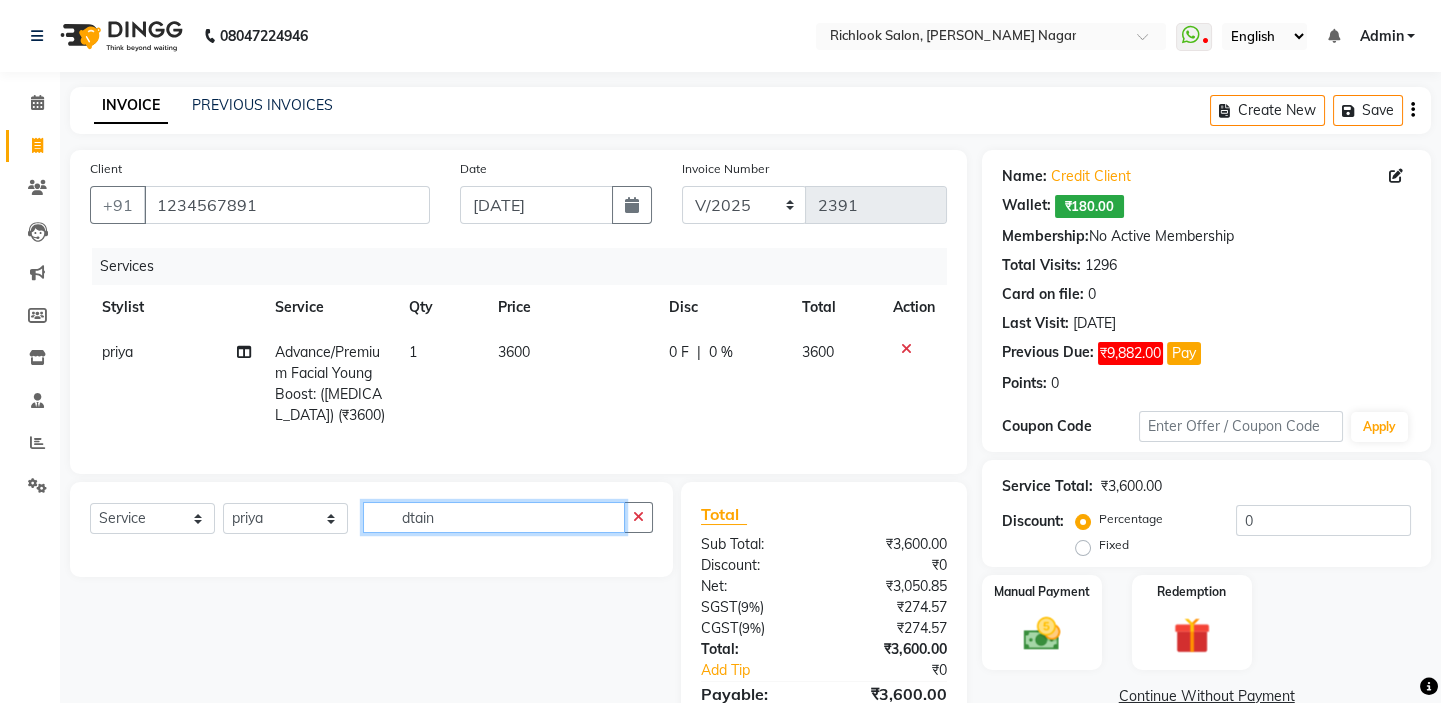 drag, startPoint x: 469, startPoint y: 534, endPoint x: 0, endPoint y: 497, distance: 470.4572 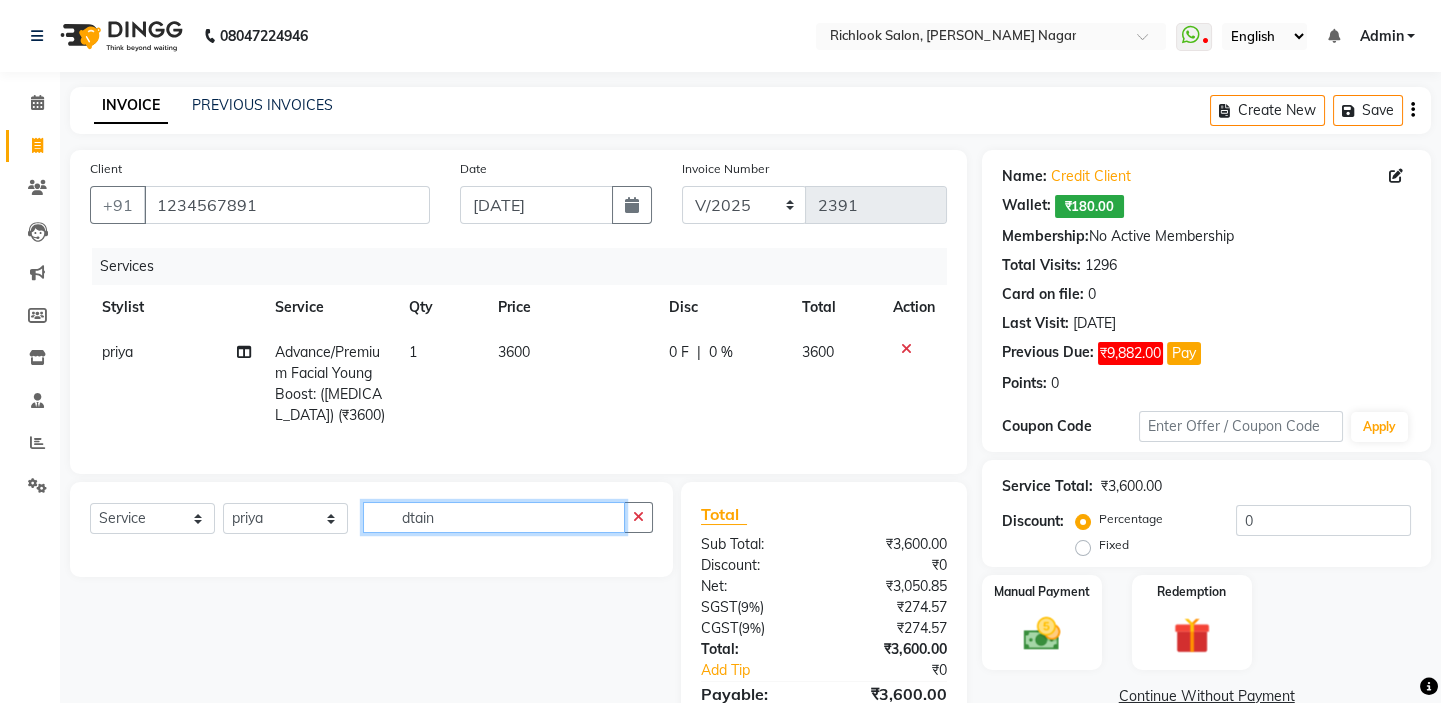 click on "08047224946 Select Location × Richlook Salon, [PERSON_NAME] Nagar  WhatsApp Status  ✕ Status:  Disconnected Most Recent Message: [DATE]     01:23 PM Recent Service Activity: [DATE]     09:35 PM  08047224946 Whatsapp Settings English ENGLISH Español العربية मराठी हिंदी ગુજરાતી தமிழ் 中文 Notifications nothing to show Admin Manage Profile Change Password Sign out  Version:3.15.3  ☀ Richlook Salon, [PERSON_NAME] Nagar  Calendar  Invoice  Clients  Leads   Marketing  Members  Inventory  Staff  Reports  Settings Completed InProgress Upcoming Dropped Tentative Check-In Confirm Bookings Generate Report Segments Page Builder INVOICE PREVIOUS INVOICES Create New   Save  Client [PHONE_NUMBER] Date [DATE] Invoice Number V/2025 V/[PHONE_NUMBER] Services Stylist Service Qty Price Disc Total Action priya Advance/Premium Facial Young Boost: ([MEDICAL_DATA]) (₹3600) 1 3600 0 F | 0 % 3600 Select  Service  Product  Membership  Package Voucher Prepaid Gift Card  Select Stylist" 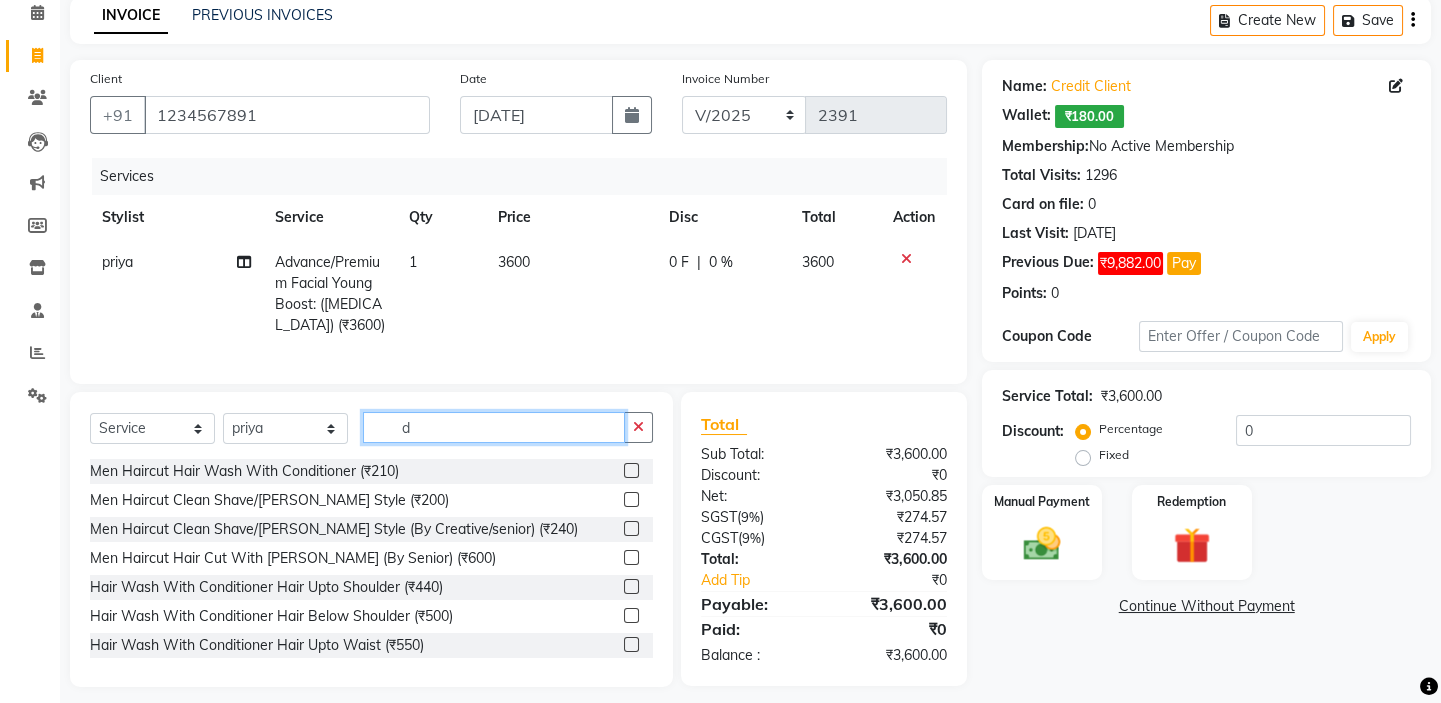 scroll, scrollTop: 90, scrollLeft: 0, axis: vertical 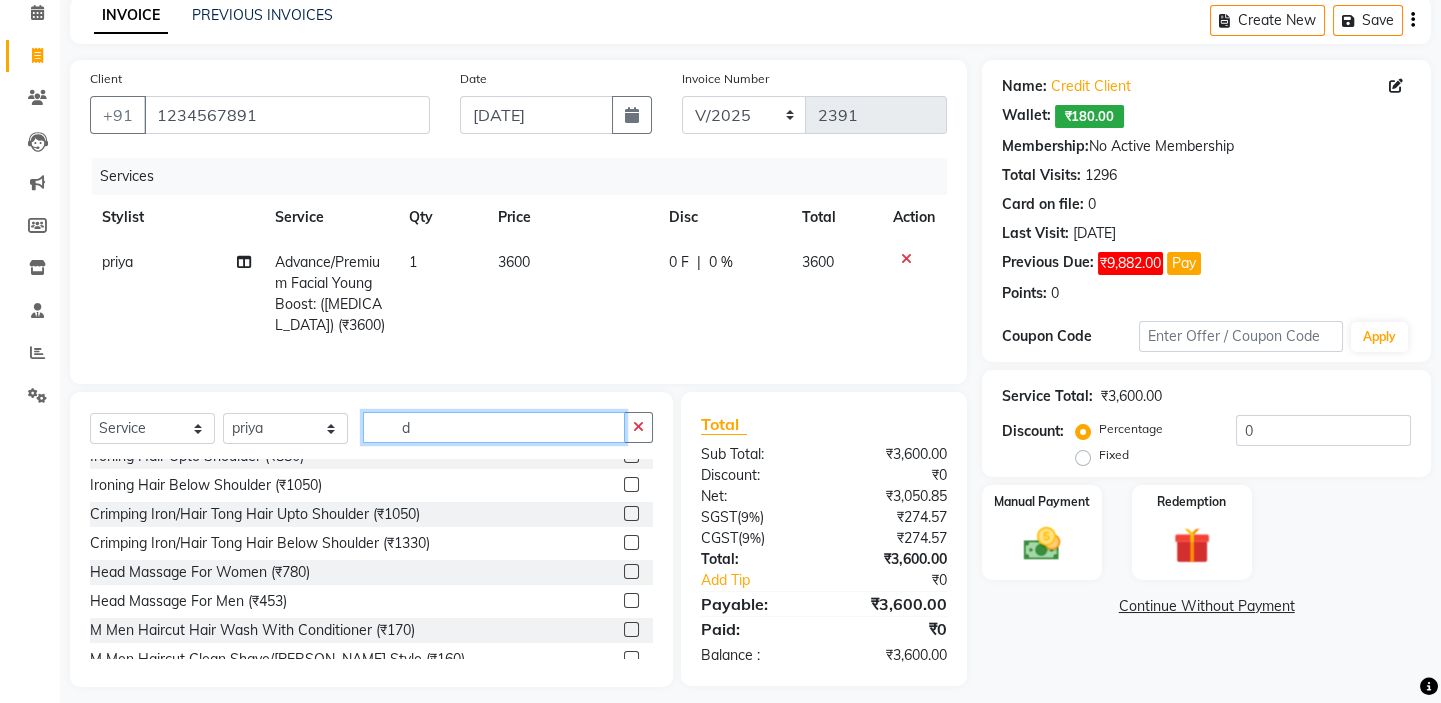 drag, startPoint x: 450, startPoint y: 439, endPoint x: 310, endPoint y: 436, distance: 140.03214 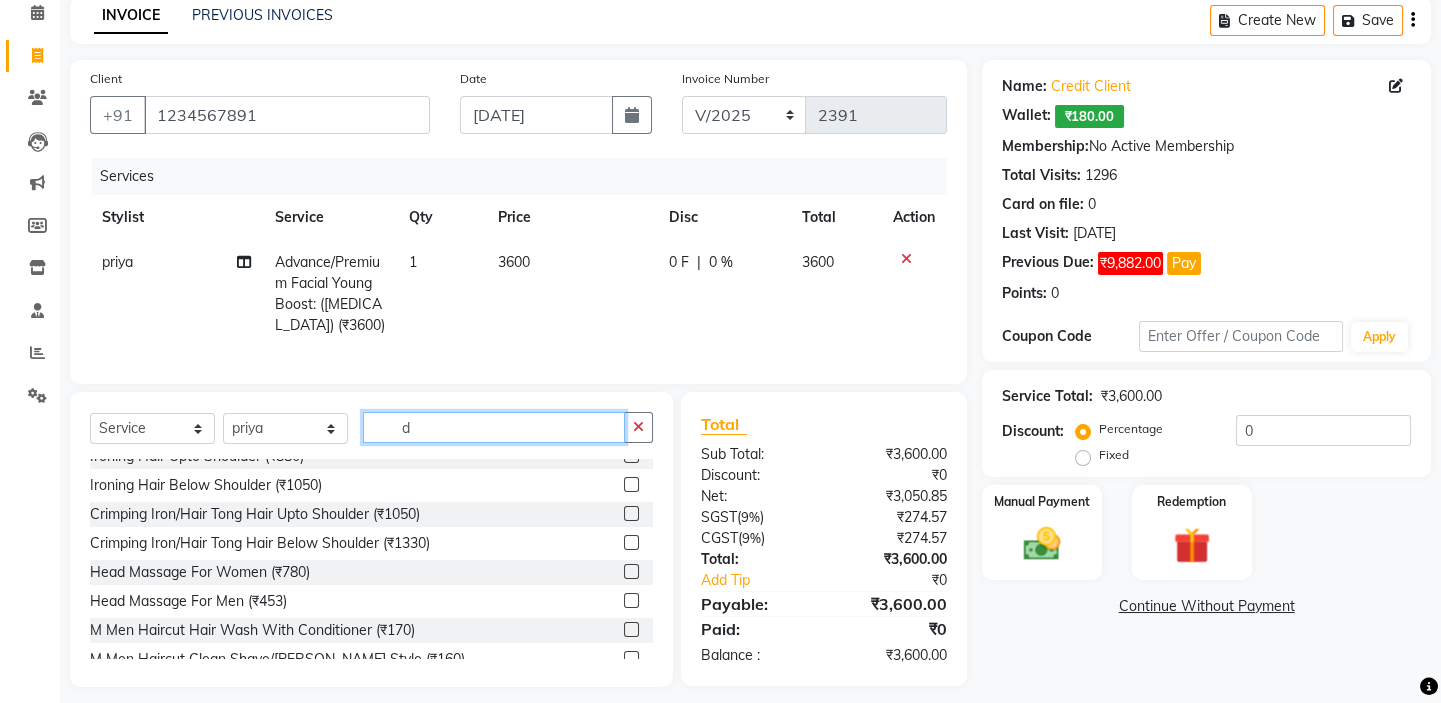 click on "Select  Service  Product  Membership  Package Voucher Prepaid Gift Card  Select Stylist disha [PERSON_NAME] priya santosh  [PERSON_NAME] [PERSON_NAME] [PERSON_NAME] d" 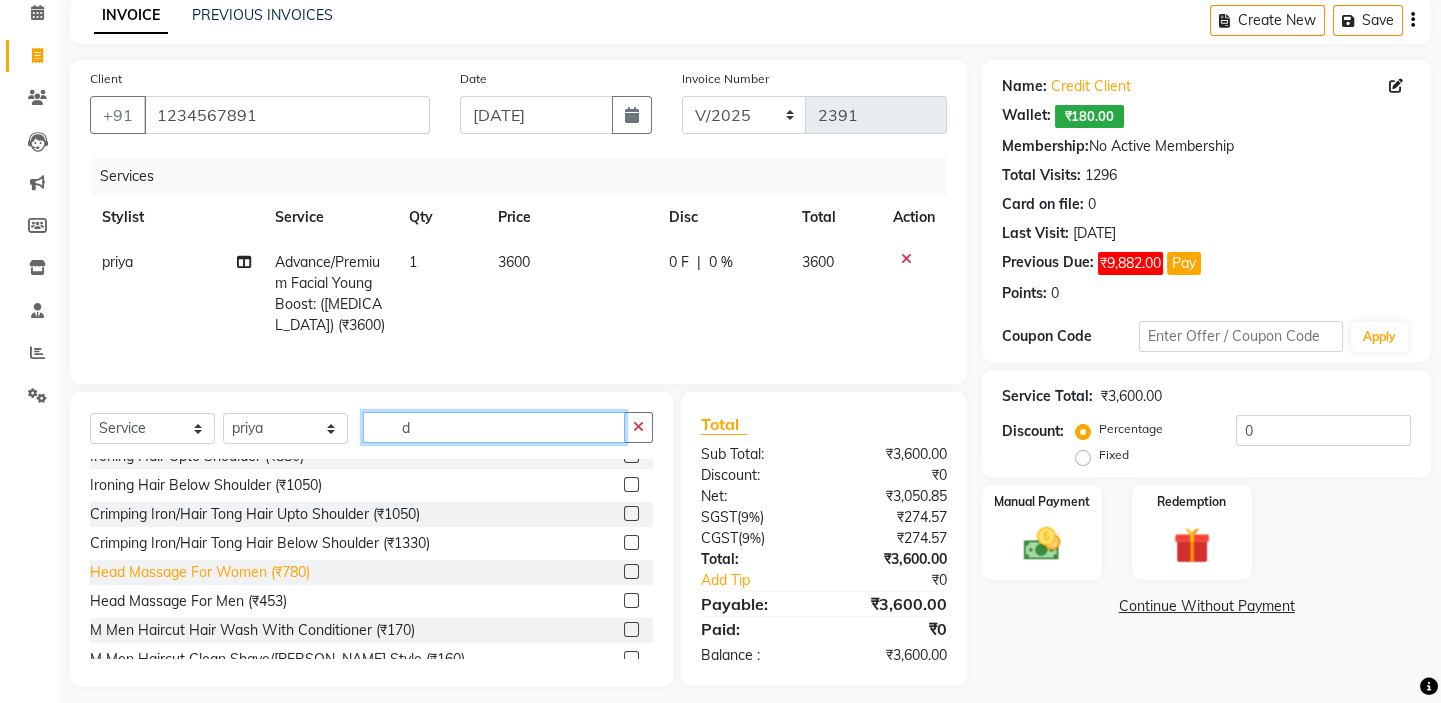 type on "d" 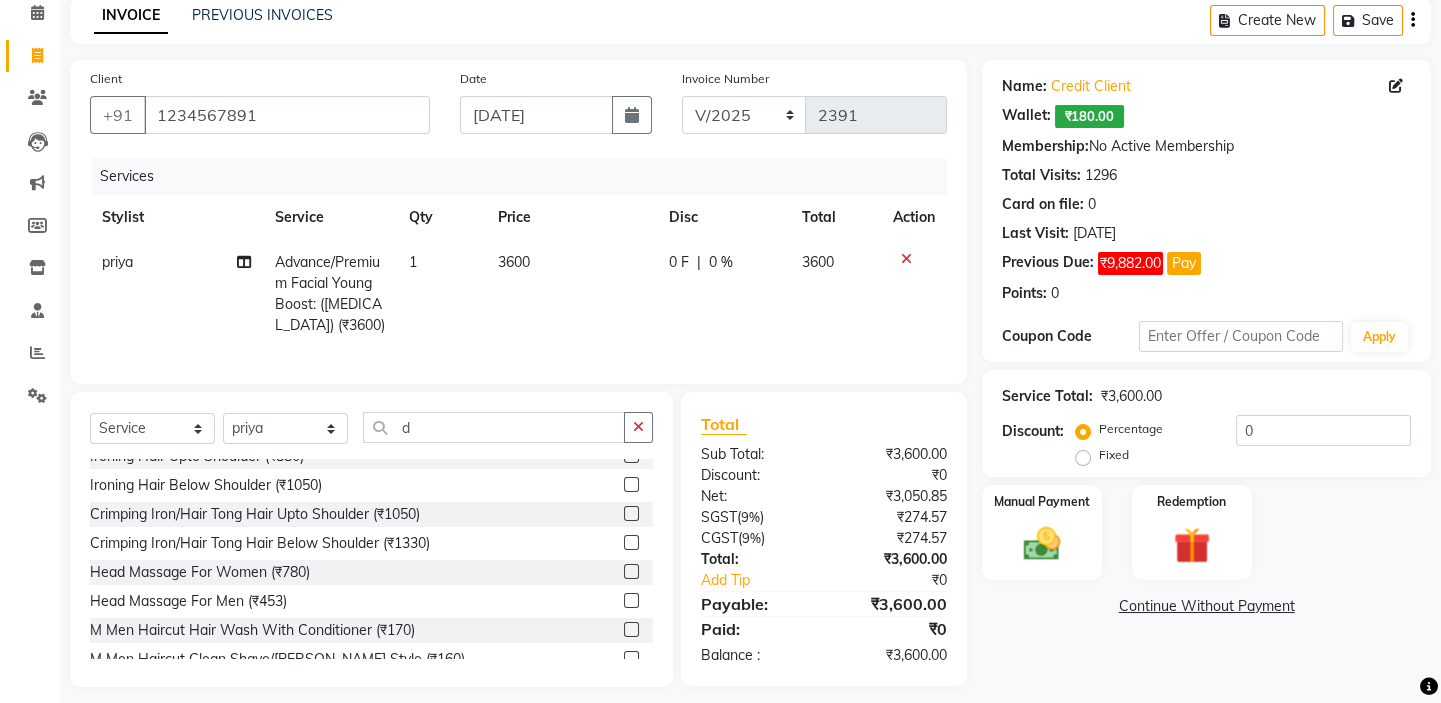 drag, startPoint x: 287, startPoint y: 583, endPoint x: 946, endPoint y: 574, distance: 659.06146 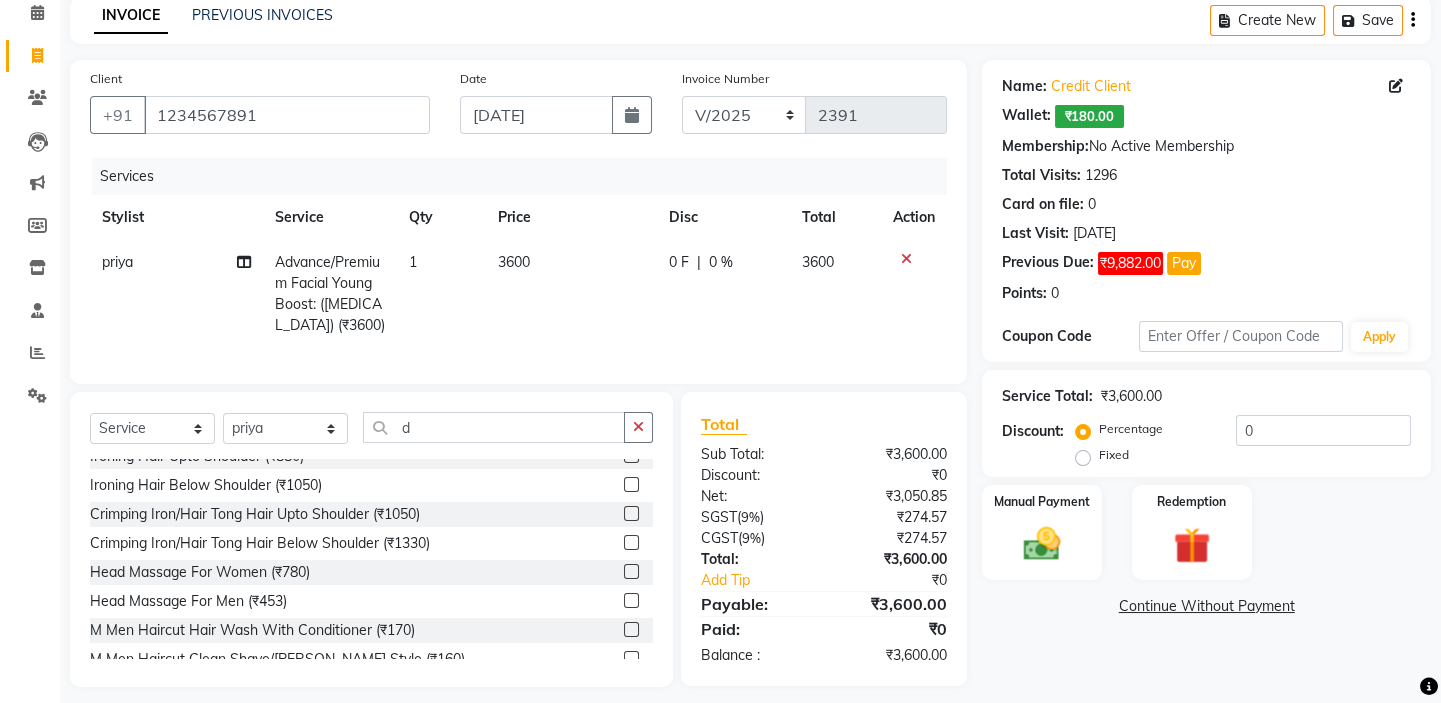 click on "Head Massage For Women (₹780)" 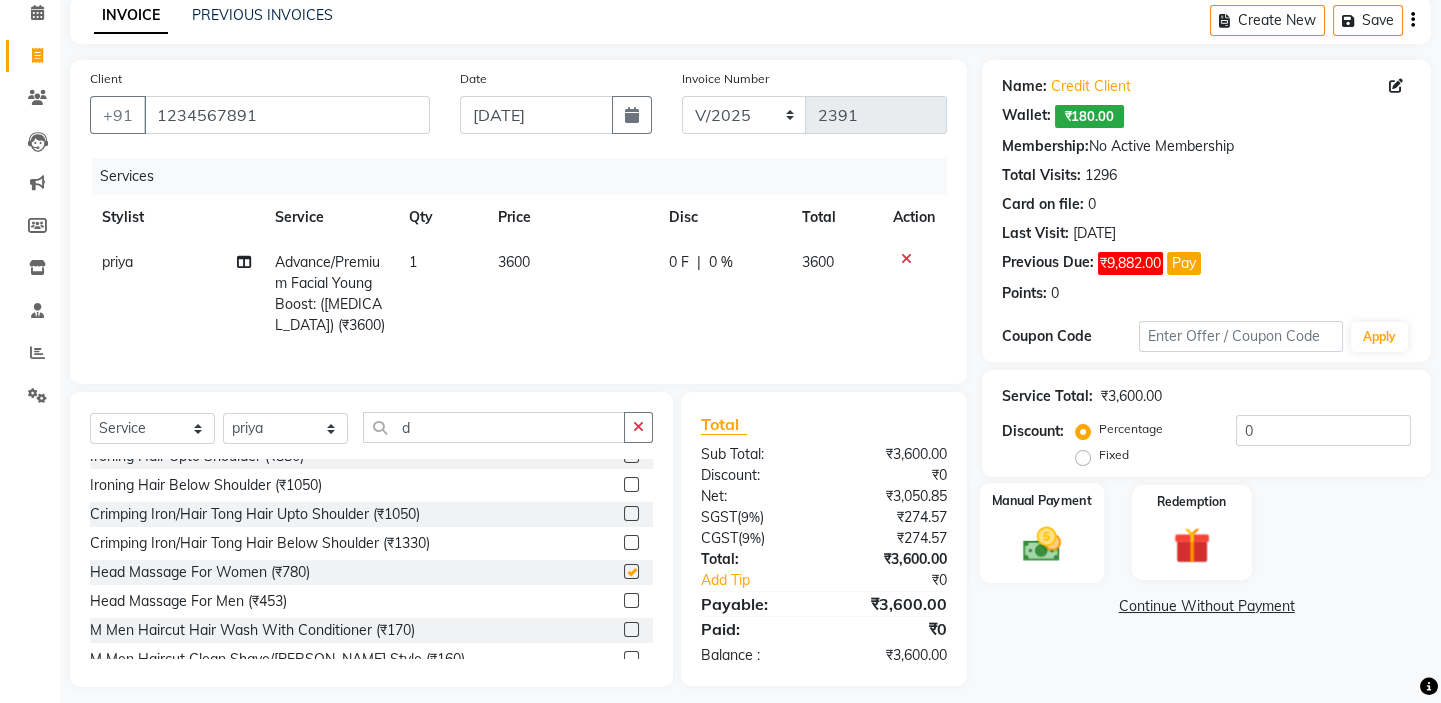 checkbox on "false" 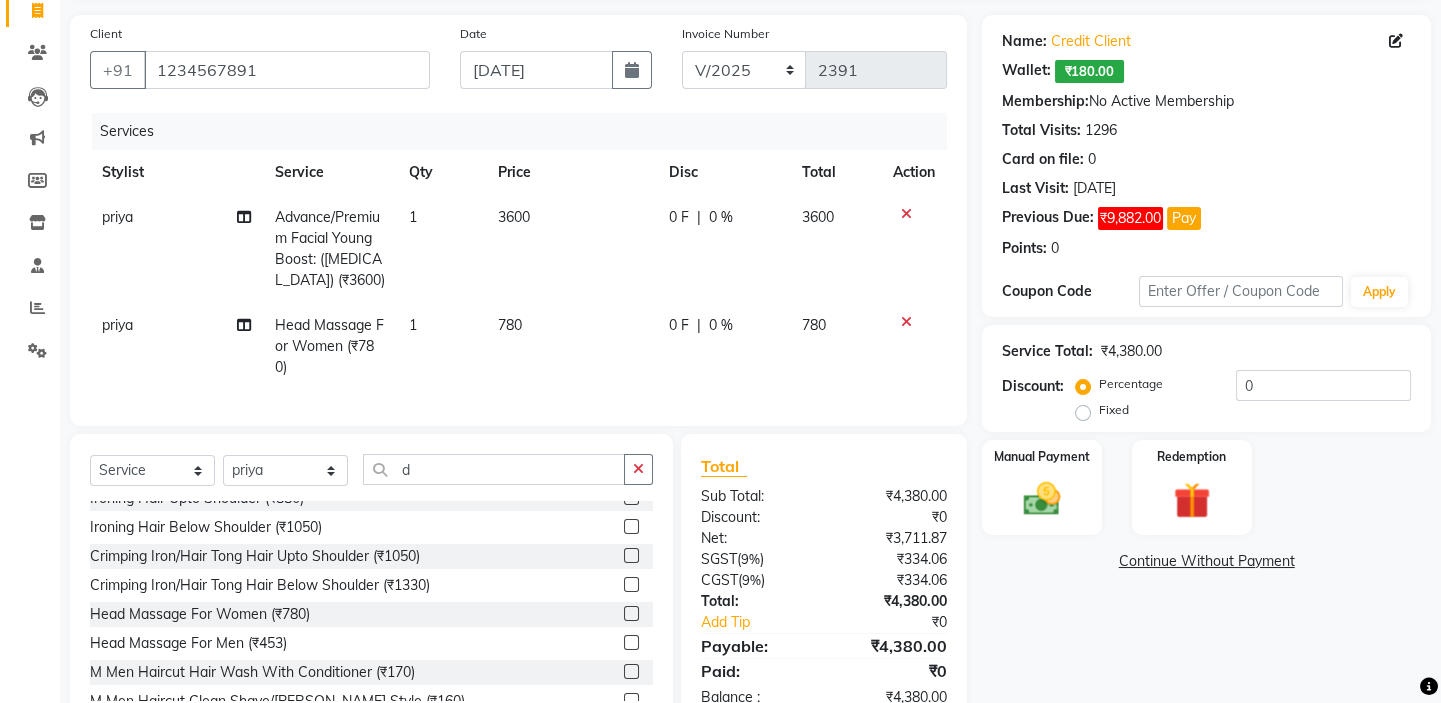 scroll, scrollTop: 205, scrollLeft: 0, axis: vertical 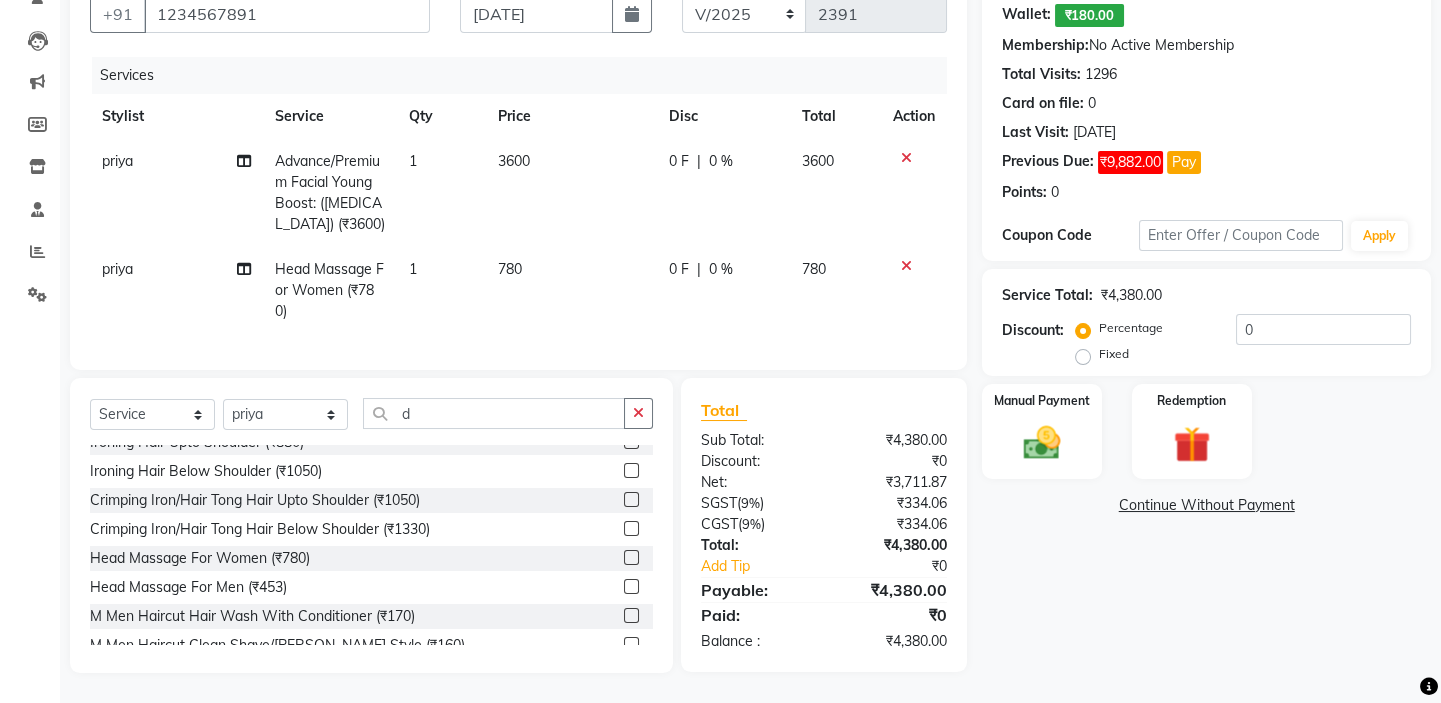 click on "780" 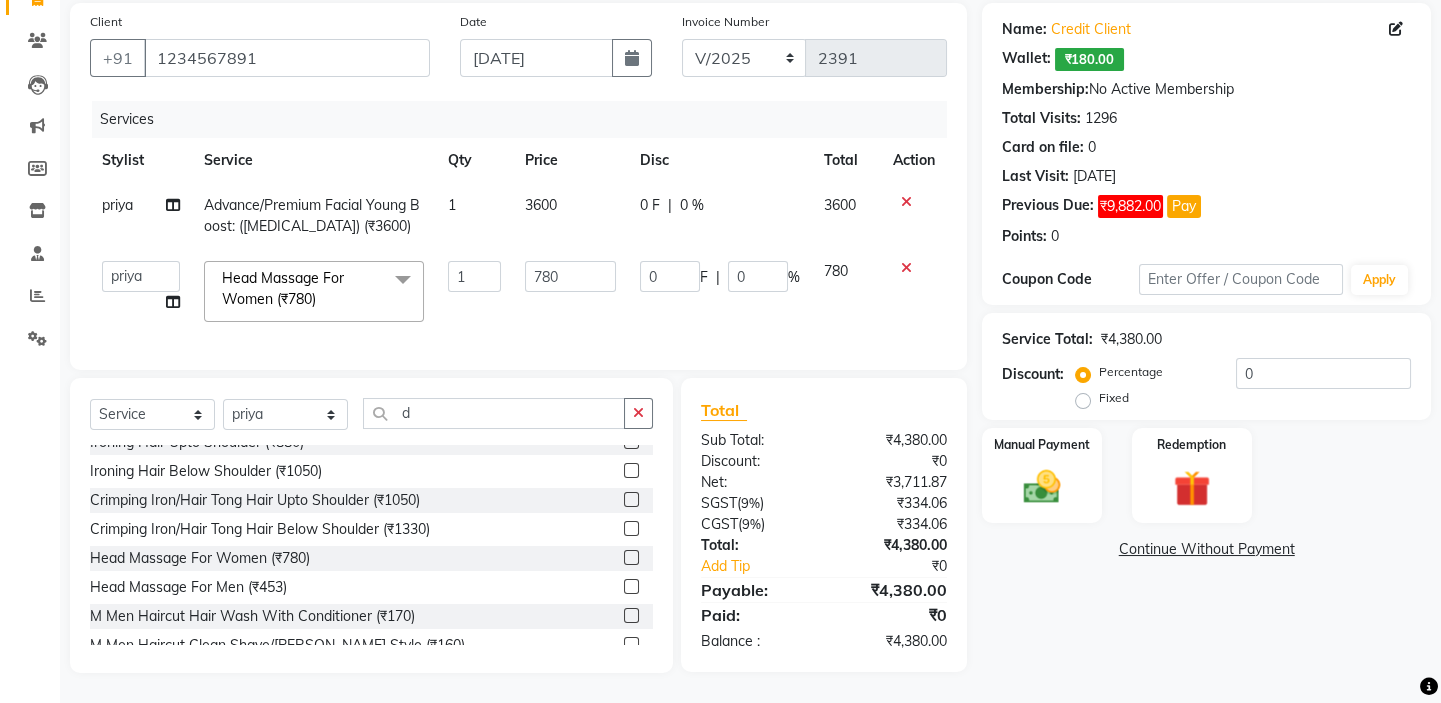 scroll, scrollTop: 160, scrollLeft: 0, axis: vertical 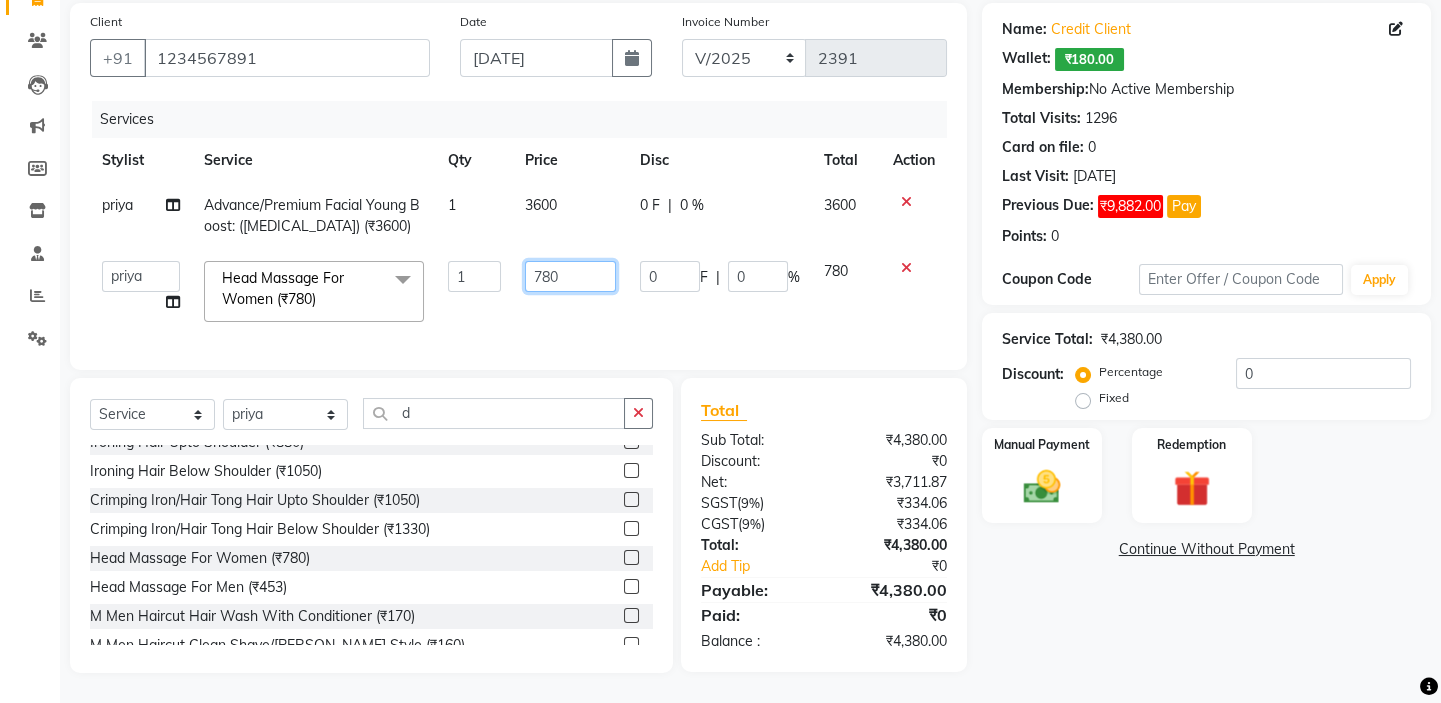 drag, startPoint x: 573, startPoint y: 258, endPoint x: 304, endPoint y: 245, distance: 269.31393 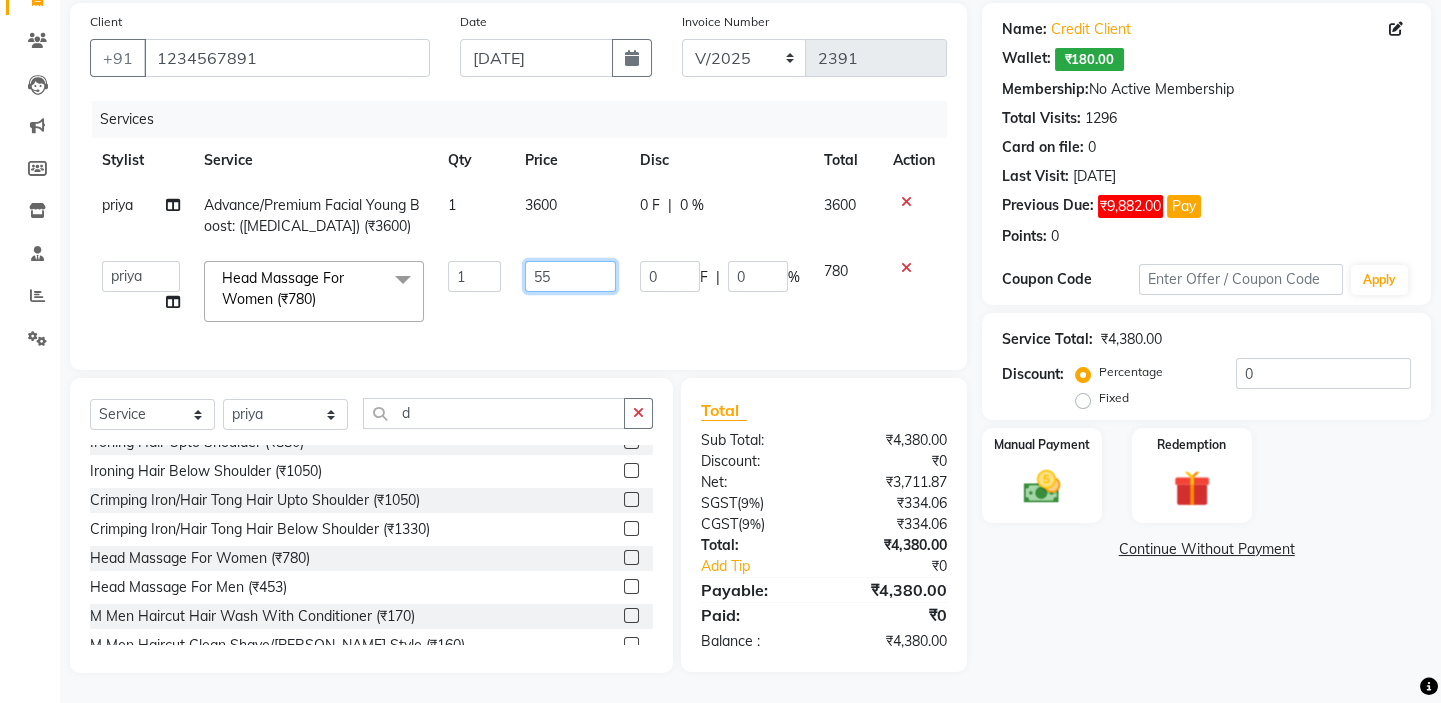 type on "550" 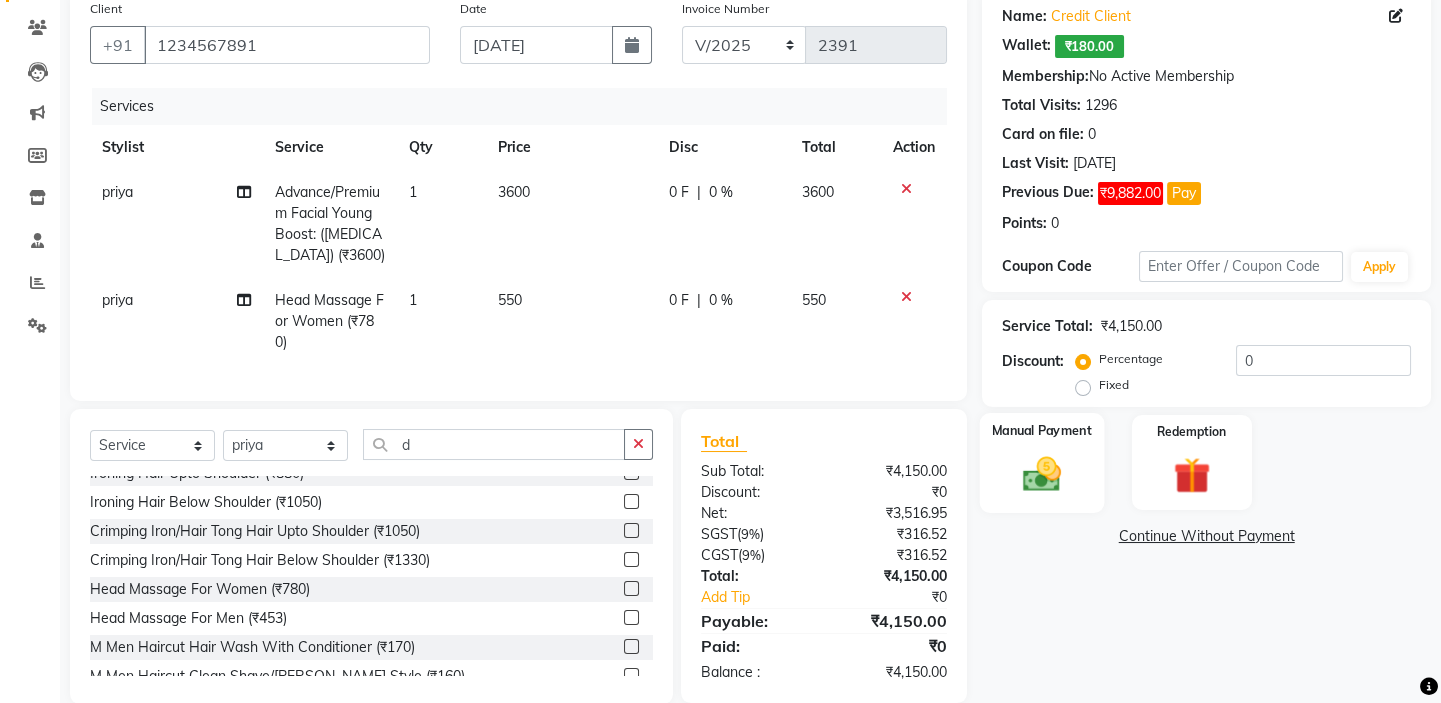 click 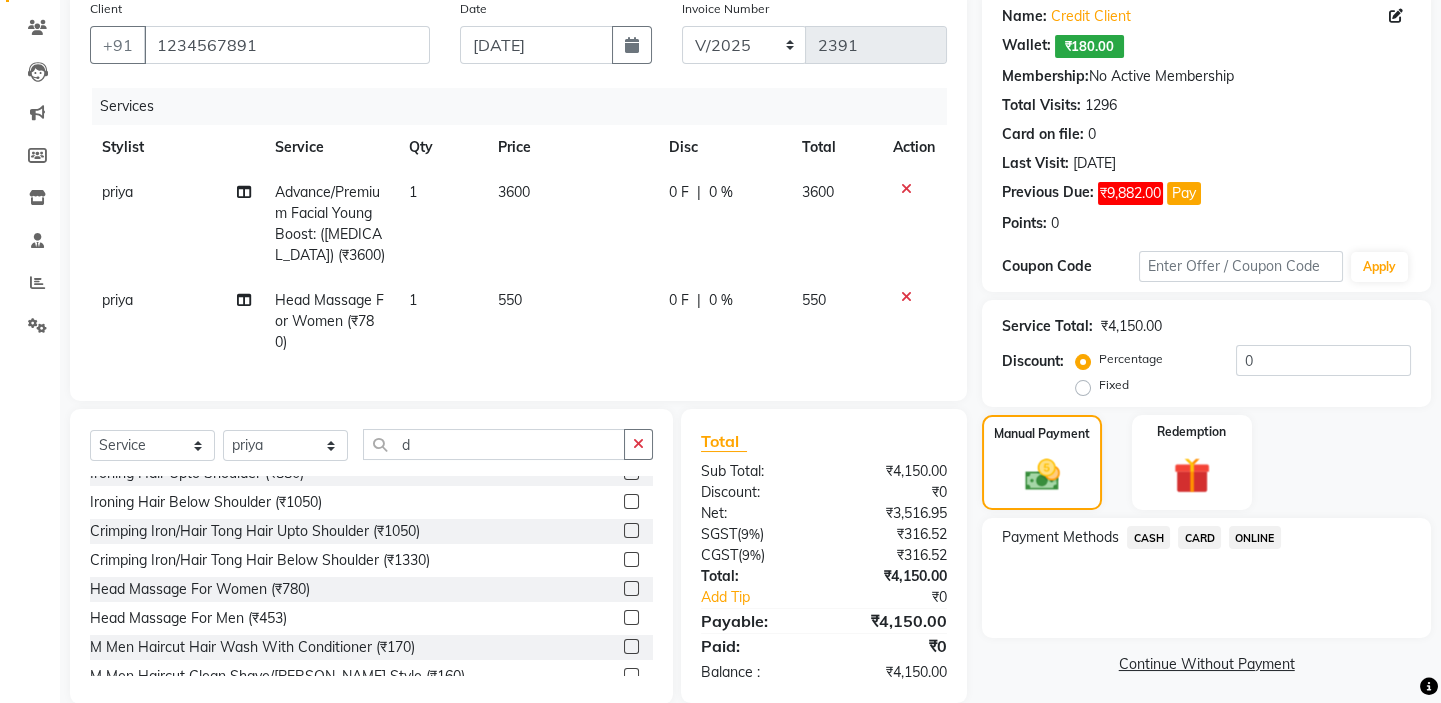 click on "CARD" 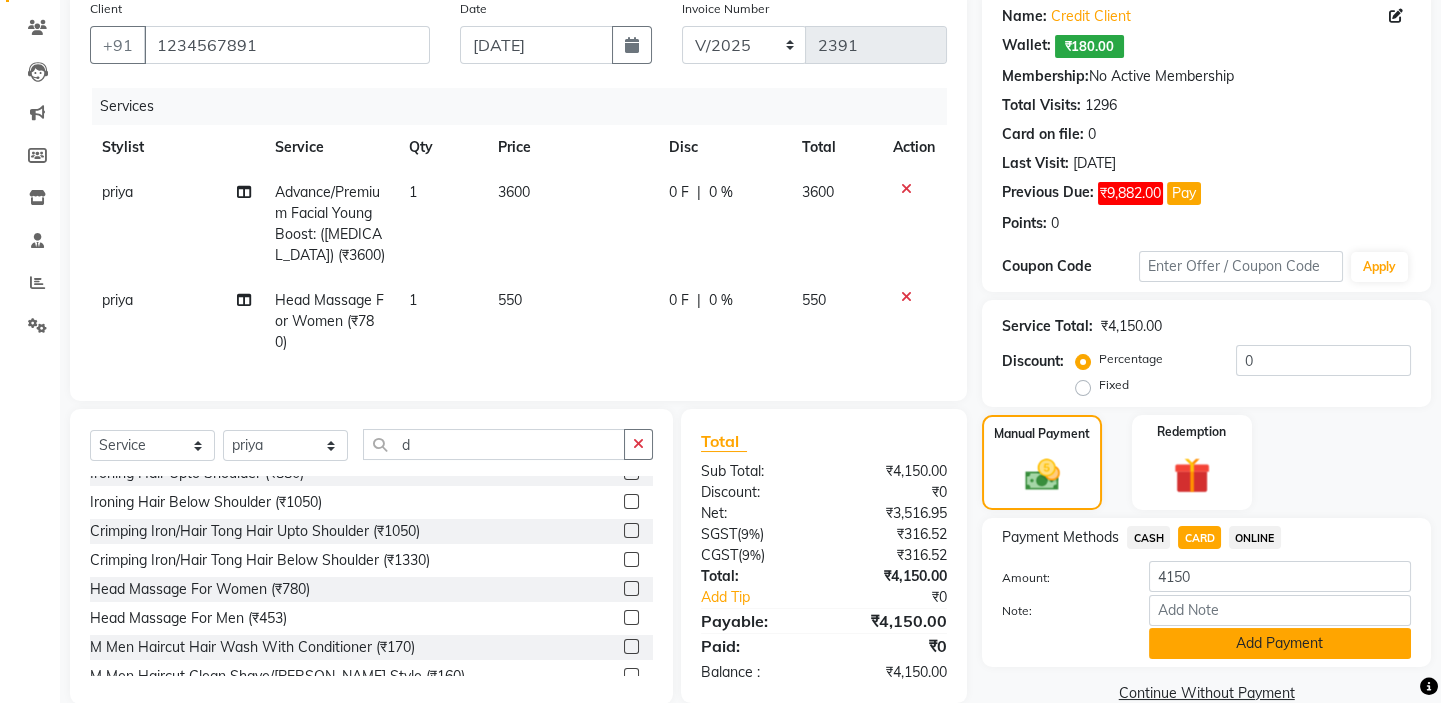 click on "Add Payment" 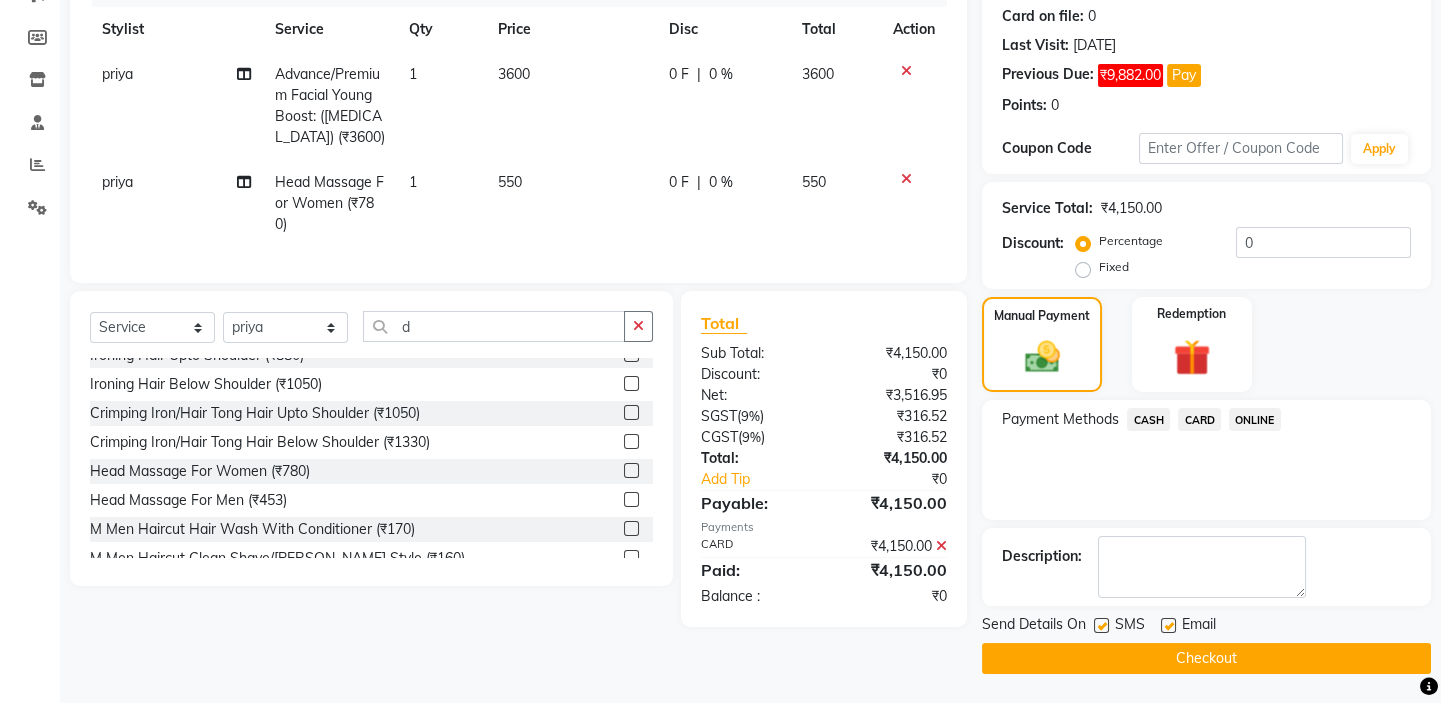 scroll, scrollTop: 279, scrollLeft: 0, axis: vertical 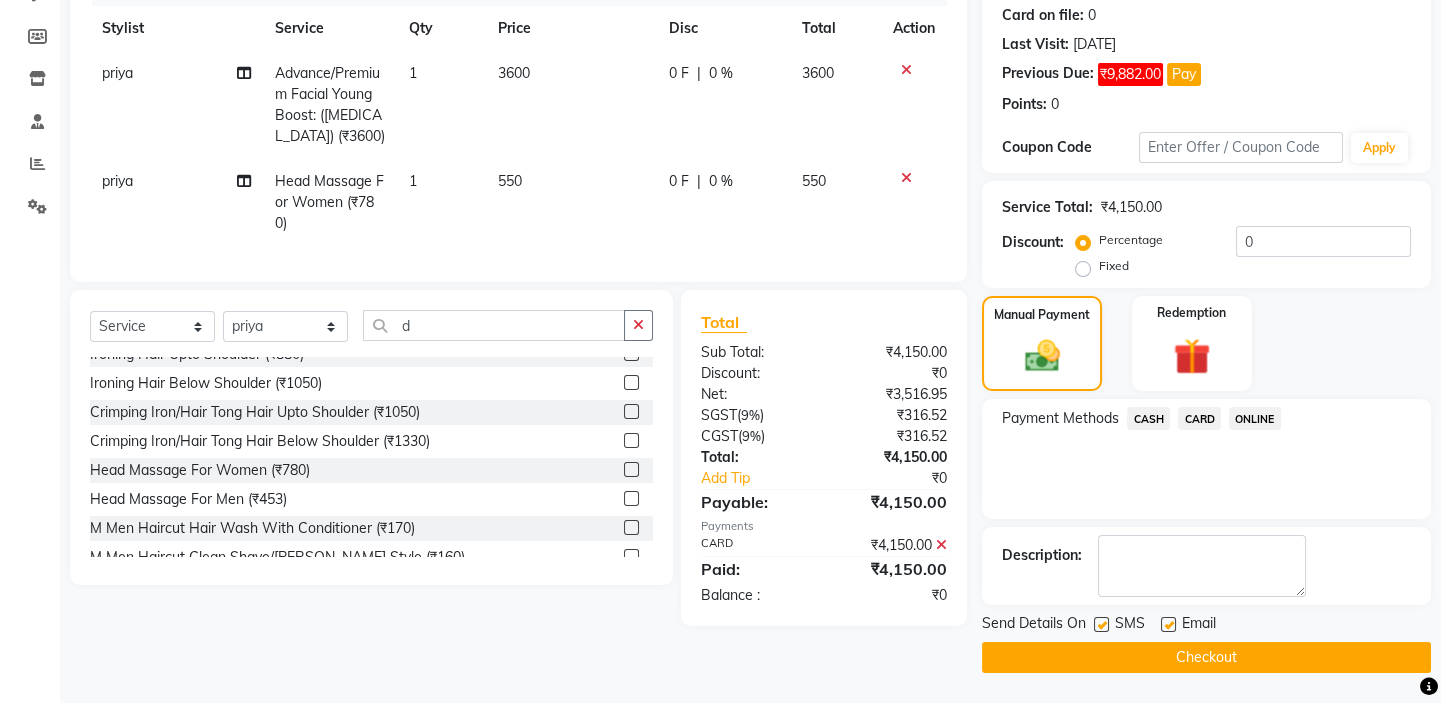 click on "INVOICE PREVIOUS INVOICES Create New   Save  Client [PHONE_NUMBER] Date [DATE] Invoice Number V/2025 V/[PHONE_NUMBER] Services Stylist Service Qty Price Disc Total Action priya Advance/Premium Facial Young Boost: ([MEDICAL_DATA]) (₹3600) 1 3600 0 F | 0 % 3600 priya Head Massage For Women (₹780) 1 550 0 F | 0 % 550 Select  Service  Product  Membership  Package Voucher Prepaid Gift Card  Select Stylist disha [PERSON_NAME] priya santosh  [PERSON_NAME] [PERSON_NAME] [PERSON_NAME] d Men Haircut Hair Wash With Conditioner (₹210)  Men Haircut Clean Shave/[PERSON_NAME] Style (₹200)  Men Haircut Clean Shave/[PERSON_NAME] Style (By Creative/senior) (₹240)  Men Haircut Hair Cut With [PERSON_NAME] (By Senior) (₹600)  Hair Wash With Conditioner Hair Upto Shoulder (₹440)  Hair Wash With Conditioner Hair Below Shoulder (₹500)  Hair Wash With Conditioner Hair Upto Waist (₹550)  Naturica Hair Wash Hair Upto Shoulder (₹590)  Naturica Hair Wash Hair Below Shoulder (₹700)  Blow Dry In Curl/Out Curl/Straight (₹490)  Total Sub Total: ₹0  (" 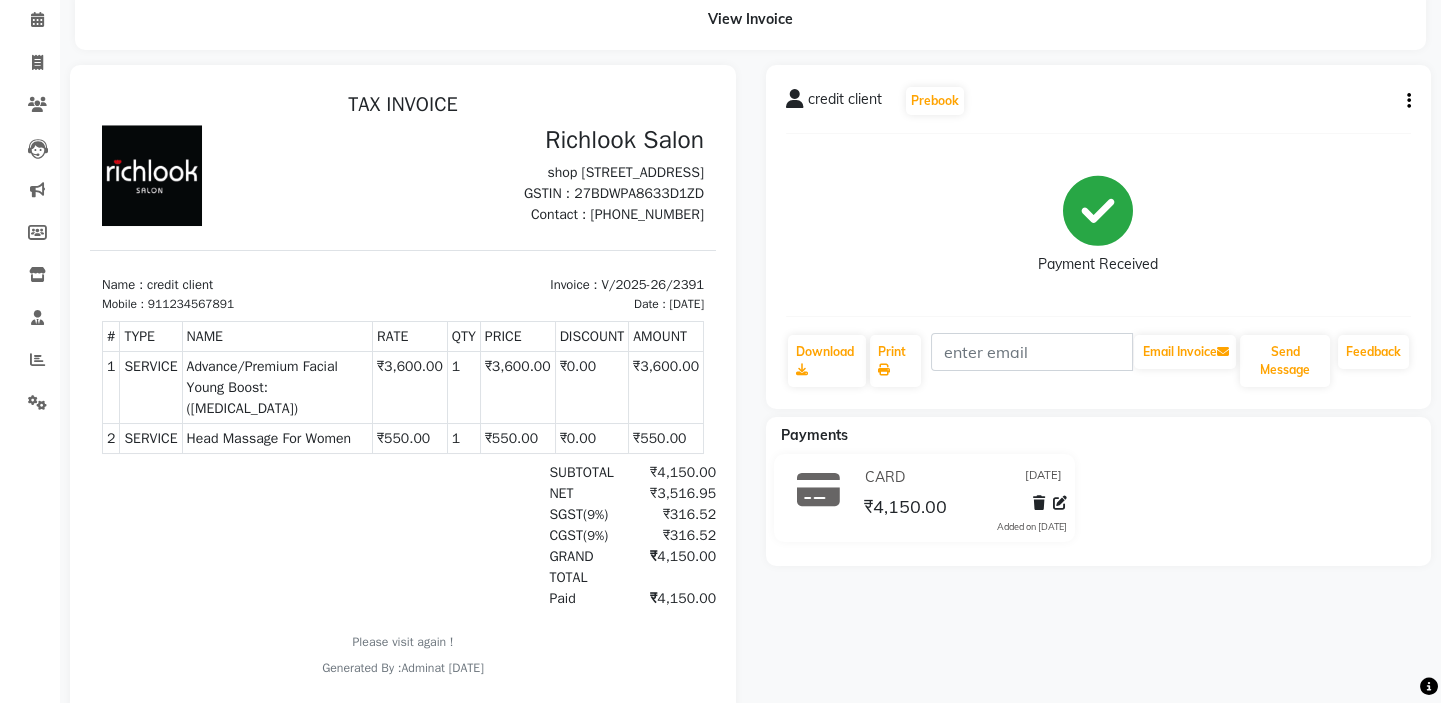 scroll, scrollTop: 0, scrollLeft: 0, axis: both 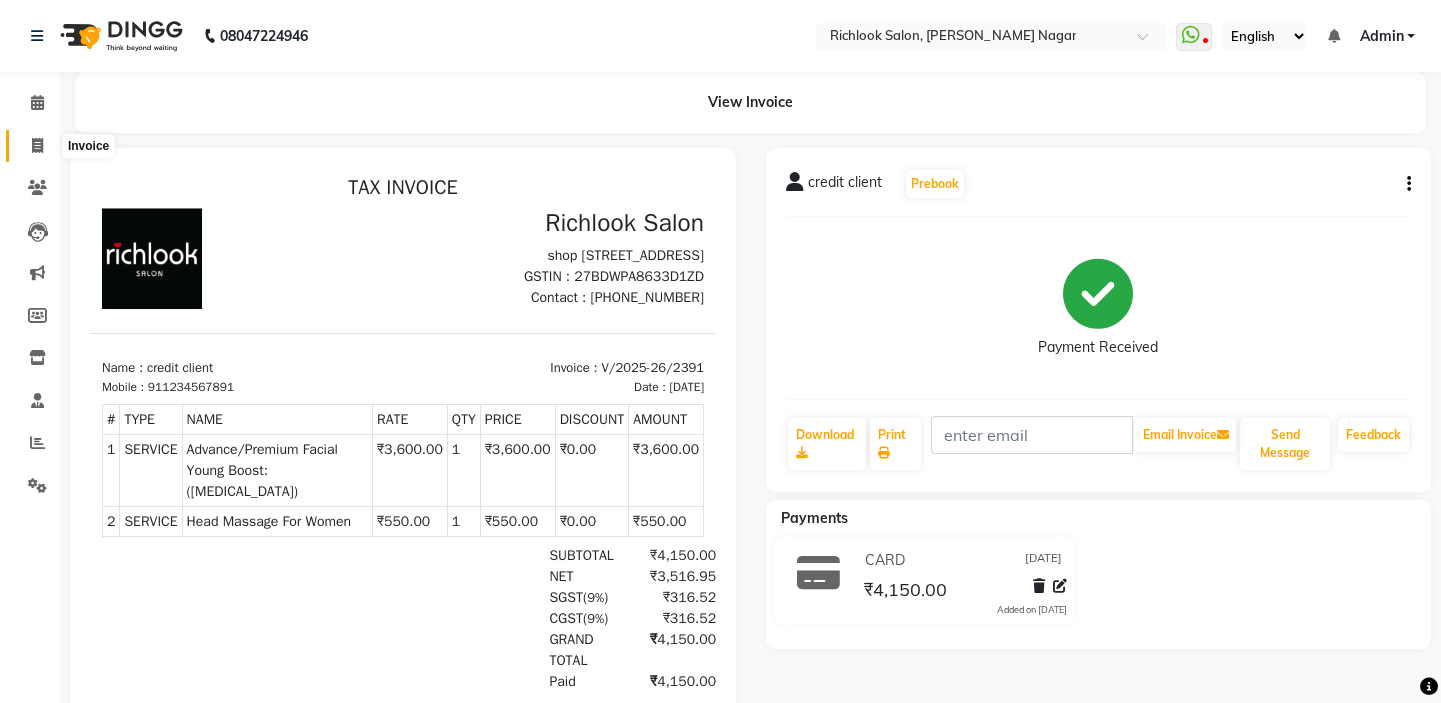 click 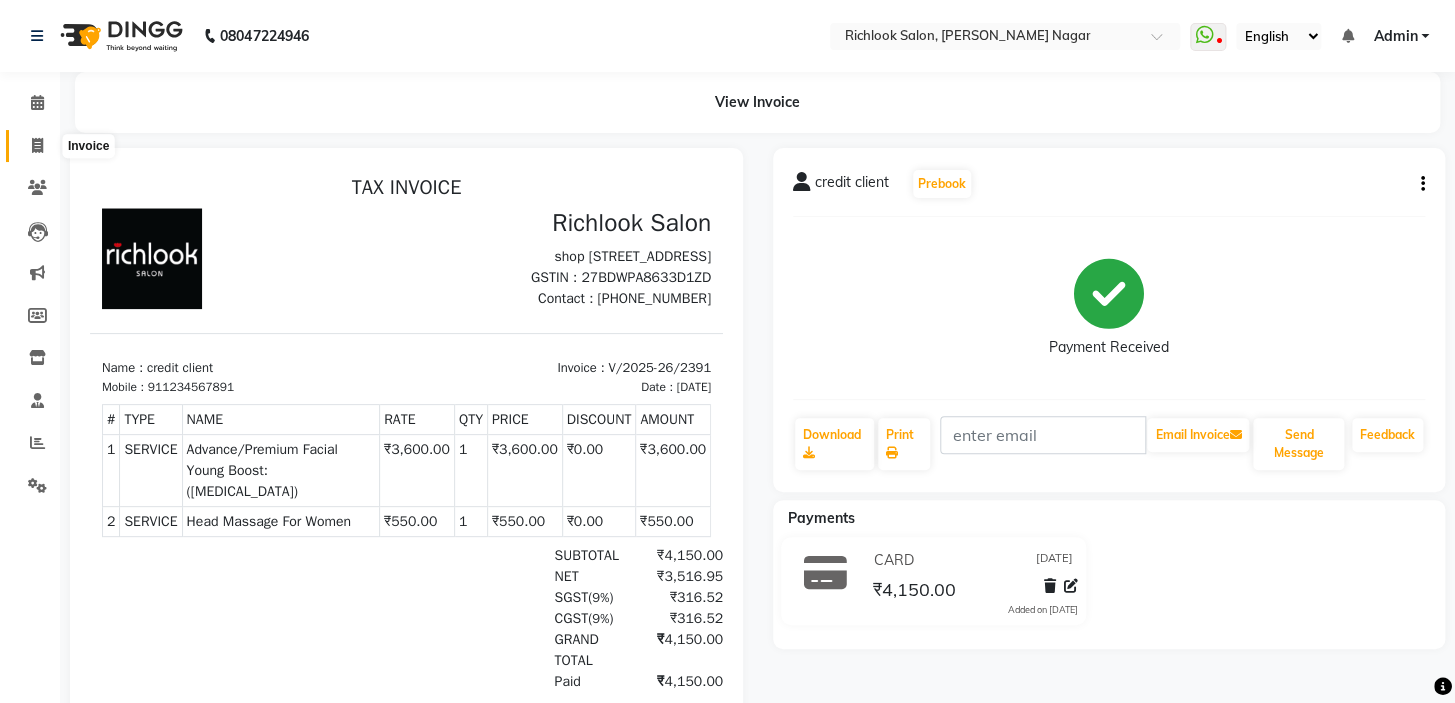 select on "6917" 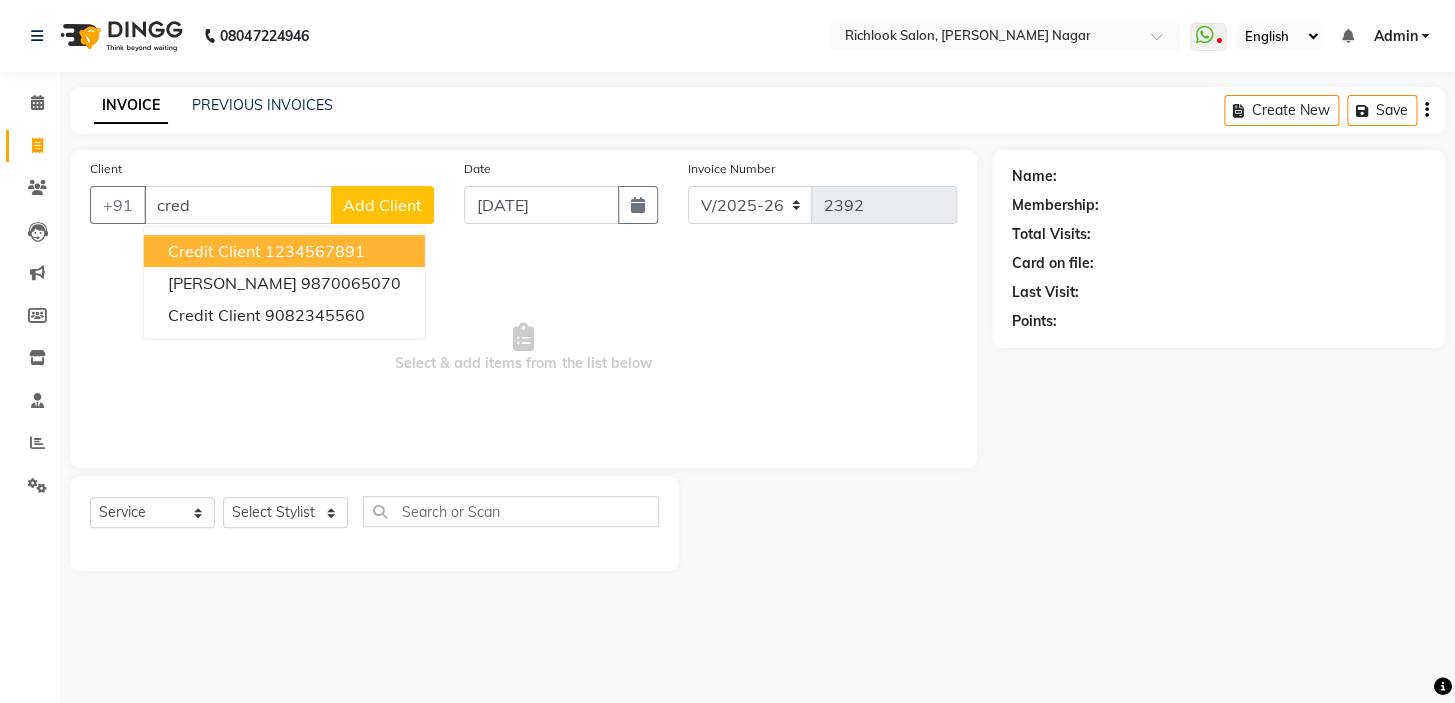 click on "credit client  1234567891" at bounding box center [284, 251] 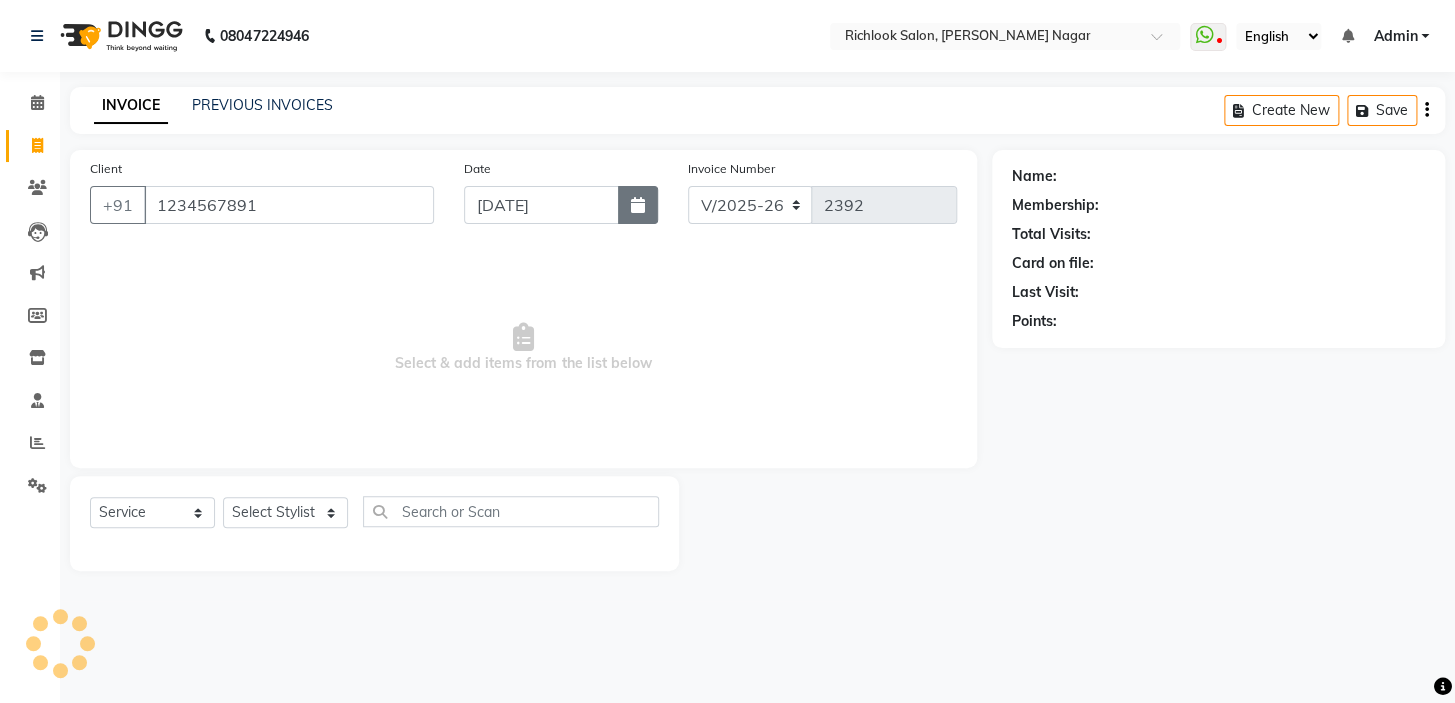 type on "1234567891" 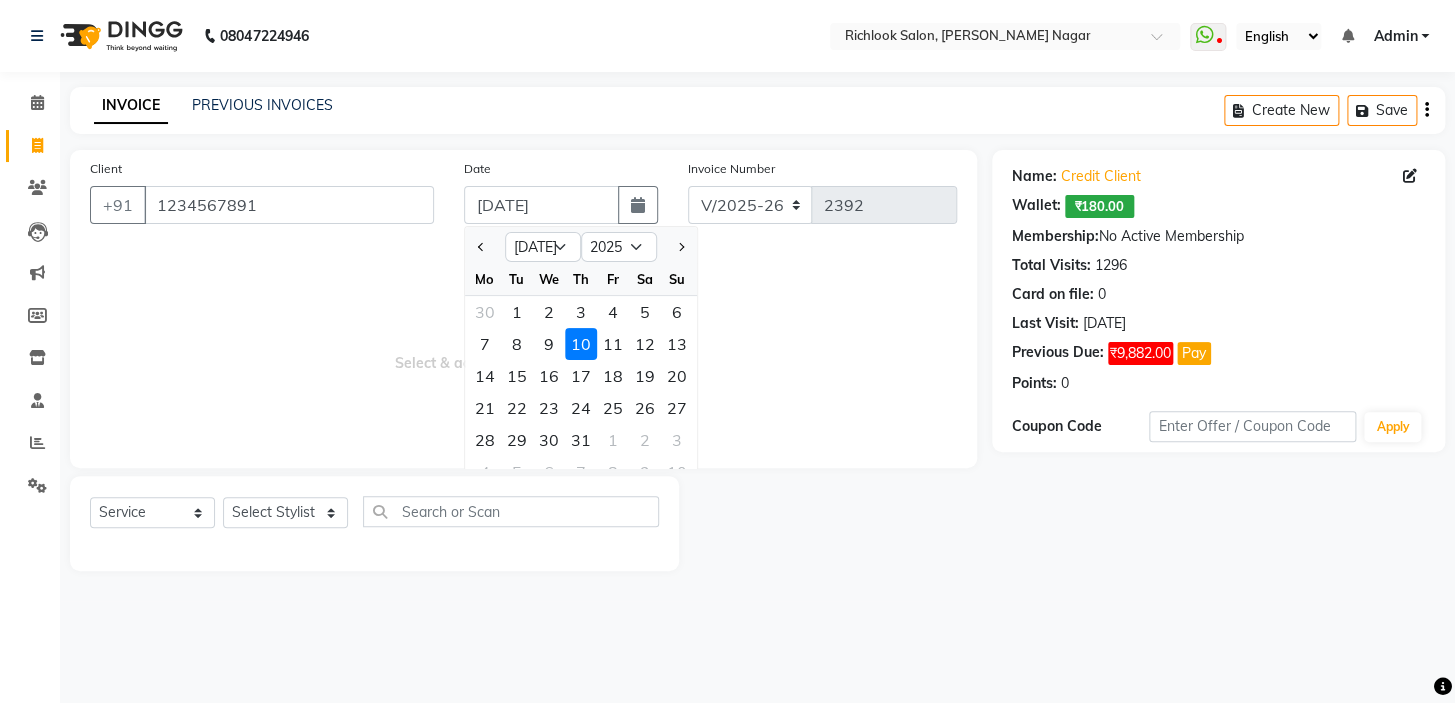 drag, startPoint x: 551, startPoint y: 338, endPoint x: 224, endPoint y: 504, distance: 366.72195 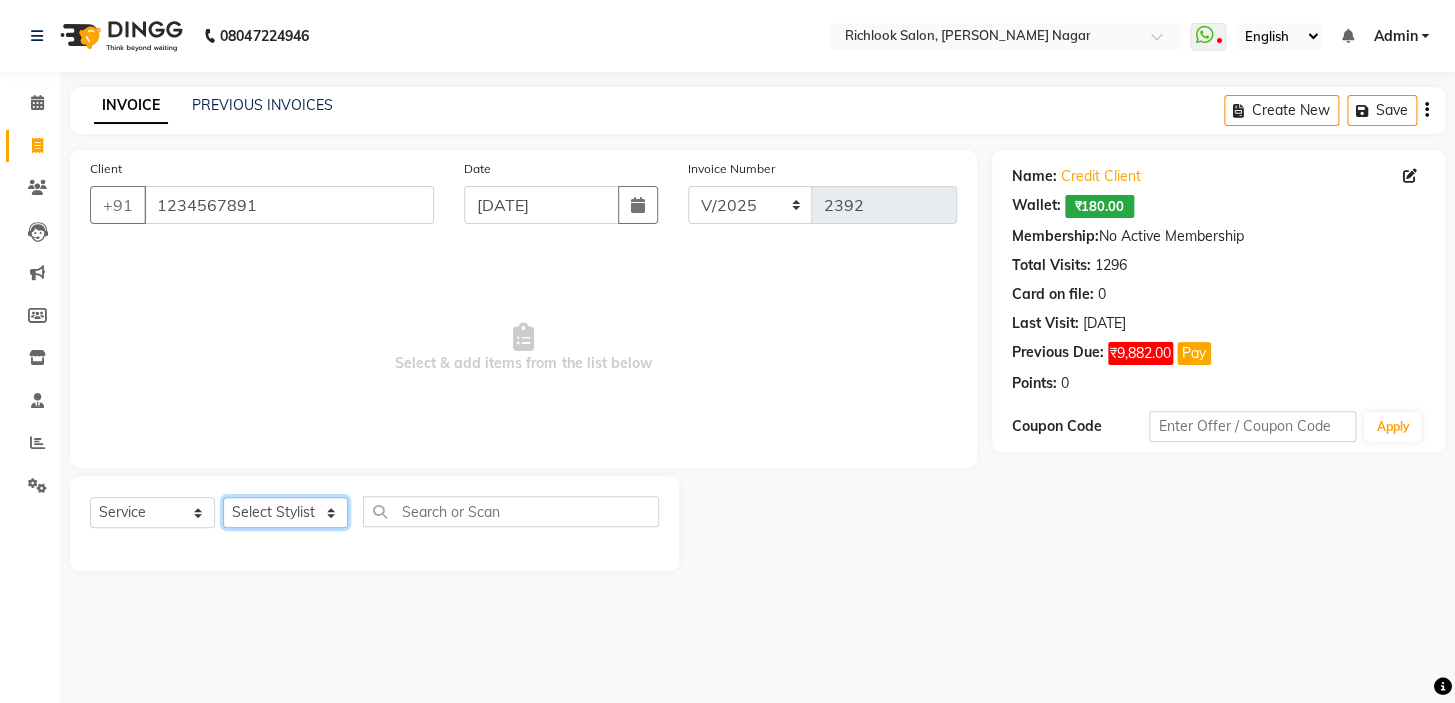 click on "Select Stylist disha [PERSON_NAME] priya santosh  [PERSON_NAME] [PERSON_NAME] [PERSON_NAME]" 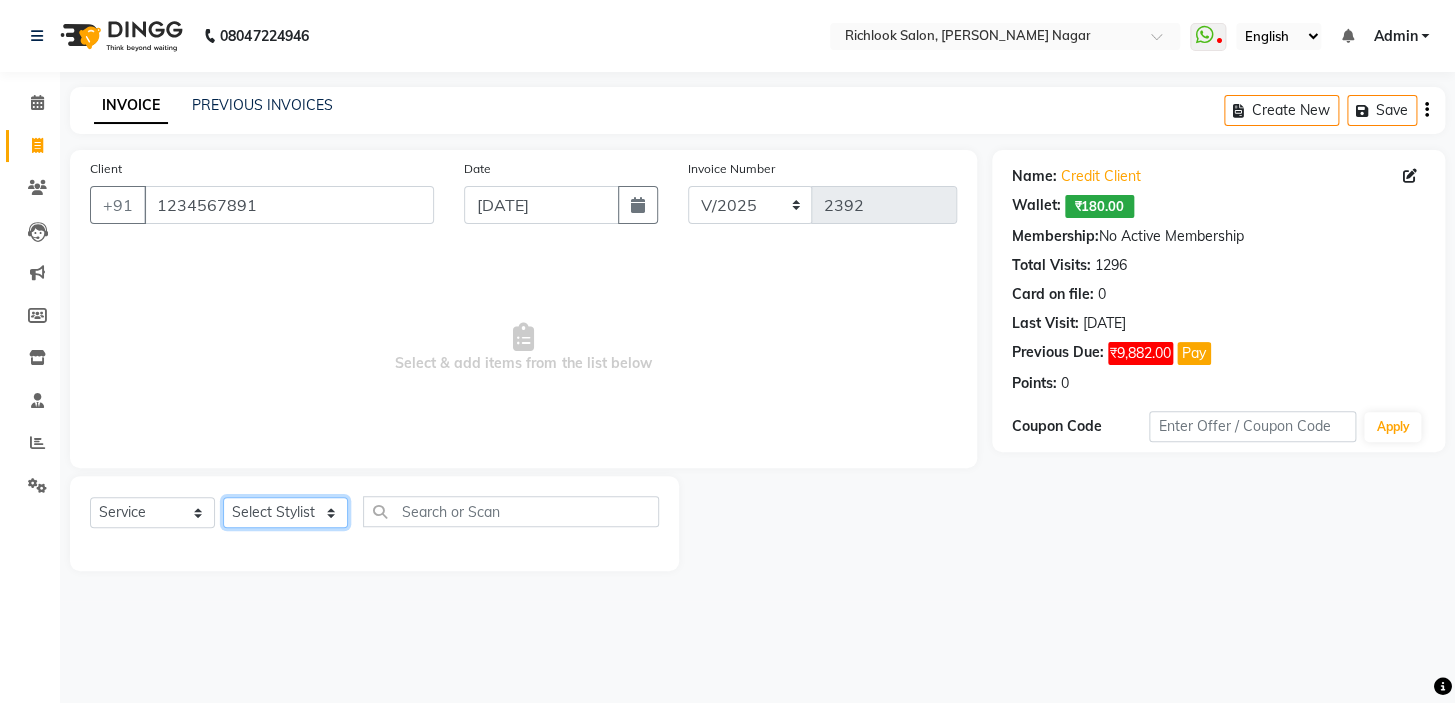 select on "54425" 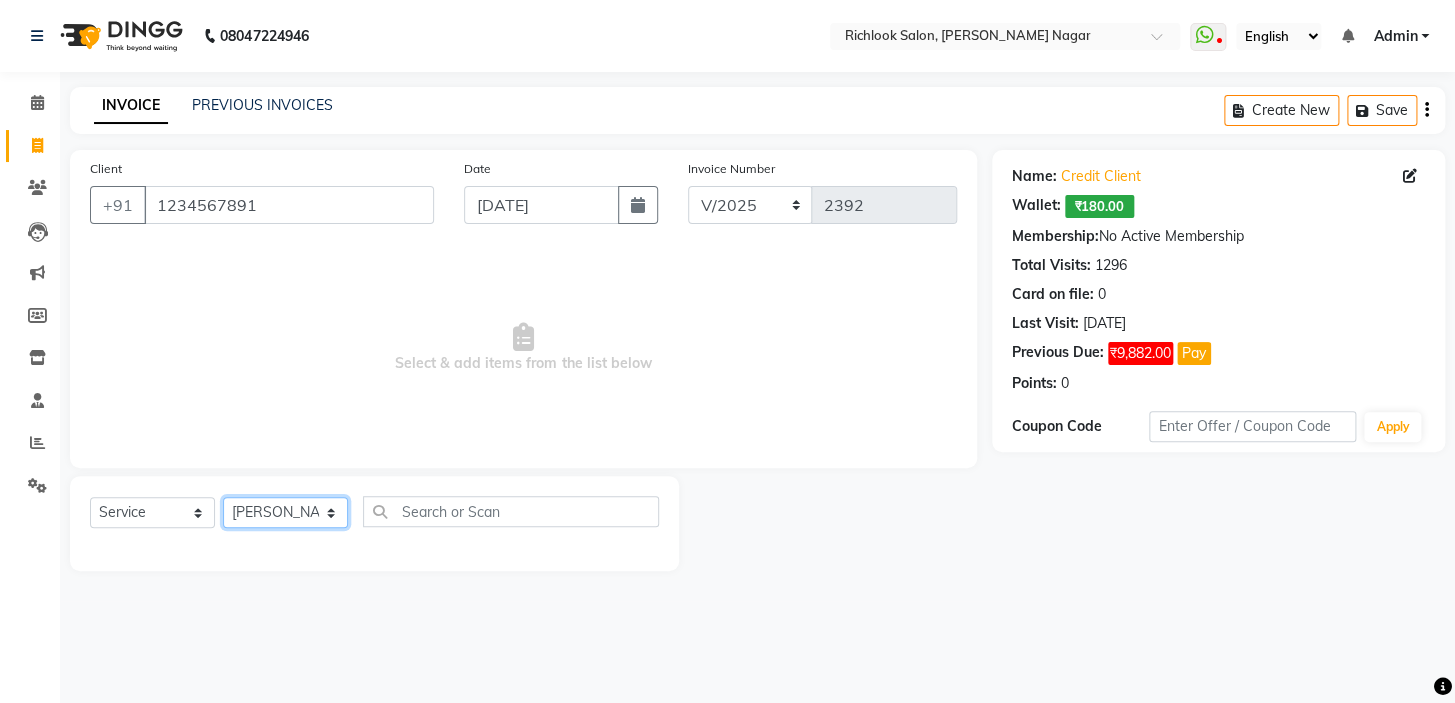 click on "Select Stylist disha [PERSON_NAME] priya santosh  [PERSON_NAME] [PERSON_NAME] [PERSON_NAME]" 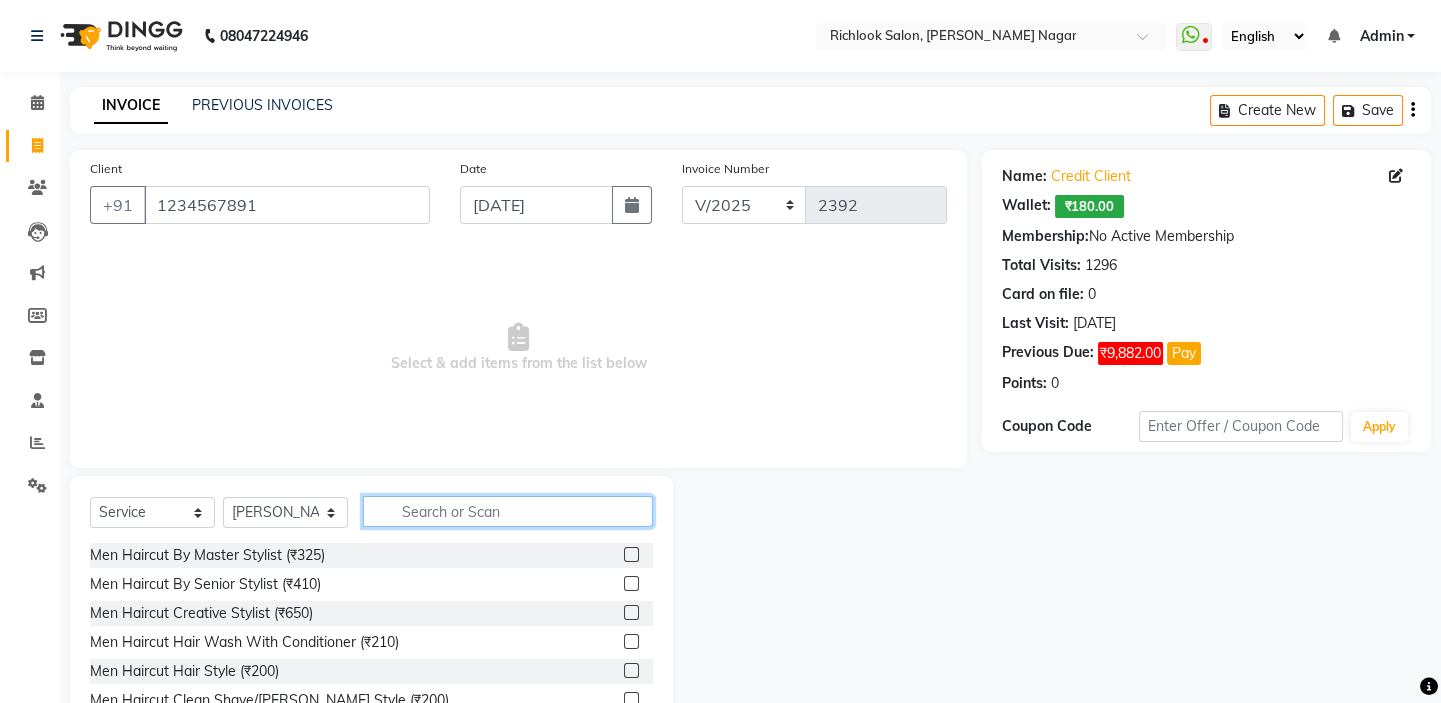 click 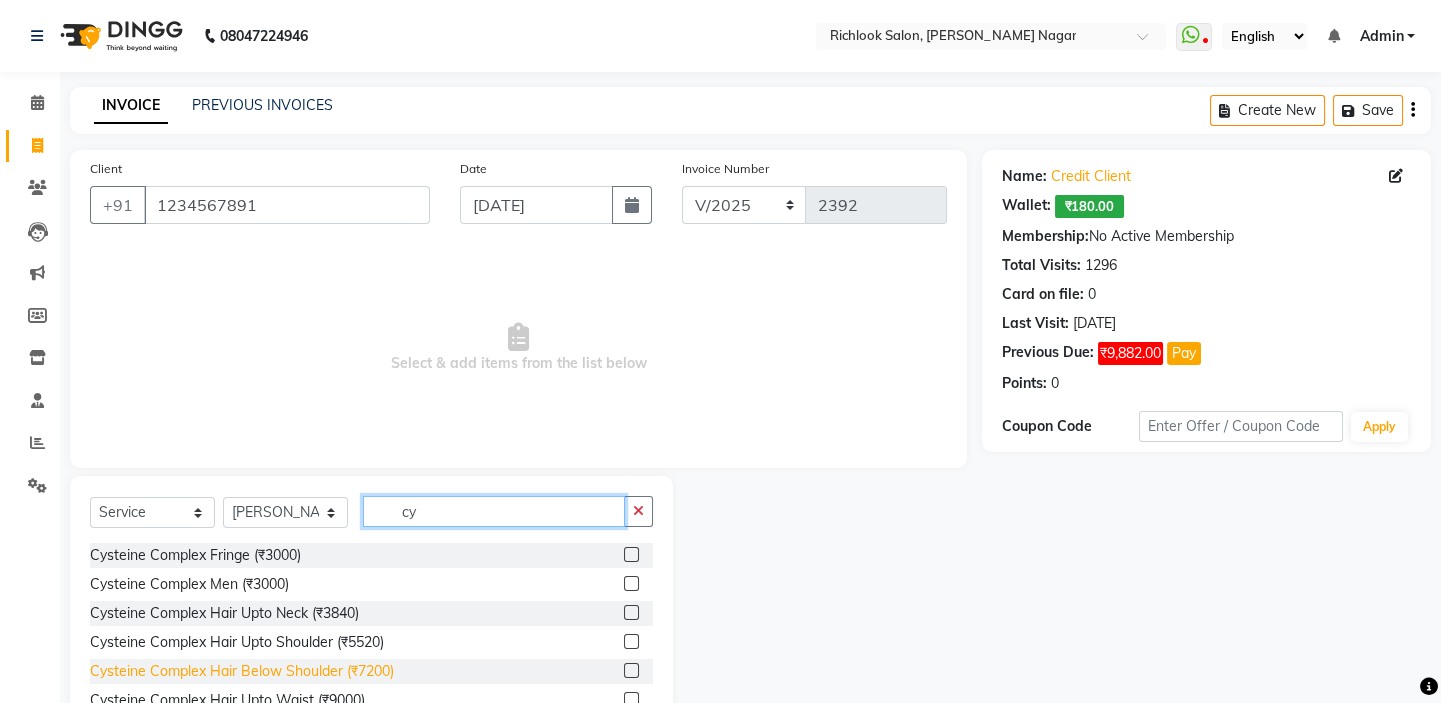 type on "cy" 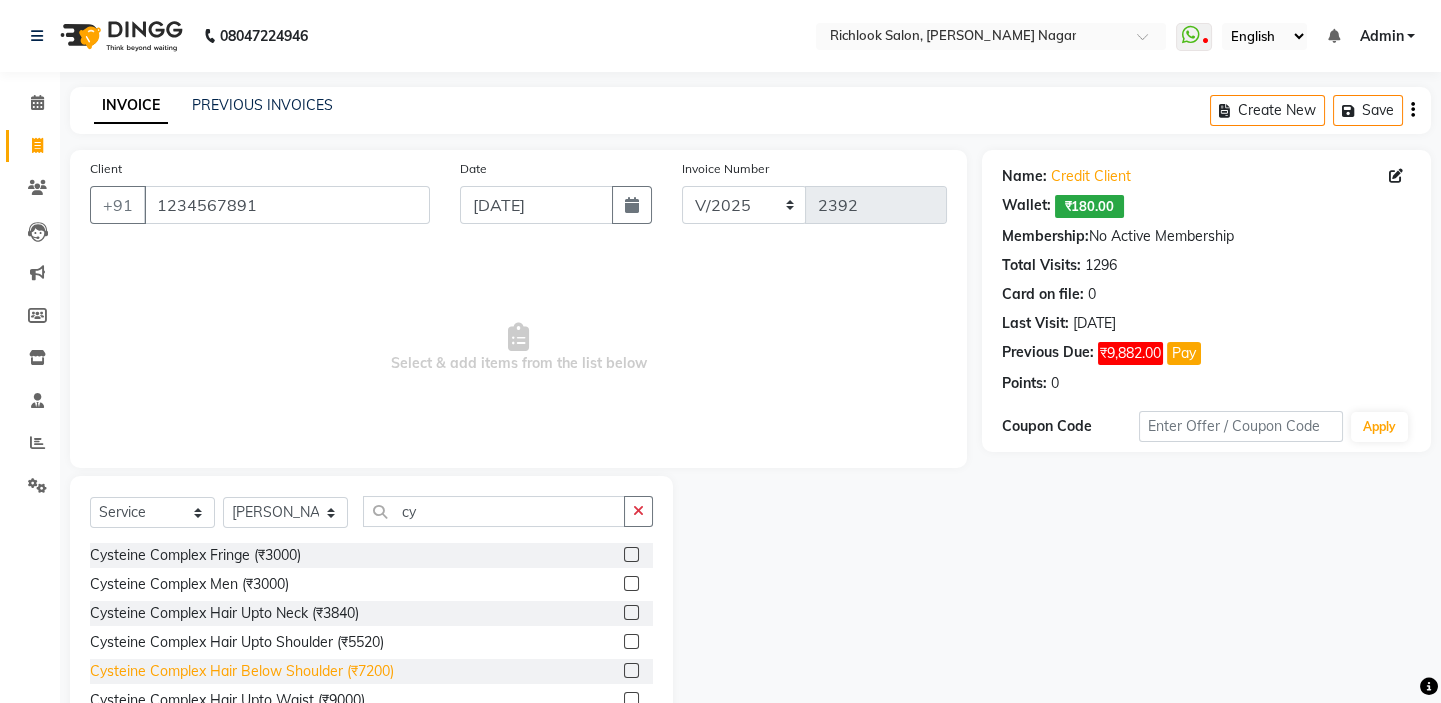 click on "Cysteine Complex Hair Below Shoulder (₹7200)" 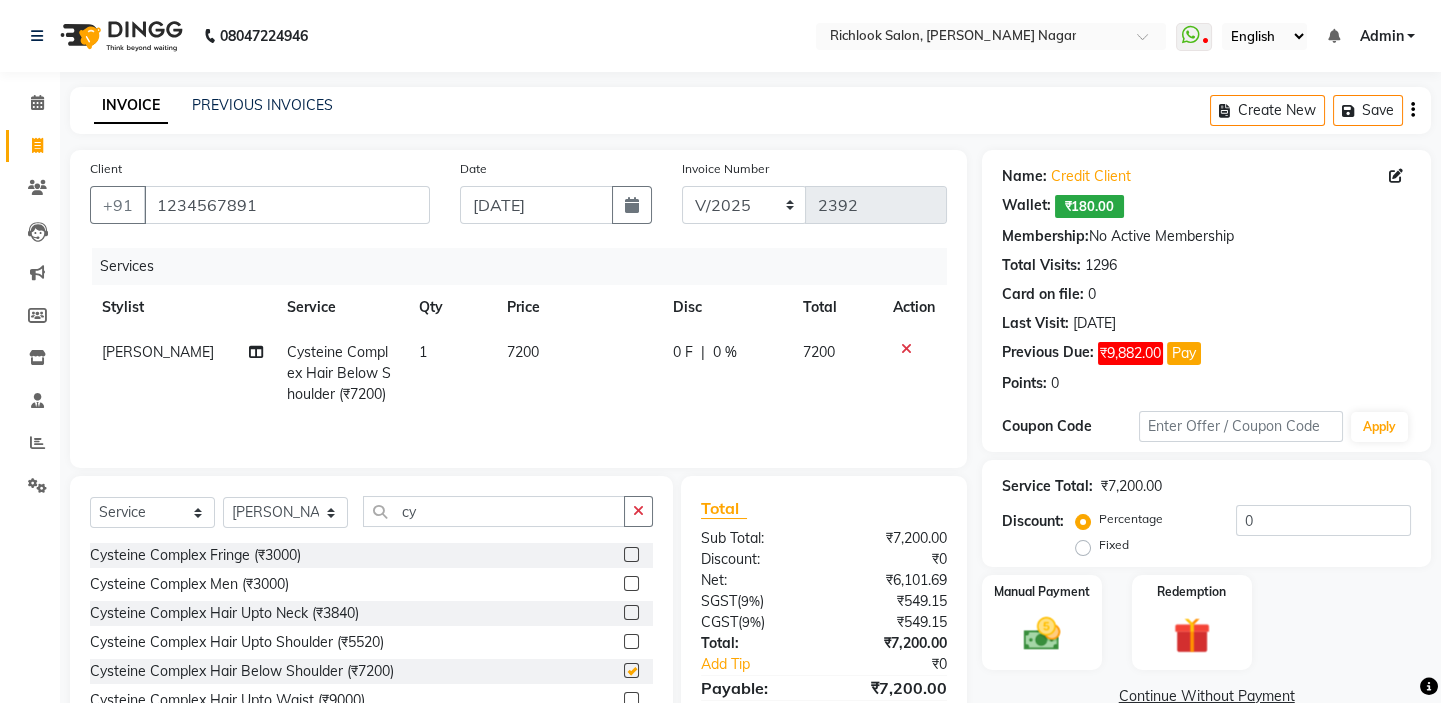 checkbox on "false" 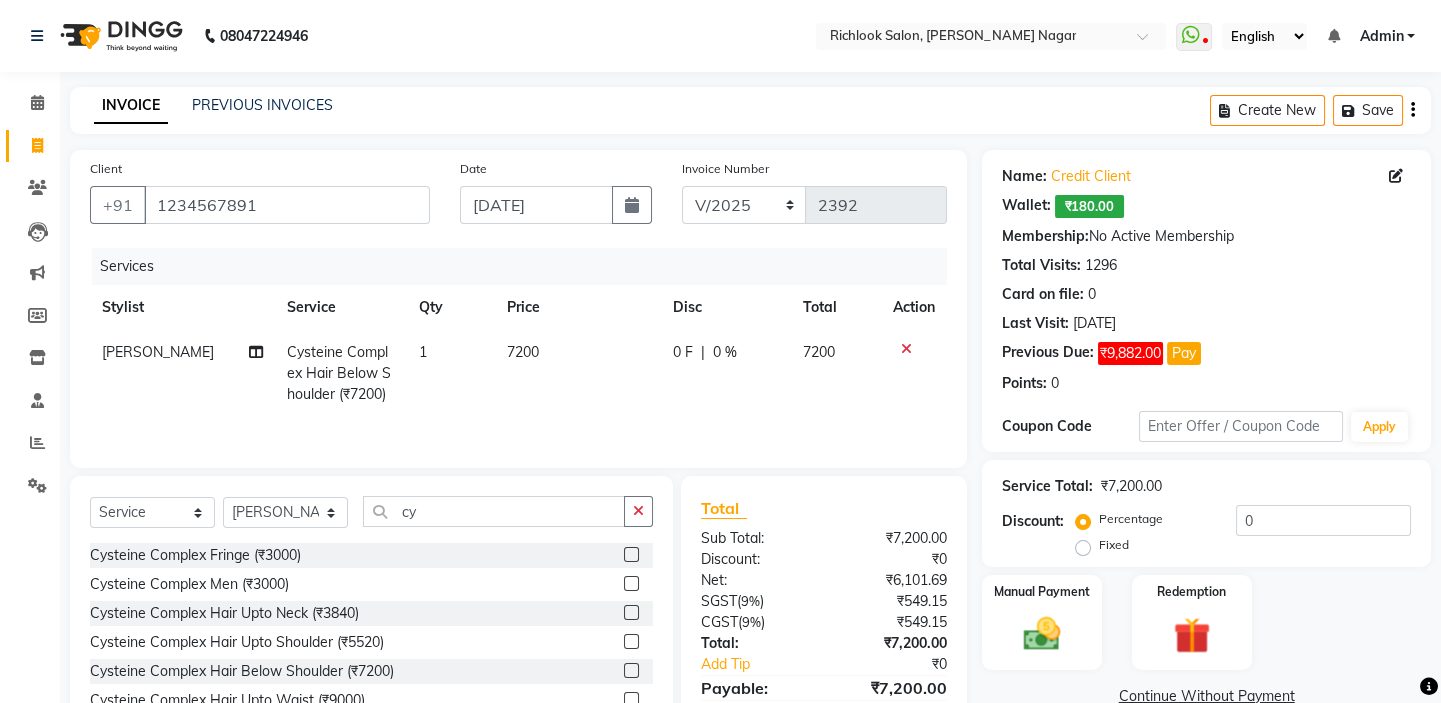click on "7200" 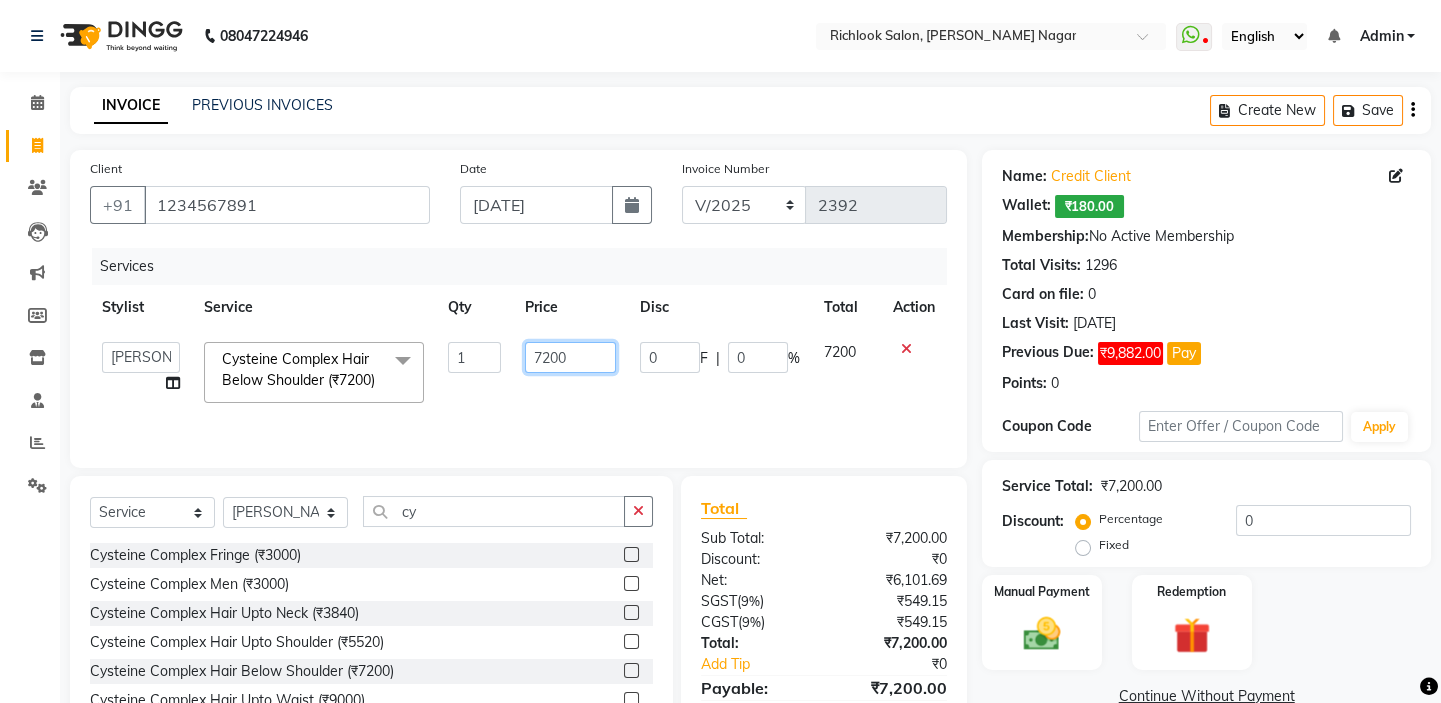drag, startPoint x: 570, startPoint y: 352, endPoint x: 199, endPoint y: 336, distance: 371.34485 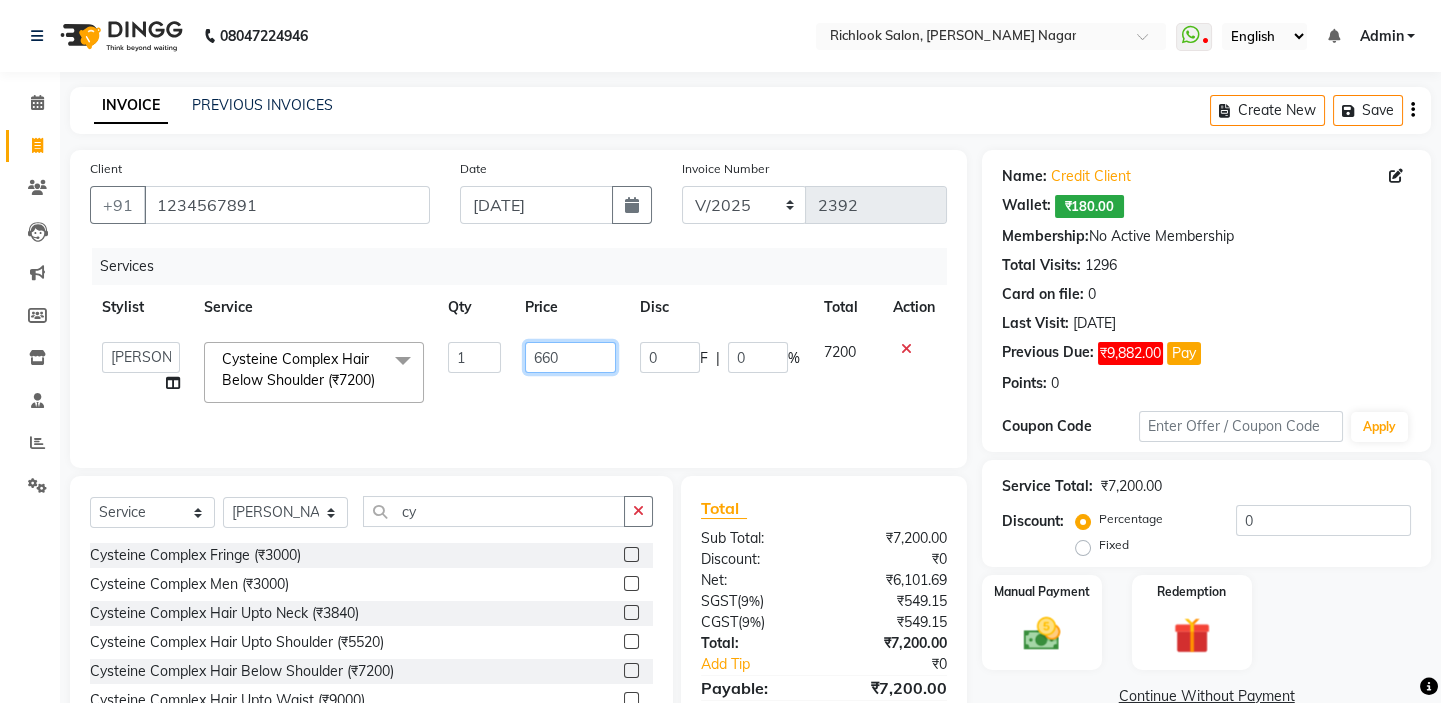 type on "6600" 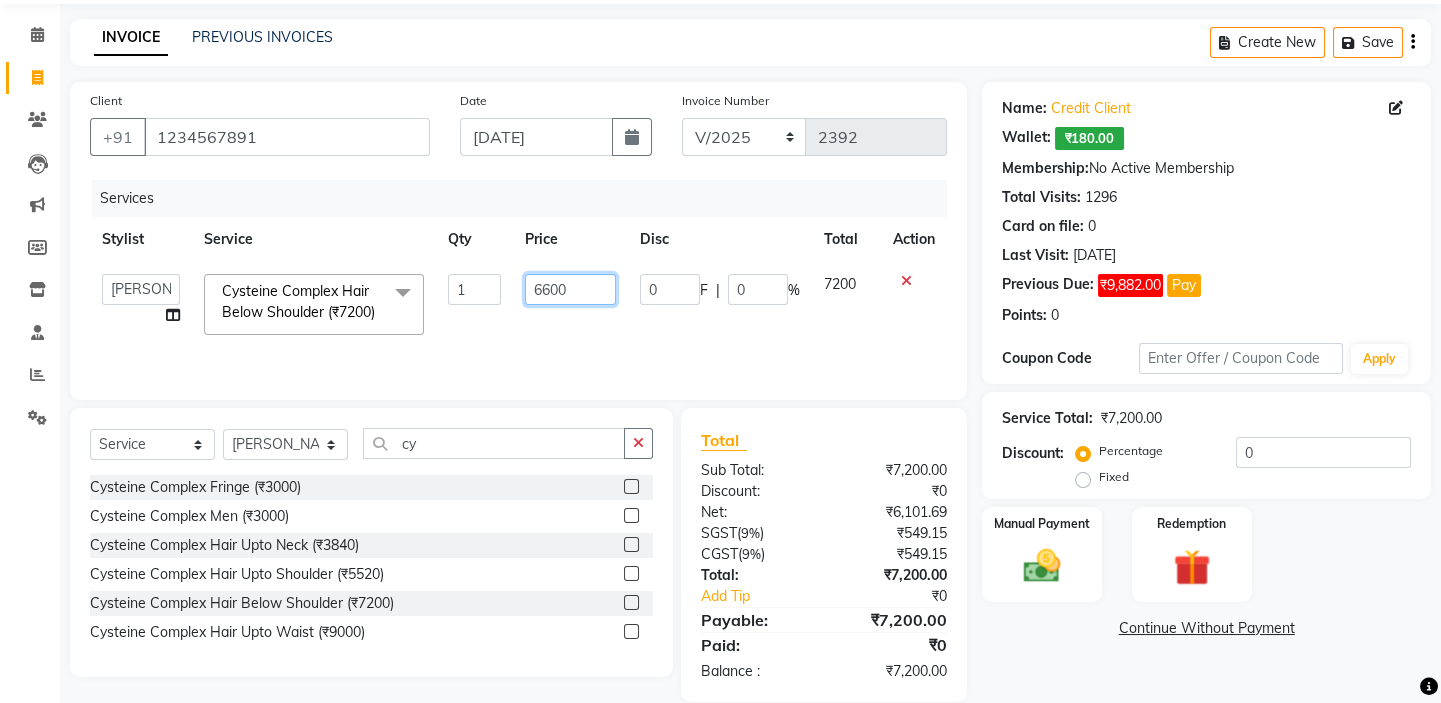 scroll, scrollTop: 115, scrollLeft: 0, axis: vertical 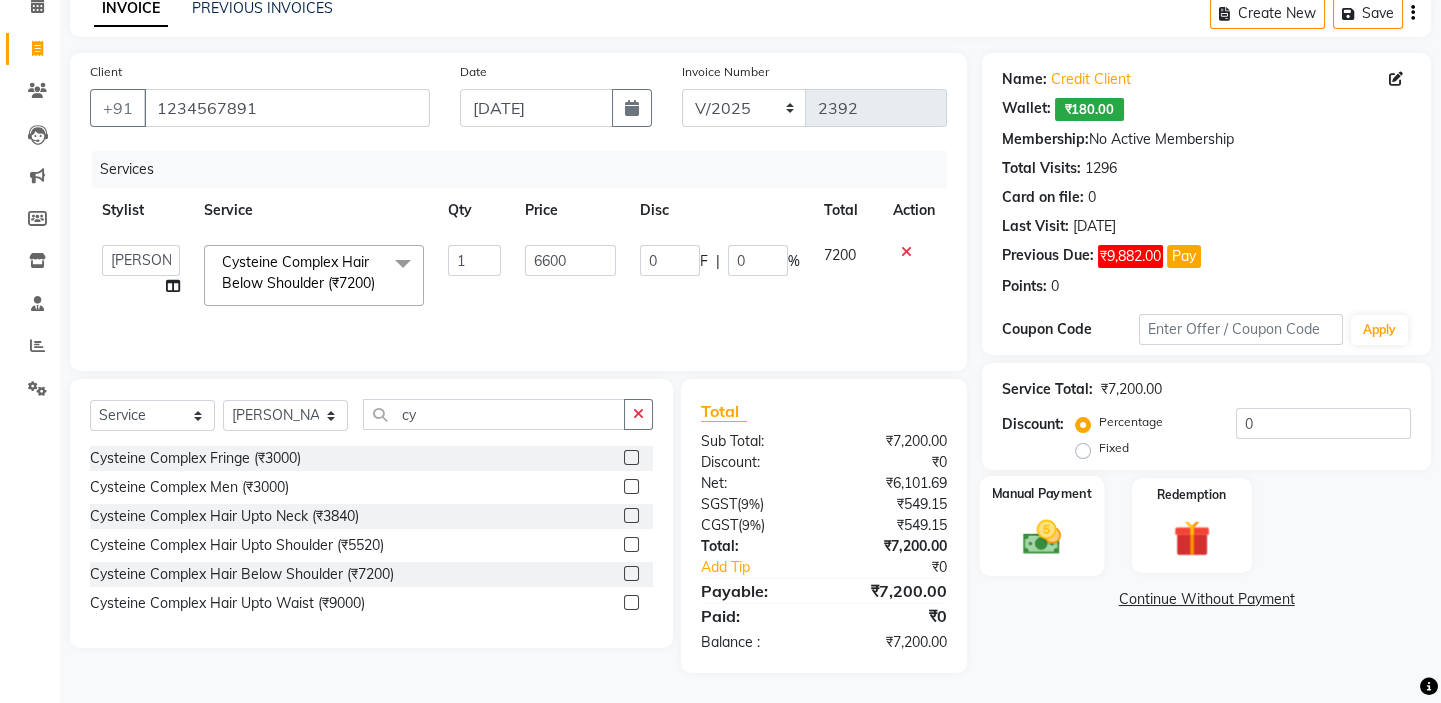 click 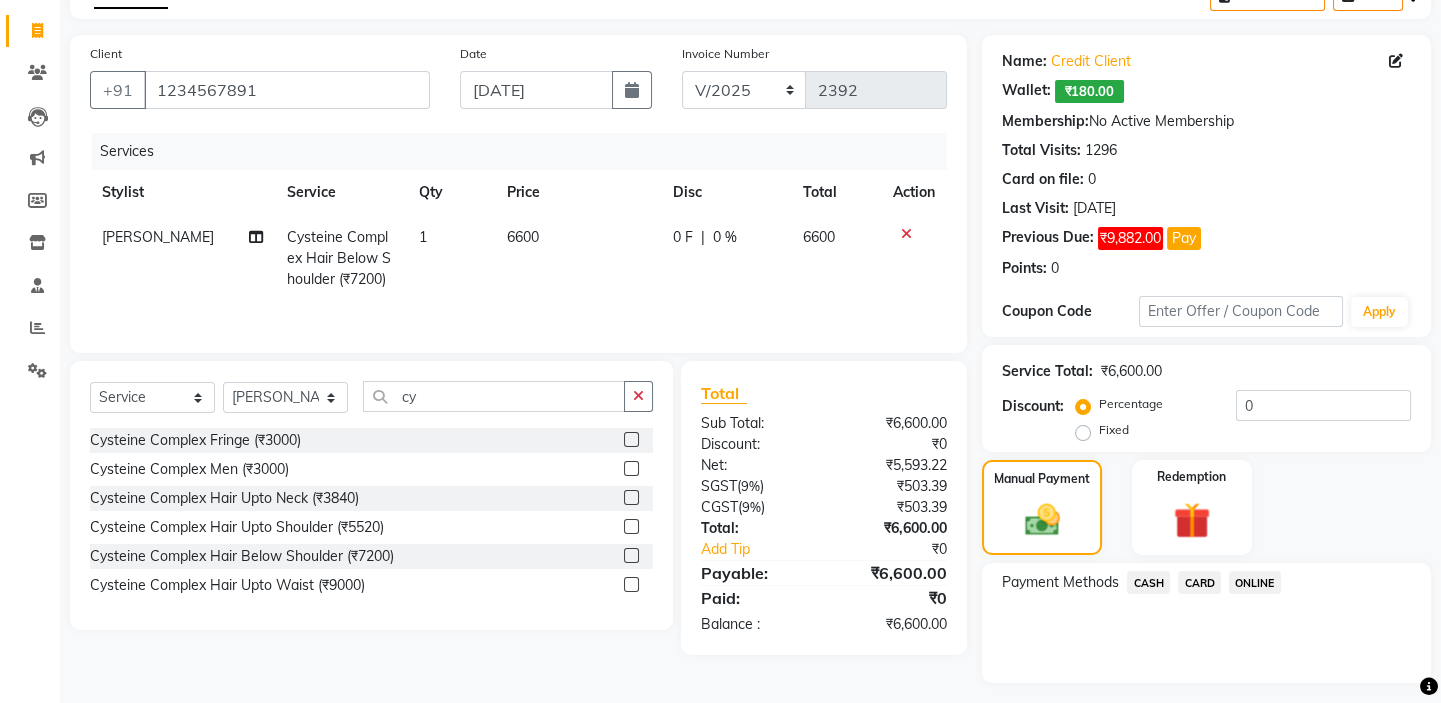 click on "CARD" 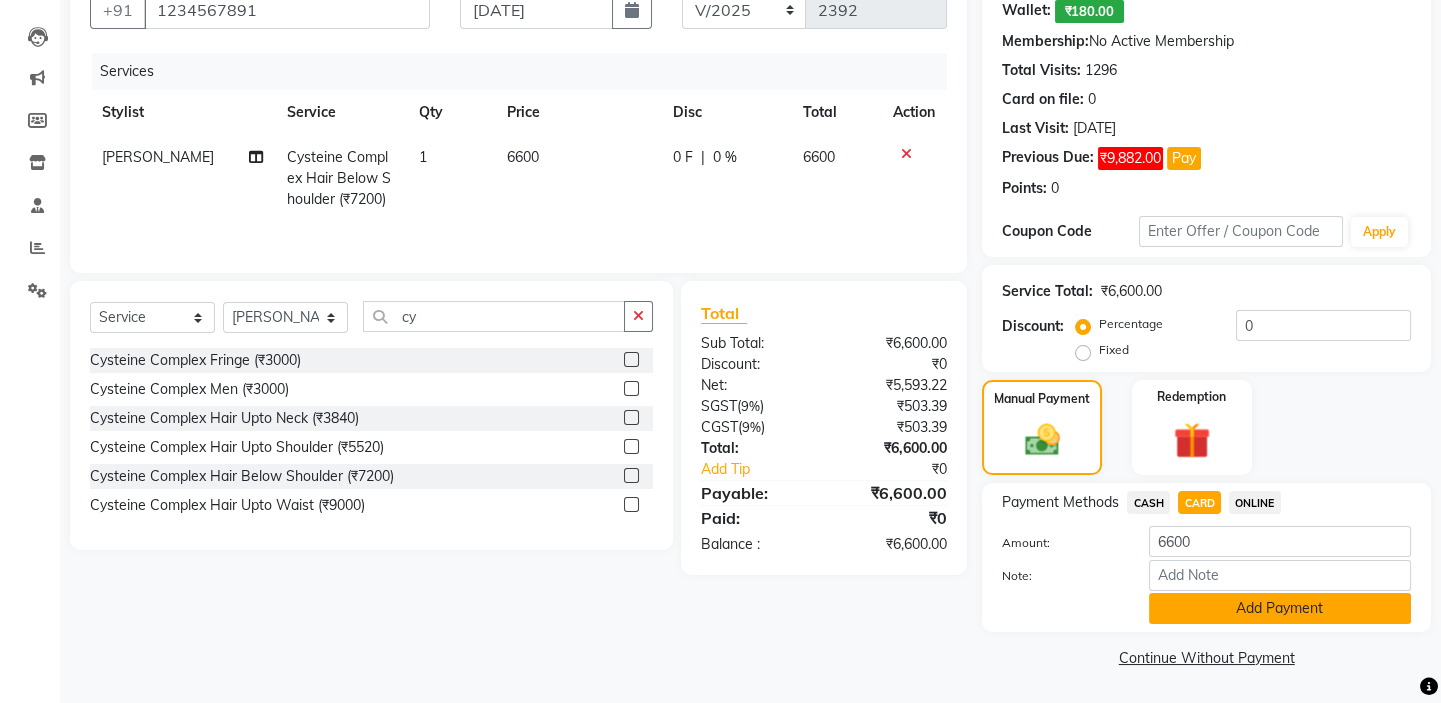click on "Add Payment" 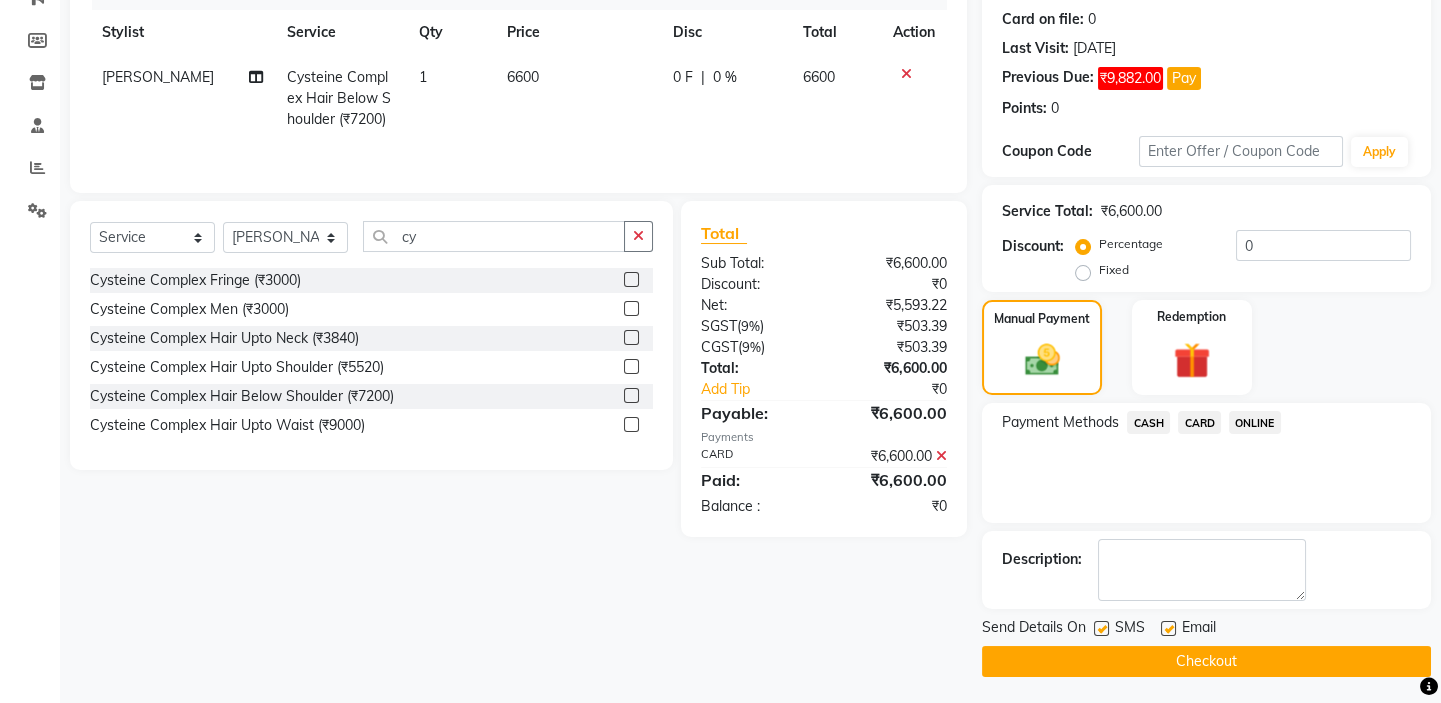 scroll, scrollTop: 279, scrollLeft: 0, axis: vertical 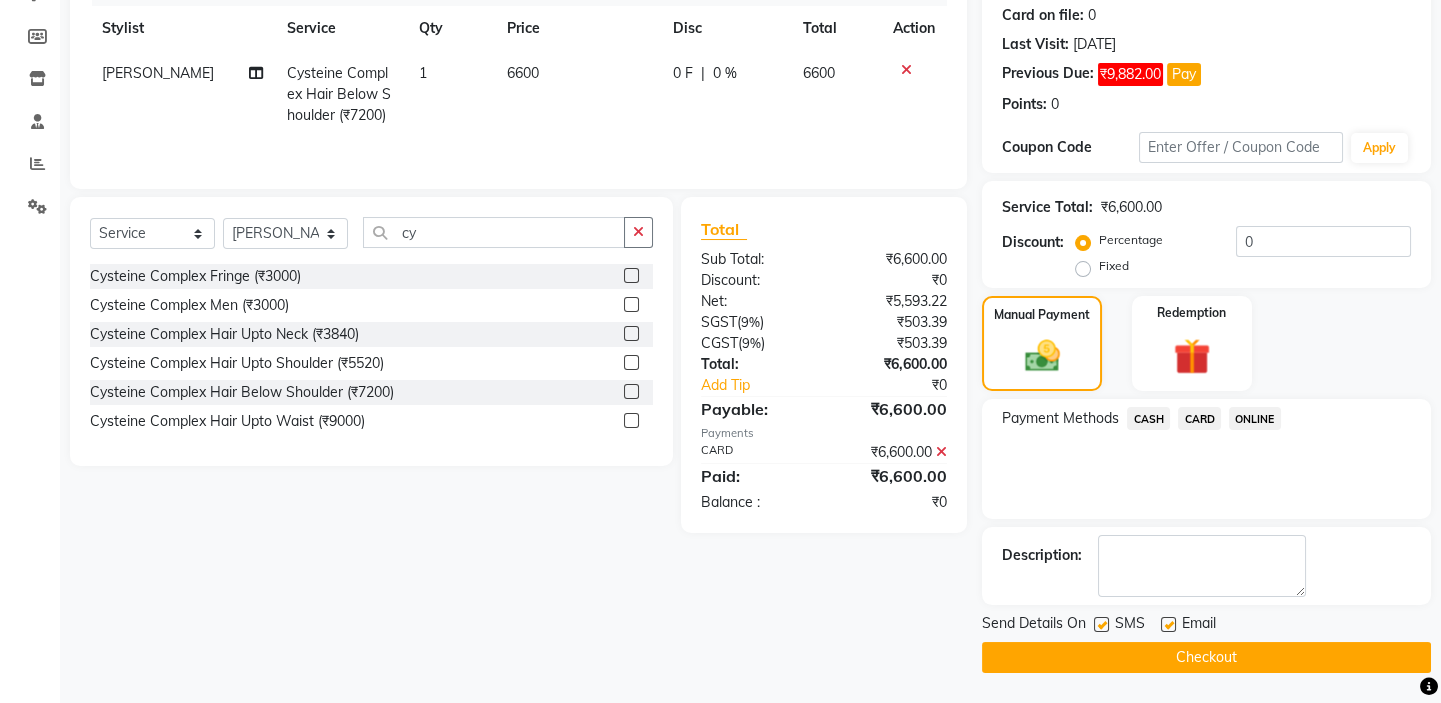click on "Checkout" 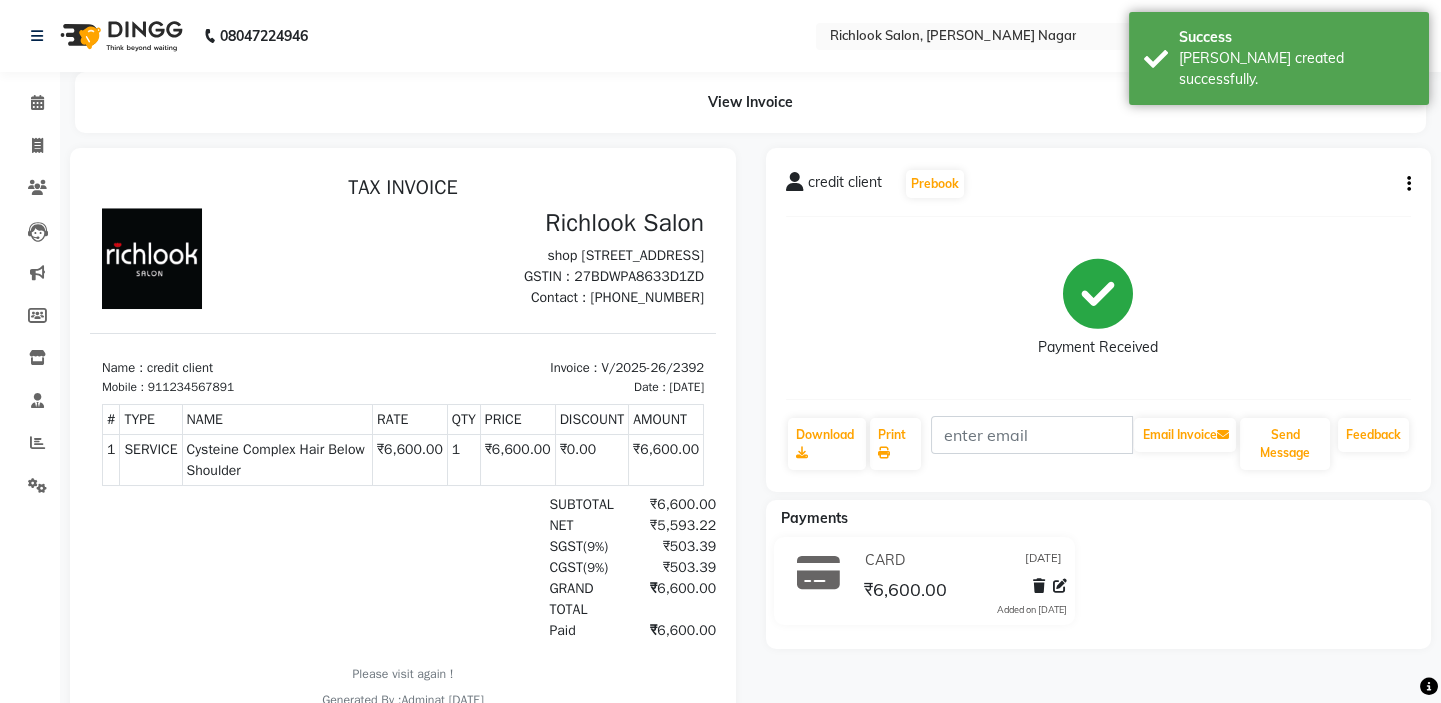 scroll, scrollTop: 0, scrollLeft: 0, axis: both 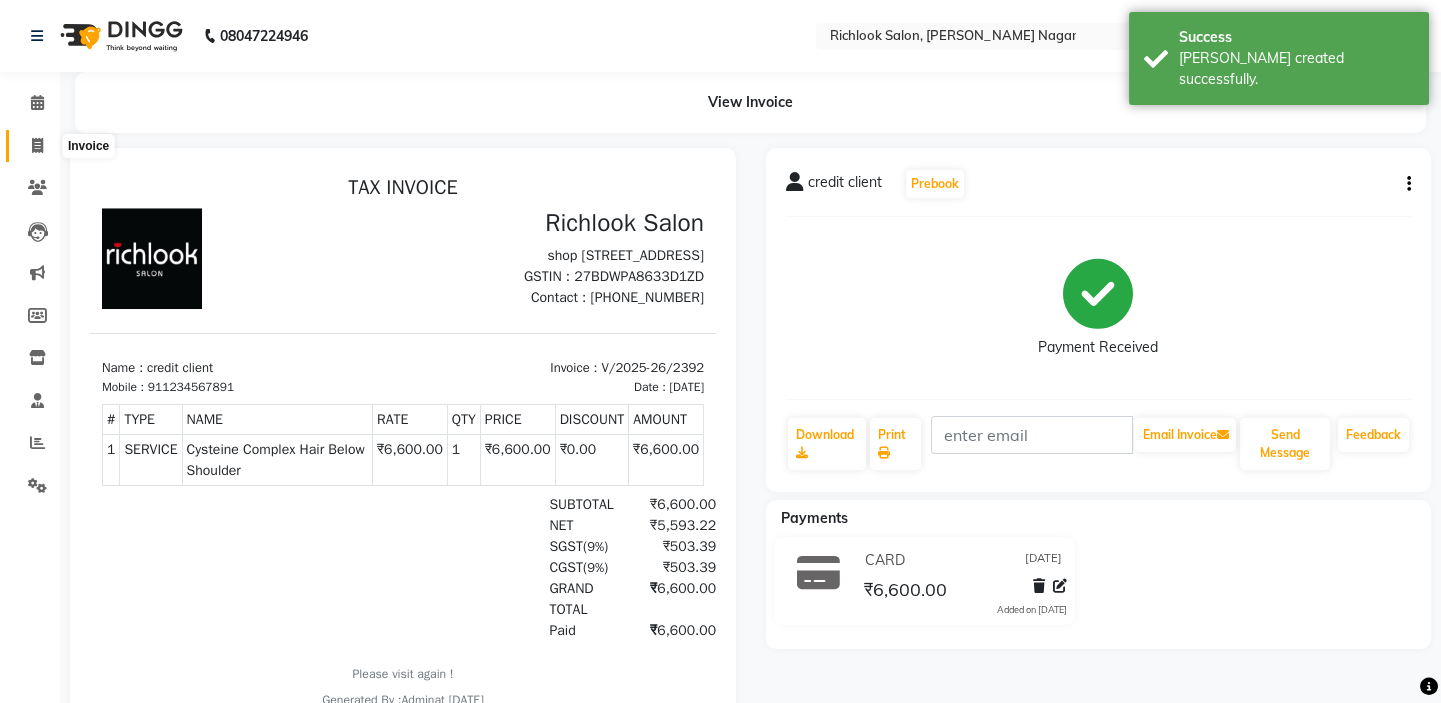 click 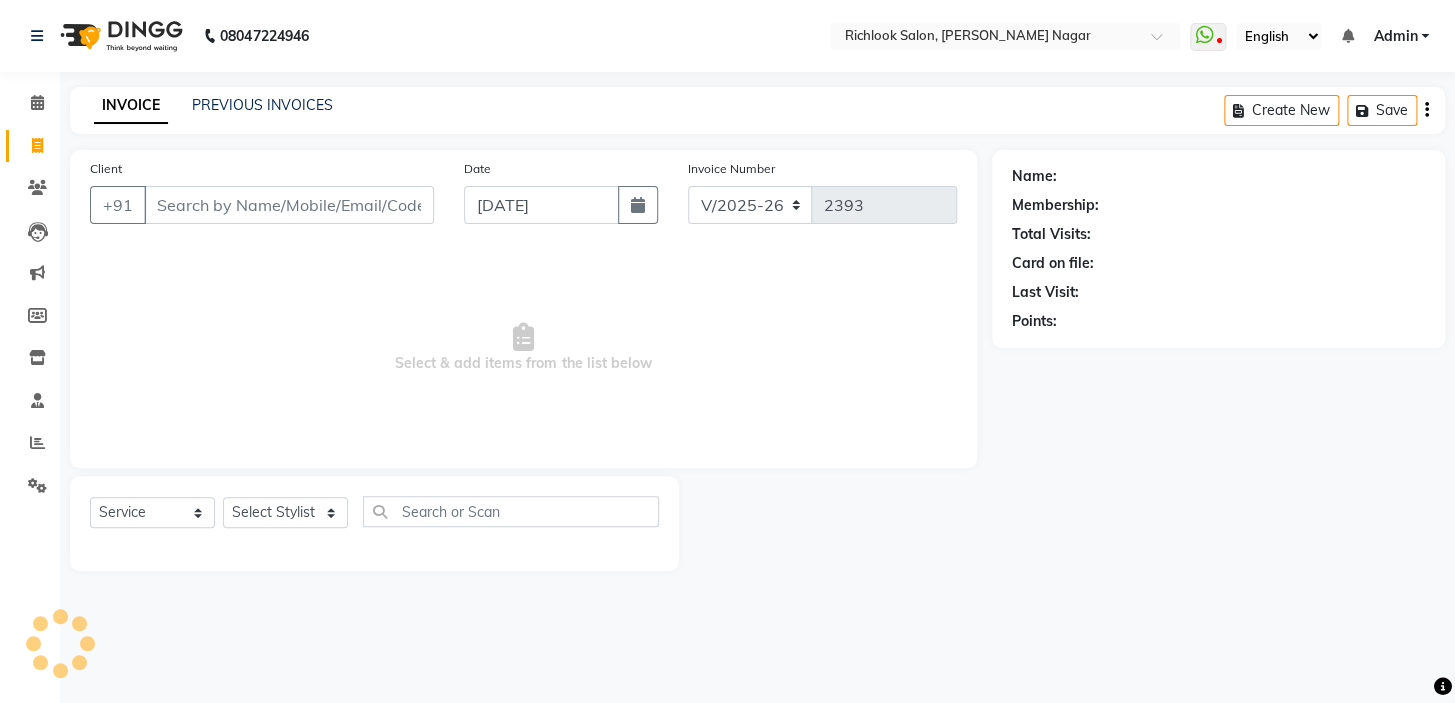 click on "Client" at bounding box center (289, 205) 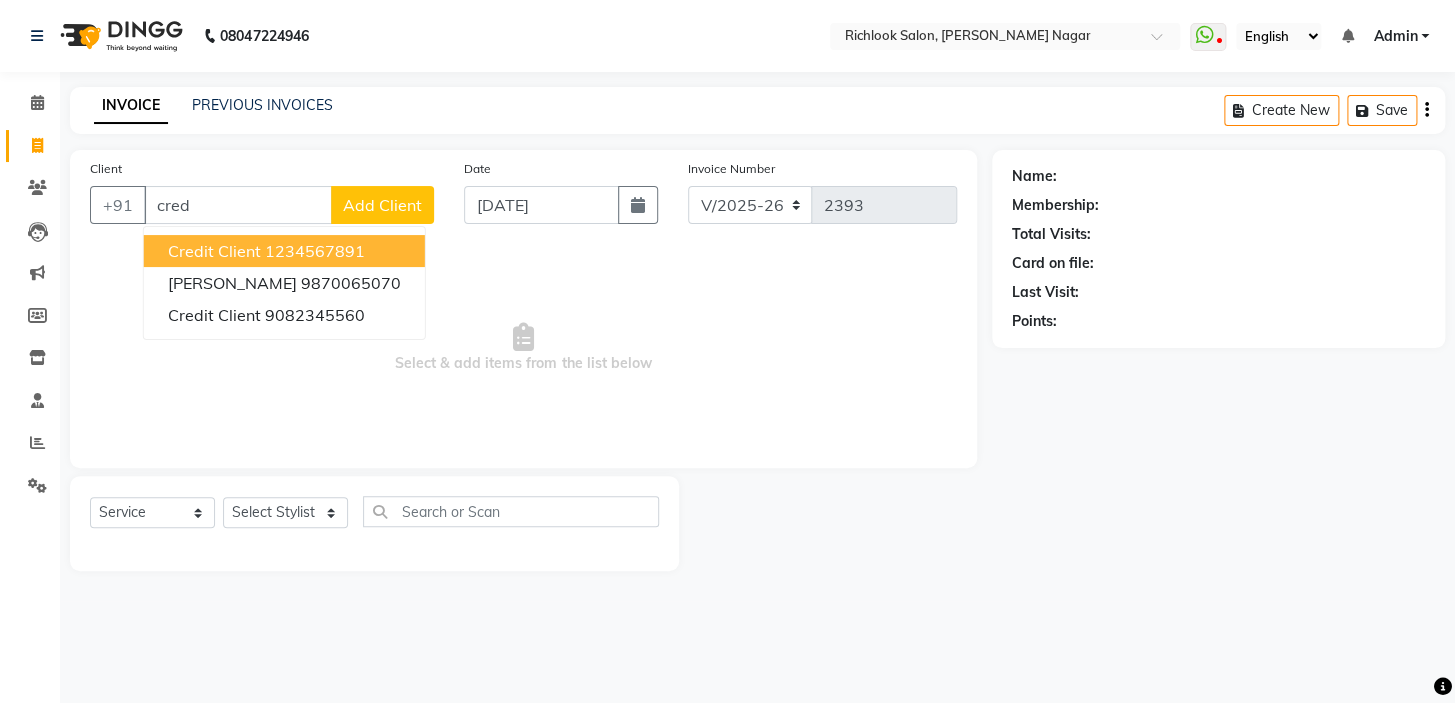 click on "credit client" at bounding box center [214, 251] 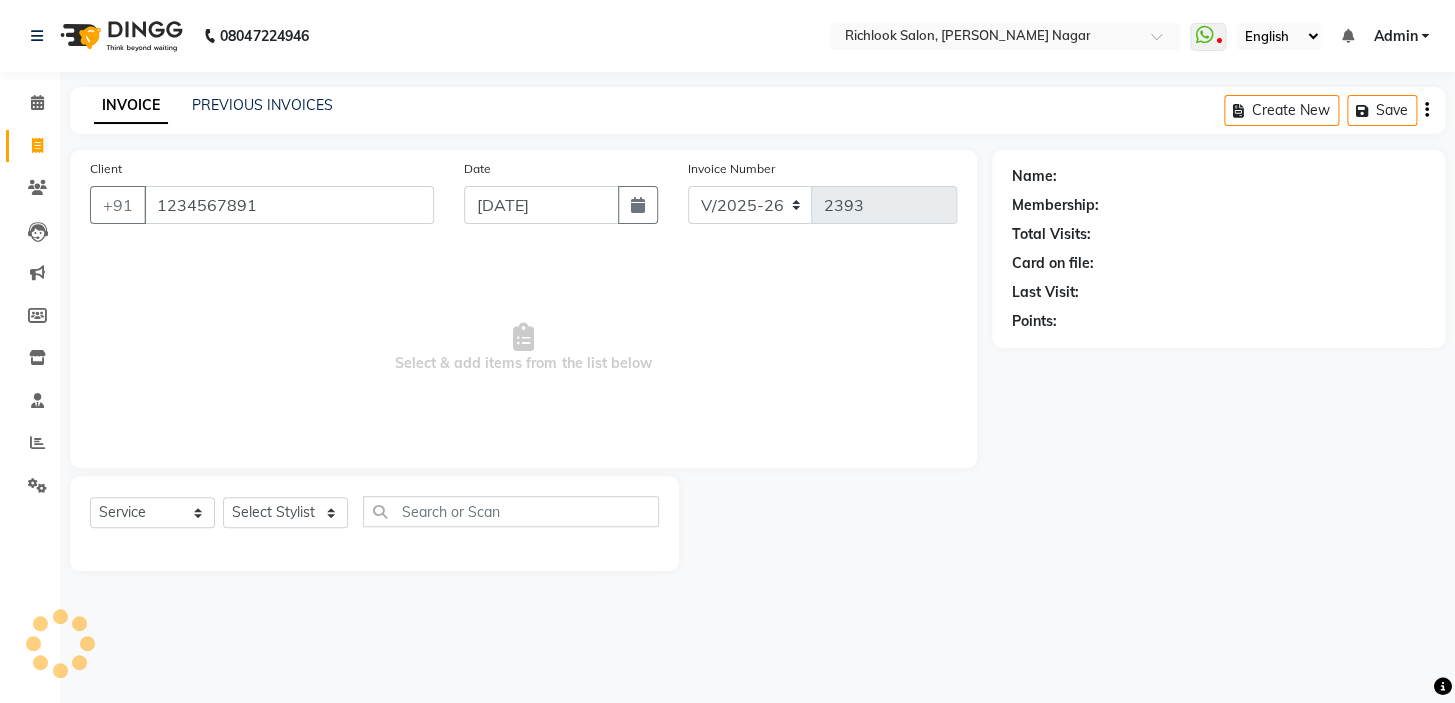 type on "1234567891" 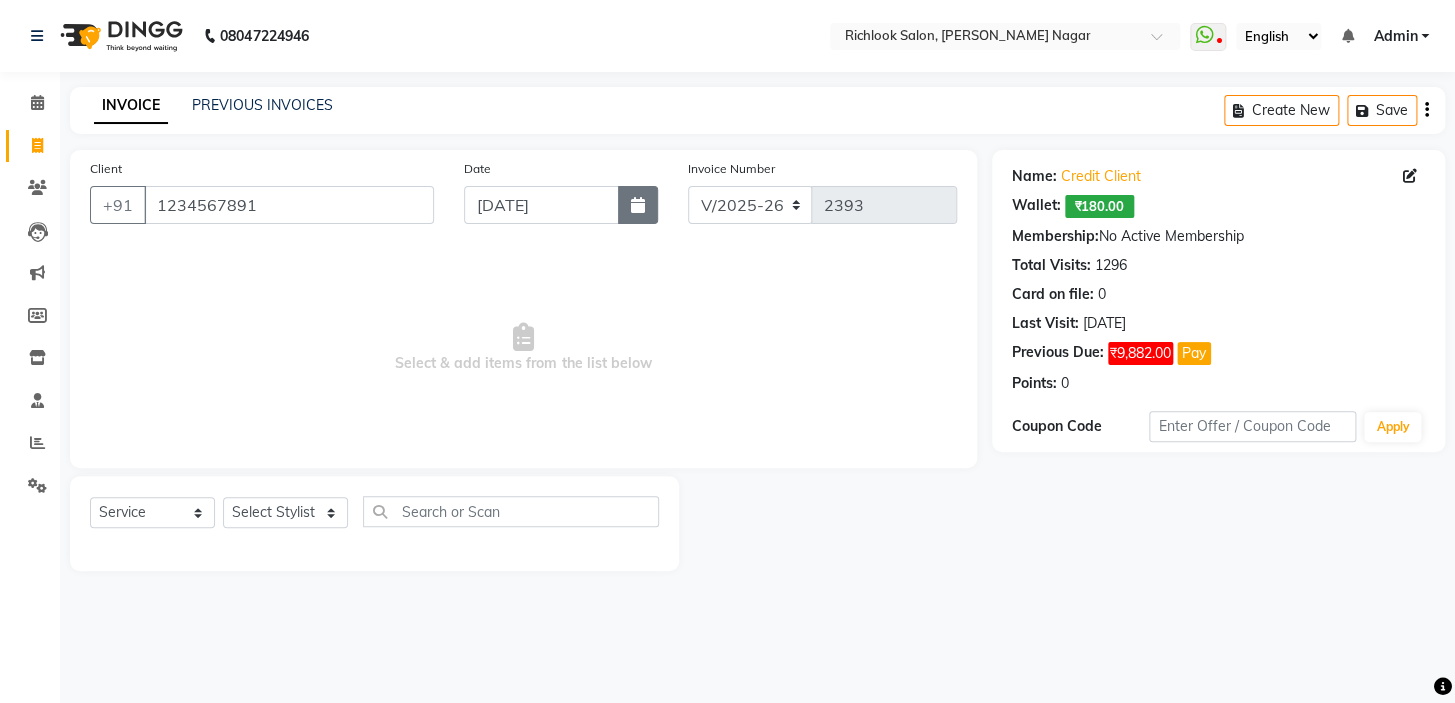 click 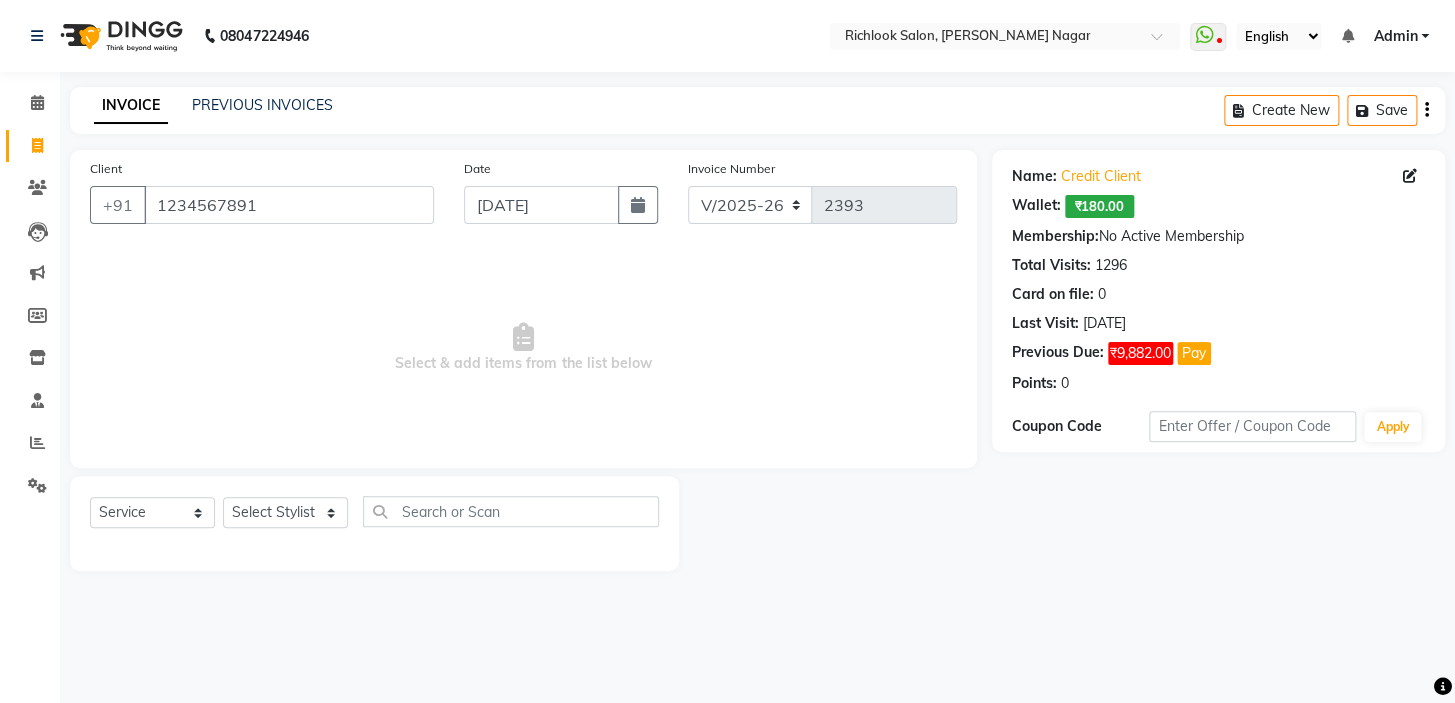 select on "7" 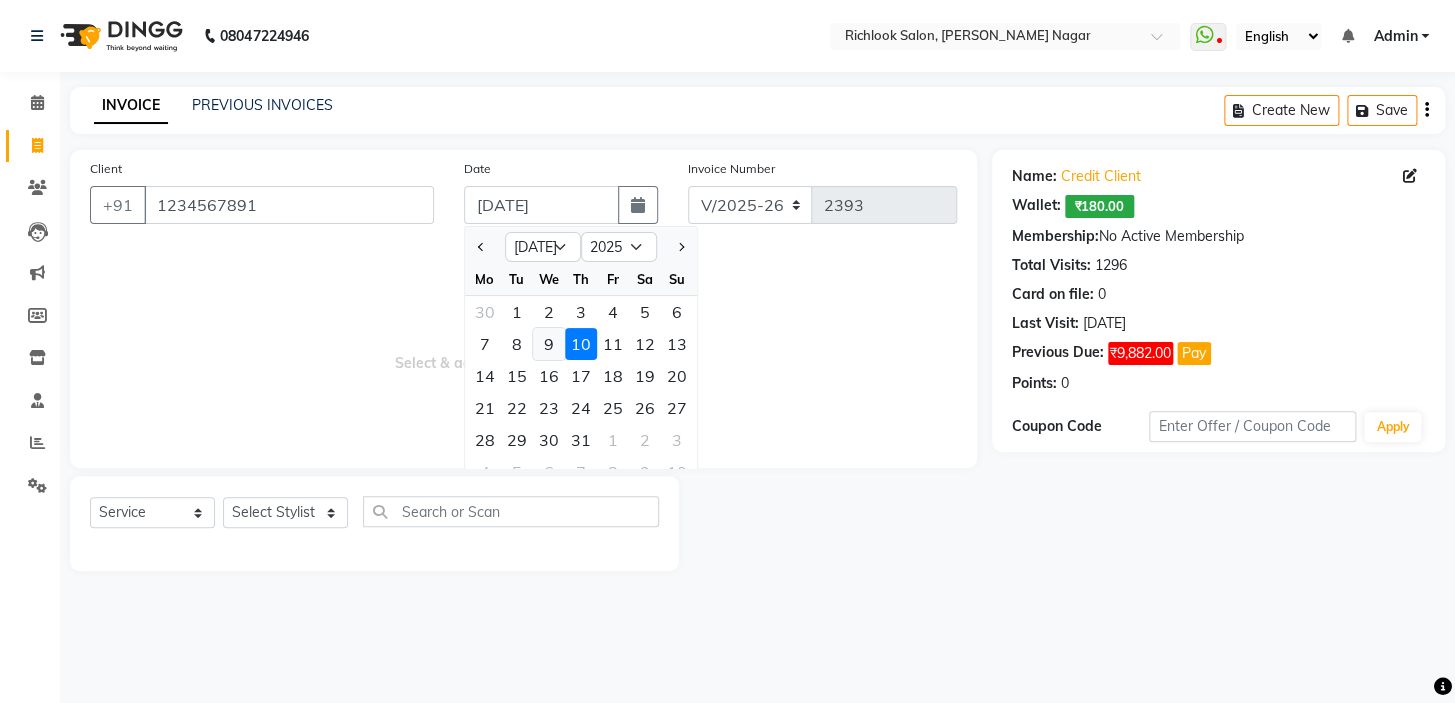 click on "9" 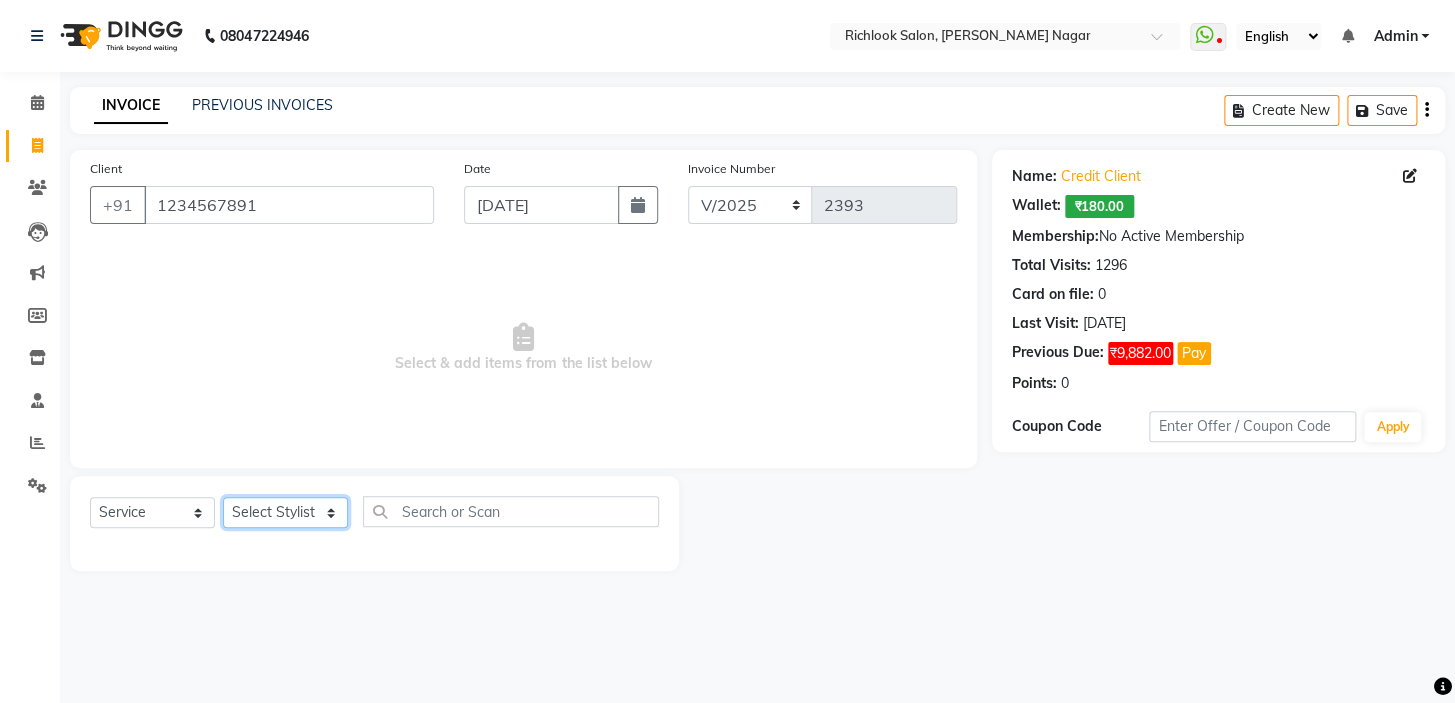 click on "Select Stylist disha [PERSON_NAME] priya santosh  [PERSON_NAME] [PERSON_NAME] [PERSON_NAME]" 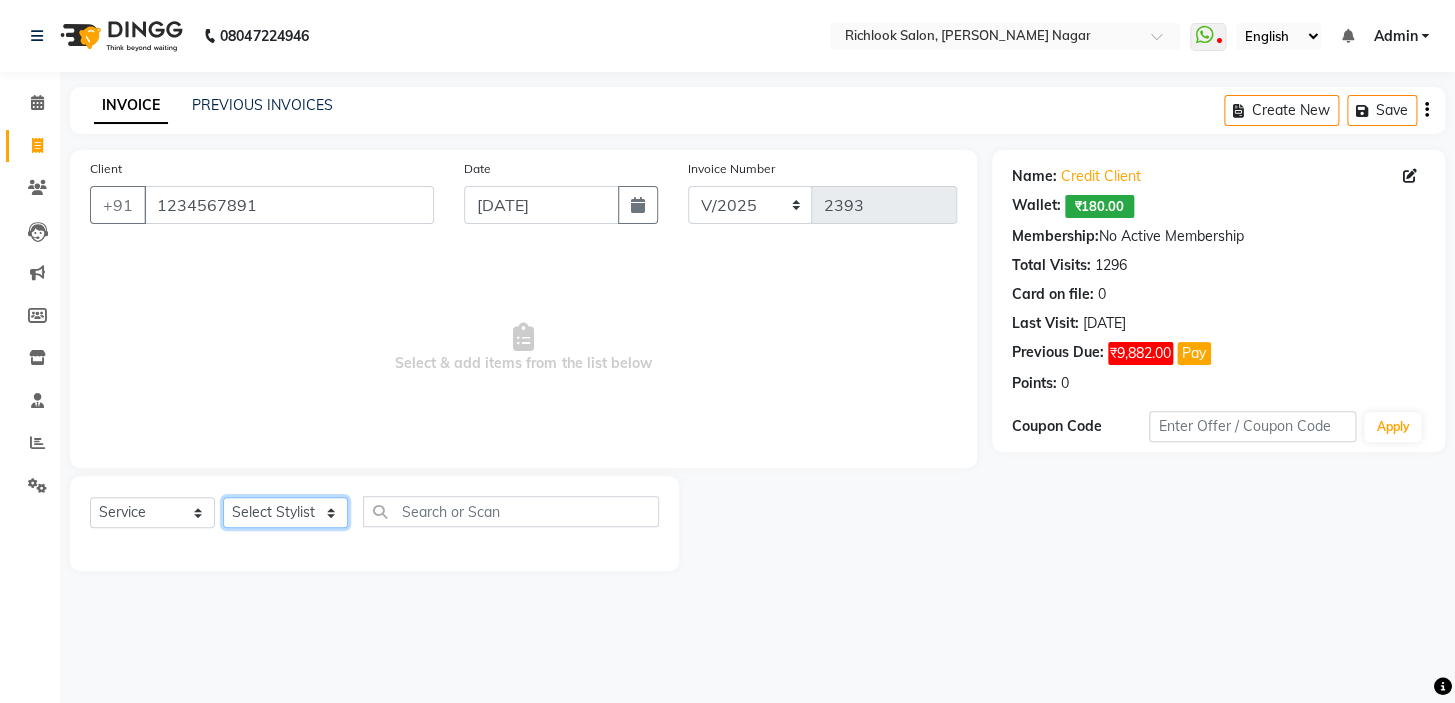 select on "65653" 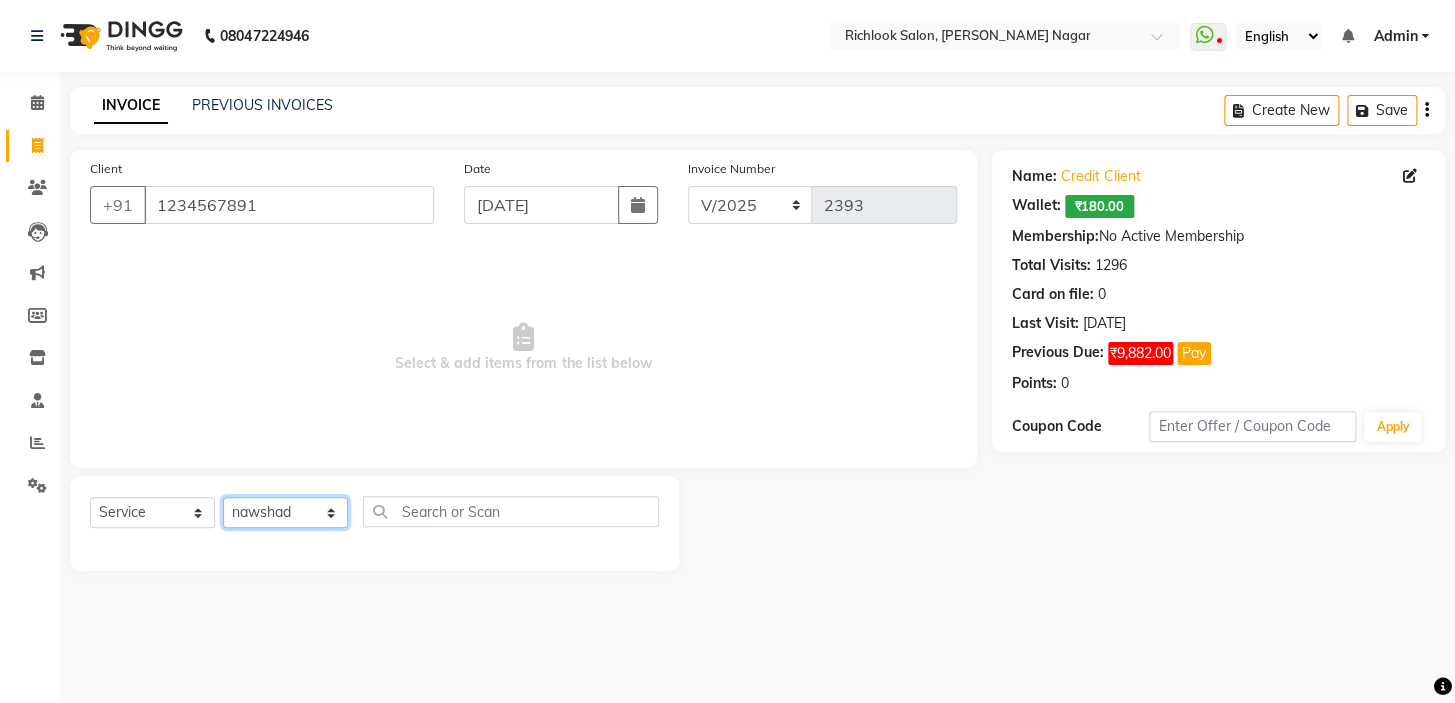 click on "Select Stylist disha [PERSON_NAME] priya santosh  [PERSON_NAME] [PERSON_NAME] [PERSON_NAME]" 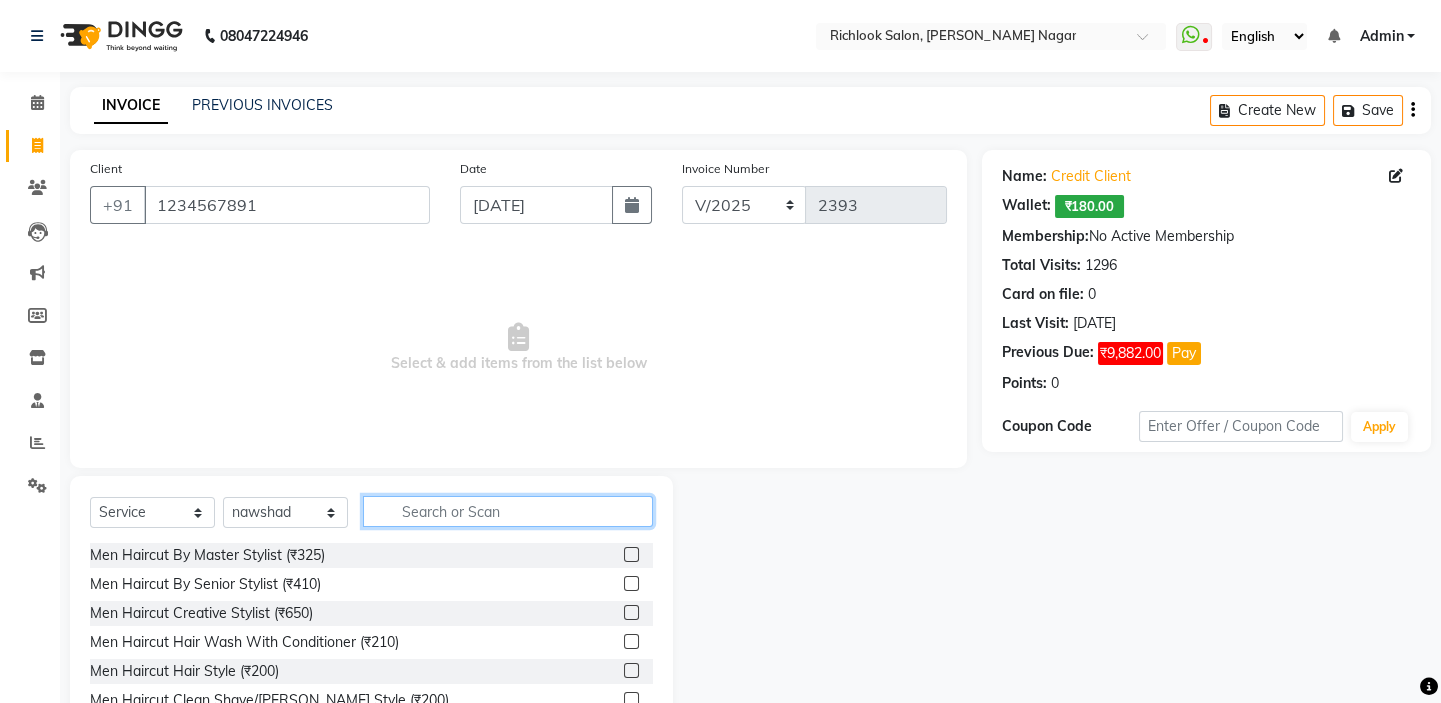 click 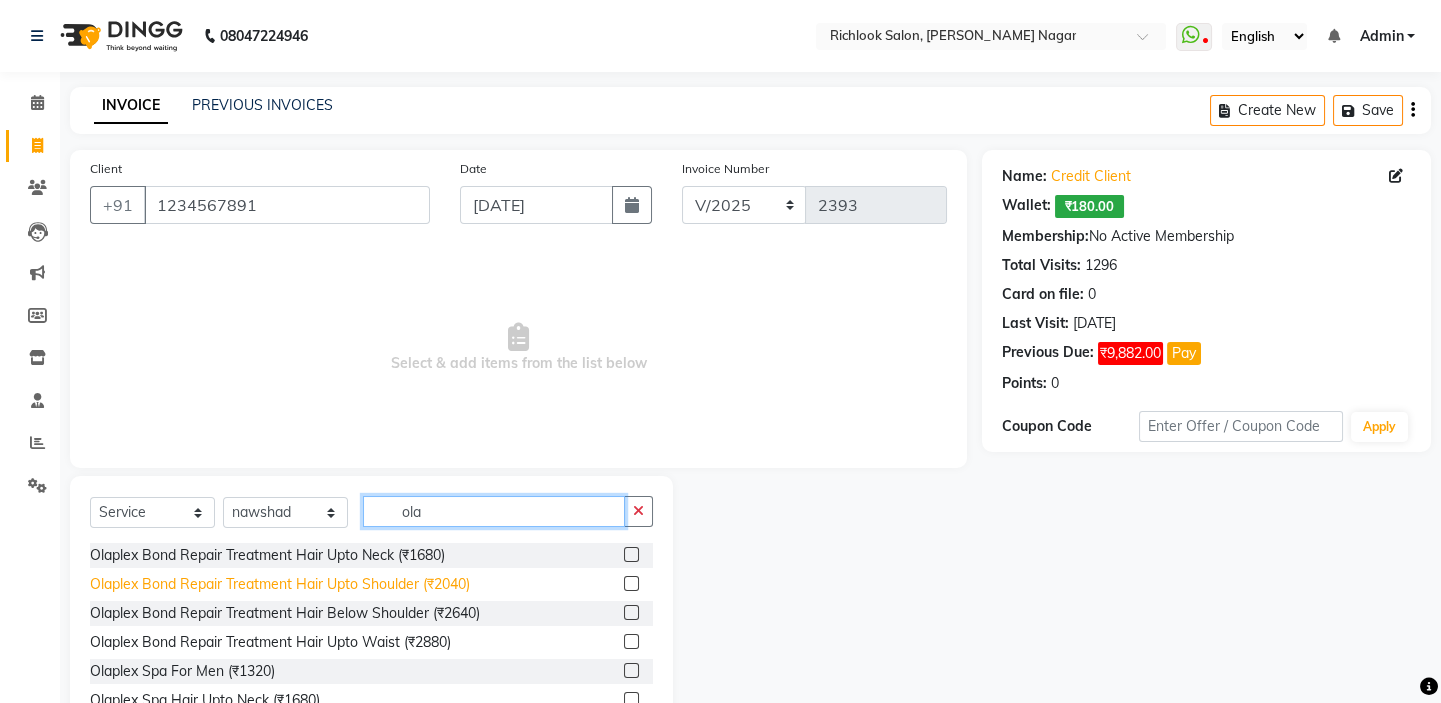 type on "ola" 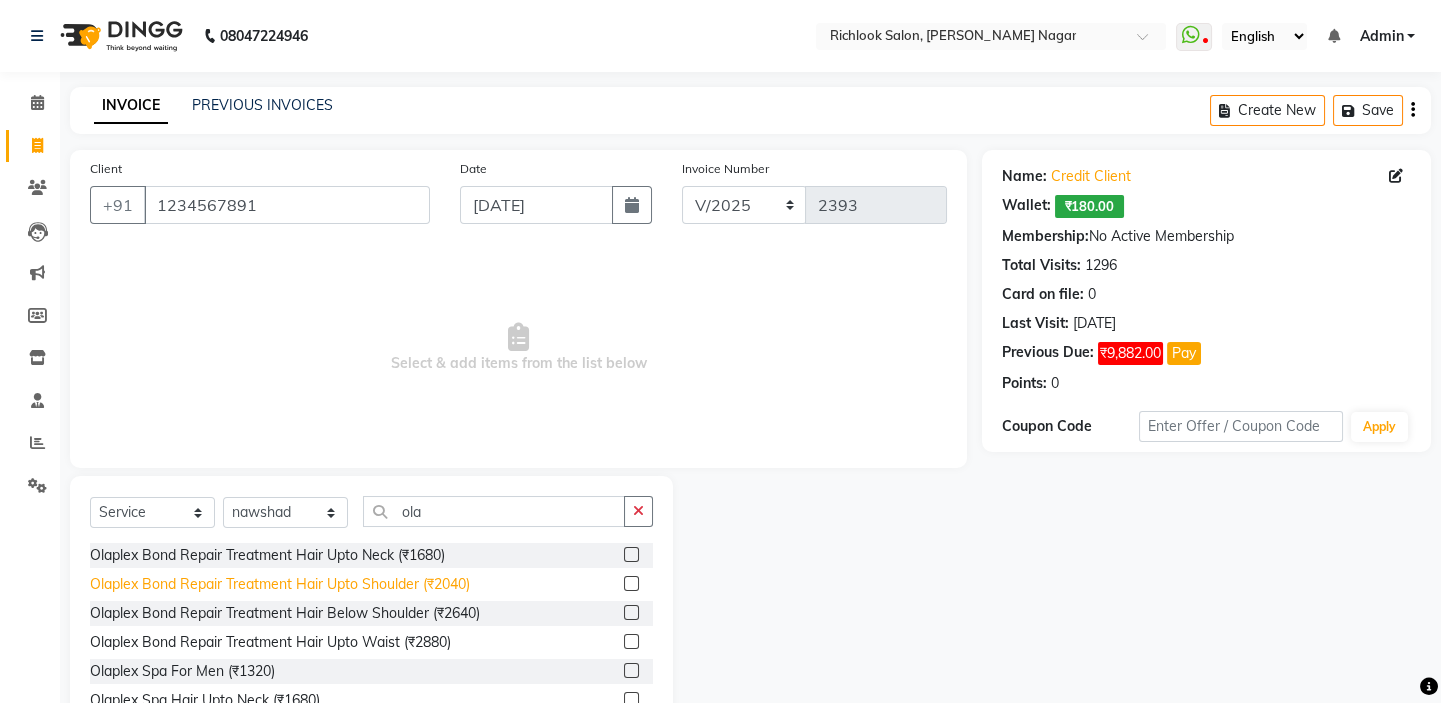 click on "Olaplex Bond Repair Treatment Hair Upto Shoulder (₹2040)" 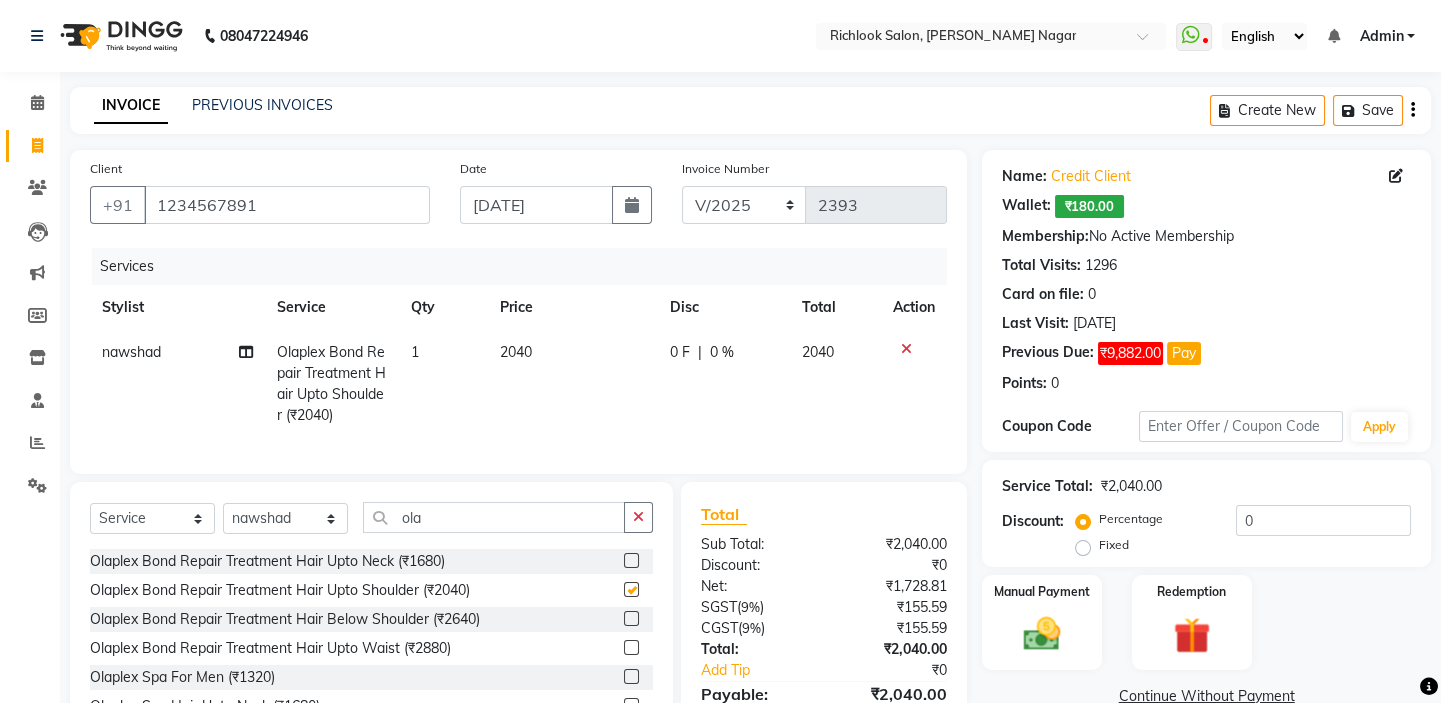 checkbox on "false" 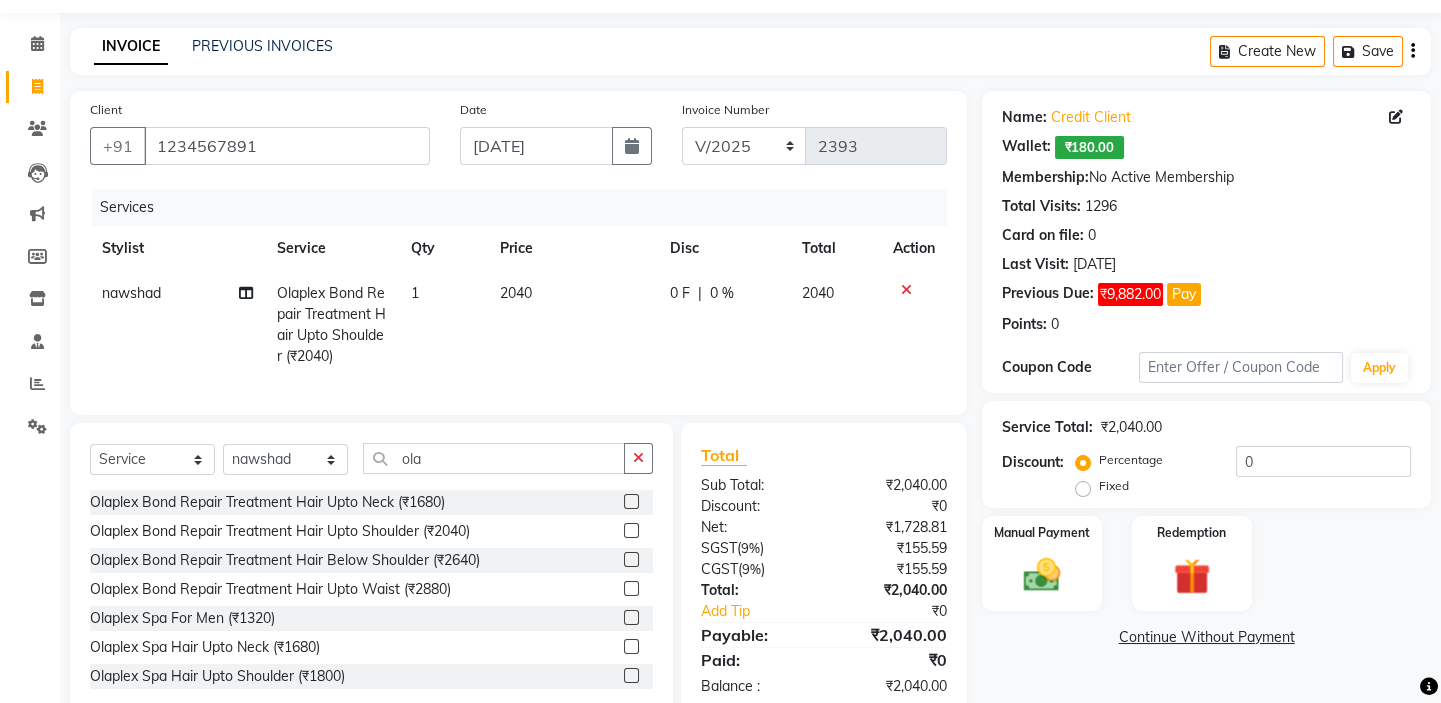 scroll, scrollTop: 118, scrollLeft: 0, axis: vertical 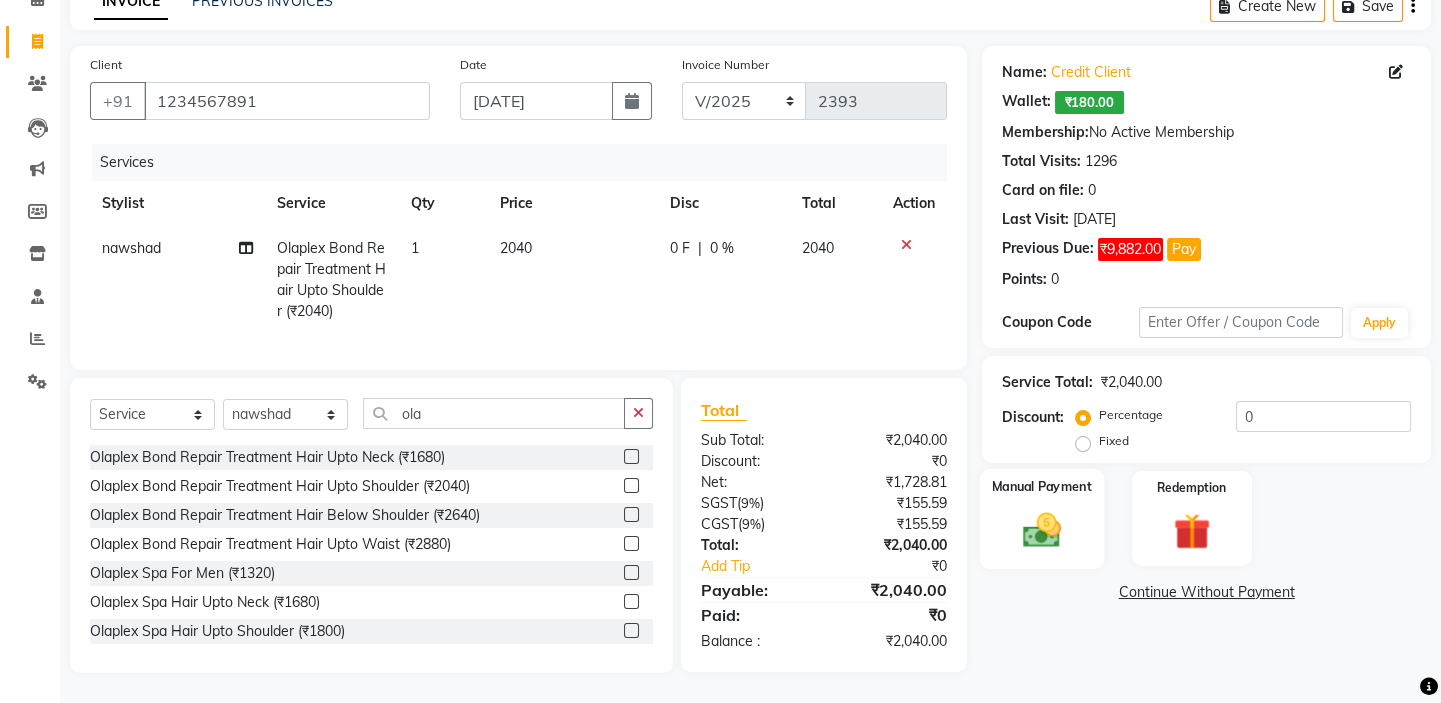click 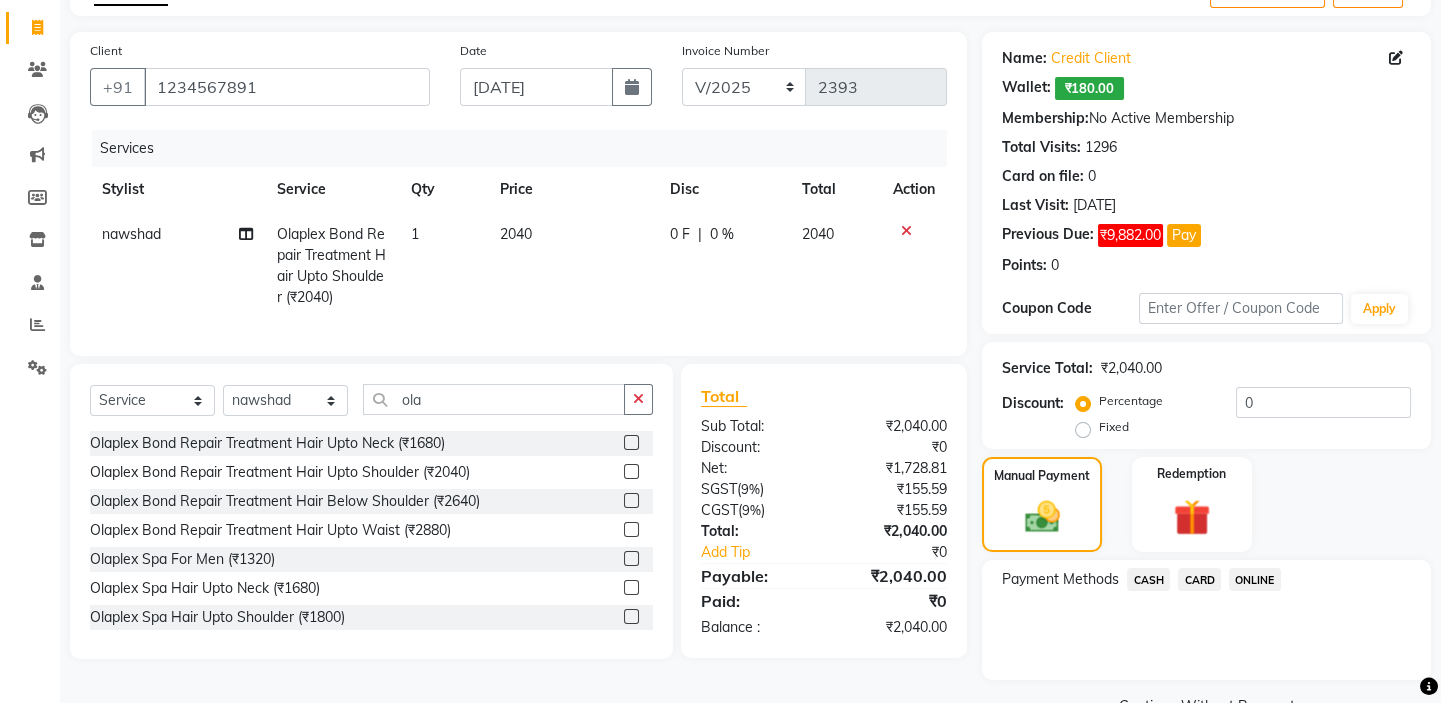 click on "CARD" 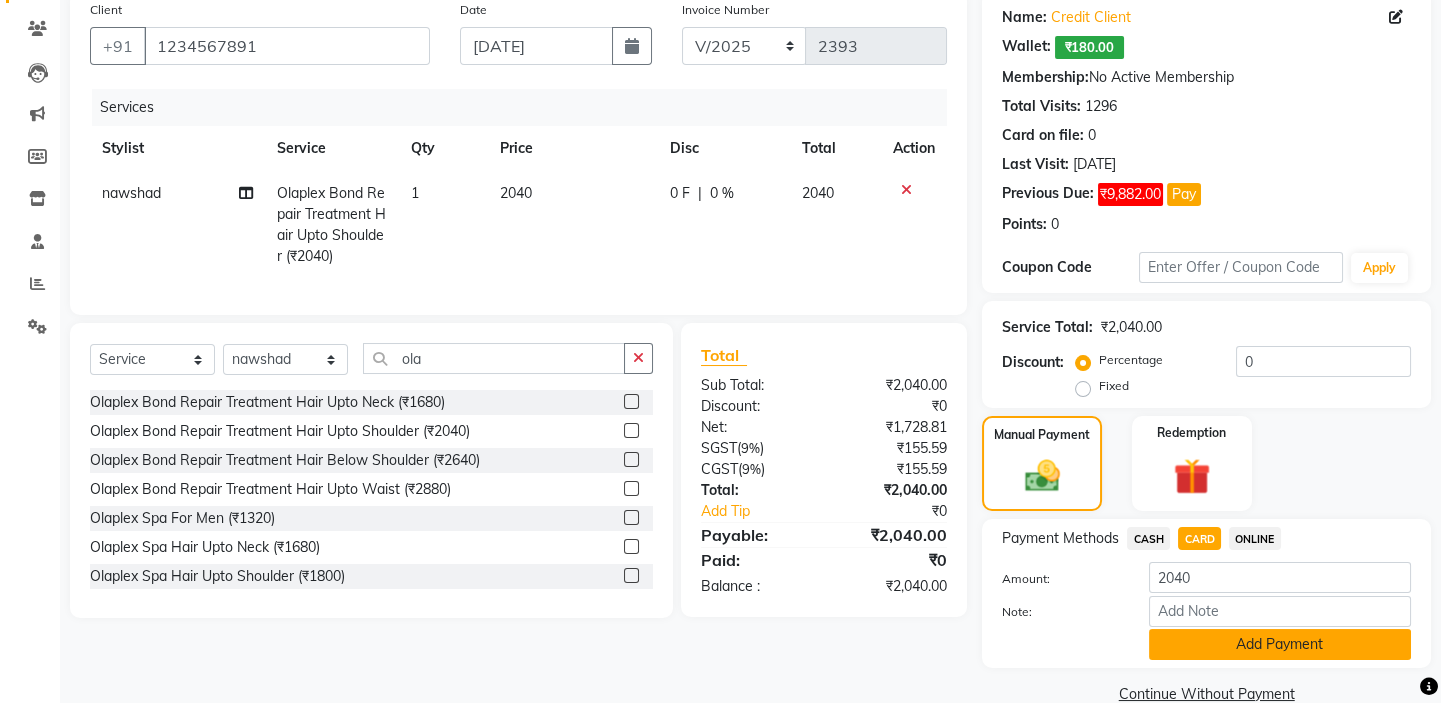 scroll, scrollTop: 195, scrollLeft: 0, axis: vertical 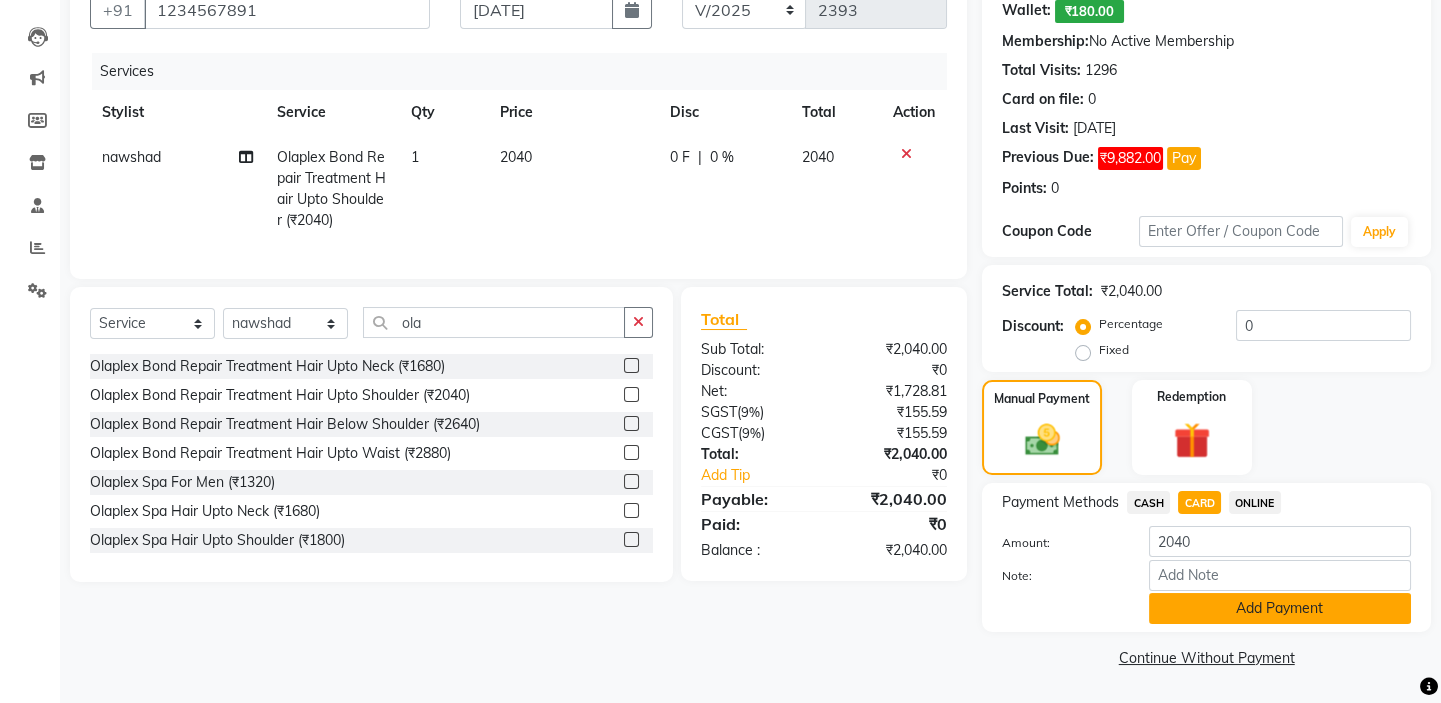click on "Add Payment" 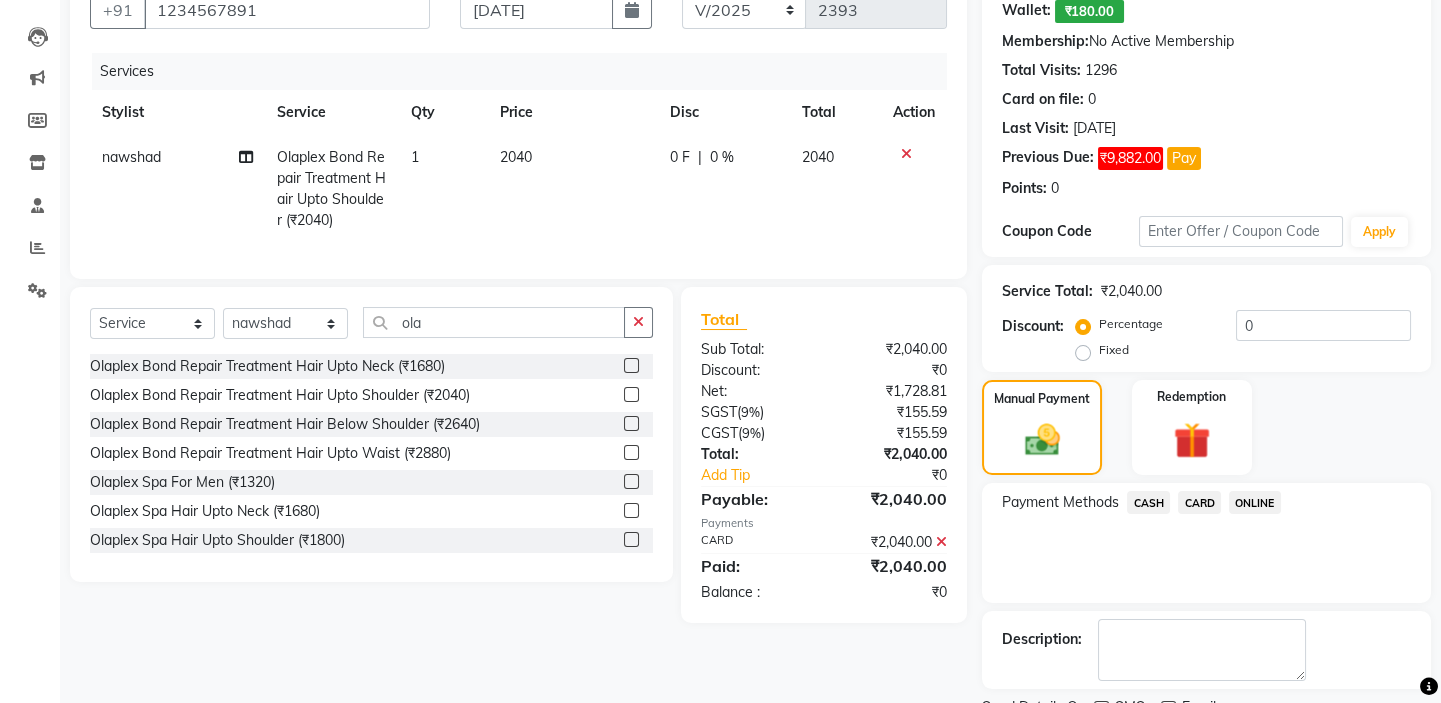 click on "CARD" 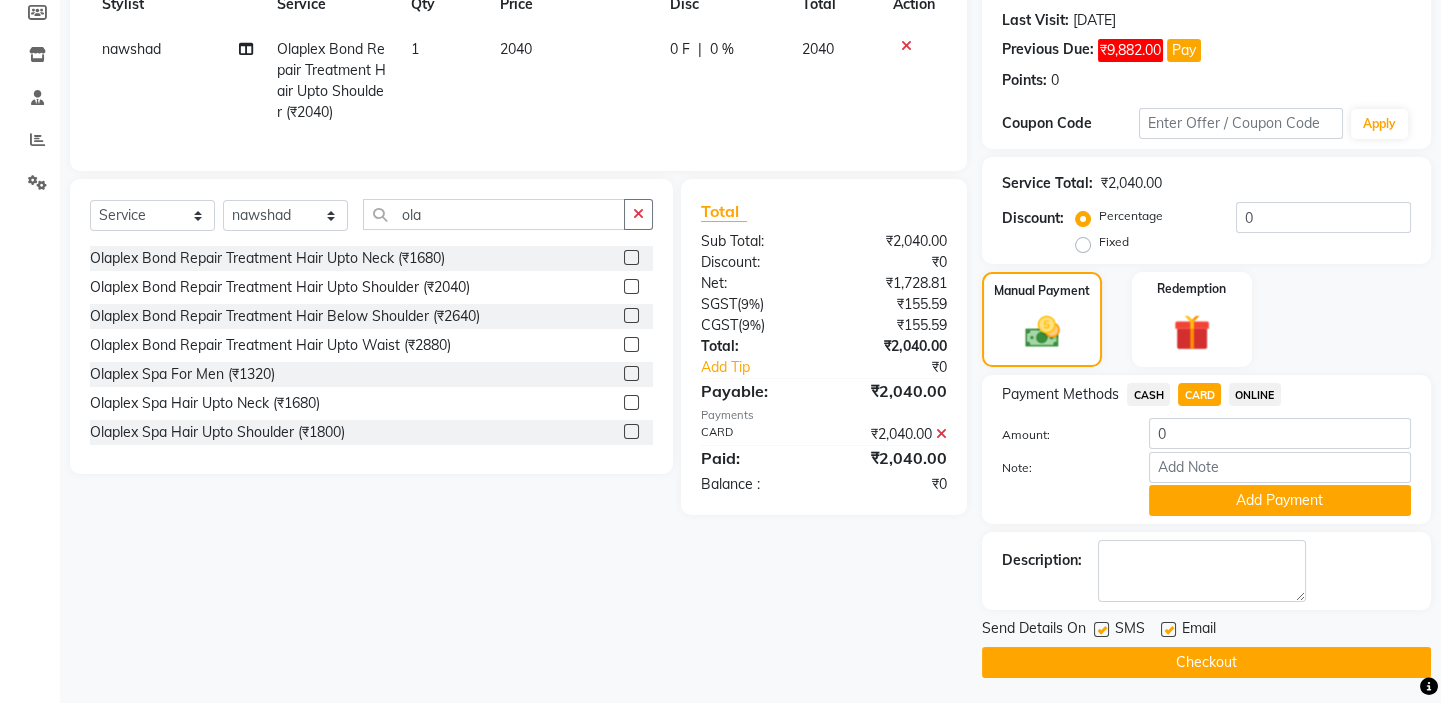 scroll, scrollTop: 308, scrollLeft: 0, axis: vertical 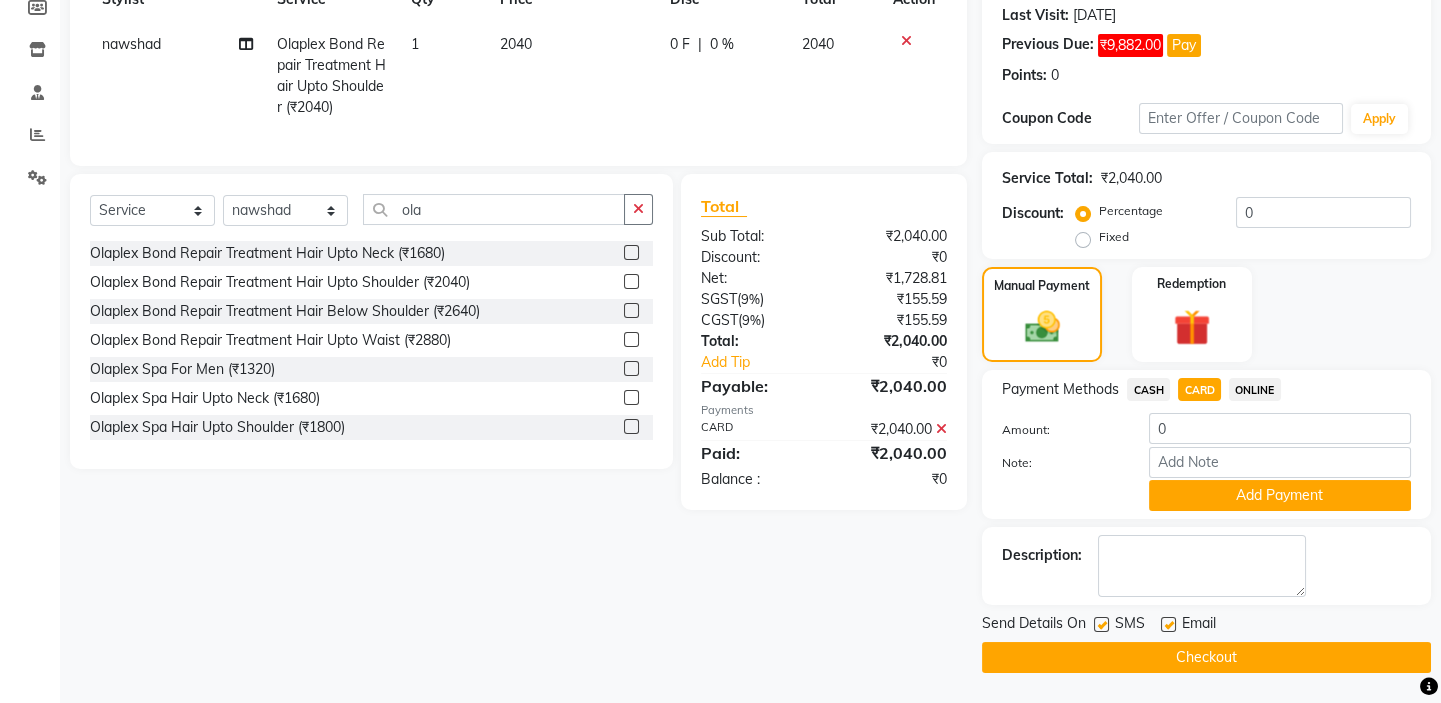 click on "Checkout" 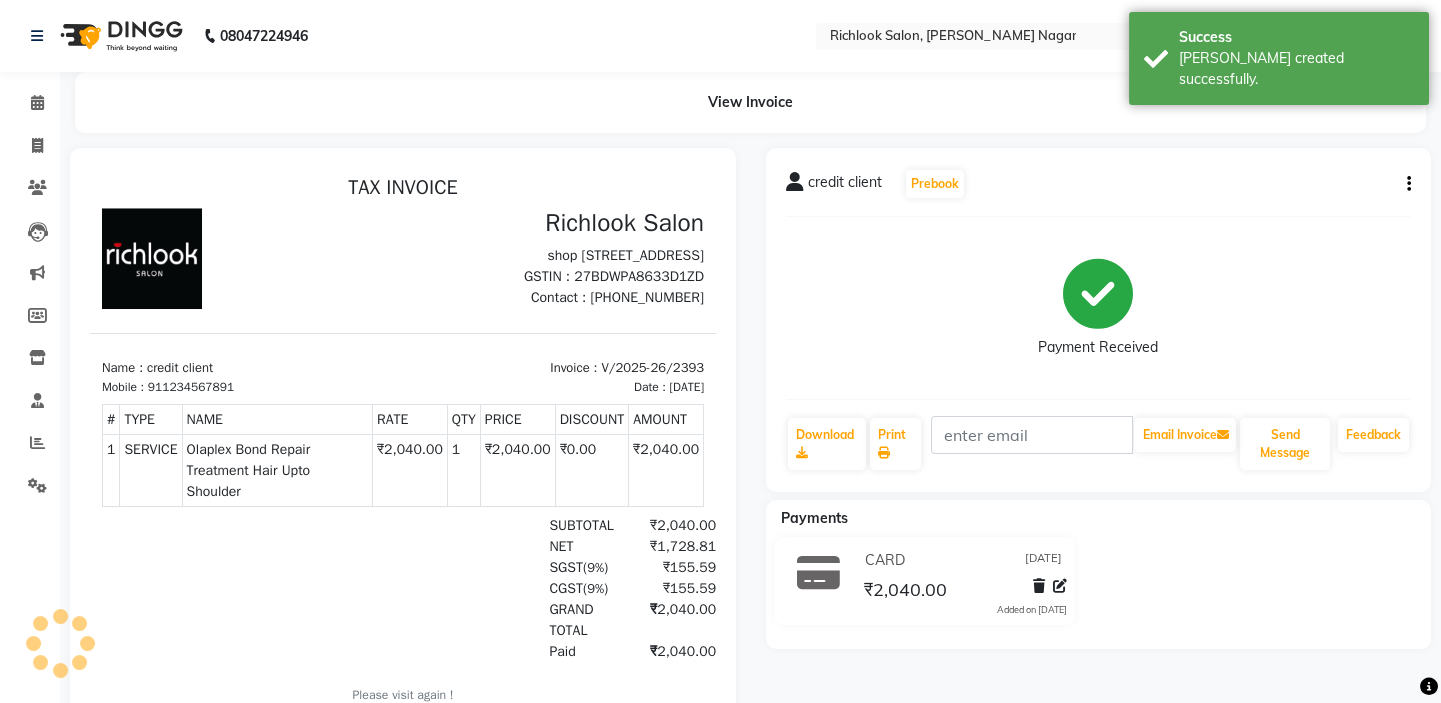 scroll, scrollTop: 0, scrollLeft: 0, axis: both 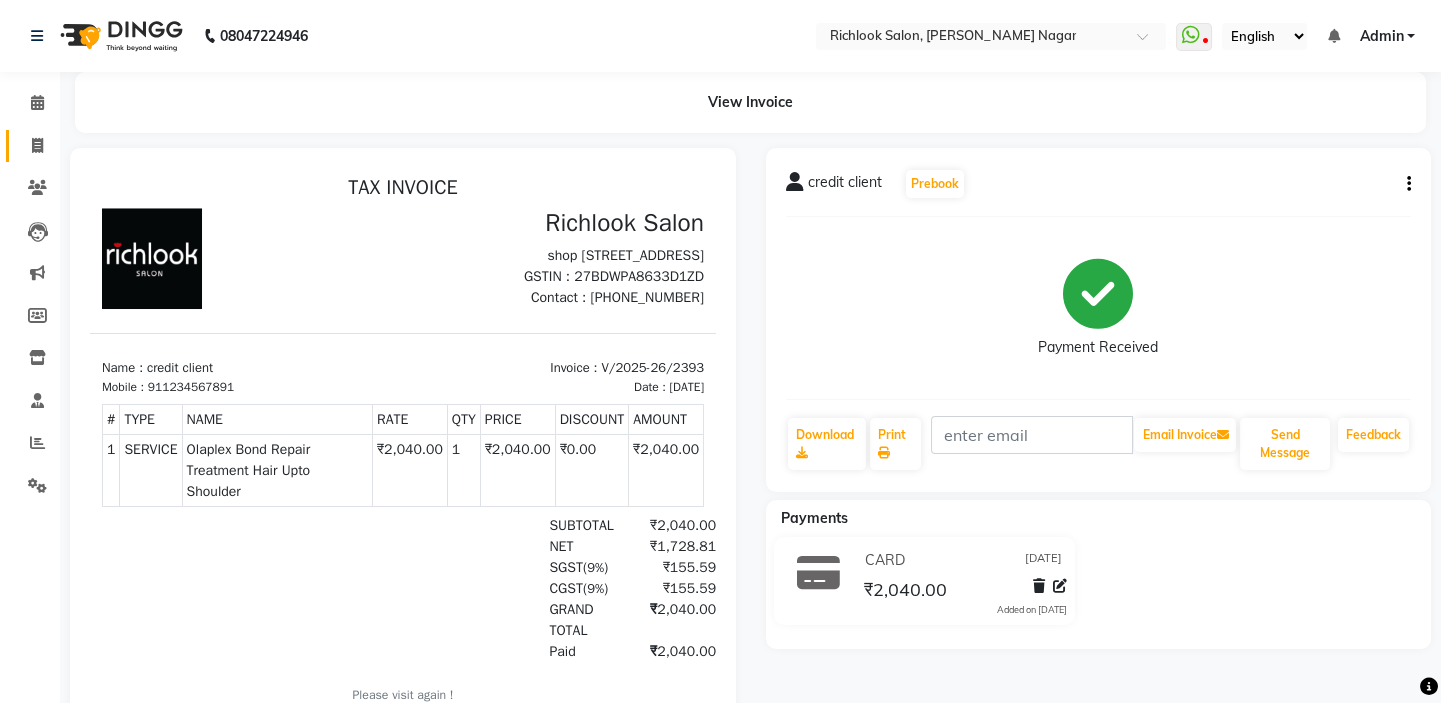 click 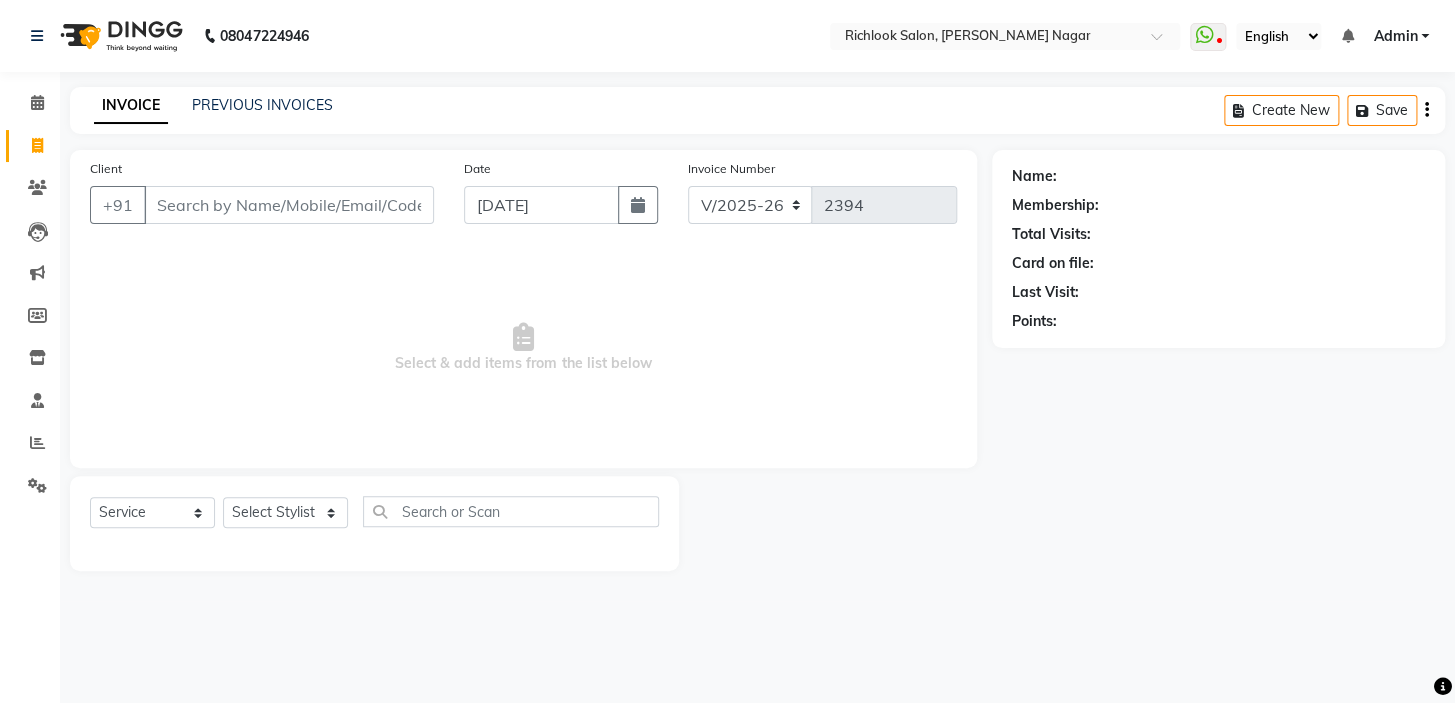 click on "Client" at bounding box center (289, 205) 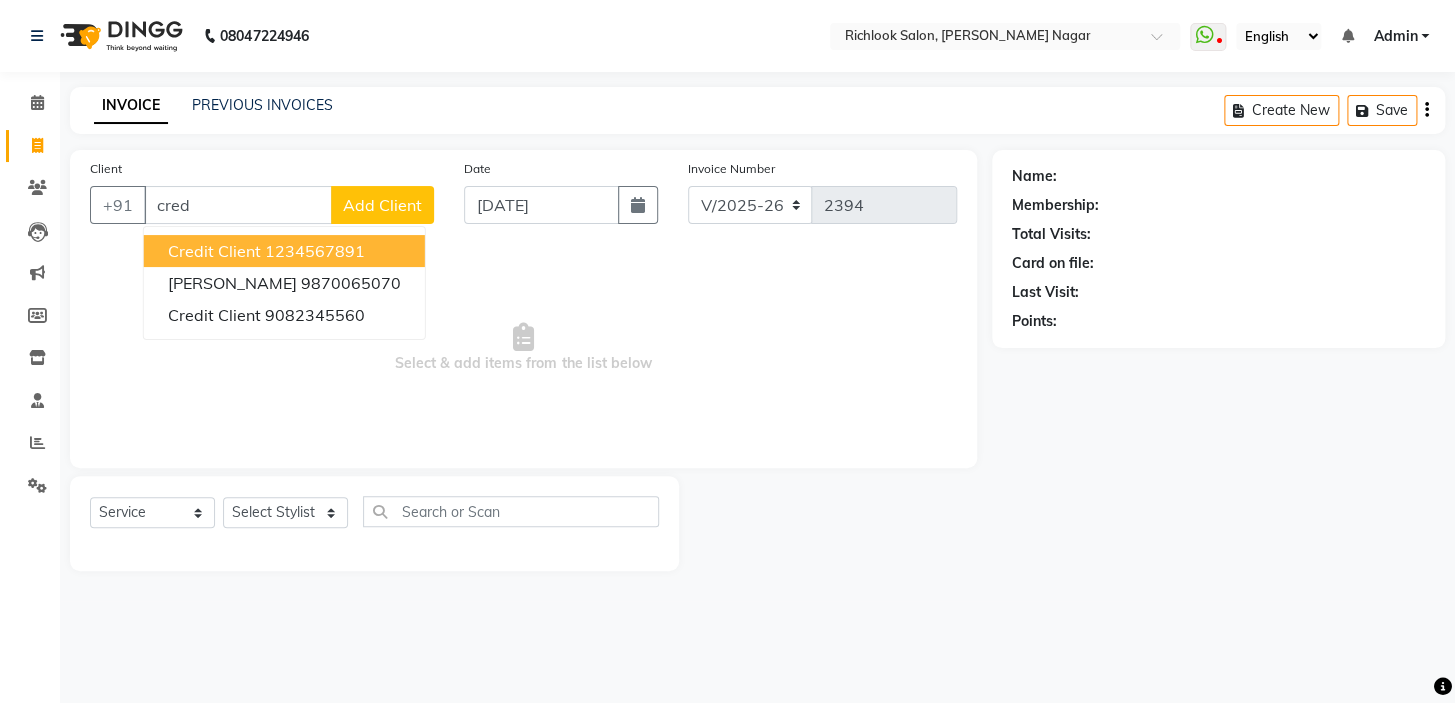 click on "credit client" at bounding box center (214, 251) 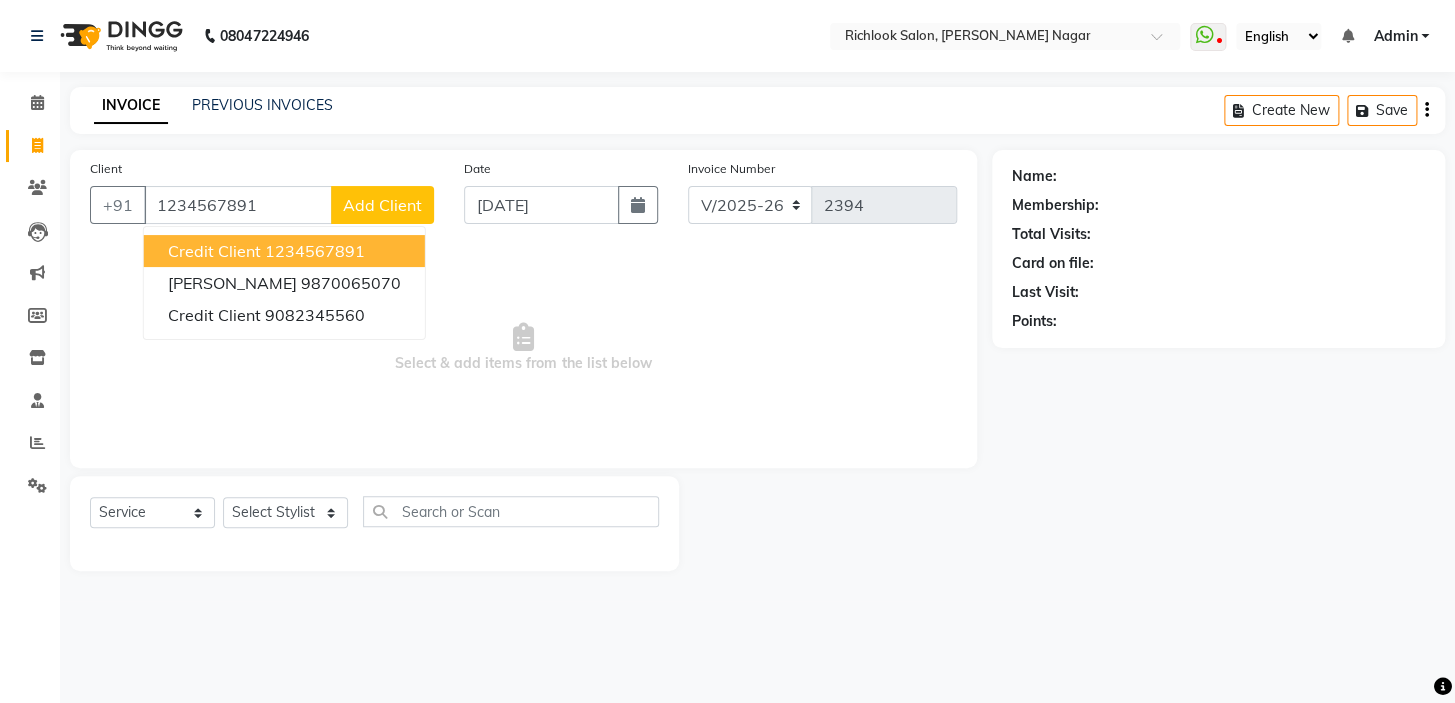 type on "1234567891" 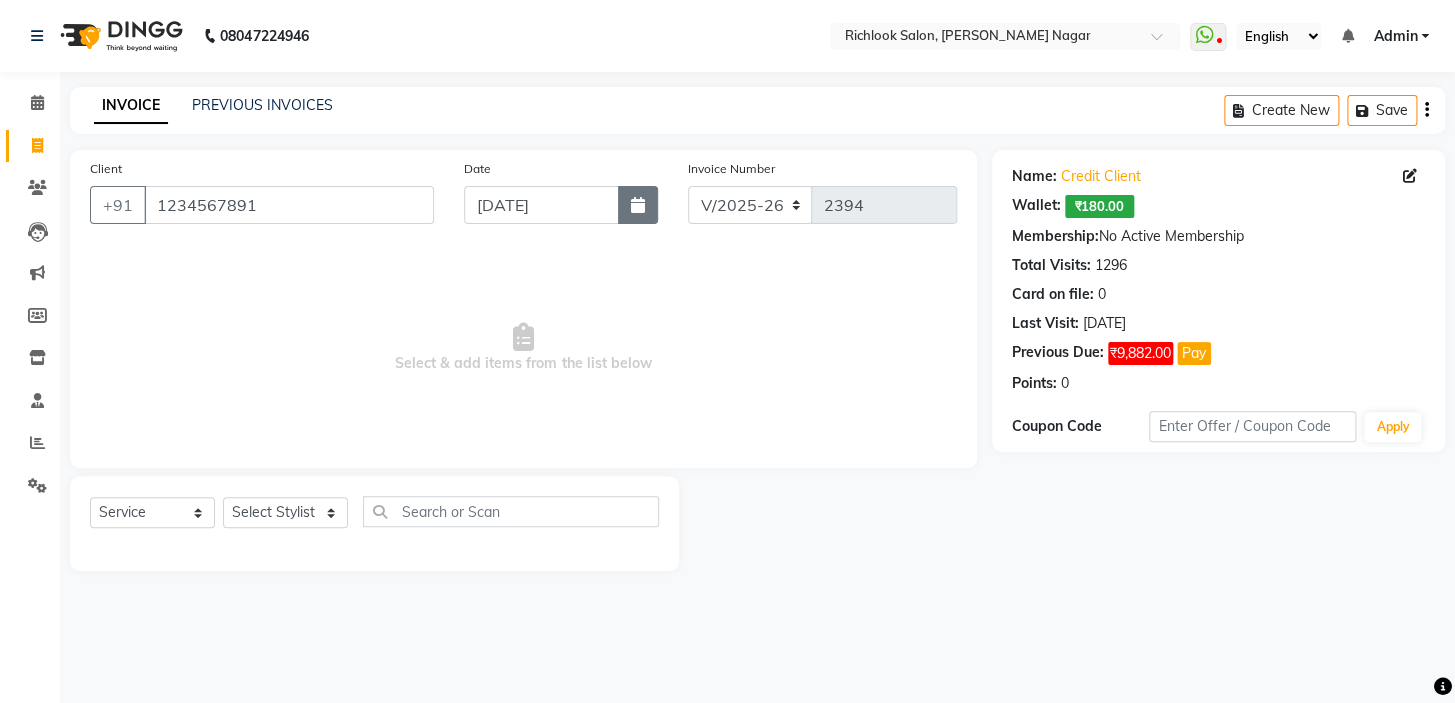 click 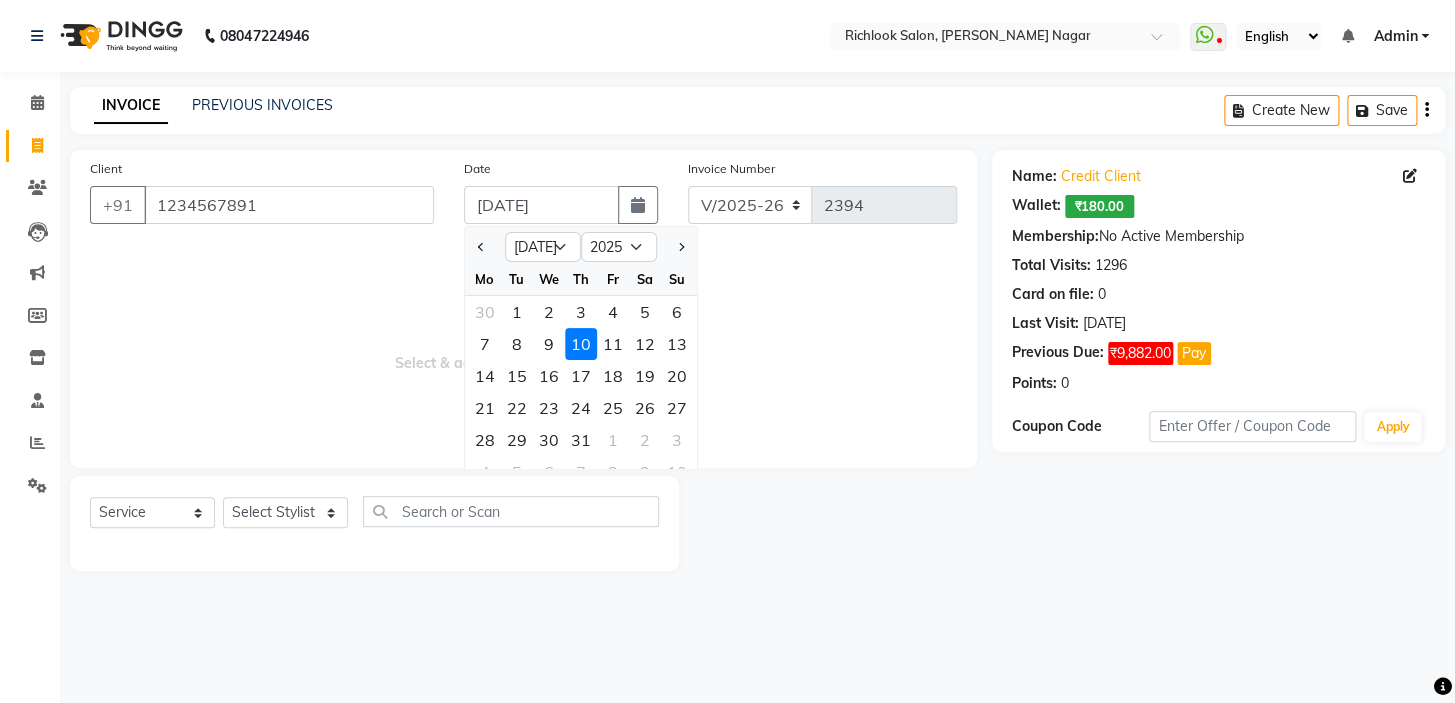 click on "9" 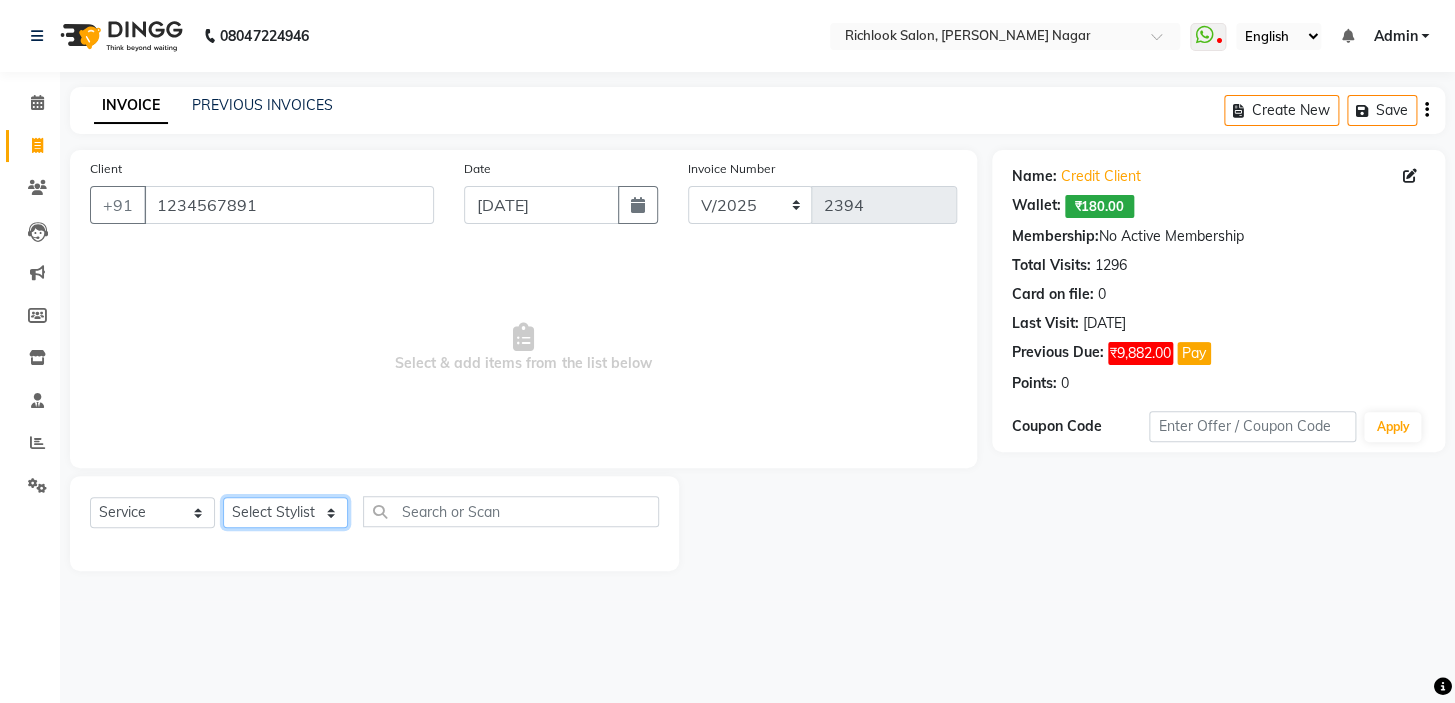 drag, startPoint x: 279, startPoint y: 508, endPoint x: 294, endPoint y: 508, distance: 15 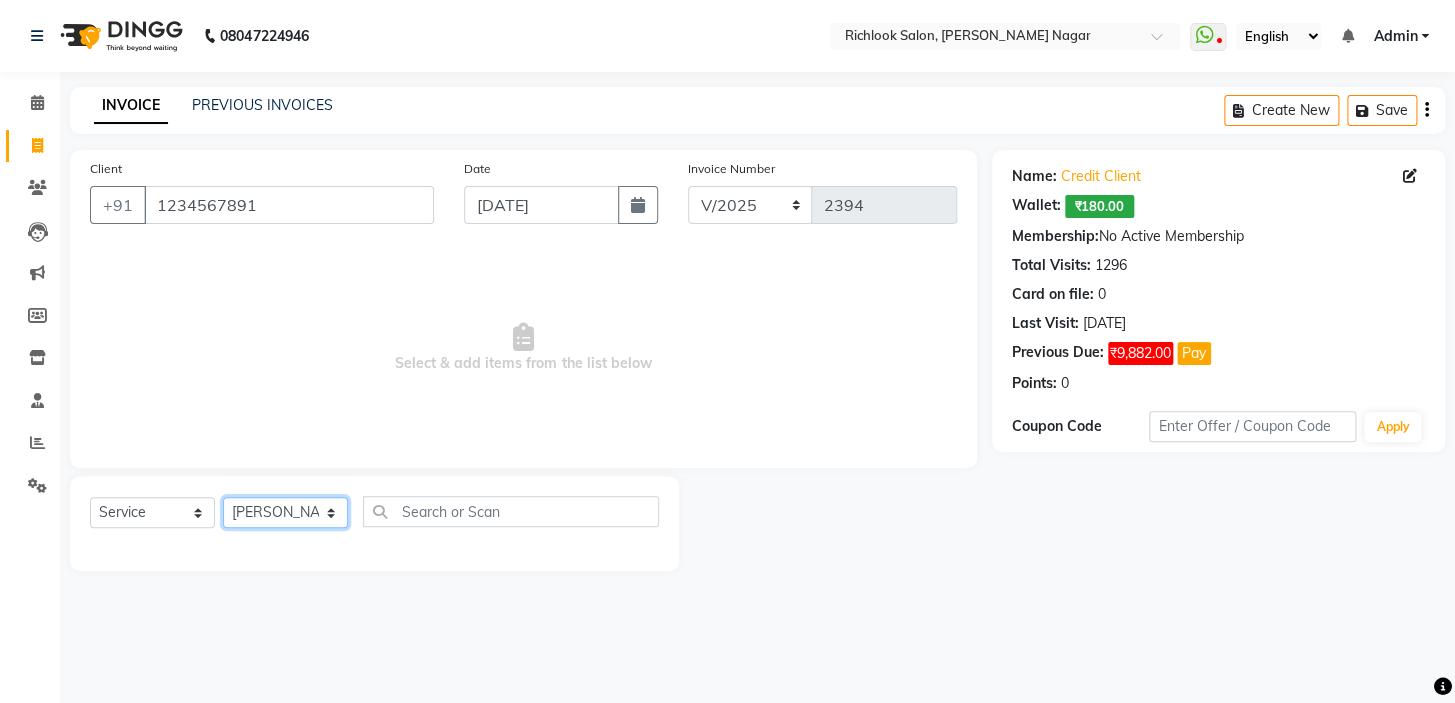 click on "Select Stylist disha [PERSON_NAME] priya santosh  [PERSON_NAME] [PERSON_NAME] [PERSON_NAME]" 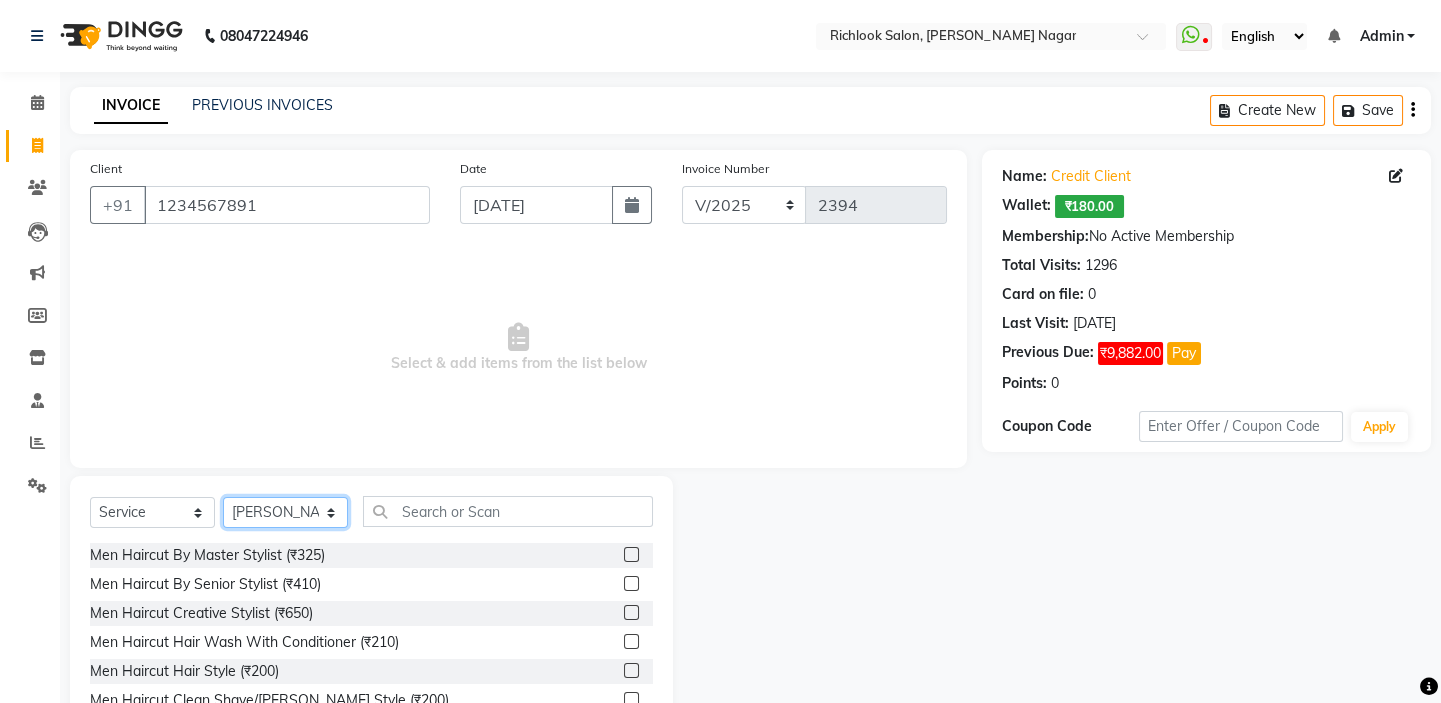click on "Select Stylist disha [PERSON_NAME] priya santosh  [PERSON_NAME] [PERSON_NAME] [PERSON_NAME]" 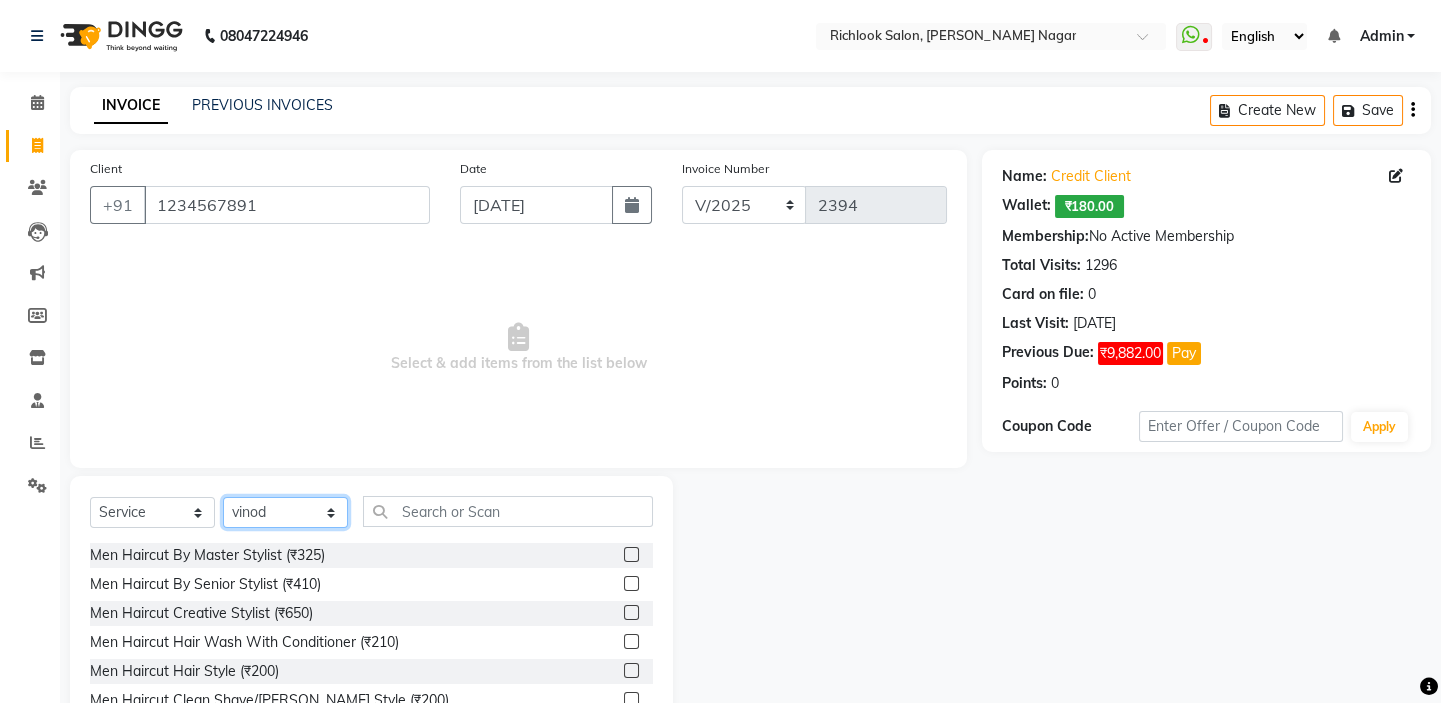 click on "Select Stylist disha [PERSON_NAME] priya santosh  [PERSON_NAME] [PERSON_NAME] [PERSON_NAME]" 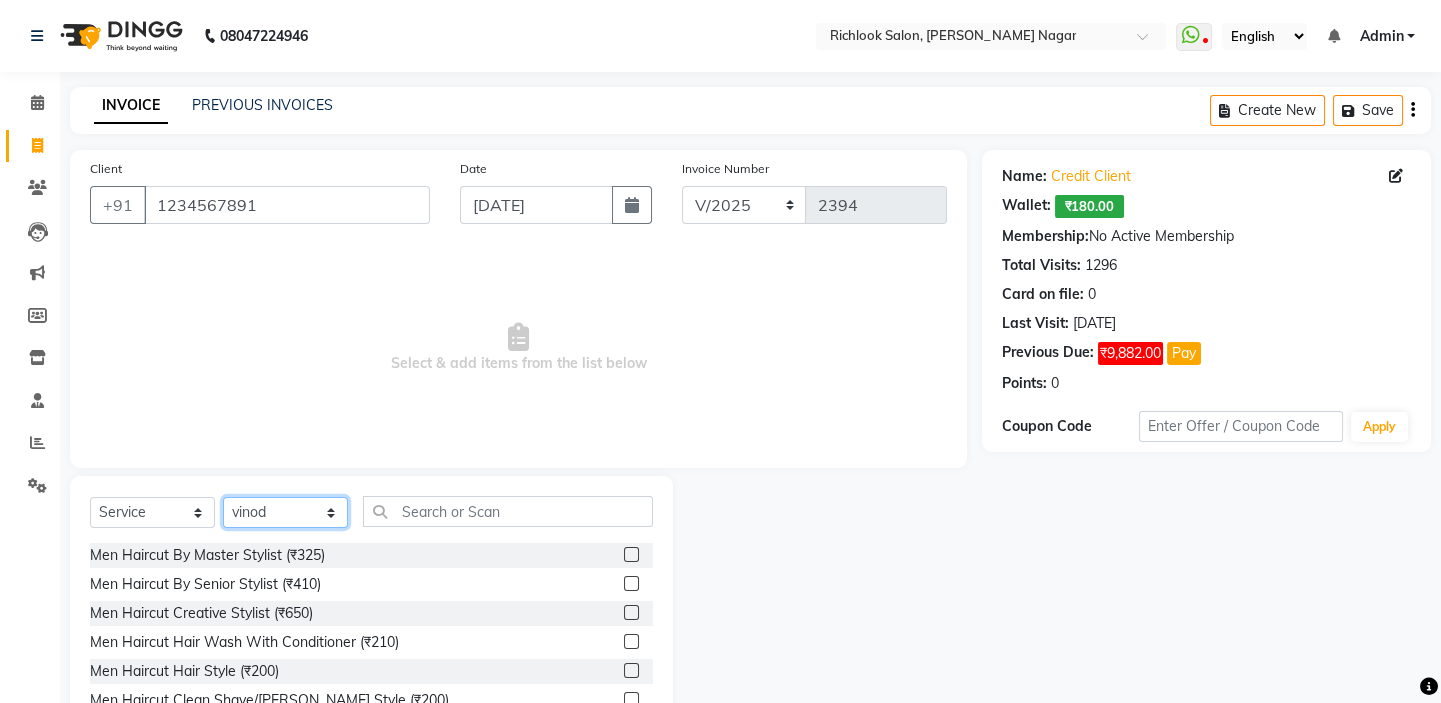 click on "Select Stylist disha [PERSON_NAME] priya santosh  [PERSON_NAME] [PERSON_NAME] [PERSON_NAME]" 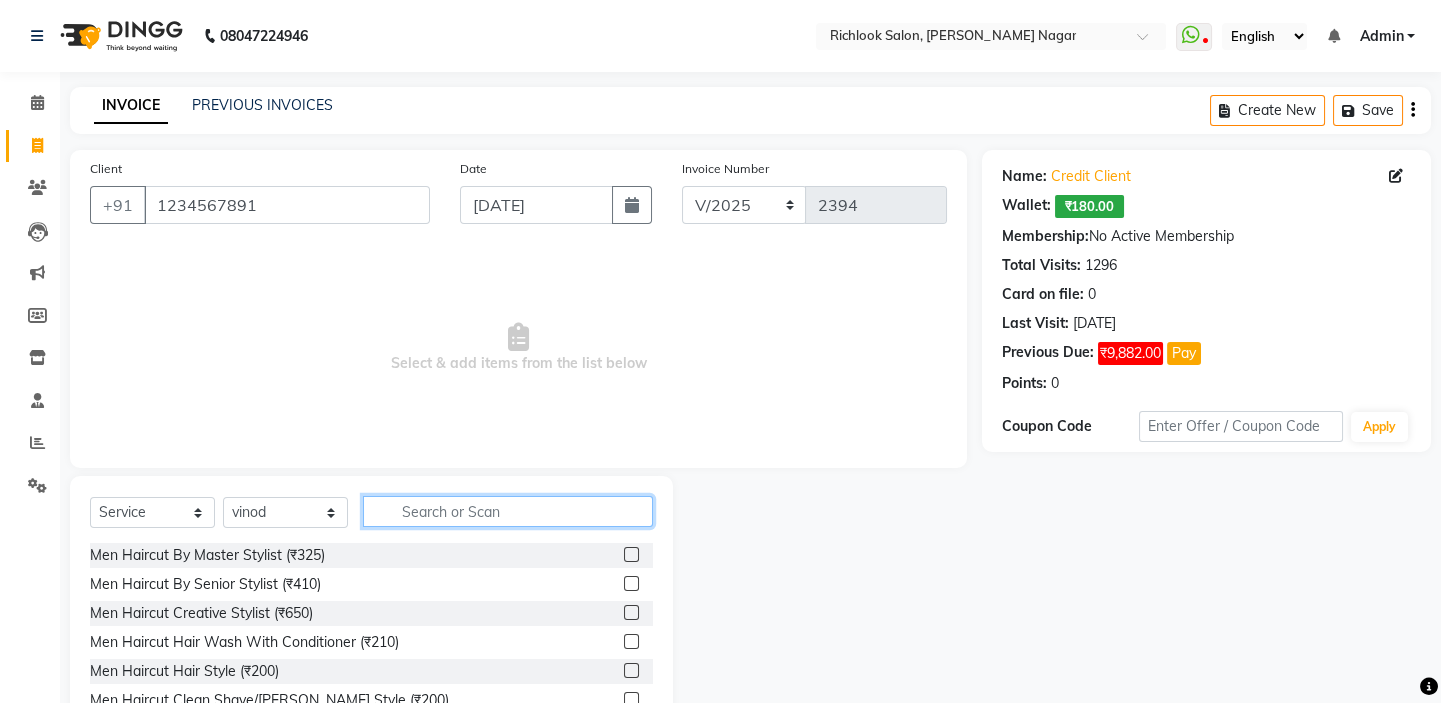 click 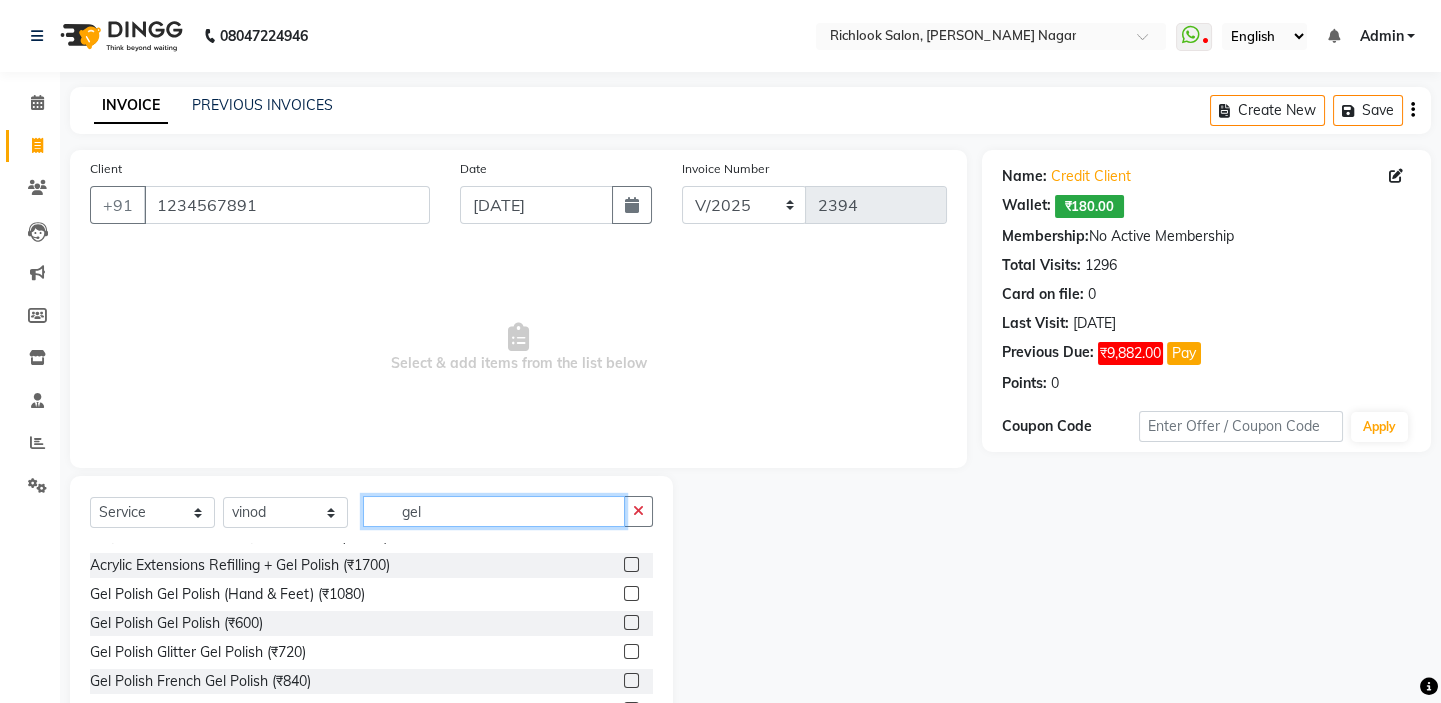 scroll, scrollTop: 90, scrollLeft: 0, axis: vertical 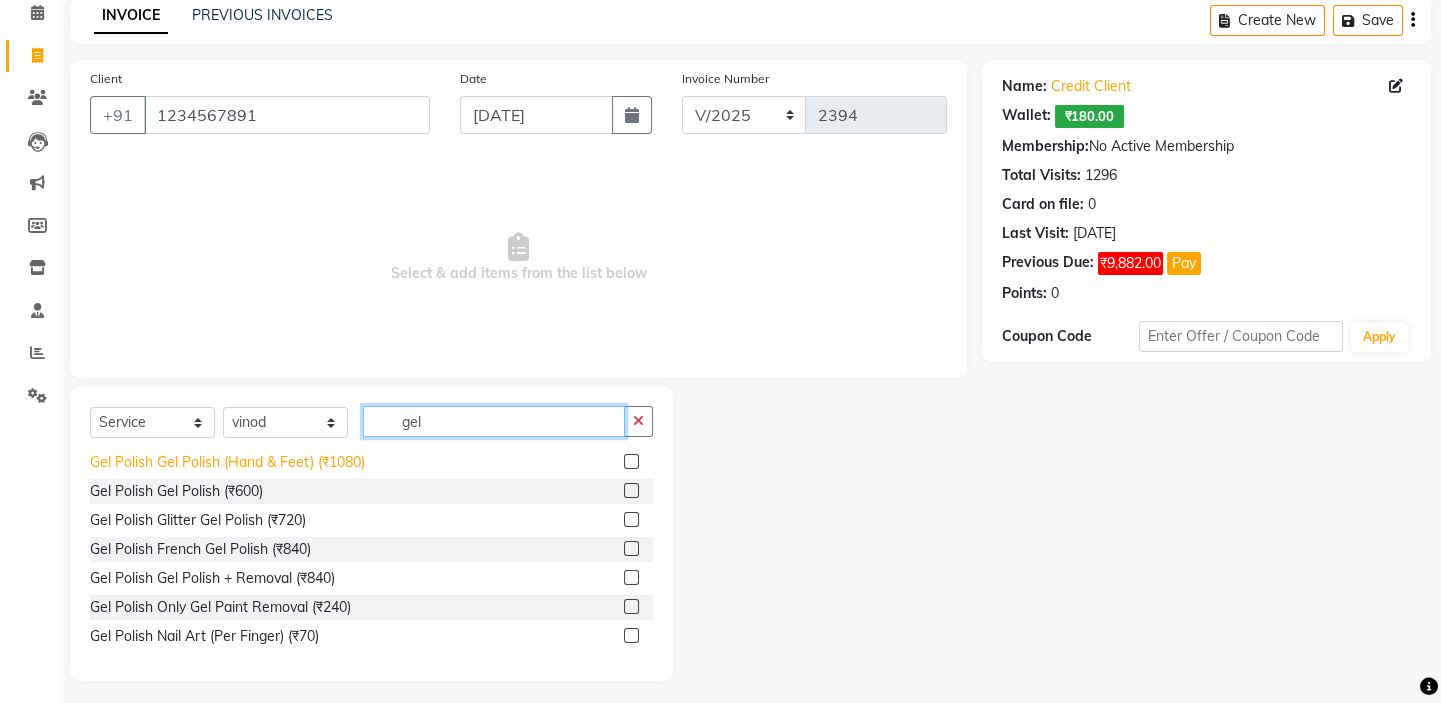 type on "gel" 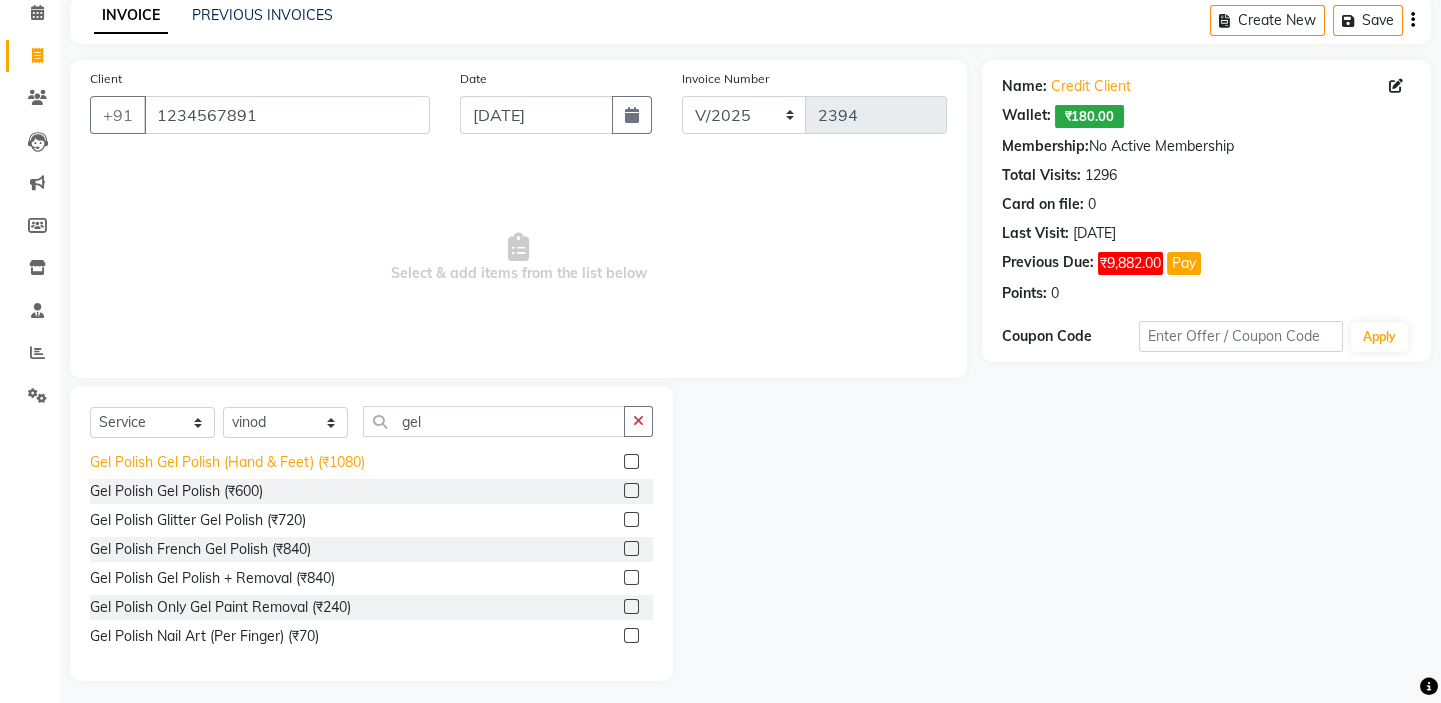 click on "Gel Polish Gel Polish (Hand & Feet) (₹1080)" 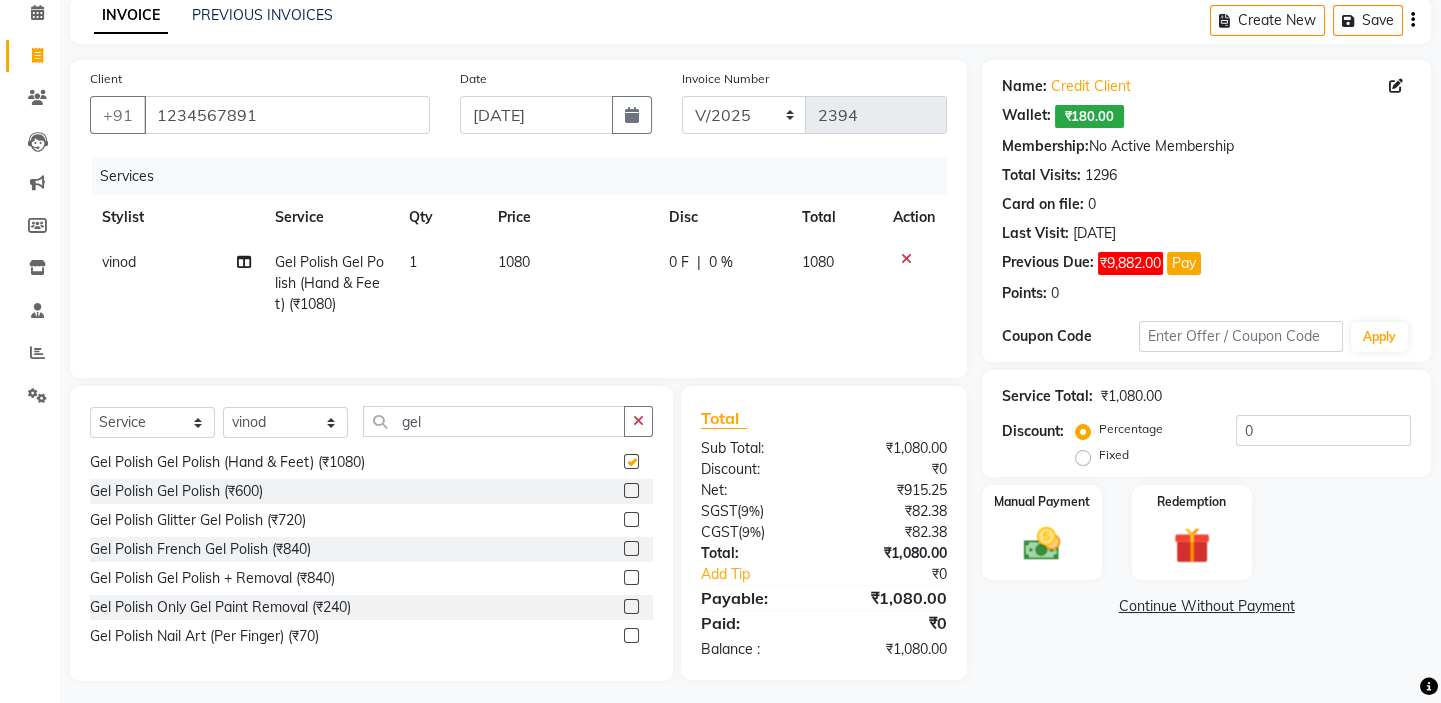 checkbox on "false" 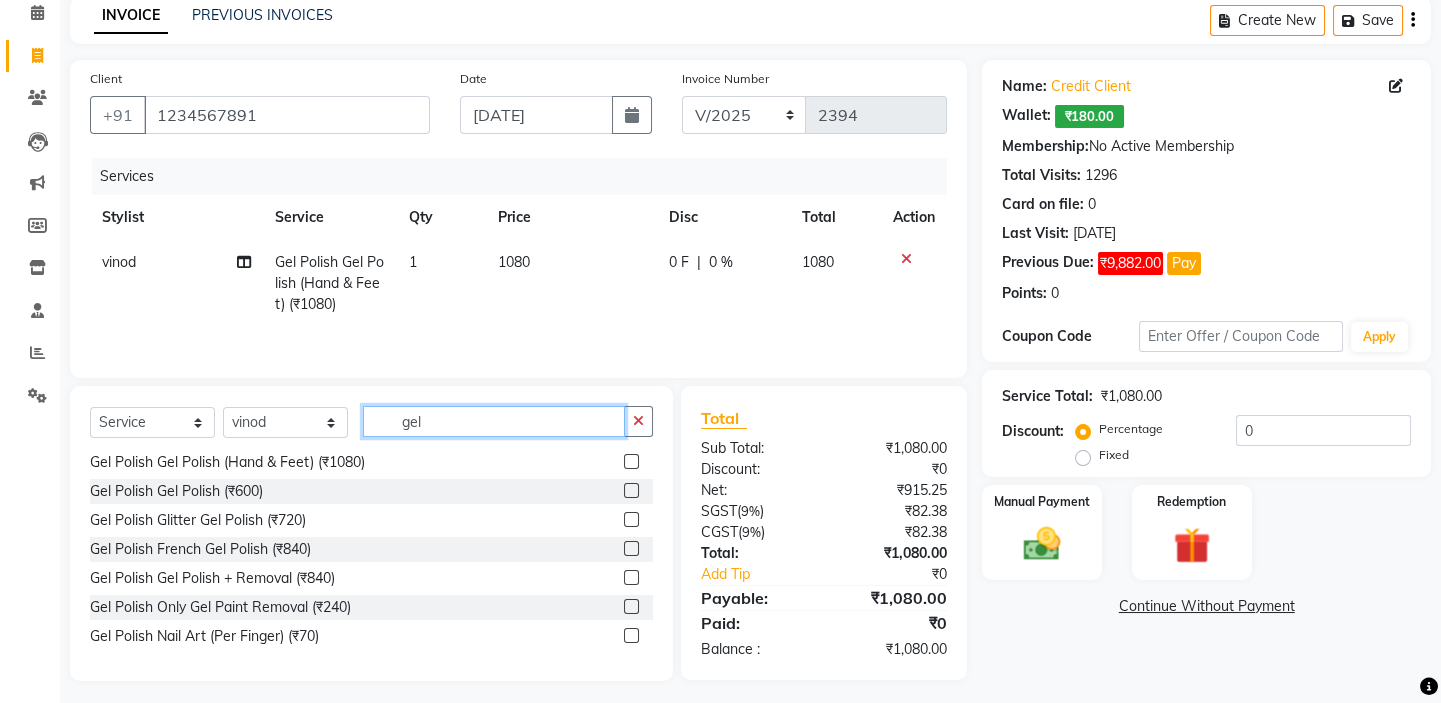 drag, startPoint x: 448, startPoint y: 420, endPoint x: 283, endPoint y: 405, distance: 165.68042 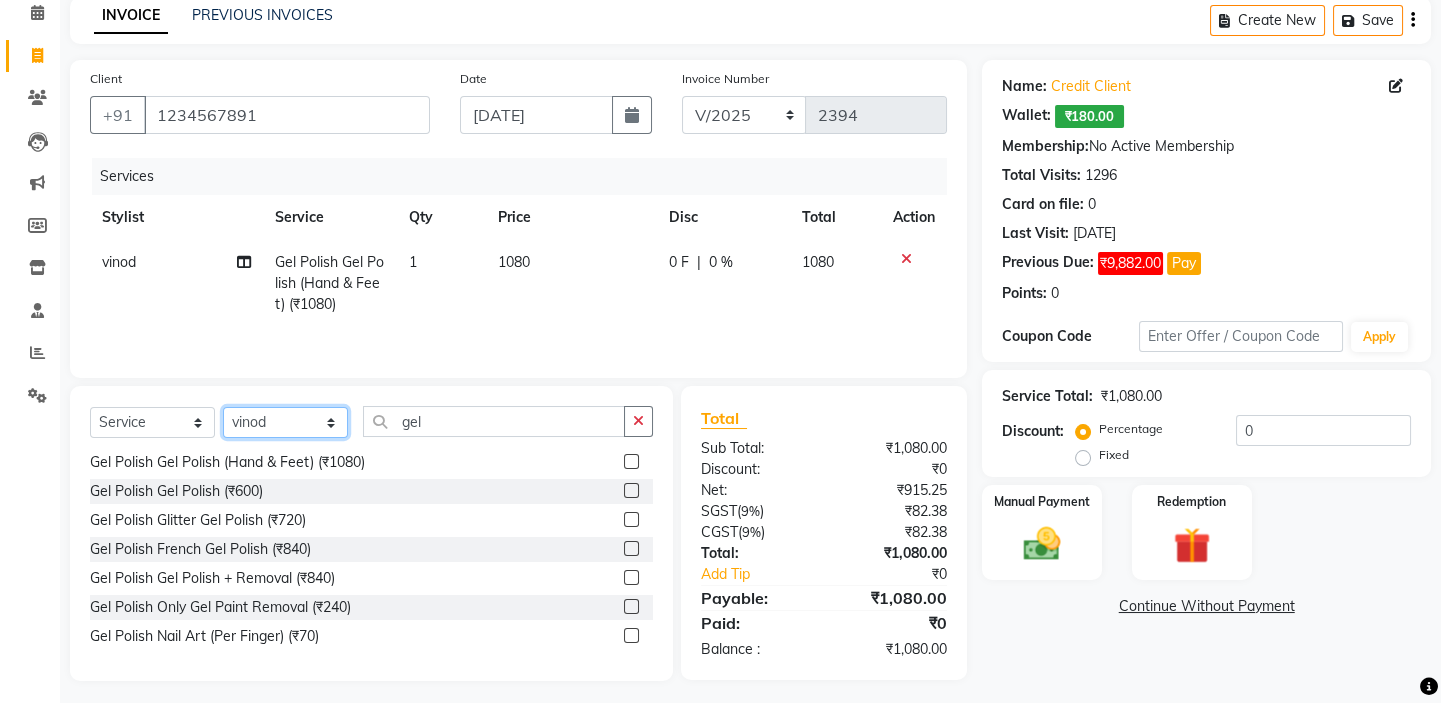 click on "Select Stylist disha [PERSON_NAME] priya santosh  [PERSON_NAME] [PERSON_NAME] [PERSON_NAME]" 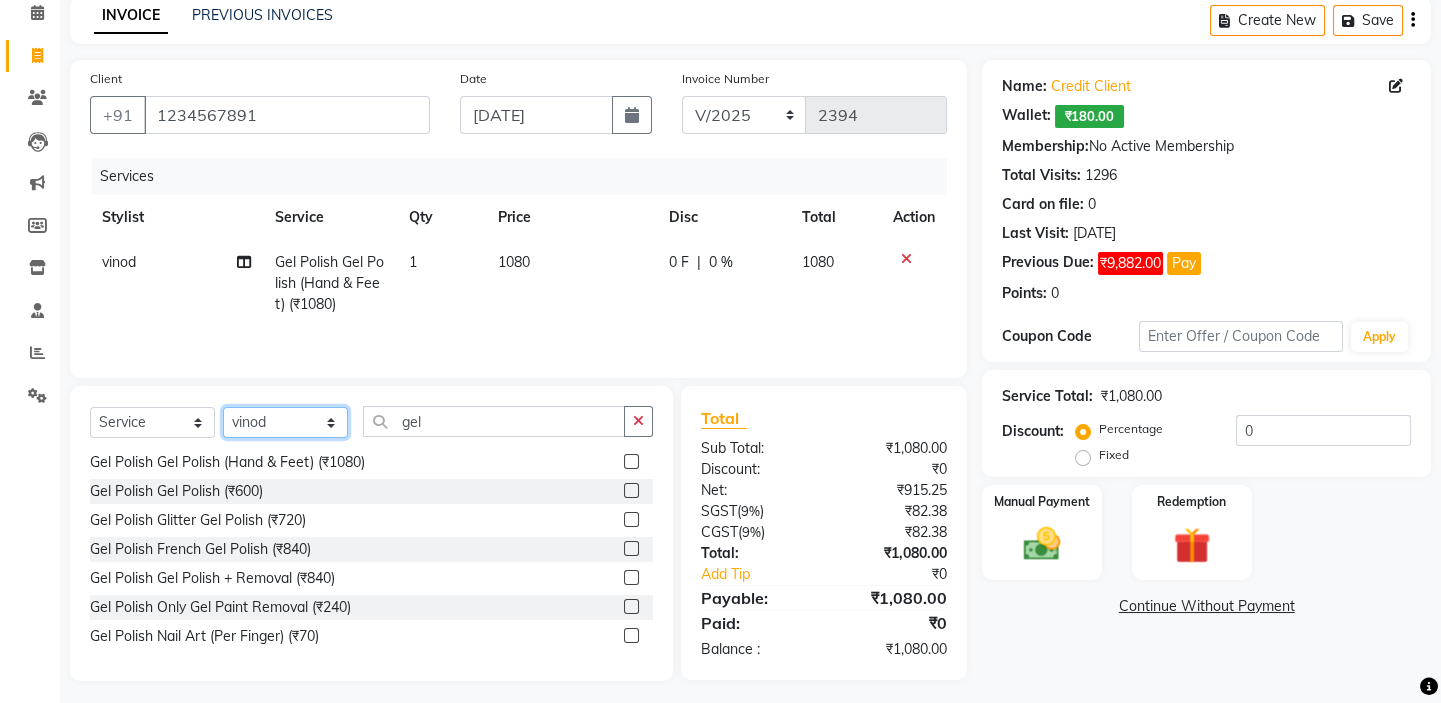select on "61291" 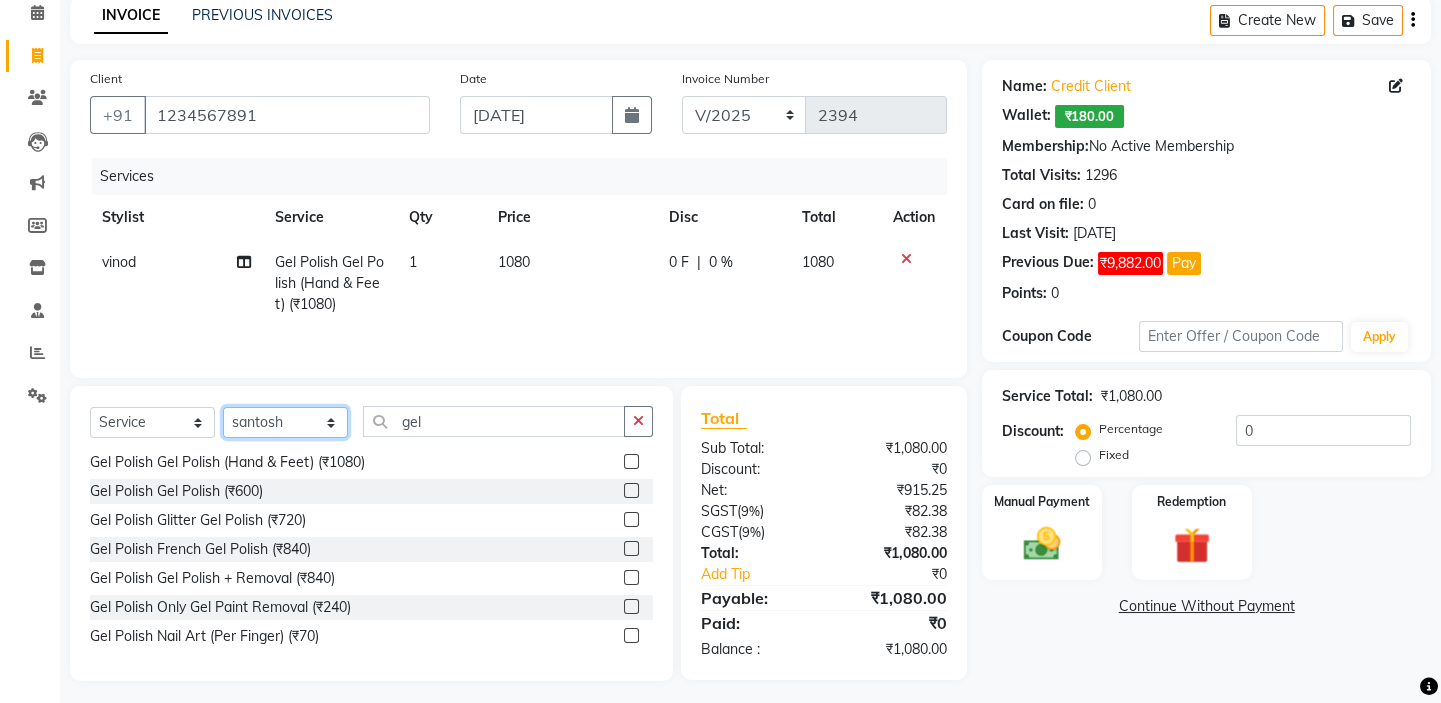 click on "Select Stylist disha [PERSON_NAME] priya santosh  [PERSON_NAME] [PERSON_NAME] [PERSON_NAME]" 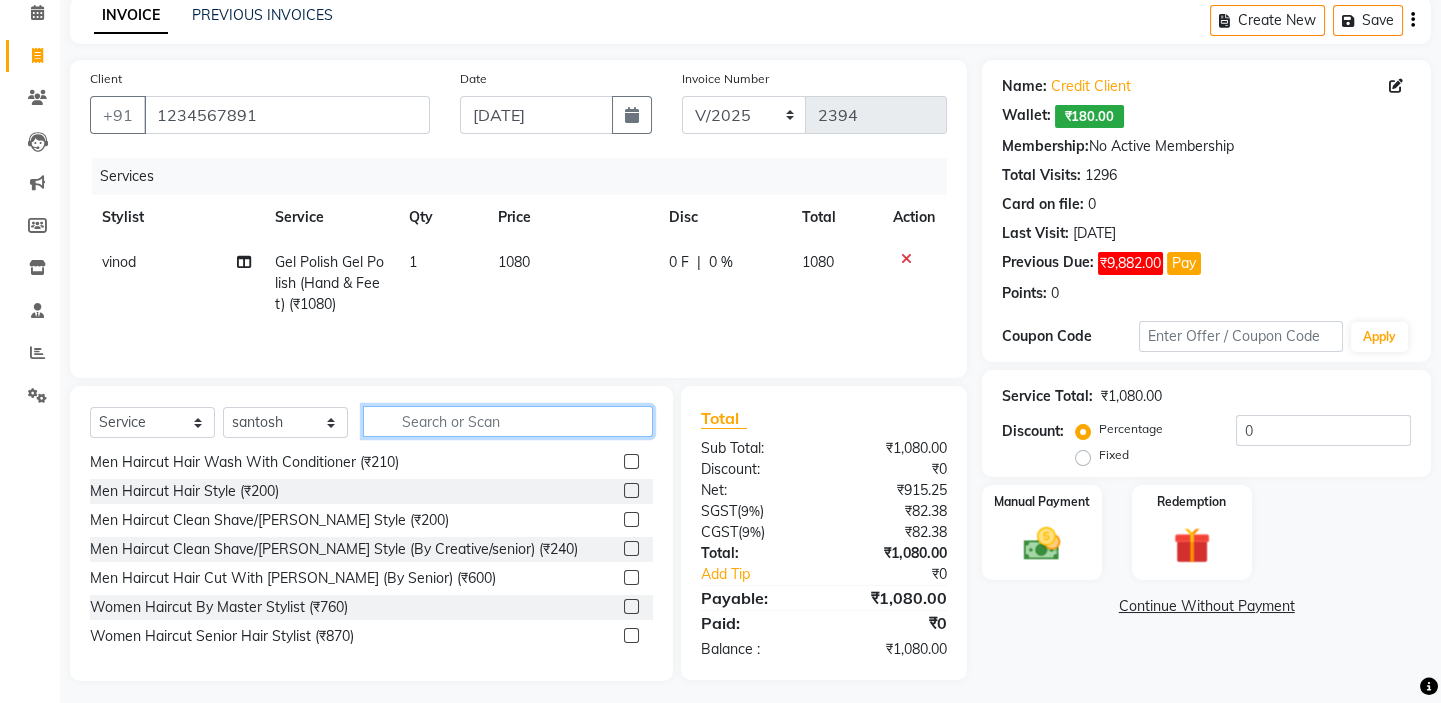 click 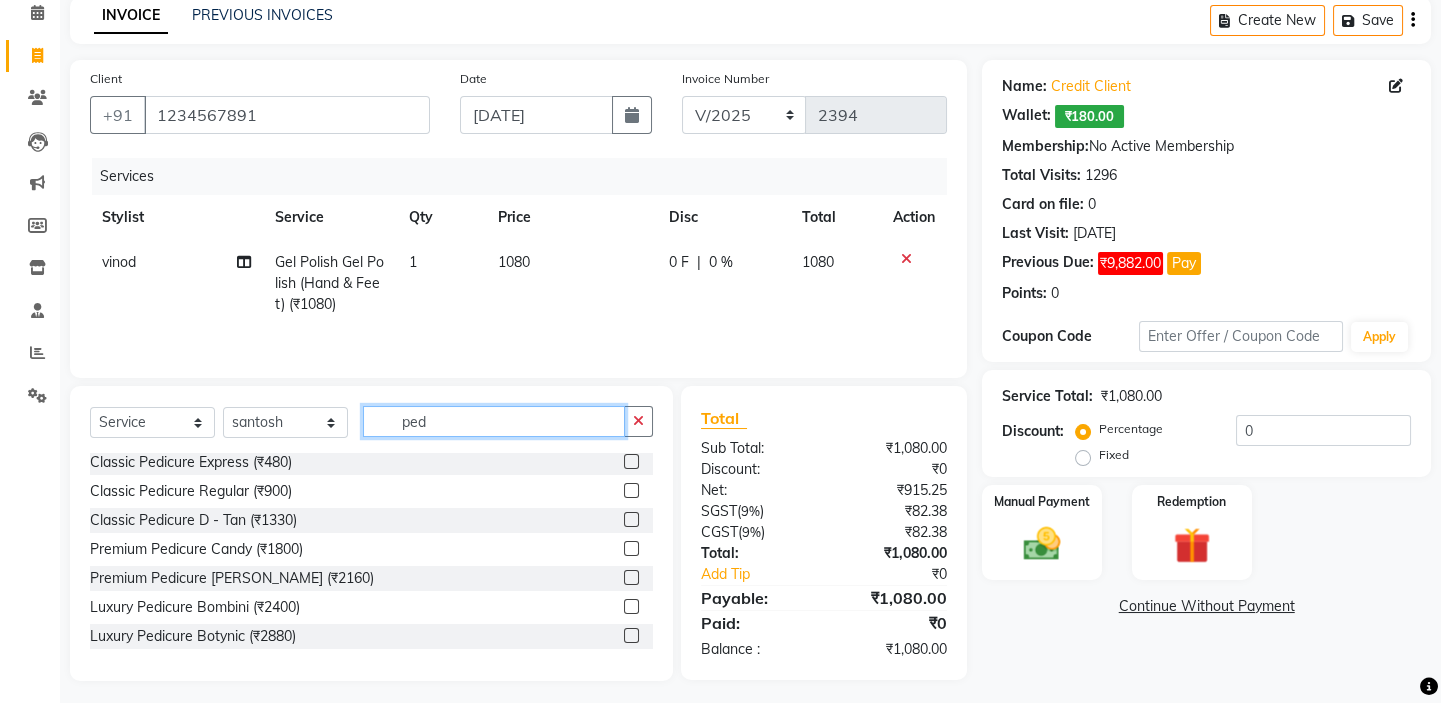 scroll, scrollTop: 2, scrollLeft: 0, axis: vertical 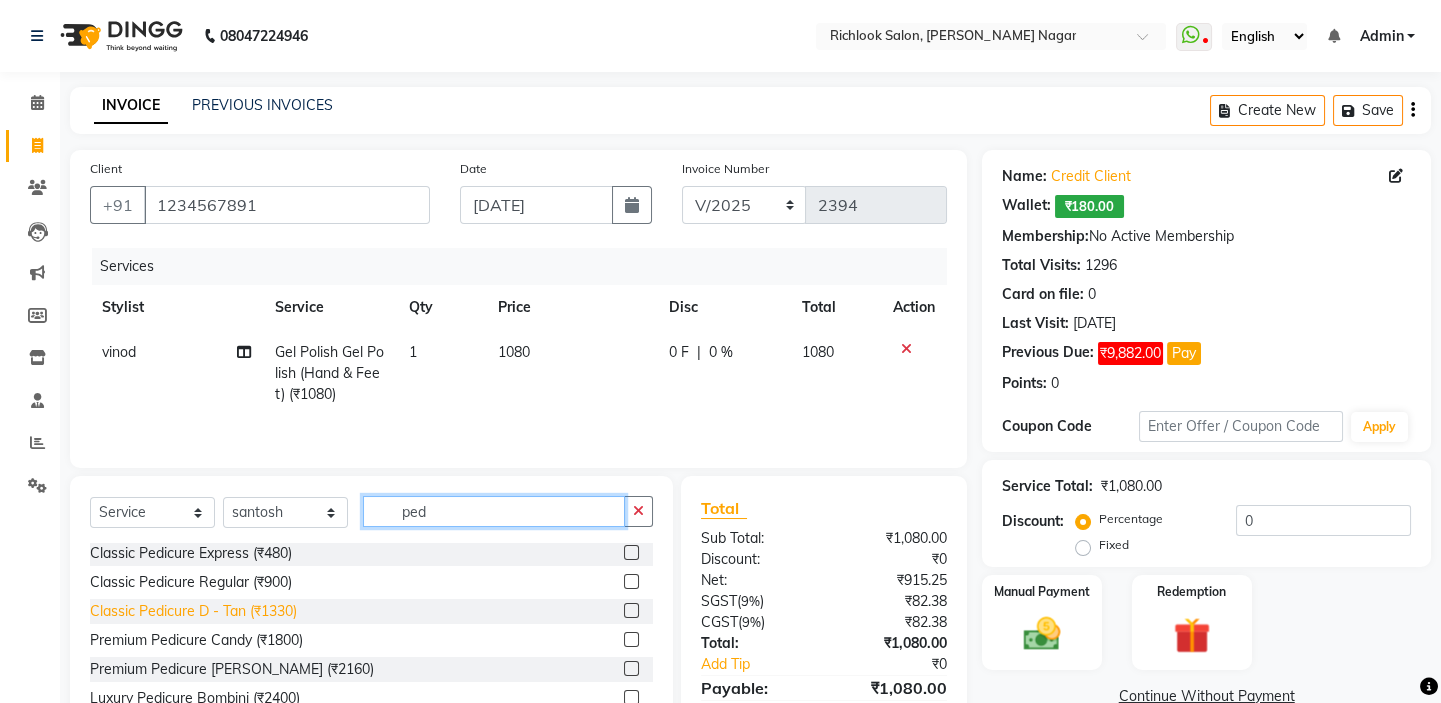 type on "ped" 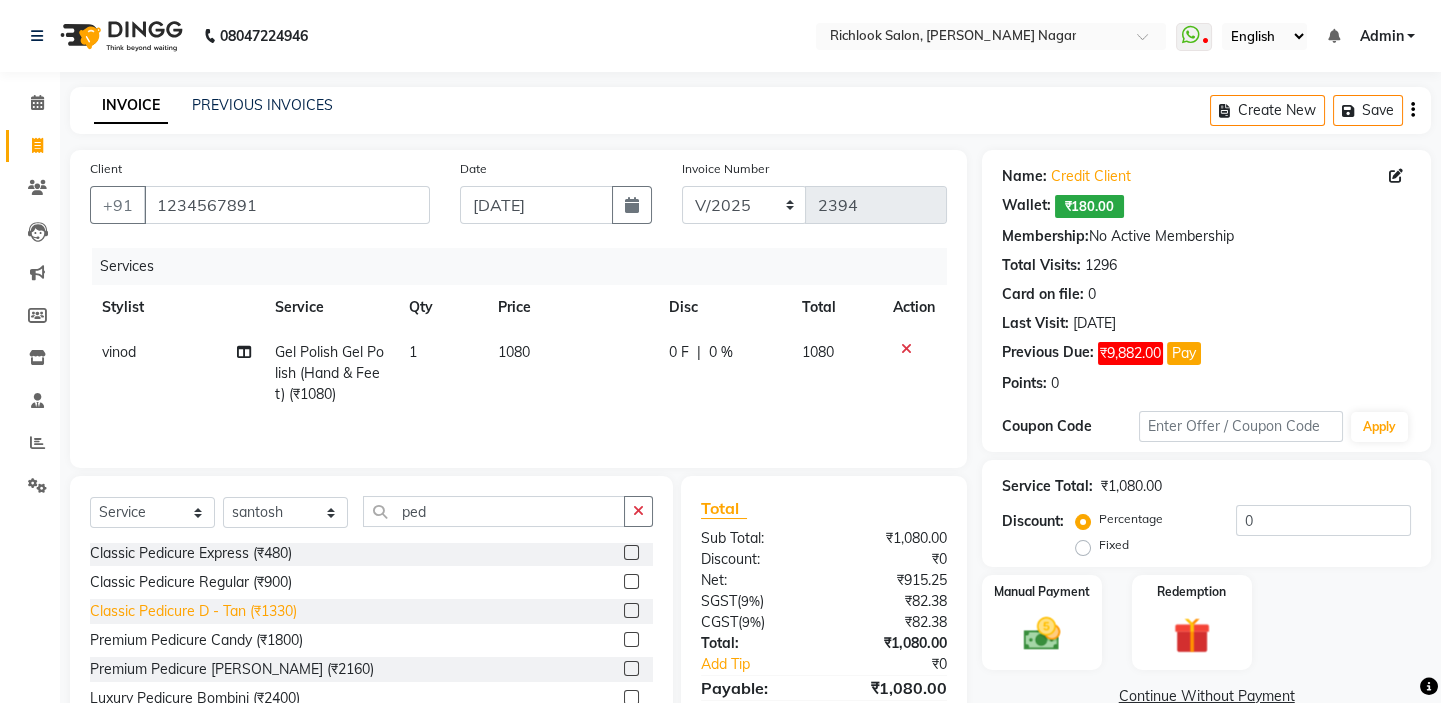 click on "Classic Pedicure D - Tan (₹1330)" 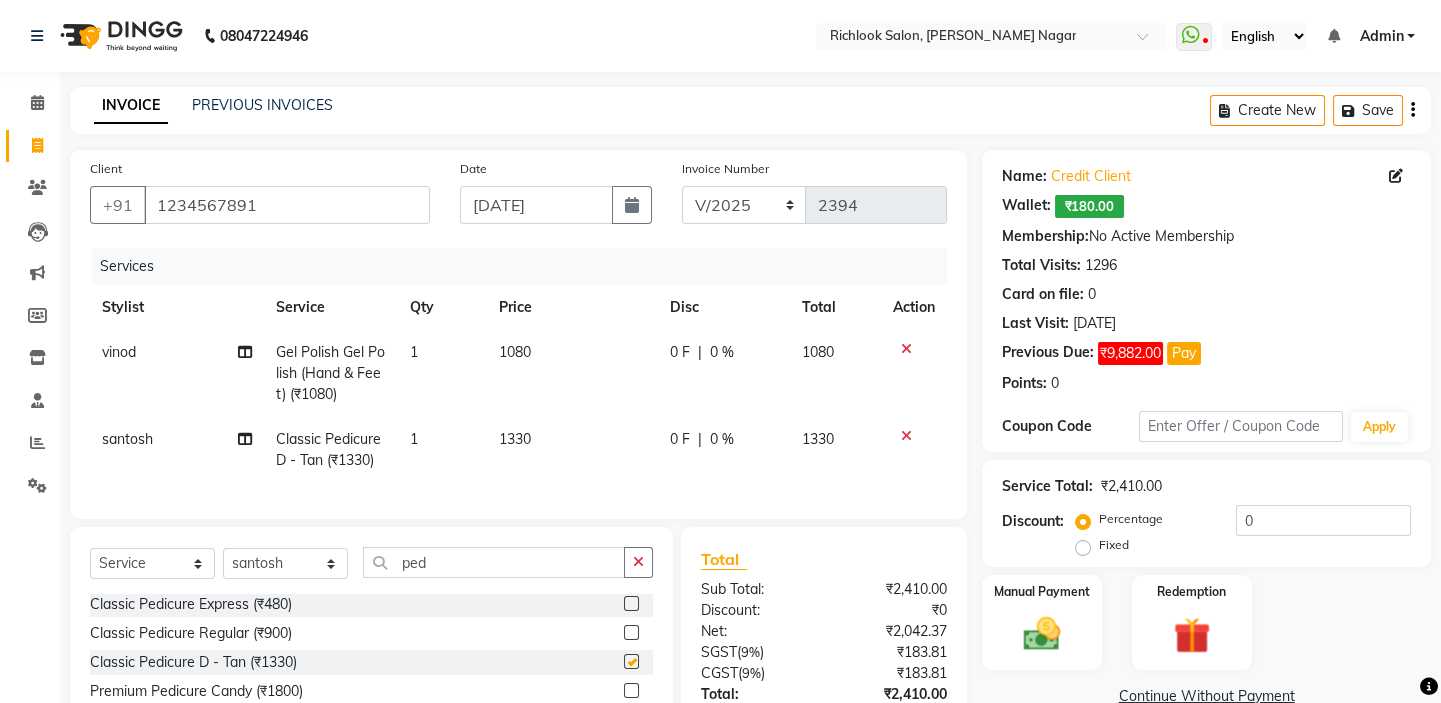 checkbox on "false" 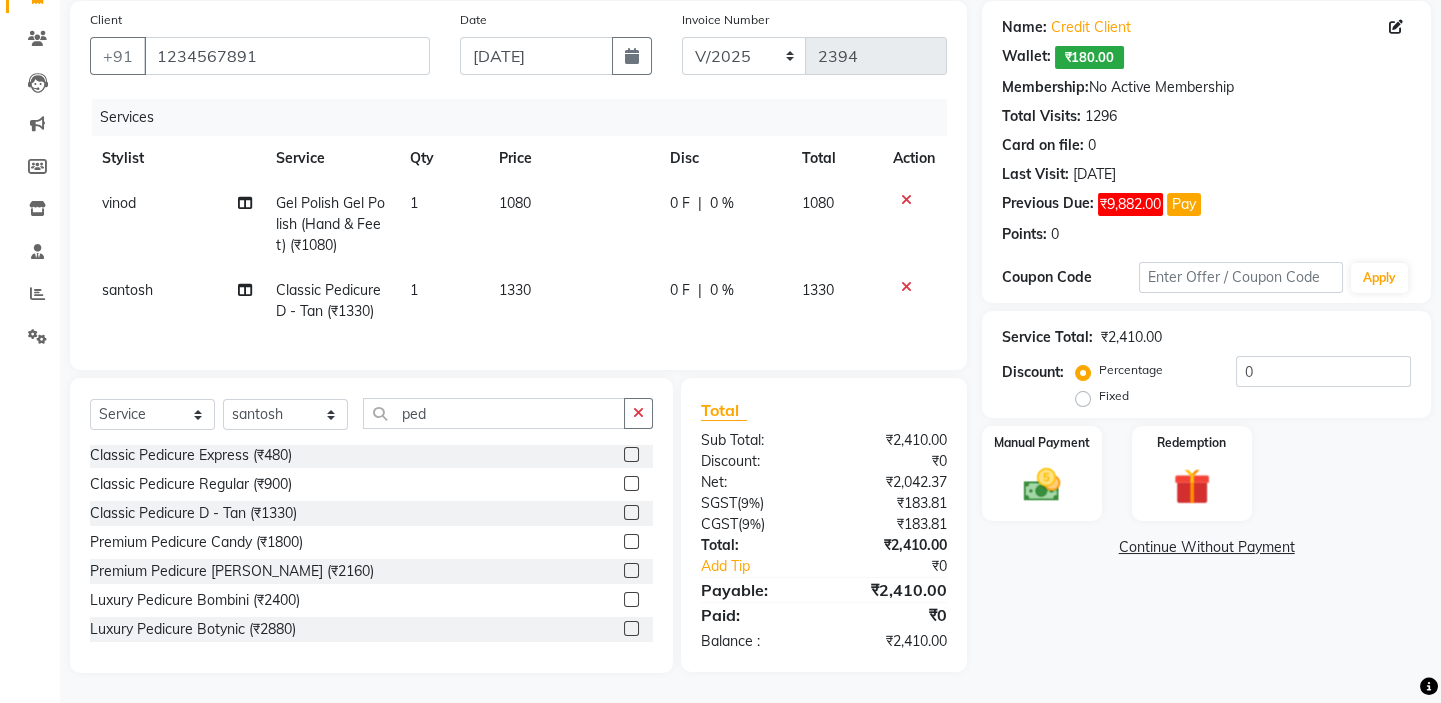 scroll, scrollTop: 163, scrollLeft: 0, axis: vertical 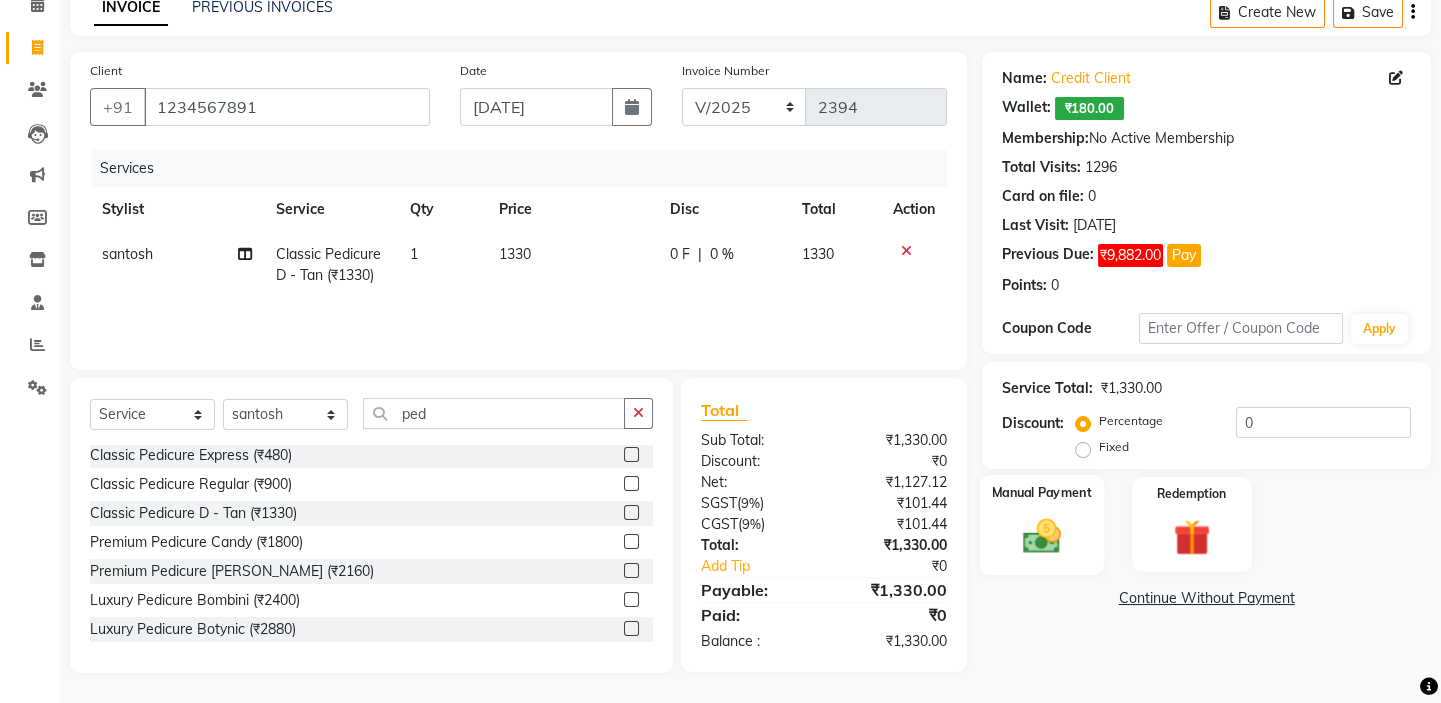 click 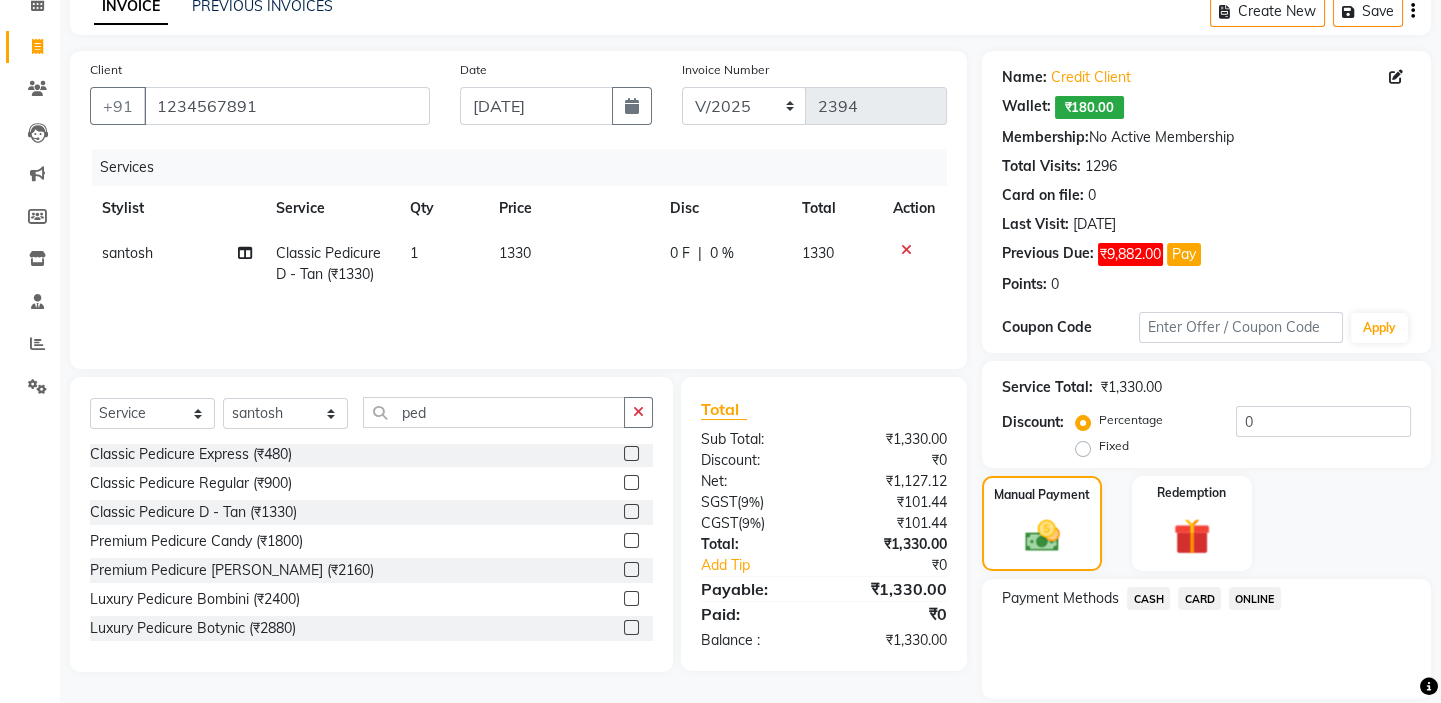 scroll, scrollTop: 163, scrollLeft: 0, axis: vertical 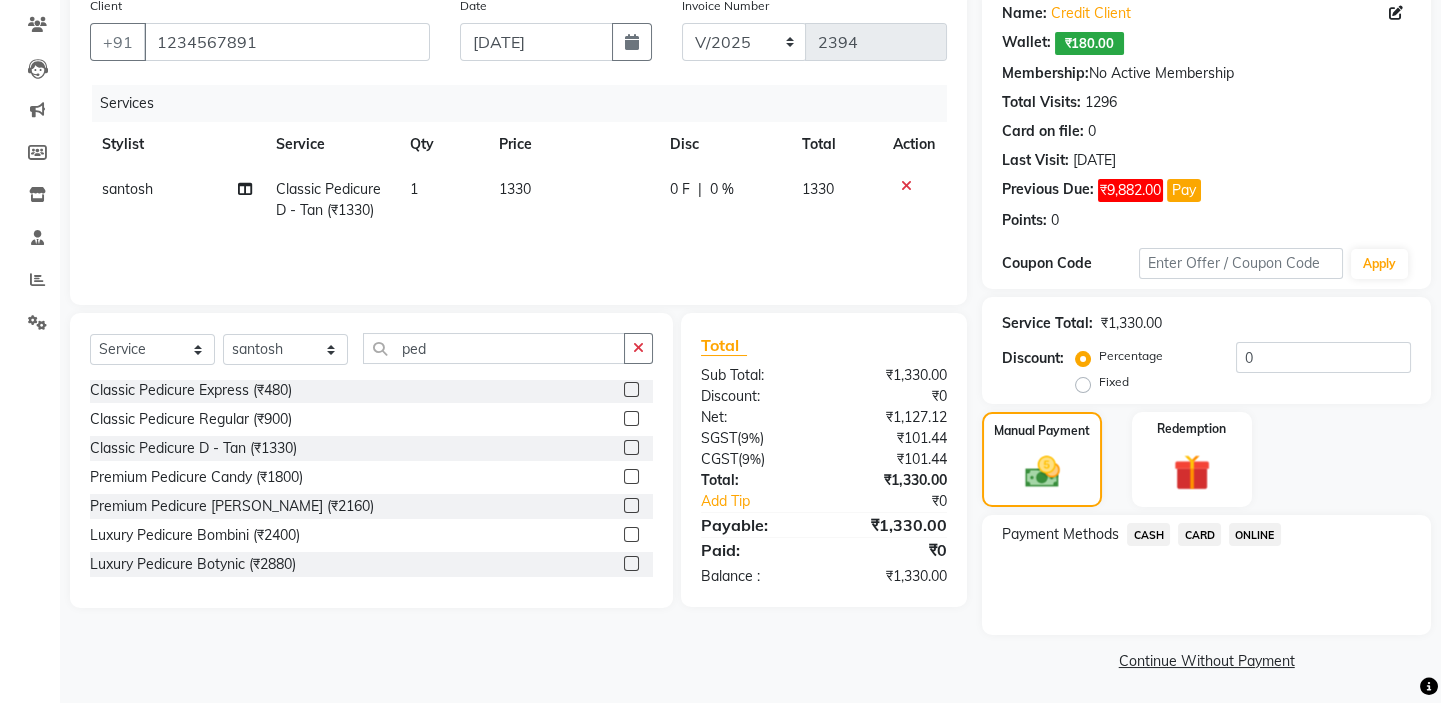 click on "CARD" 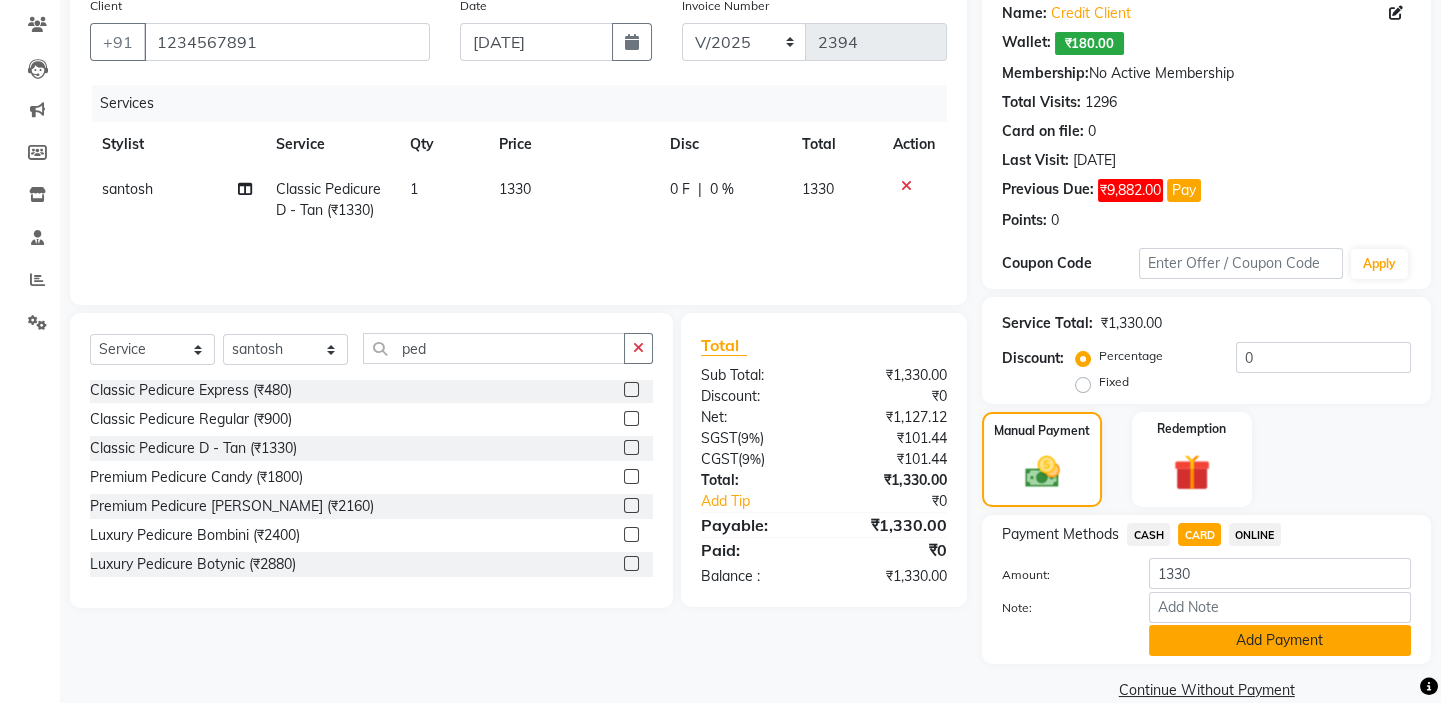 click on "Add Payment" 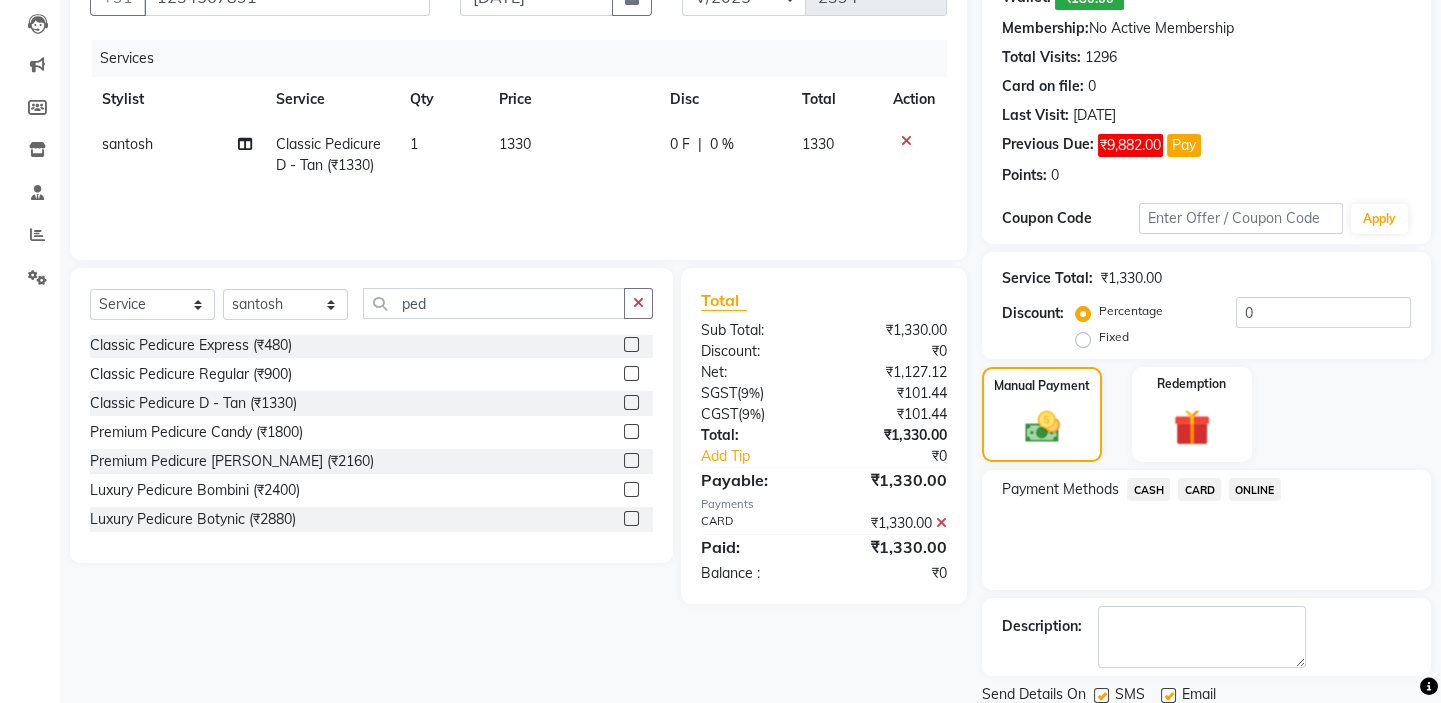 scroll, scrollTop: 279, scrollLeft: 0, axis: vertical 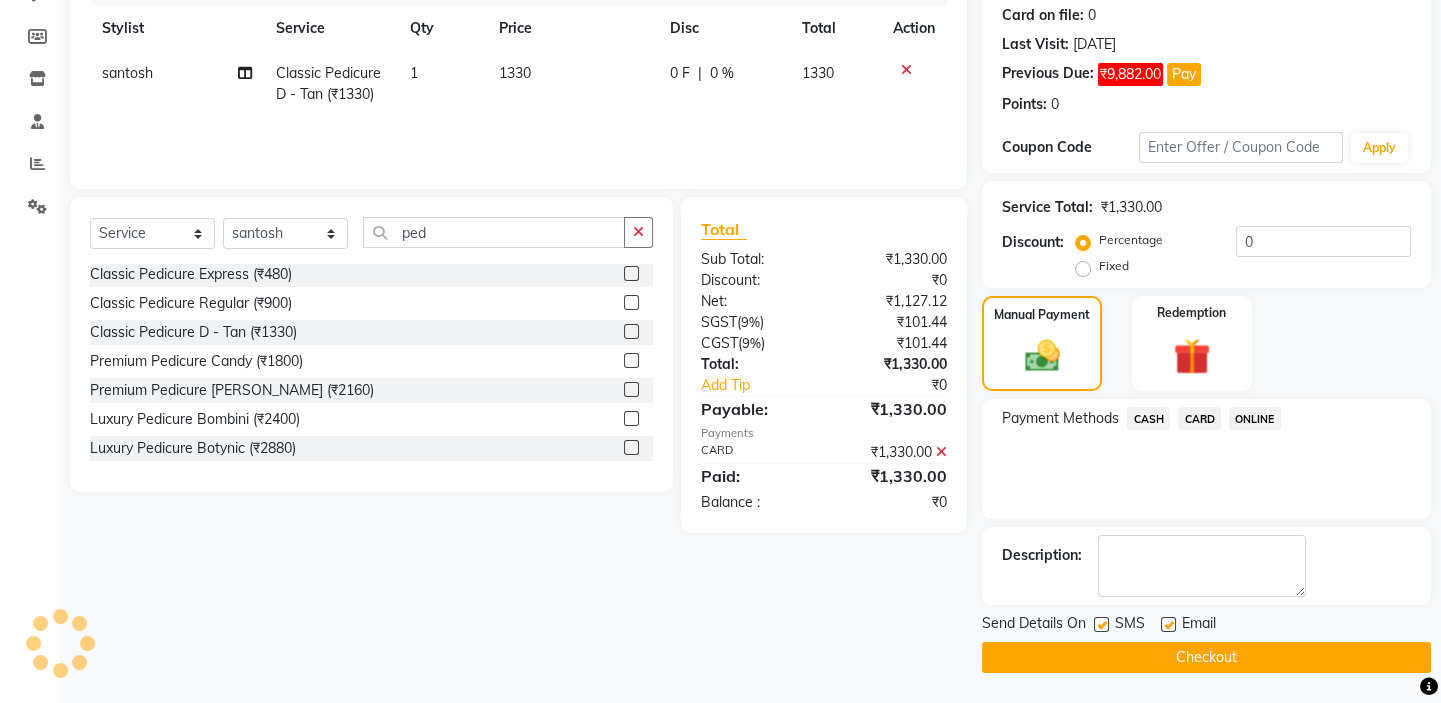 click on "Checkout" 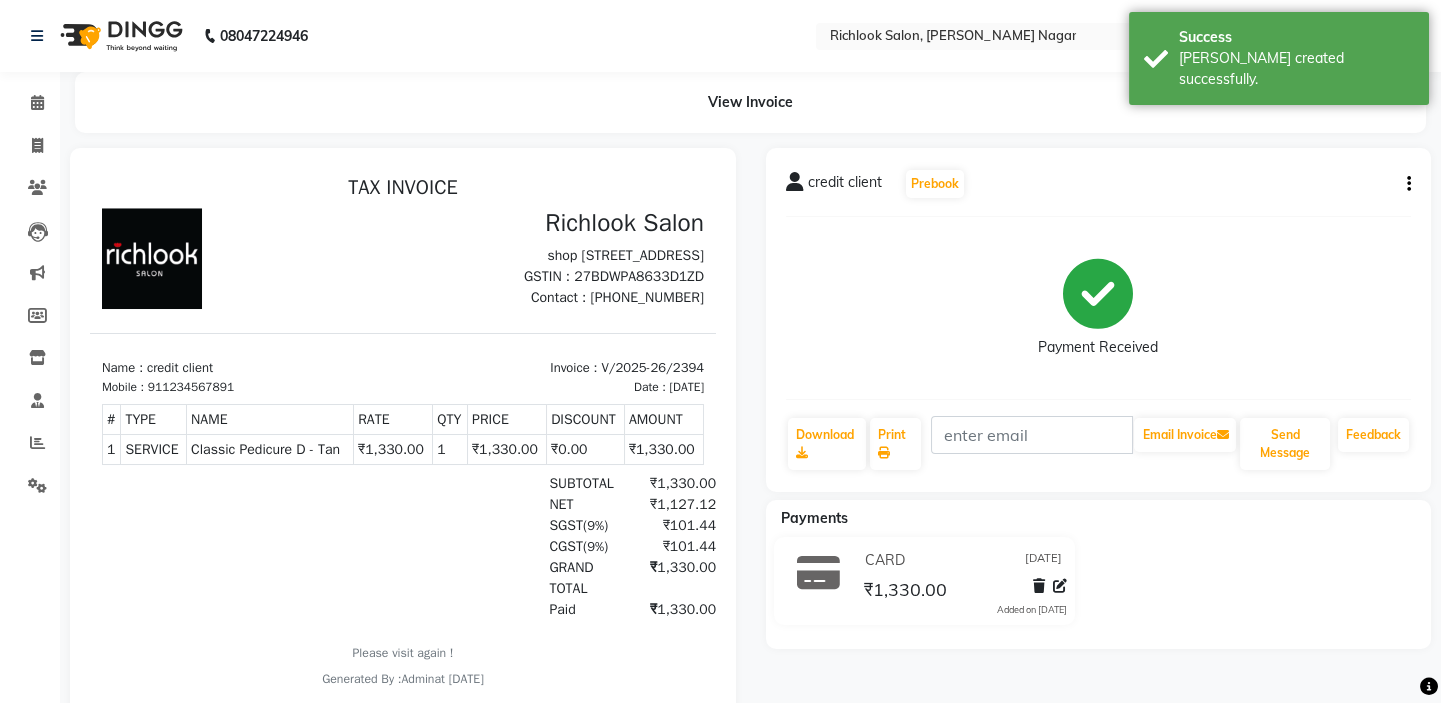 scroll, scrollTop: 0, scrollLeft: 0, axis: both 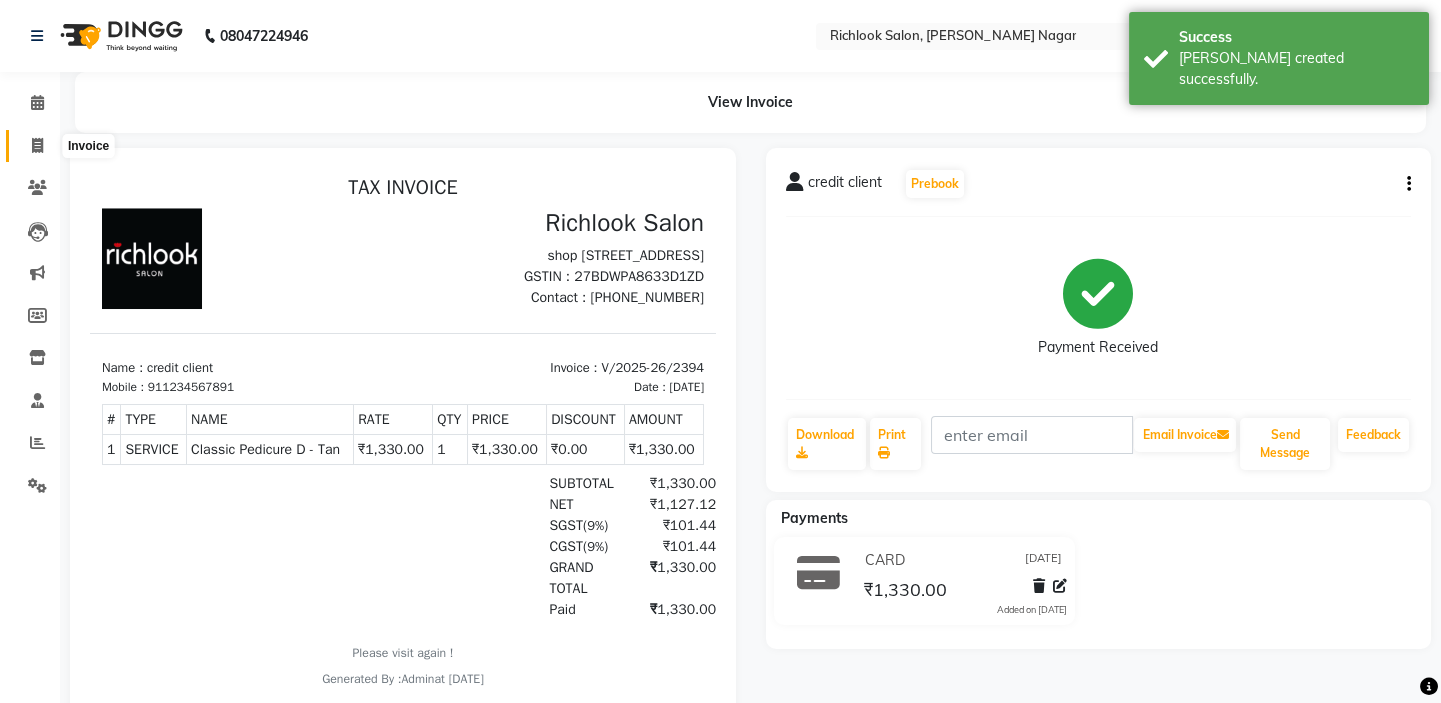 click 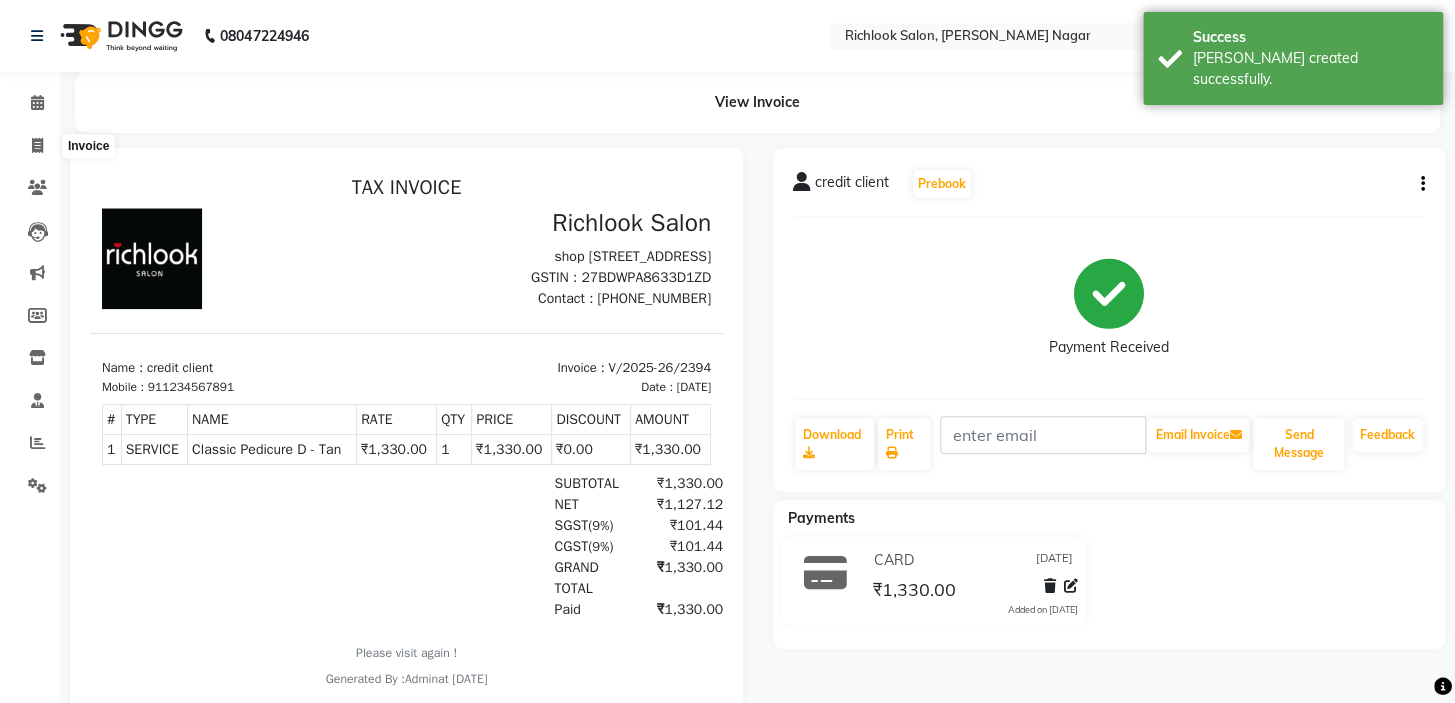 select on "6917" 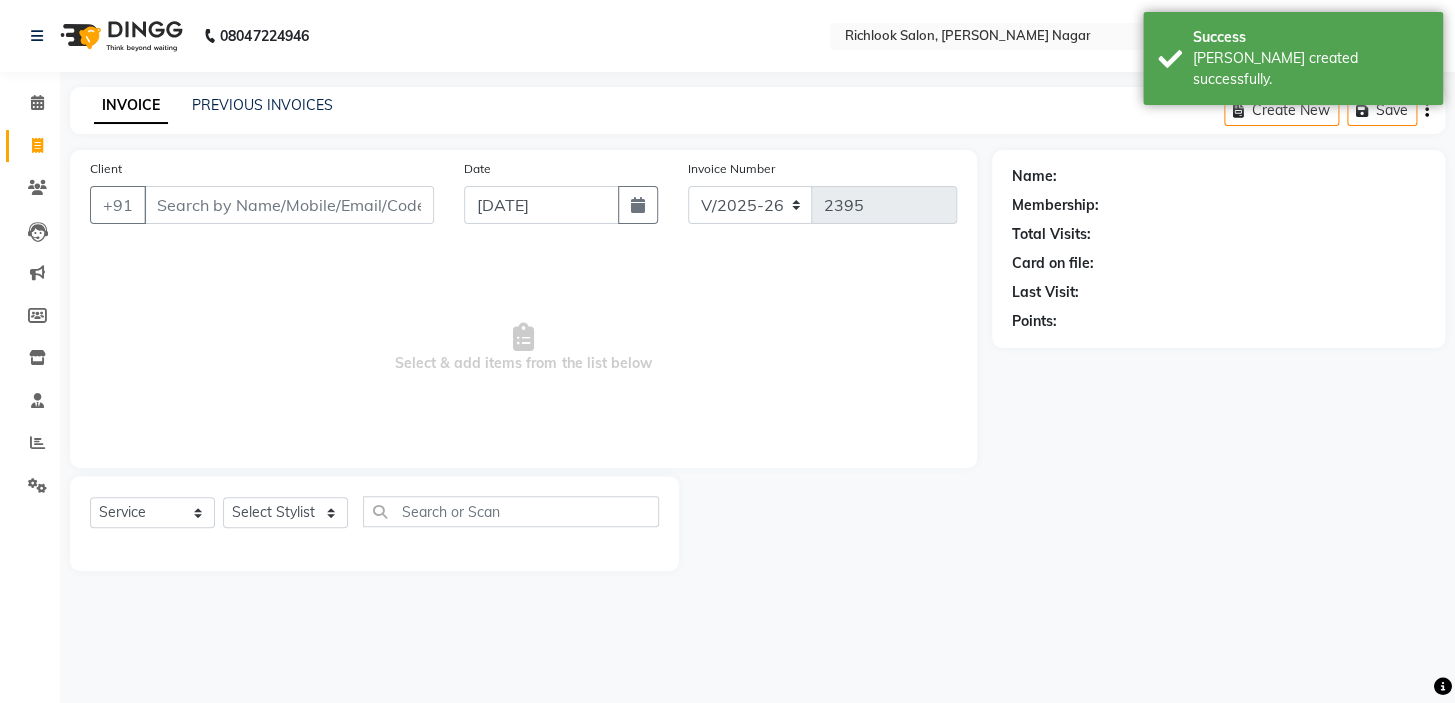 click on "Client" at bounding box center (289, 205) 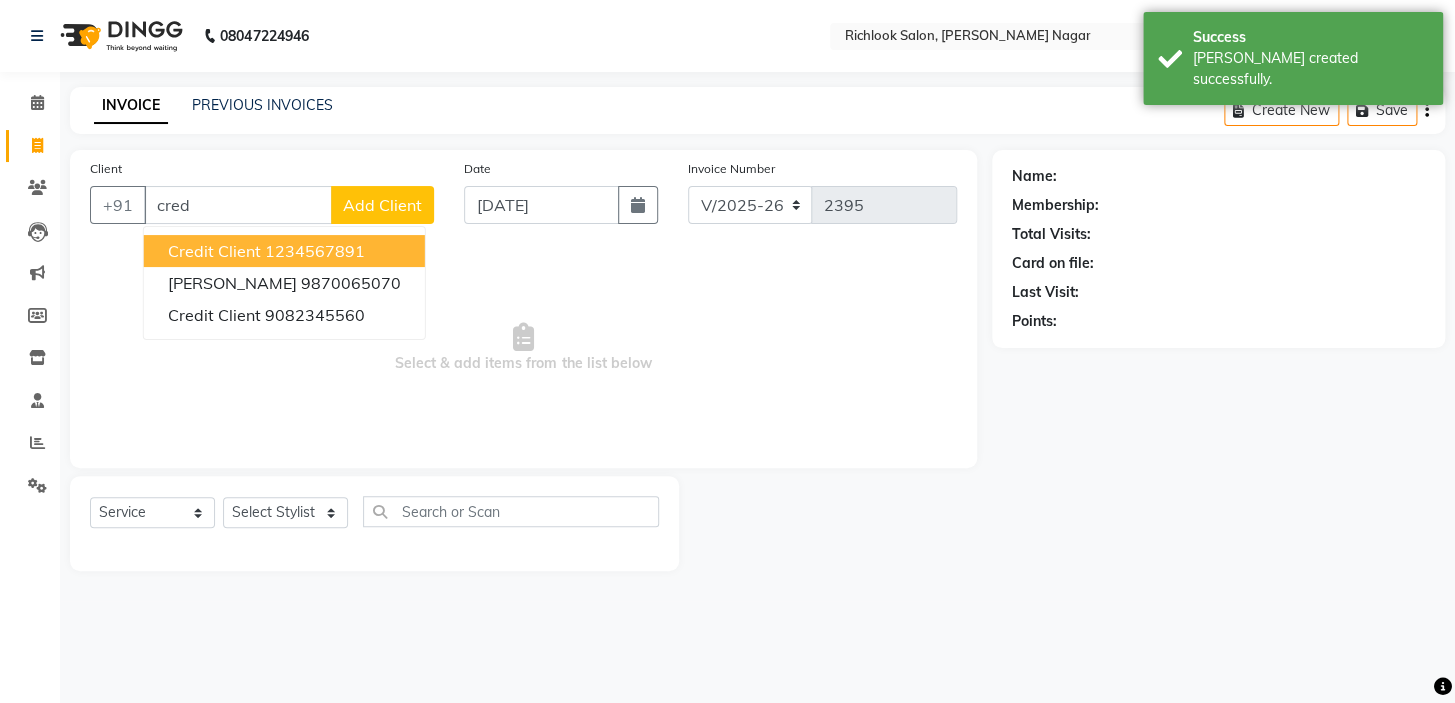 click on "credit client" at bounding box center [214, 251] 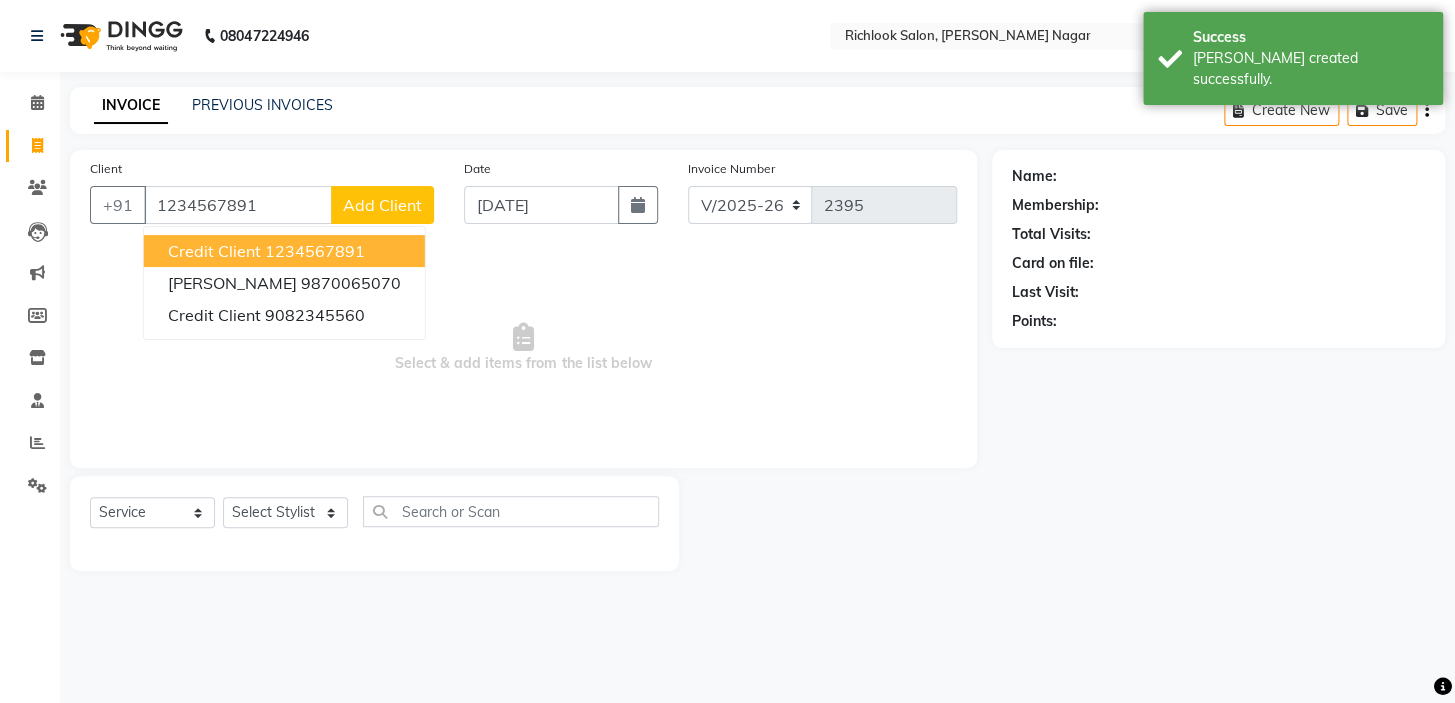type on "1234567891" 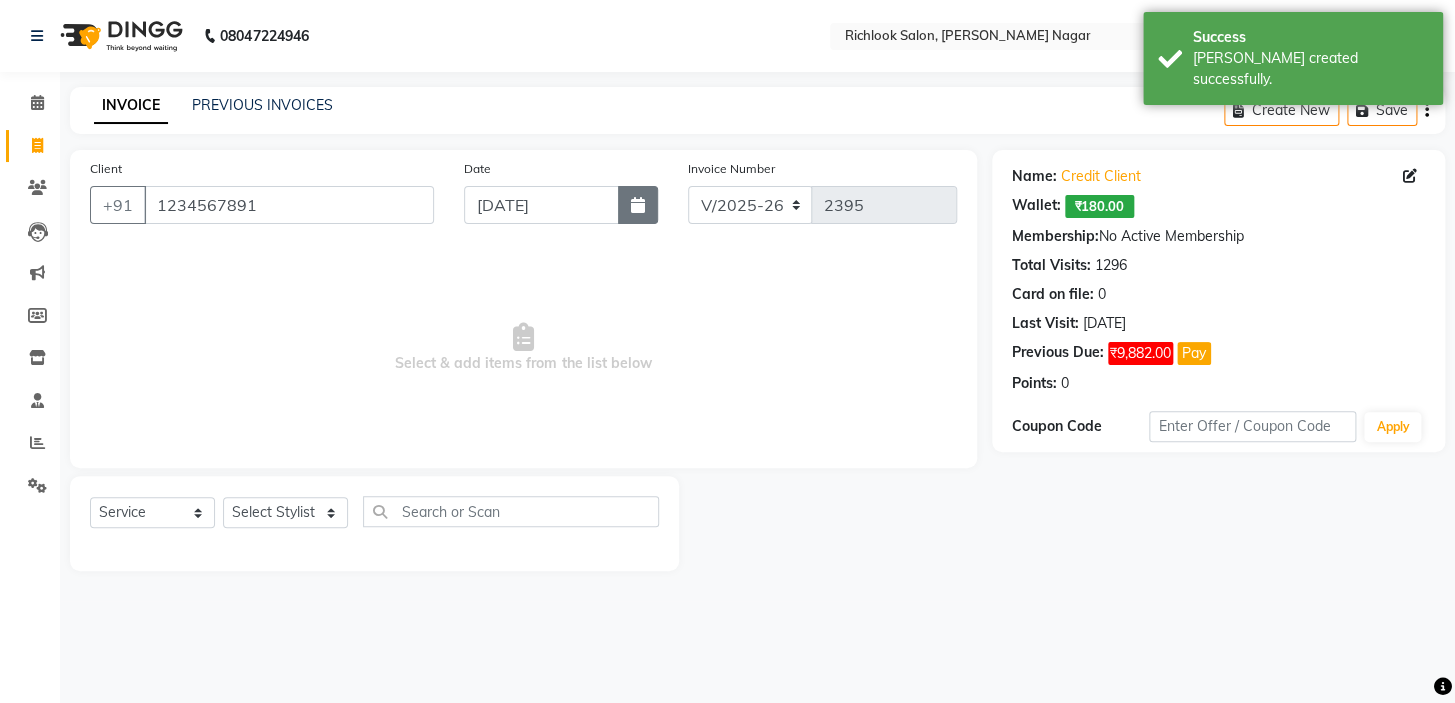 drag, startPoint x: 648, startPoint y: 201, endPoint x: 637, endPoint y: 218, distance: 20.248457 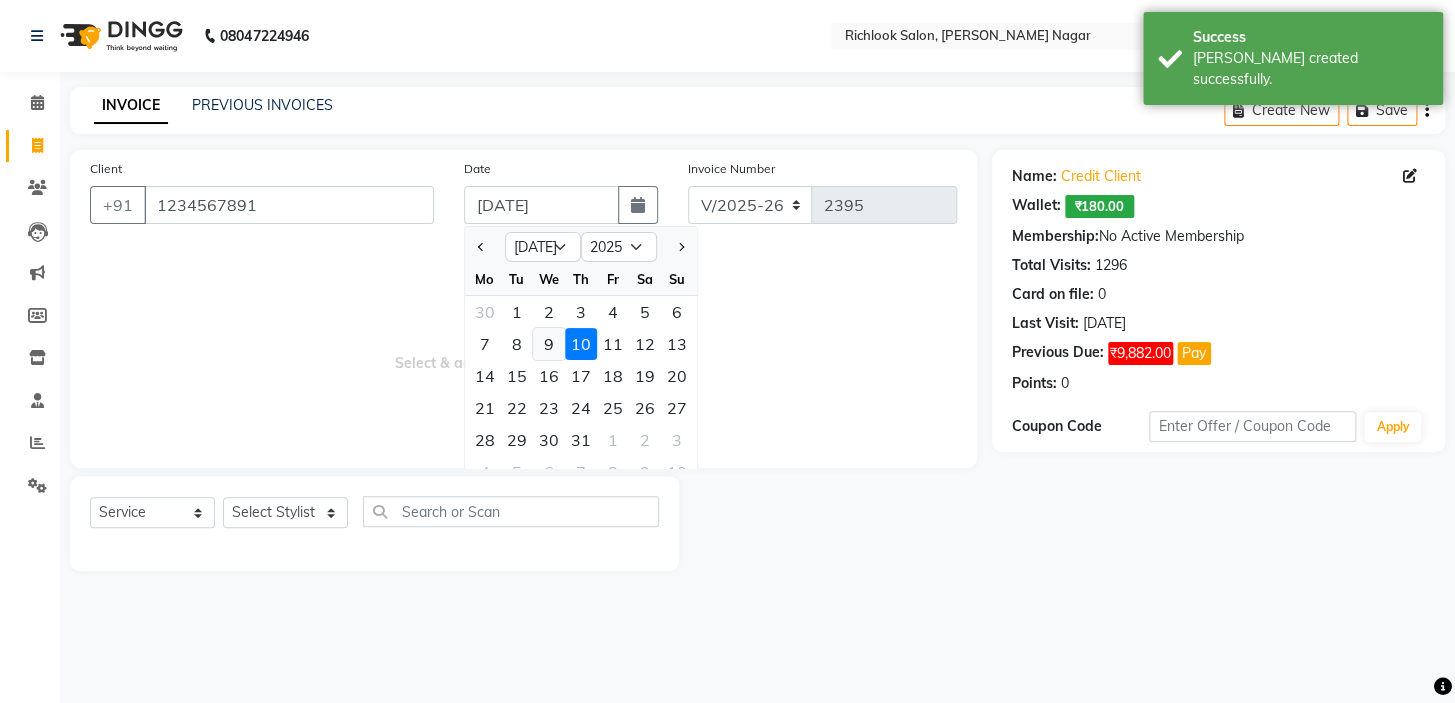 click on "9" 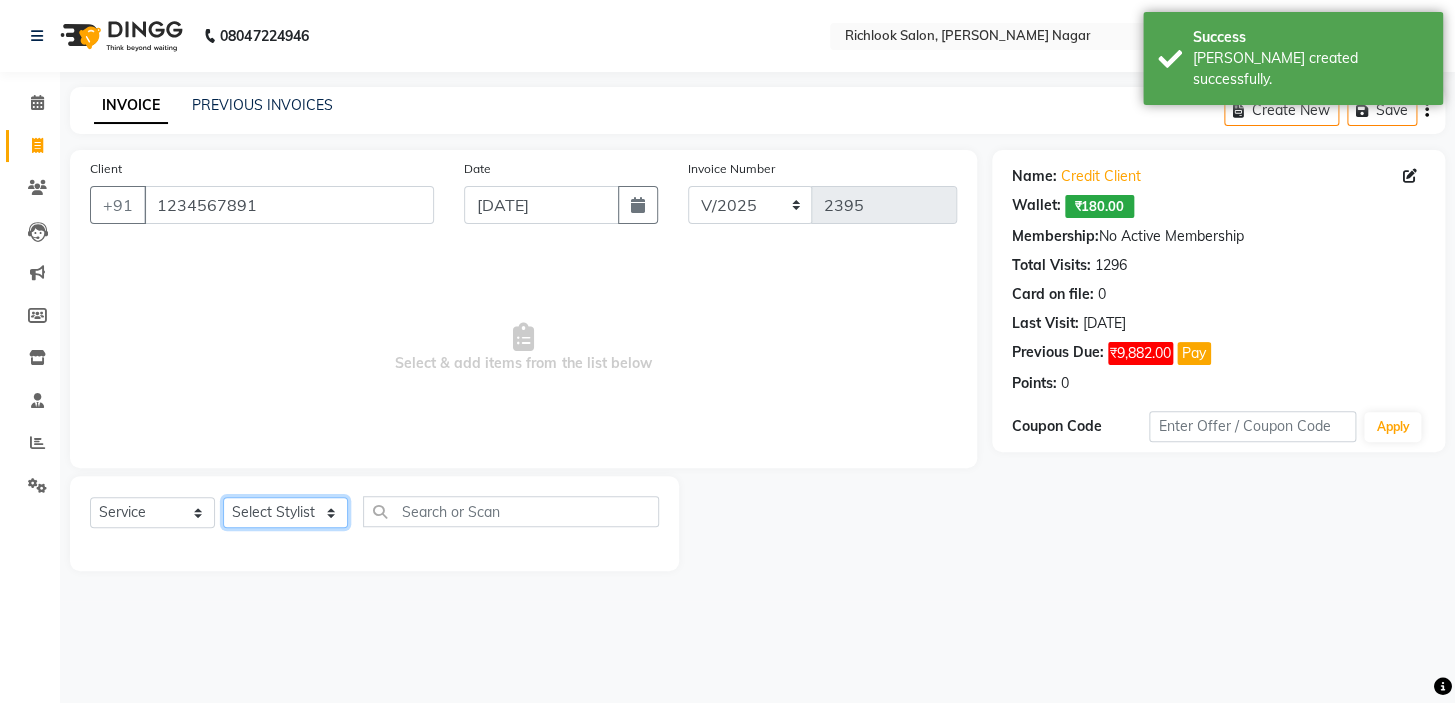 drag, startPoint x: 280, startPoint y: 517, endPoint x: 365, endPoint y: 479, distance: 93.10747 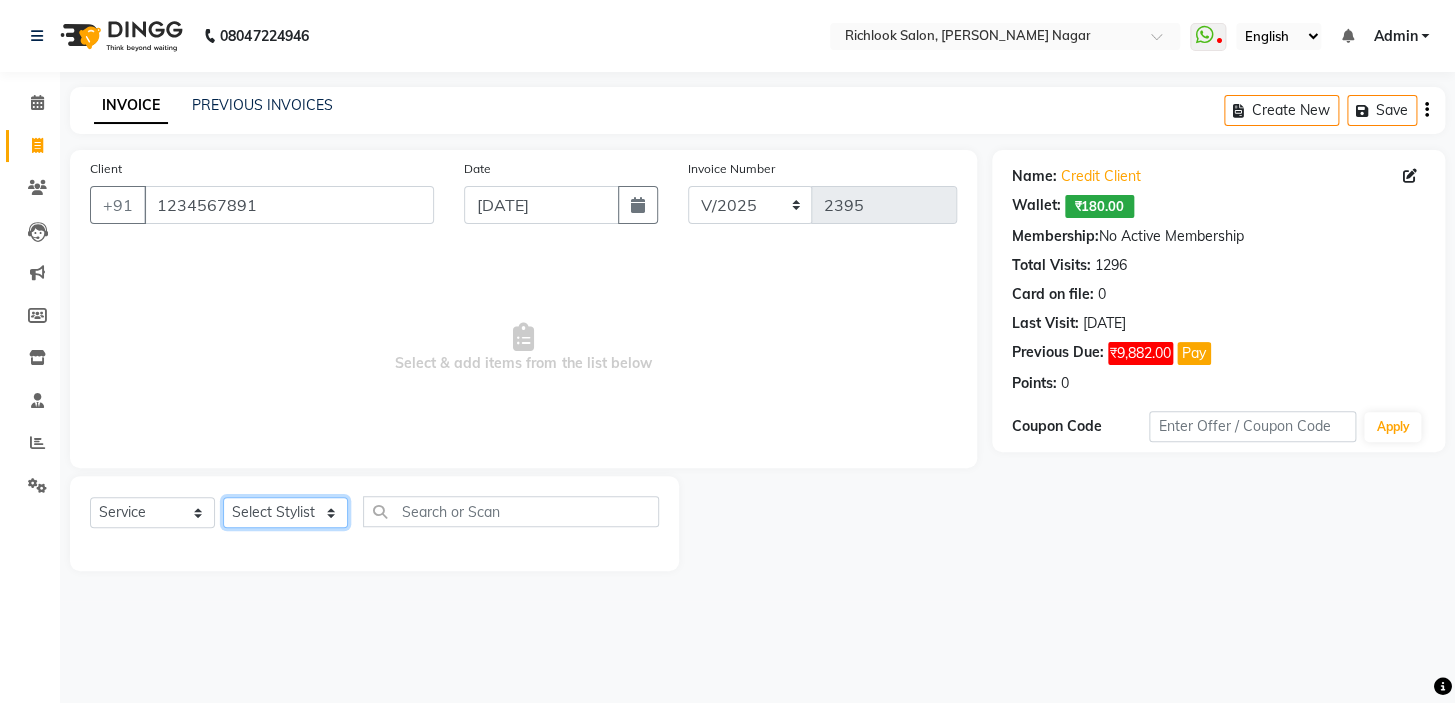 select on "54433" 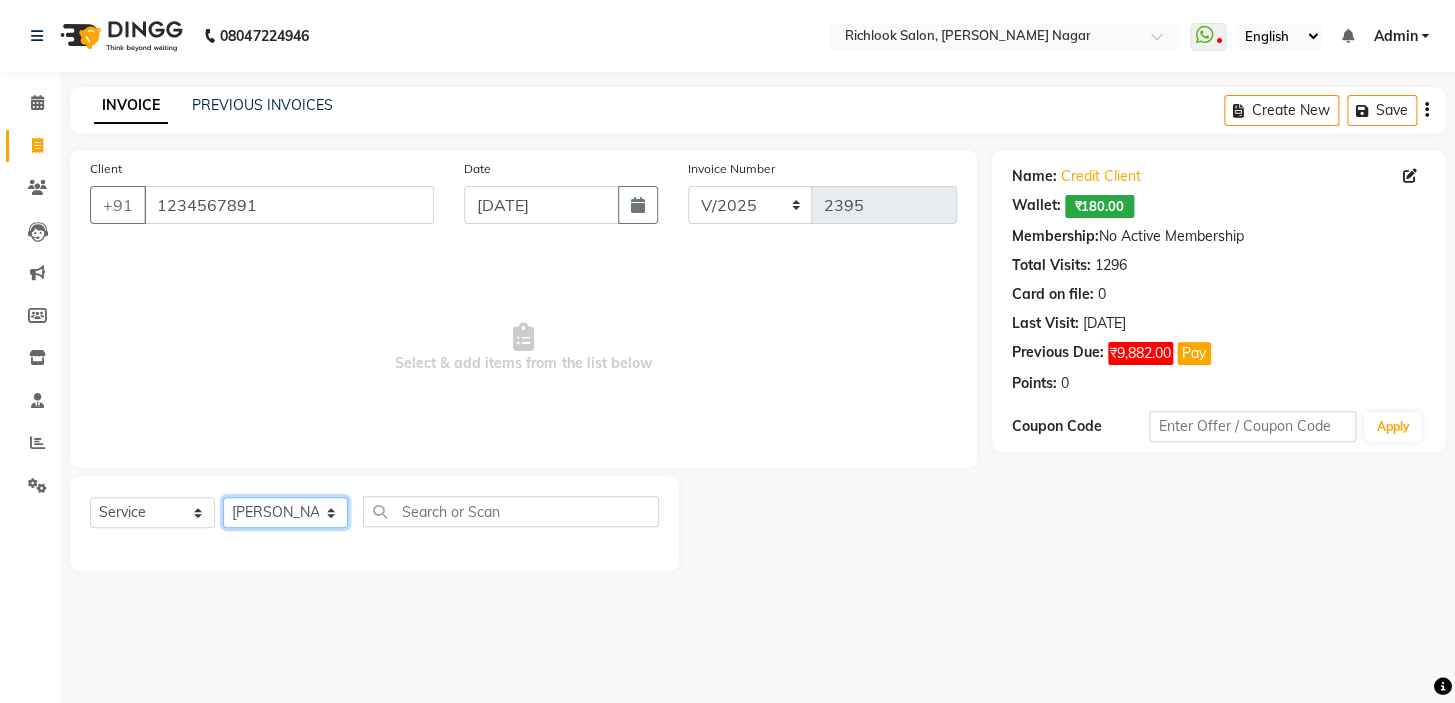 click on "Select Stylist disha [PERSON_NAME] priya santosh  [PERSON_NAME] [PERSON_NAME] [PERSON_NAME]" 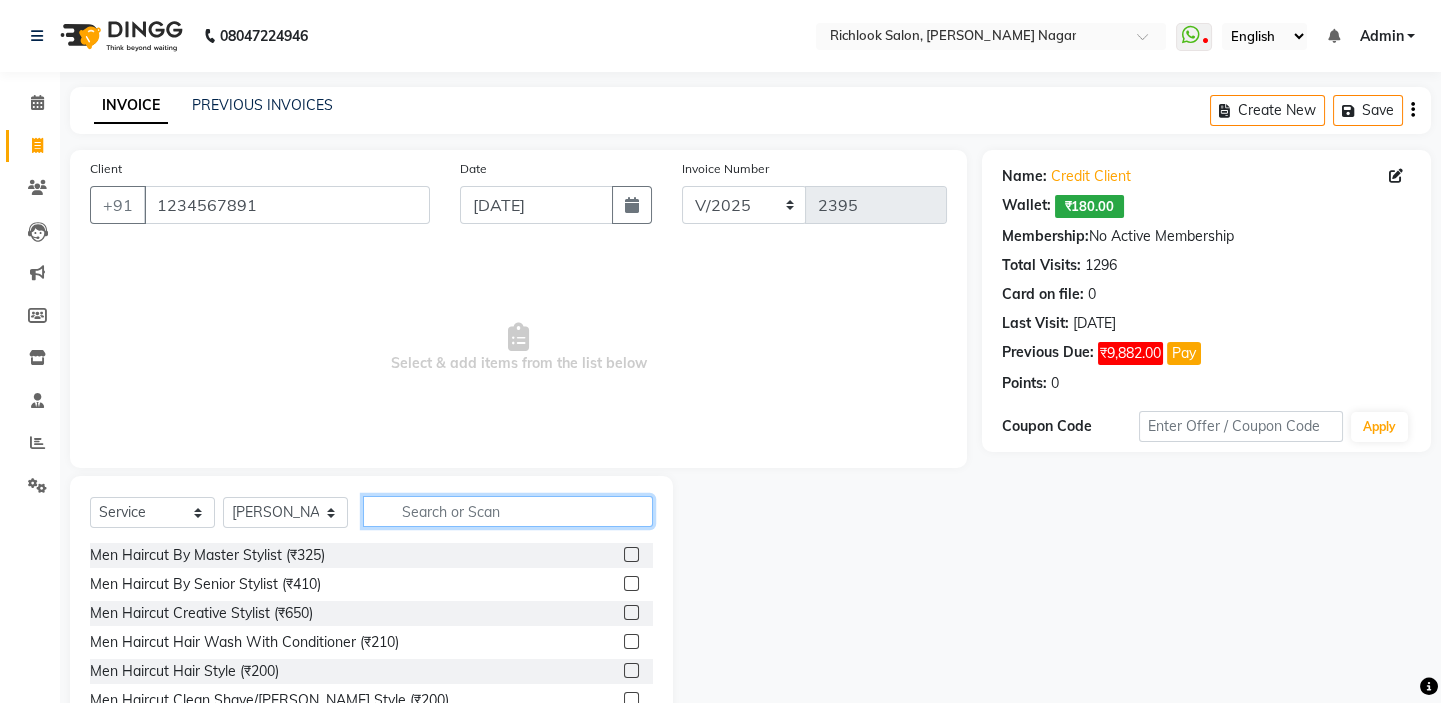 click 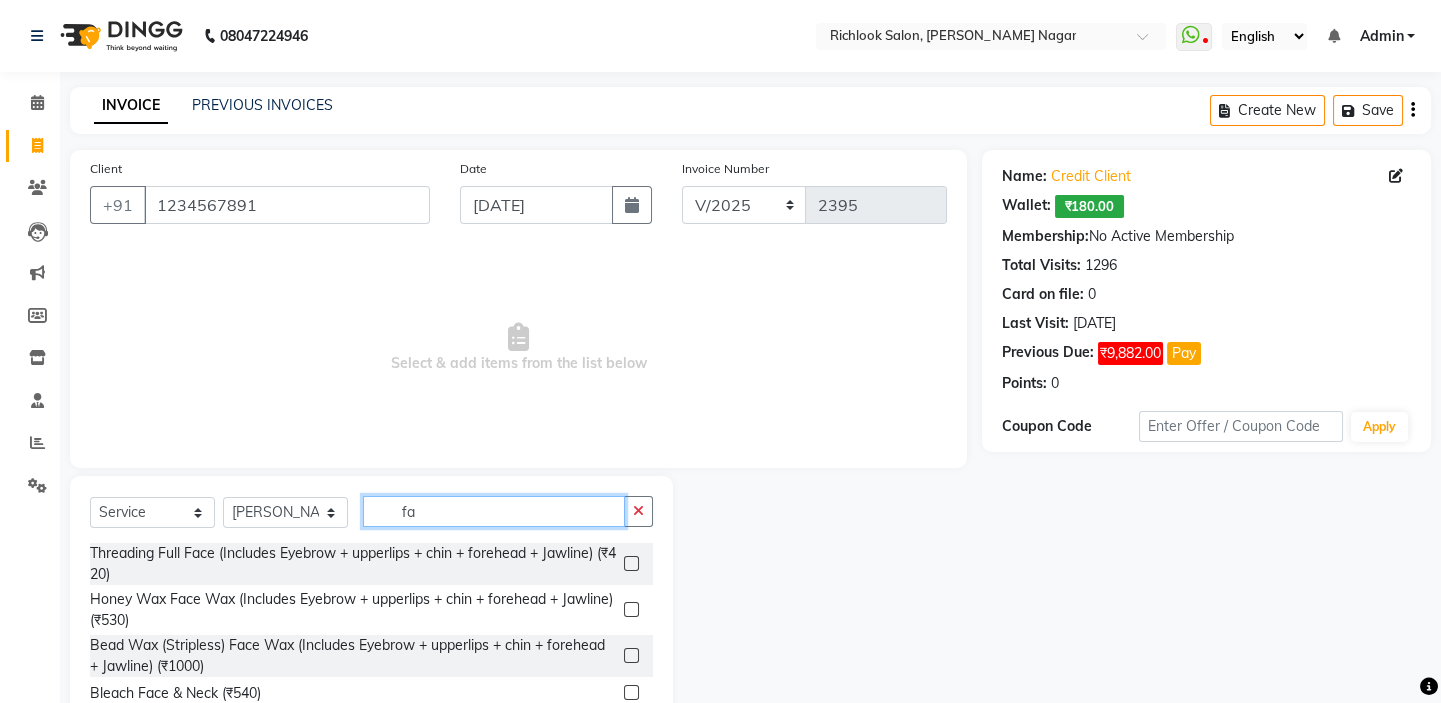 type on "fac" 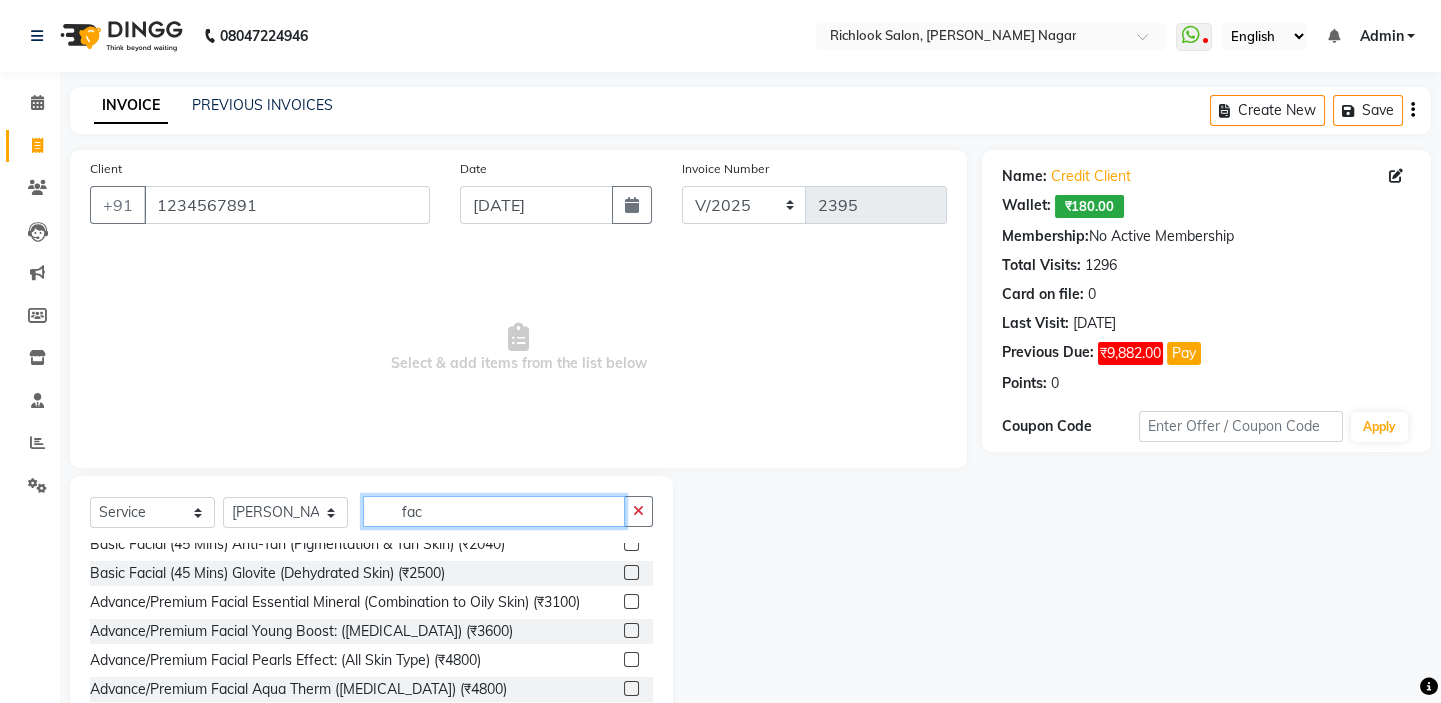 scroll, scrollTop: 228, scrollLeft: 0, axis: vertical 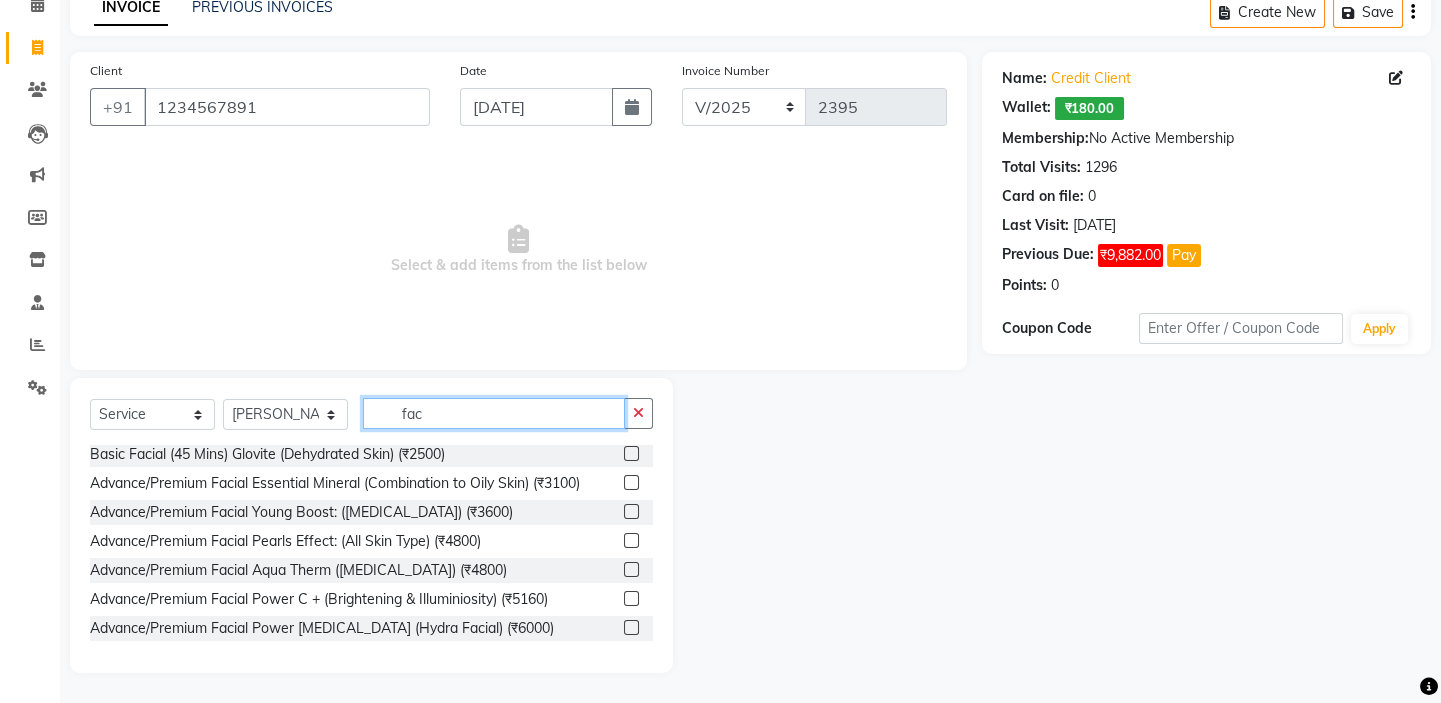 drag, startPoint x: 474, startPoint y: 420, endPoint x: 138, endPoint y: 386, distance: 337.71585 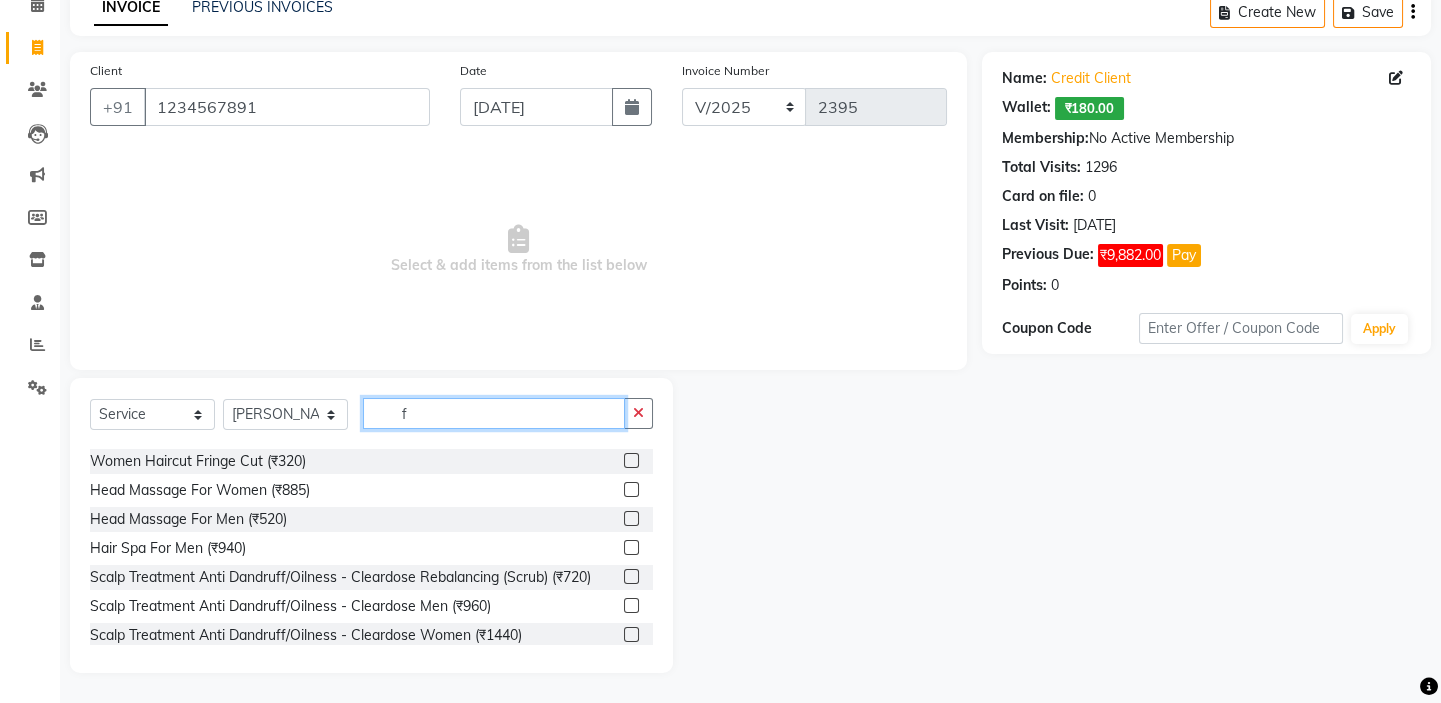 scroll, scrollTop: 0, scrollLeft: 0, axis: both 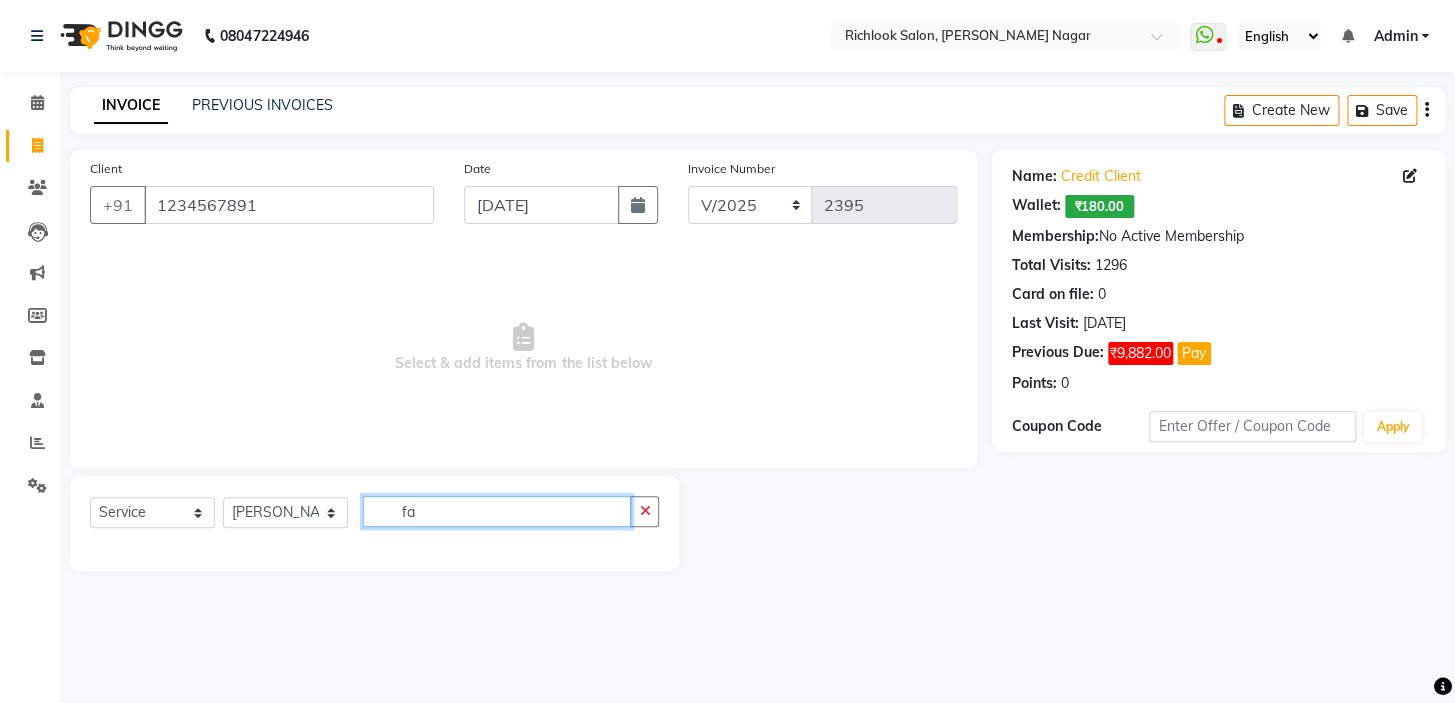 type on "f" 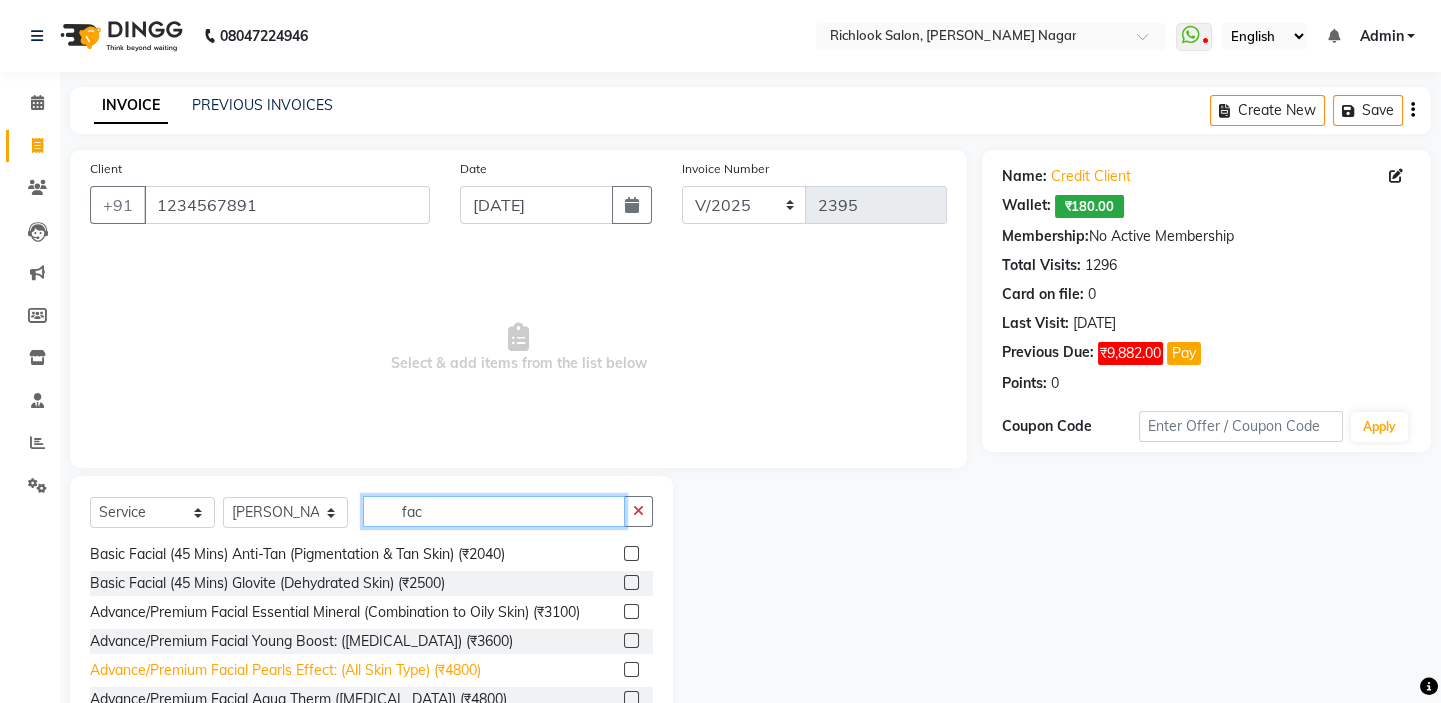 scroll, scrollTop: 228, scrollLeft: 0, axis: vertical 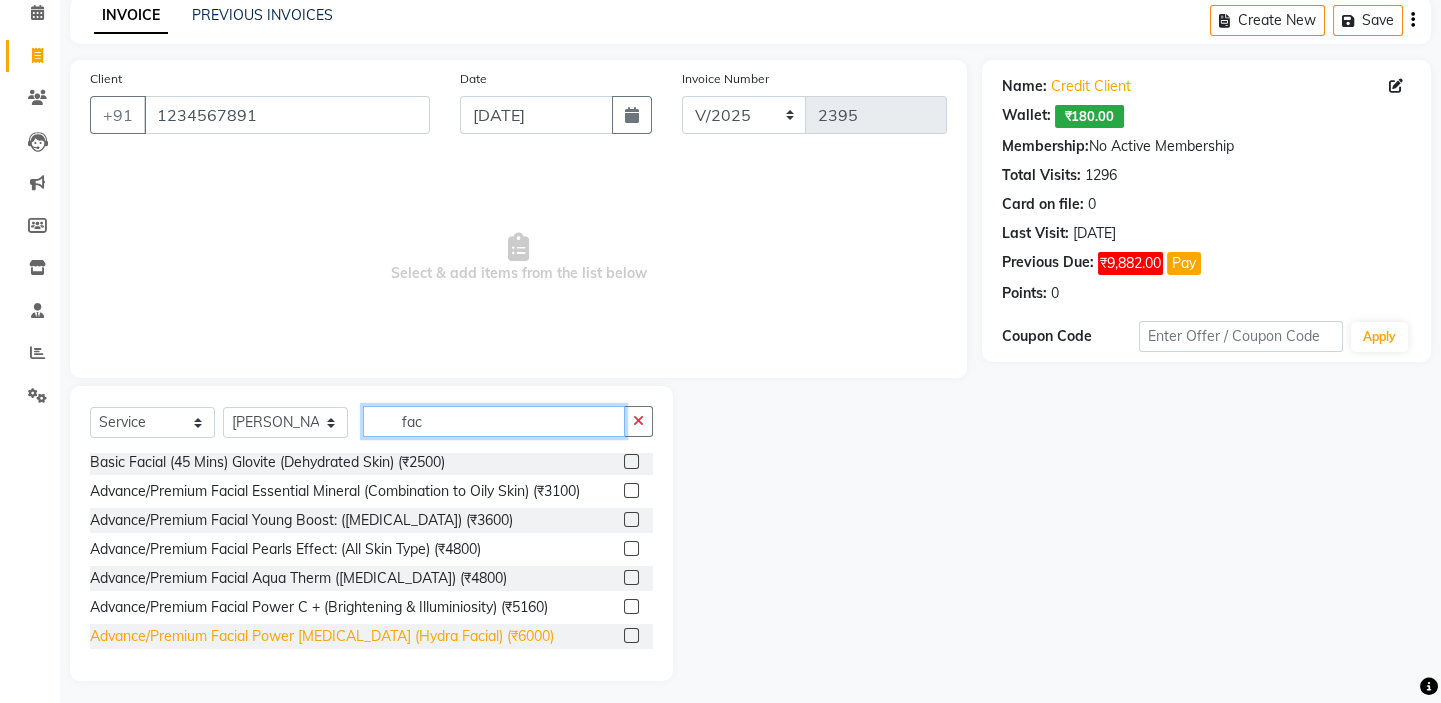 type on "fac" 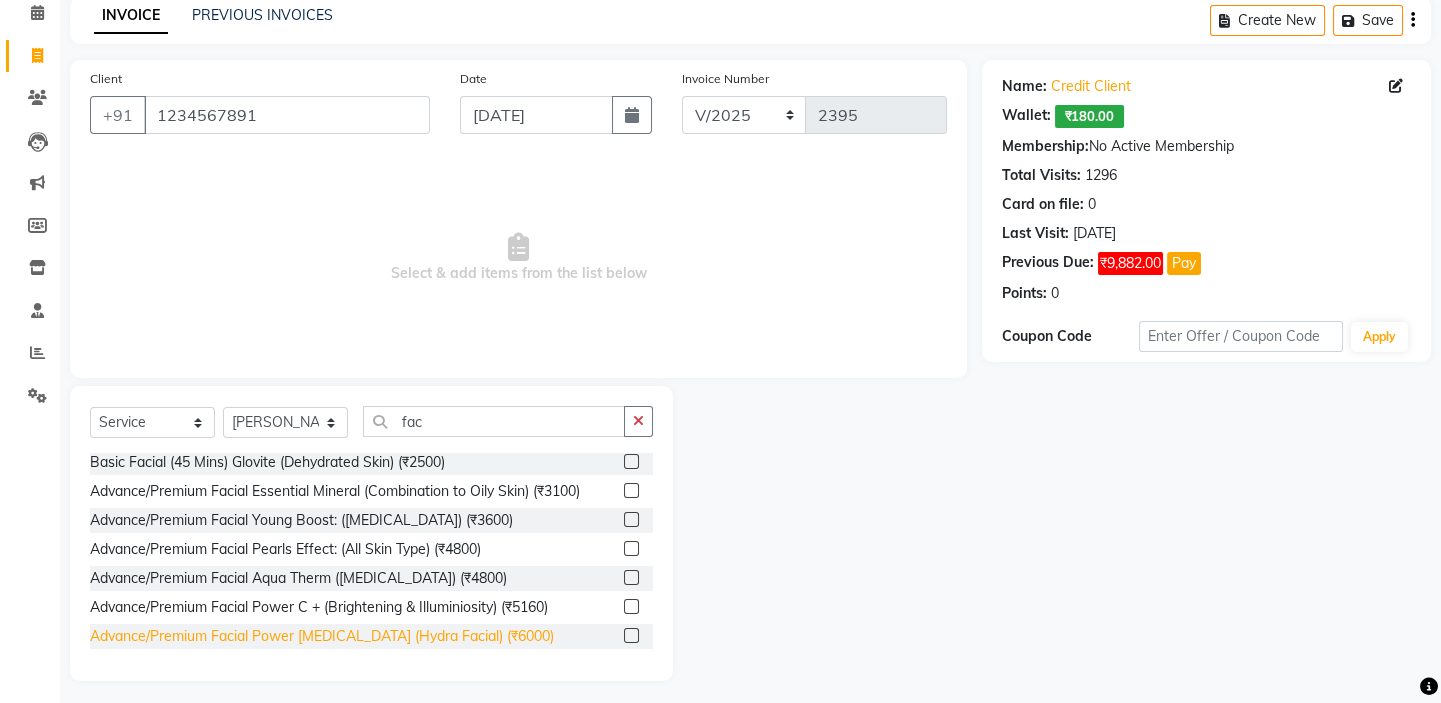 click on "Advance/Premium Facial Power [MEDICAL_DATA] (Hydra Facial) (₹6000)" 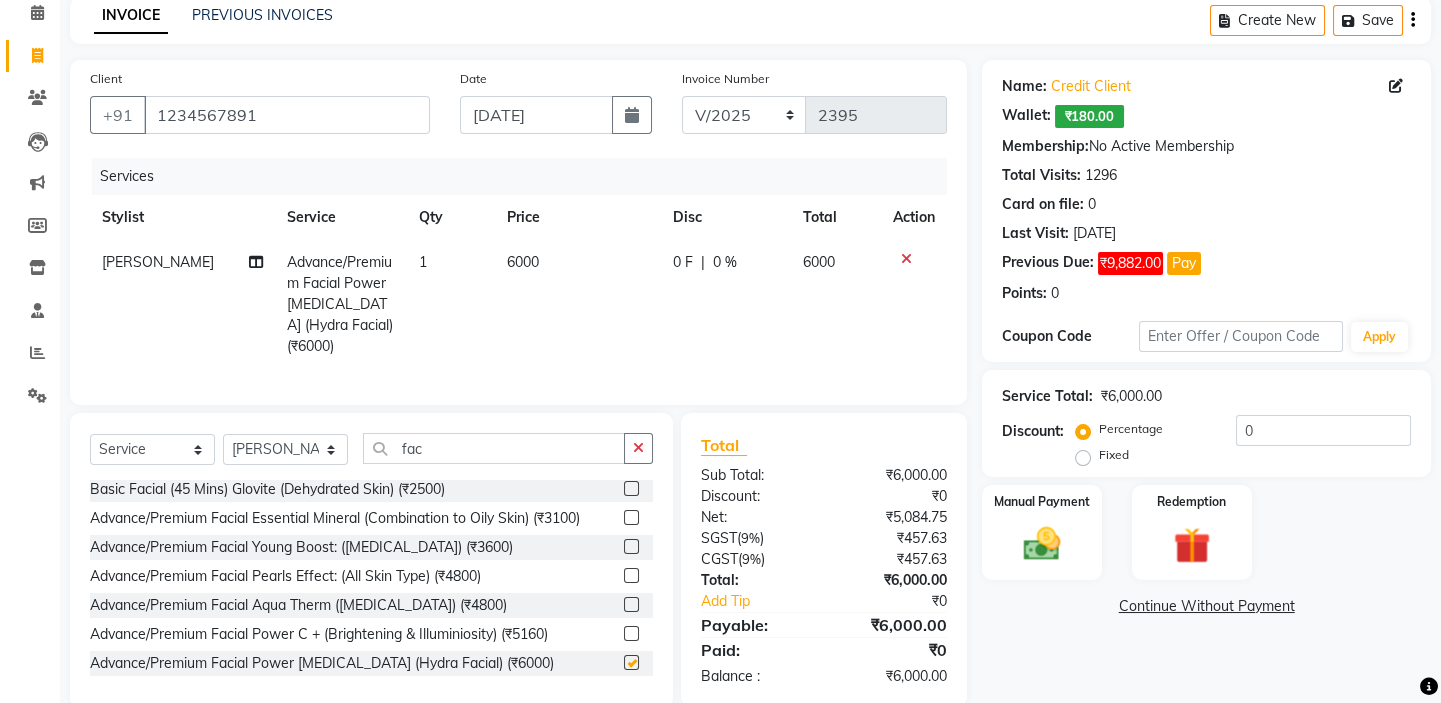 checkbox on "false" 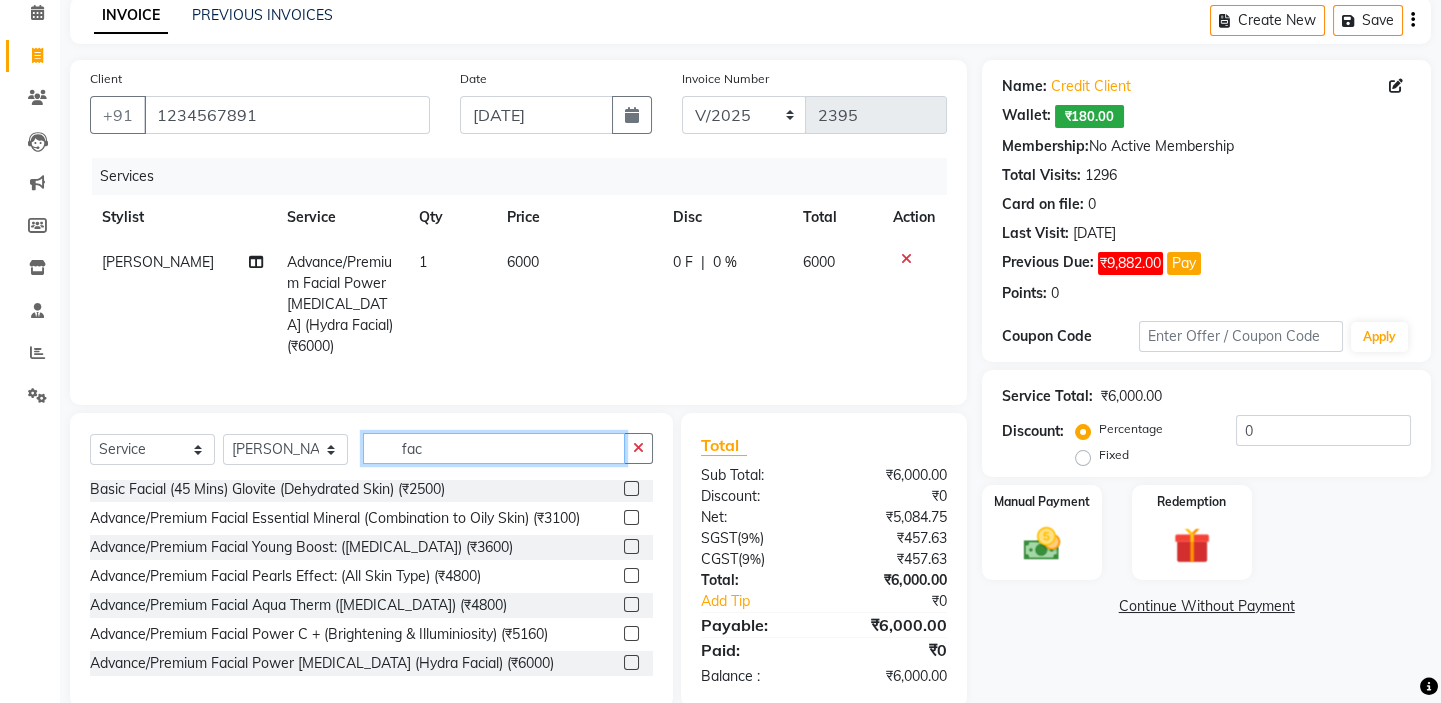 drag, startPoint x: 487, startPoint y: 436, endPoint x: 0, endPoint y: 367, distance: 491.8638 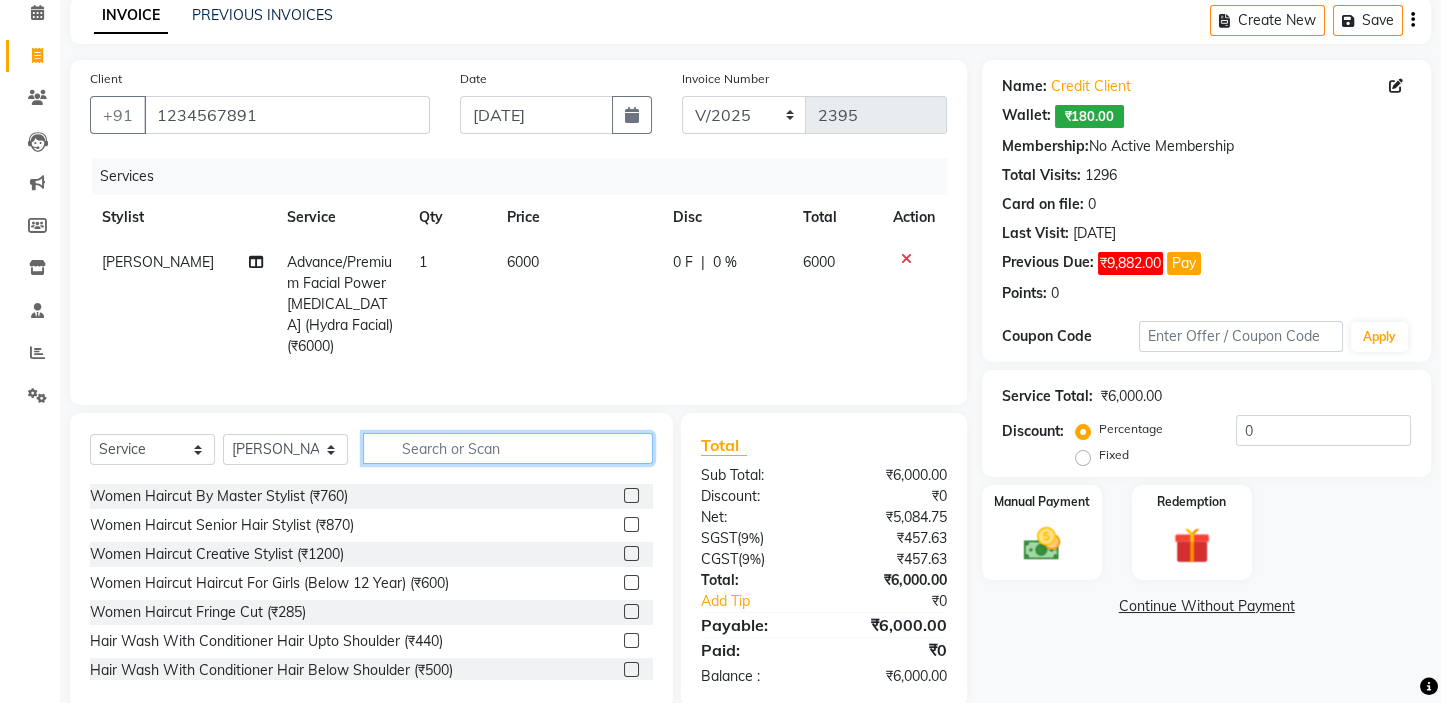 click 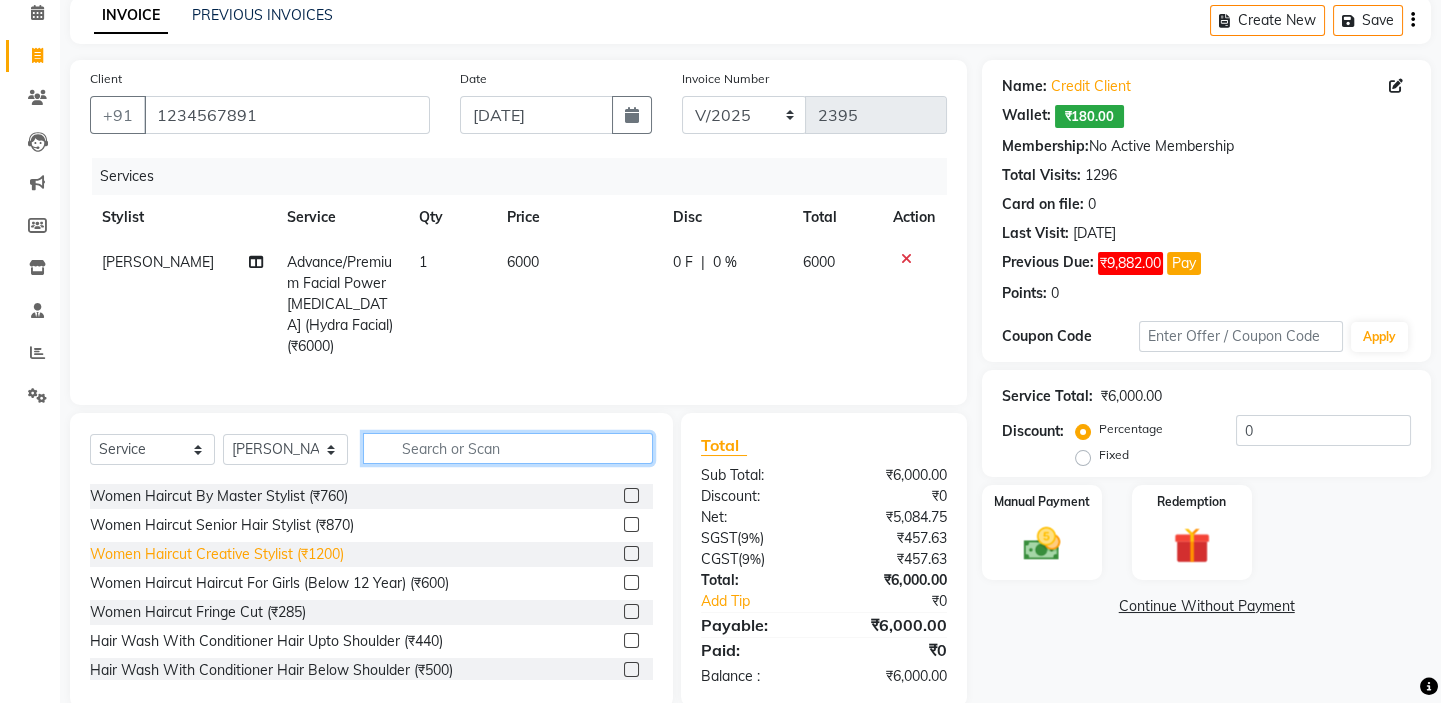 type 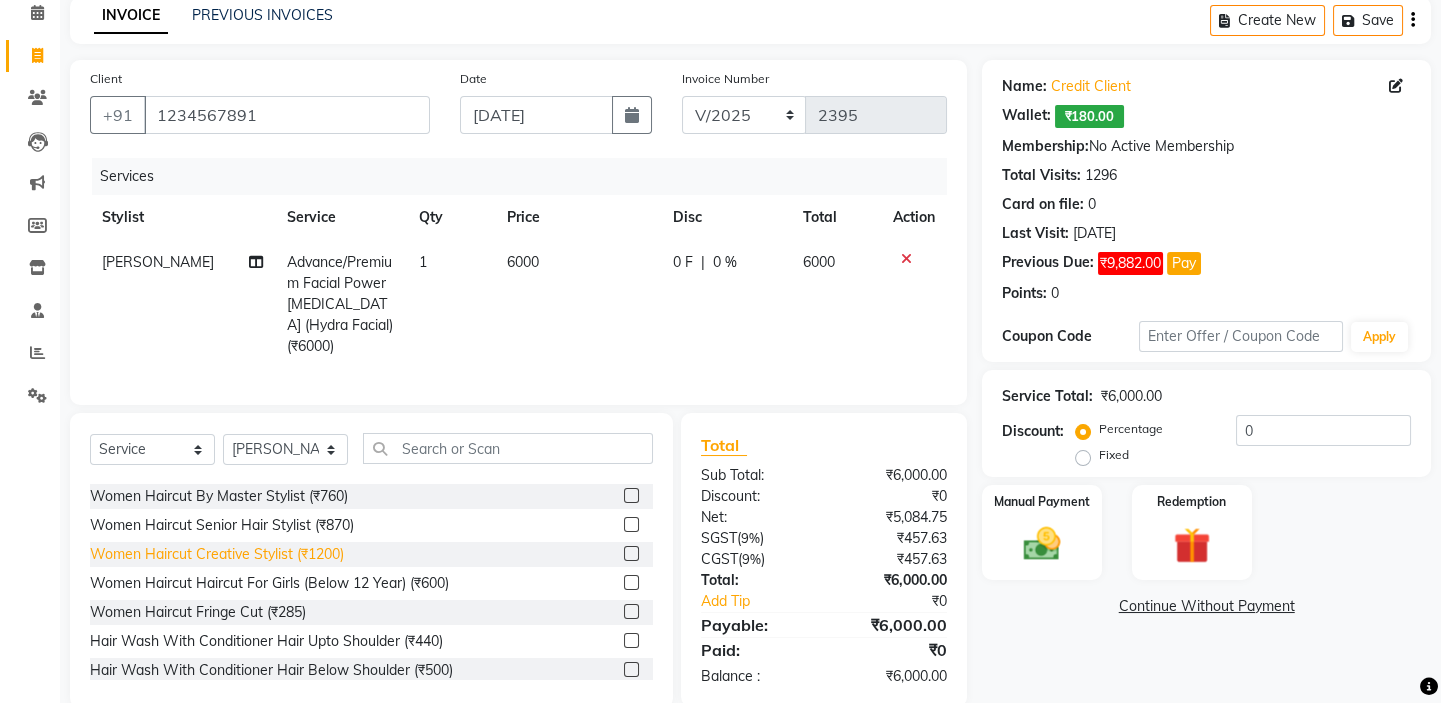 click on "Women Haircut Creative Stylist (₹1200)" 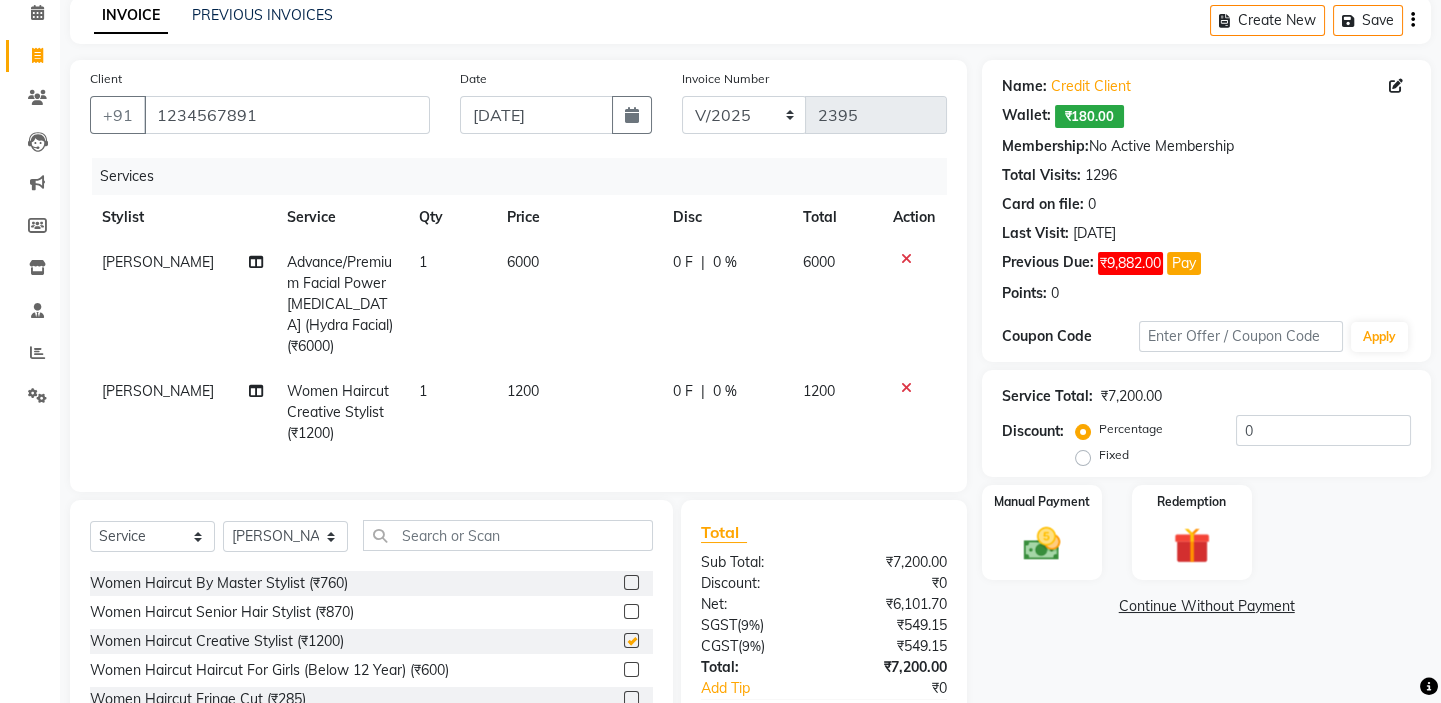 checkbox on "false" 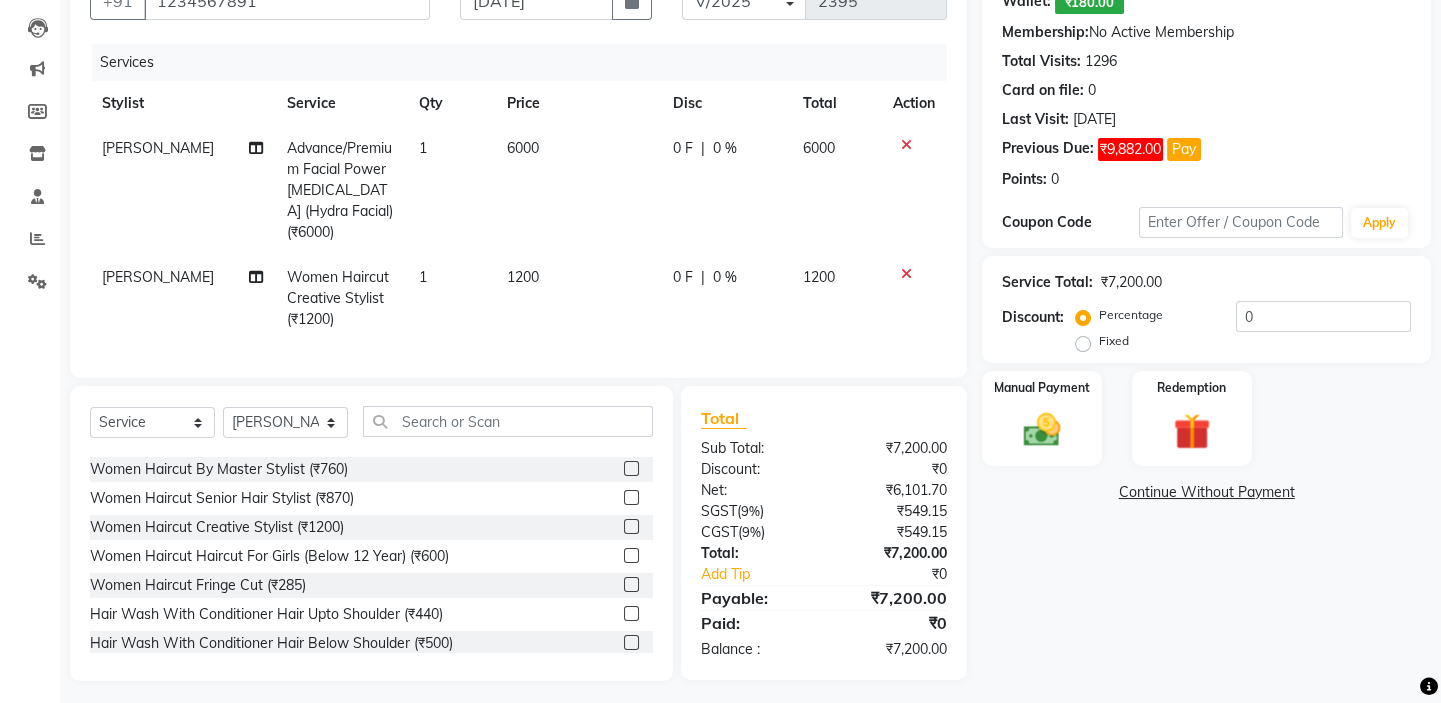 scroll, scrollTop: 205, scrollLeft: 0, axis: vertical 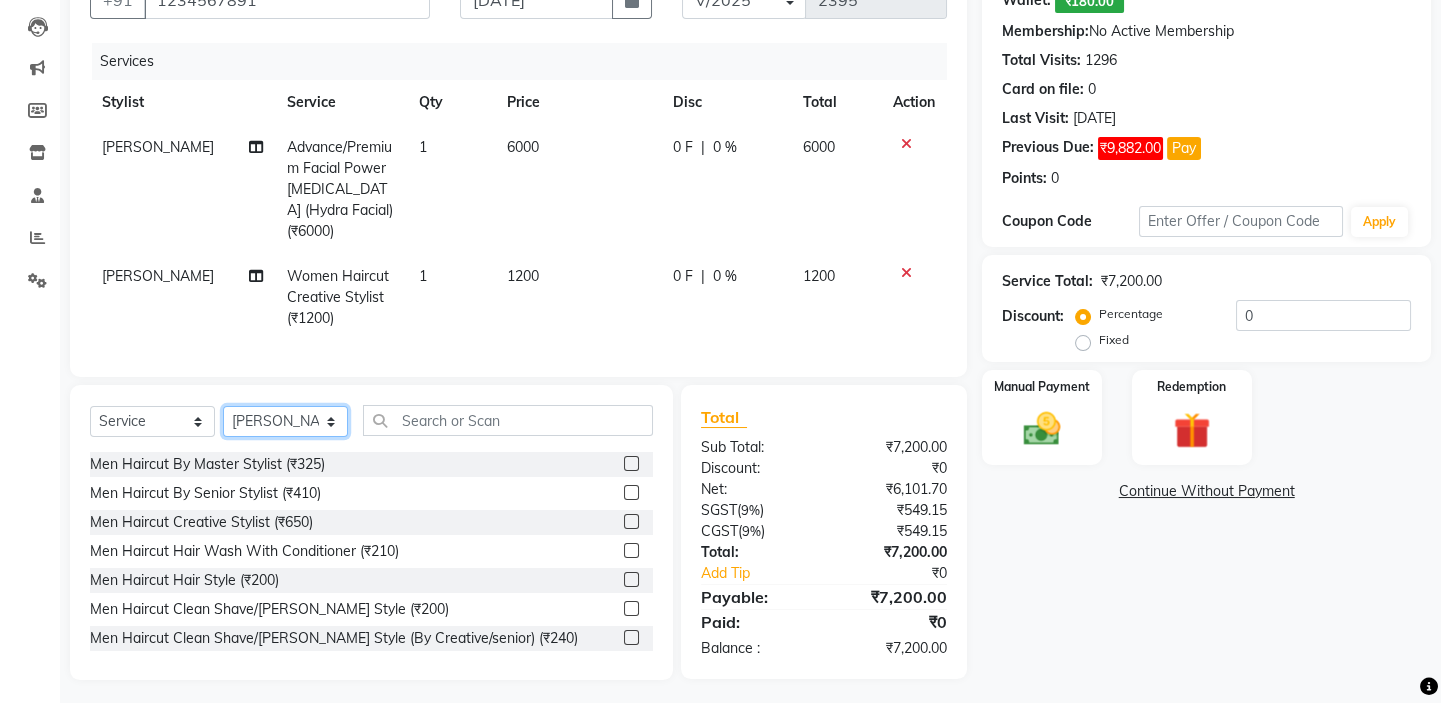 click on "Select Stylist disha [PERSON_NAME] priya santosh  [PERSON_NAME] [PERSON_NAME] [PERSON_NAME]" 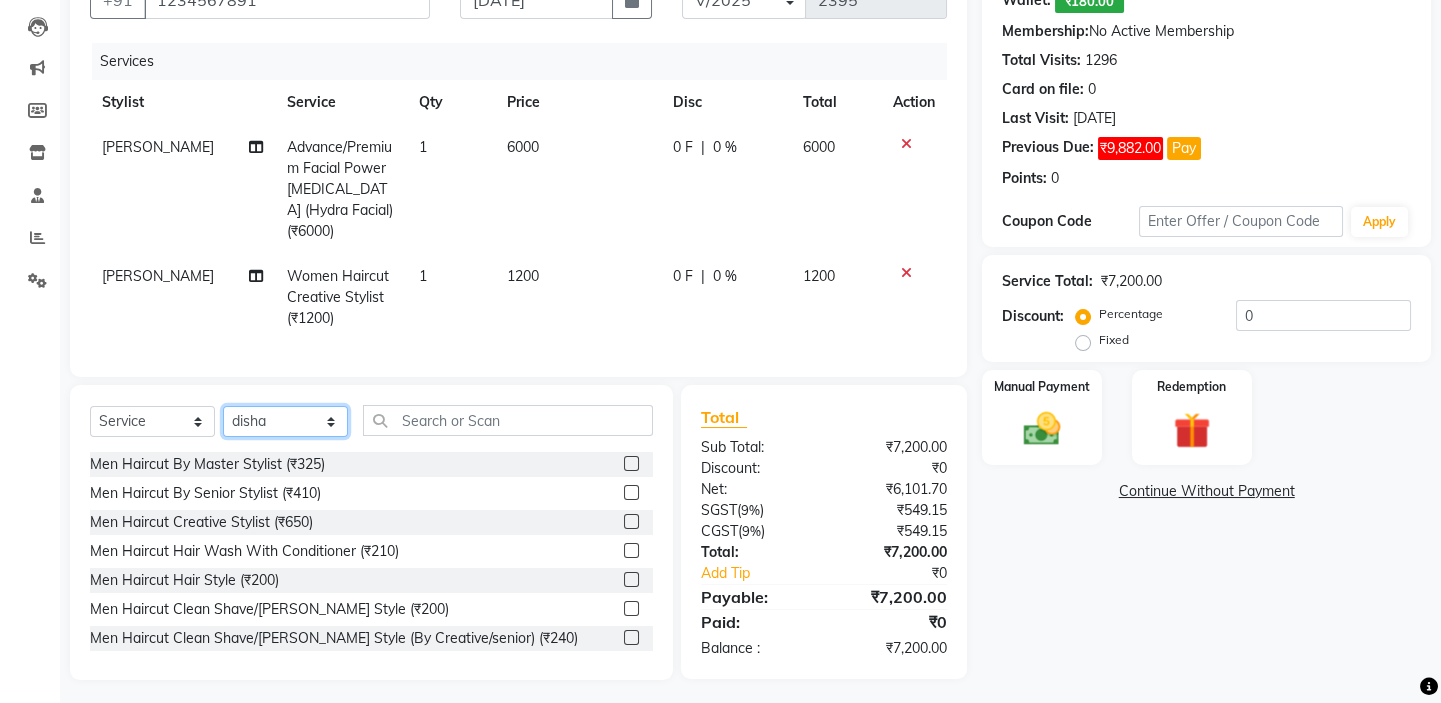 click on "Select Stylist disha [PERSON_NAME] priya santosh  [PERSON_NAME] [PERSON_NAME] [PERSON_NAME]" 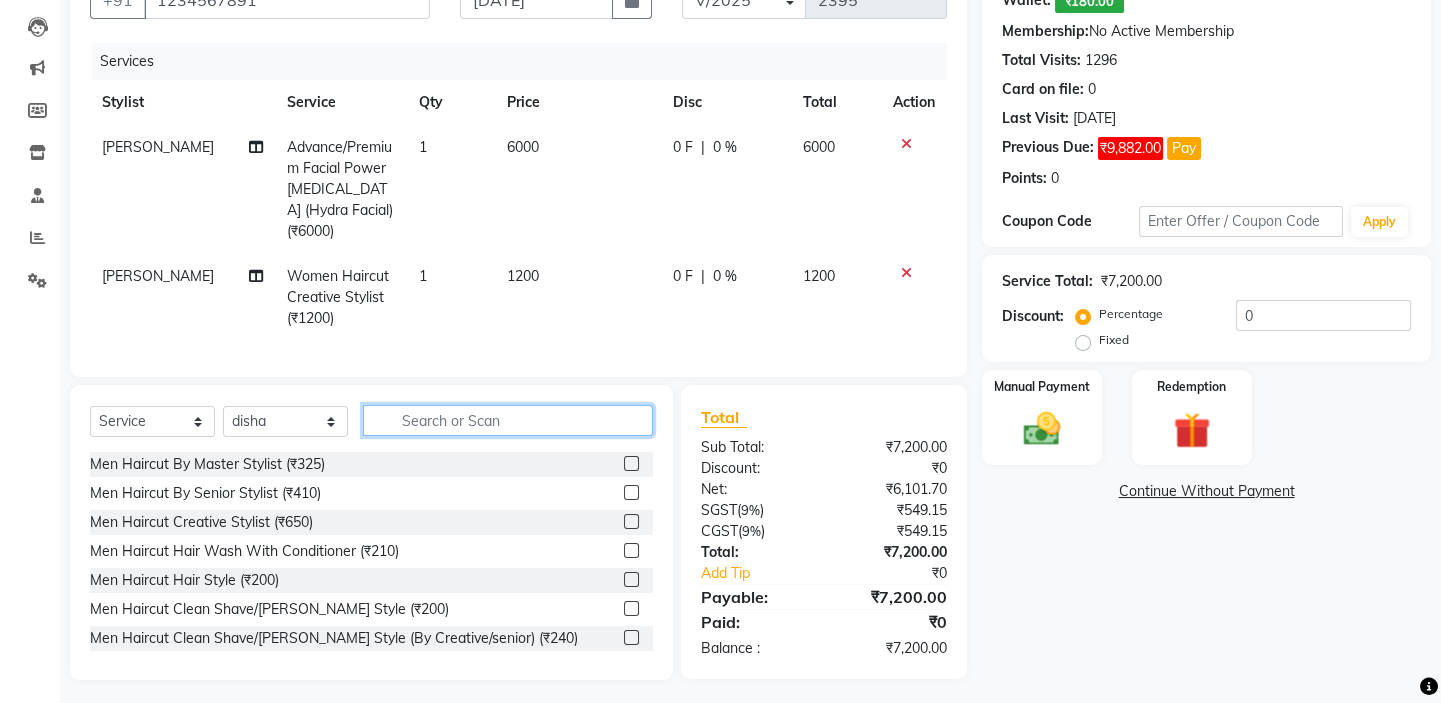 click 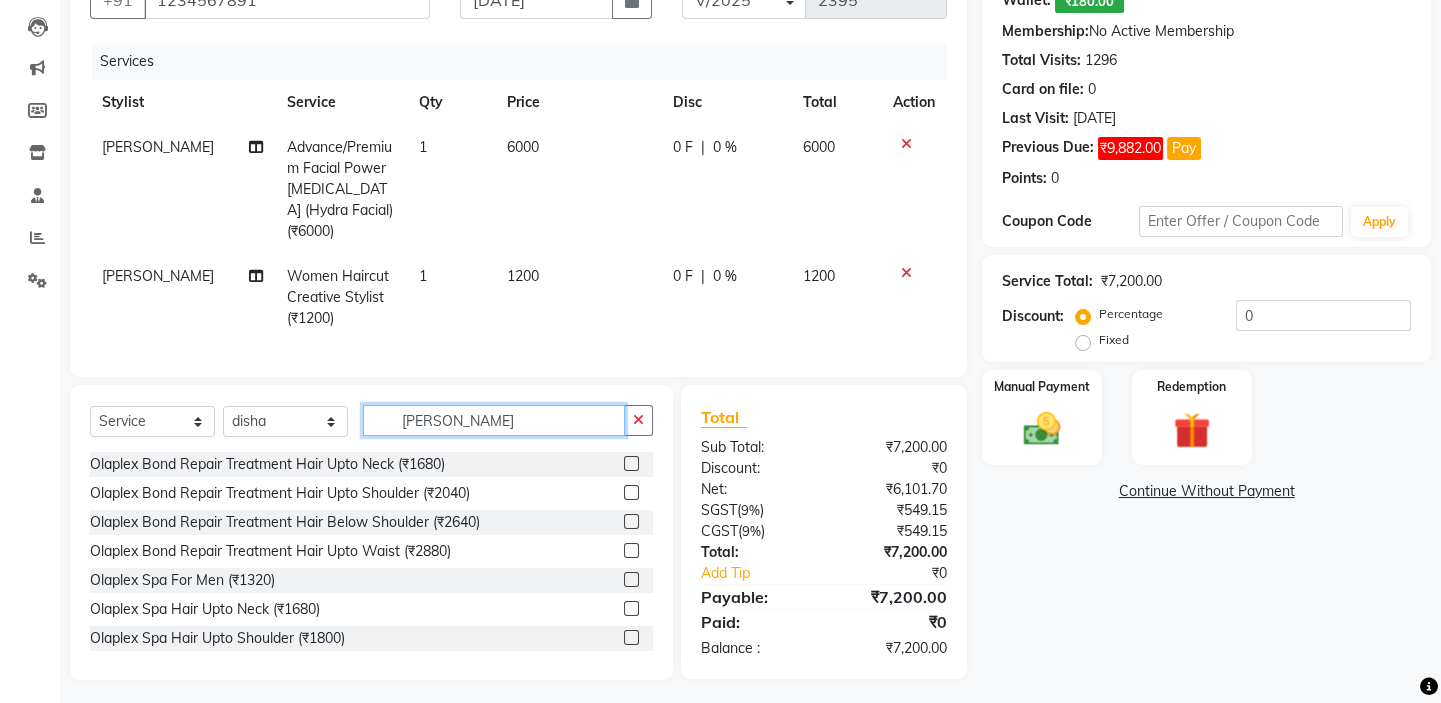 type on "[PERSON_NAME]" 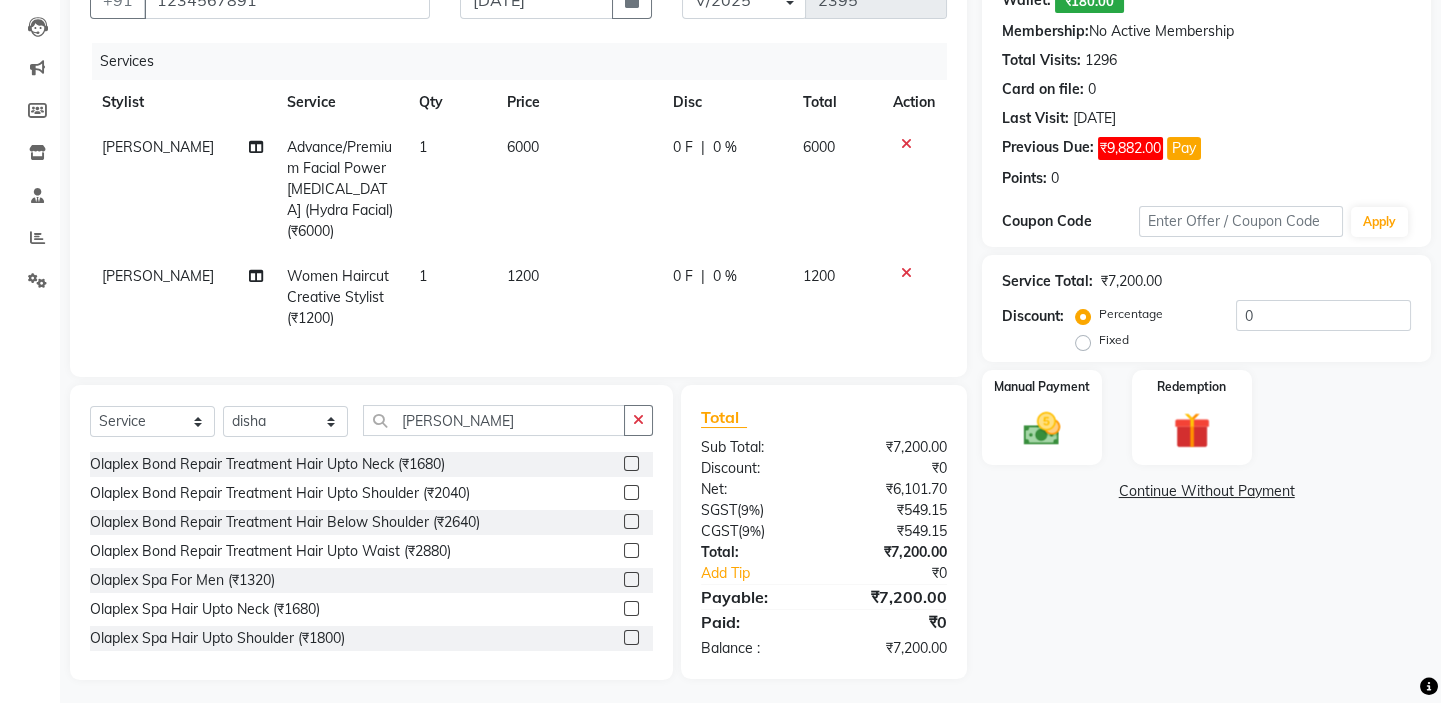 click on "Select  Service  Product  Membership  Package Voucher Prepaid Gift Card  Select Stylist disha [PERSON_NAME] priya santosh  [PERSON_NAME] [PERSON_NAME] [PERSON_NAME] [PERSON_NAME] p" 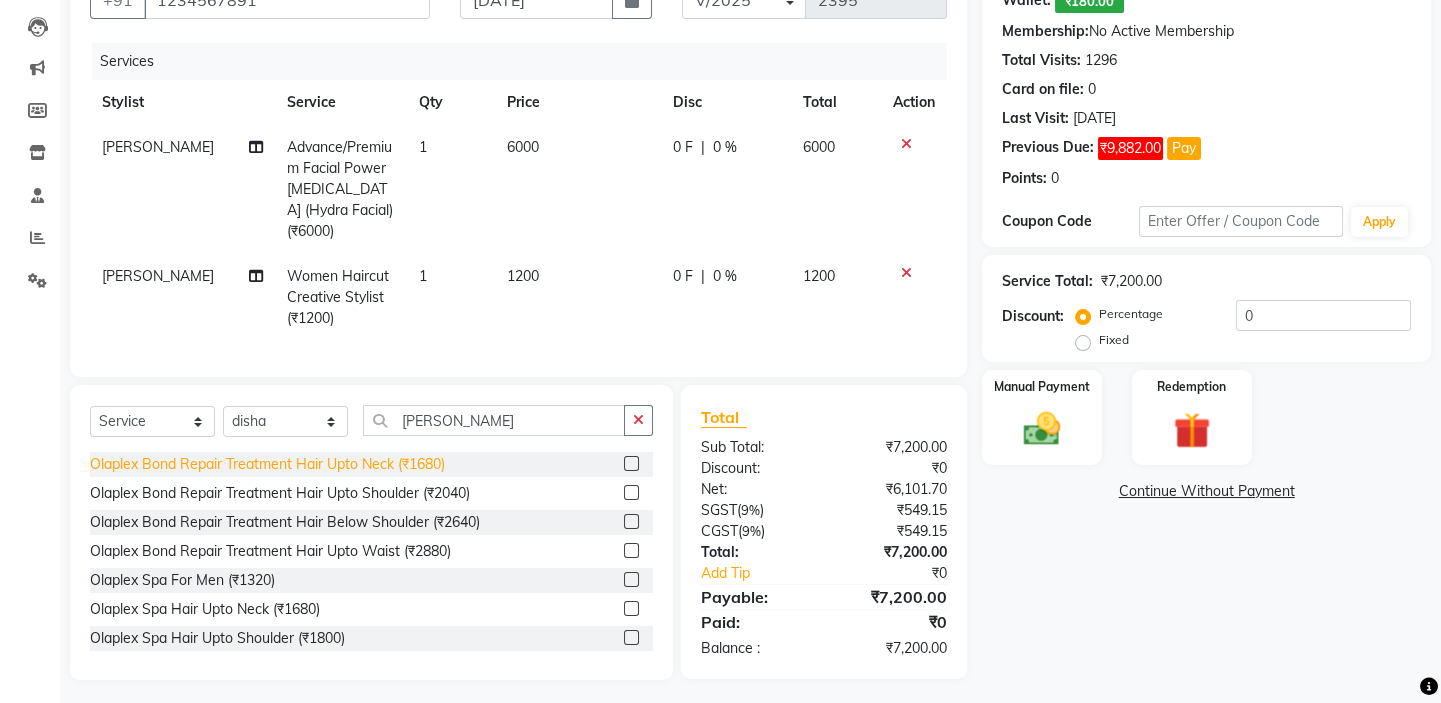 click on "Olaplex Bond Repair Treatment Hair Upto Neck (₹1680)" 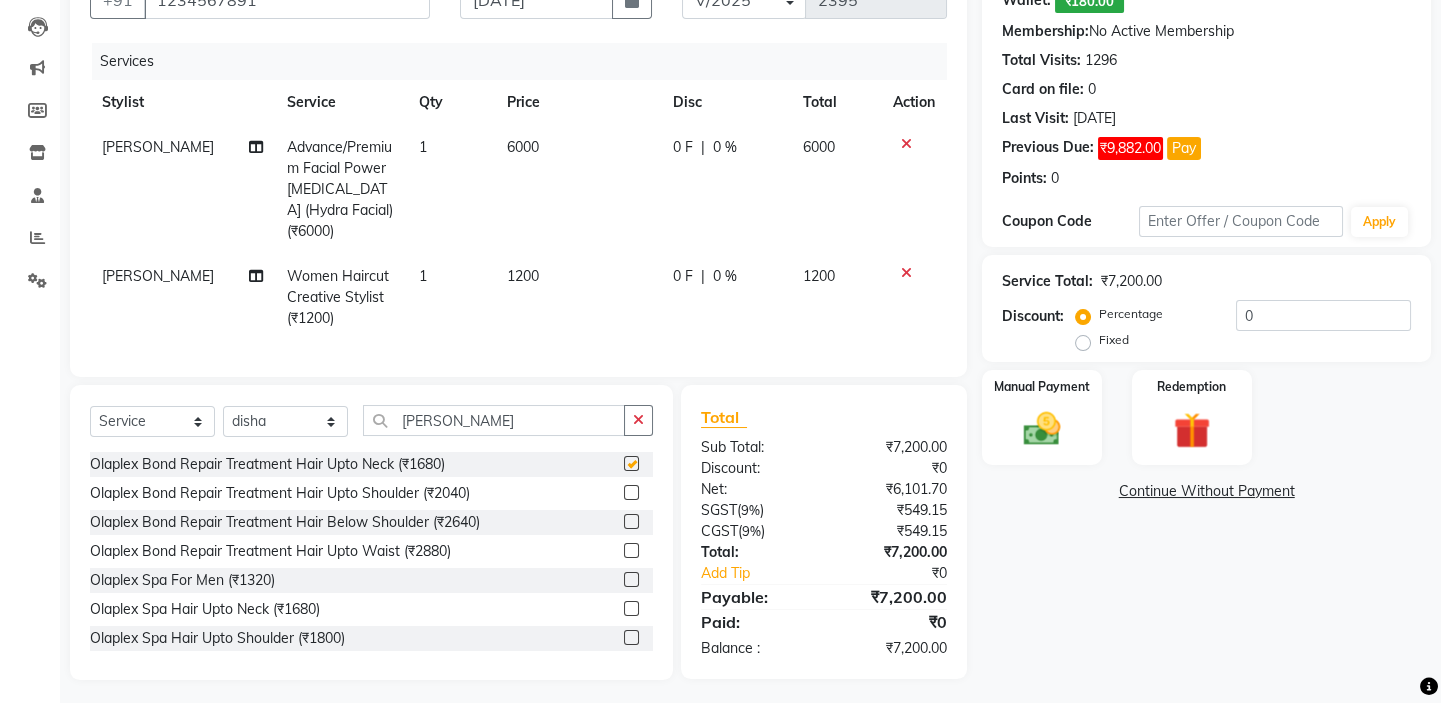 checkbox on "false" 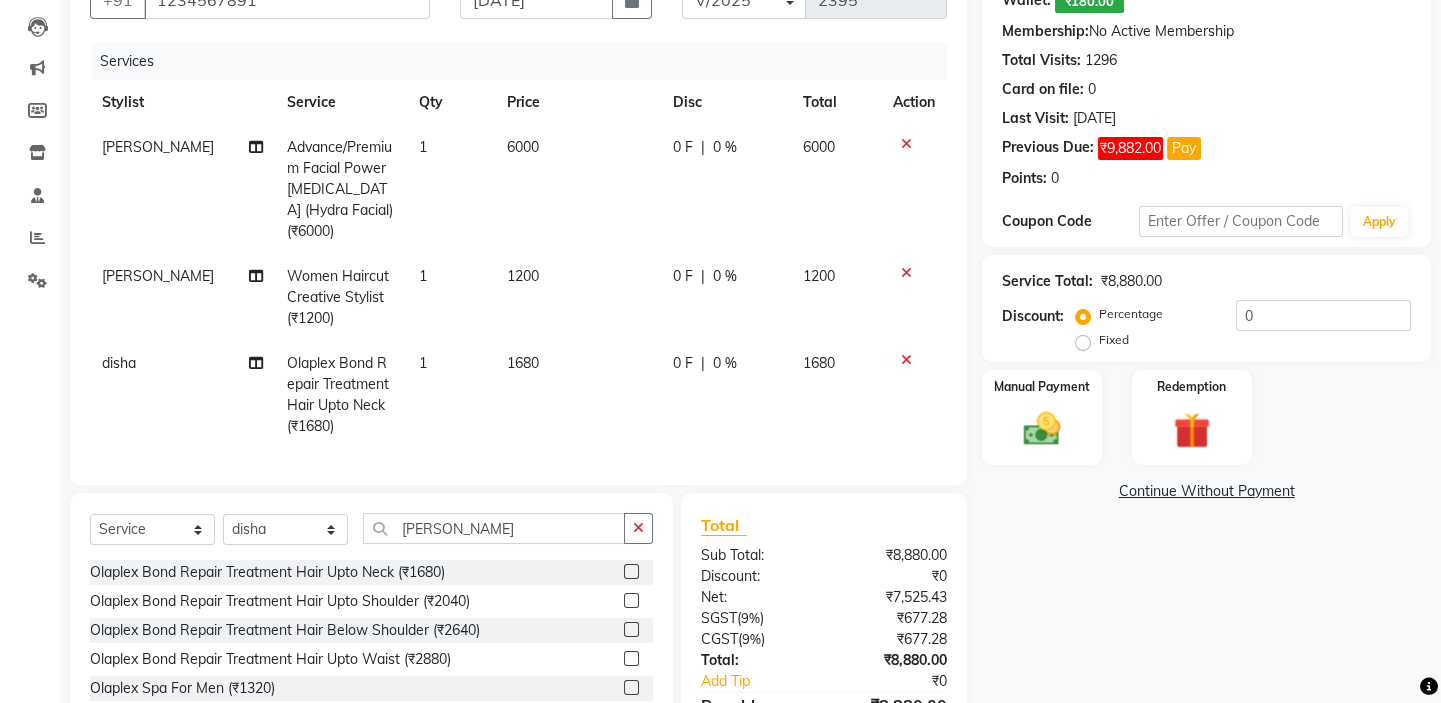 click on "1680" 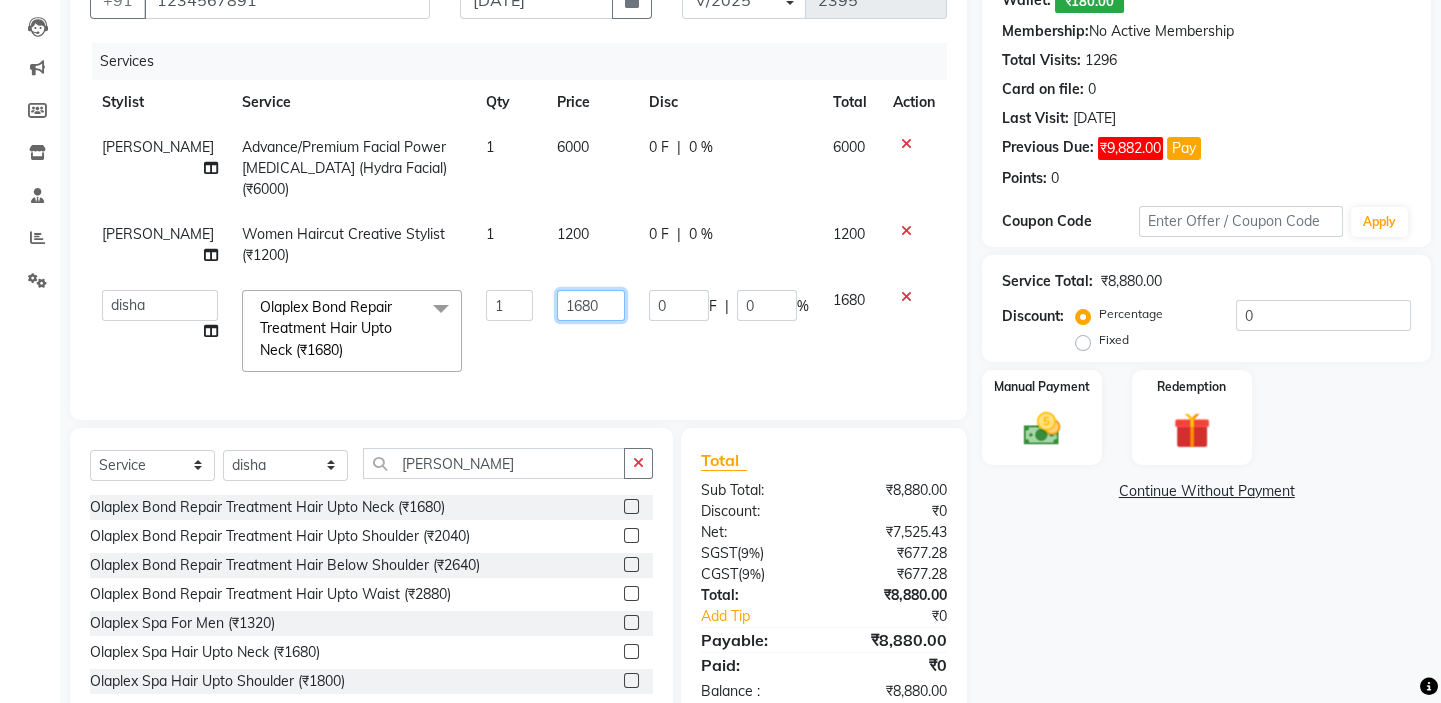 drag, startPoint x: 563, startPoint y: 277, endPoint x: 225, endPoint y: 249, distance: 339.15778 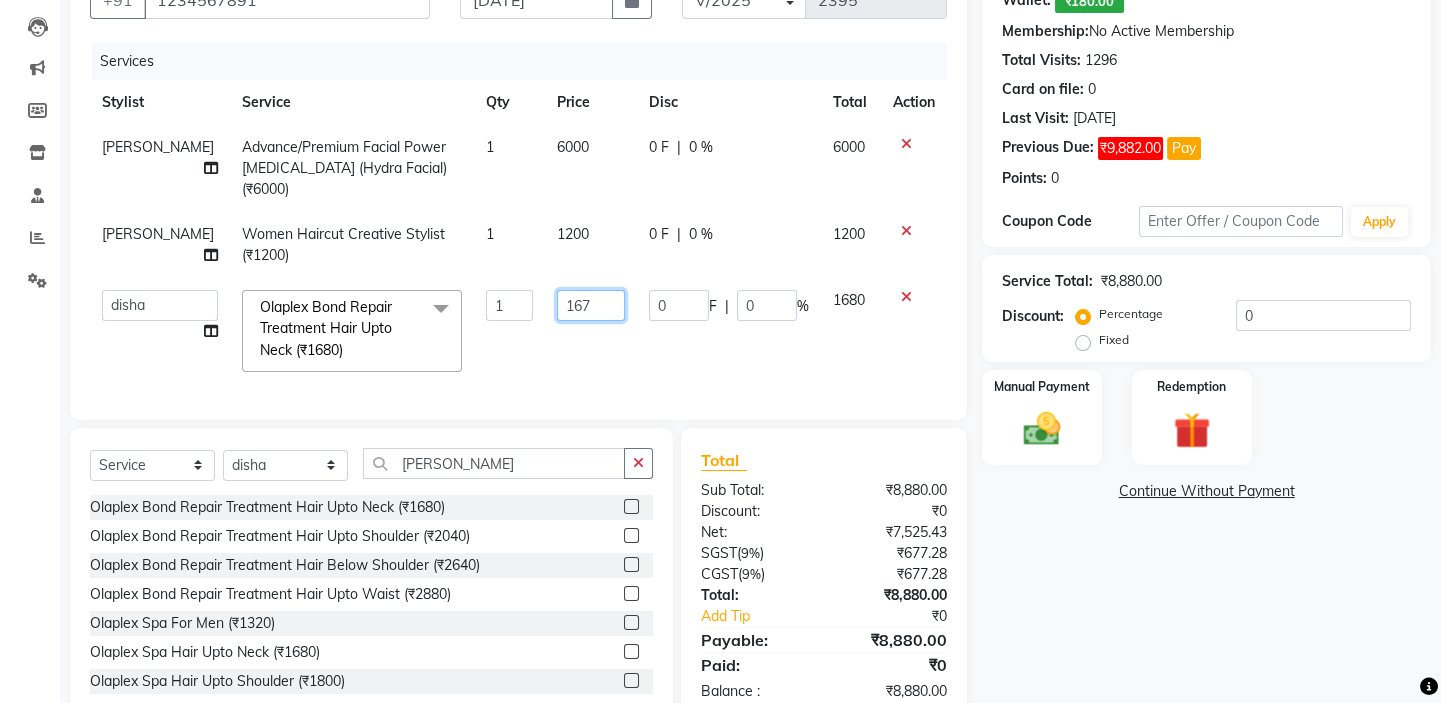 type on "1670" 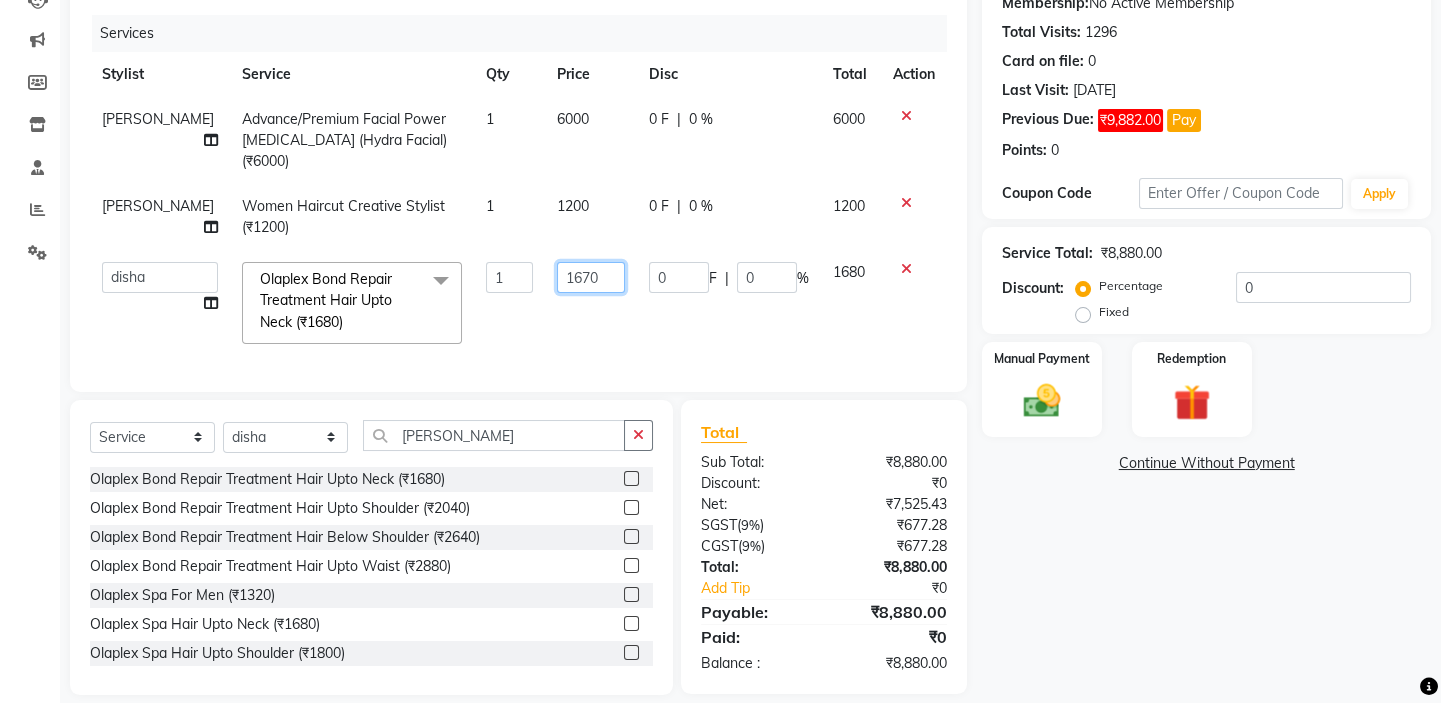 scroll, scrollTop: 248, scrollLeft: 0, axis: vertical 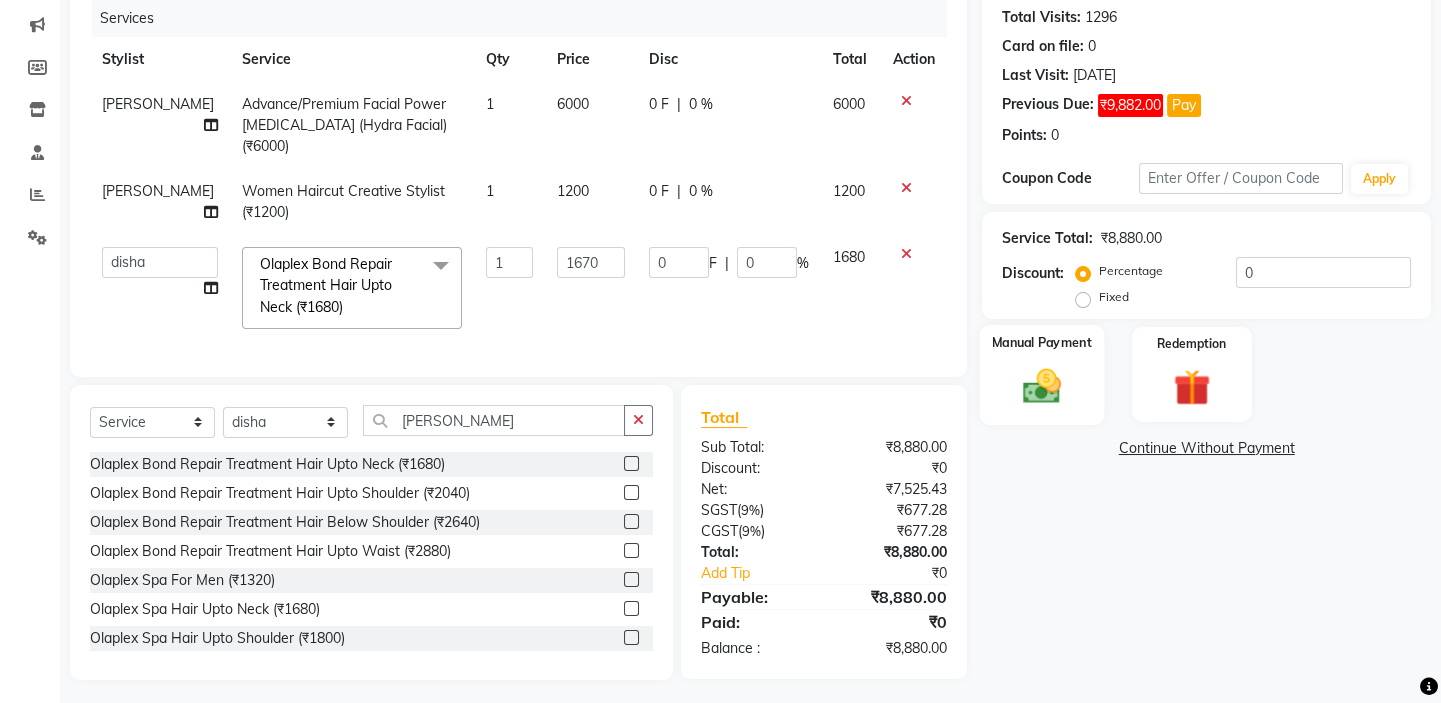 click 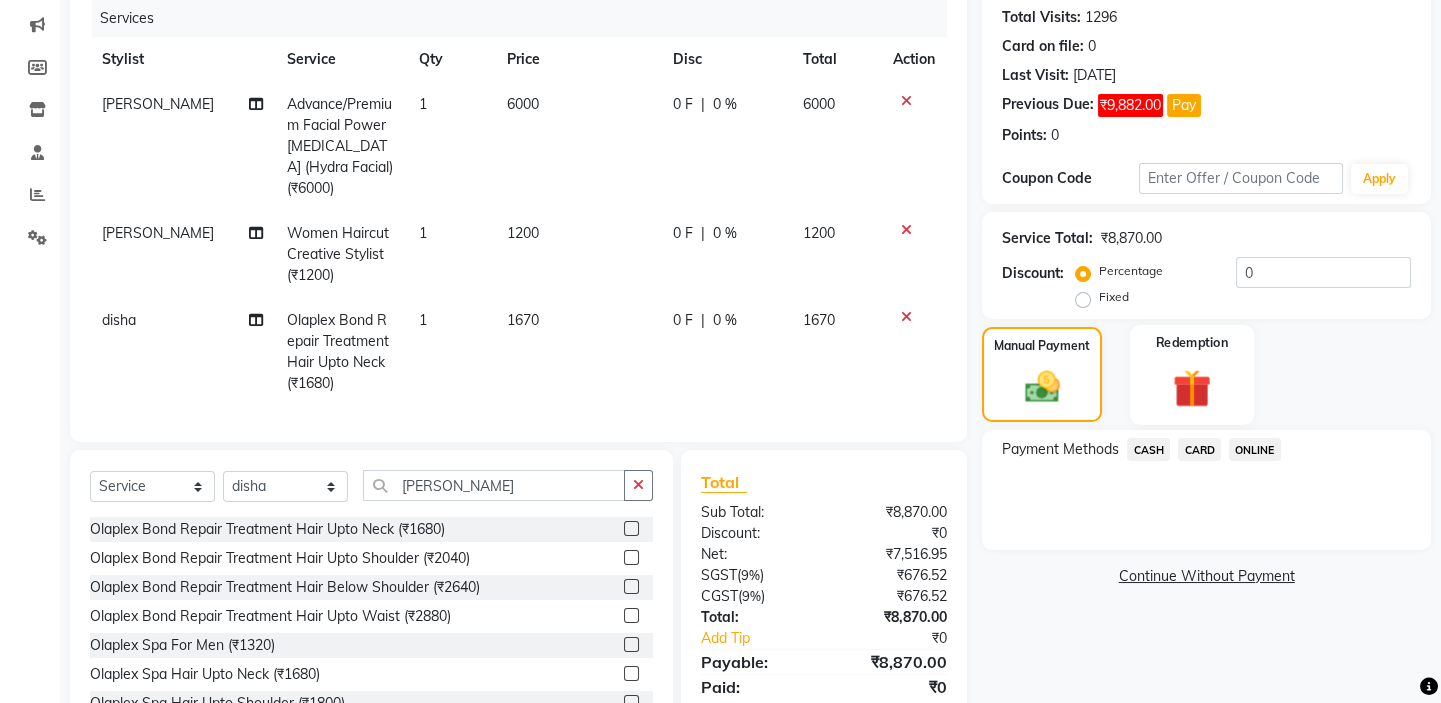 scroll, scrollTop: 313, scrollLeft: 0, axis: vertical 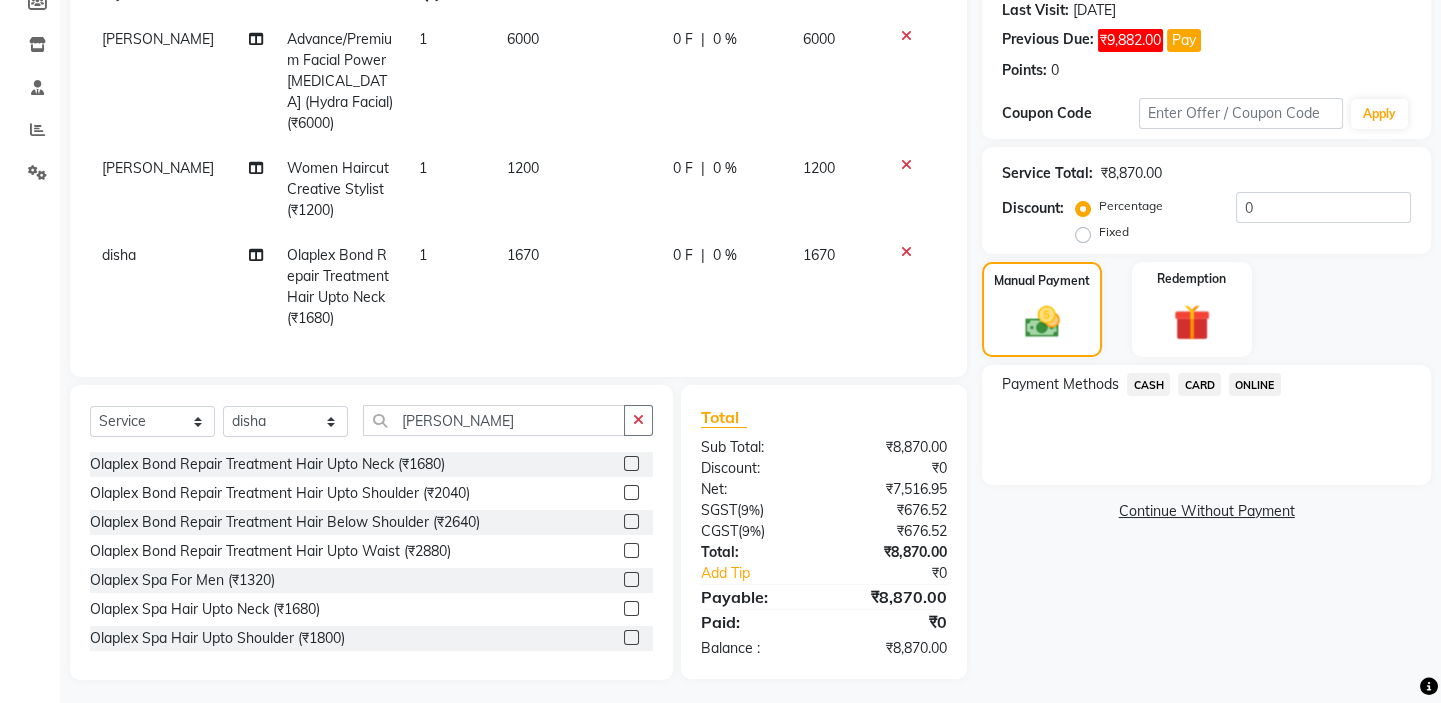 click on "CARD" 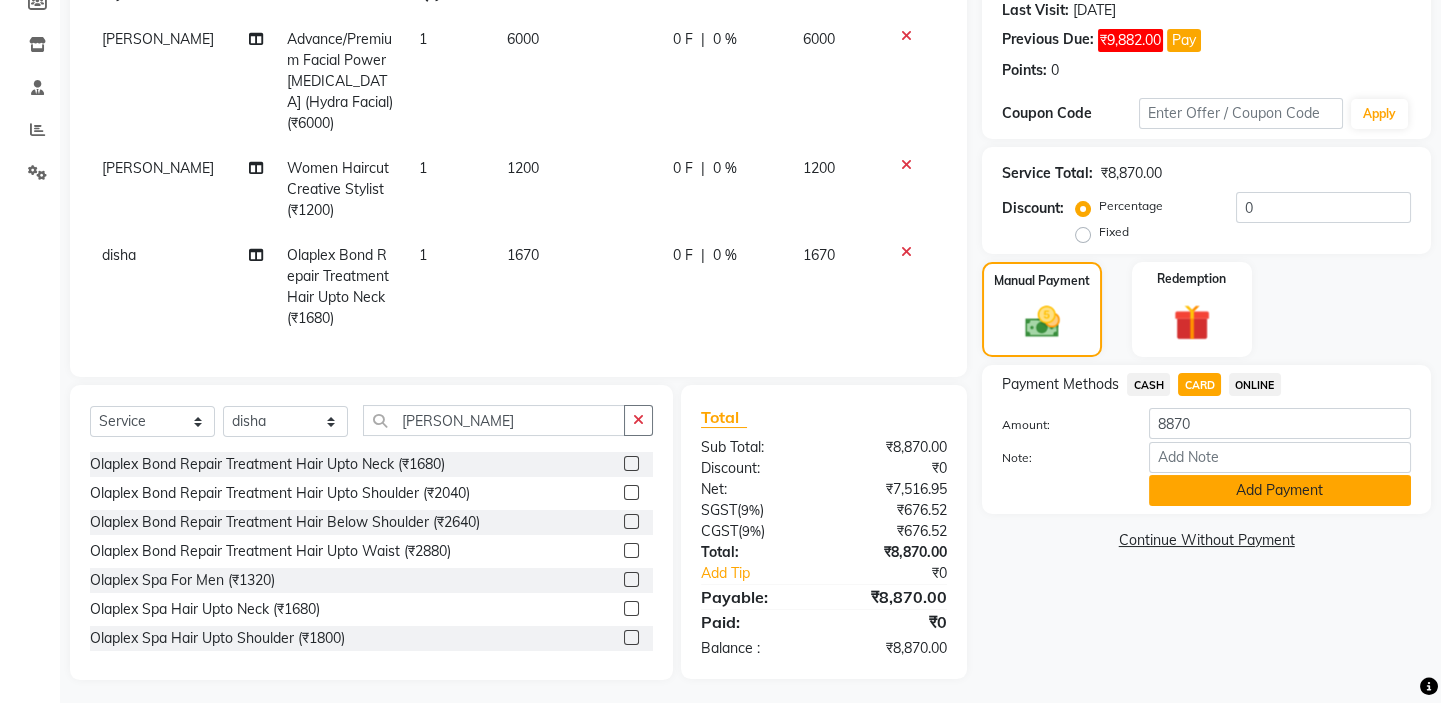click on "Add Payment" 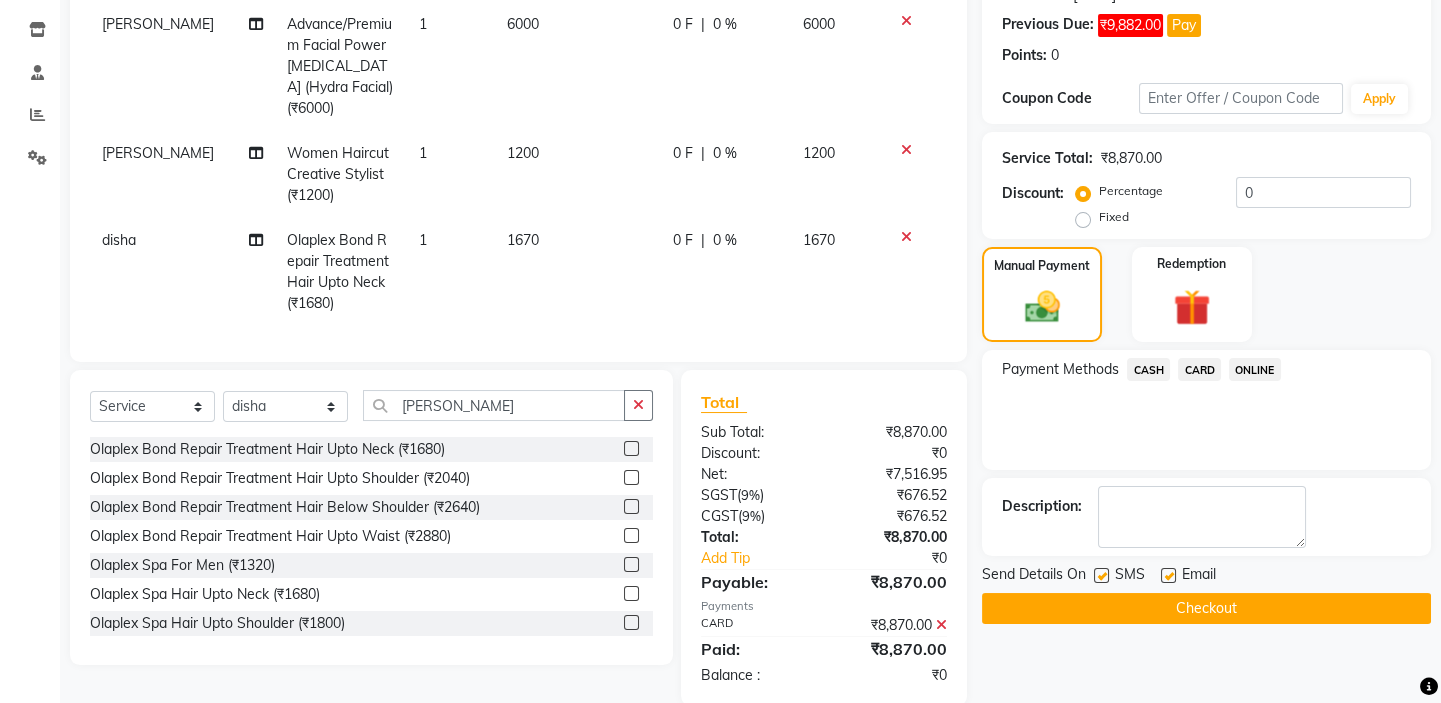 scroll, scrollTop: 354, scrollLeft: 0, axis: vertical 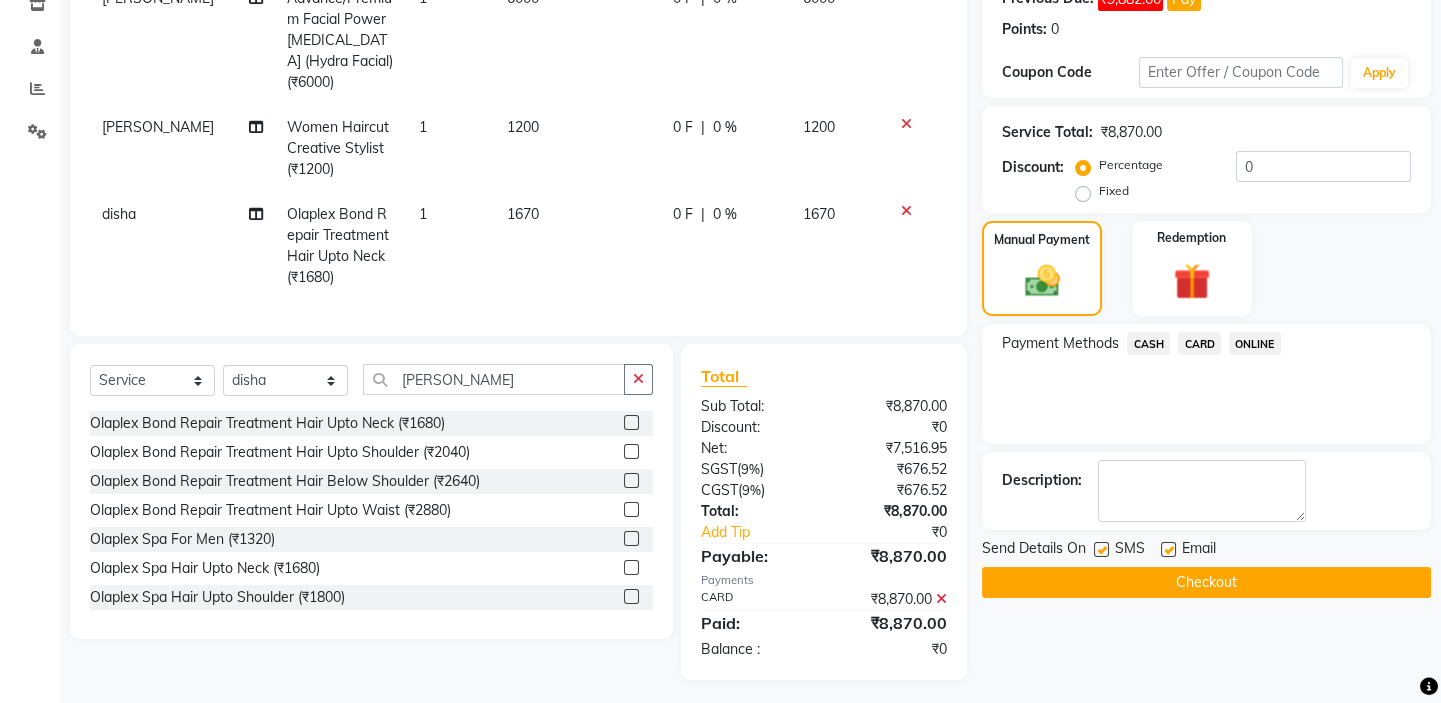 click on "Checkout" 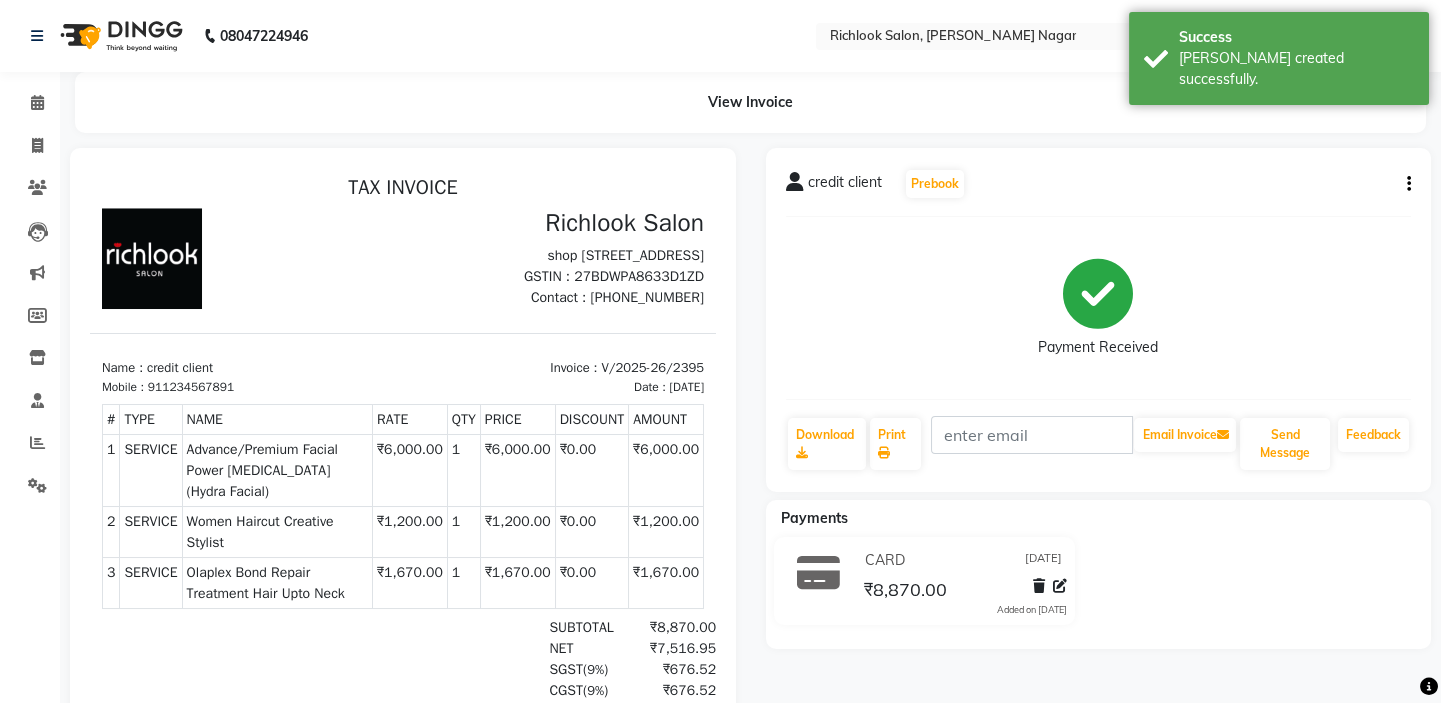 scroll, scrollTop: 0, scrollLeft: 0, axis: both 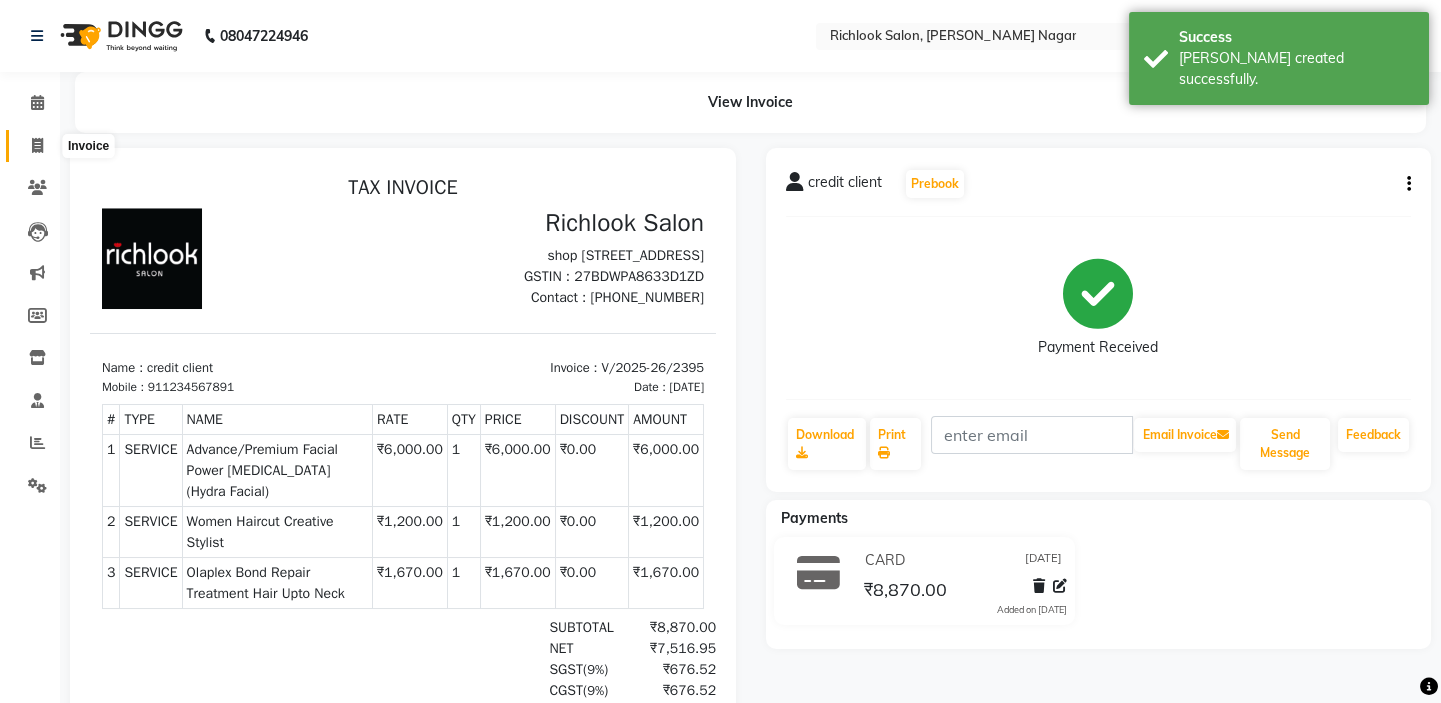 click 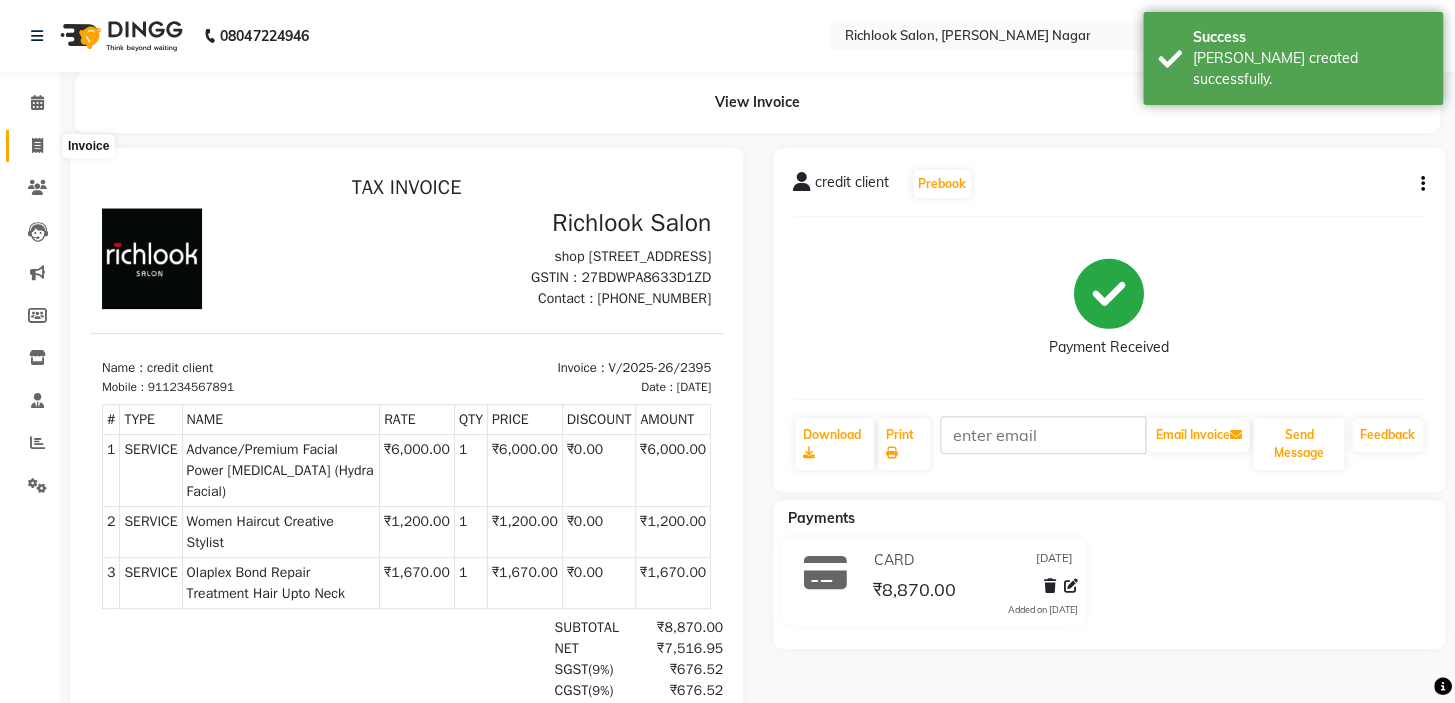 select on "6917" 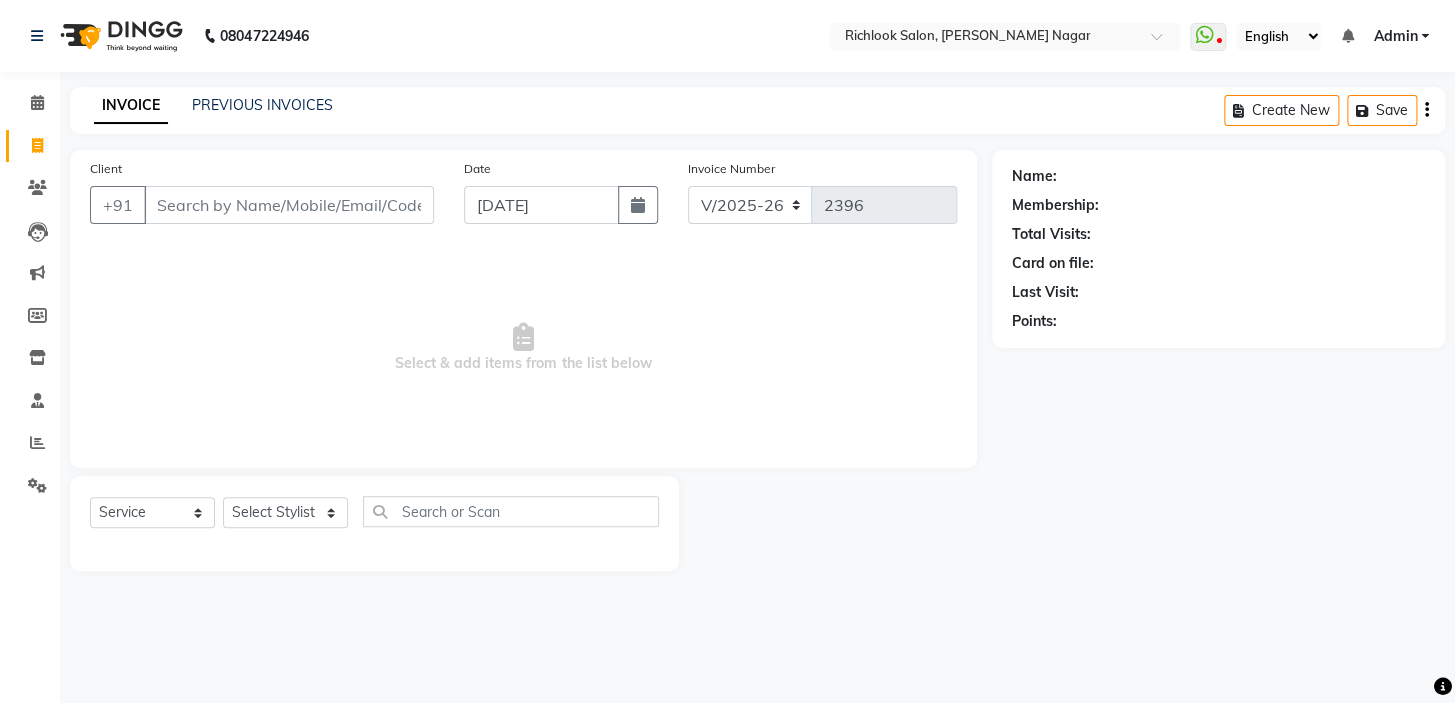 click on "Client" at bounding box center [289, 205] 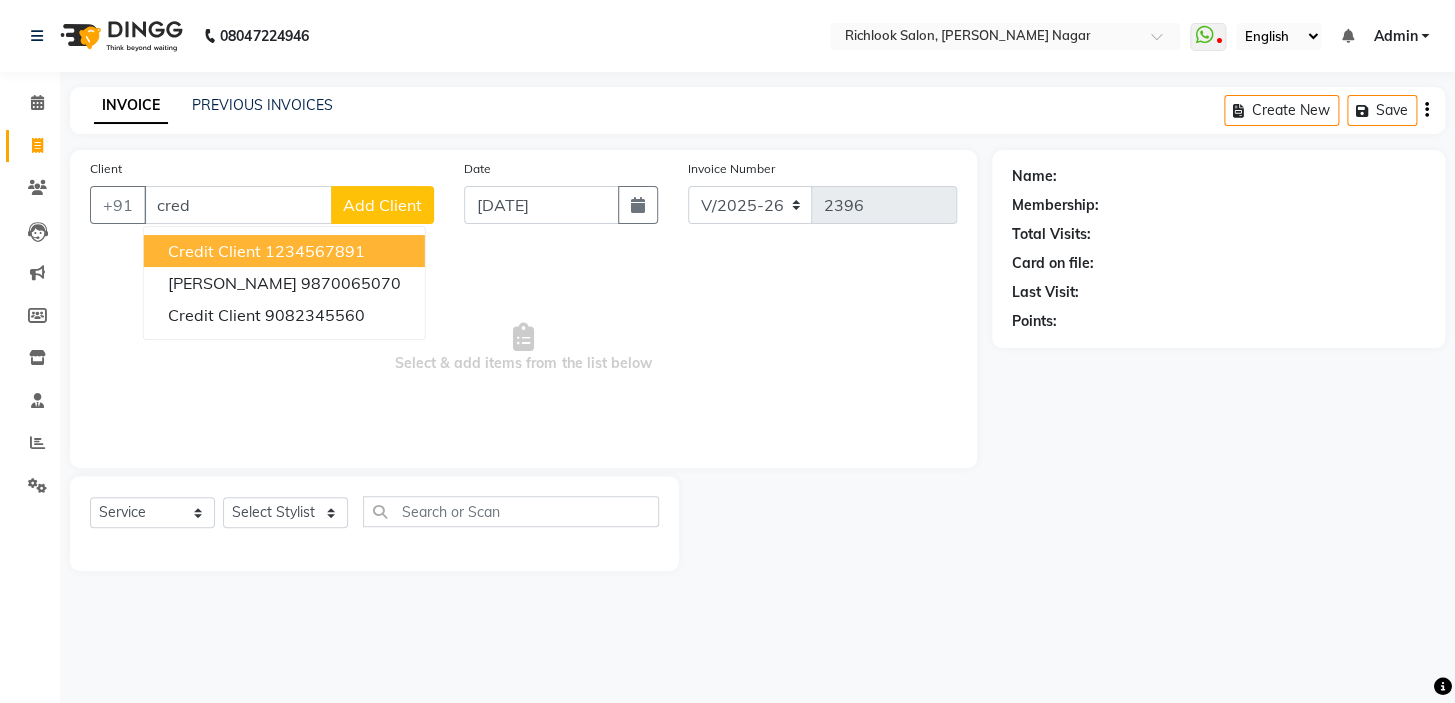 click on "credit client" at bounding box center (214, 251) 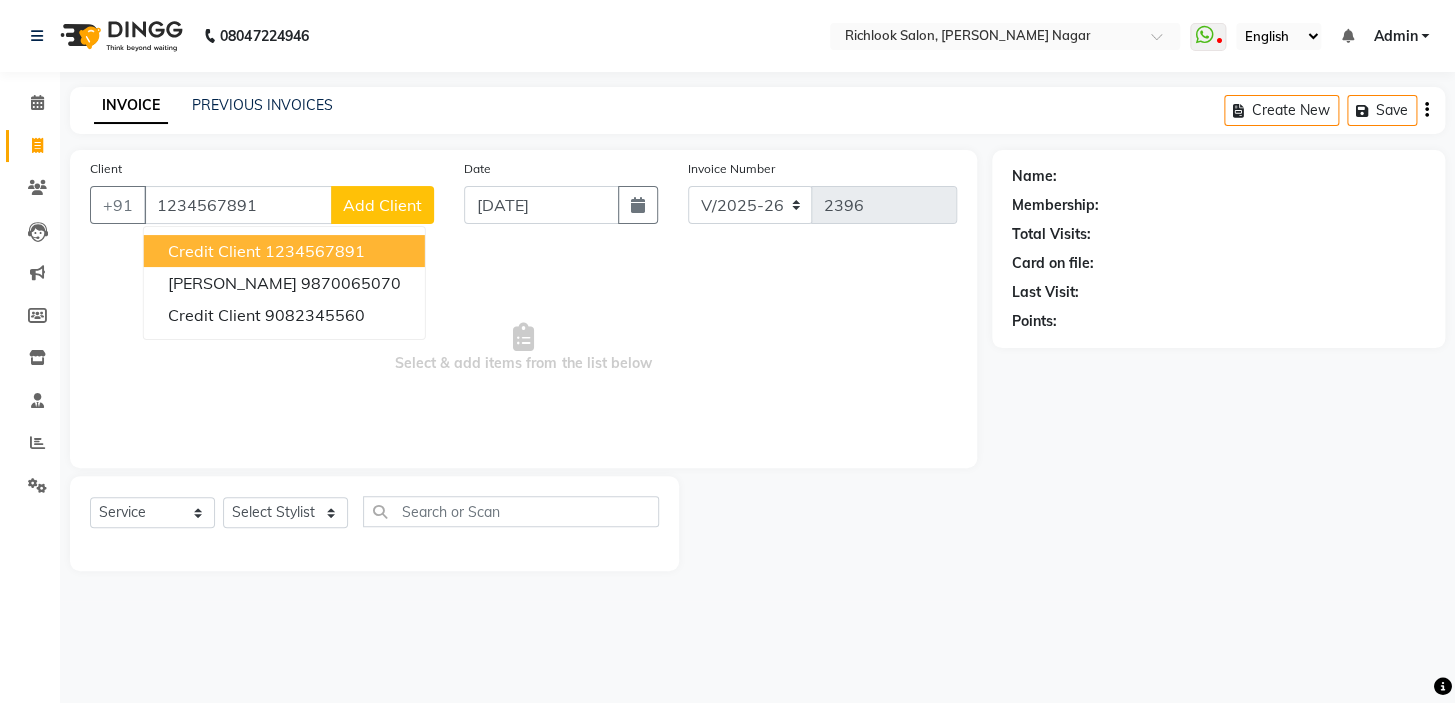 type on "1234567891" 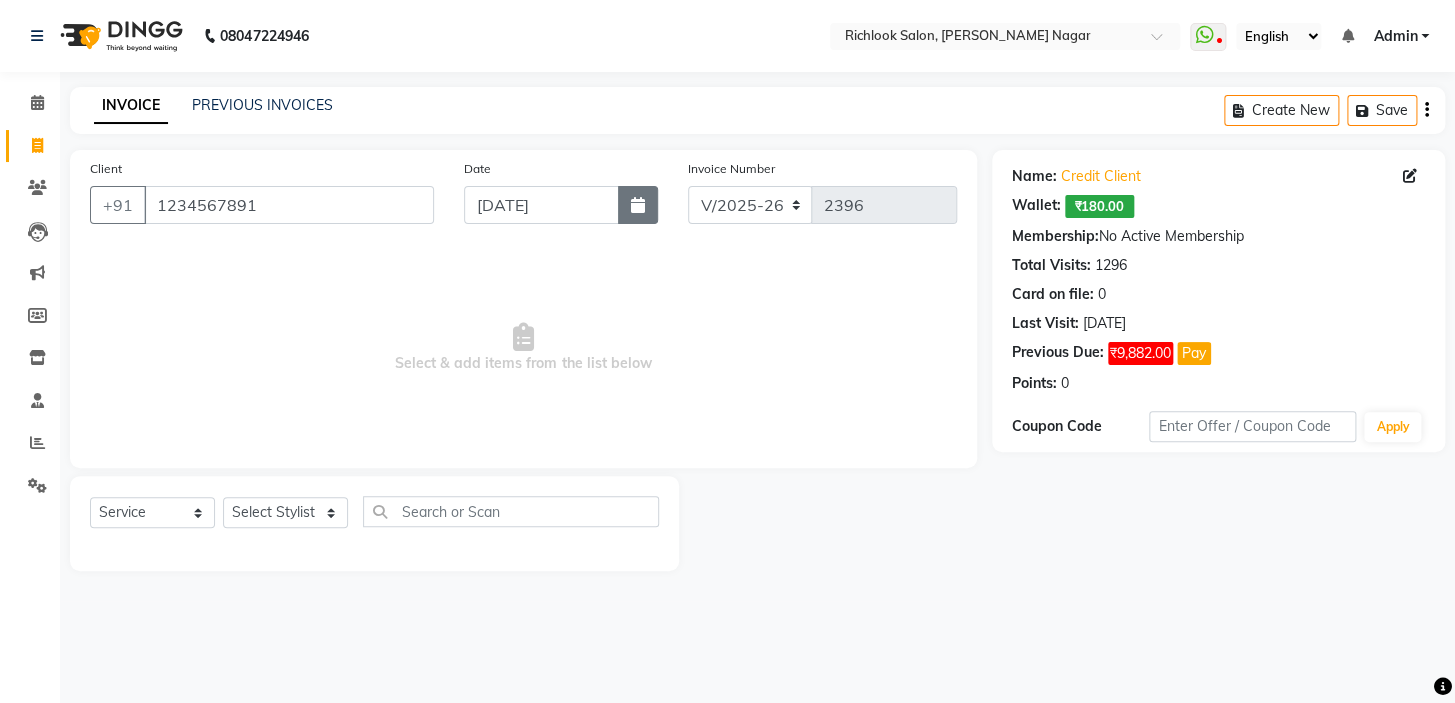 click 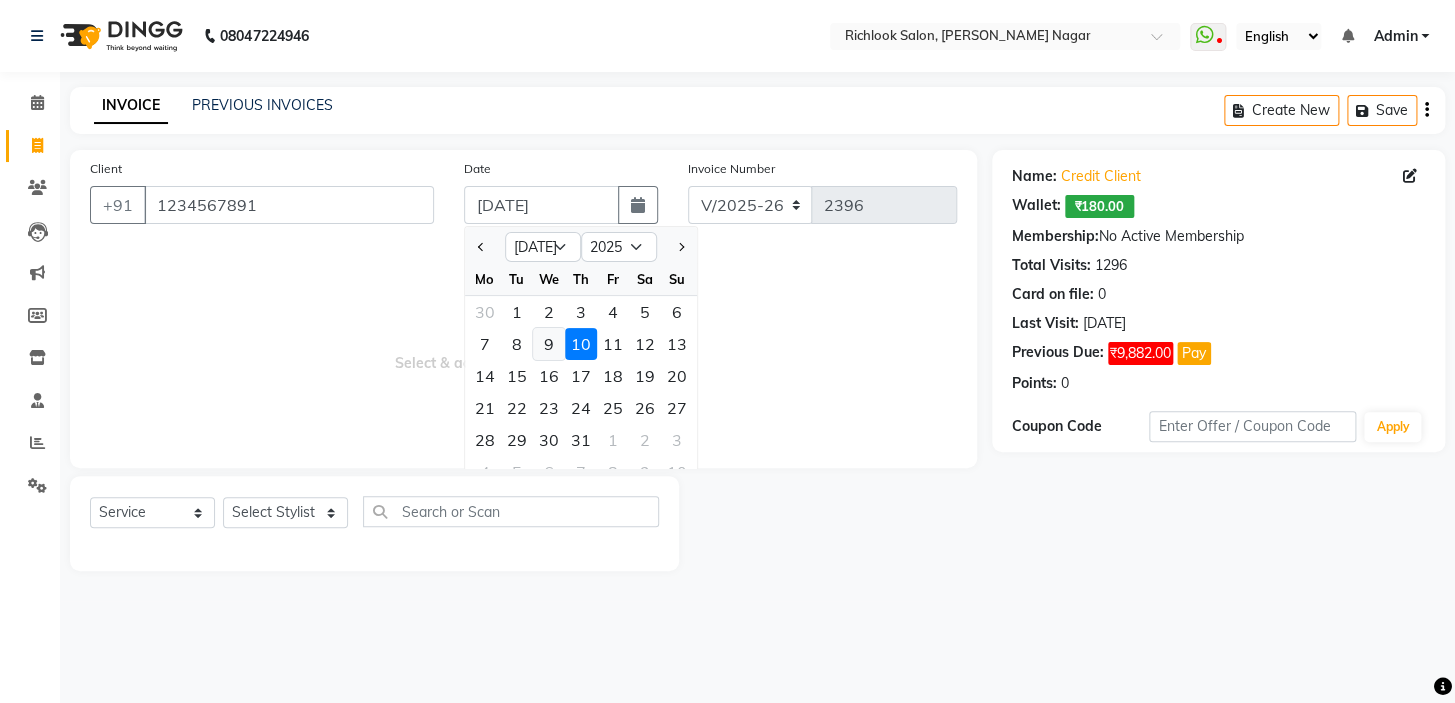 drag, startPoint x: 551, startPoint y: 342, endPoint x: 441, endPoint y: 483, distance: 178.83232 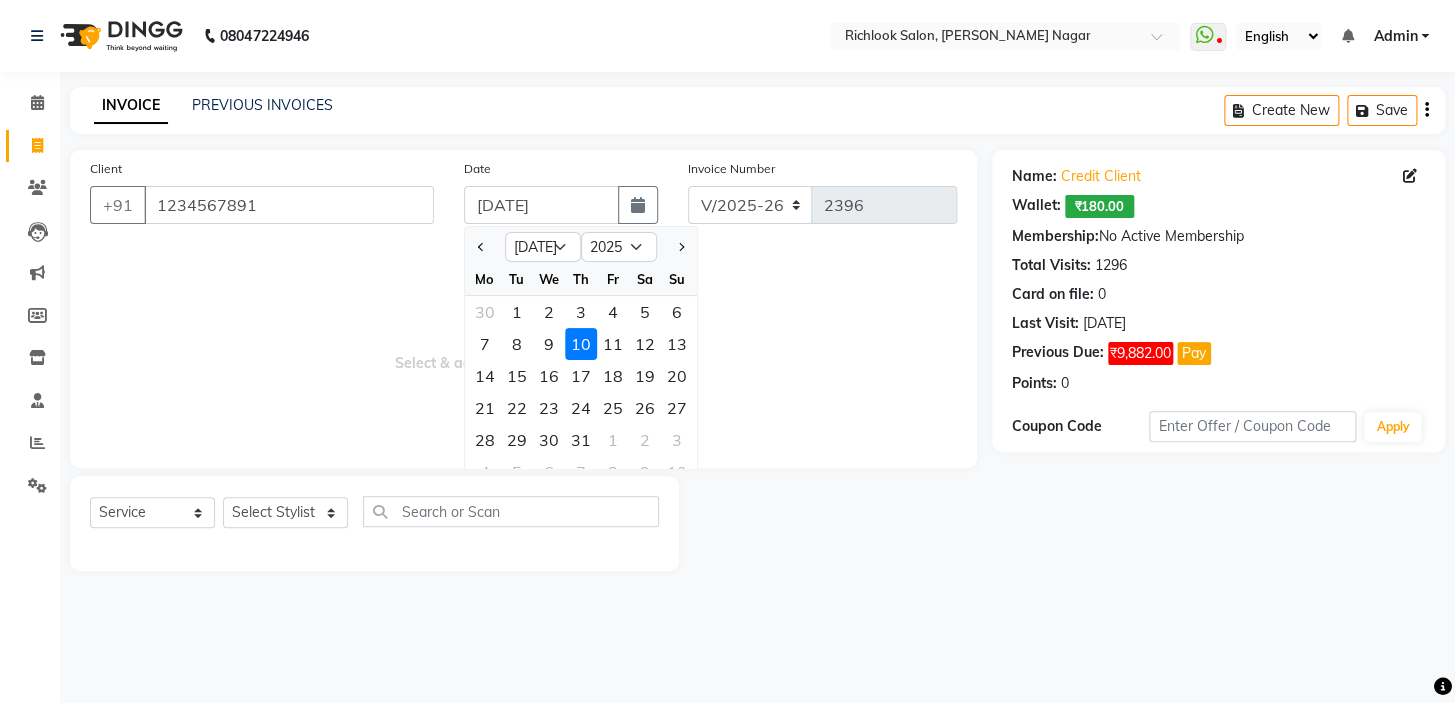 click on "9" 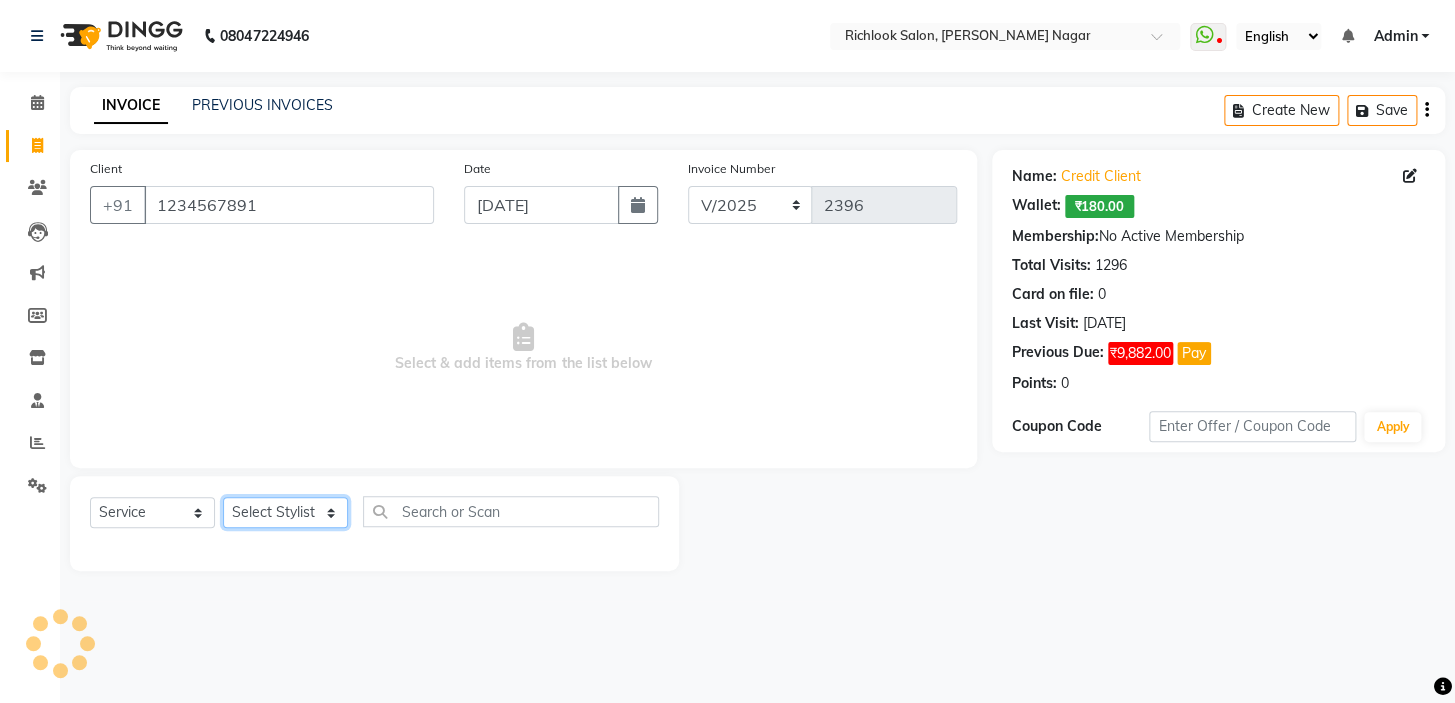 click on "Select Stylist disha [PERSON_NAME] priya santosh  [PERSON_NAME] [PERSON_NAME] [PERSON_NAME]" 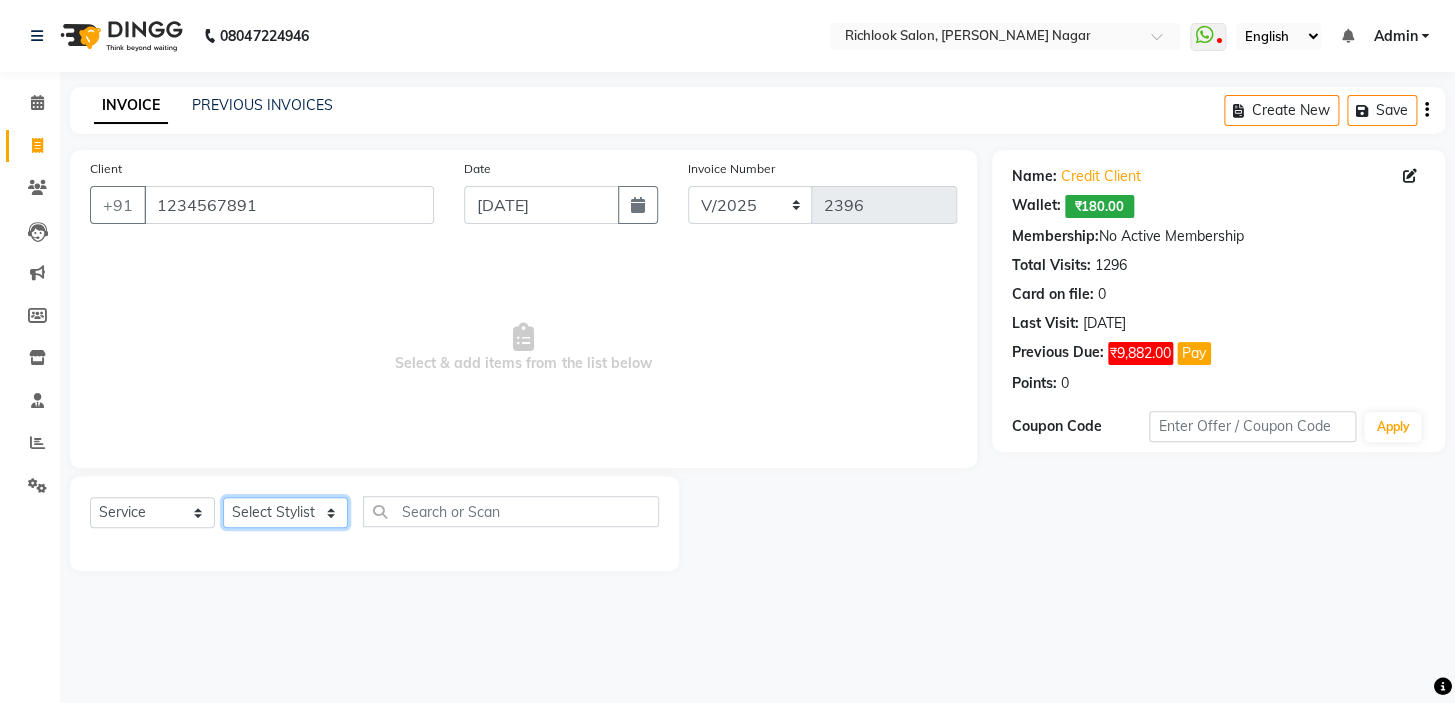 select on "61291" 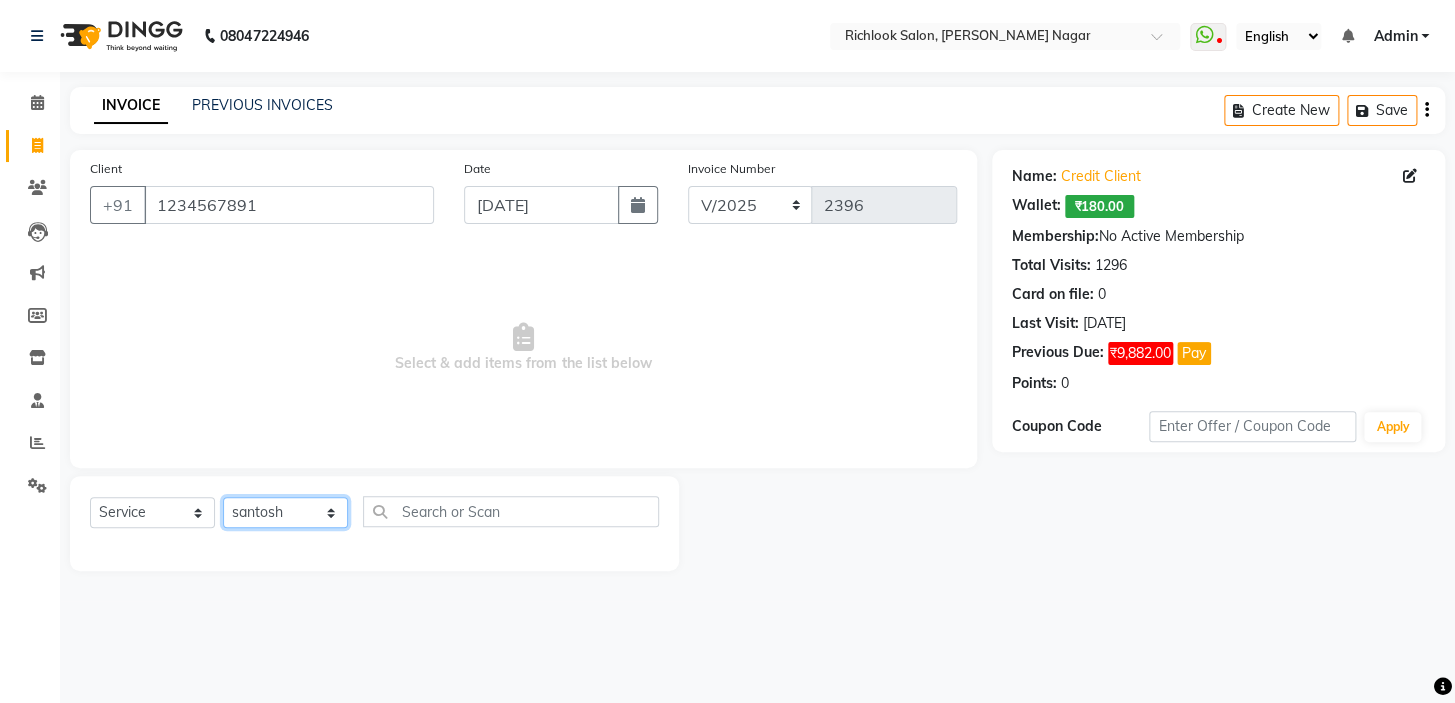click on "Select Stylist disha [PERSON_NAME] priya santosh  [PERSON_NAME] [PERSON_NAME] [PERSON_NAME]" 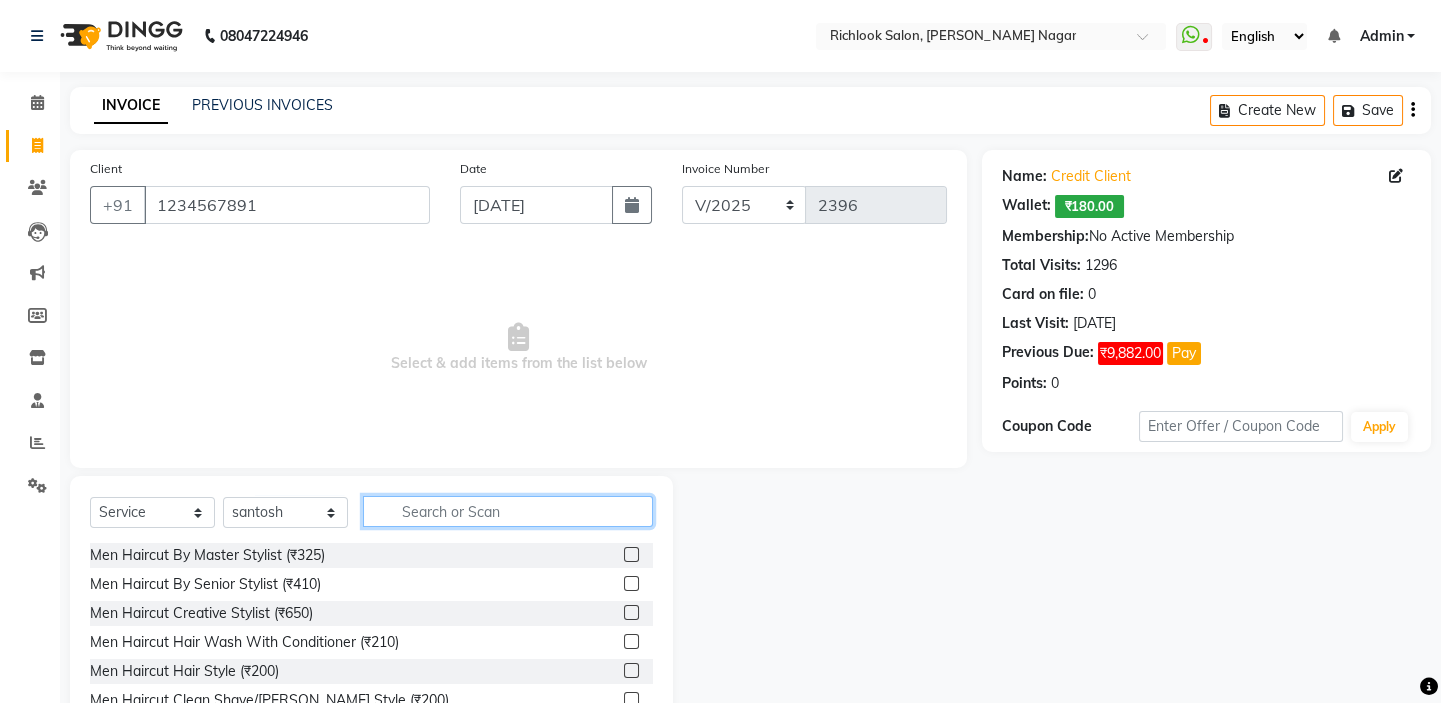 click 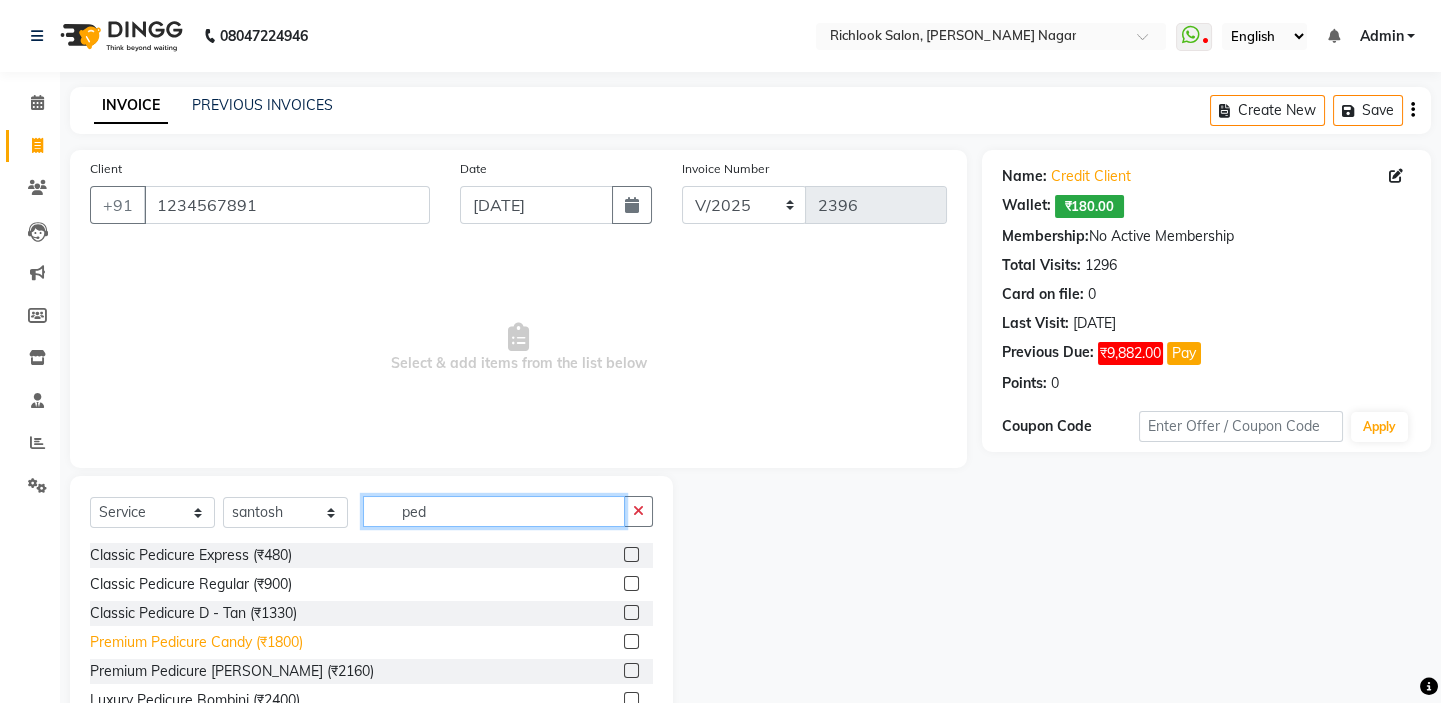 type on "ped" 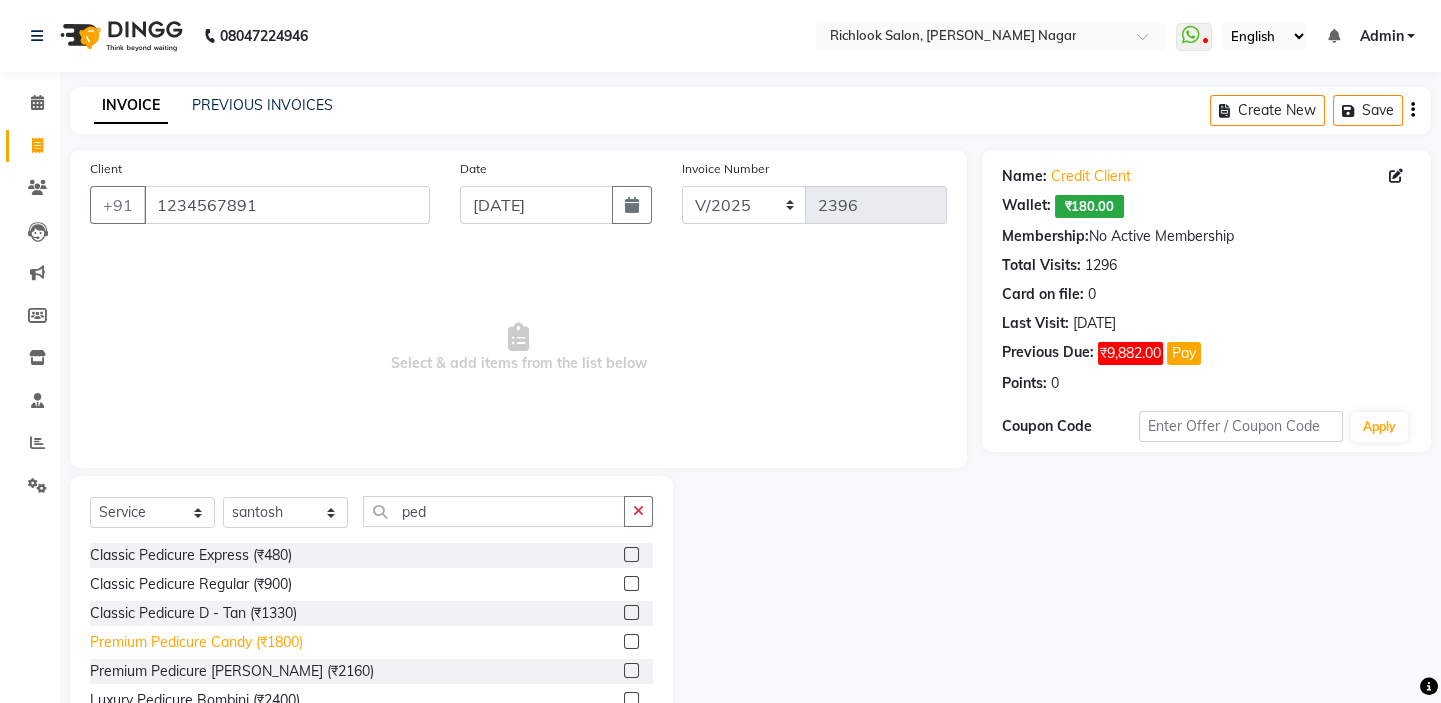 click on "Premium Pedicure Candy (₹1800)" 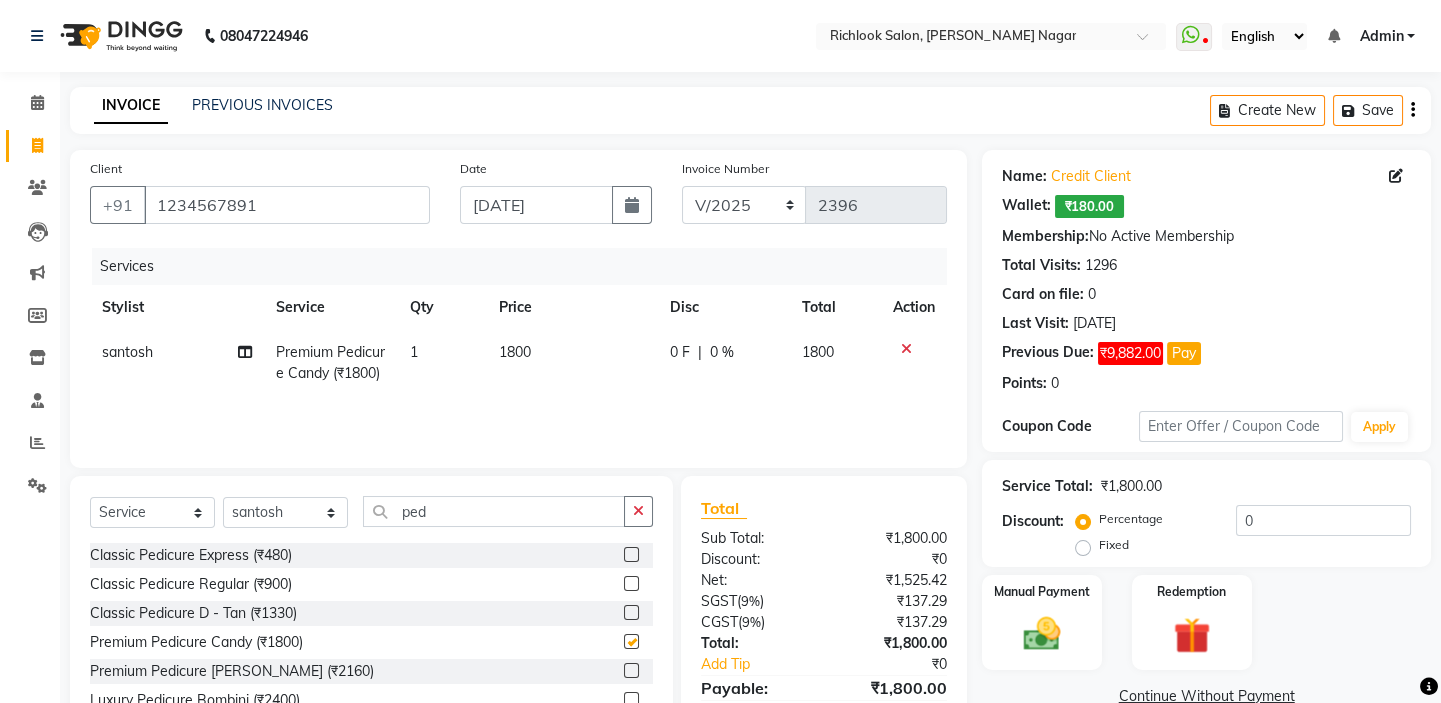 checkbox on "false" 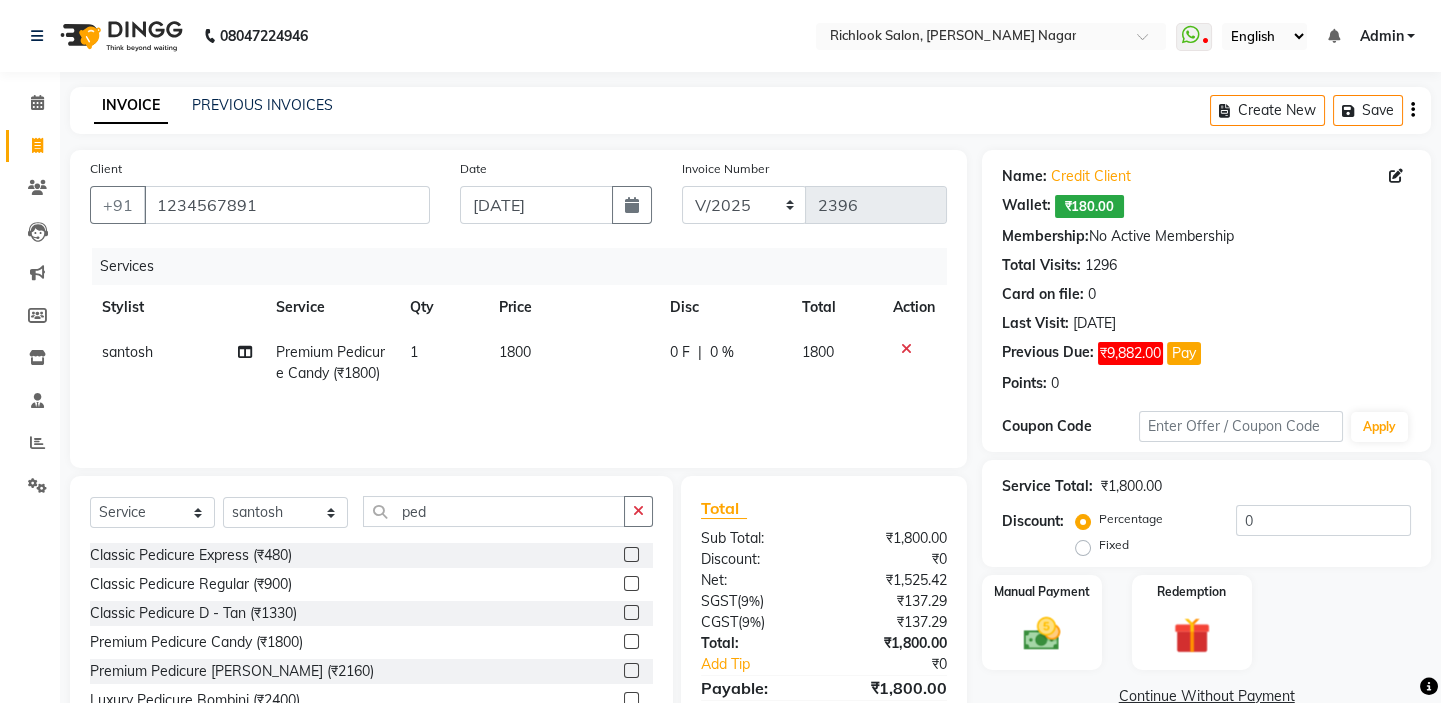 click on "1800" 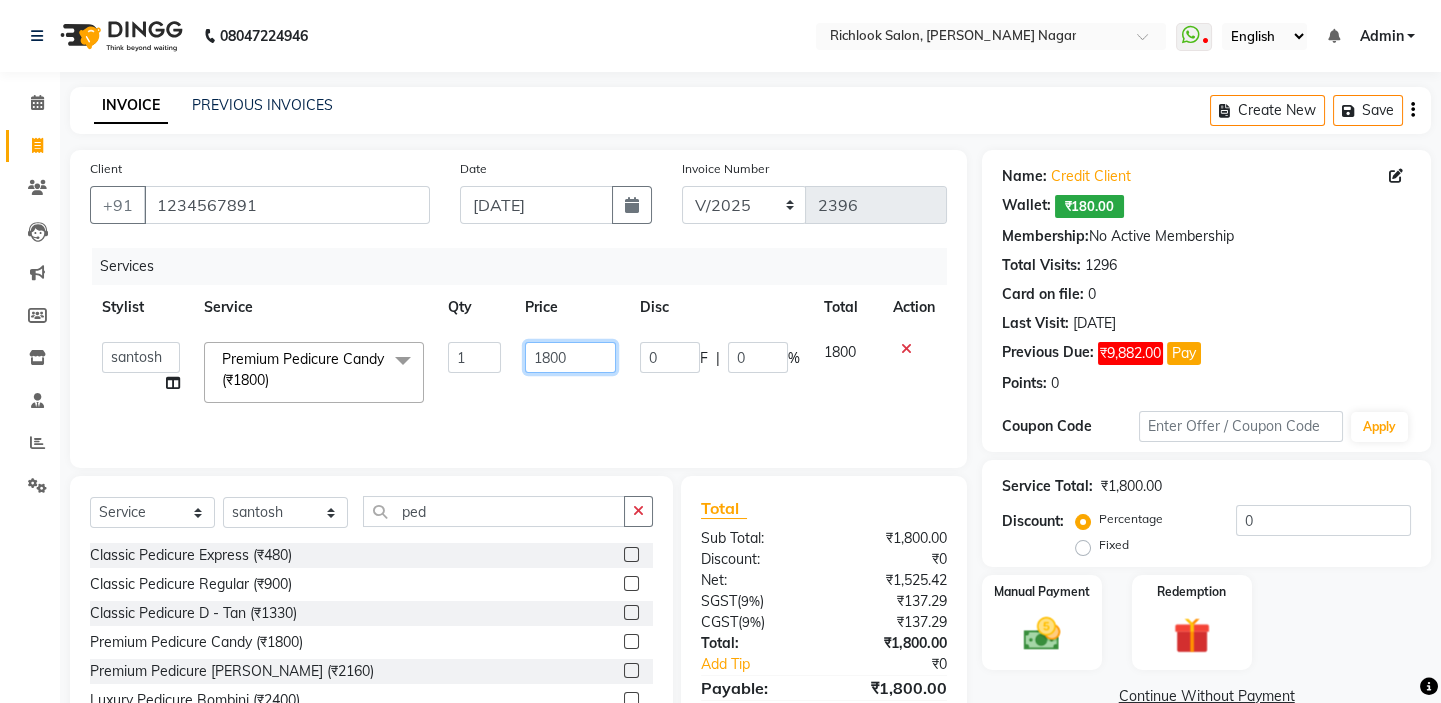 drag, startPoint x: 293, startPoint y: 321, endPoint x: 270, endPoint y: 320, distance: 23.021729 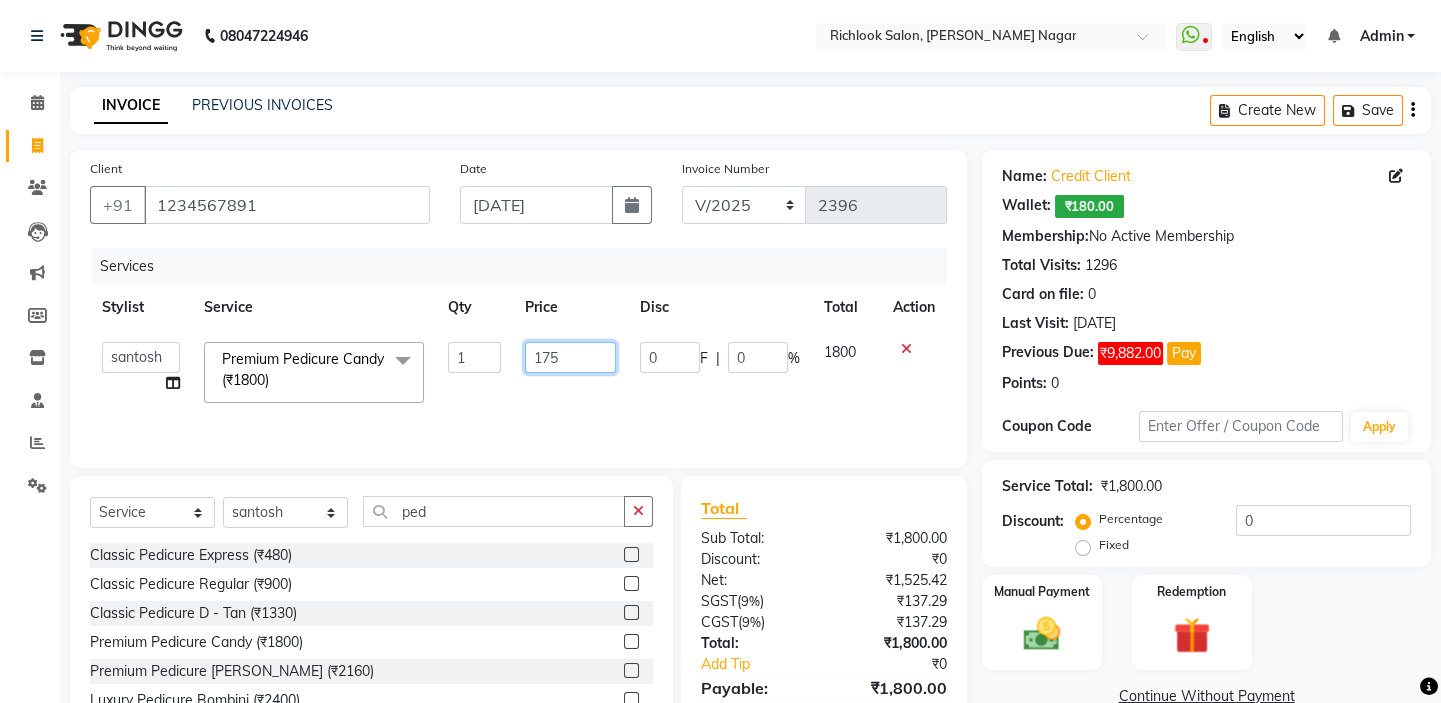 type on "1750" 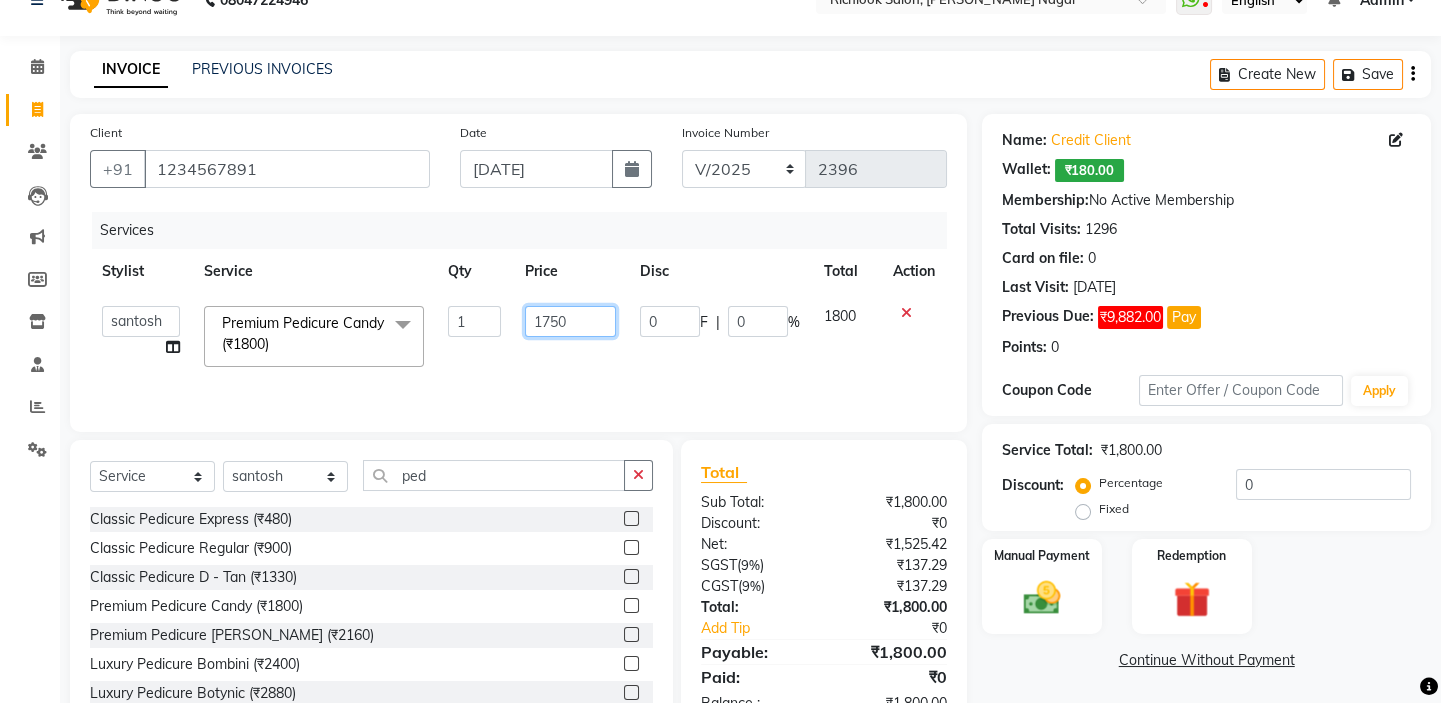 scroll, scrollTop: 99, scrollLeft: 0, axis: vertical 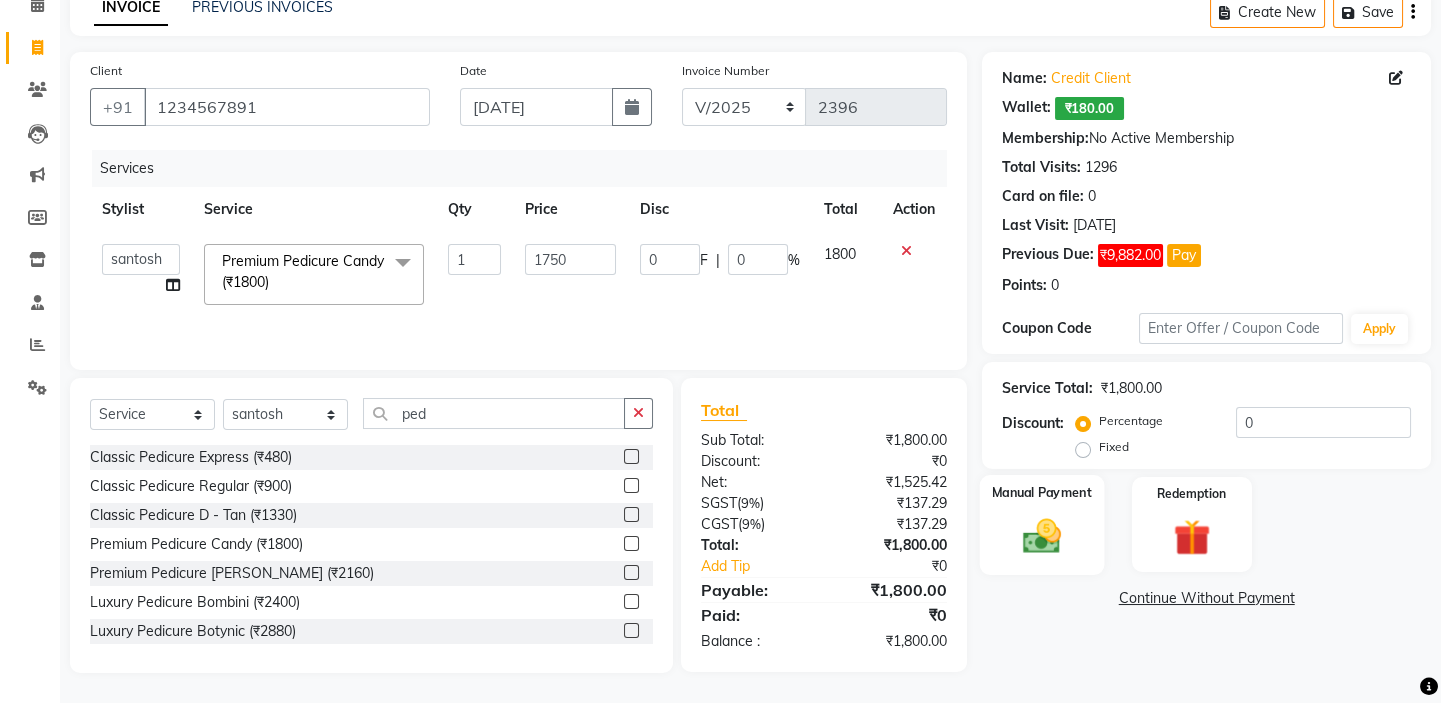 click 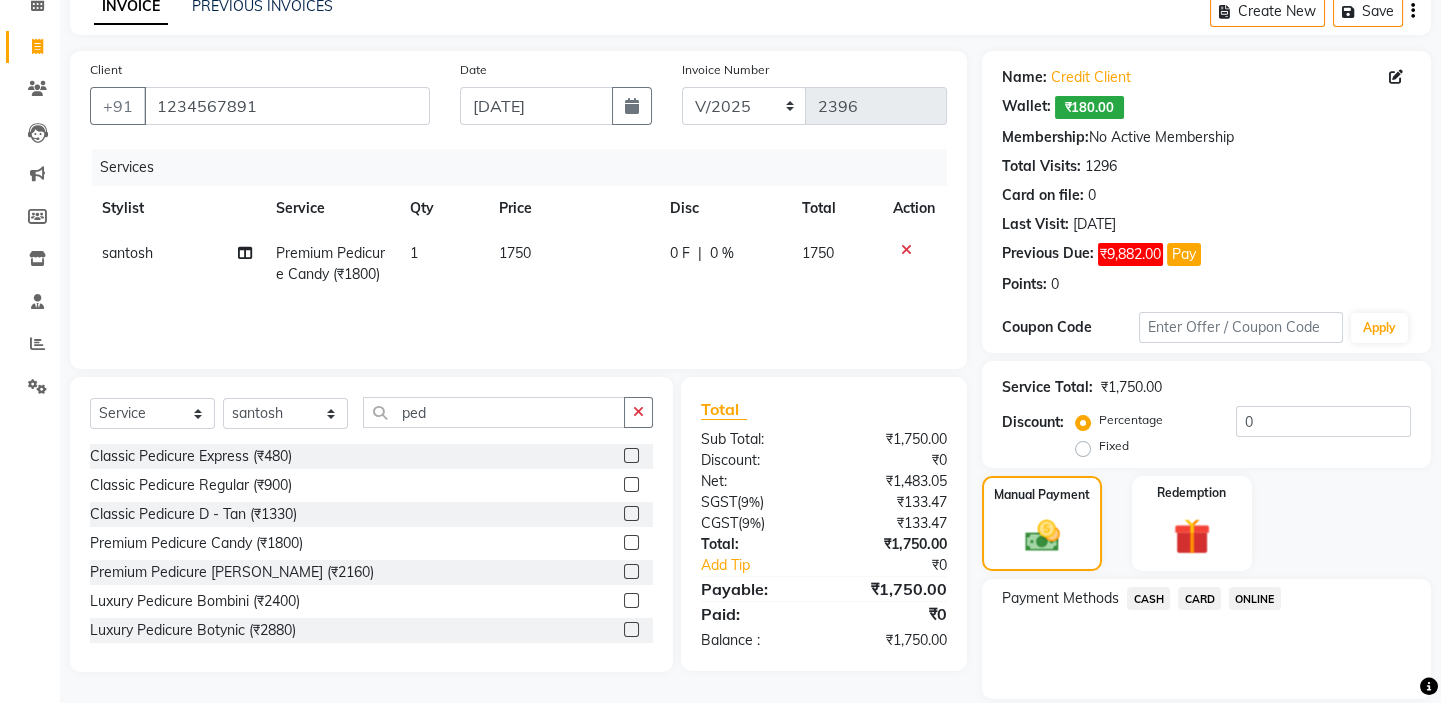 click on "CARD" 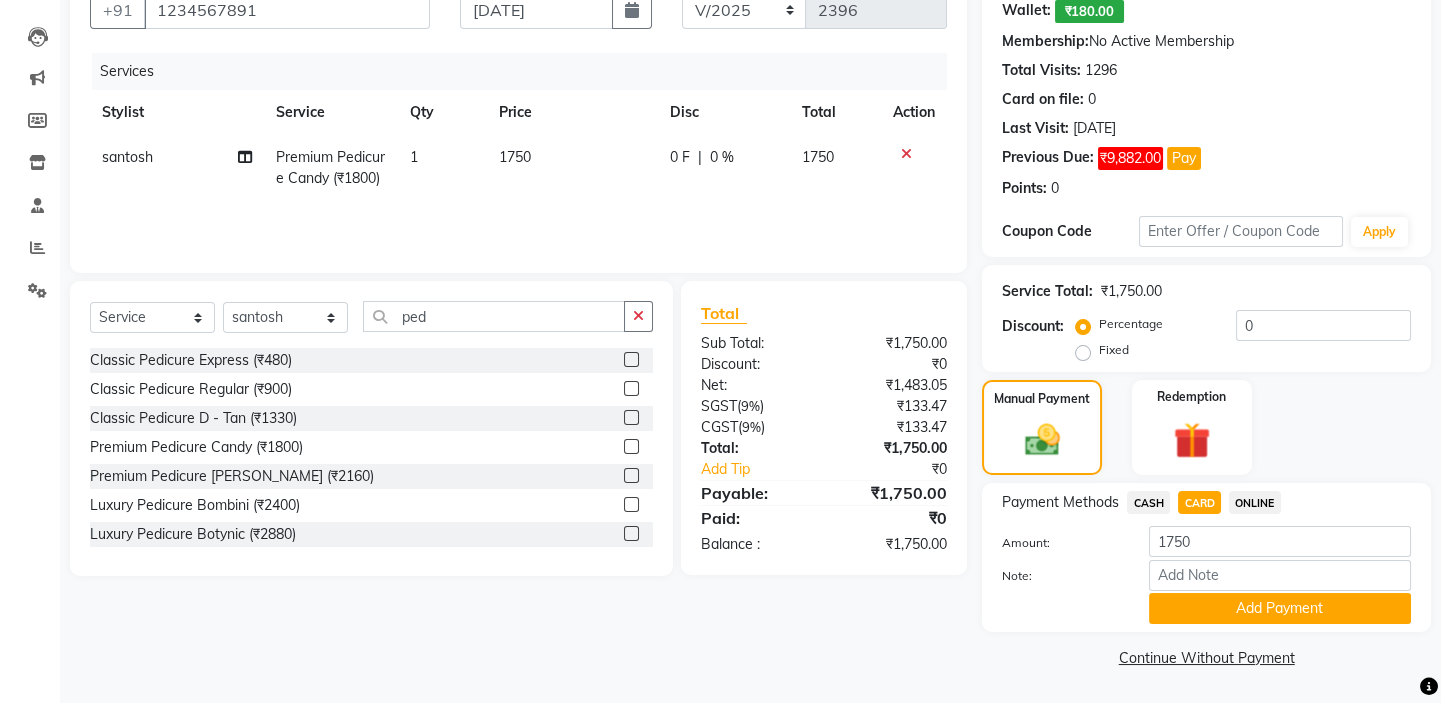 click on "Add Payment" 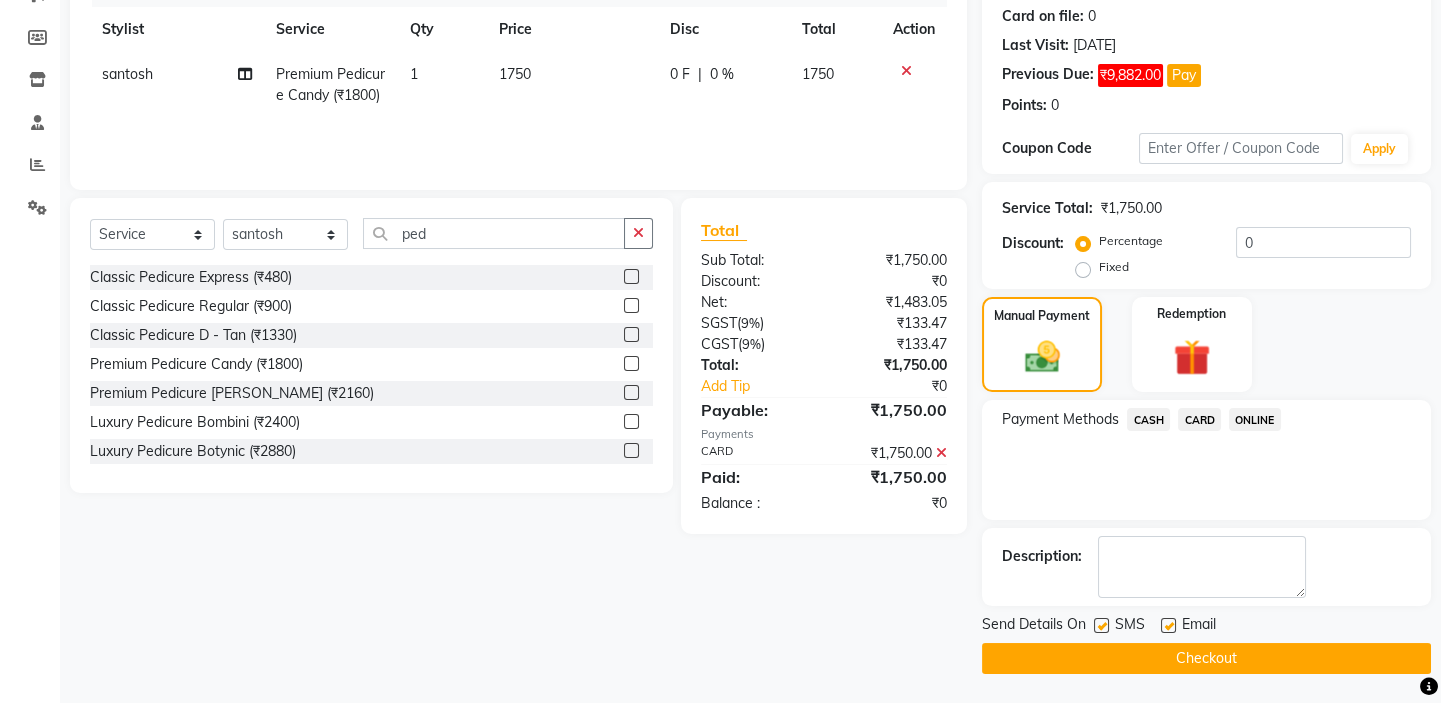 scroll, scrollTop: 279, scrollLeft: 0, axis: vertical 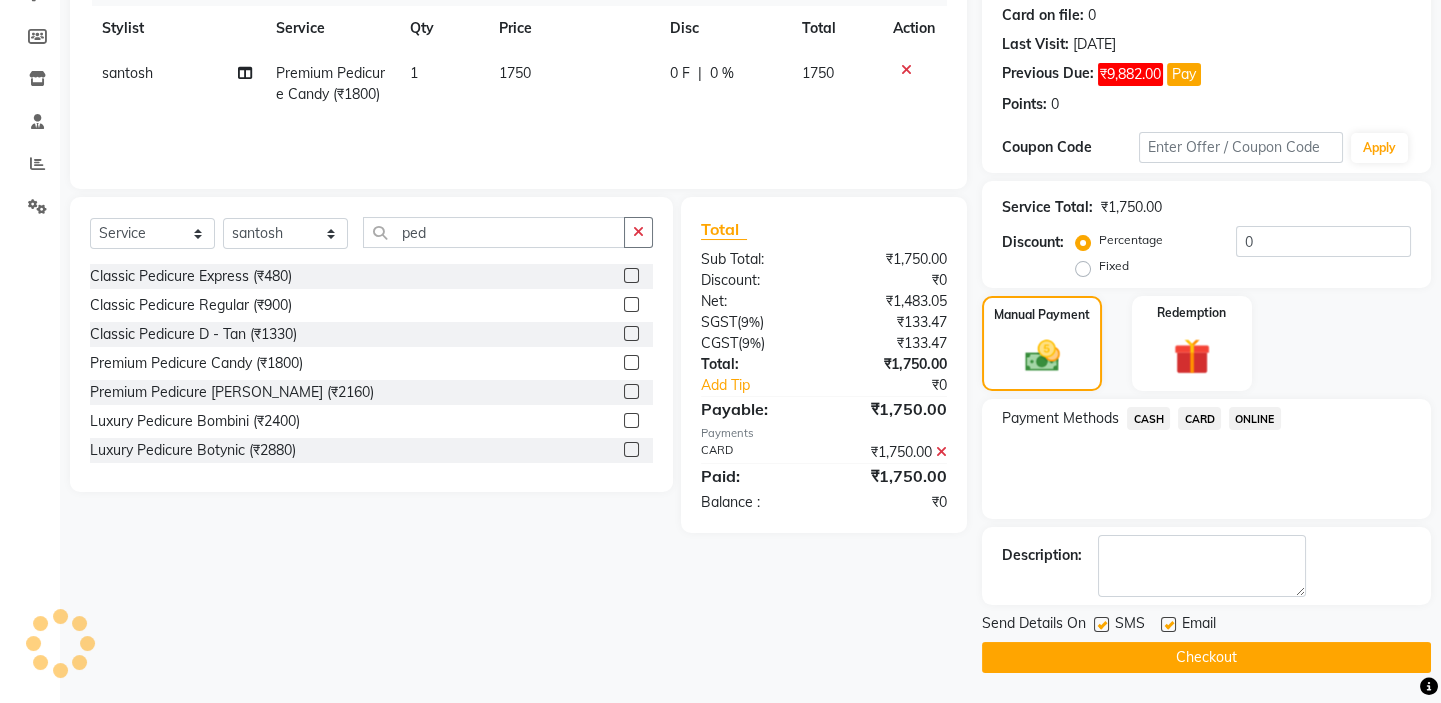 click on "Checkout" 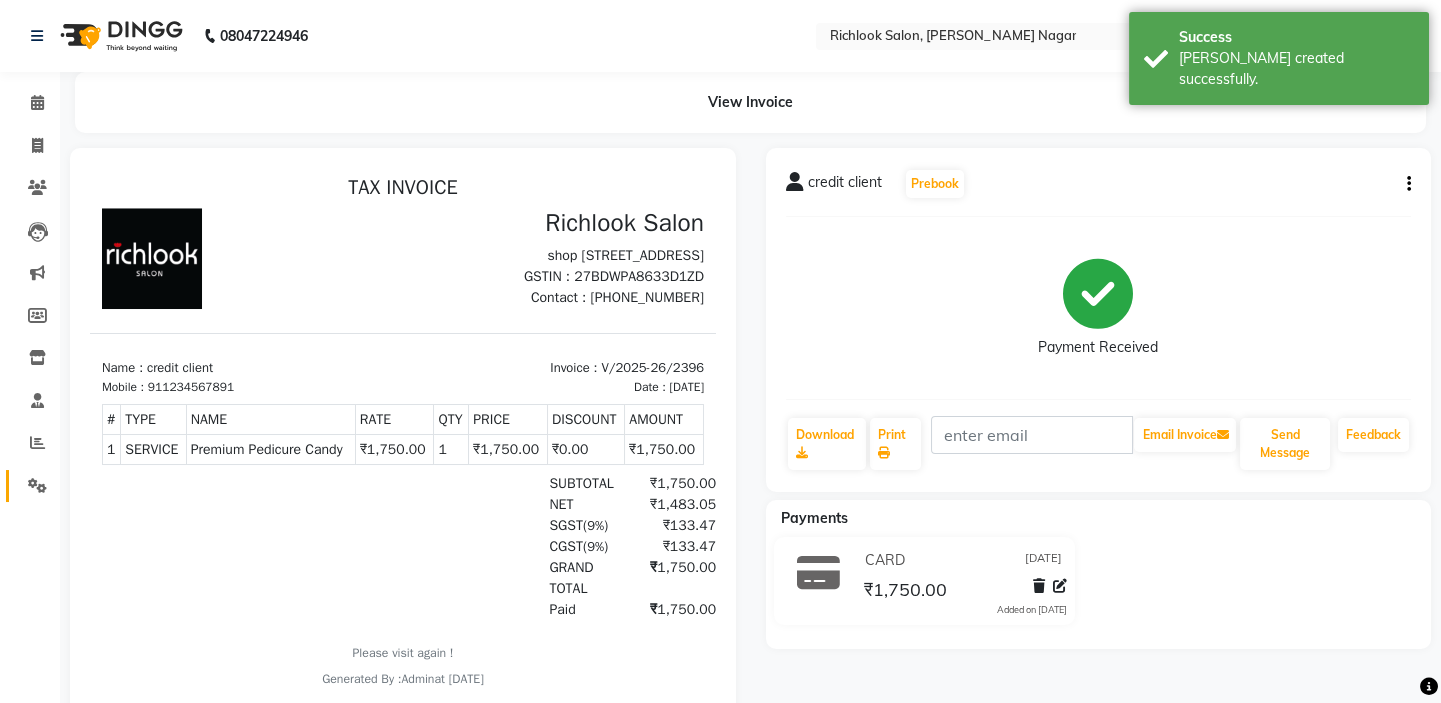 scroll, scrollTop: 0, scrollLeft: 0, axis: both 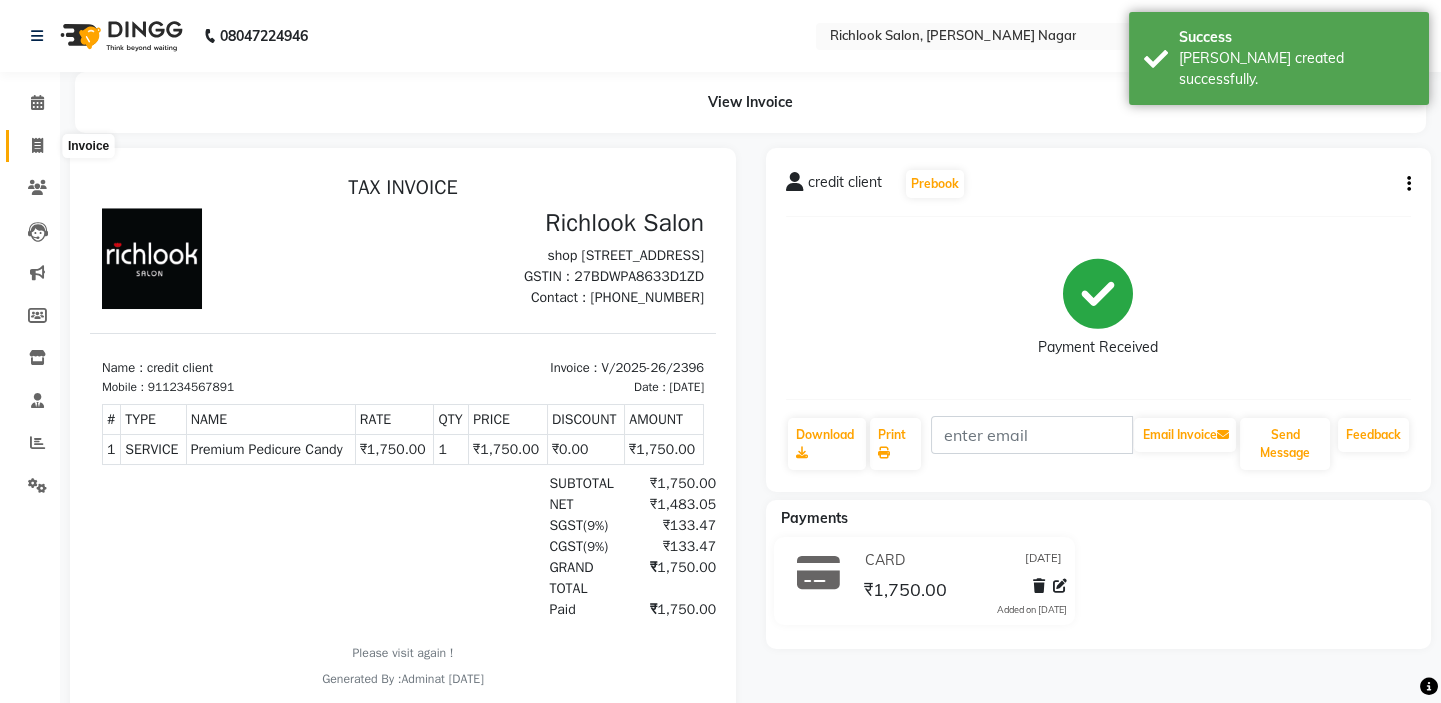 click 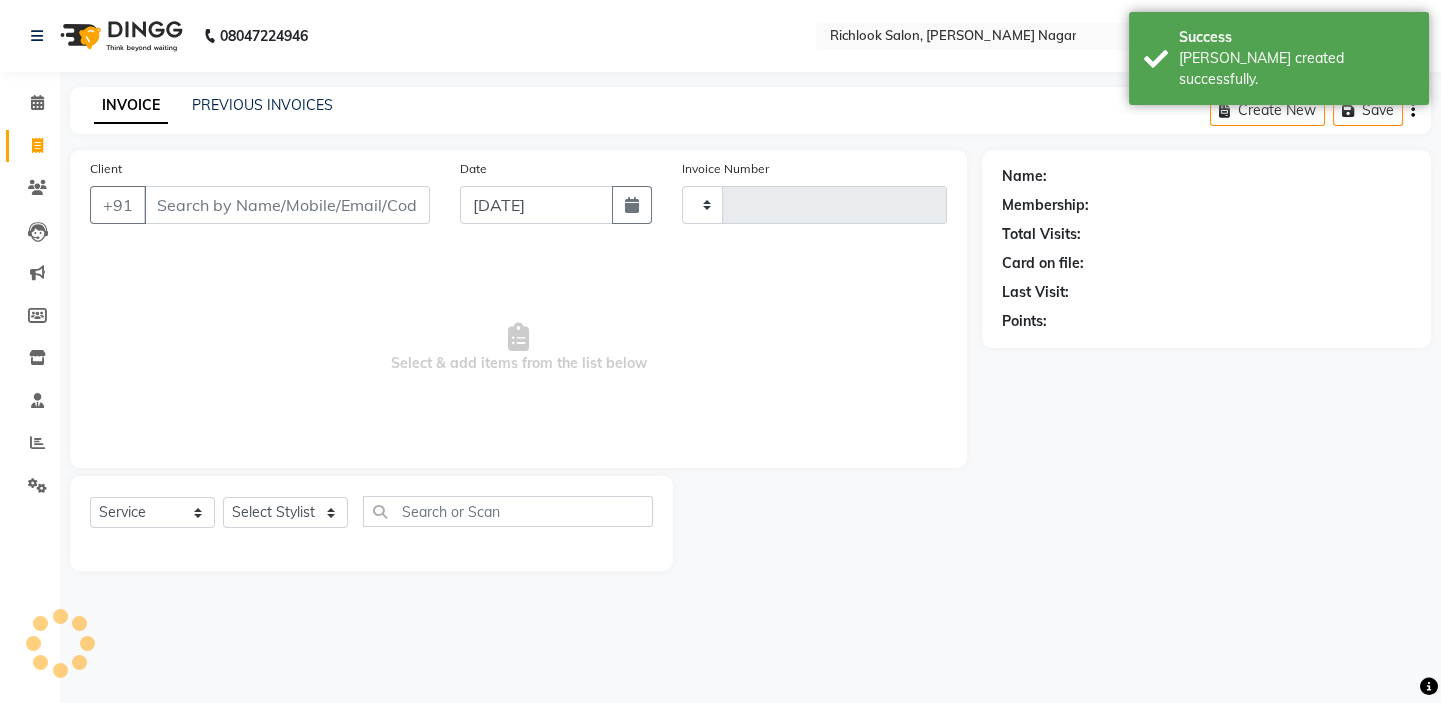 type on "2397" 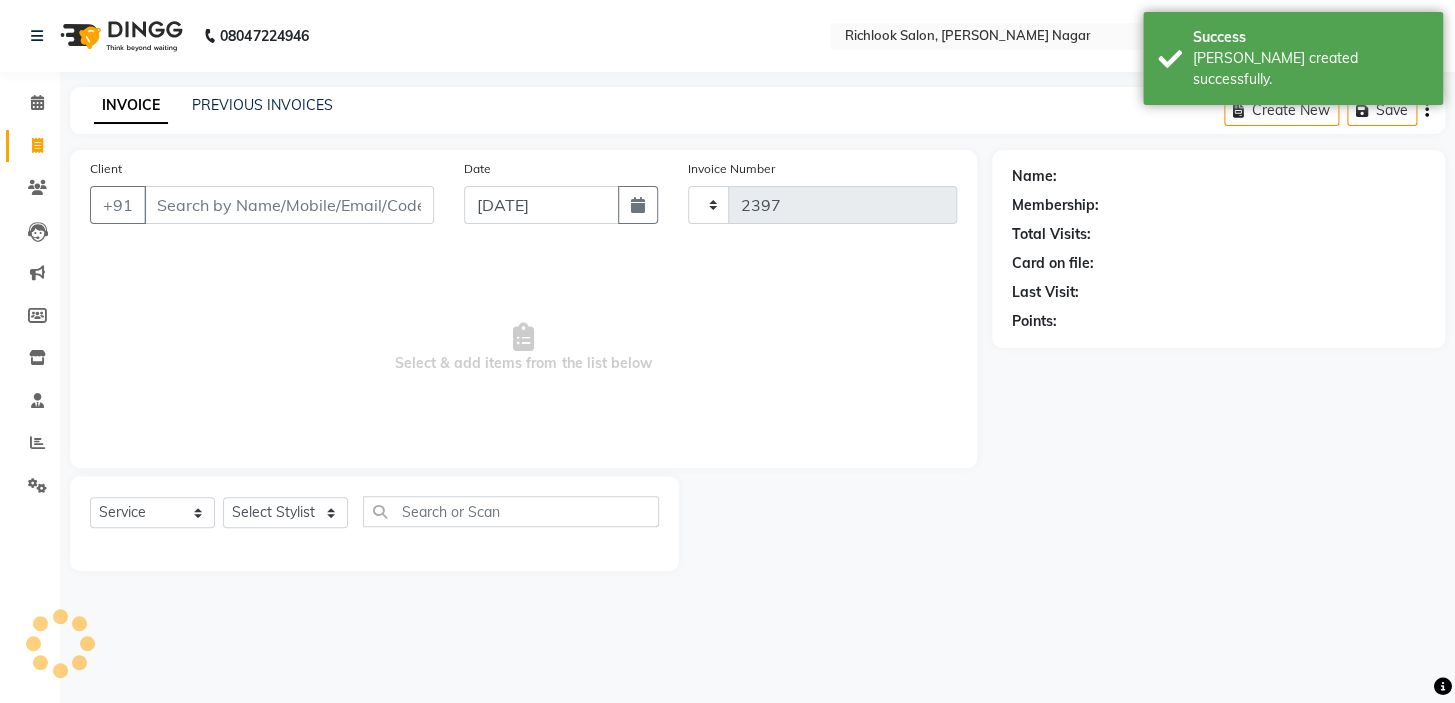 select on "6917" 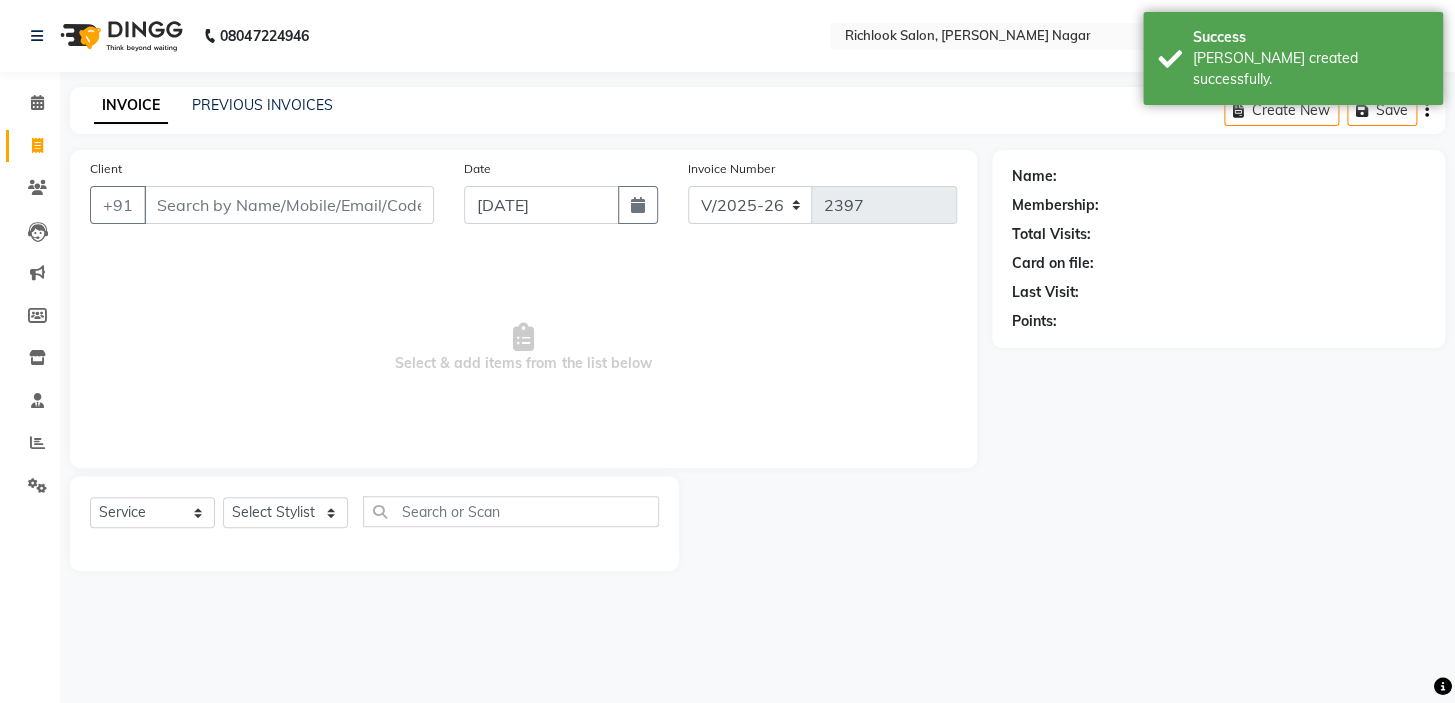 click on "Client" at bounding box center (289, 205) 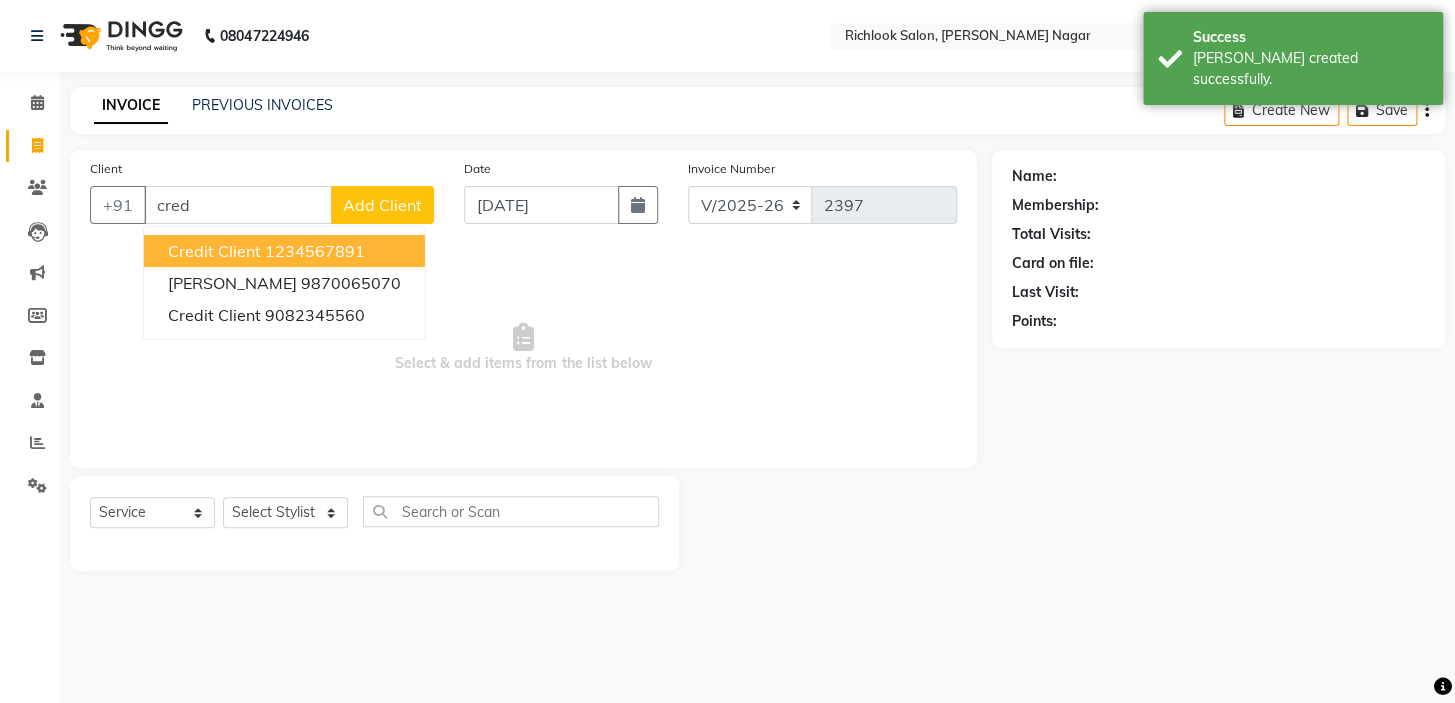 click on "credit client" at bounding box center (214, 251) 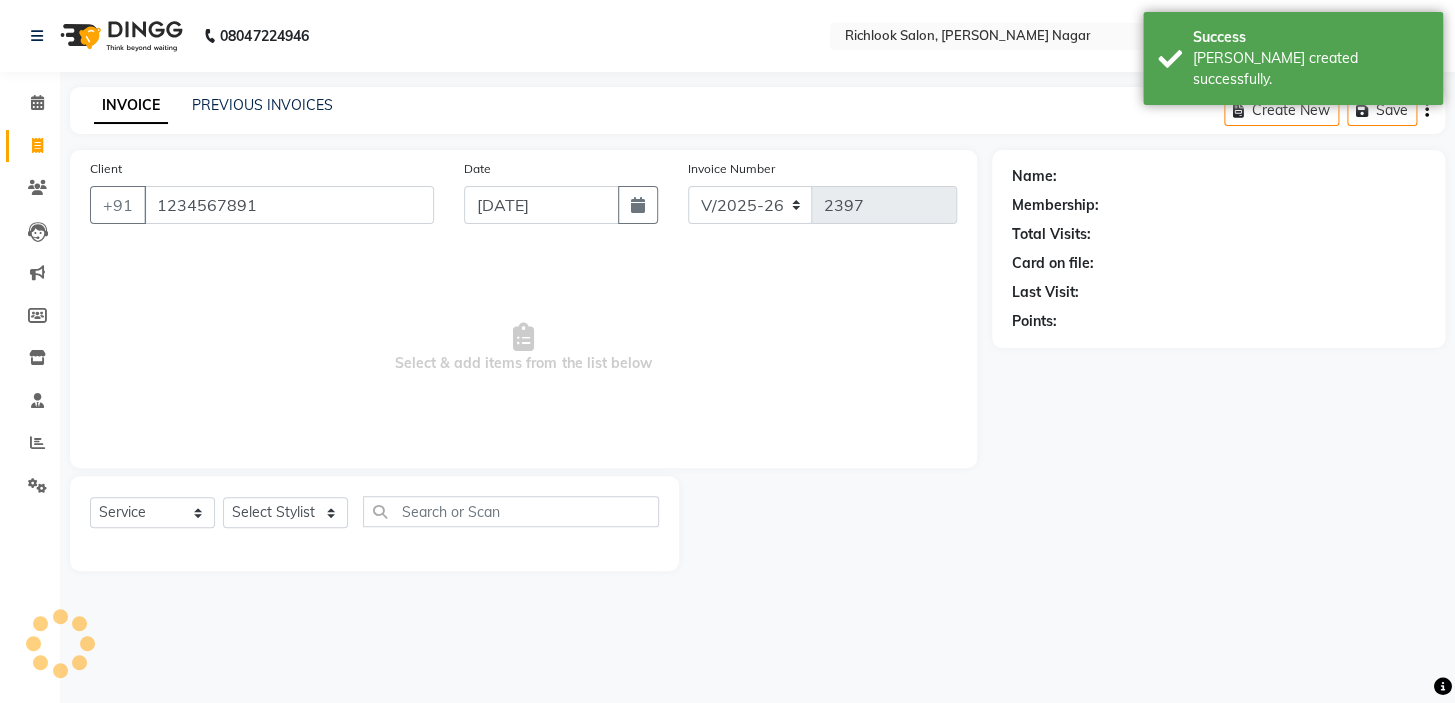 type on "1234567891" 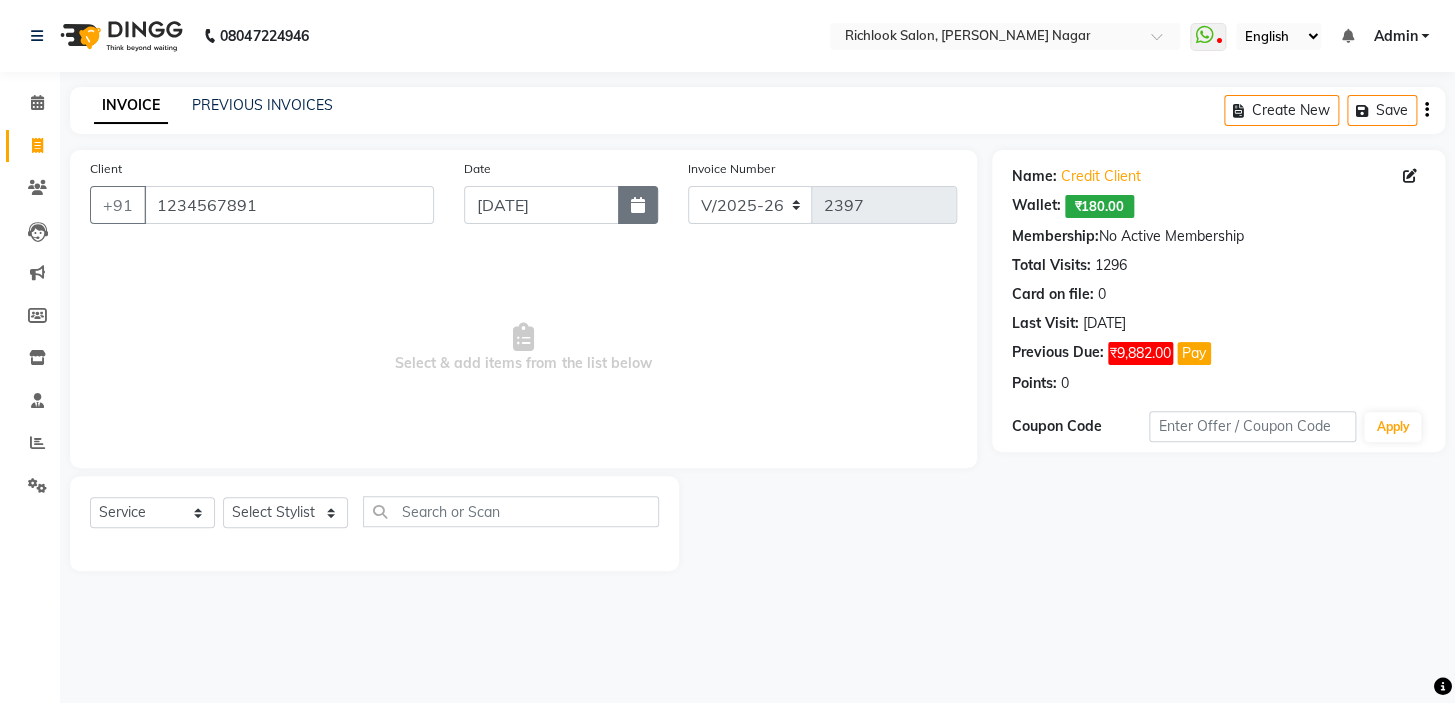 click 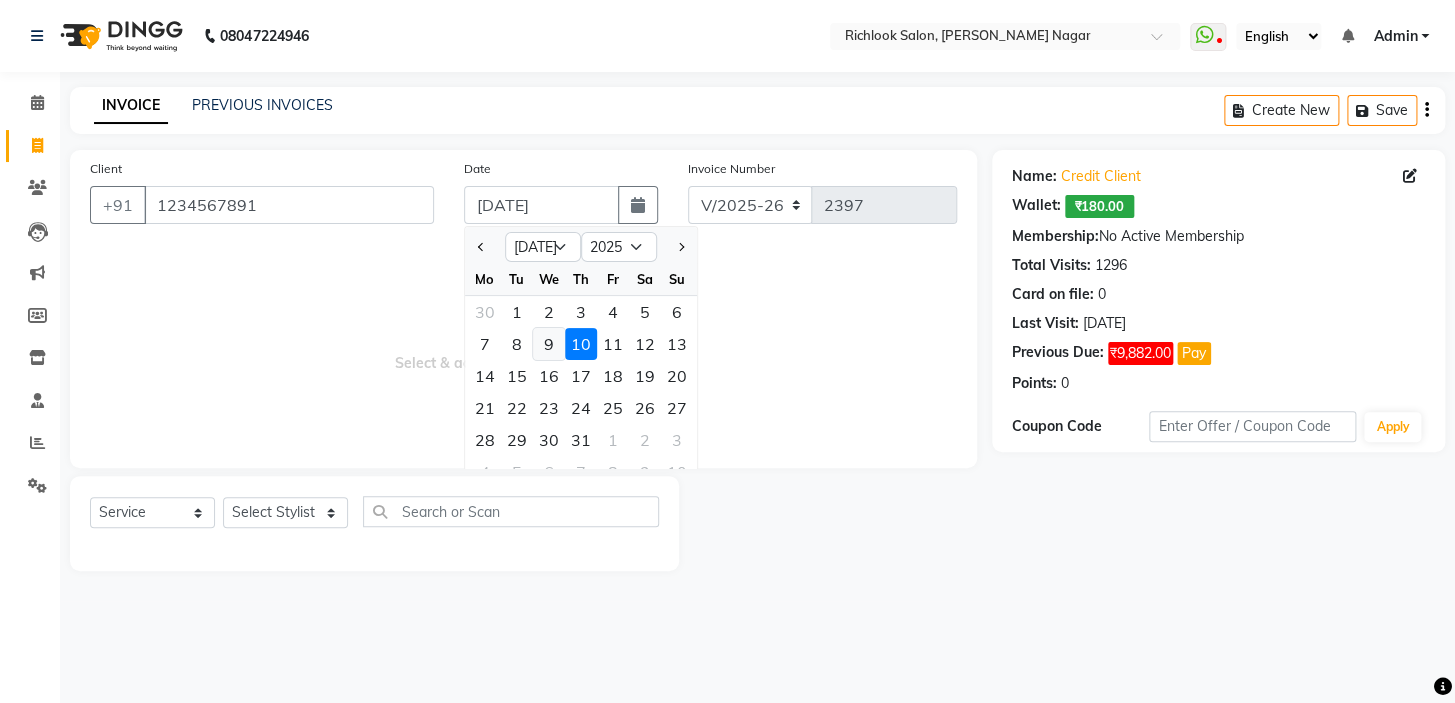 click on "9" 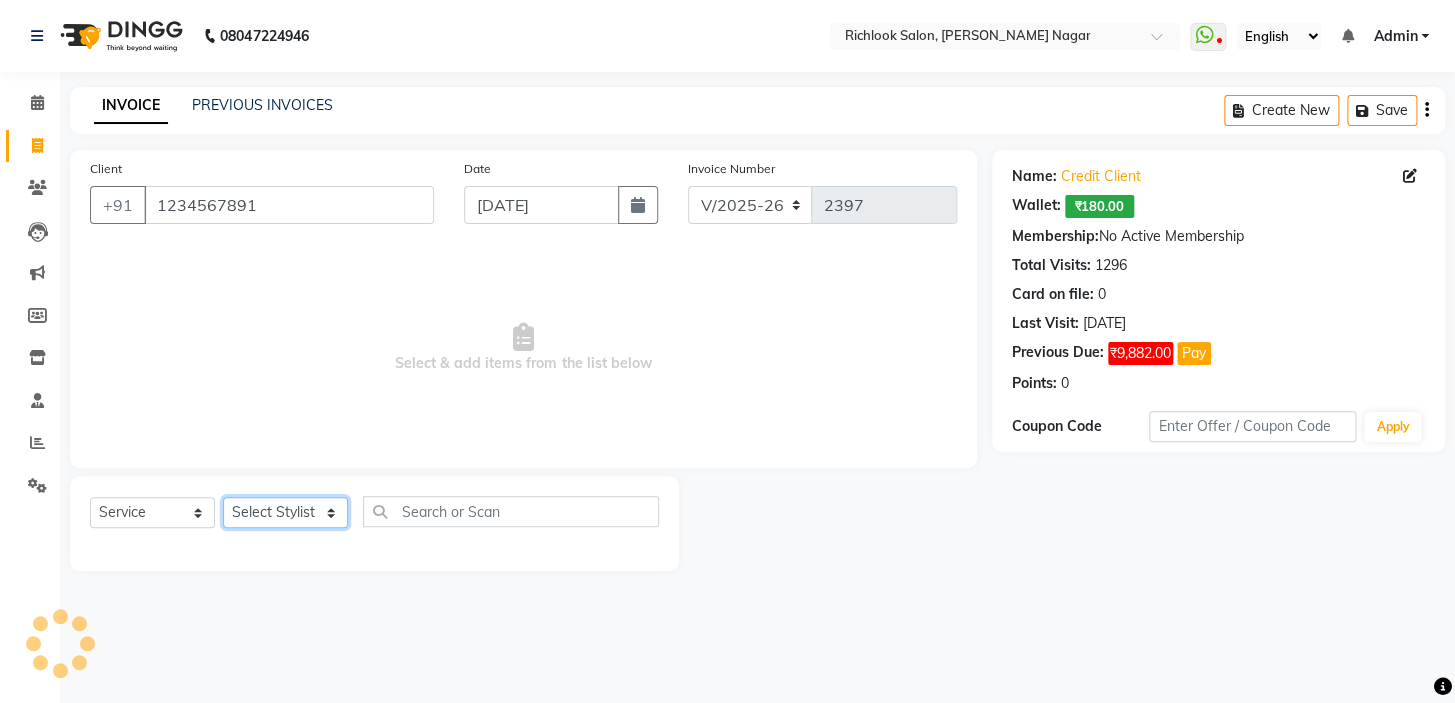 drag, startPoint x: 267, startPoint y: 516, endPoint x: 299, endPoint y: 523, distance: 32.75668 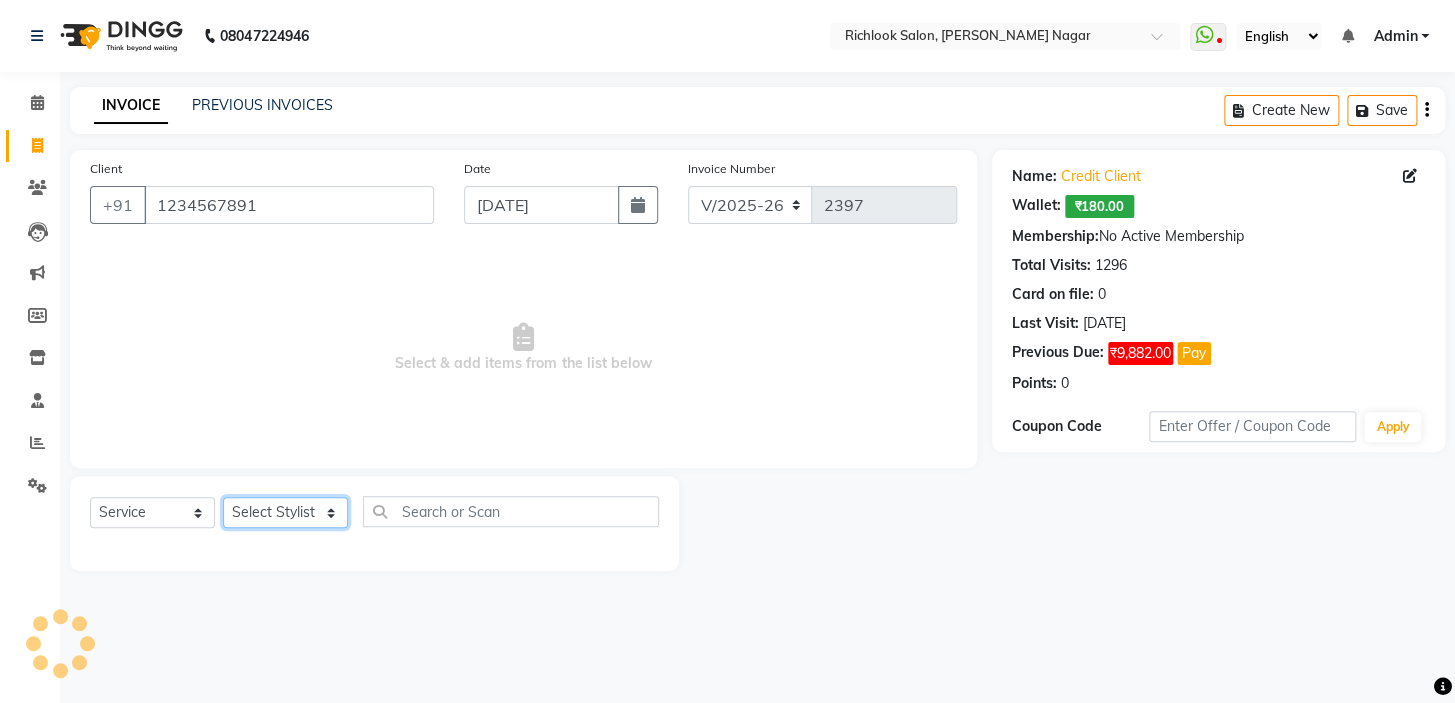 click on "Select Stylist disha [PERSON_NAME] priya santosh  [PERSON_NAME] [PERSON_NAME] [PERSON_NAME]" 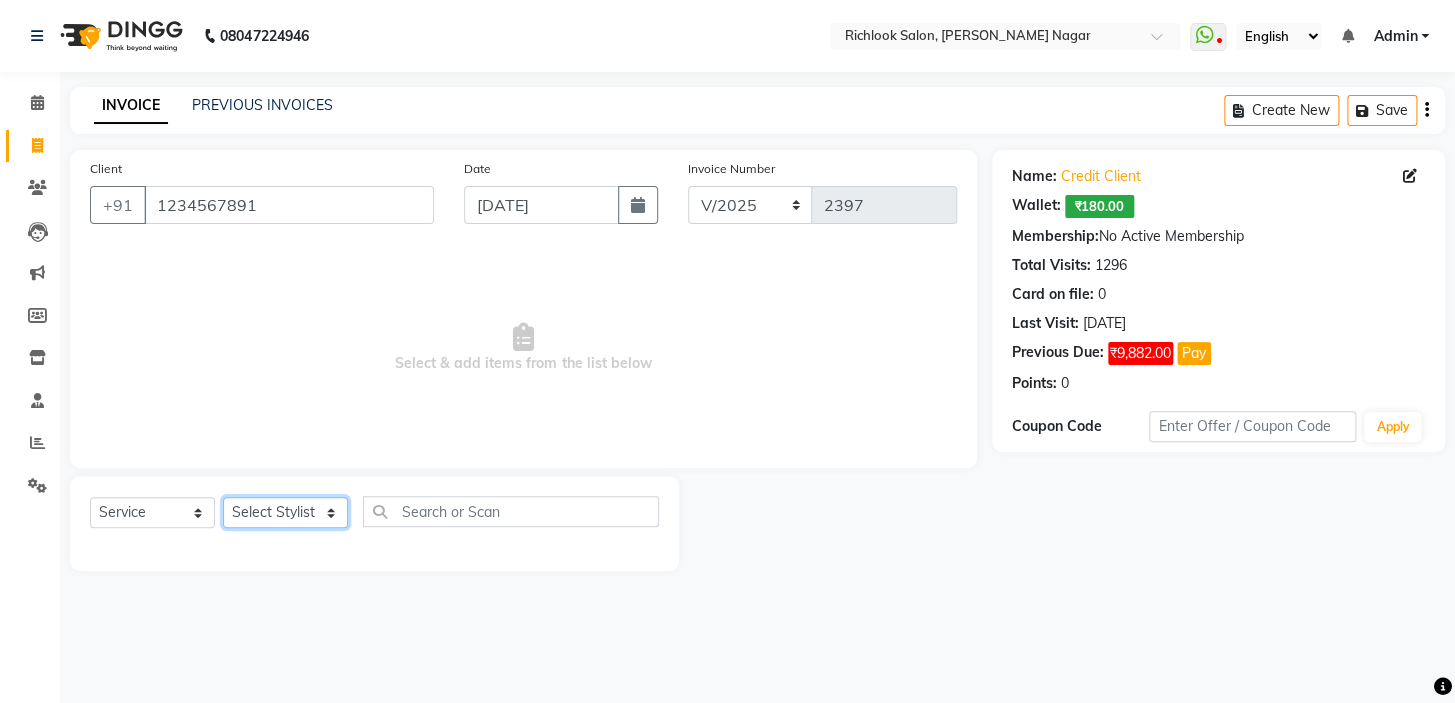 select on "61291" 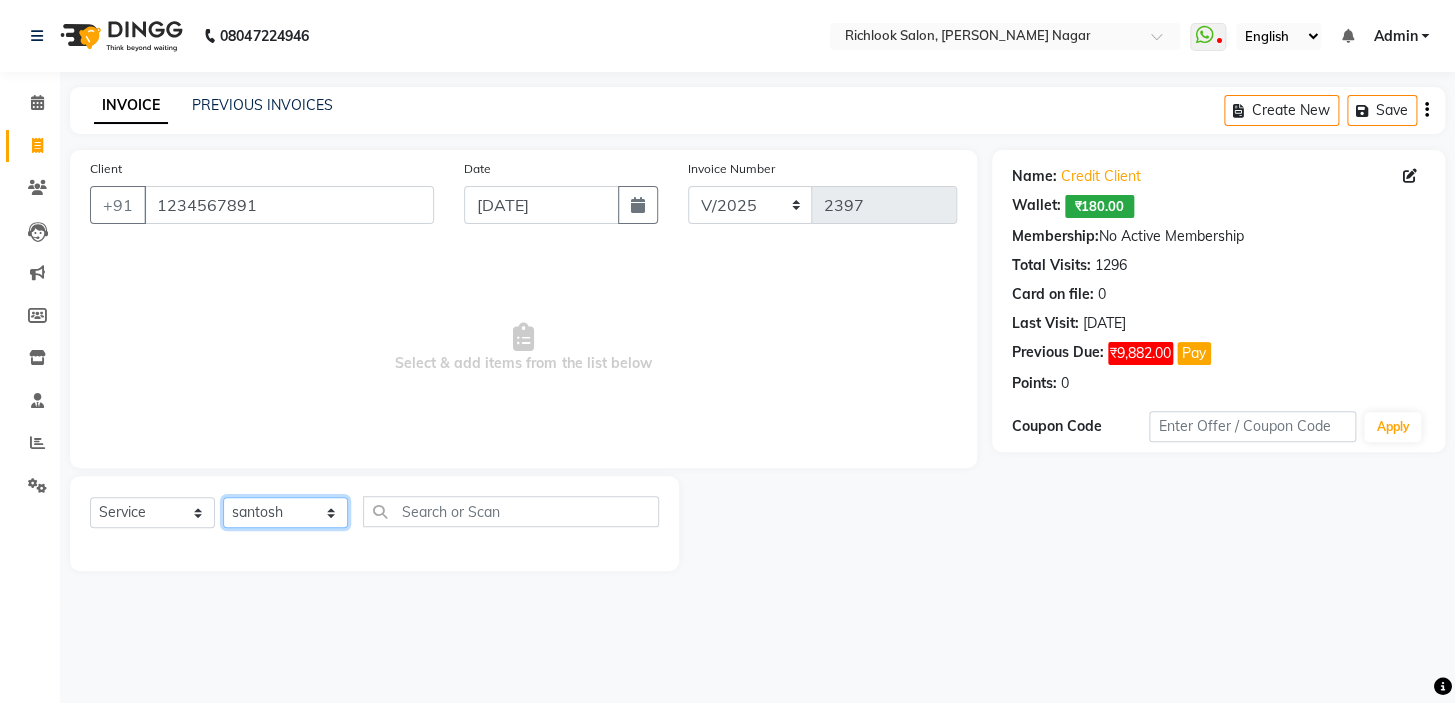 click on "Select Stylist disha [PERSON_NAME] priya santosh  [PERSON_NAME] [PERSON_NAME] [PERSON_NAME]" 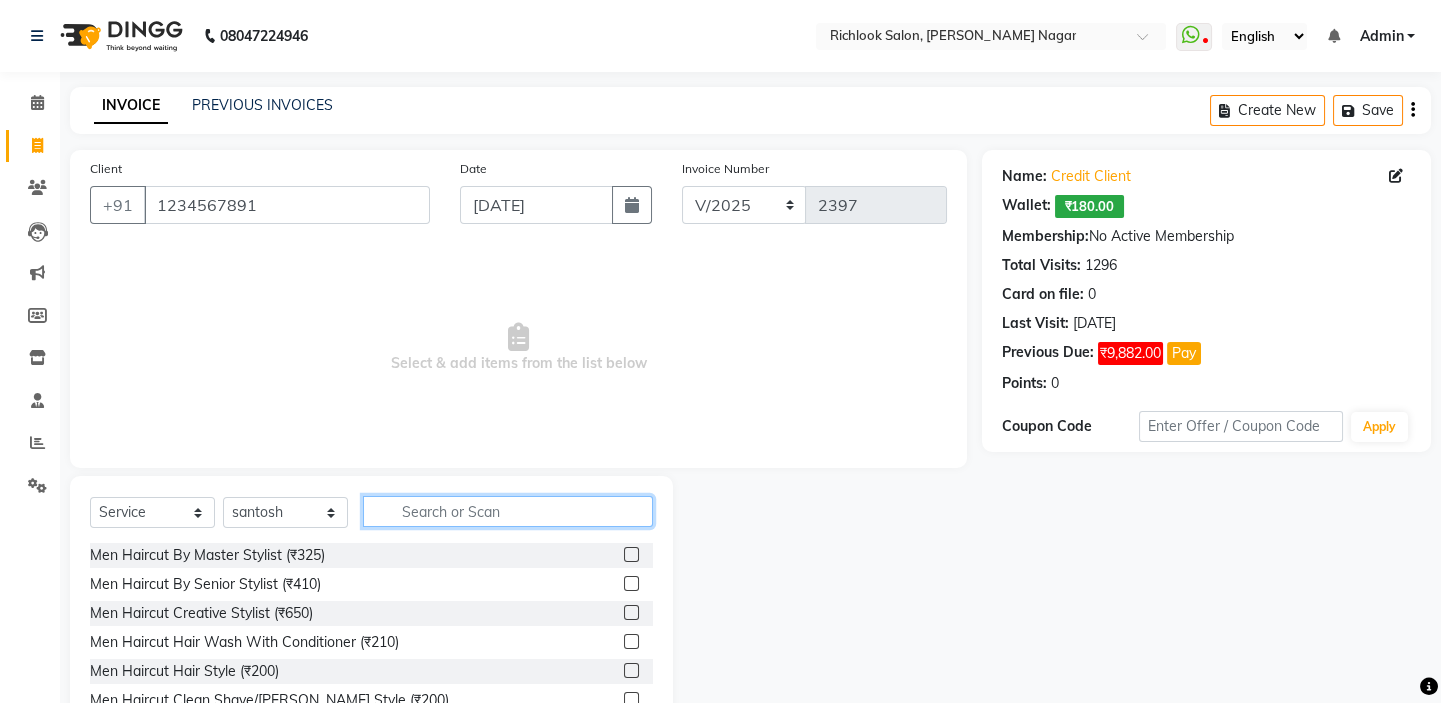 click 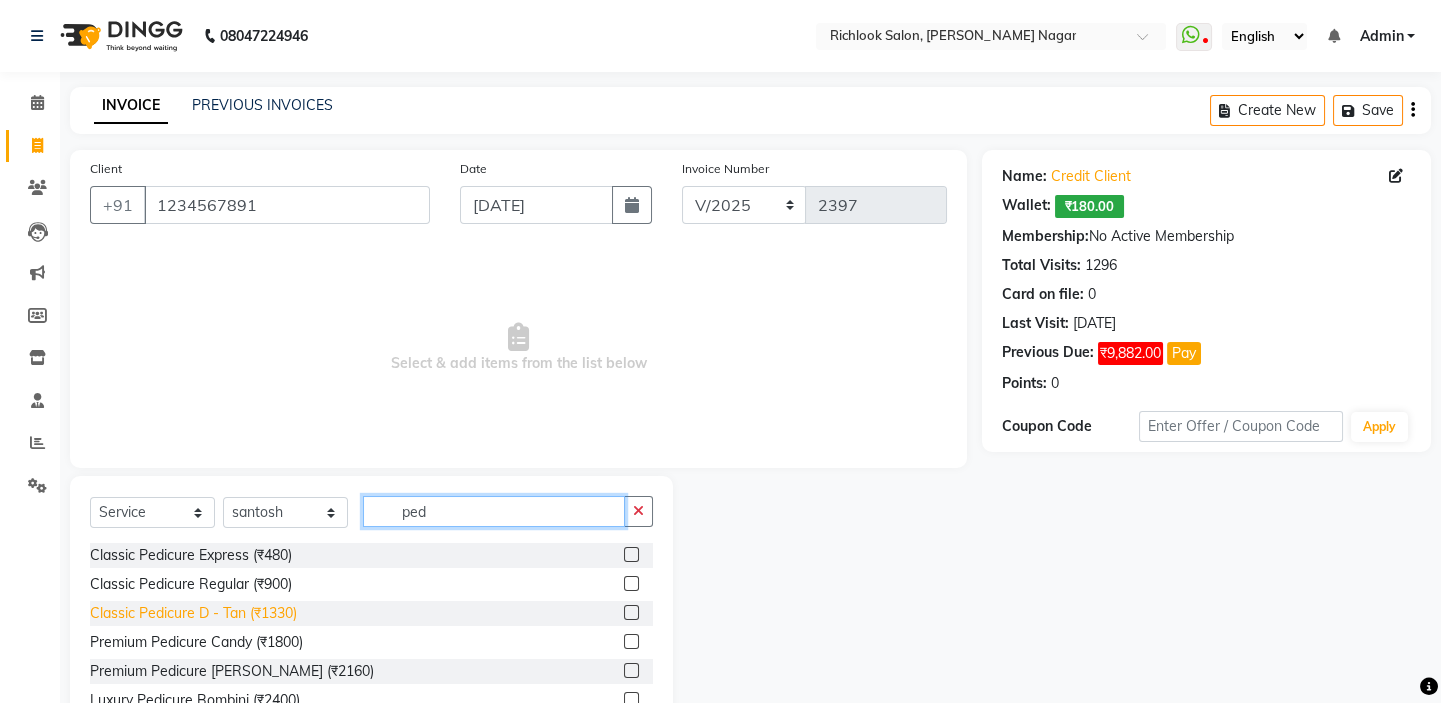type on "ped" 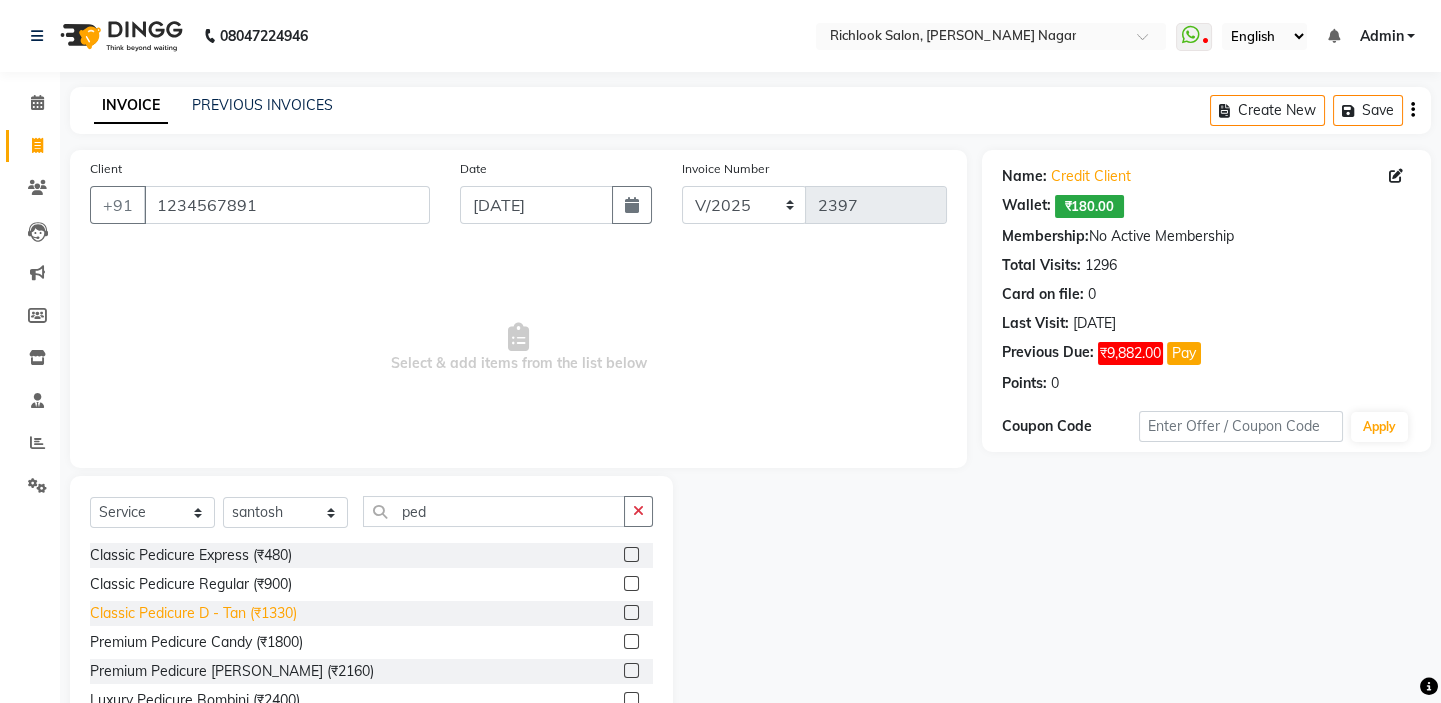 click on "Classic Pedicure D - Tan (₹1330)" 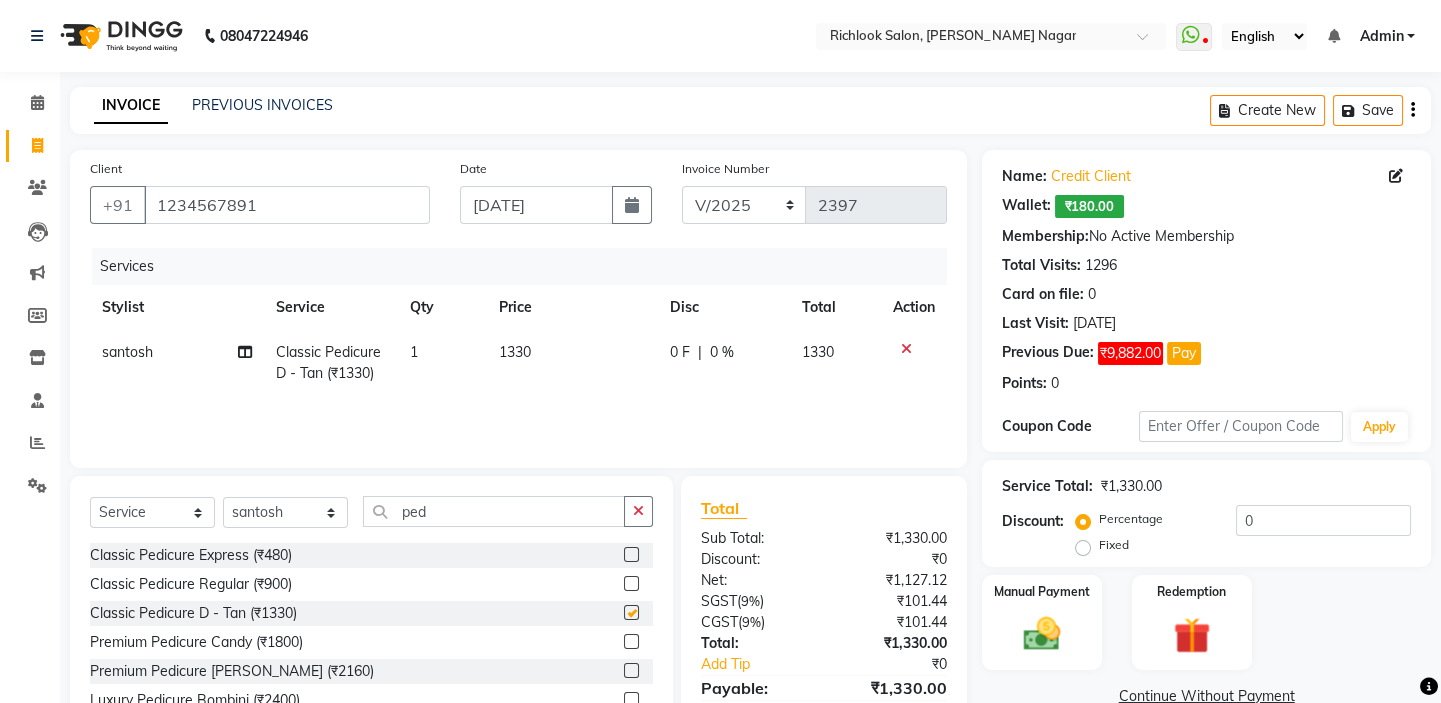 checkbox on "false" 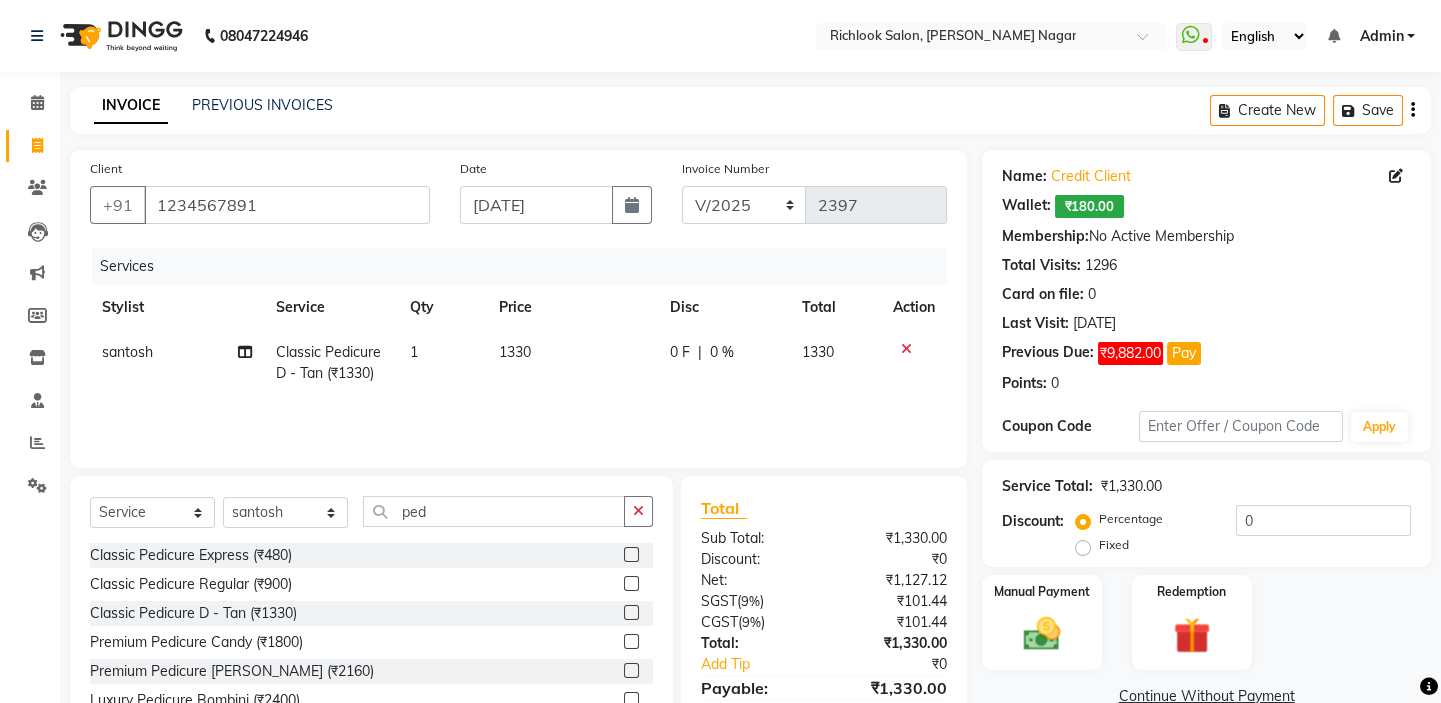click on "1330" 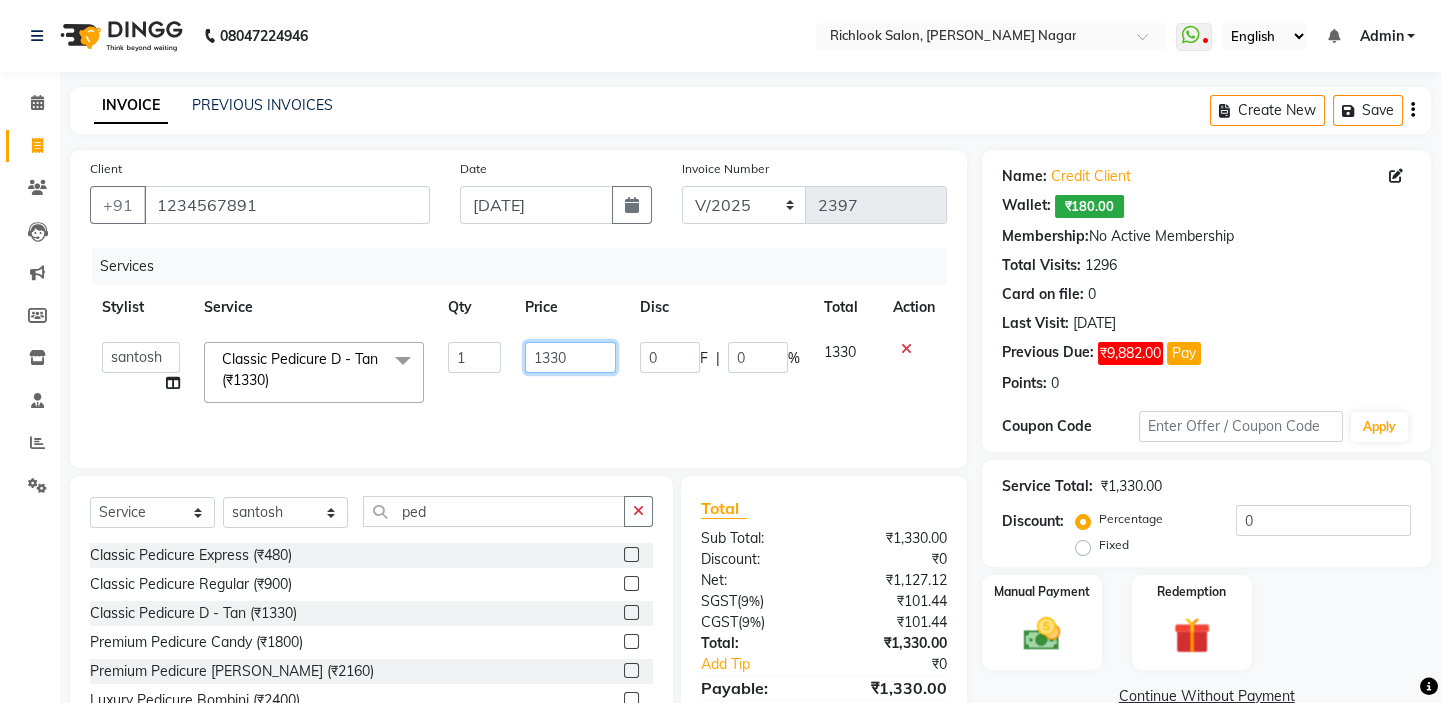 drag, startPoint x: 577, startPoint y: 350, endPoint x: 380, endPoint y: 351, distance: 197.00253 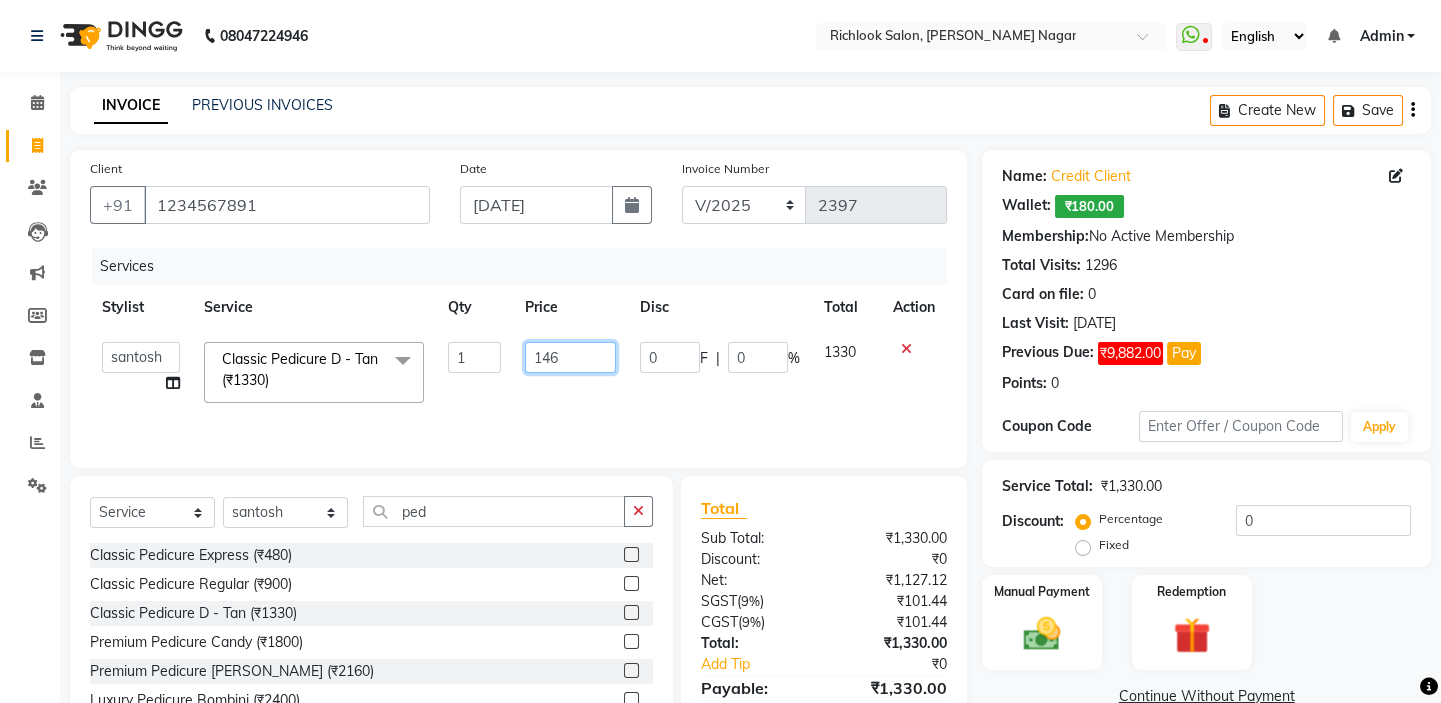 type on "1460" 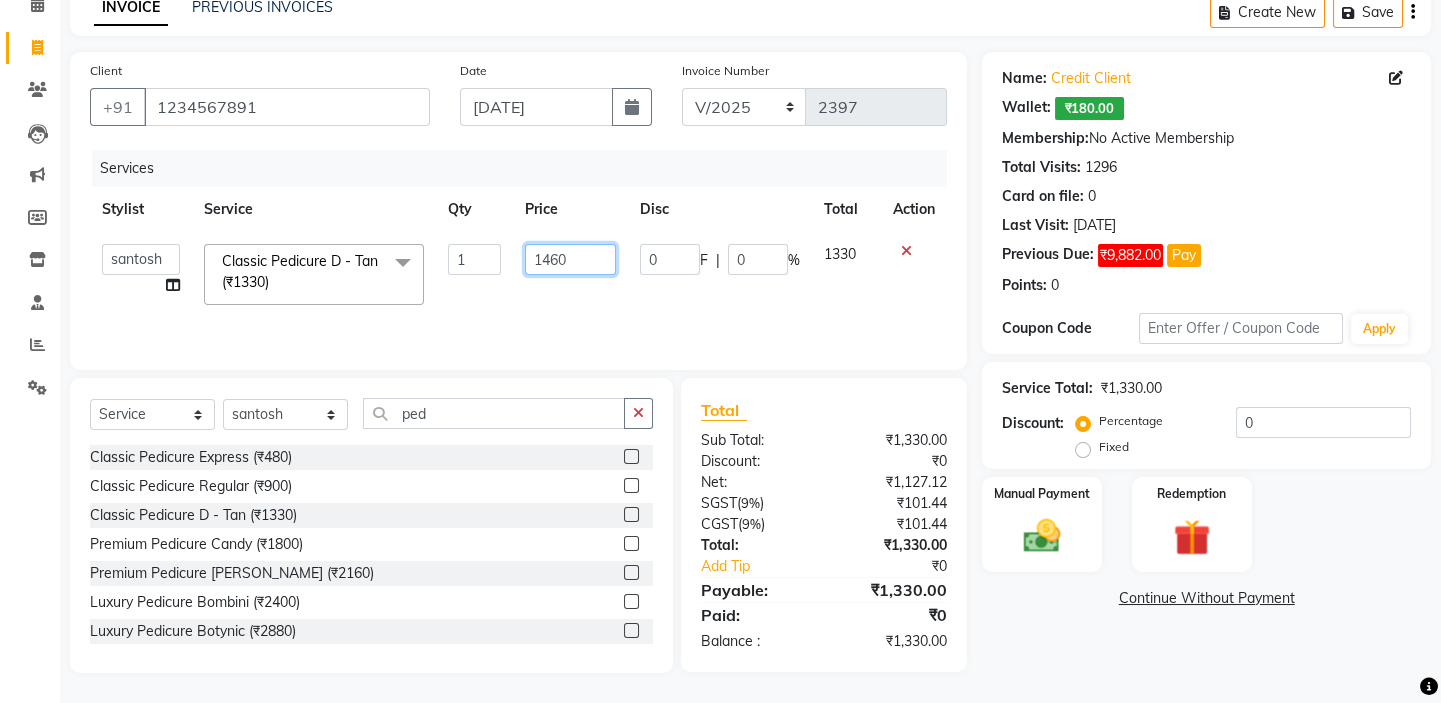 scroll, scrollTop: 99, scrollLeft: 0, axis: vertical 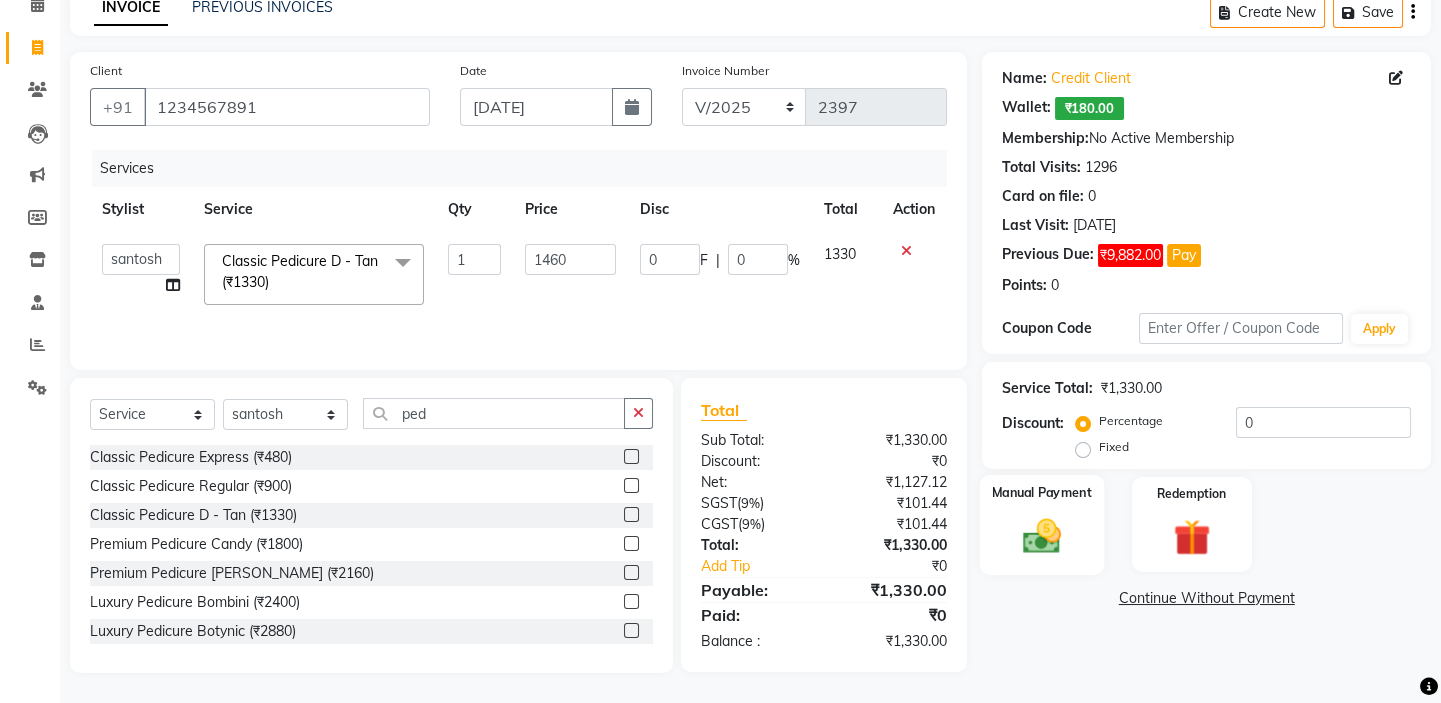 click 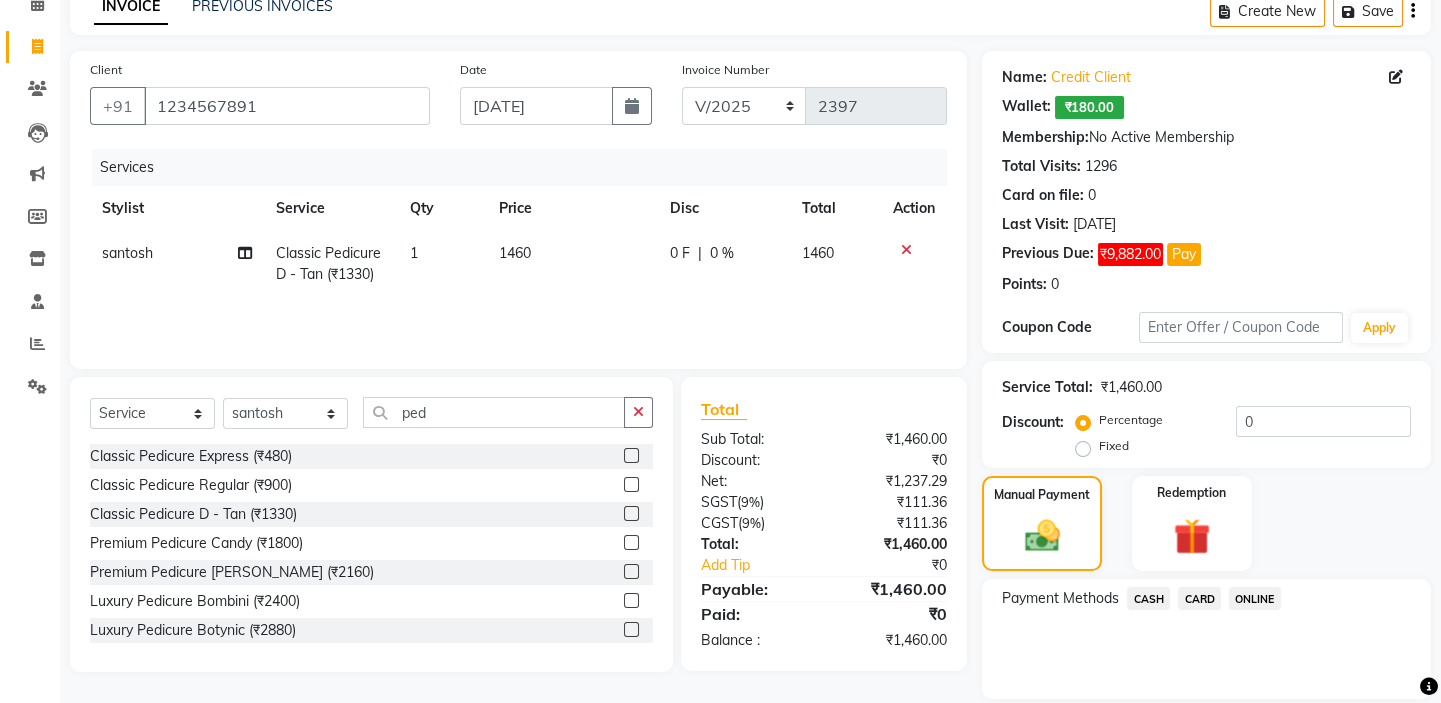 click on "CARD" 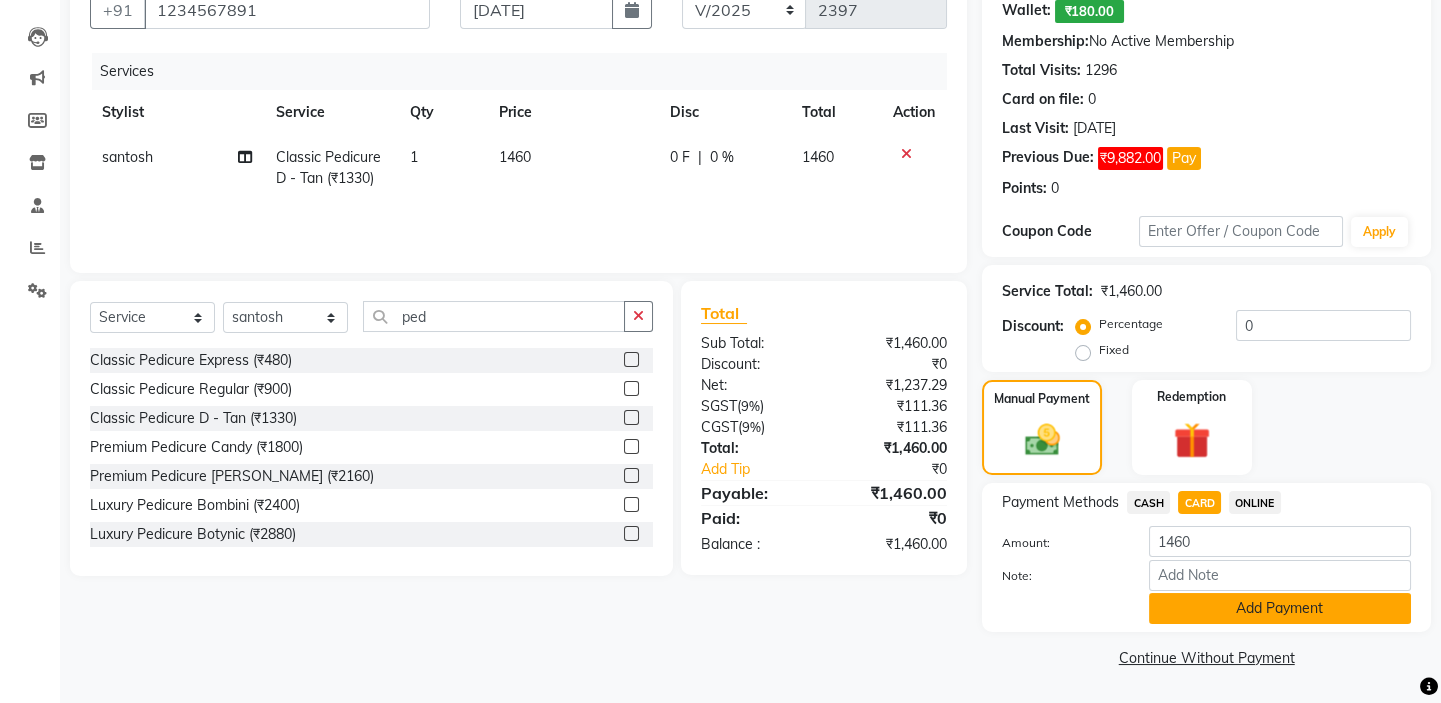 click on "Add Payment" 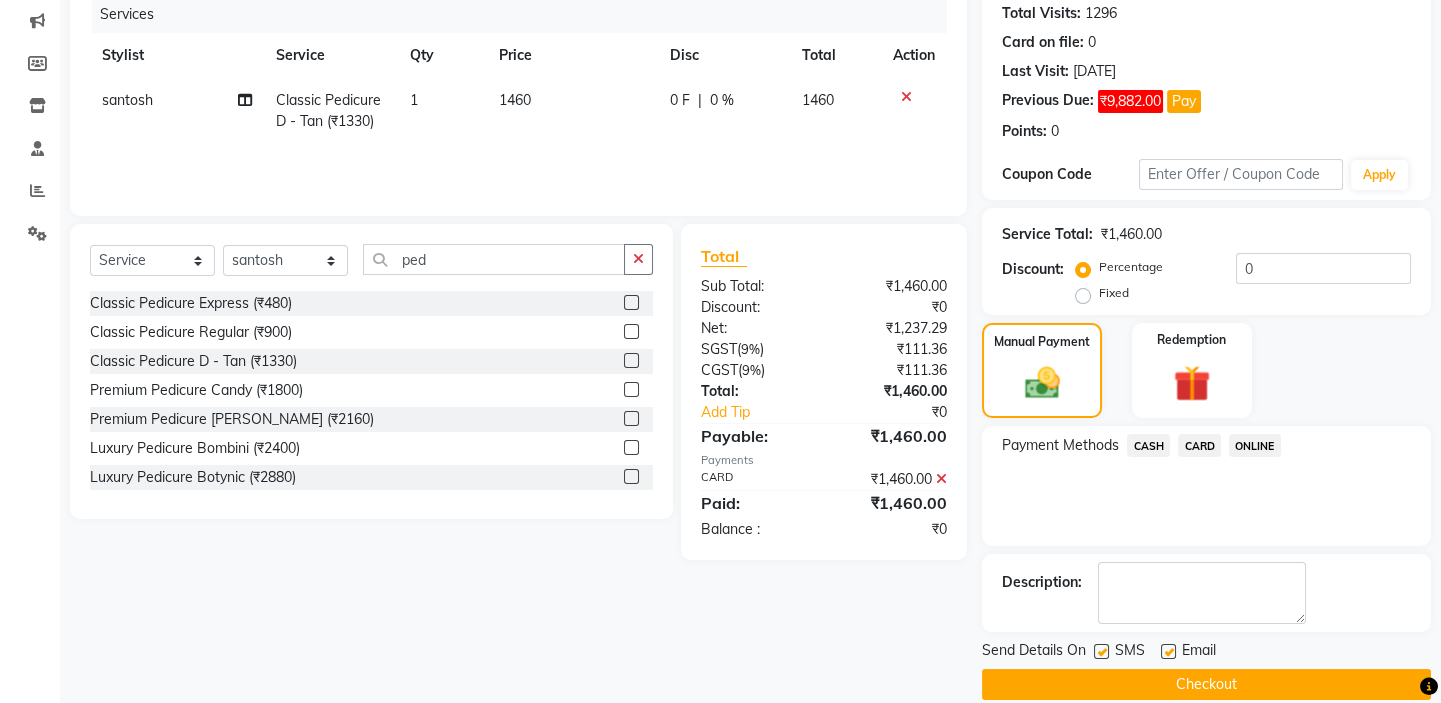 scroll, scrollTop: 279, scrollLeft: 0, axis: vertical 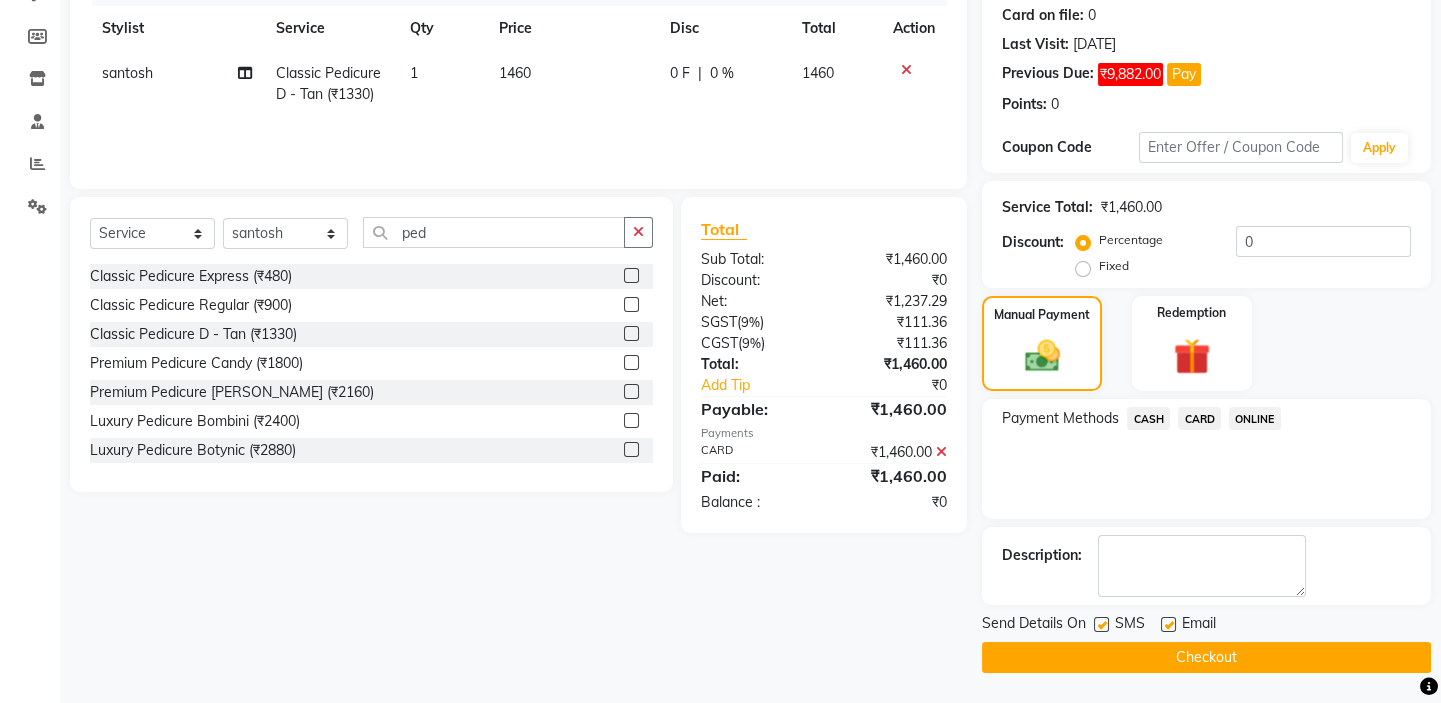 click on "Checkout" 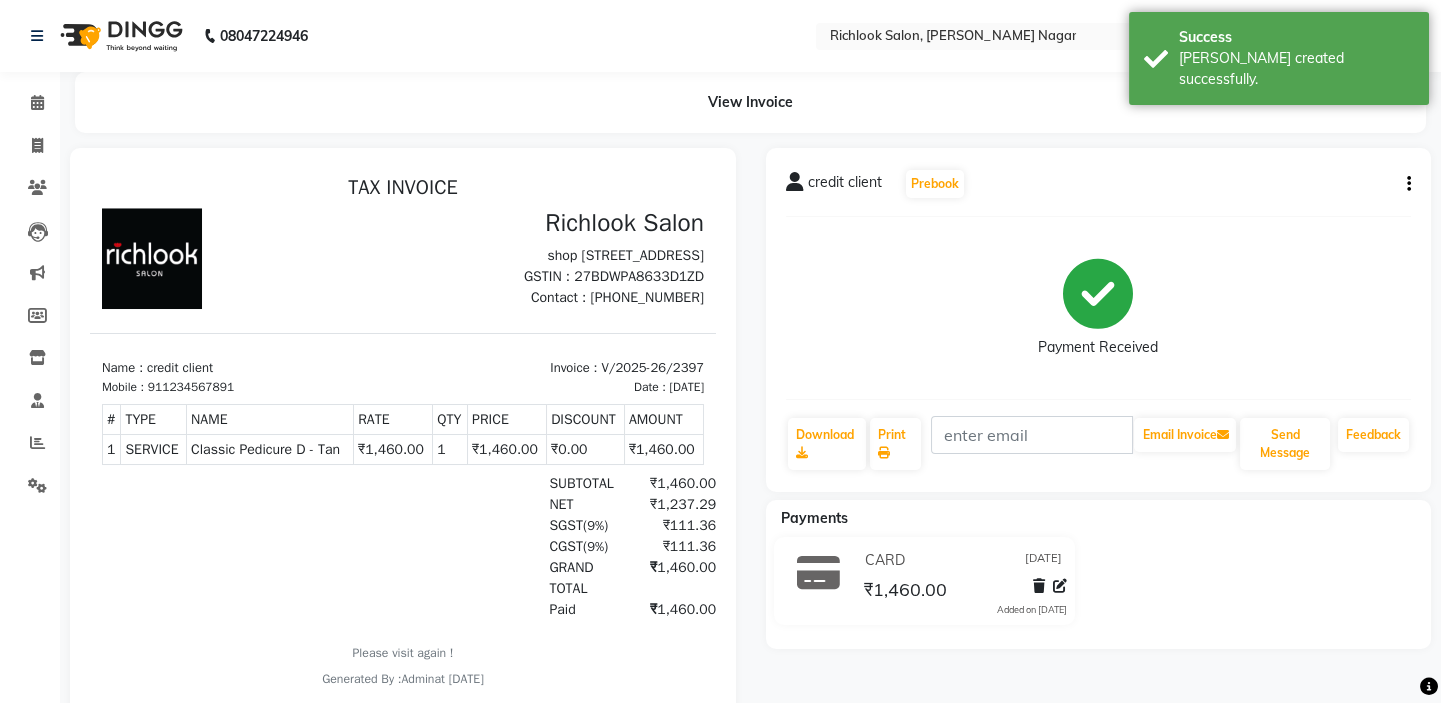 scroll, scrollTop: 0, scrollLeft: 0, axis: both 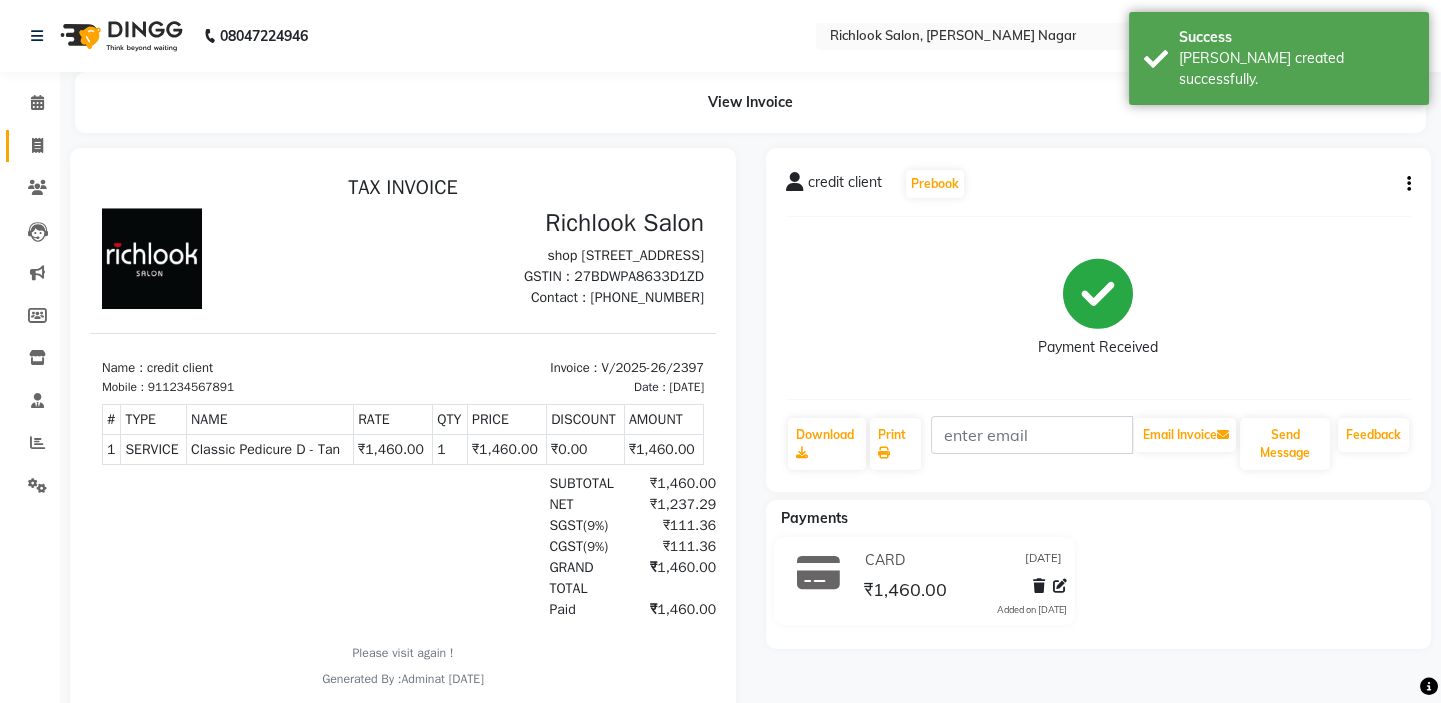 click on "Invoice" 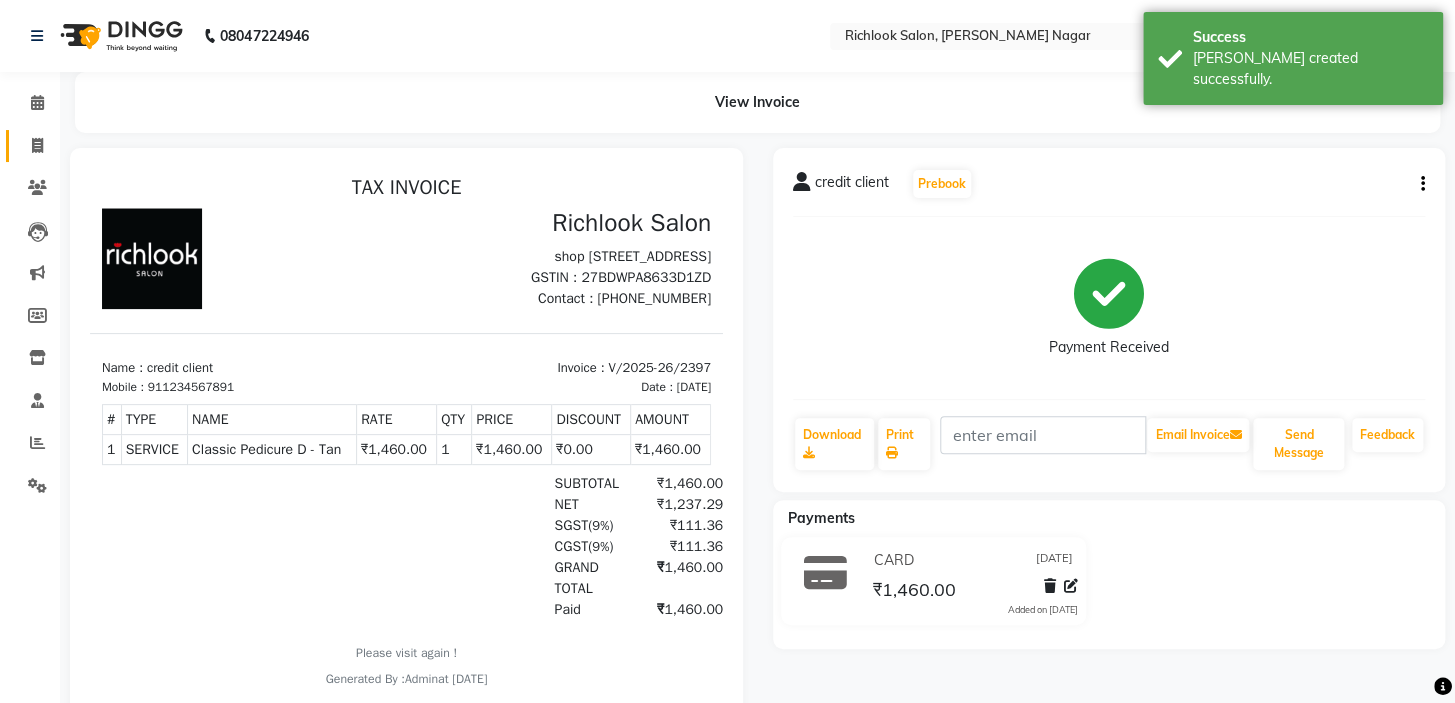 select on "6917" 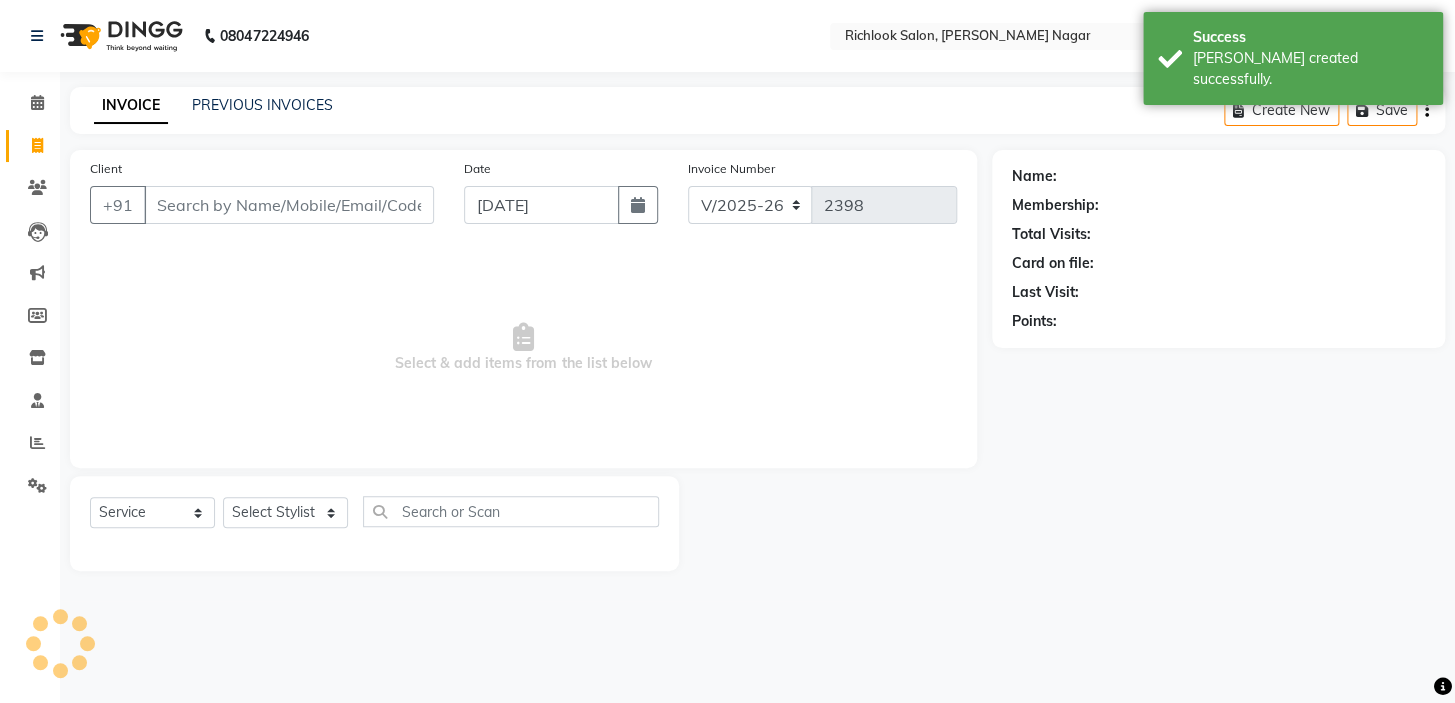 click on "Client" at bounding box center (289, 205) 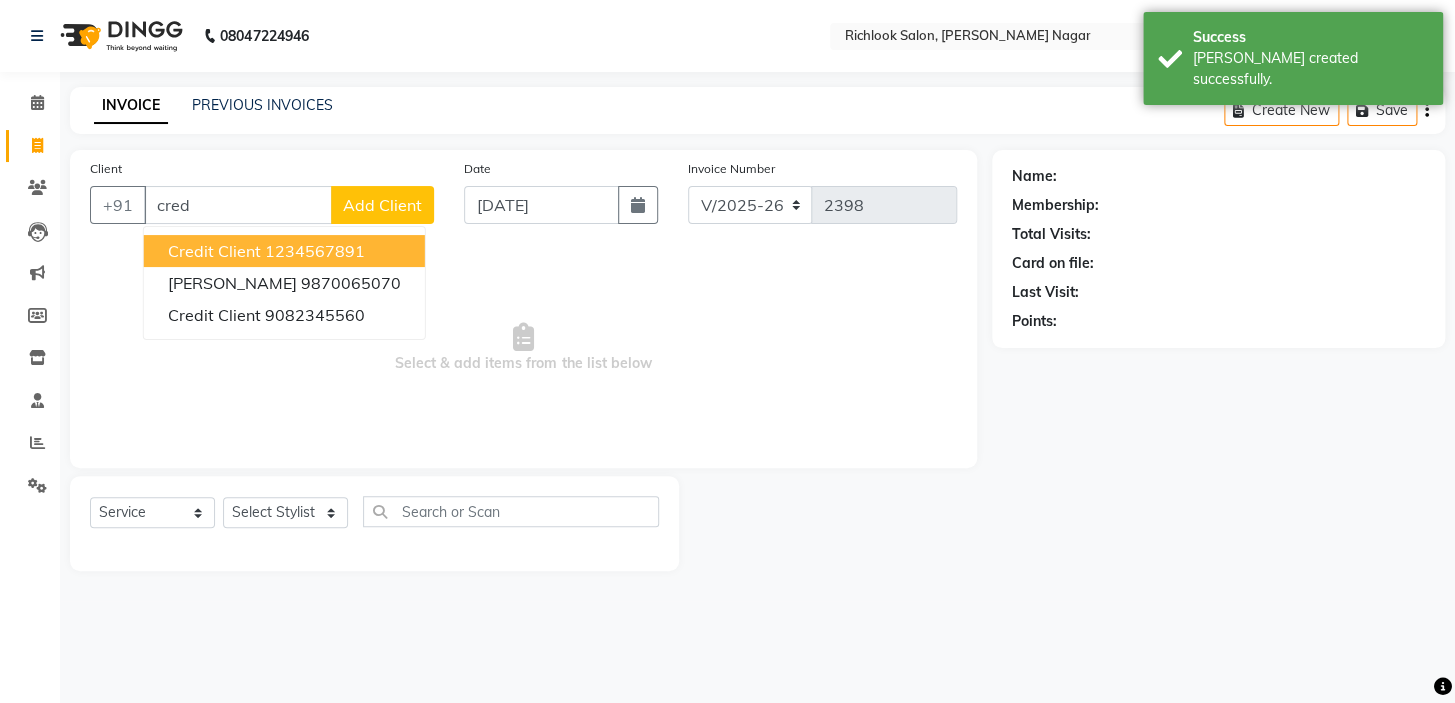 click on "credit client" at bounding box center [214, 251] 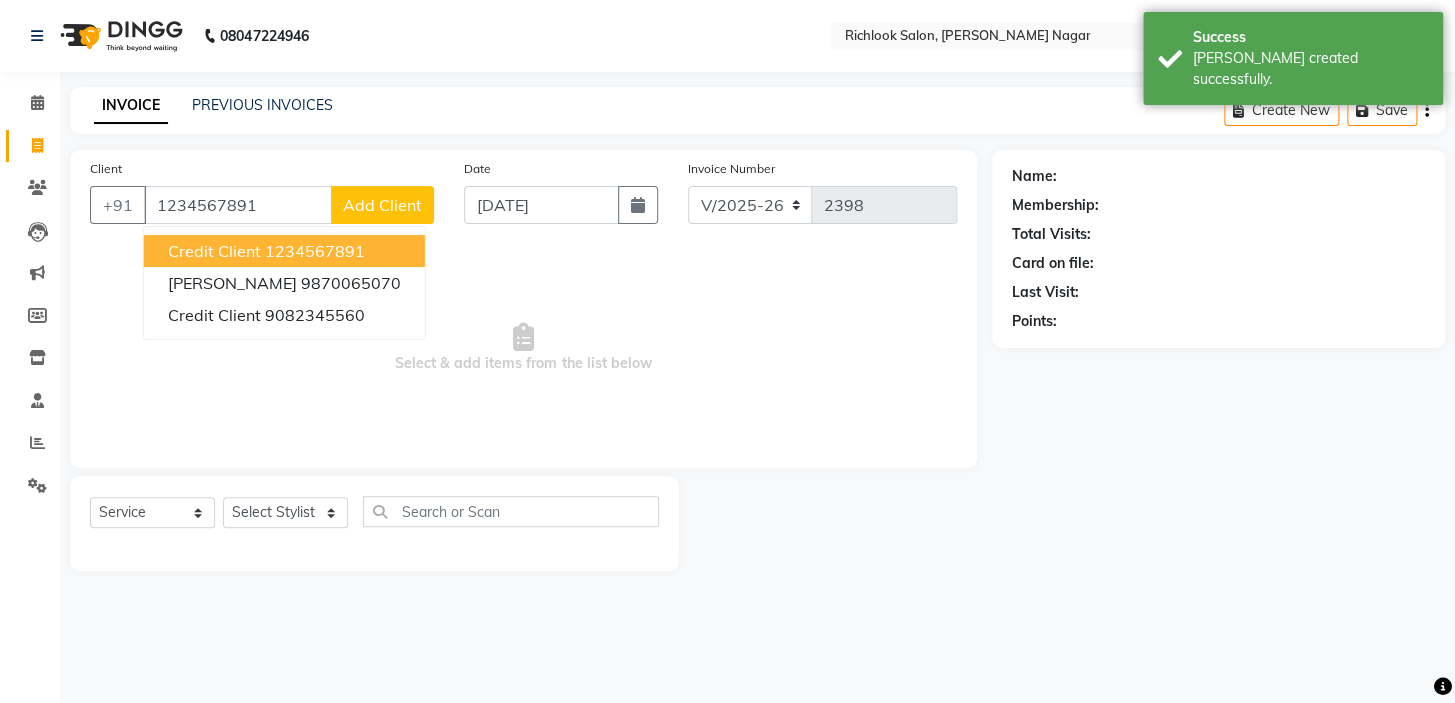 type on "1234567891" 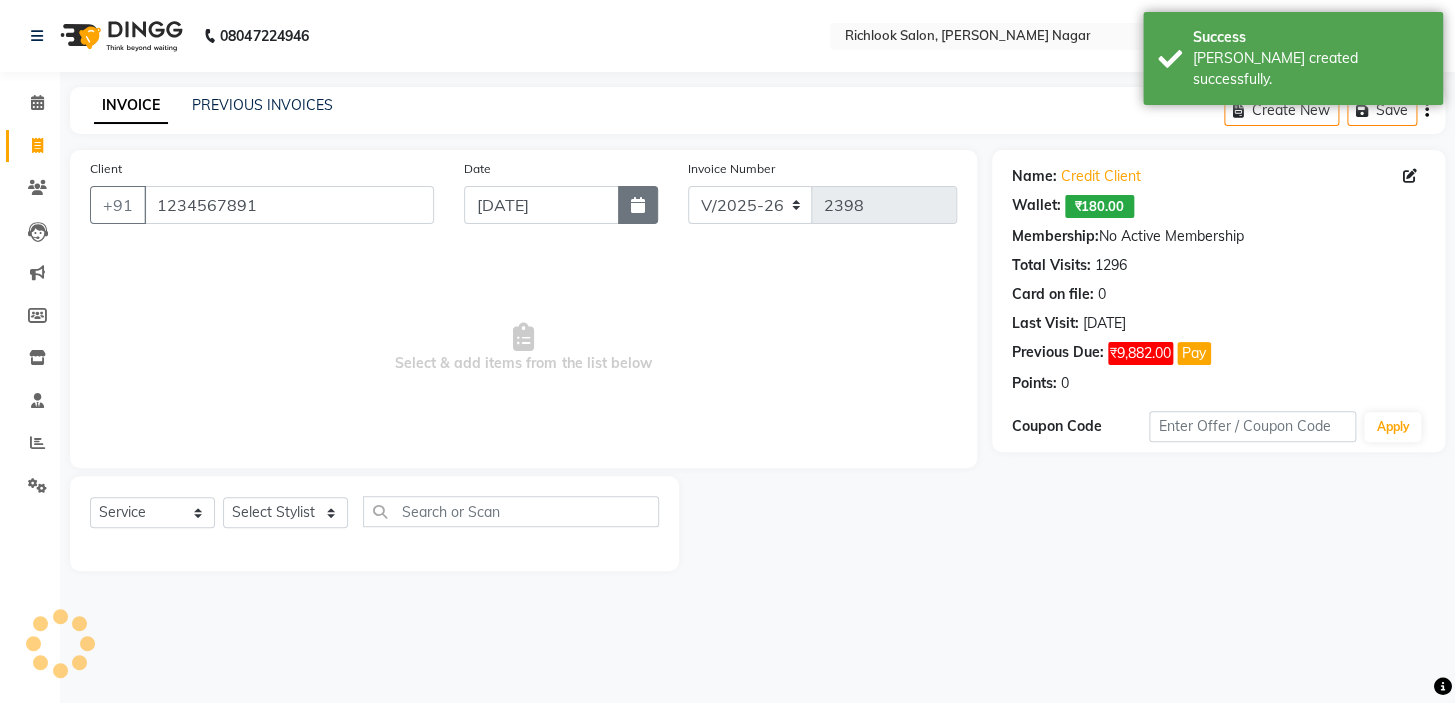 click 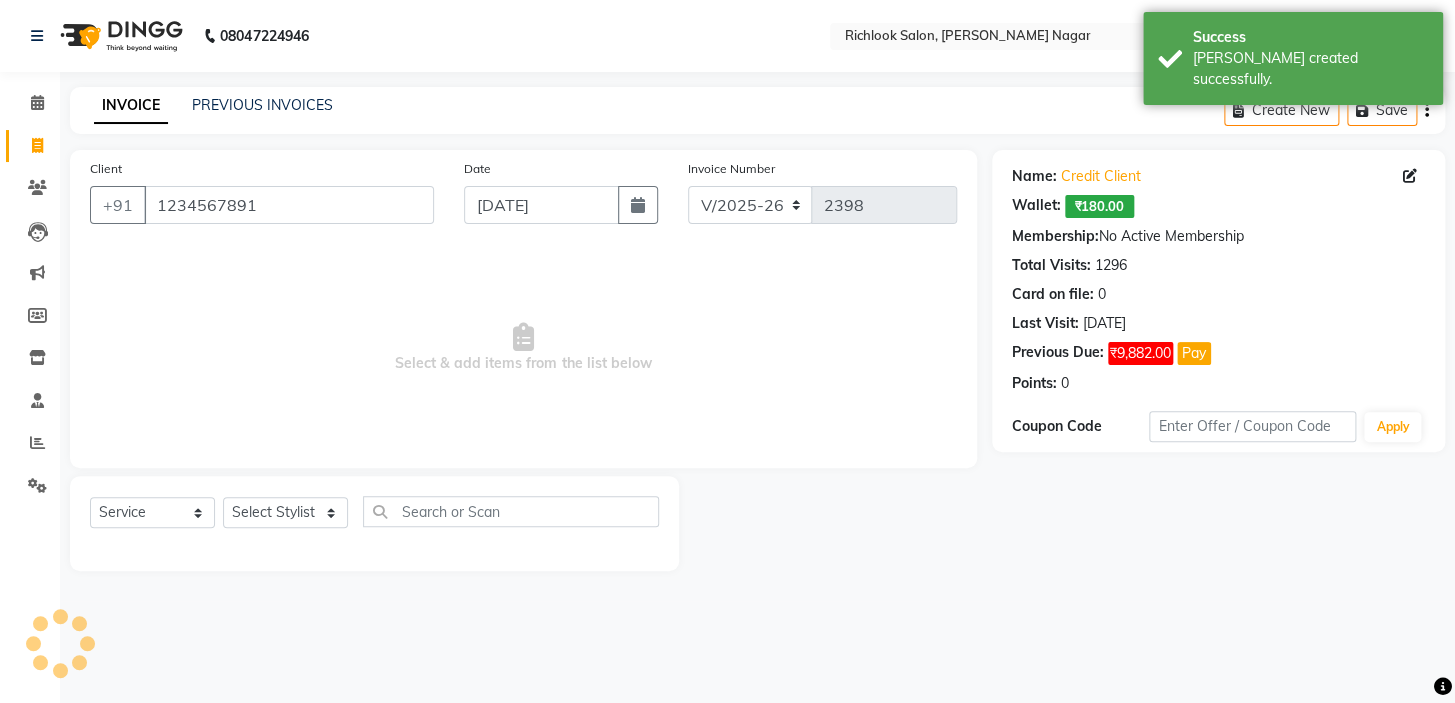 select on "7" 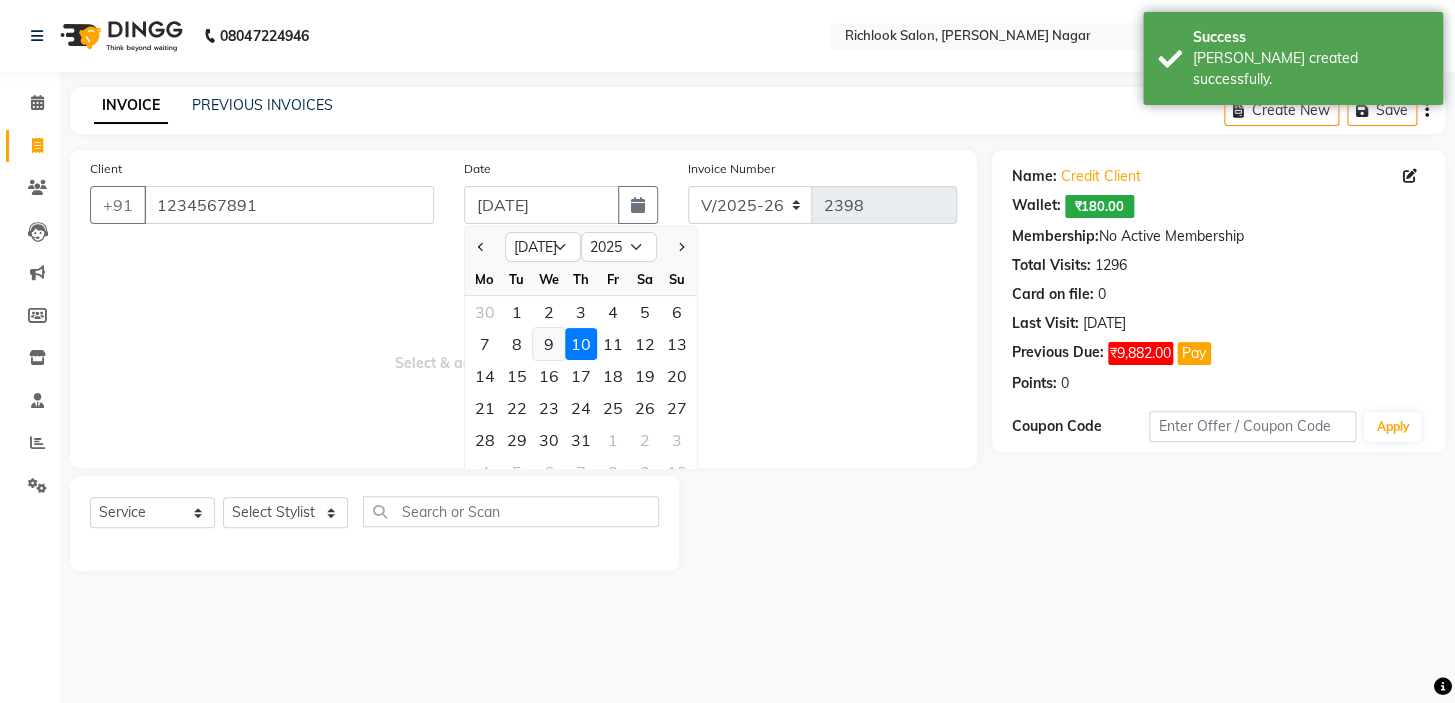 drag, startPoint x: 546, startPoint y: 341, endPoint x: 330, endPoint y: 499, distance: 267.61914 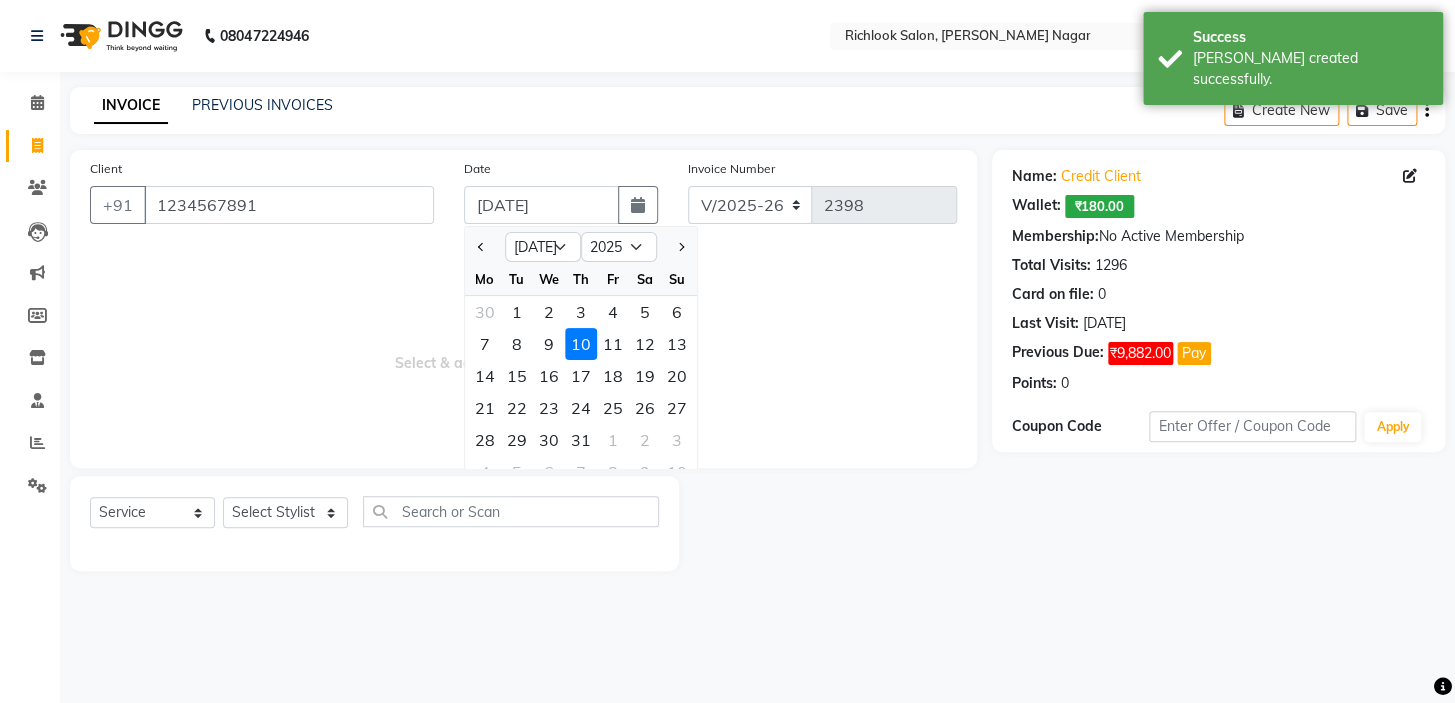 click on "9" 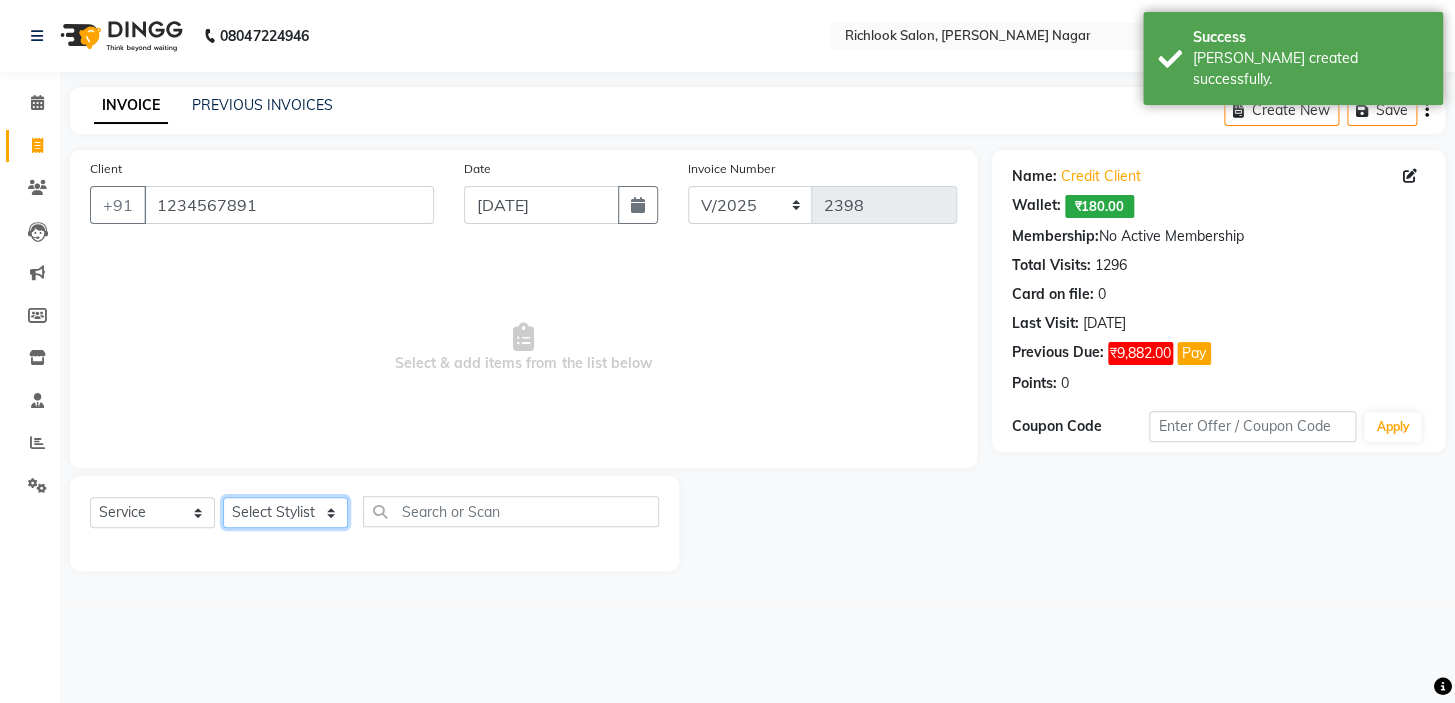 click on "Select Stylist disha [PERSON_NAME] priya santosh  [PERSON_NAME] [PERSON_NAME] [PERSON_NAME]" 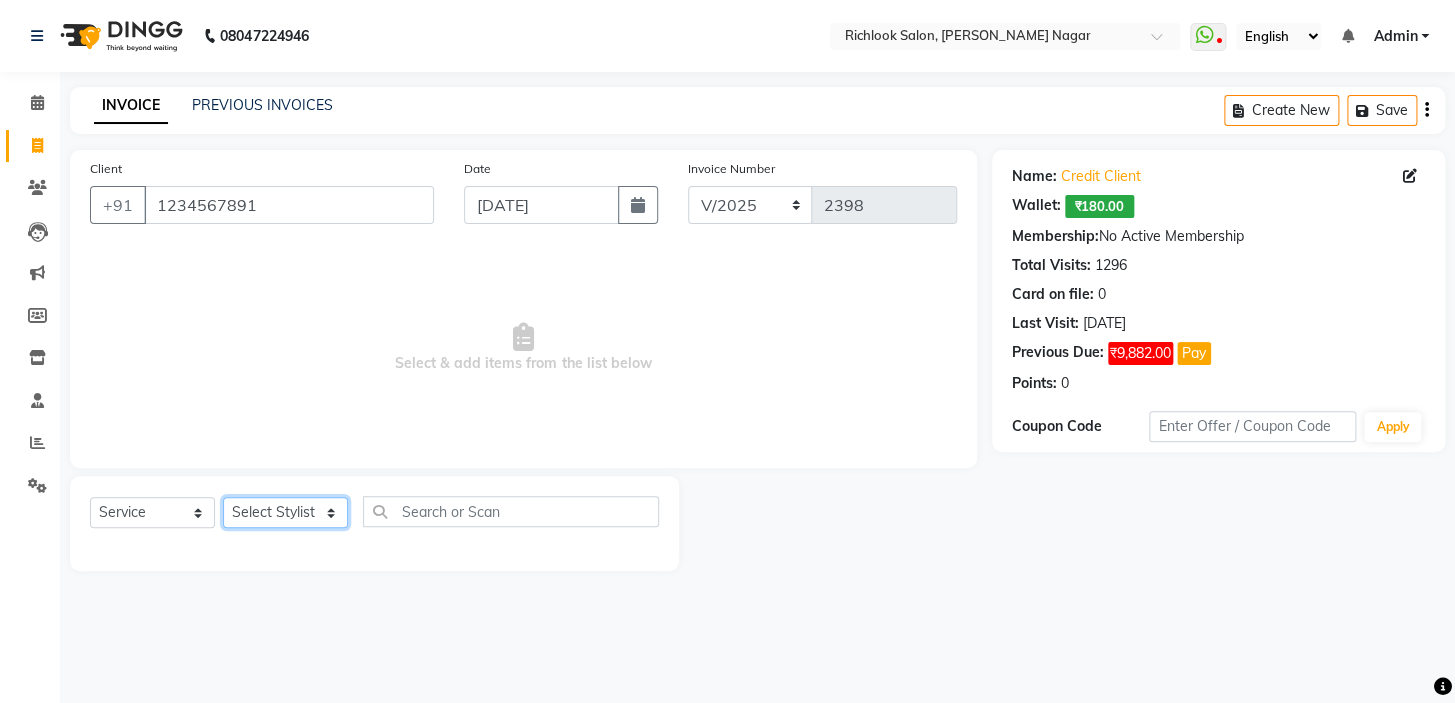 select on "54425" 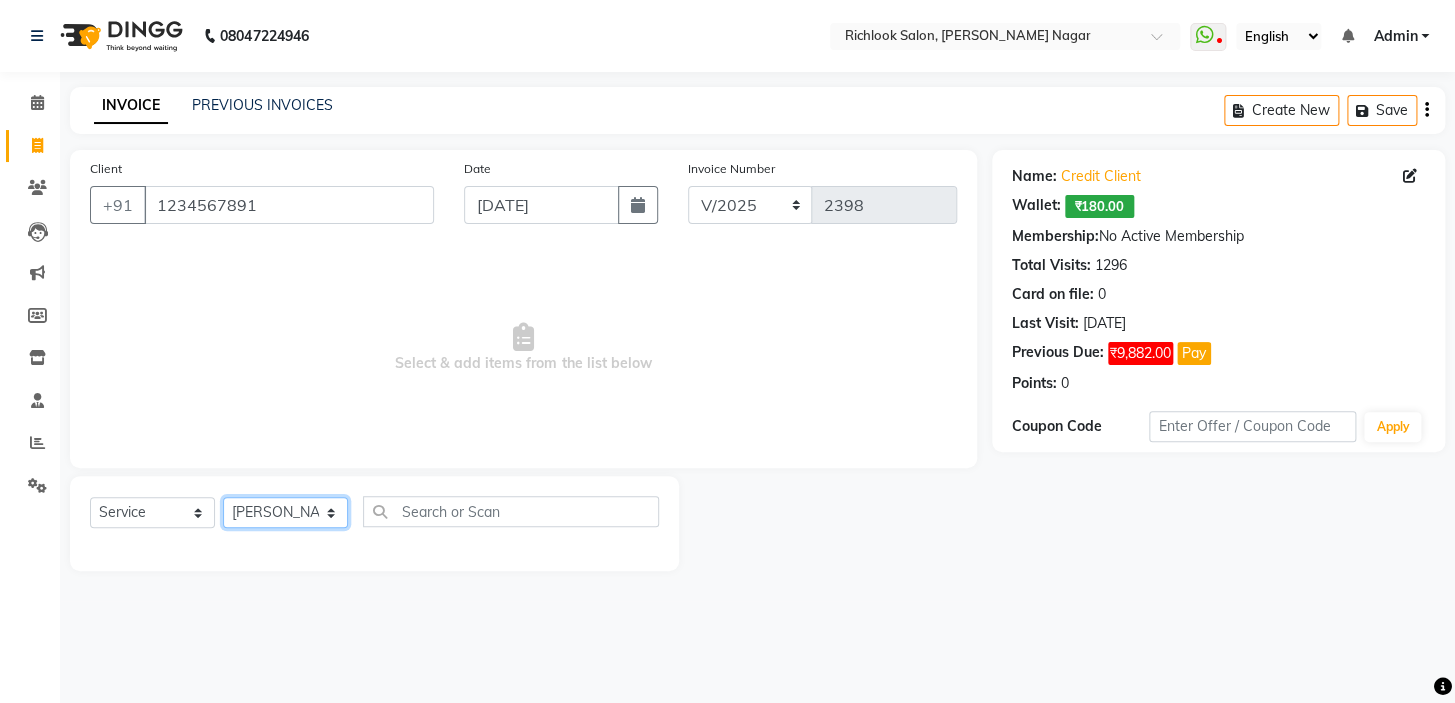 click on "Select Stylist disha [PERSON_NAME] priya santosh  [PERSON_NAME] [PERSON_NAME] [PERSON_NAME]" 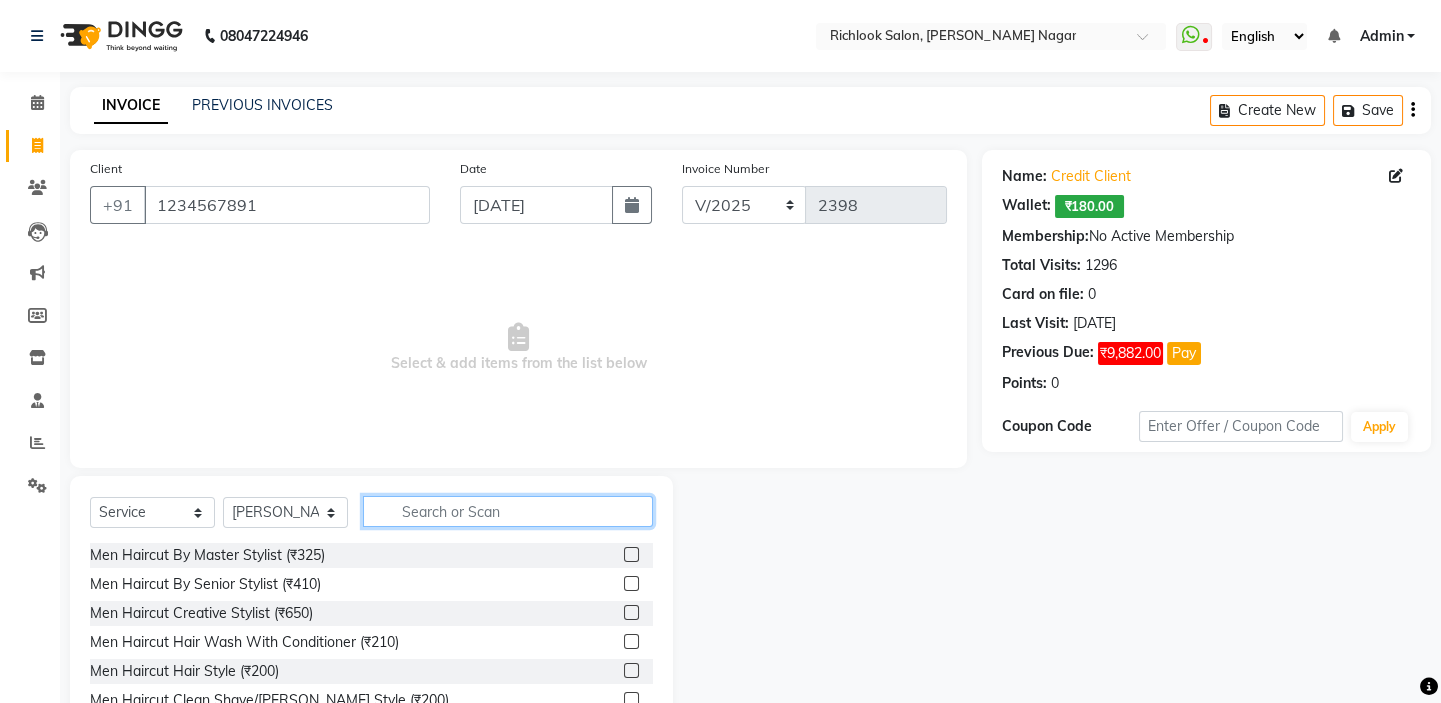 click 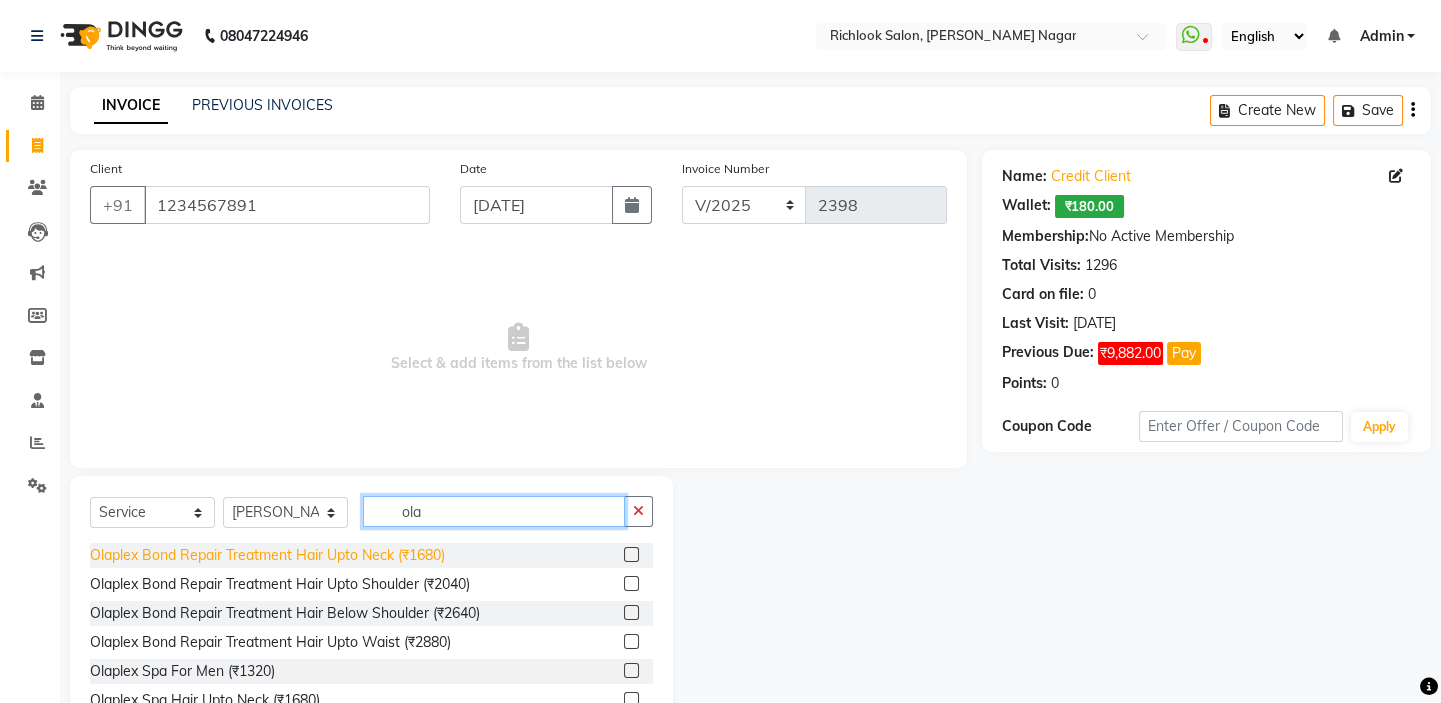 type on "ola" 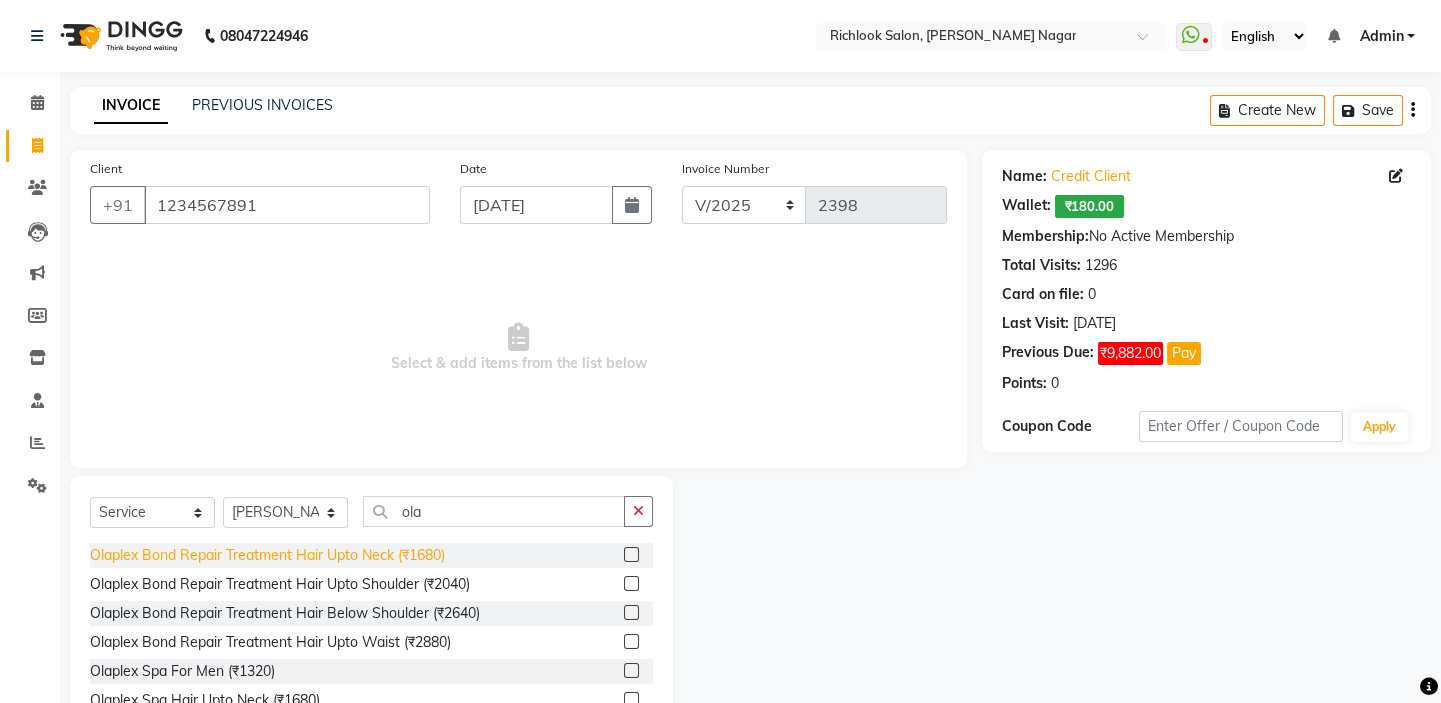 click on "Olaplex Bond Repair Treatment Hair Upto Neck (₹1680)" 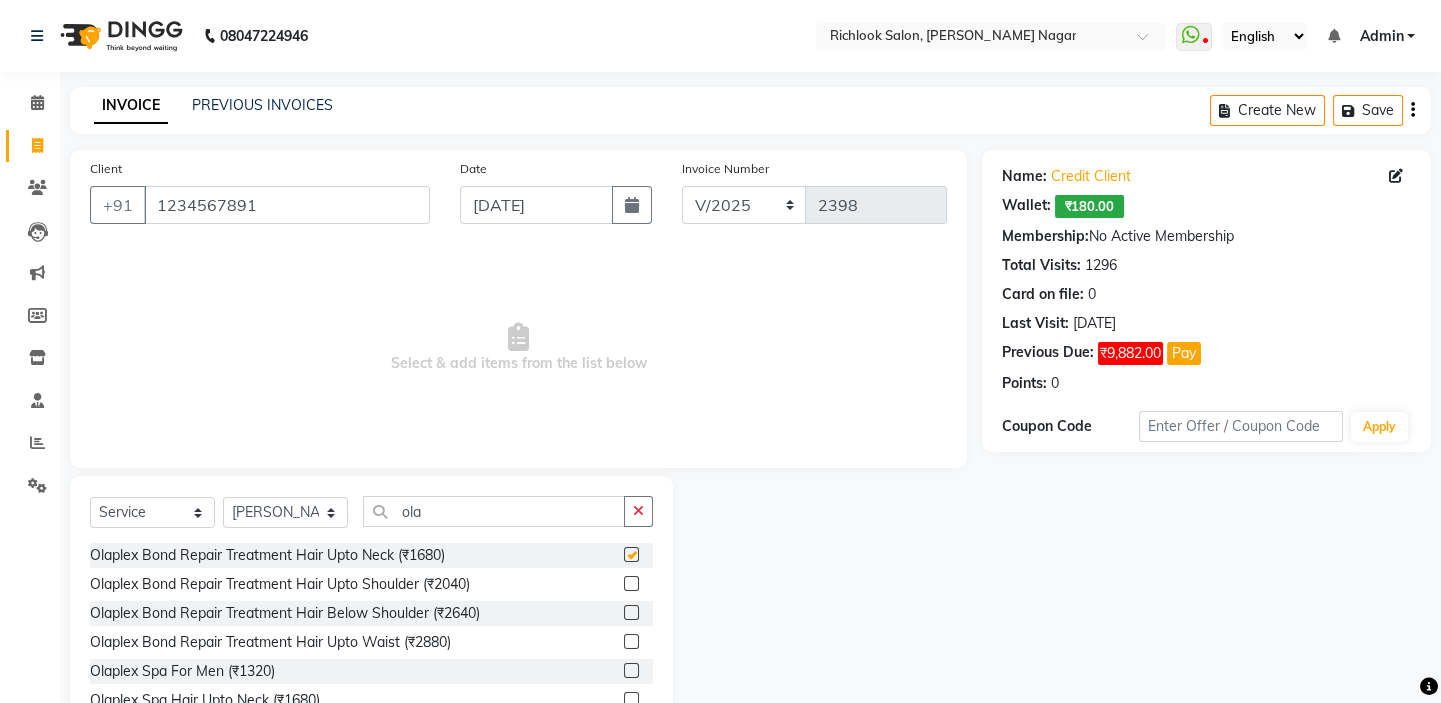 checkbox on "false" 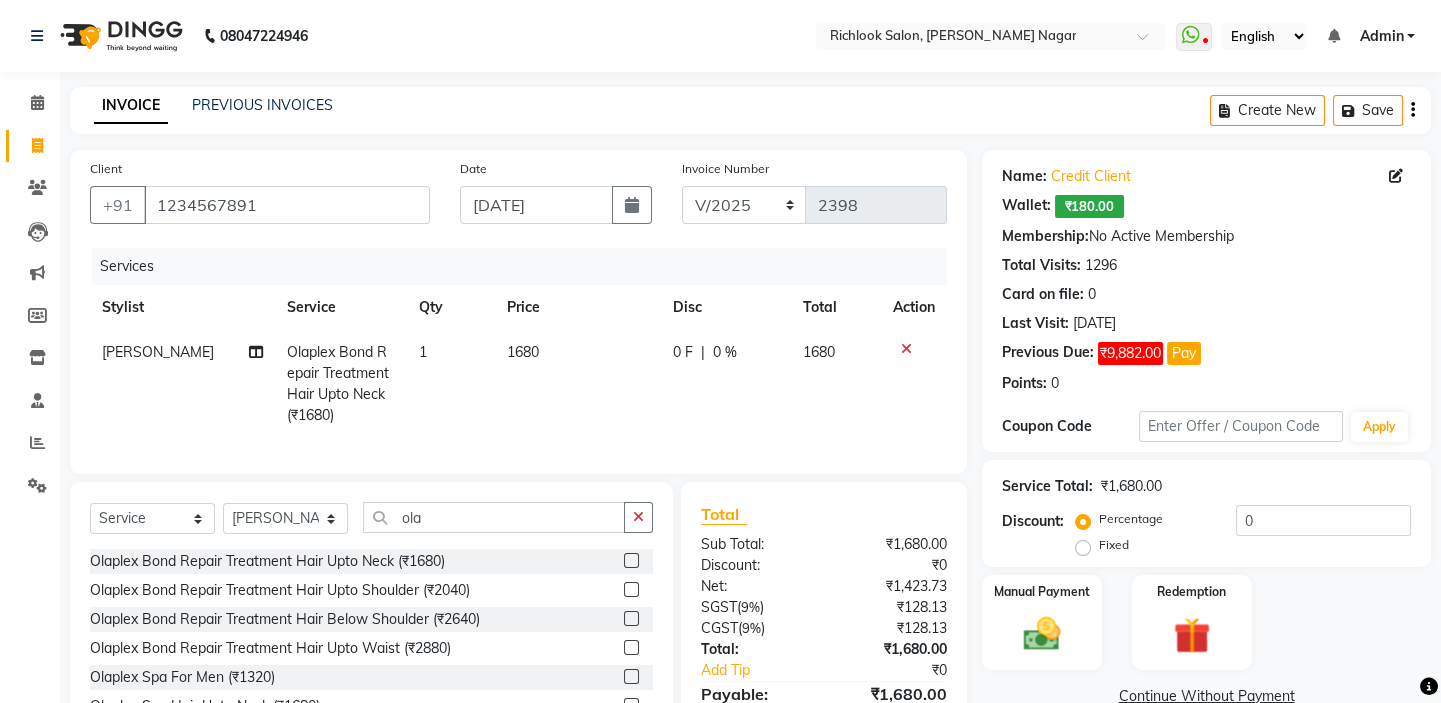 click on "1680" 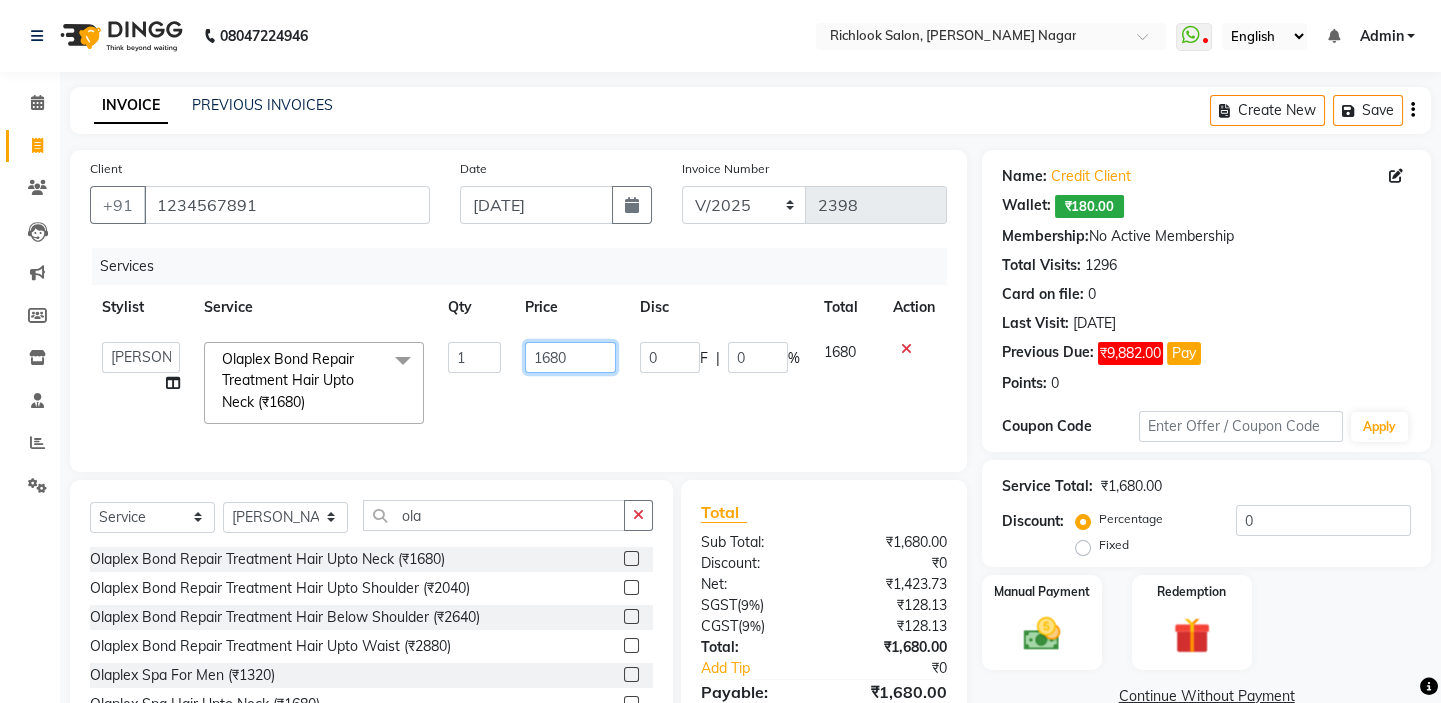 drag, startPoint x: 565, startPoint y: 351, endPoint x: 347, endPoint y: 344, distance: 218.11235 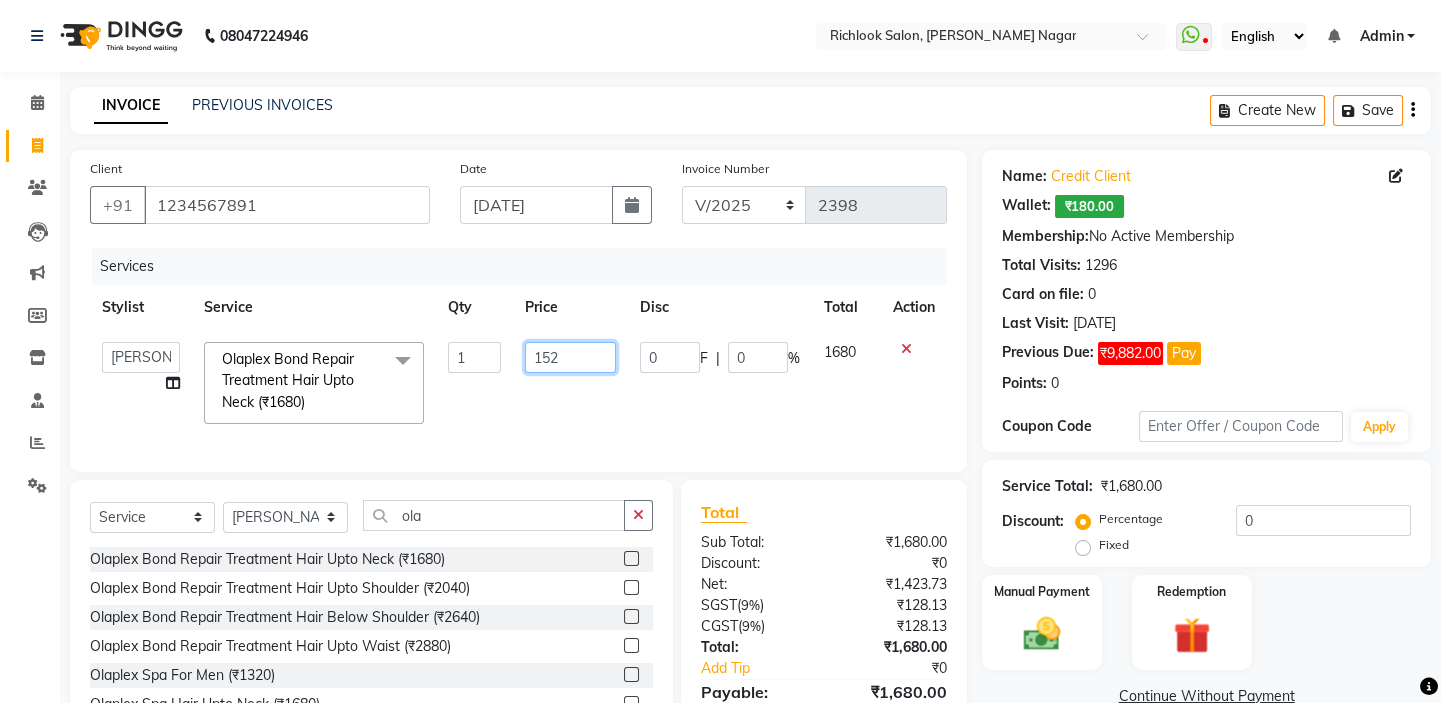 type on "1520" 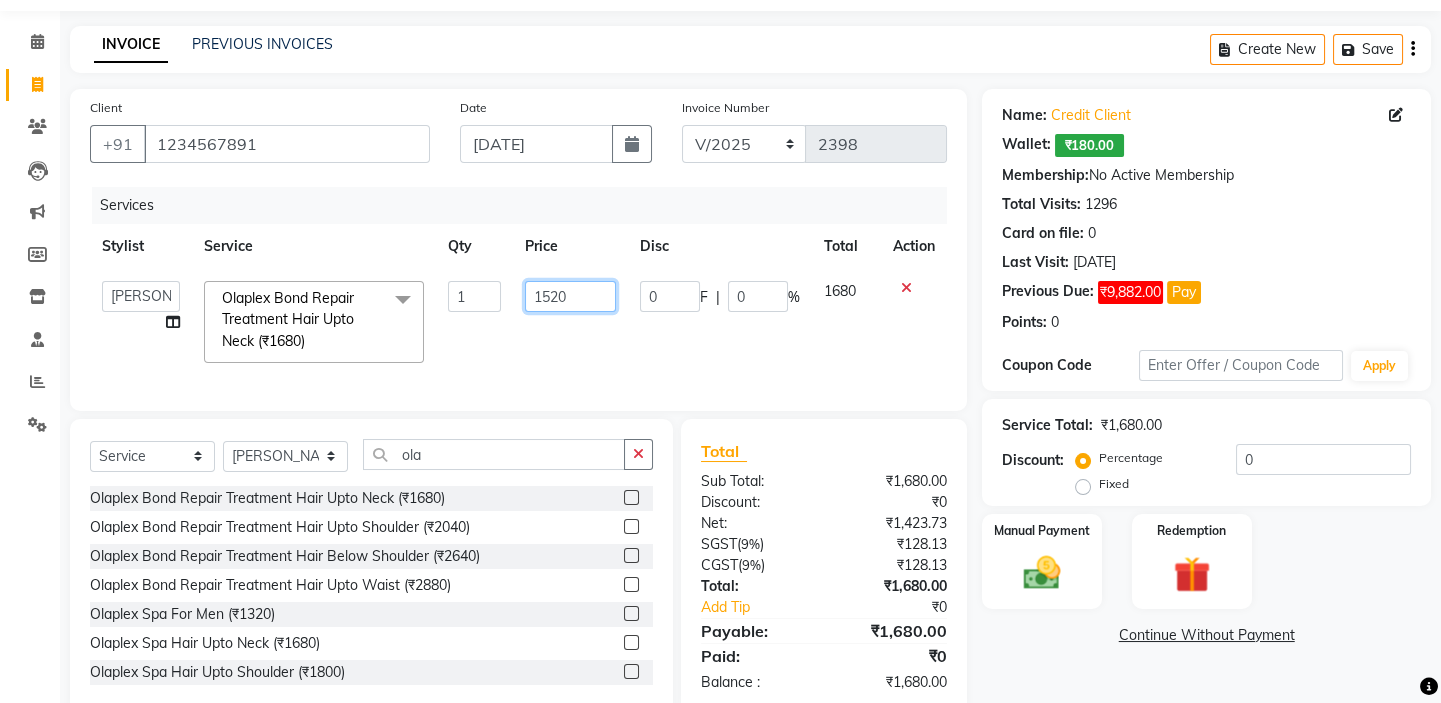 scroll, scrollTop: 116, scrollLeft: 0, axis: vertical 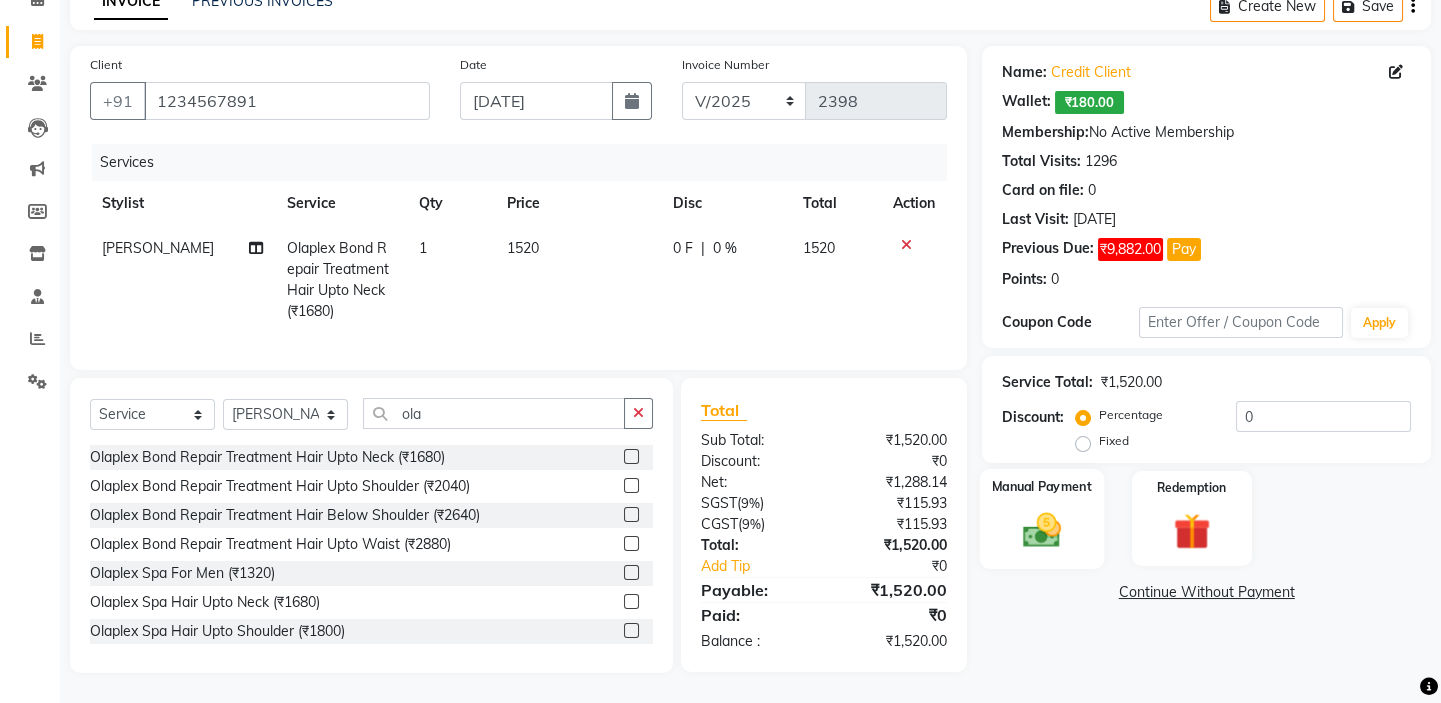 click 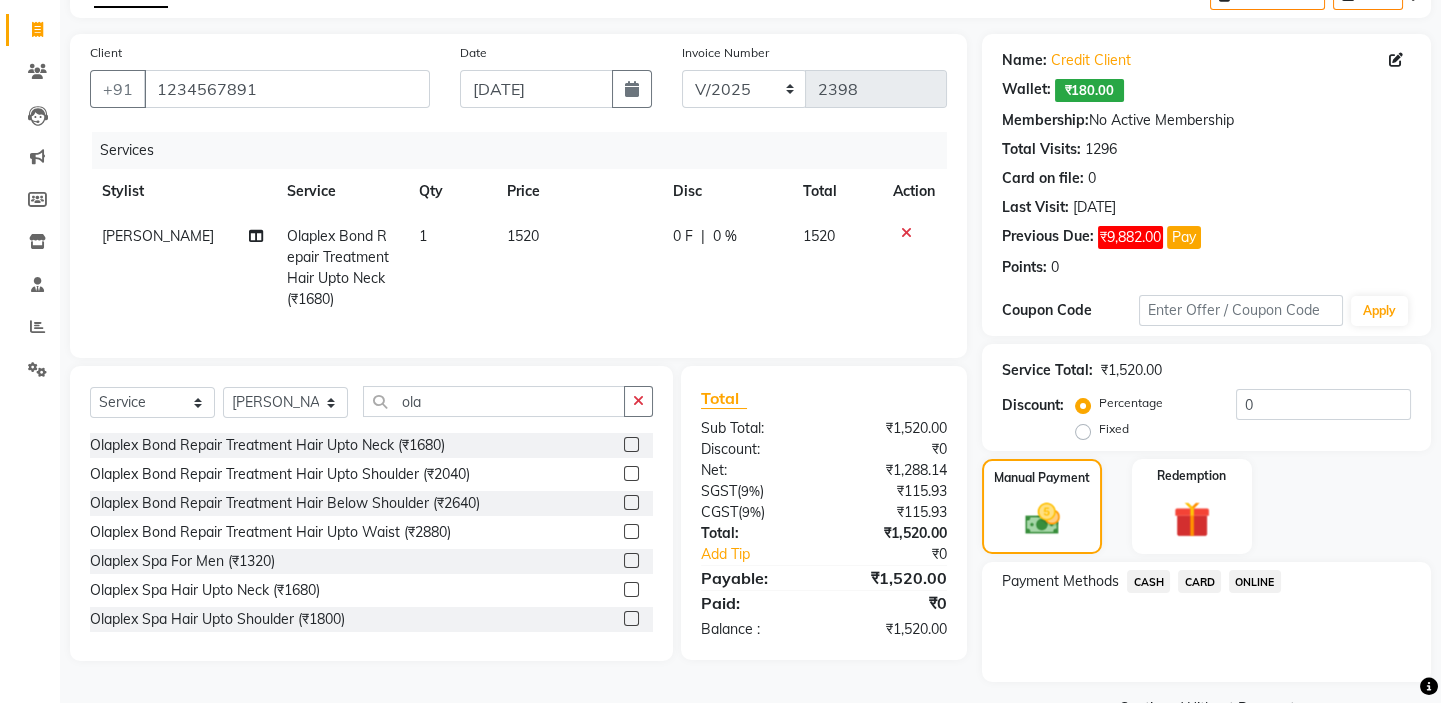 click on "CARD" 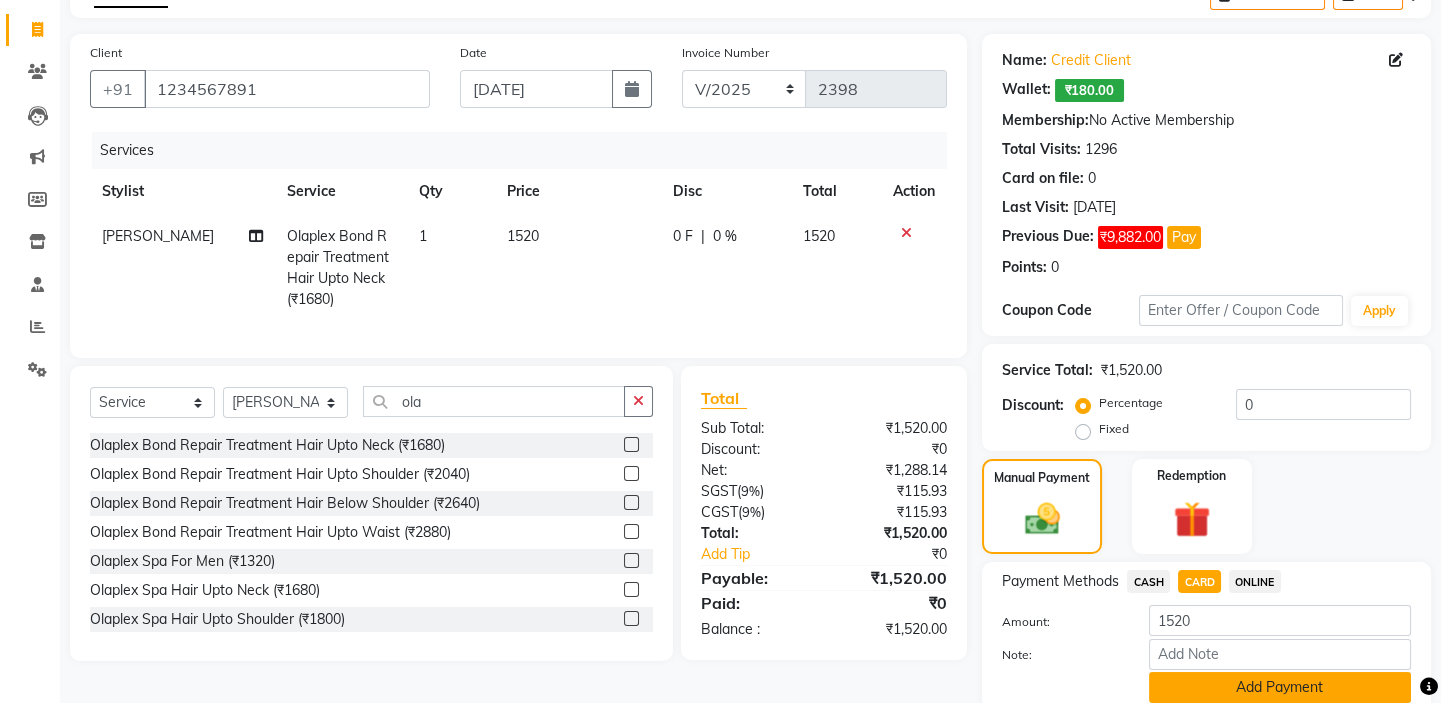 click on "Add Payment" 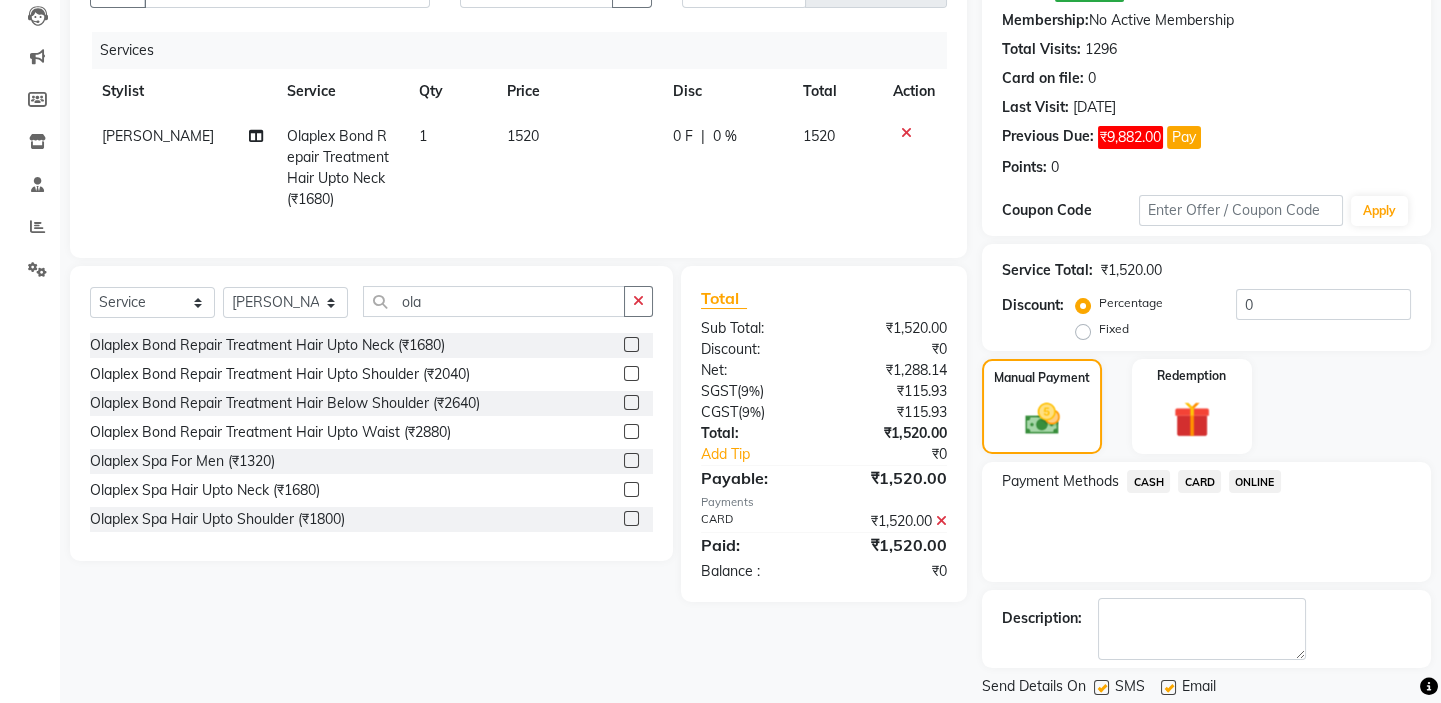 scroll, scrollTop: 279, scrollLeft: 0, axis: vertical 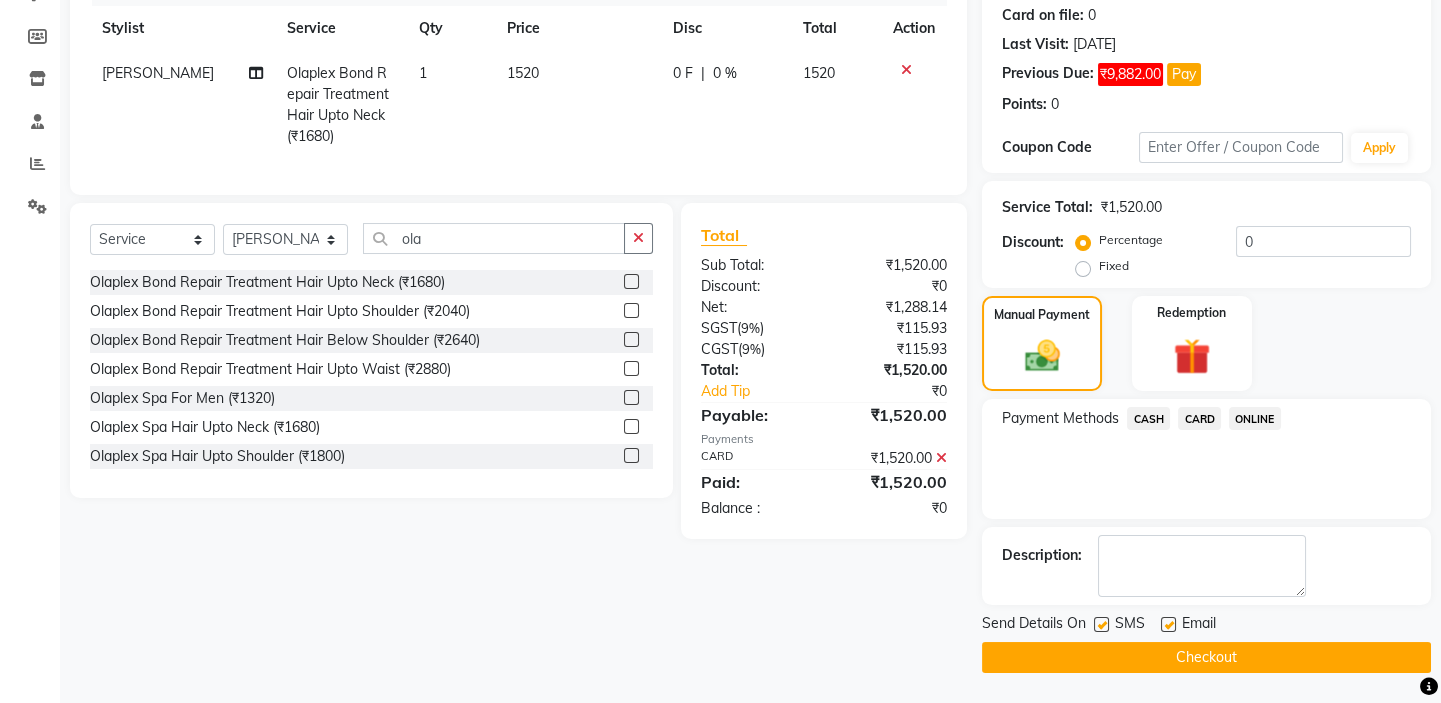 click on "Checkout" 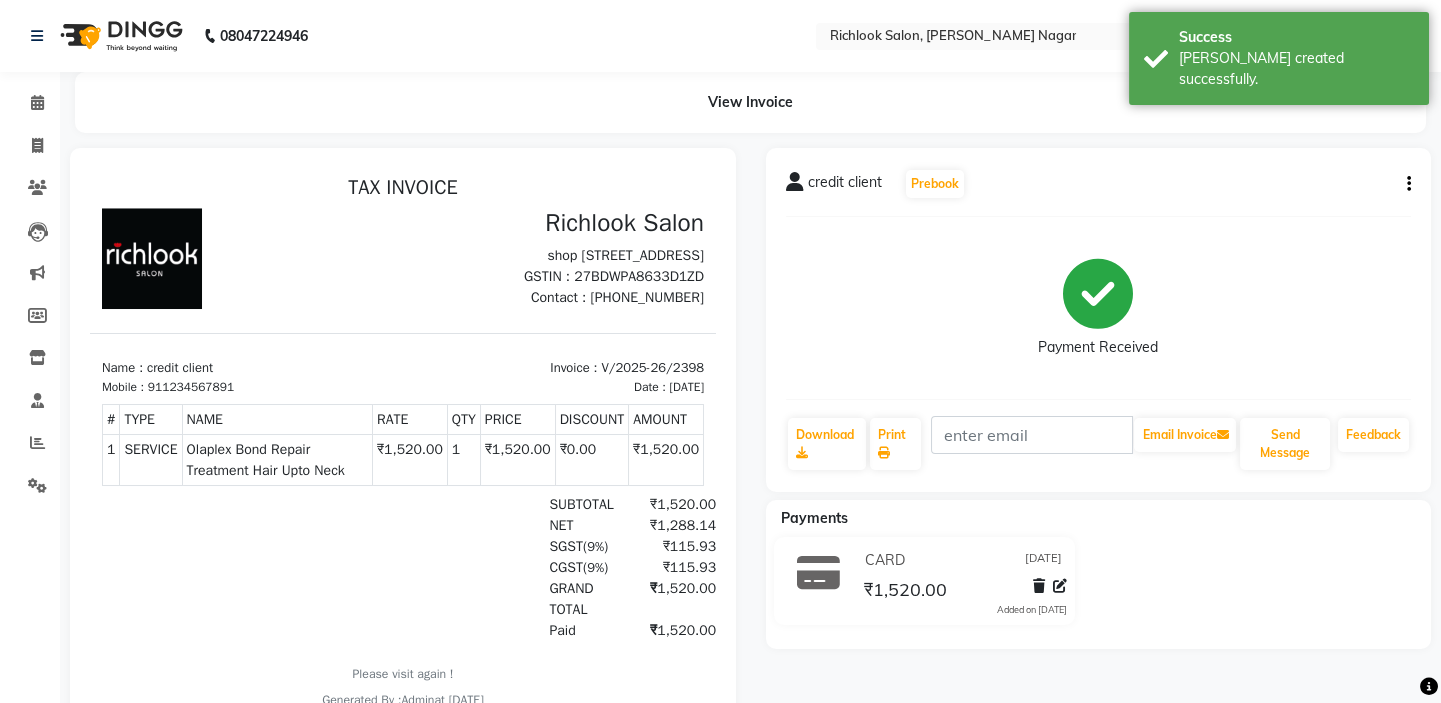 scroll, scrollTop: 0, scrollLeft: 0, axis: both 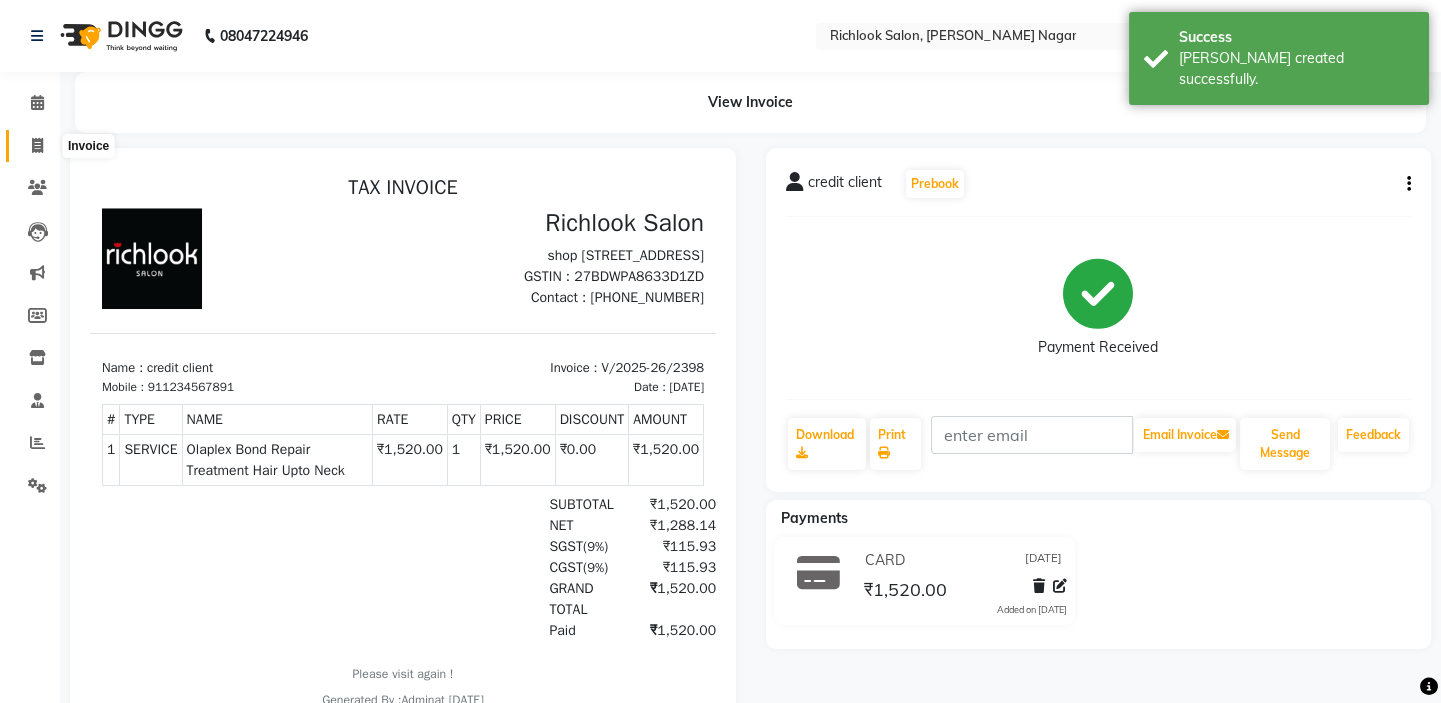 click 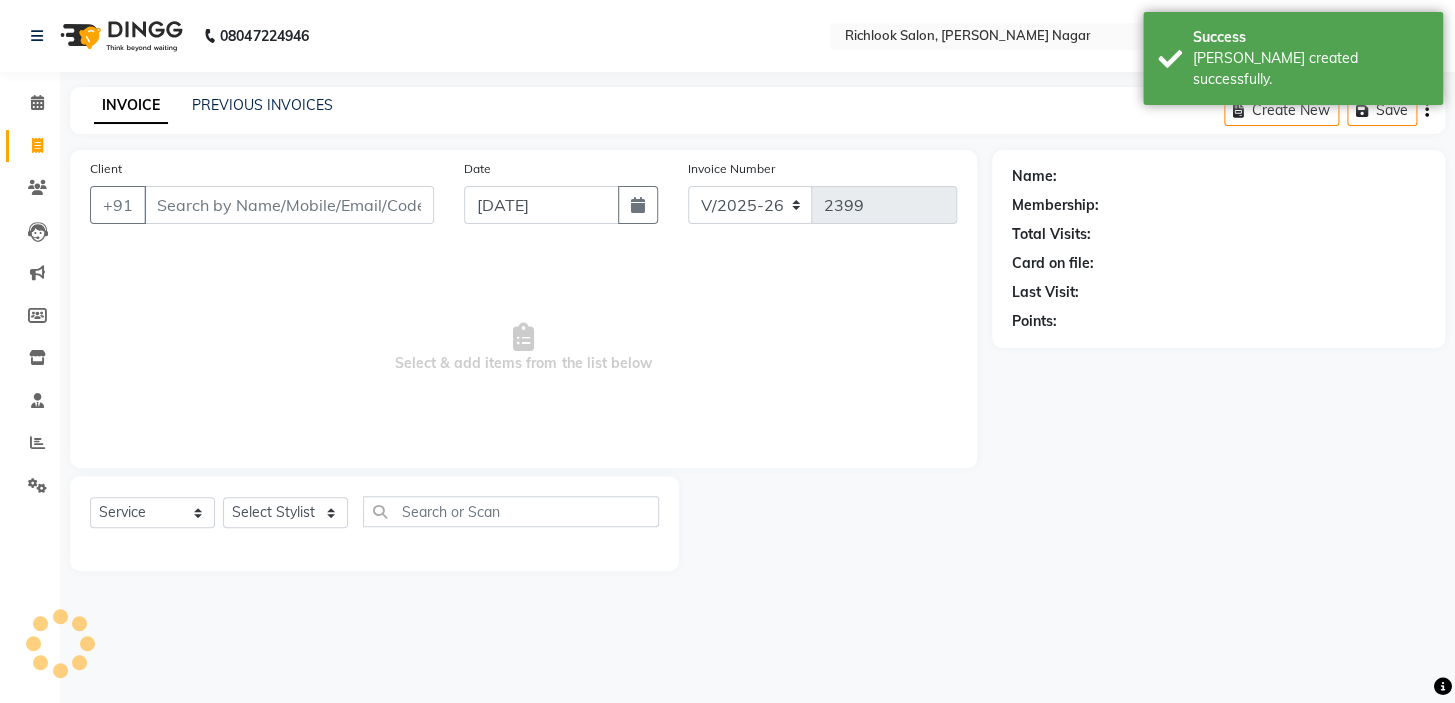 click on "Client" at bounding box center [289, 205] 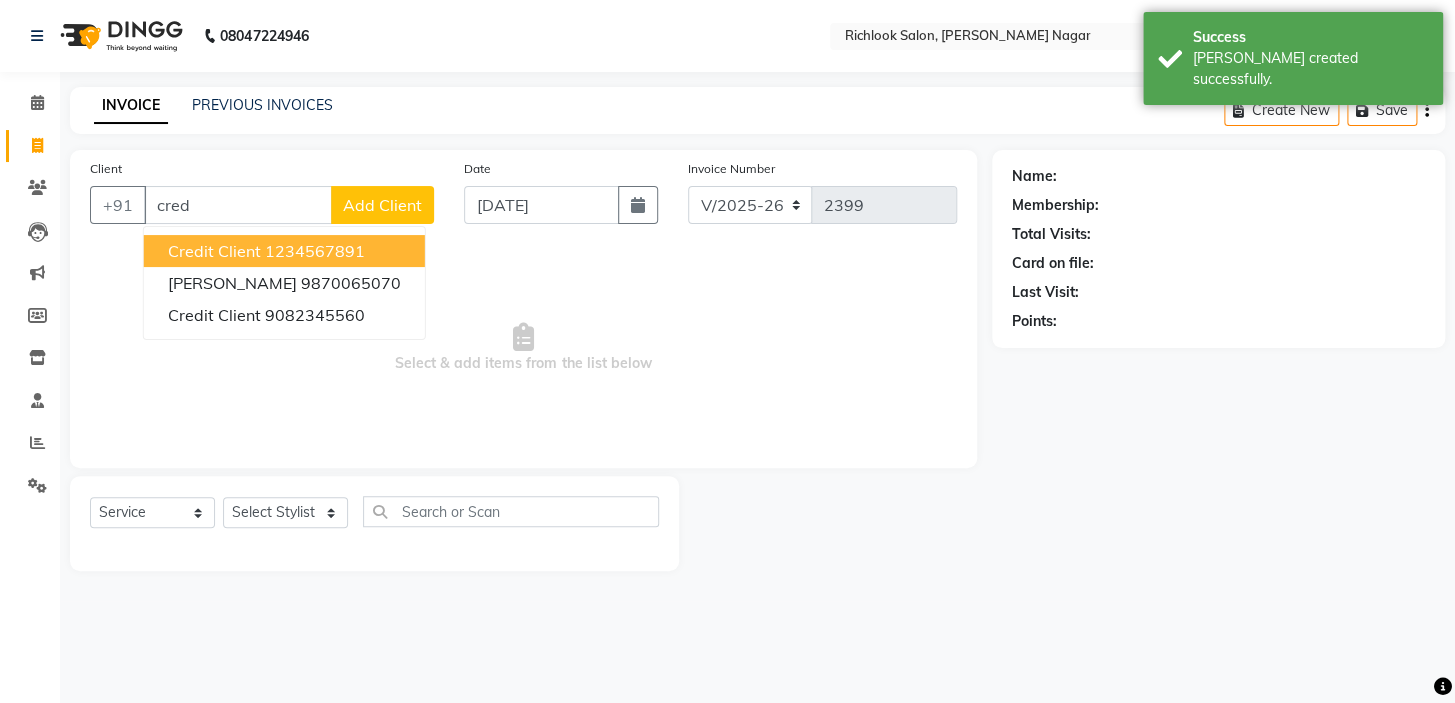 click on "1234567891" at bounding box center (315, 251) 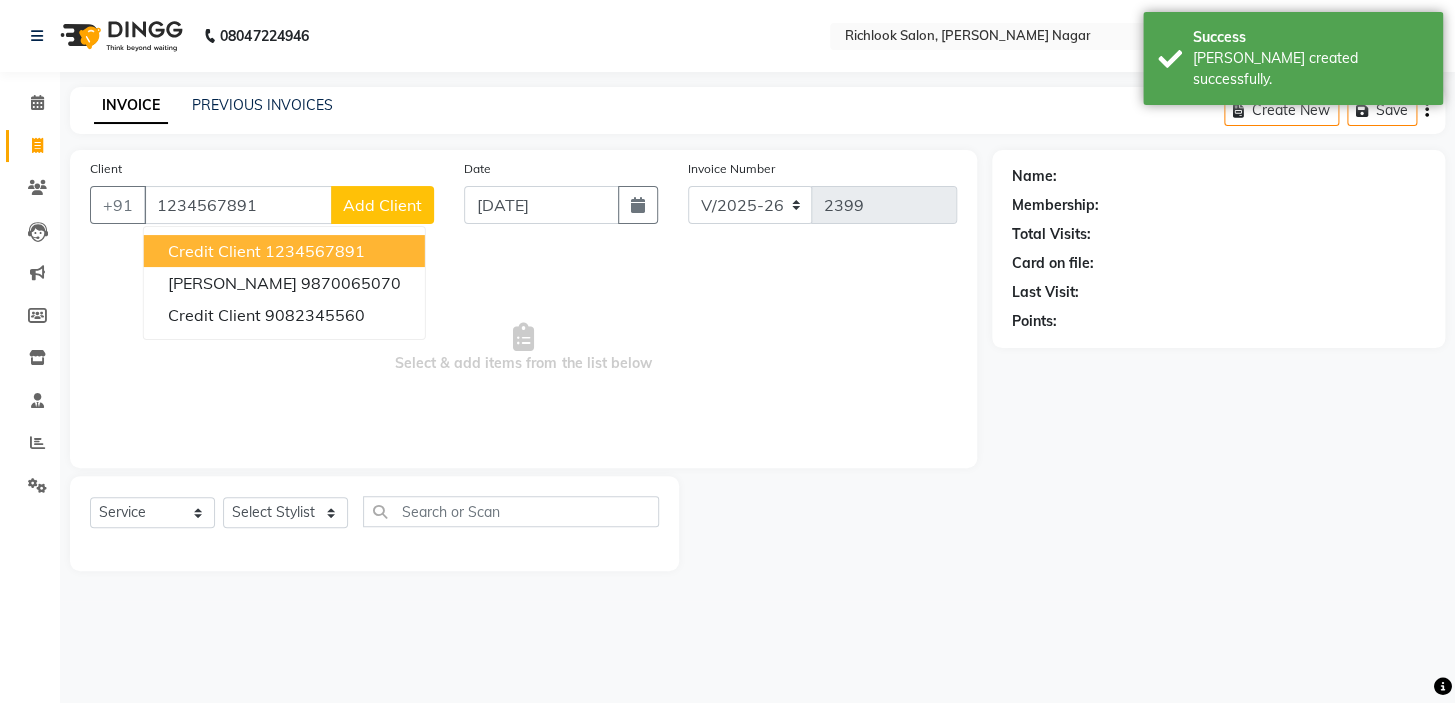 type on "1234567891" 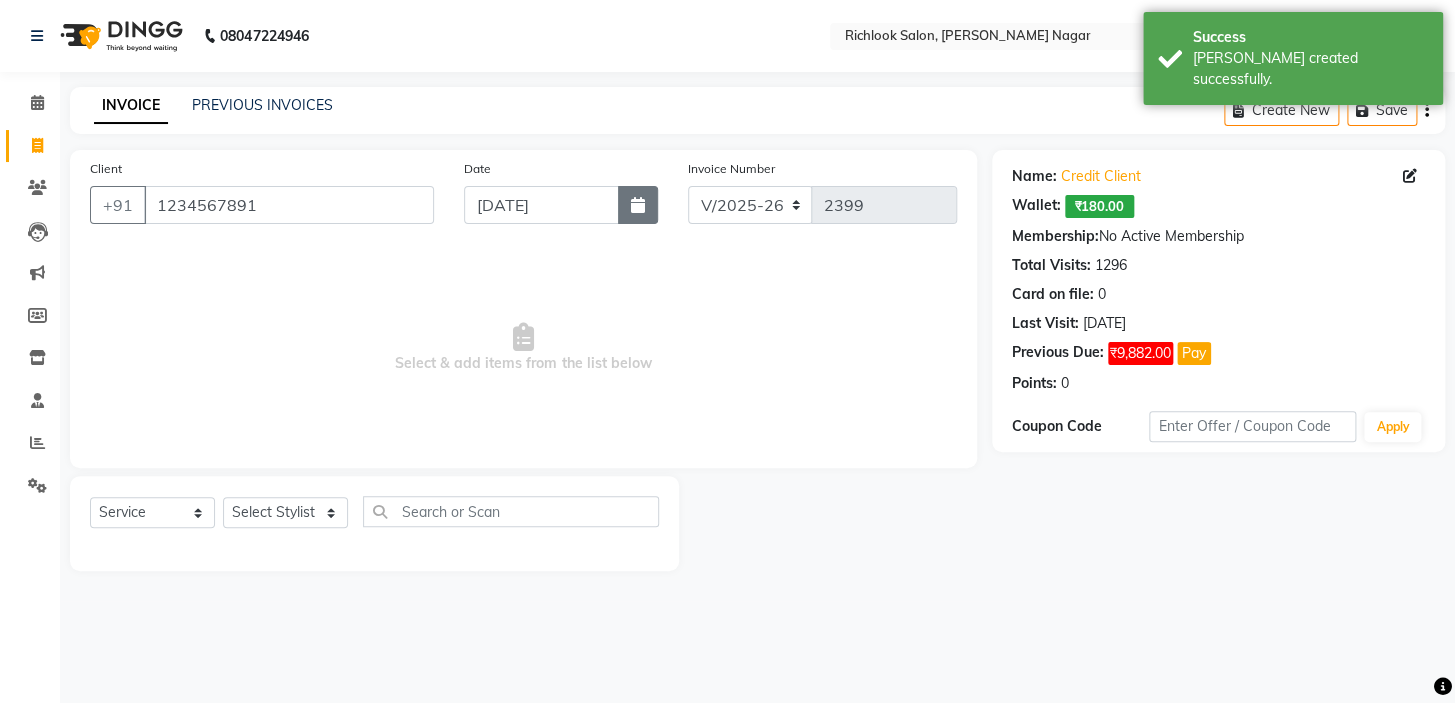 click 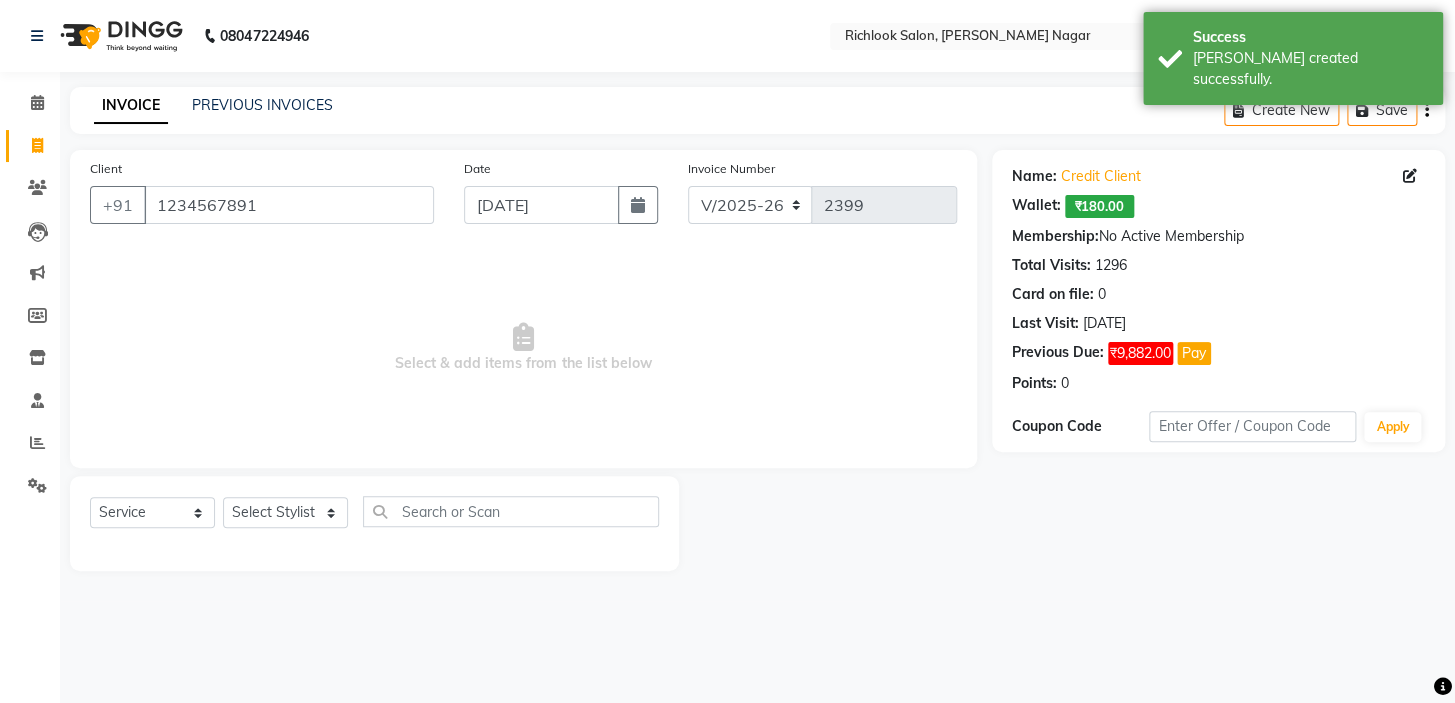 select on "7" 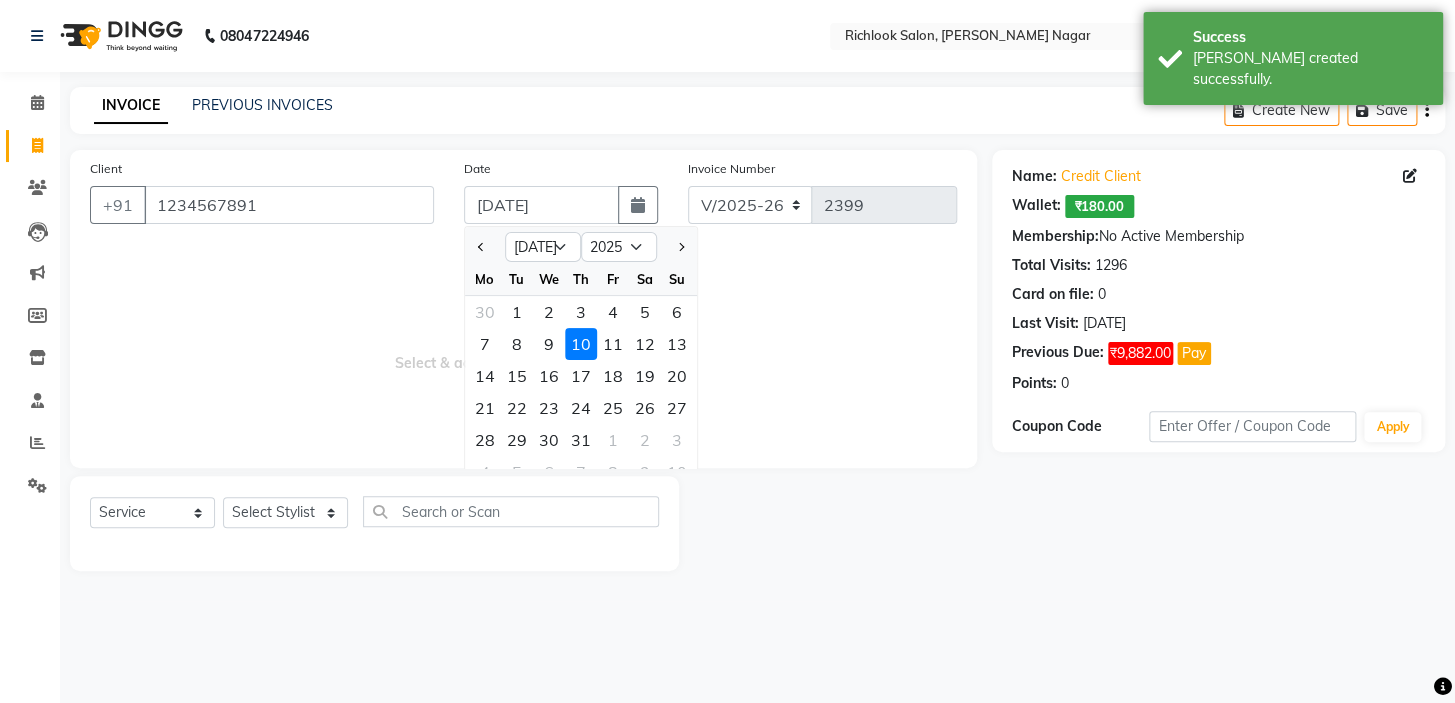 drag, startPoint x: 552, startPoint y: 348, endPoint x: 428, endPoint y: 398, distance: 133.70116 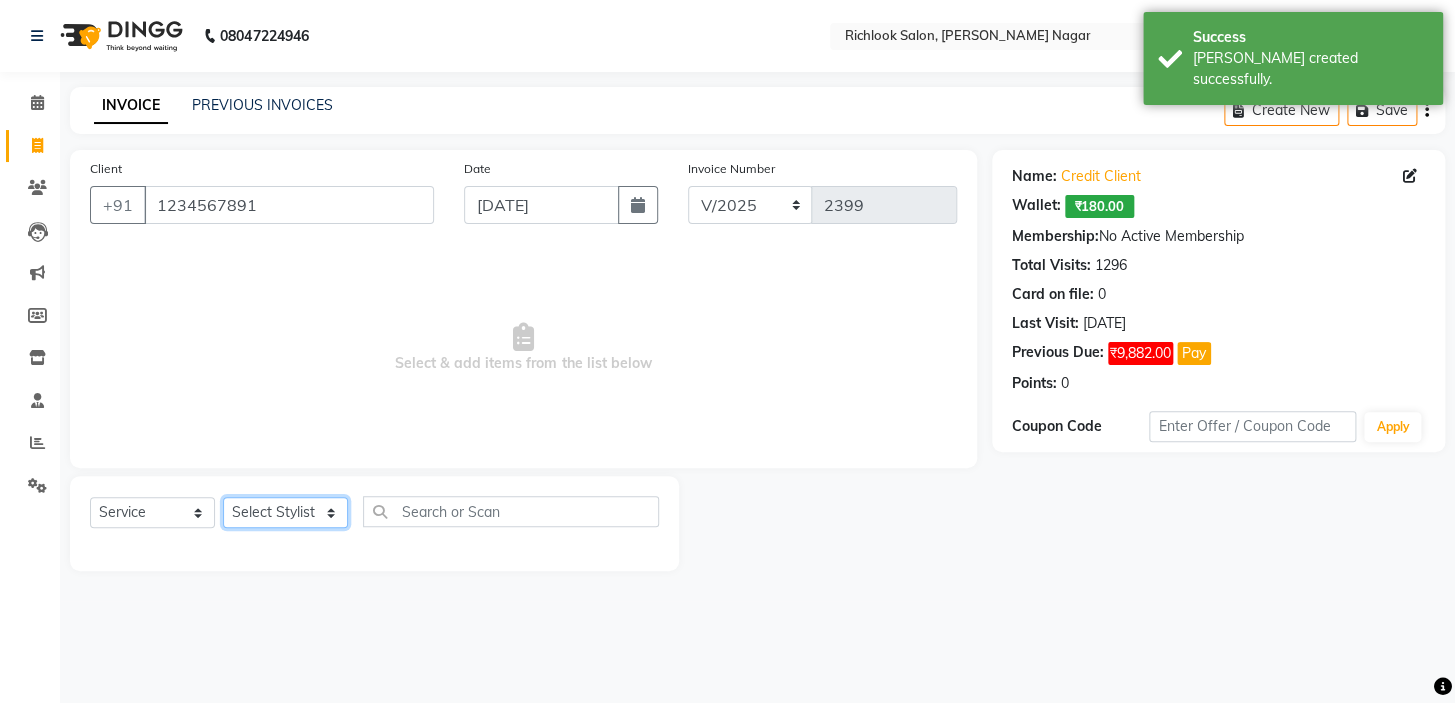 drag, startPoint x: 280, startPoint y: 504, endPoint x: 271, endPoint y: 499, distance: 10.29563 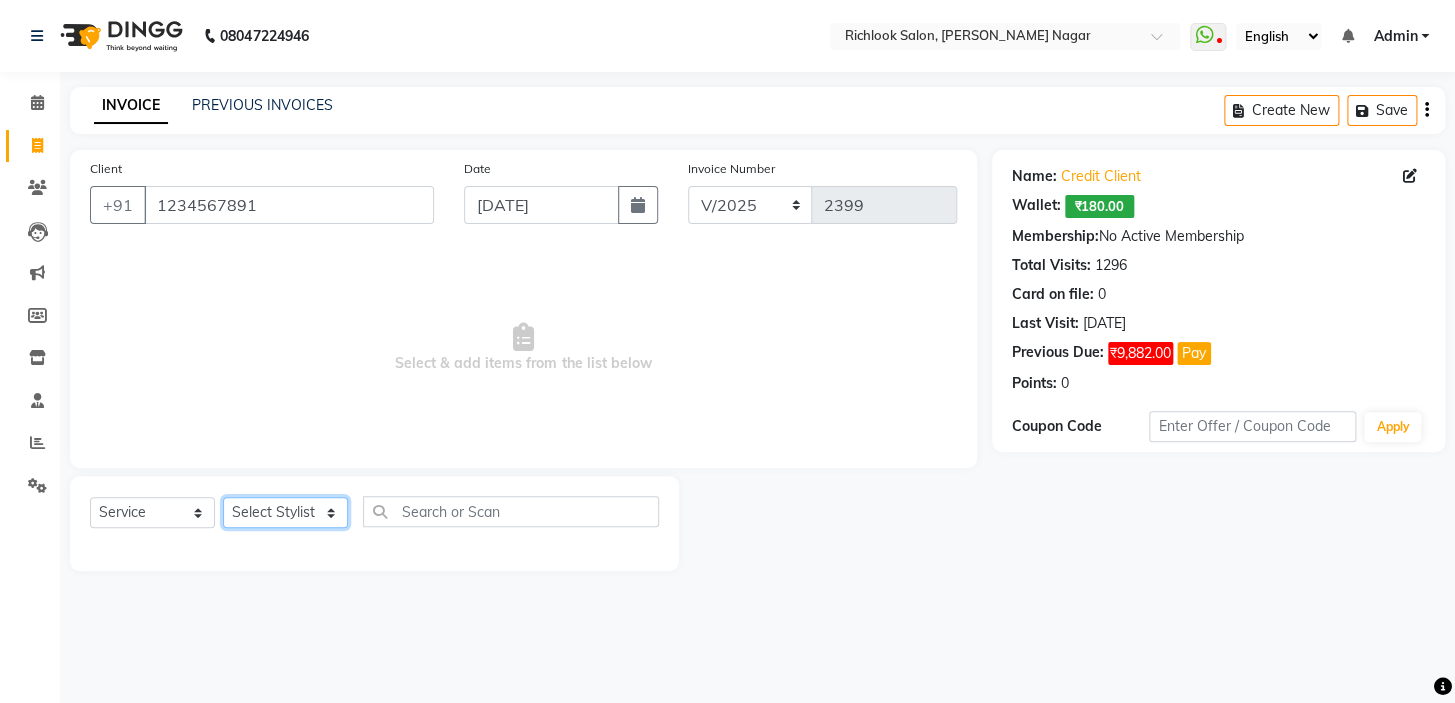select on "54425" 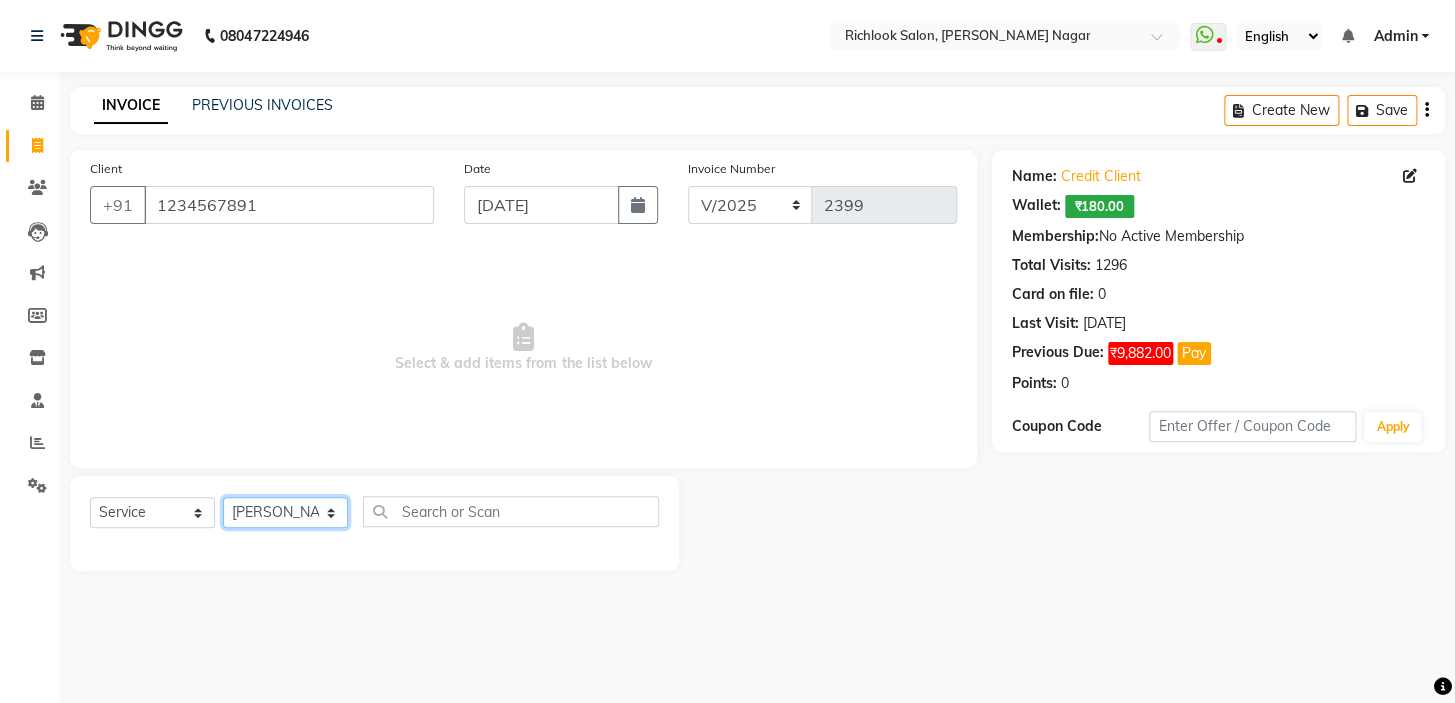 click on "Select Stylist disha [PERSON_NAME] priya santosh  [PERSON_NAME] [PERSON_NAME] [PERSON_NAME]" 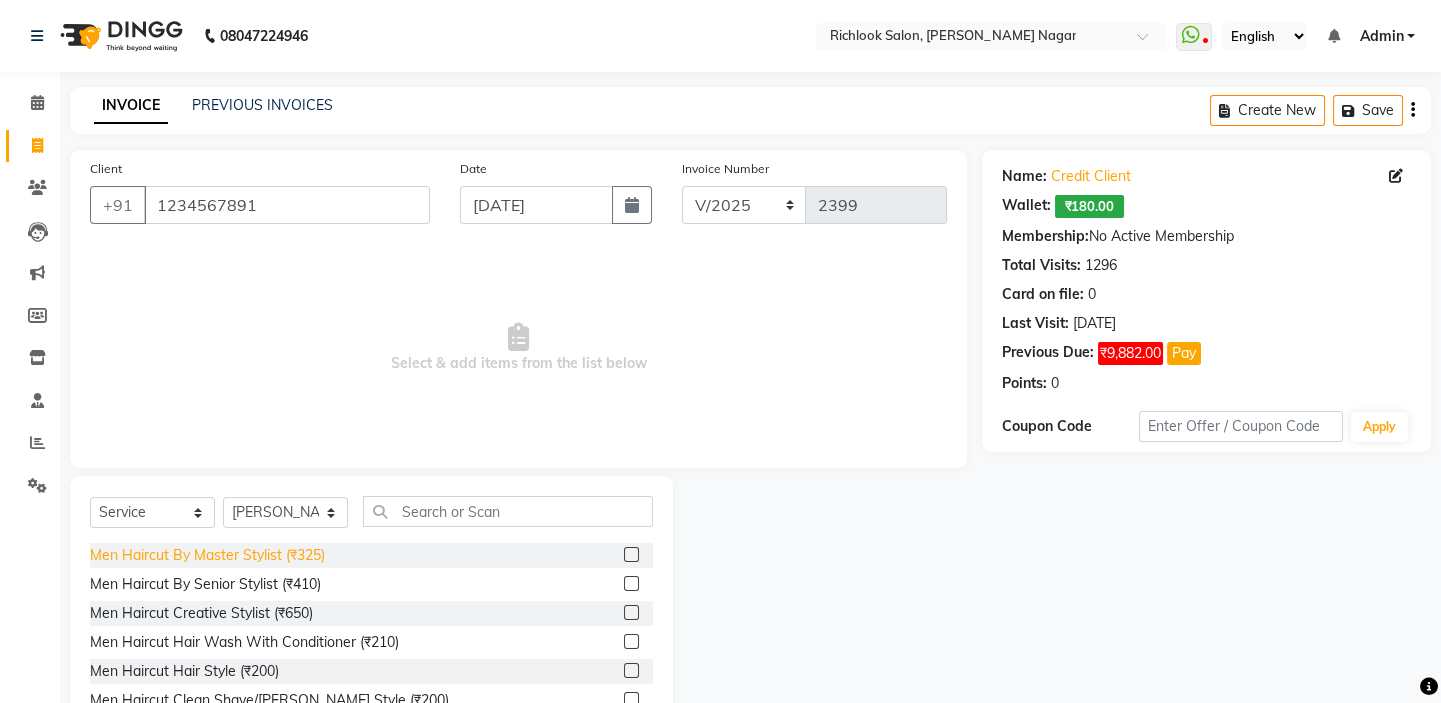click on "Men Haircut By Master Stylist (₹325)" 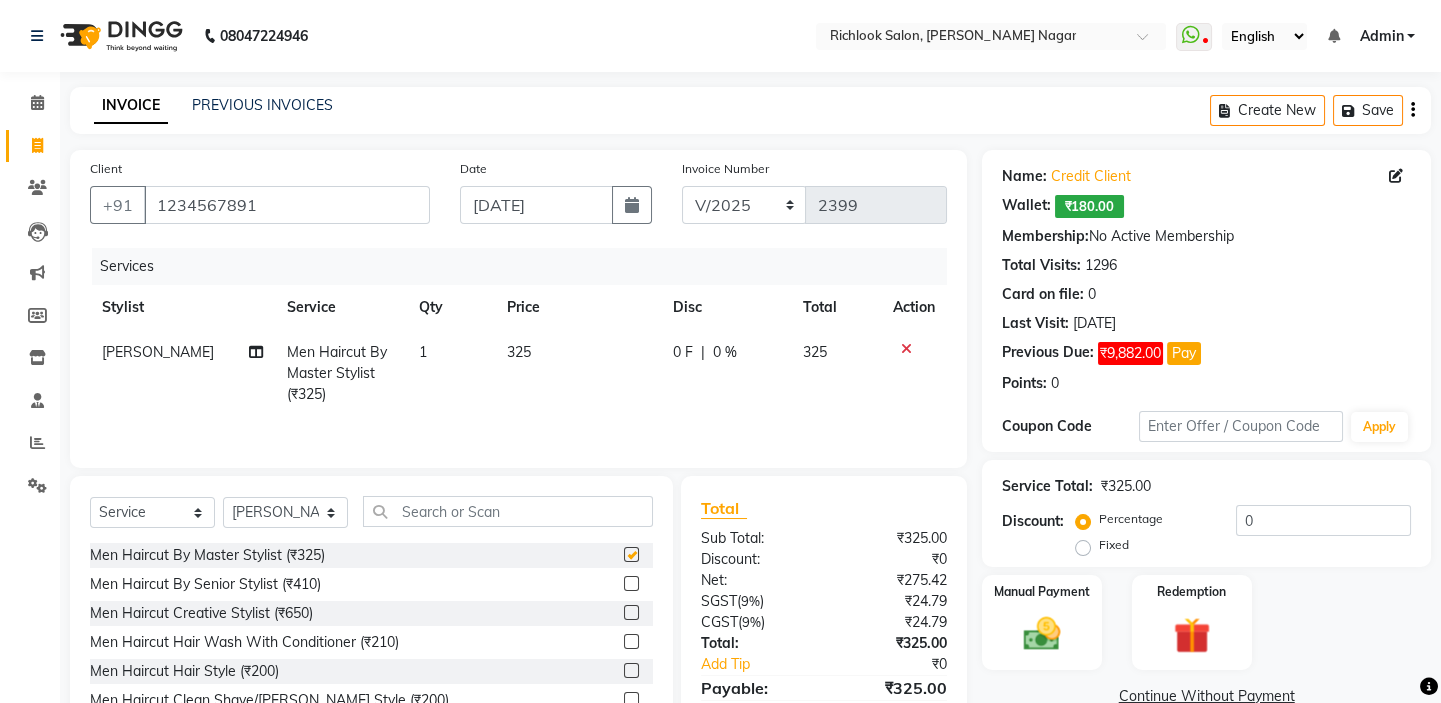 checkbox on "false" 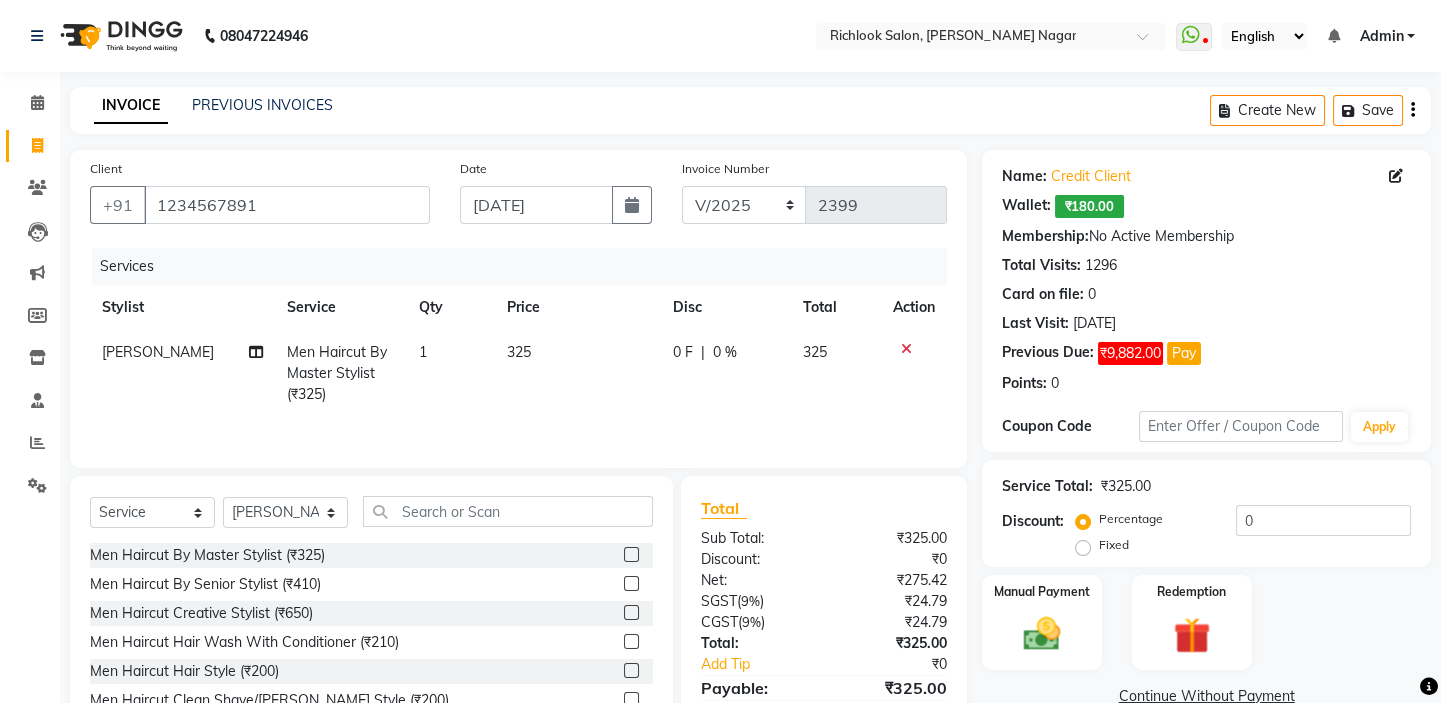 click on "325" 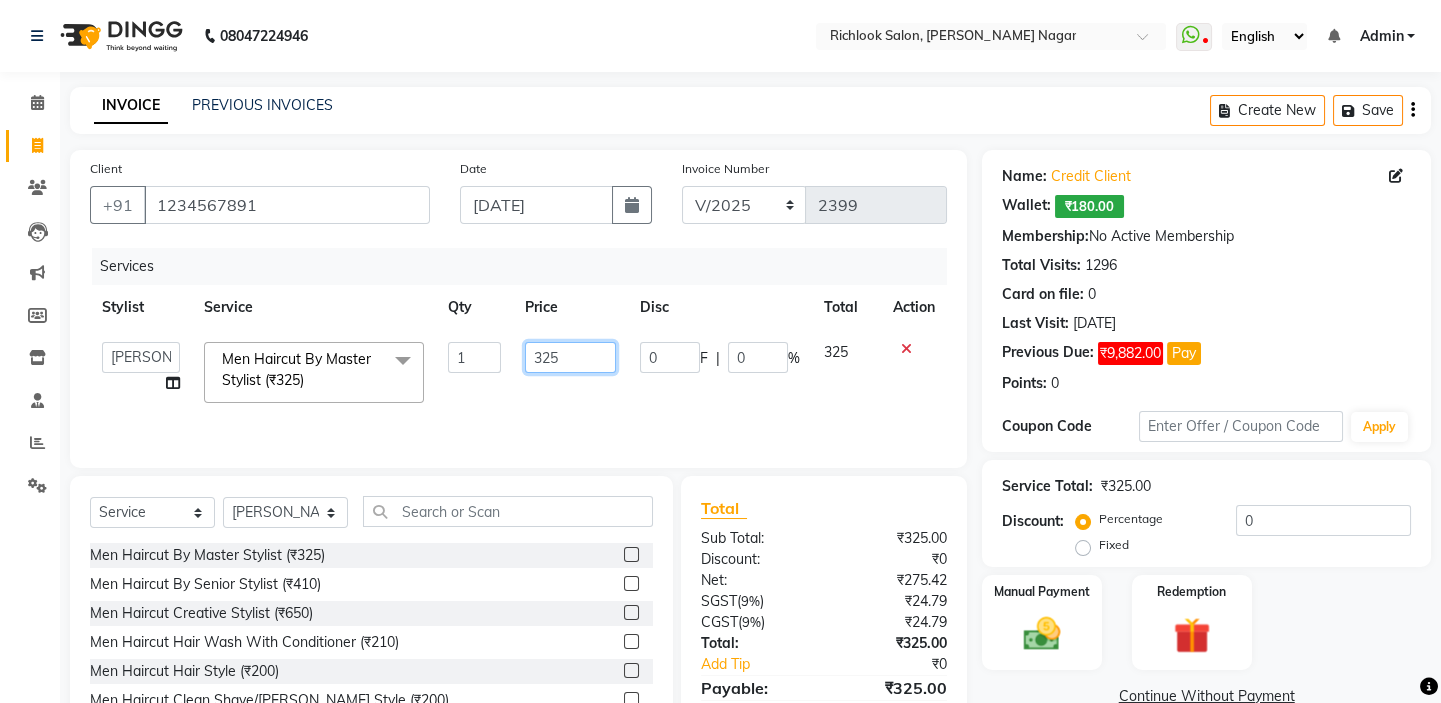 drag, startPoint x: 574, startPoint y: 361, endPoint x: 123, endPoint y: 303, distance: 454.7142 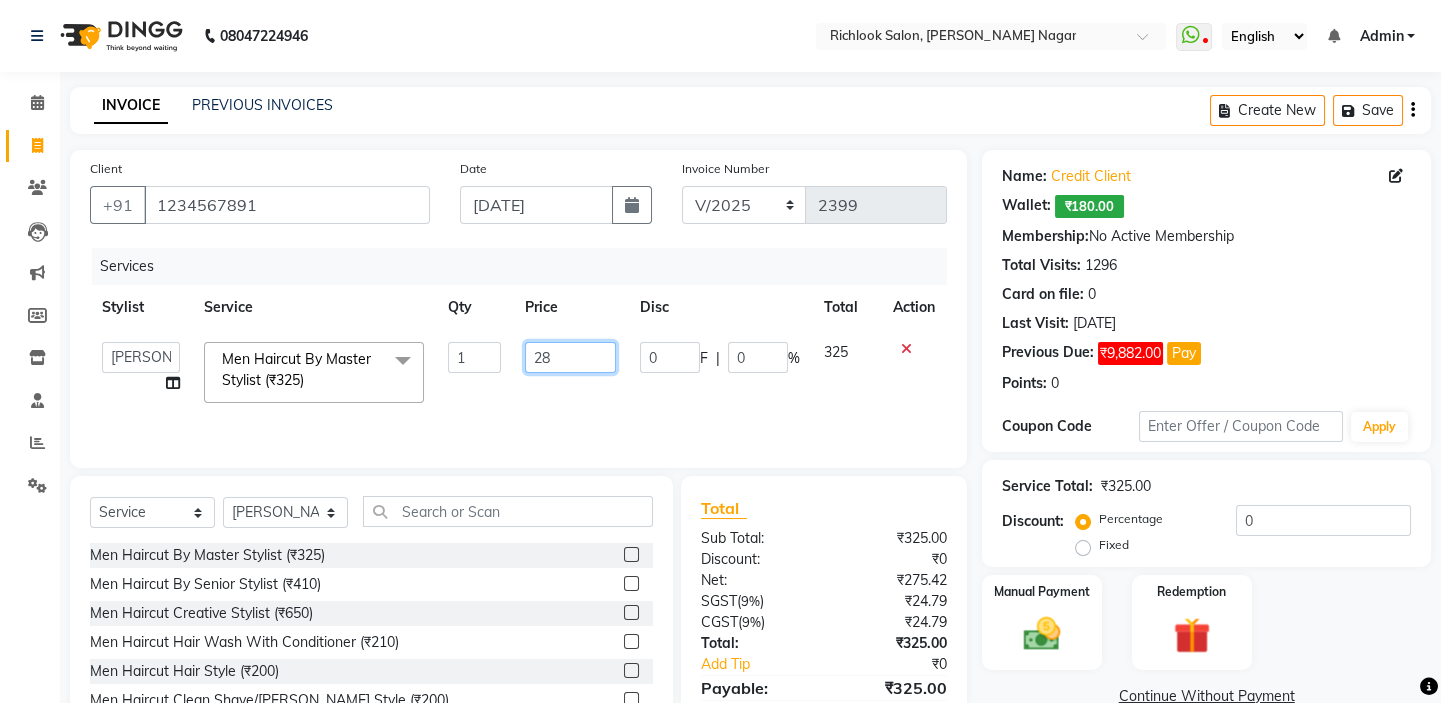 type on "280" 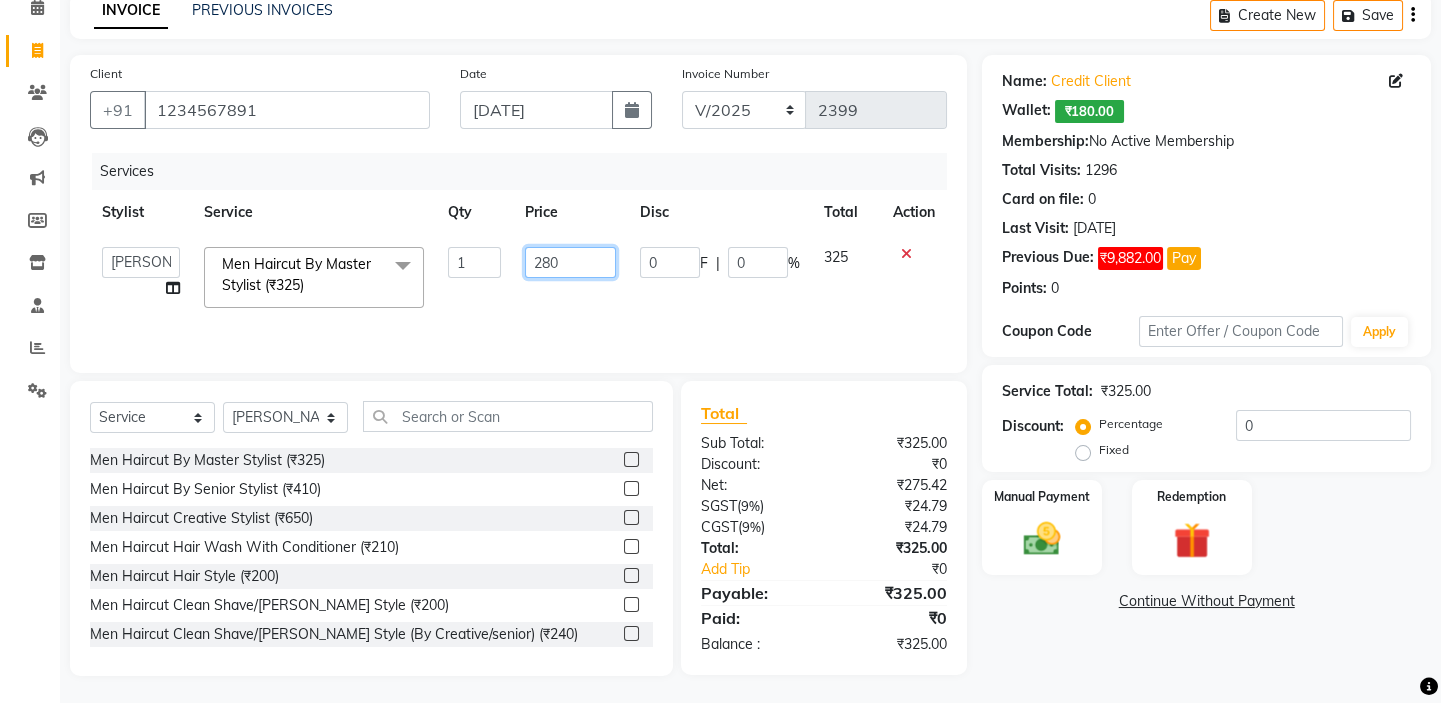 scroll, scrollTop: 99, scrollLeft: 0, axis: vertical 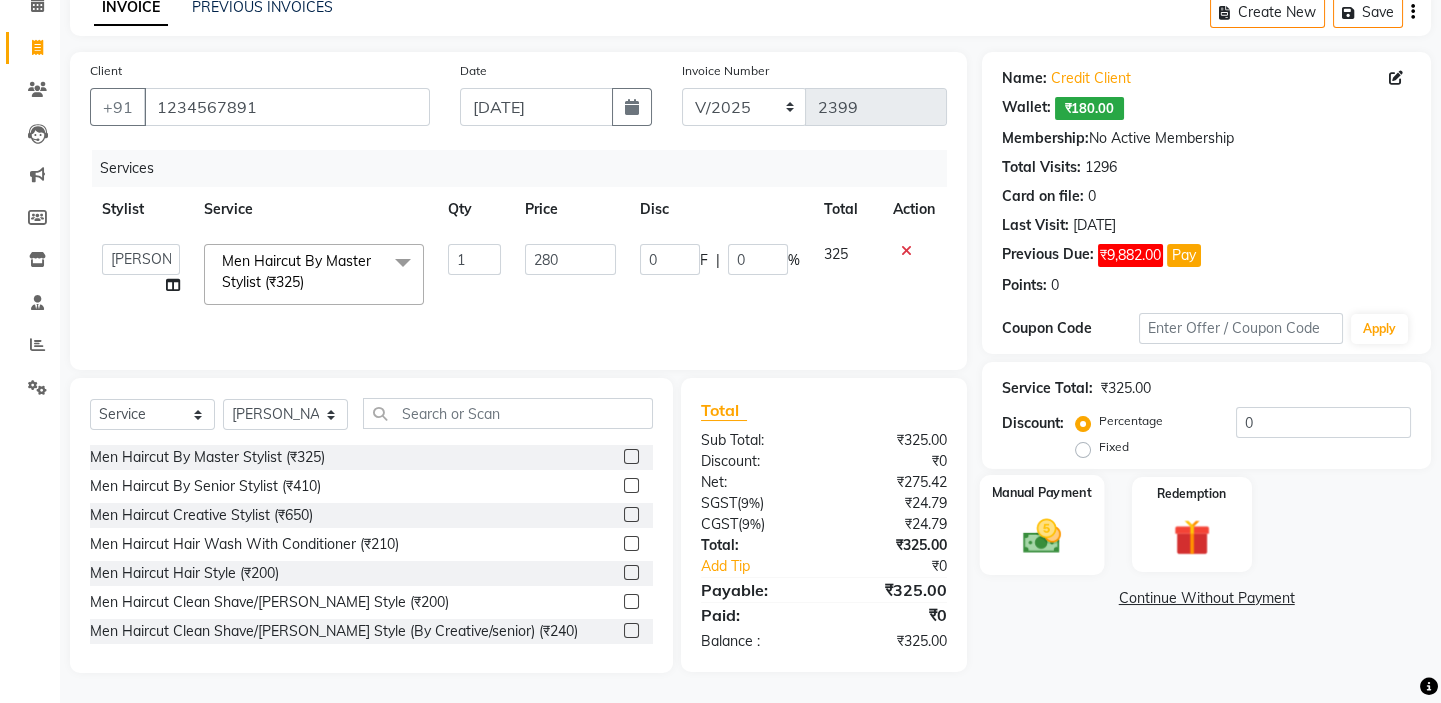 drag, startPoint x: 1042, startPoint y: 533, endPoint x: 1060, endPoint y: 567, distance: 38.470768 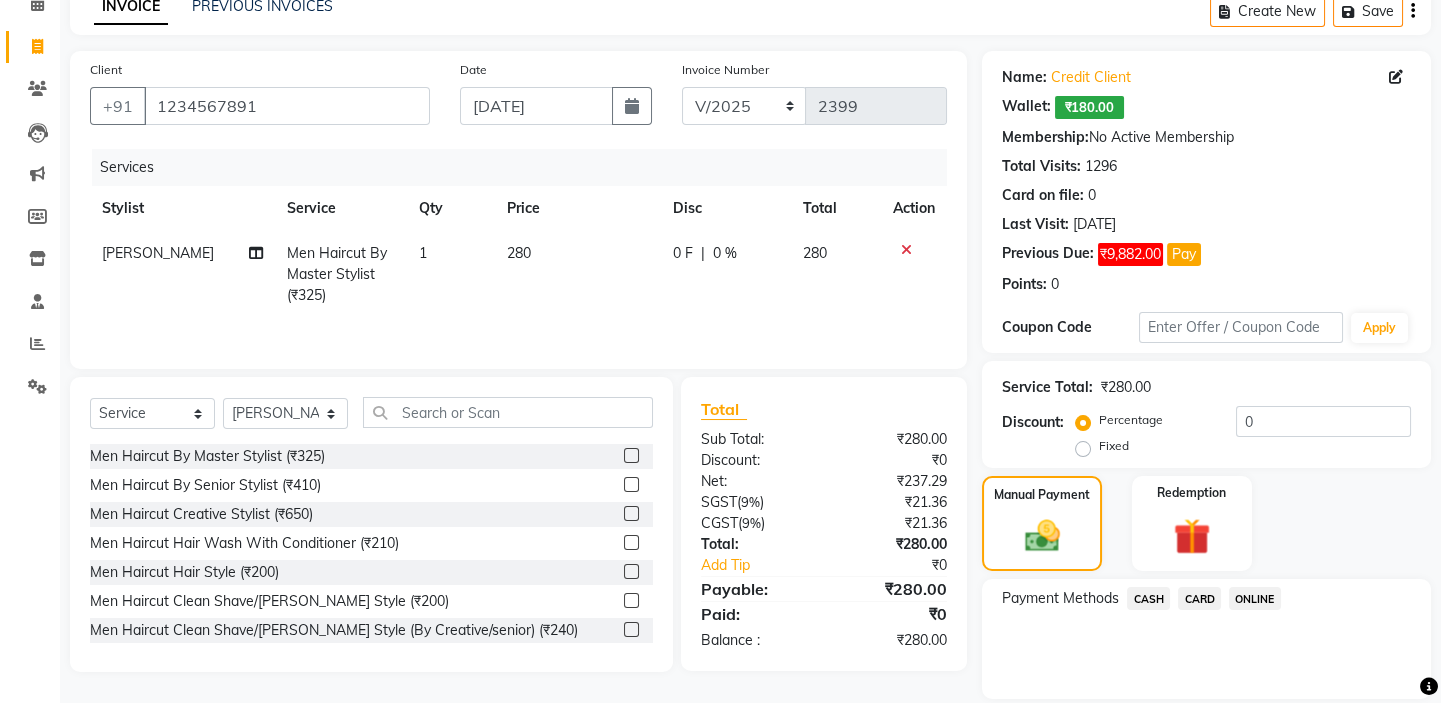 click on "CARD" 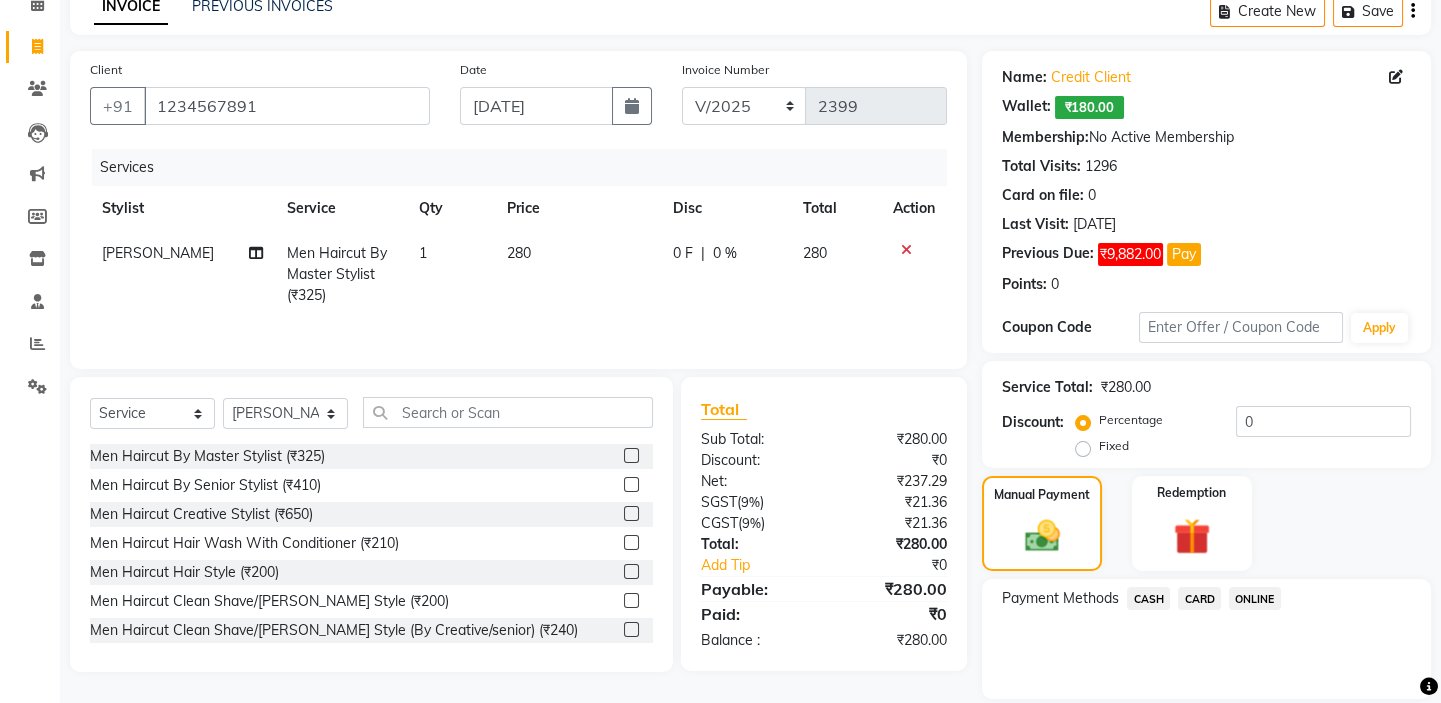 click on "CARD" 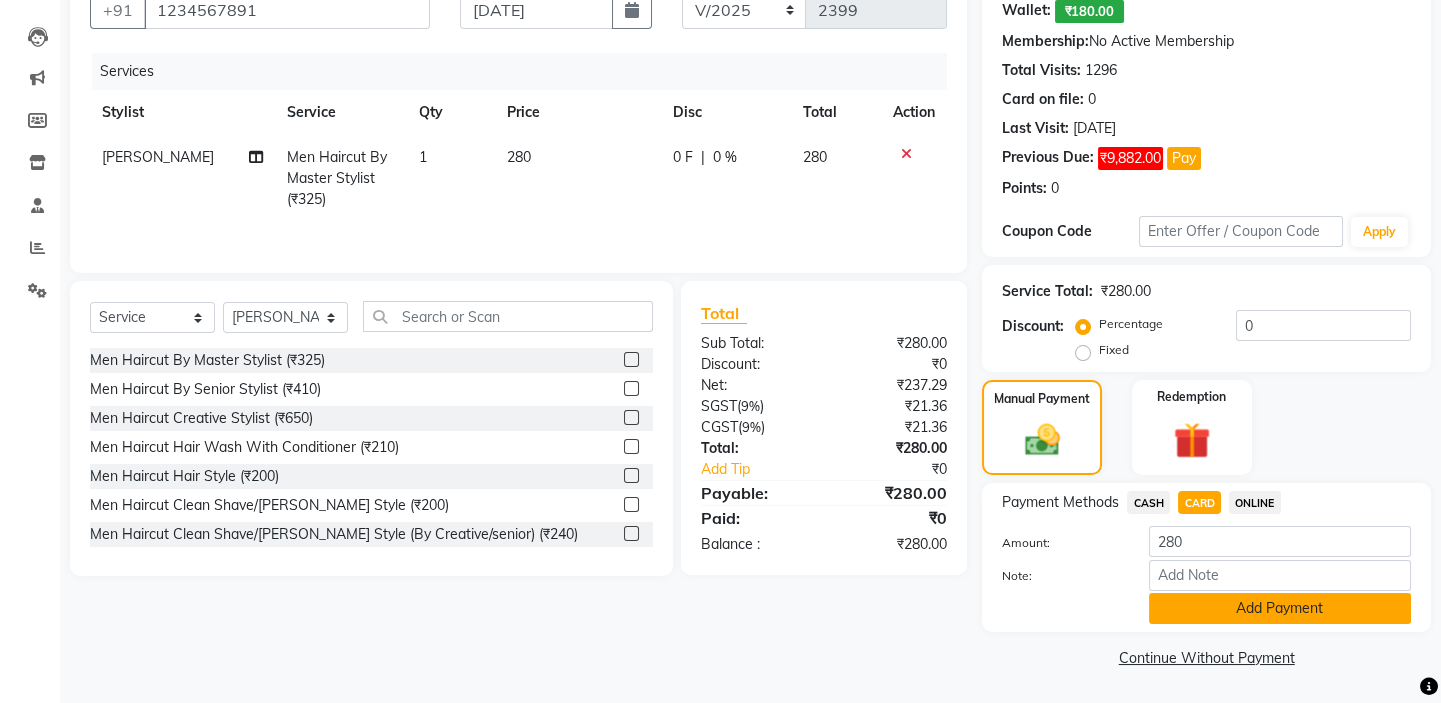 click on "Add Payment" 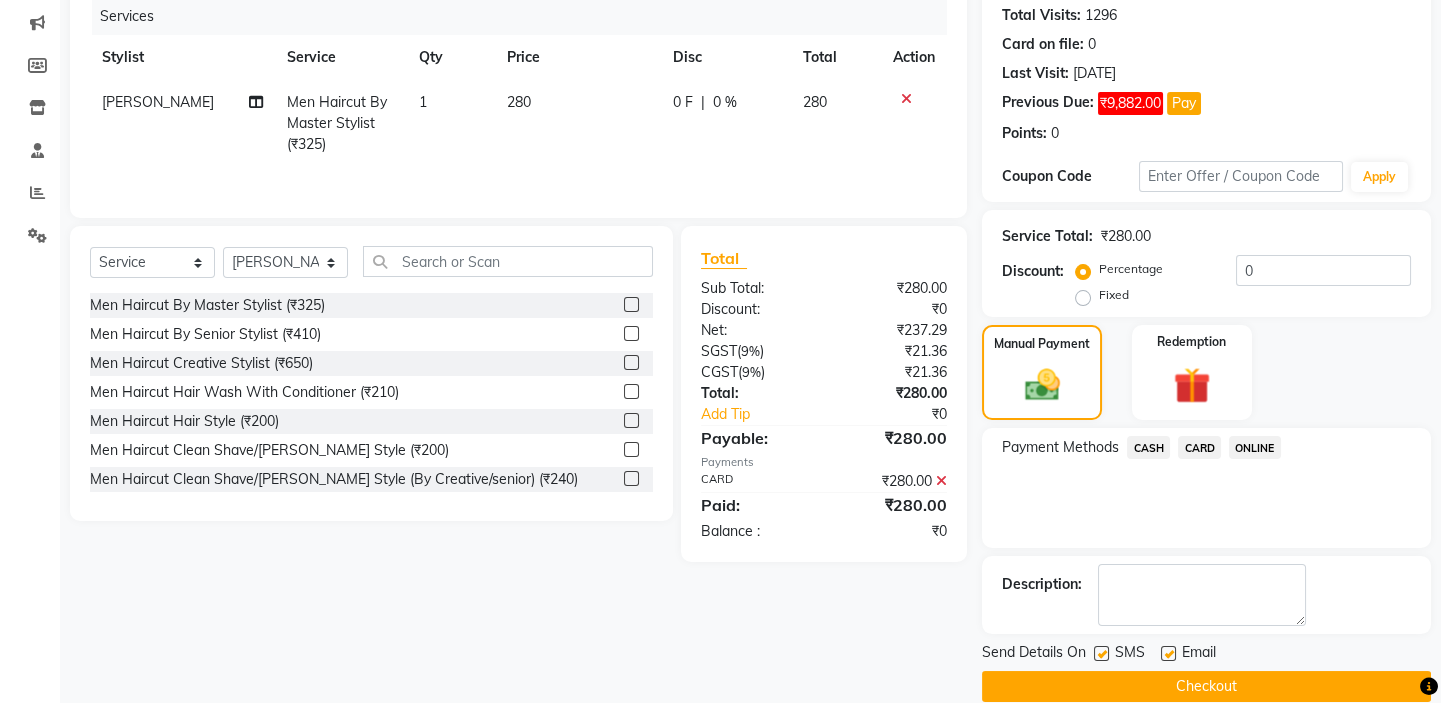 scroll, scrollTop: 279, scrollLeft: 0, axis: vertical 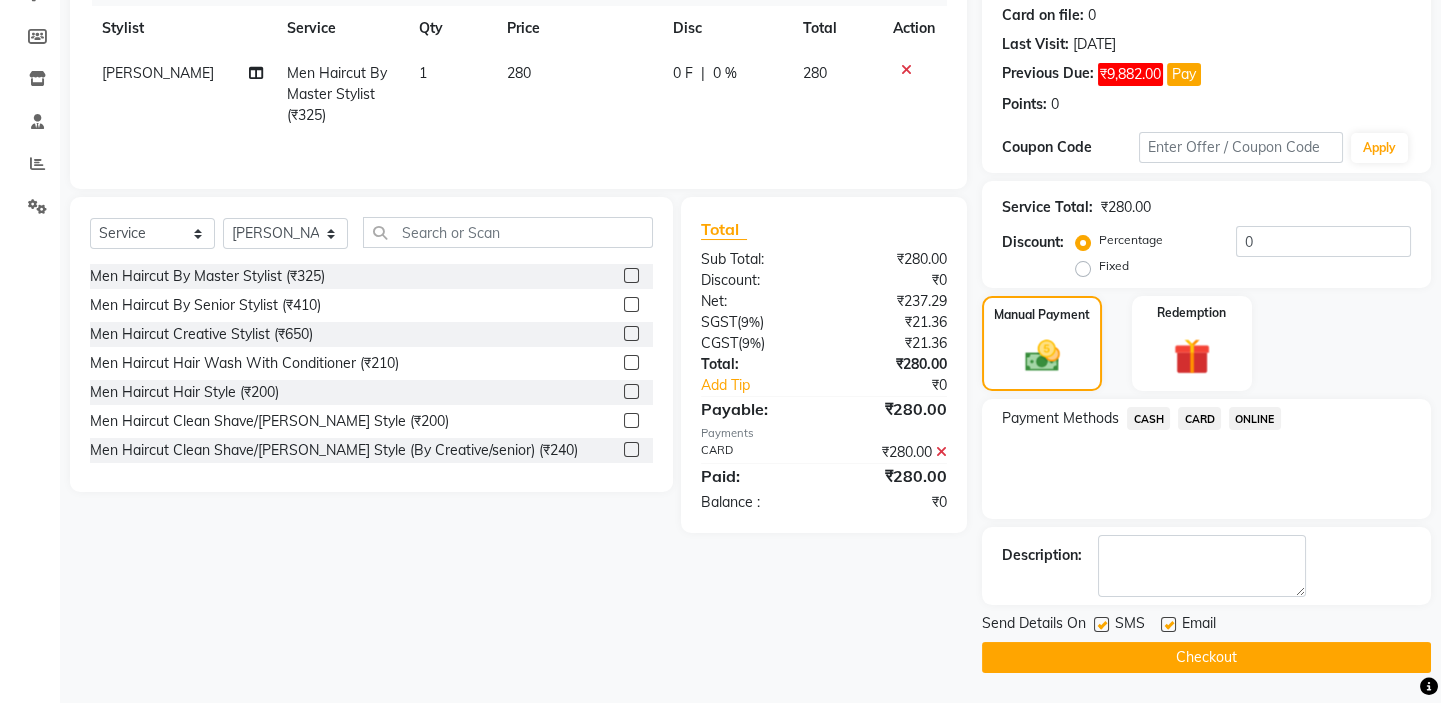 click on "Checkout" 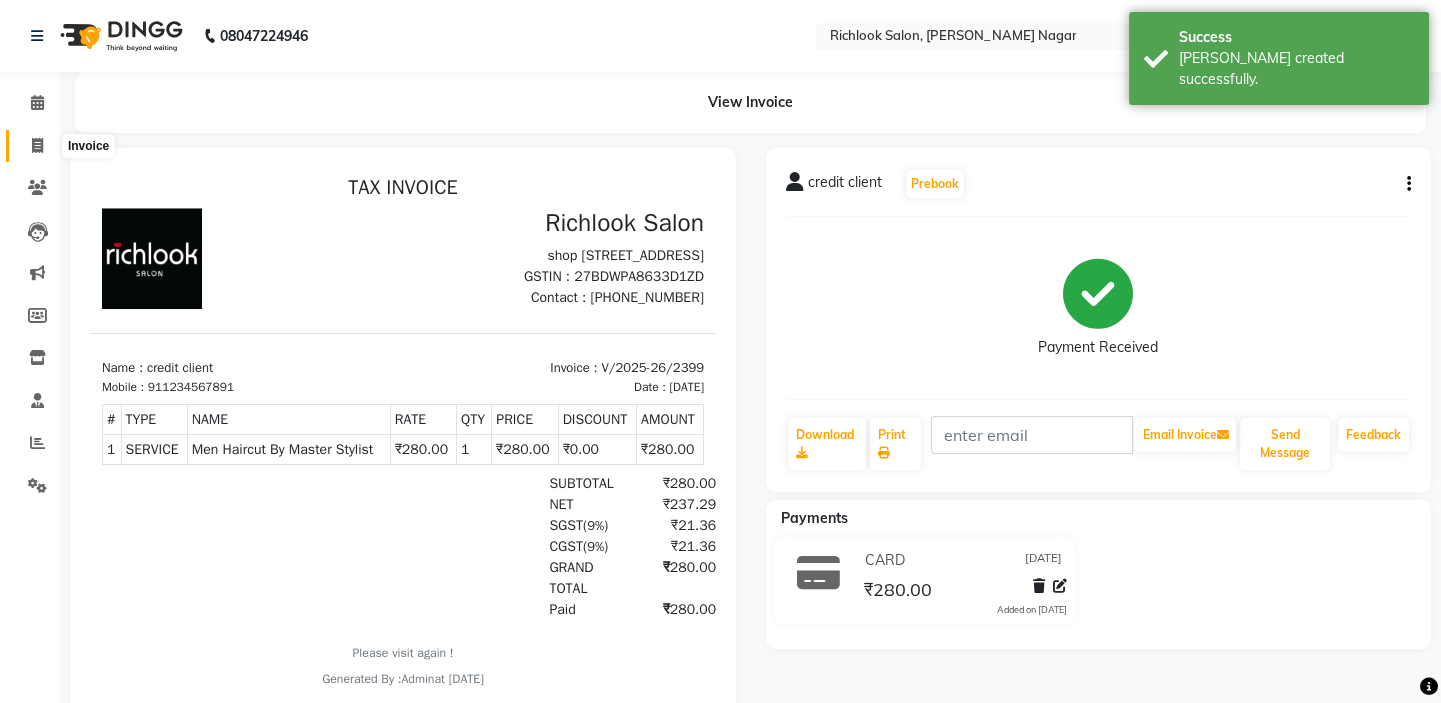 scroll, scrollTop: 0, scrollLeft: 0, axis: both 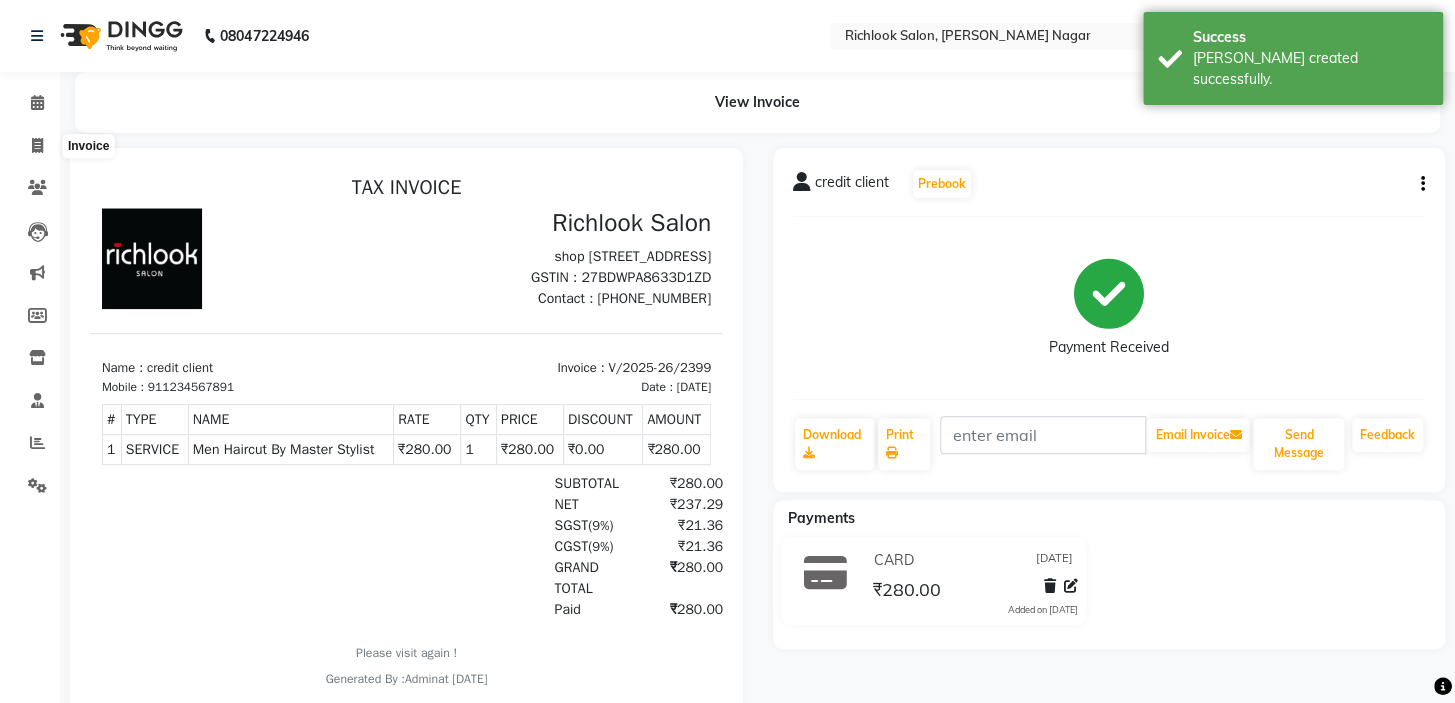 select on "6917" 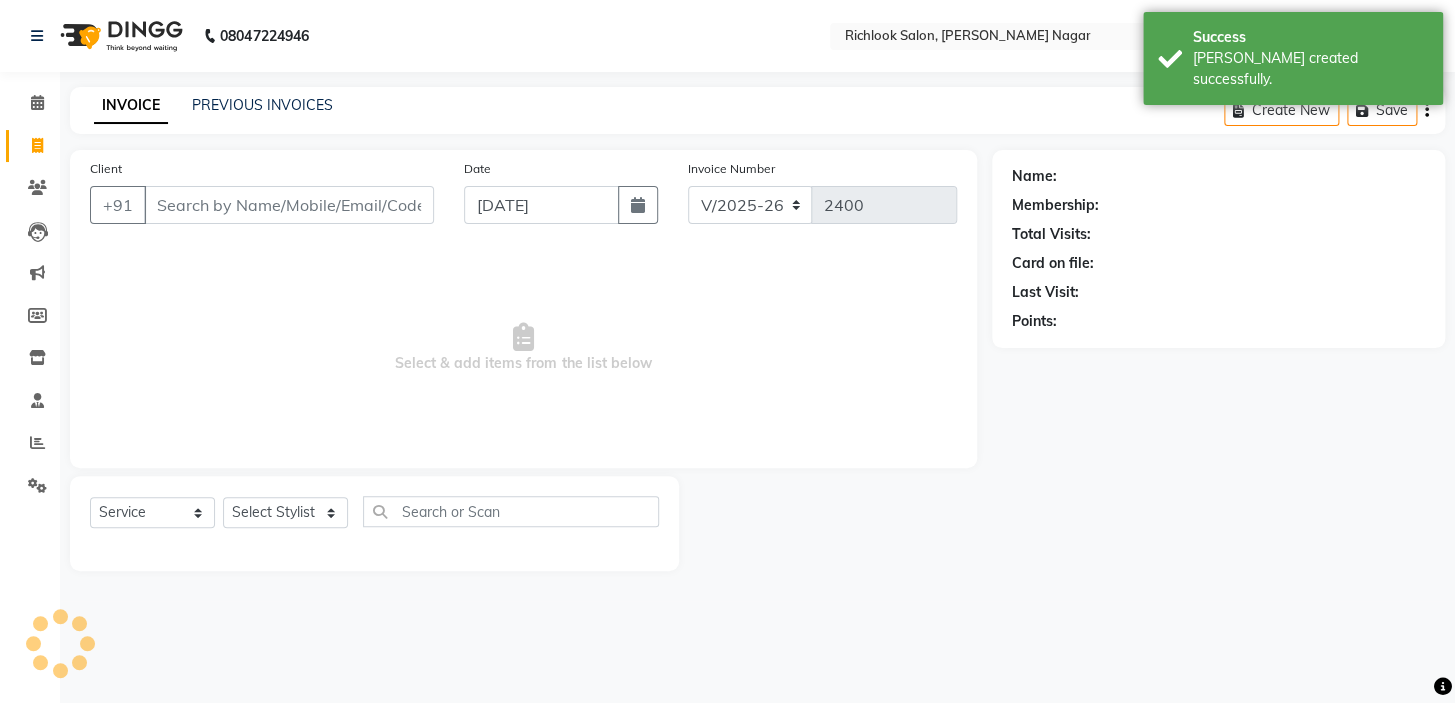 click on "Client" at bounding box center [289, 205] 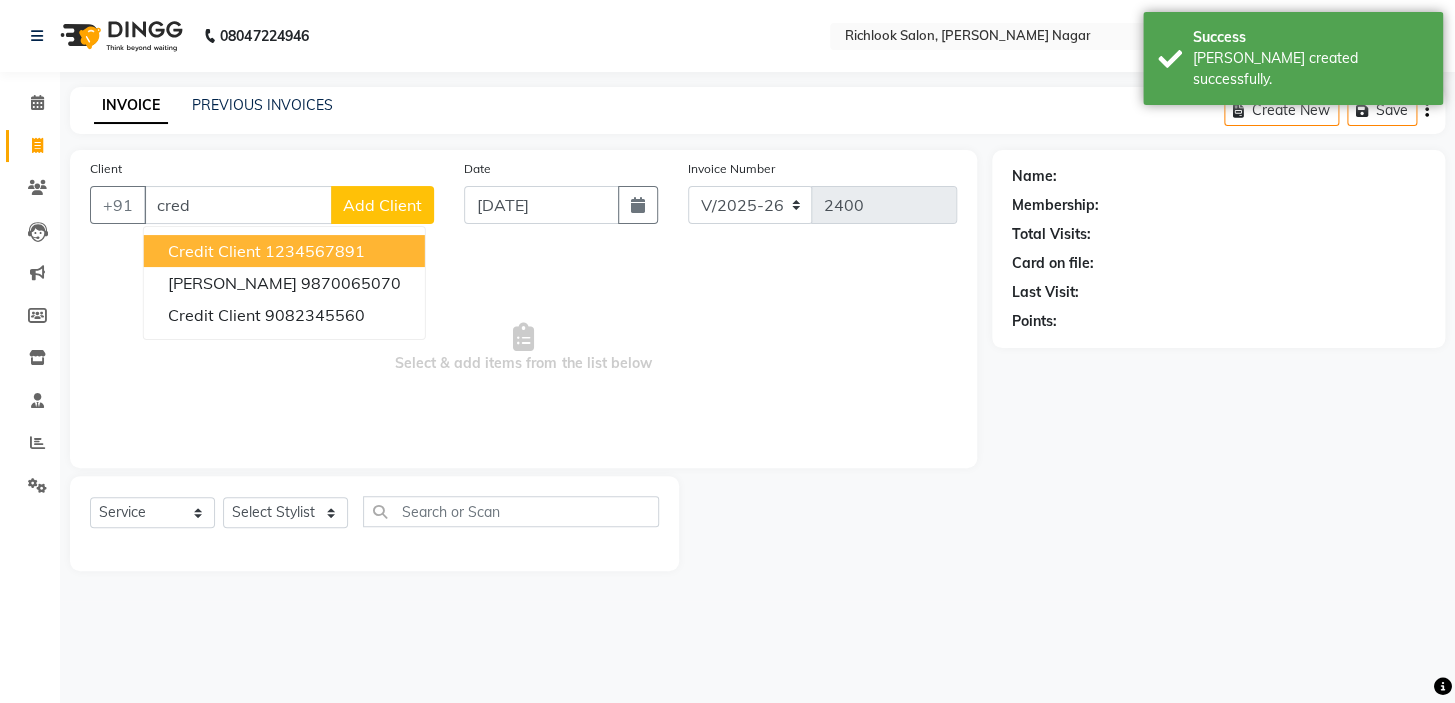 click on "credit client" at bounding box center [214, 251] 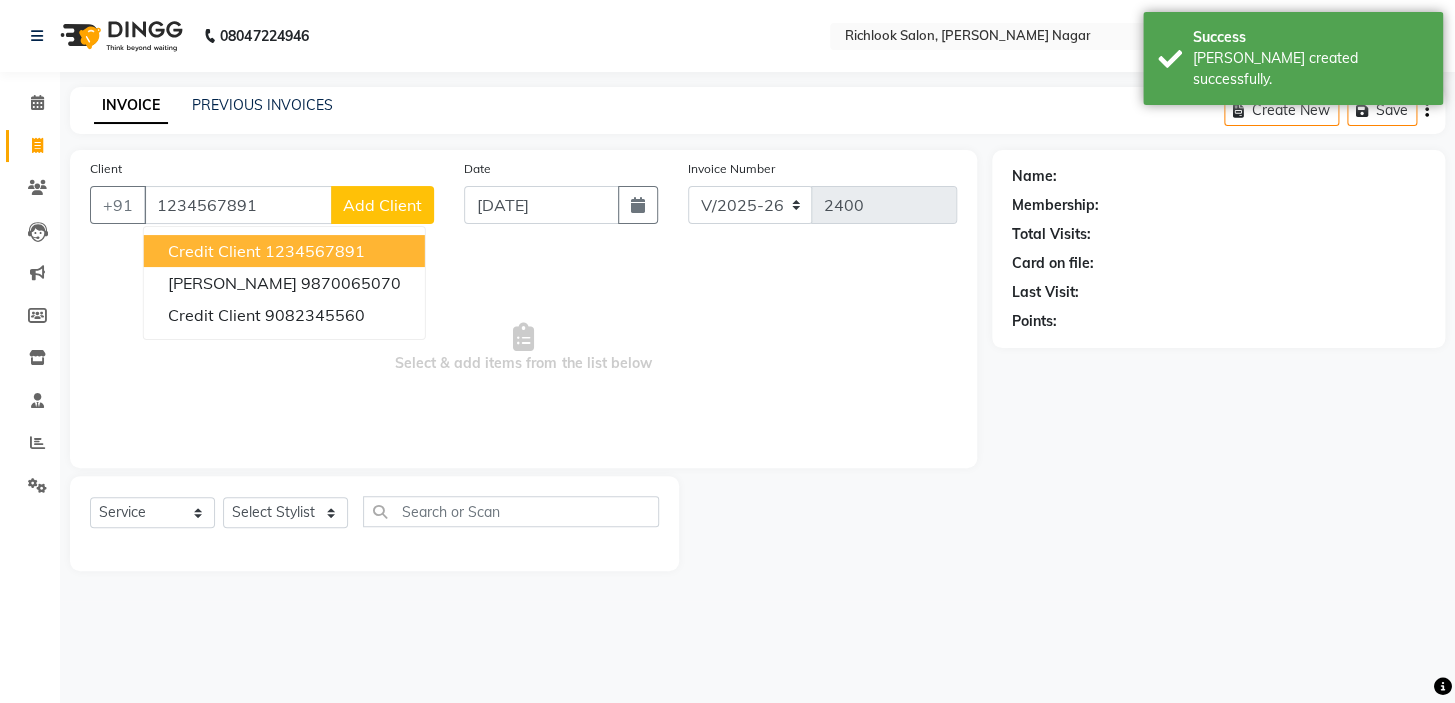 type on "1234567891" 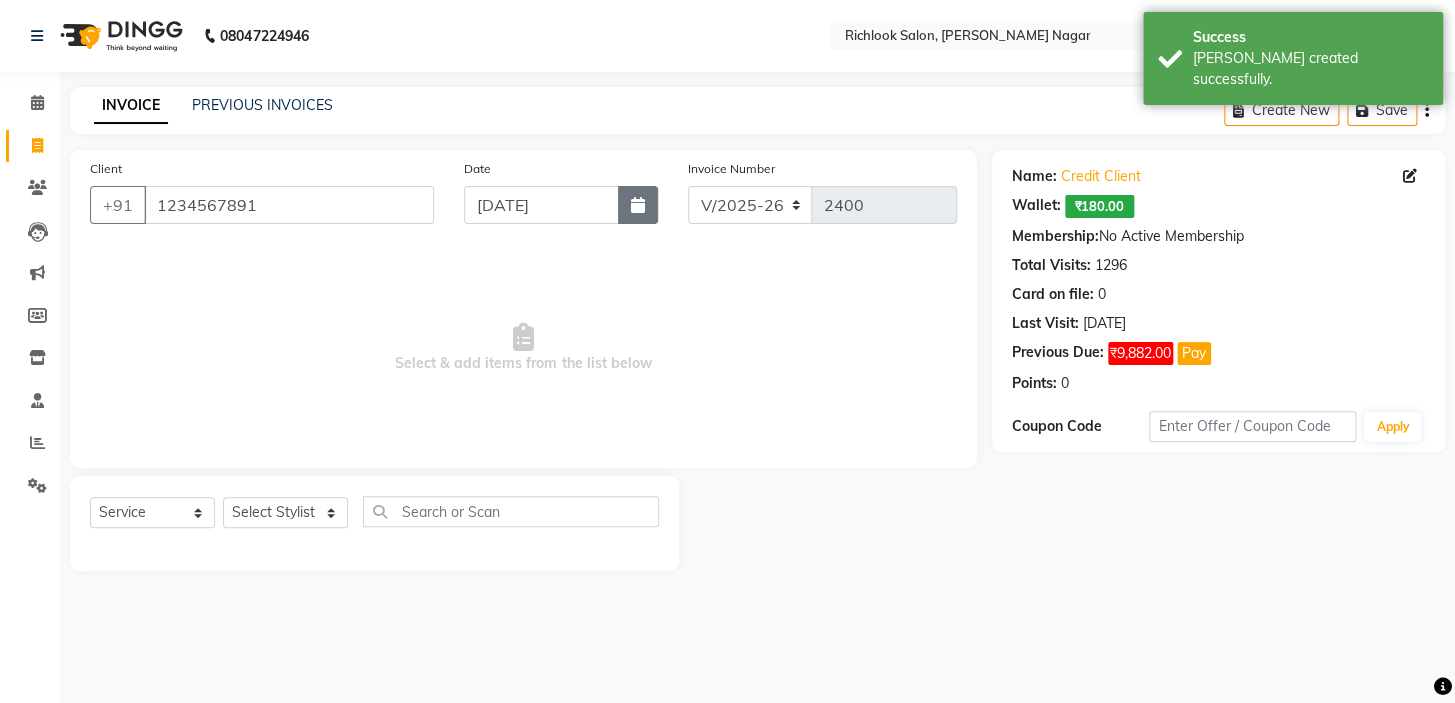 click 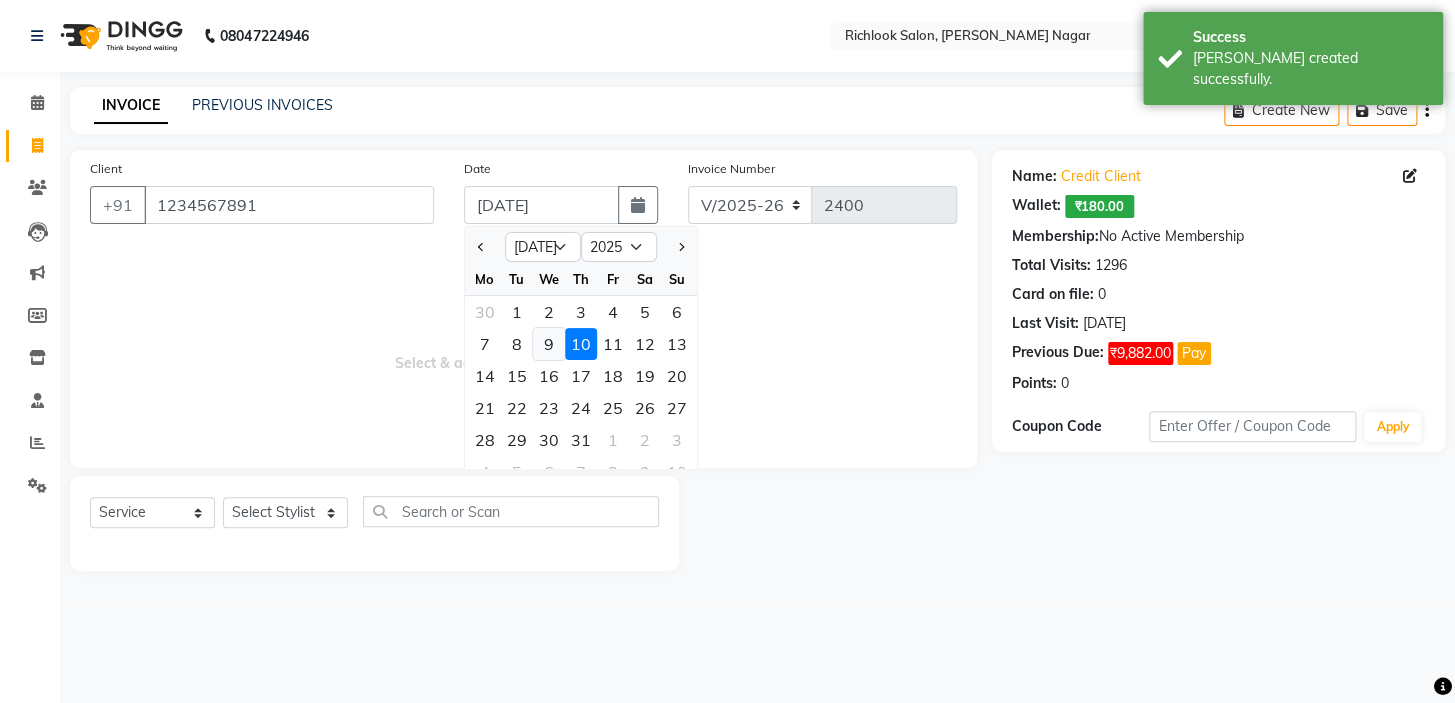 click on "9" 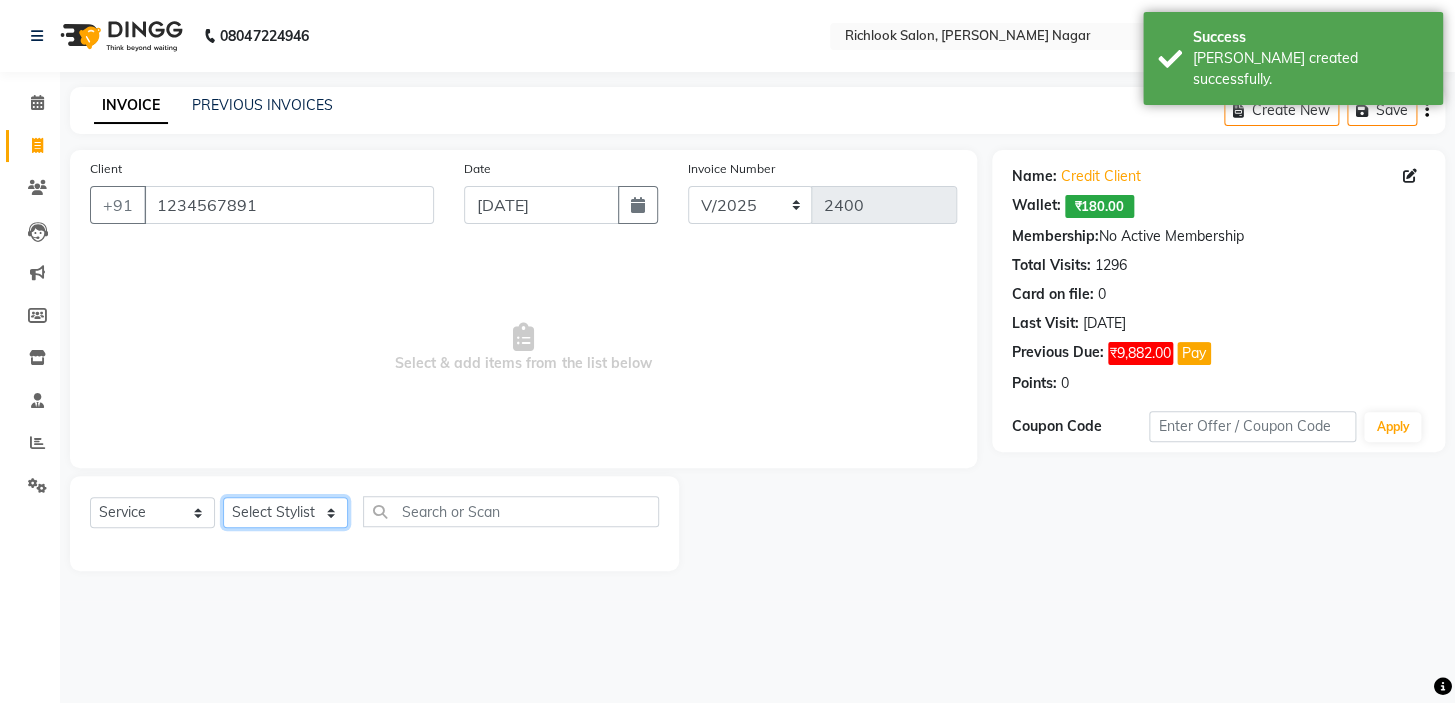 click on "Select Stylist disha [PERSON_NAME] priya santosh  [PERSON_NAME] [PERSON_NAME] [PERSON_NAME]" 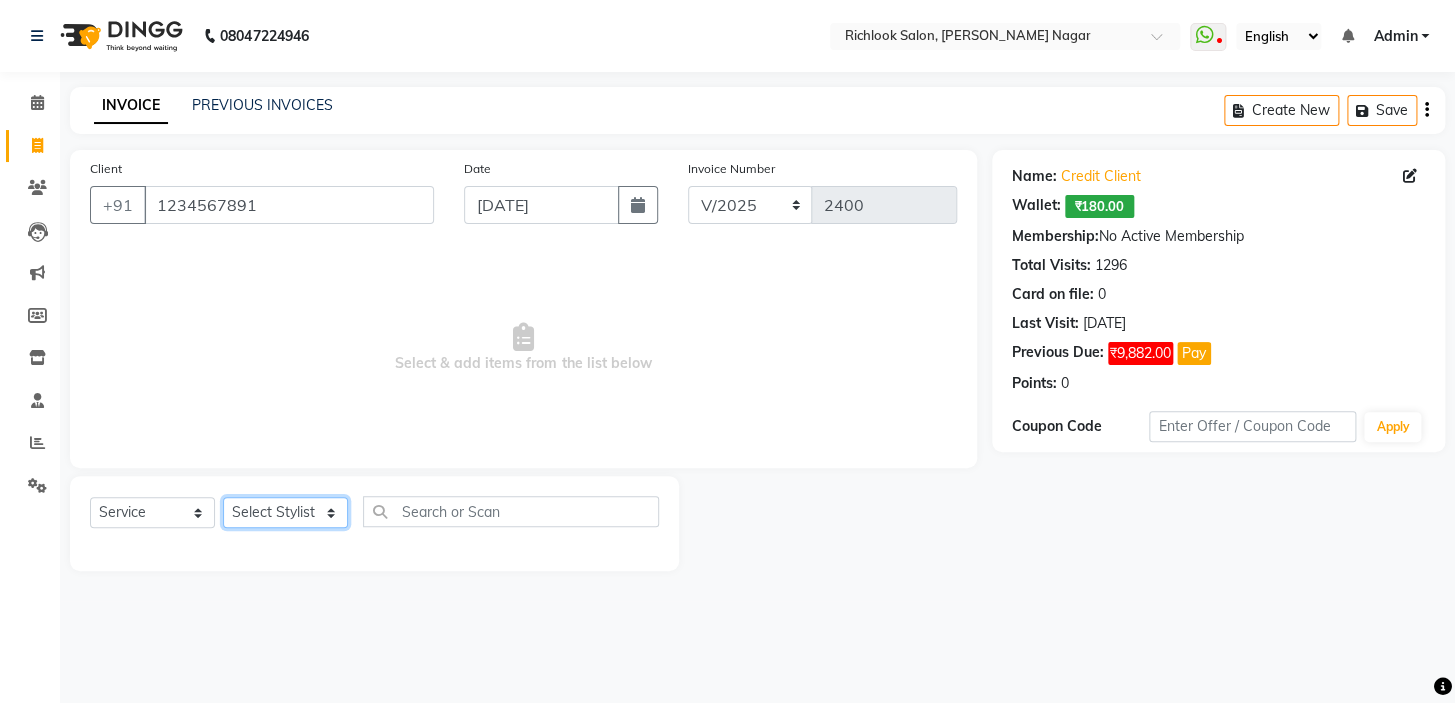 select on "65664" 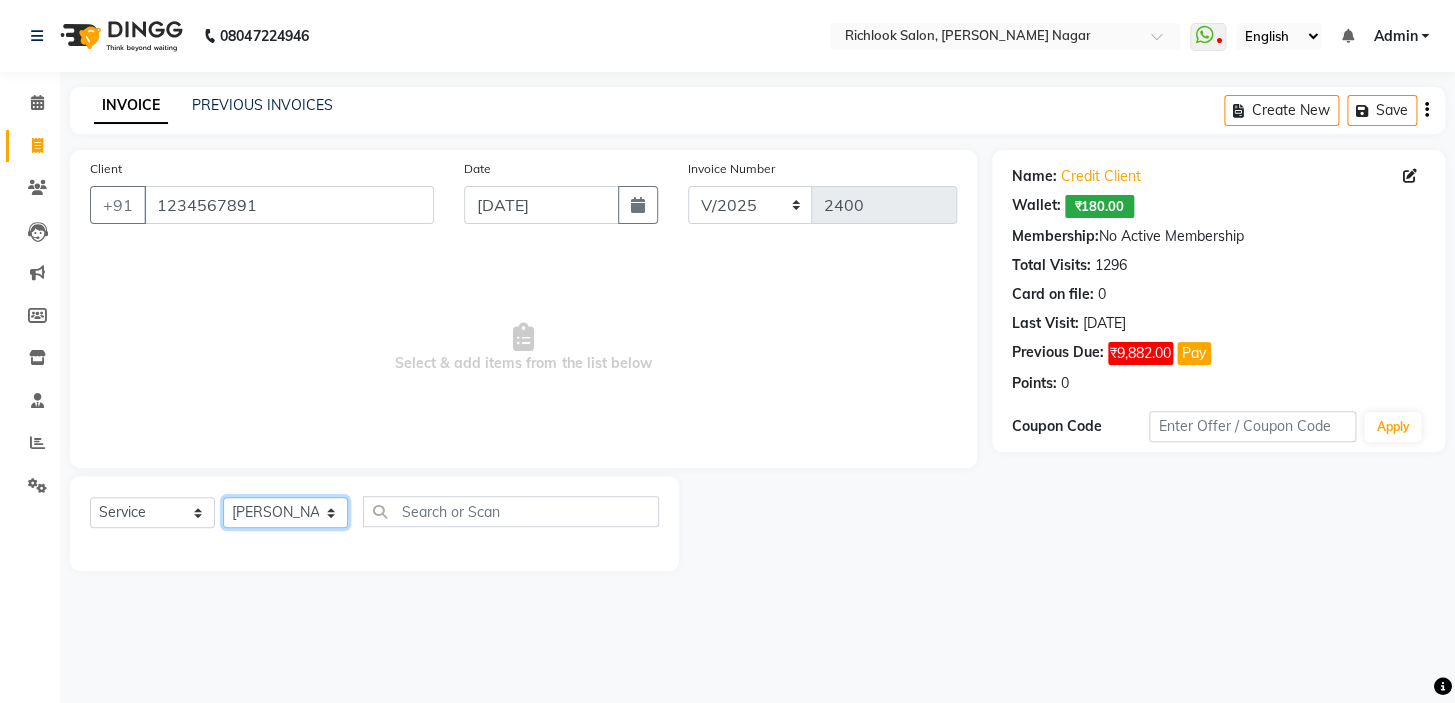 click on "Select Stylist disha [PERSON_NAME] priya santosh  [PERSON_NAME] [PERSON_NAME] [PERSON_NAME]" 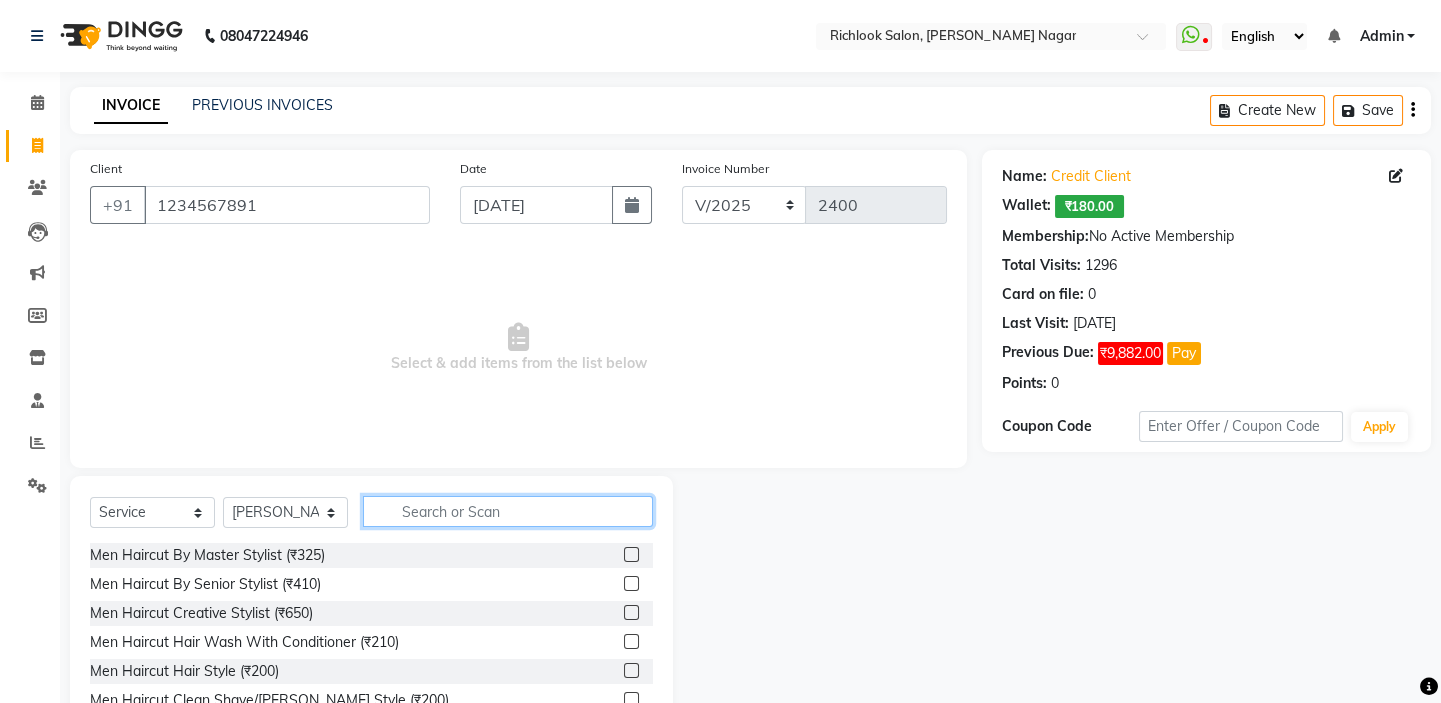 click 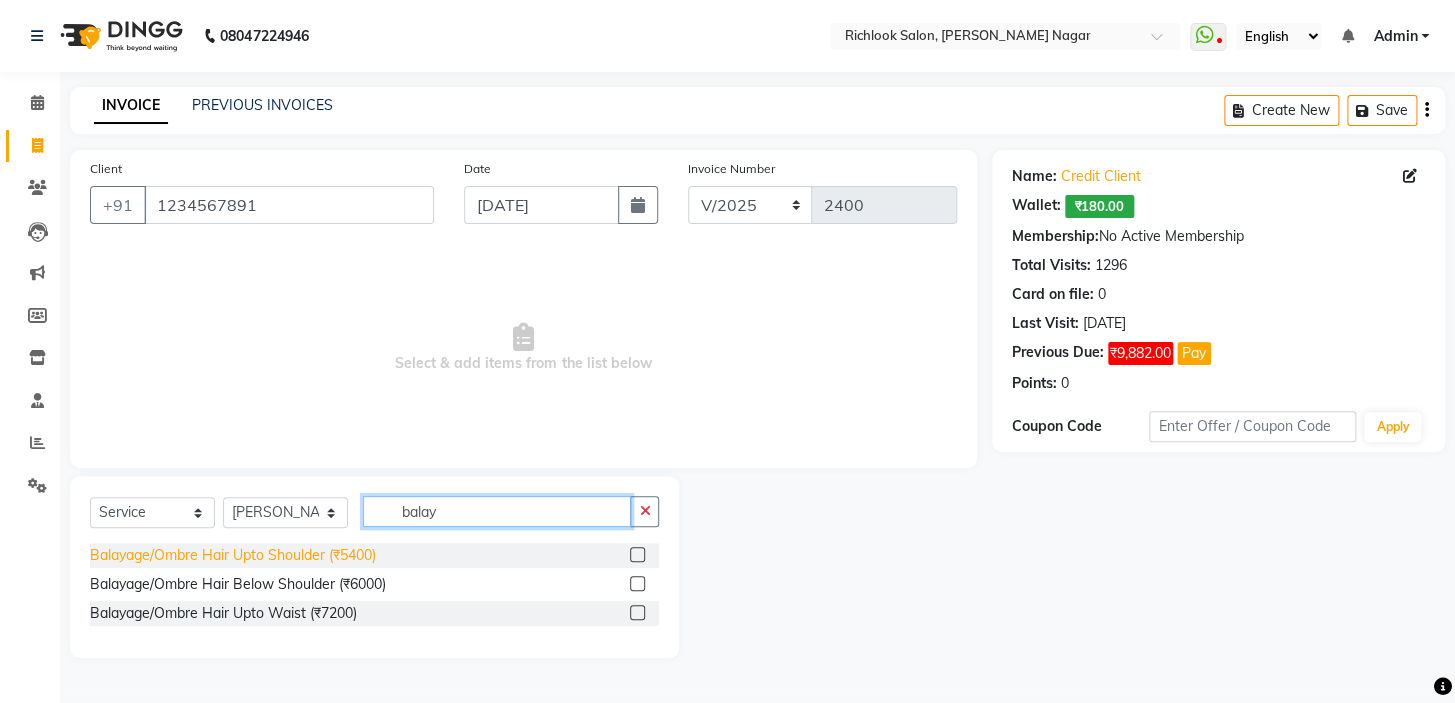 type on "balay" 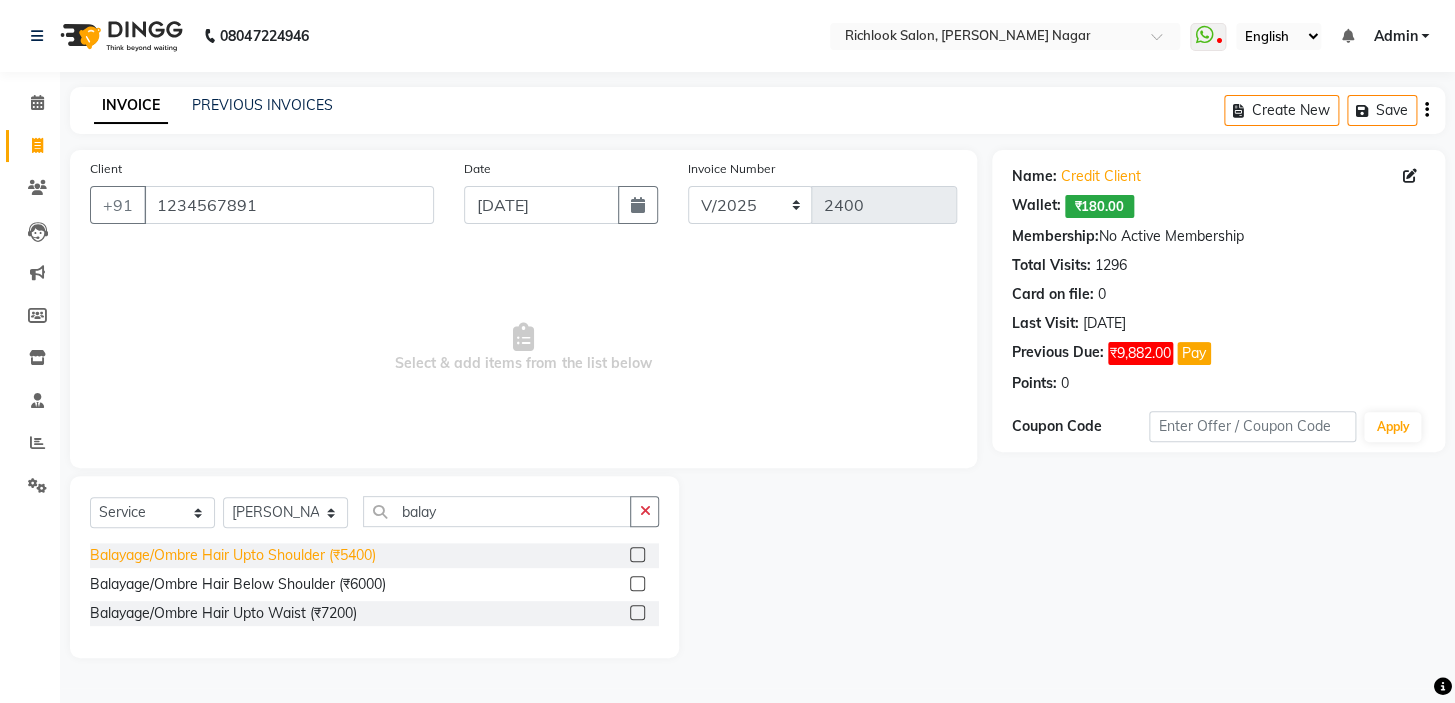 drag, startPoint x: 311, startPoint y: 559, endPoint x: 477, endPoint y: 500, distance: 176.17322 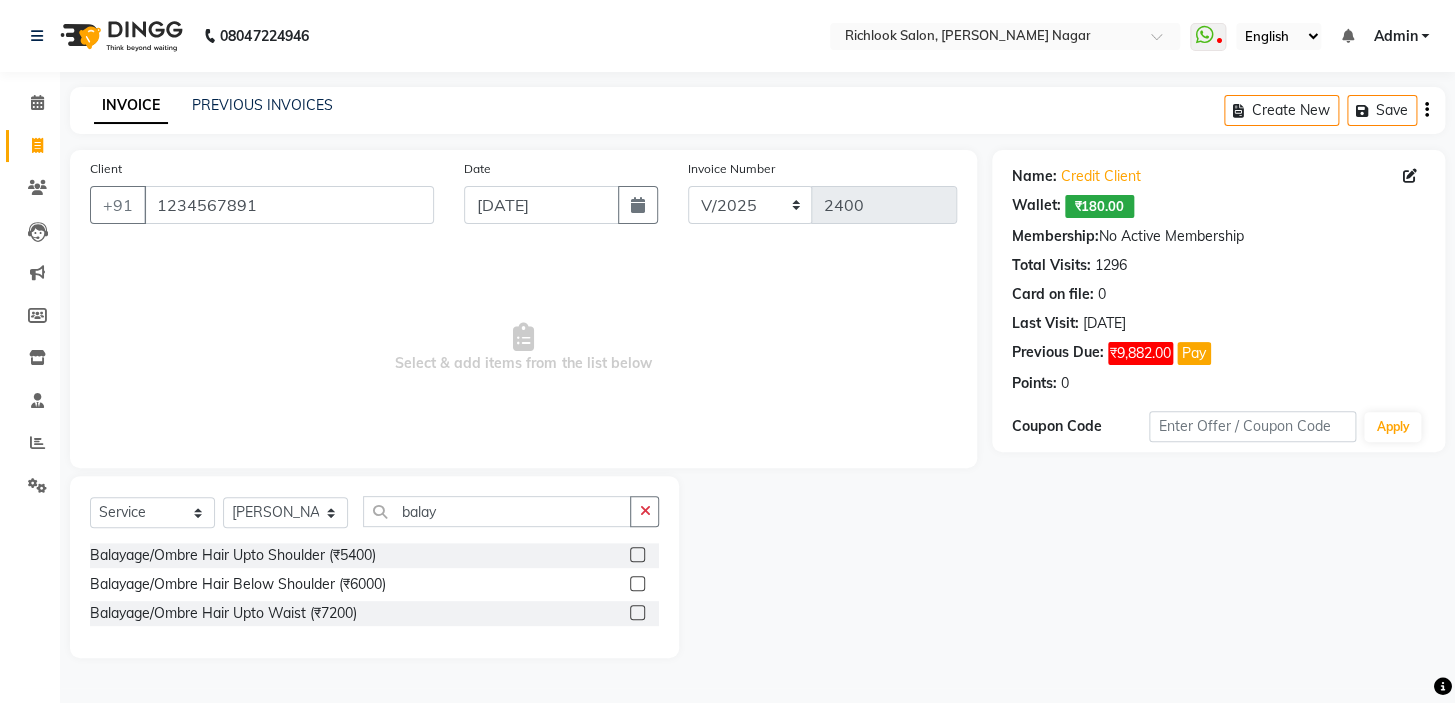 click on "Balayage/Ombre Hair Upto Shoulder (₹5400)" 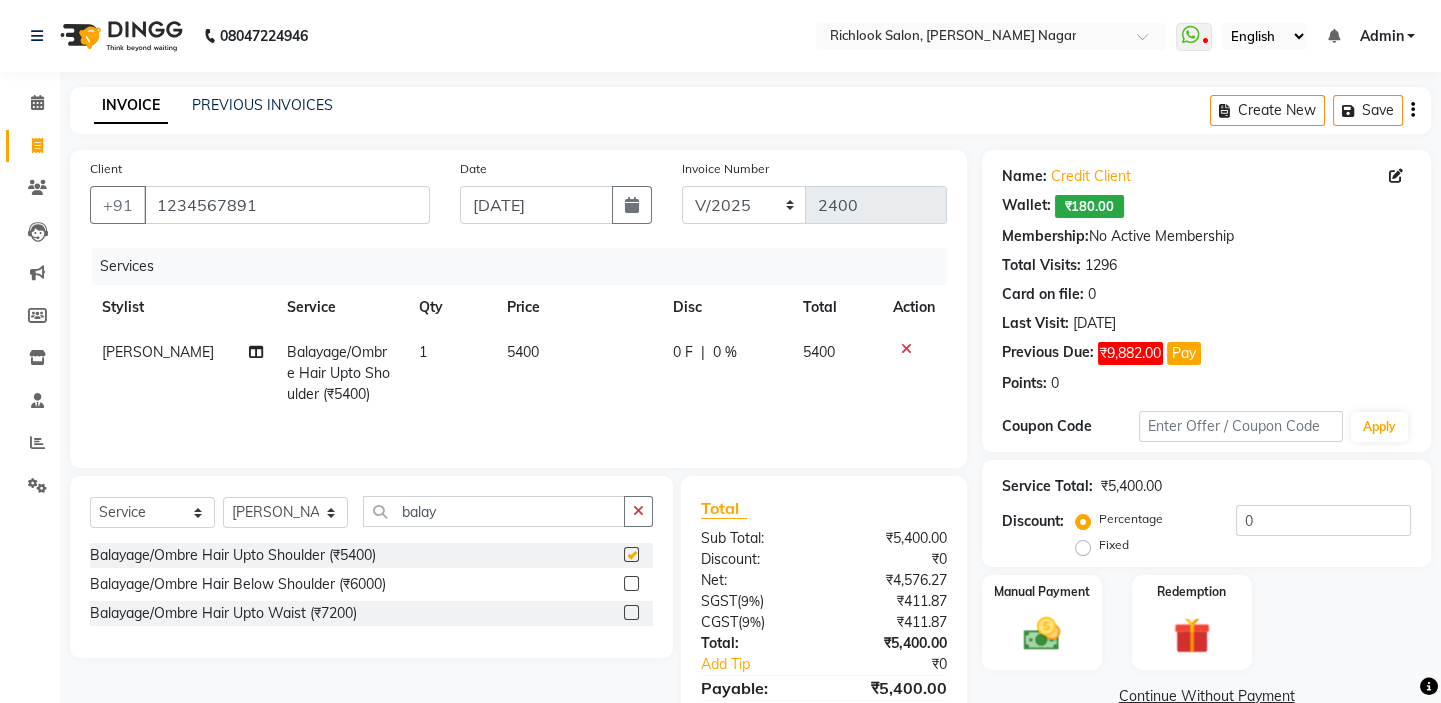 checkbox on "false" 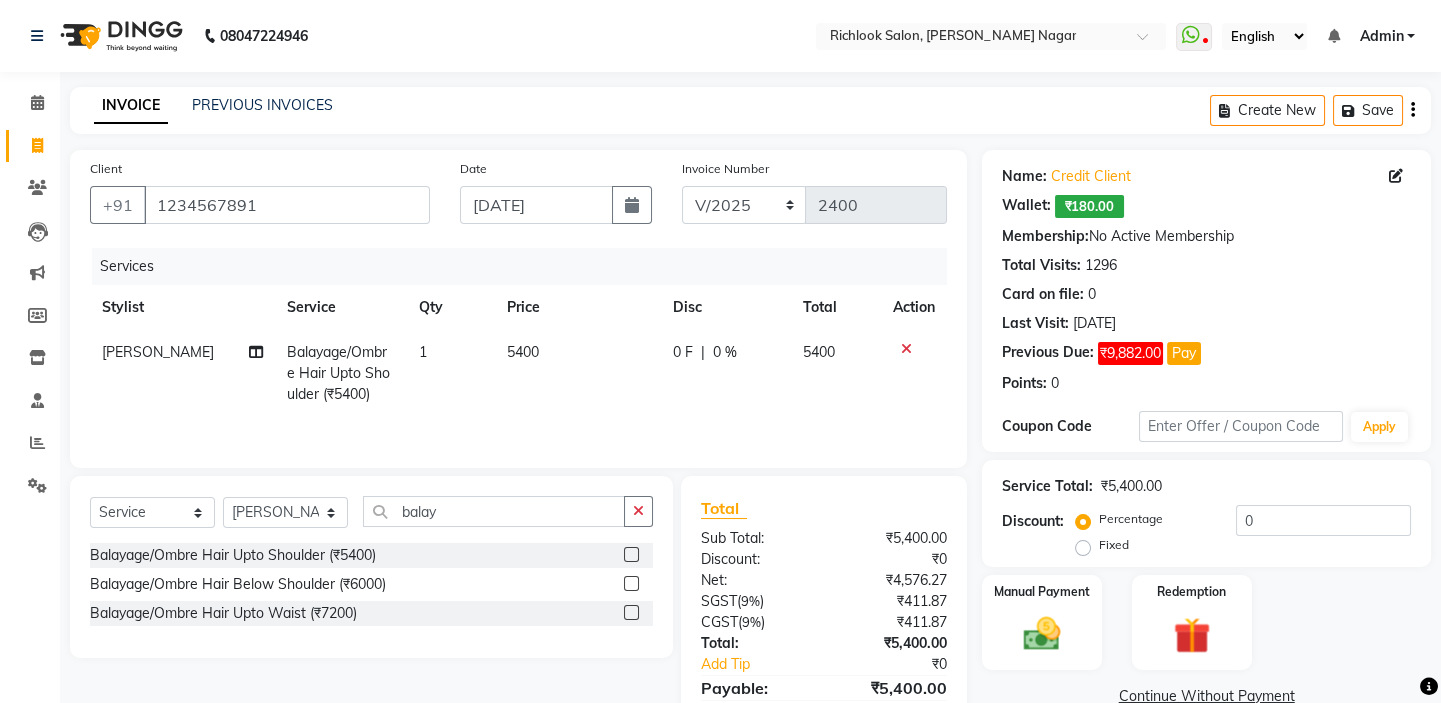 click 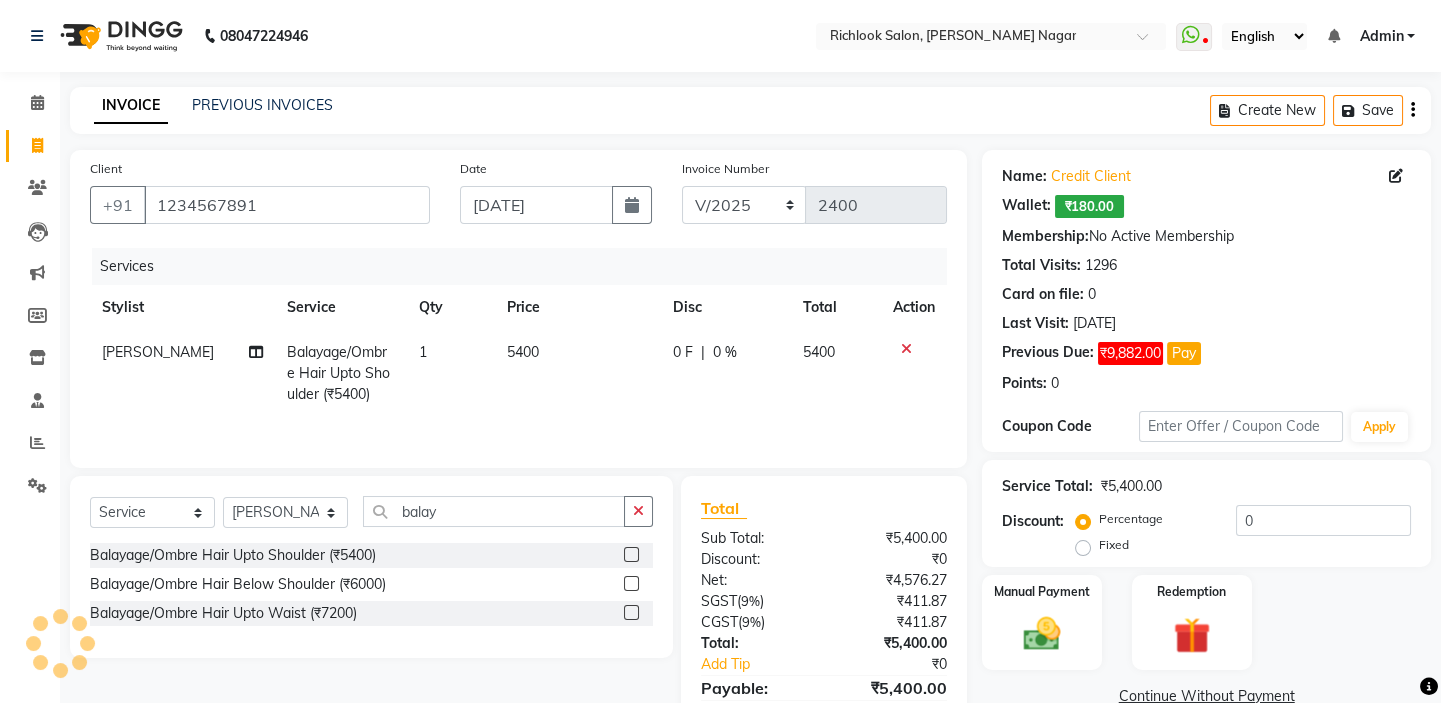 click 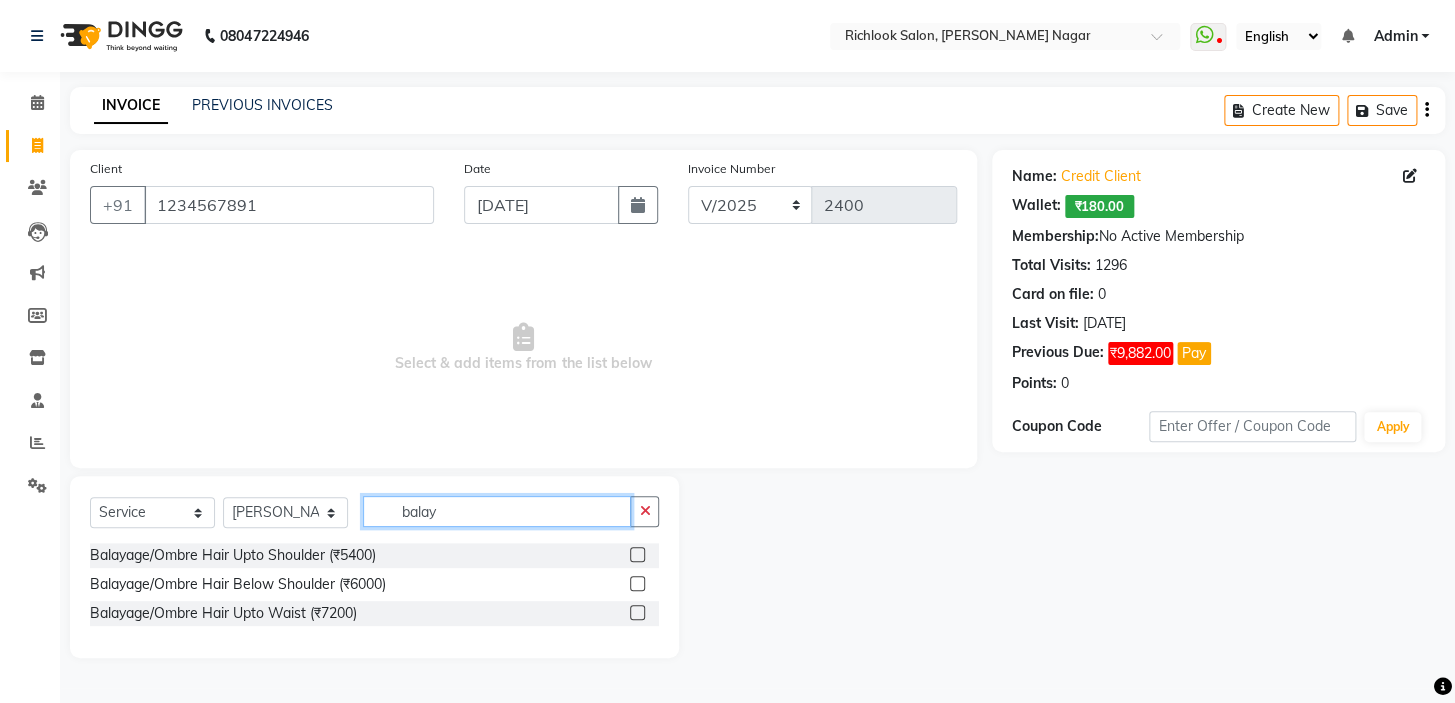 drag, startPoint x: 481, startPoint y: 515, endPoint x: 135, endPoint y: 479, distance: 347.8678 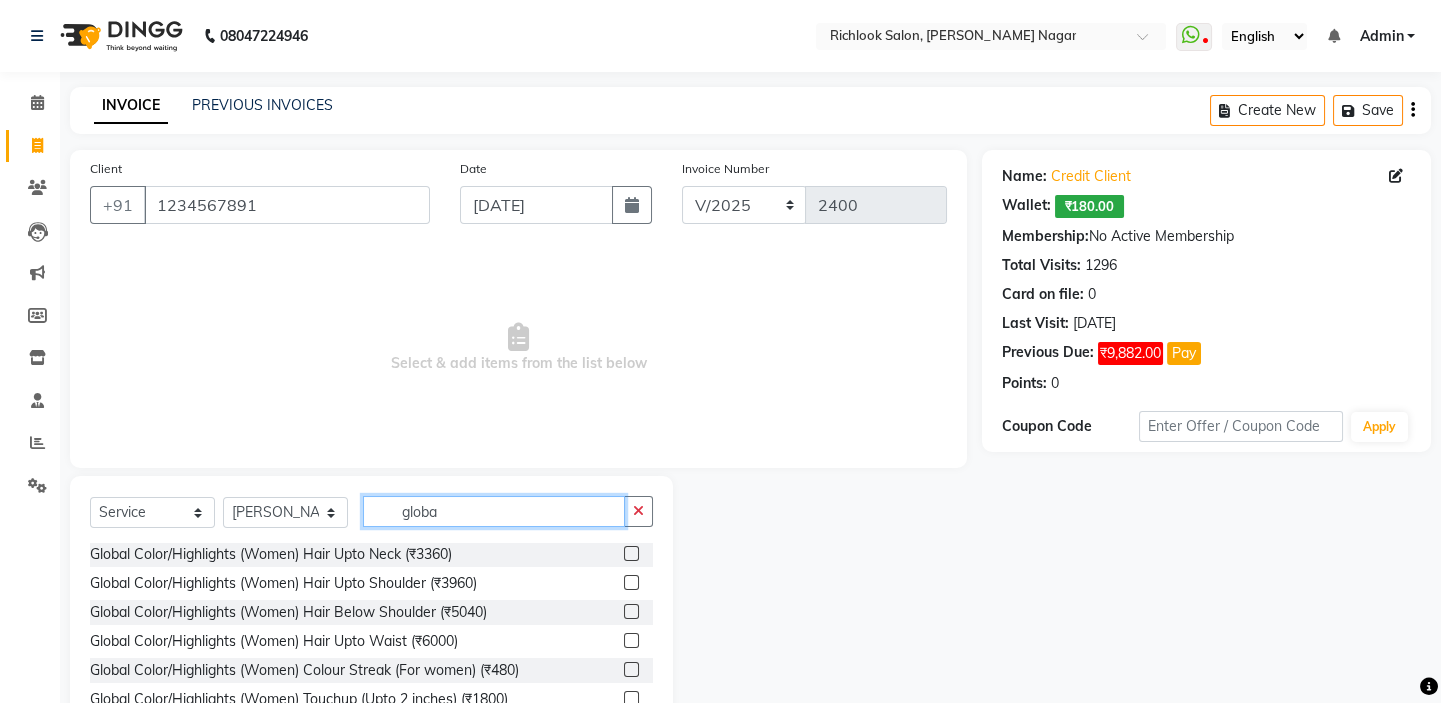 scroll, scrollTop: 176, scrollLeft: 0, axis: vertical 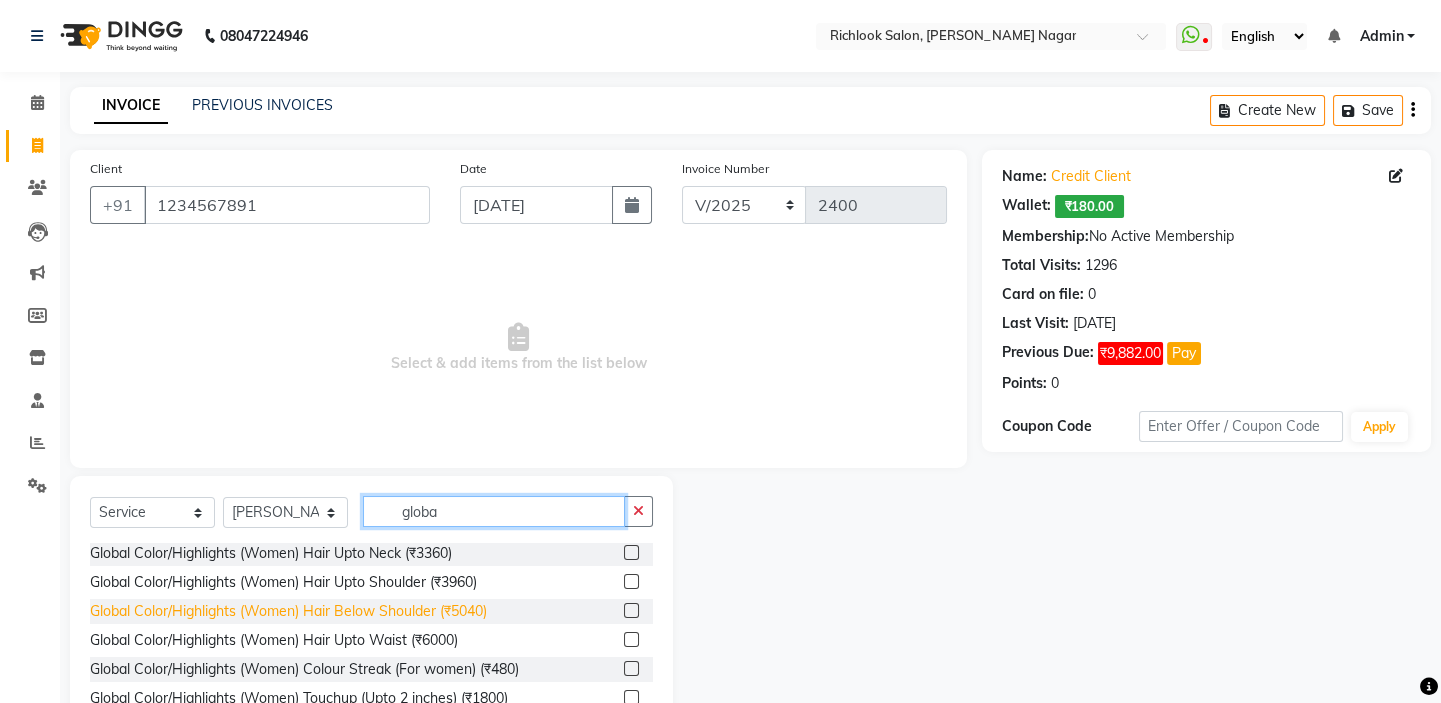 type on "globa" 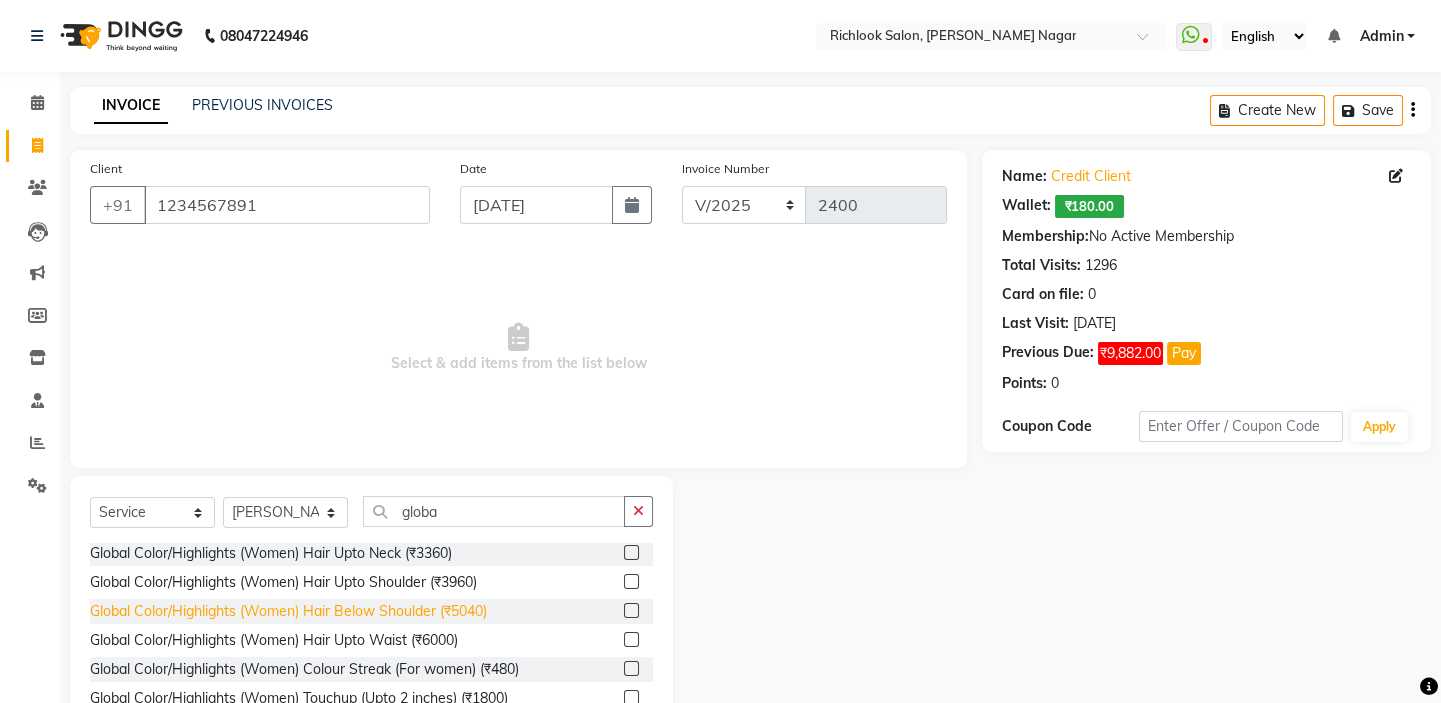 click on "Global Color/Highlights (Women) Hair Below Shoulder (₹5040)" 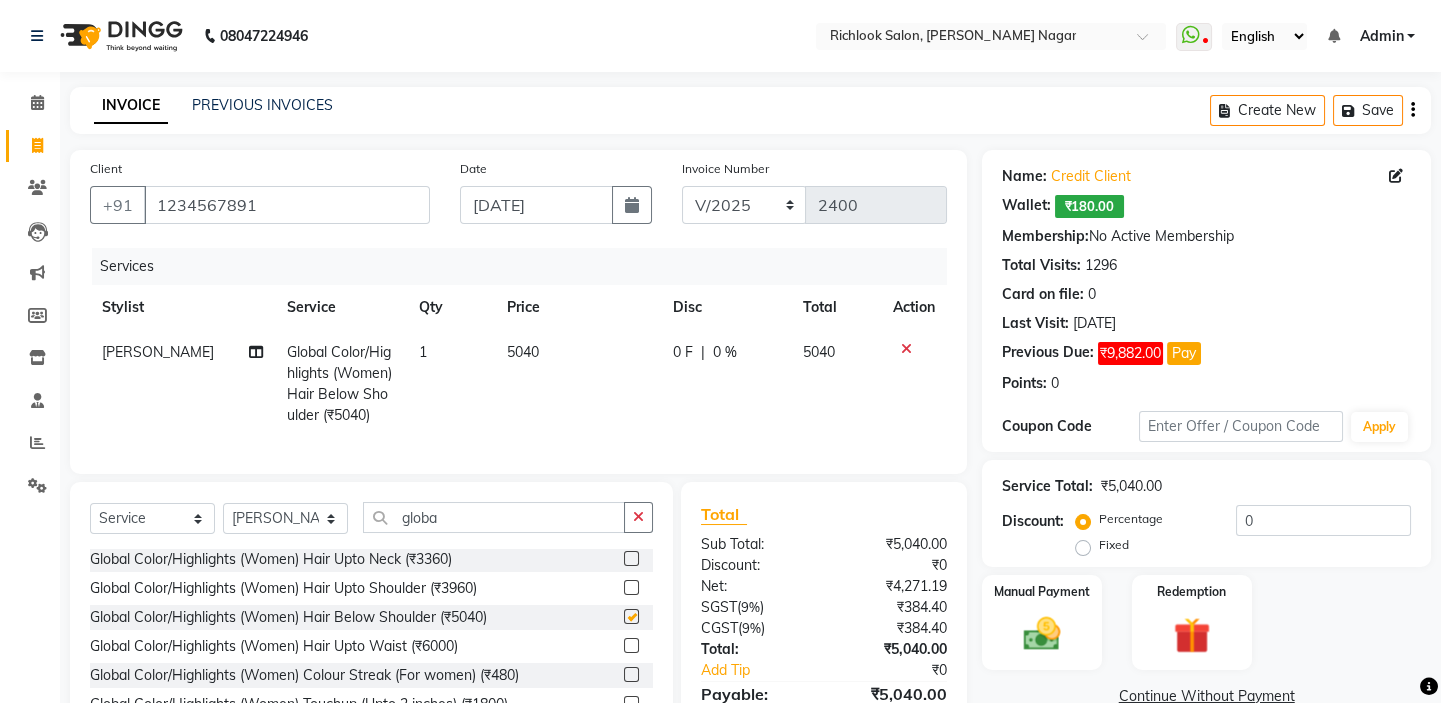 checkbox on "false" 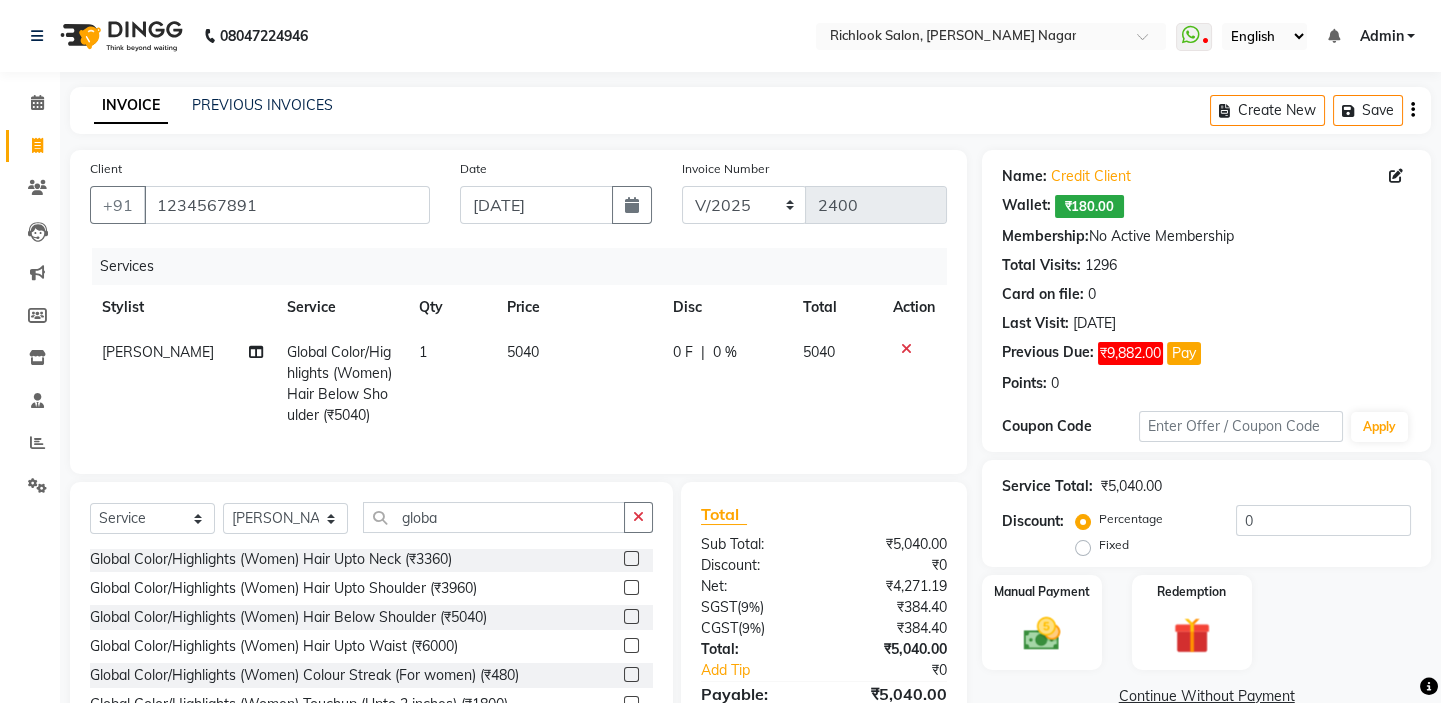 click on "5040" 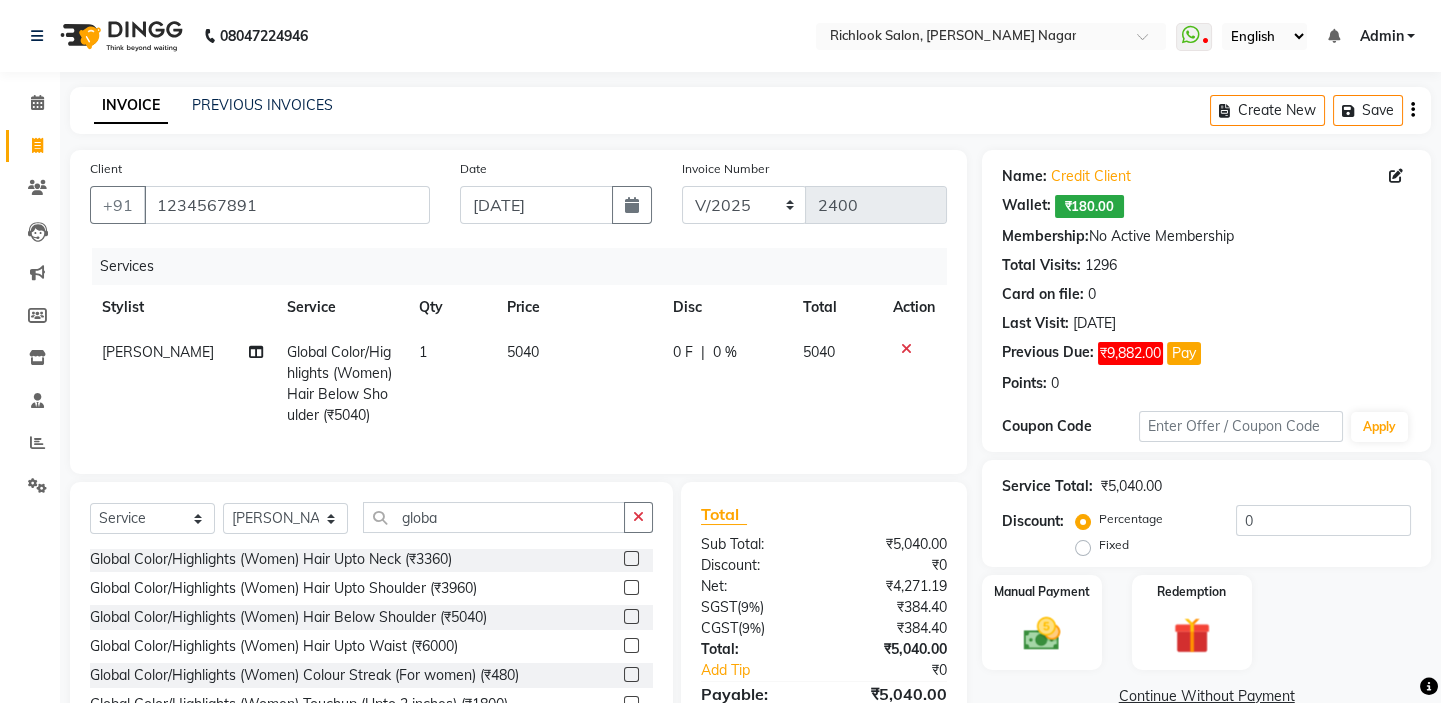 select on "65664" 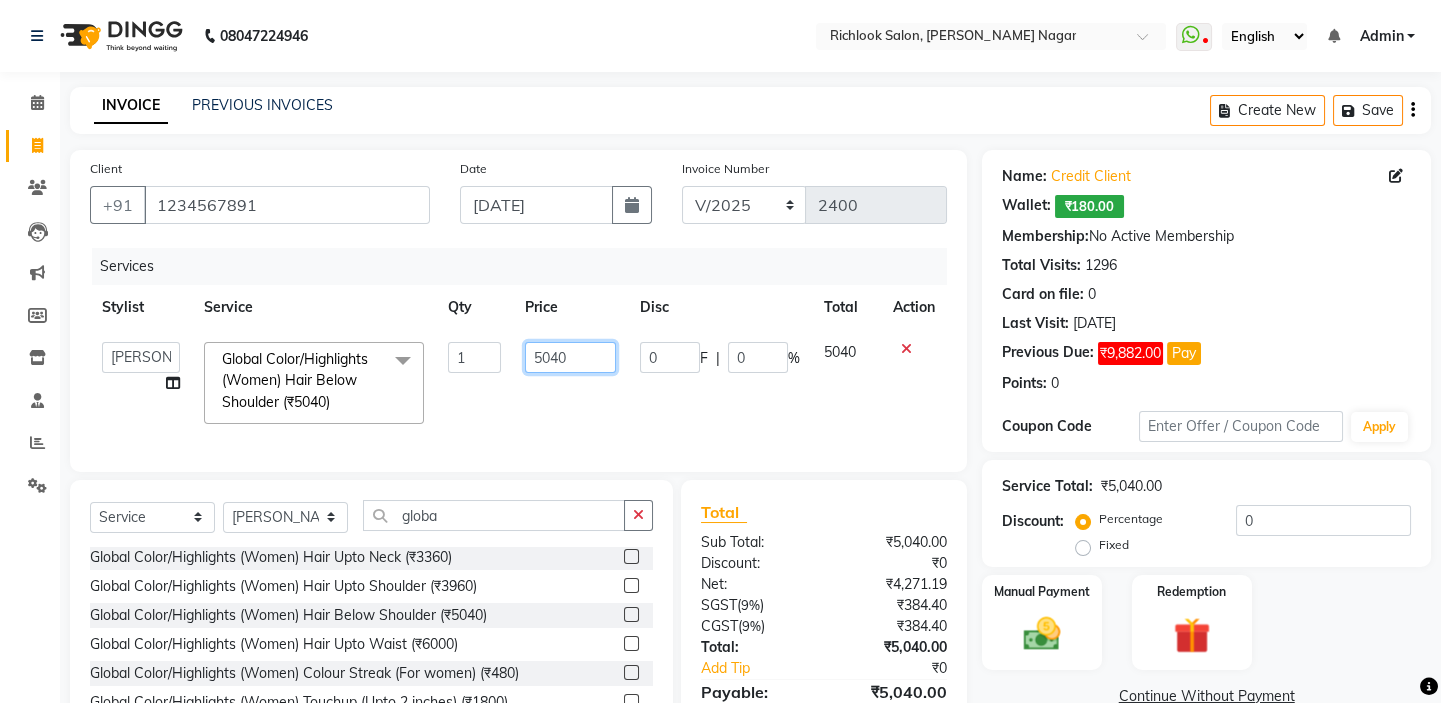 drag, startPoint x: 592, startPoint y: 355, endPoint x: 309, endPoint y: 339, distance: 283.45193 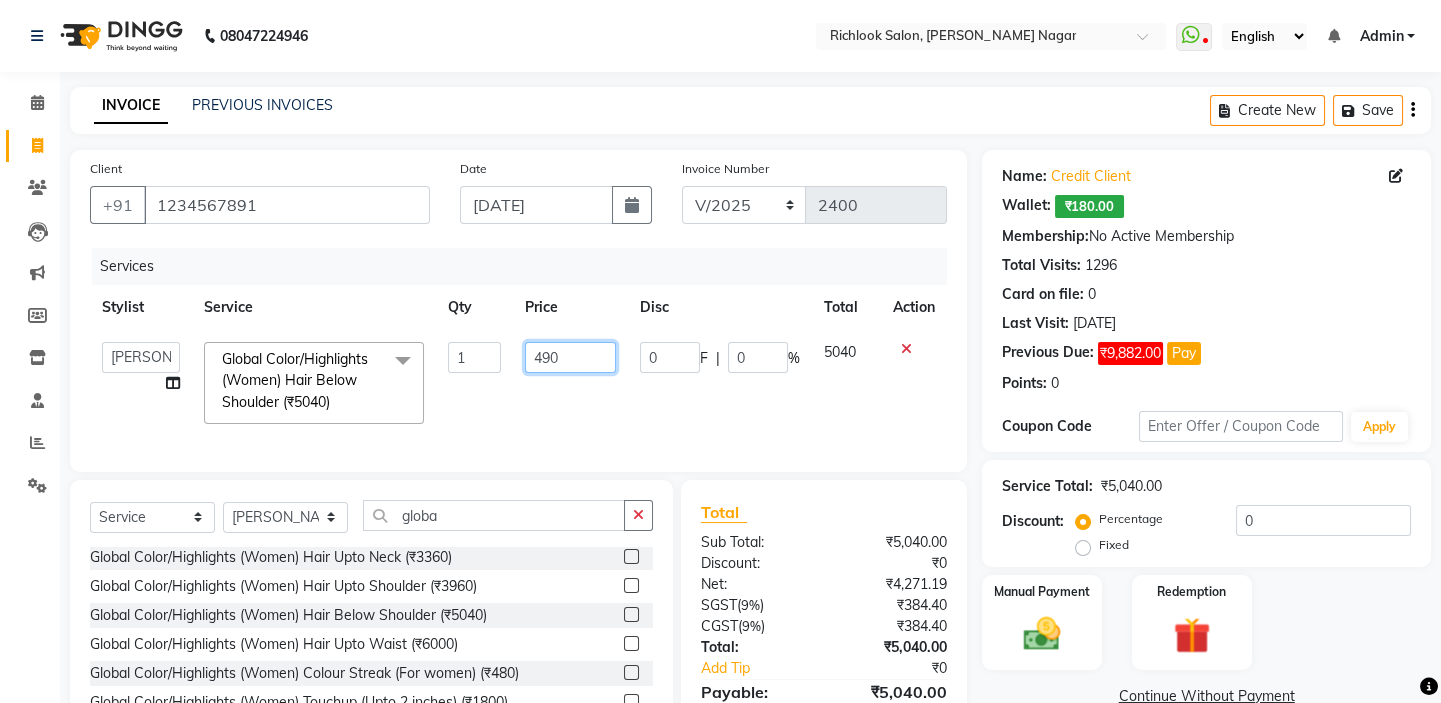 type on "4900" 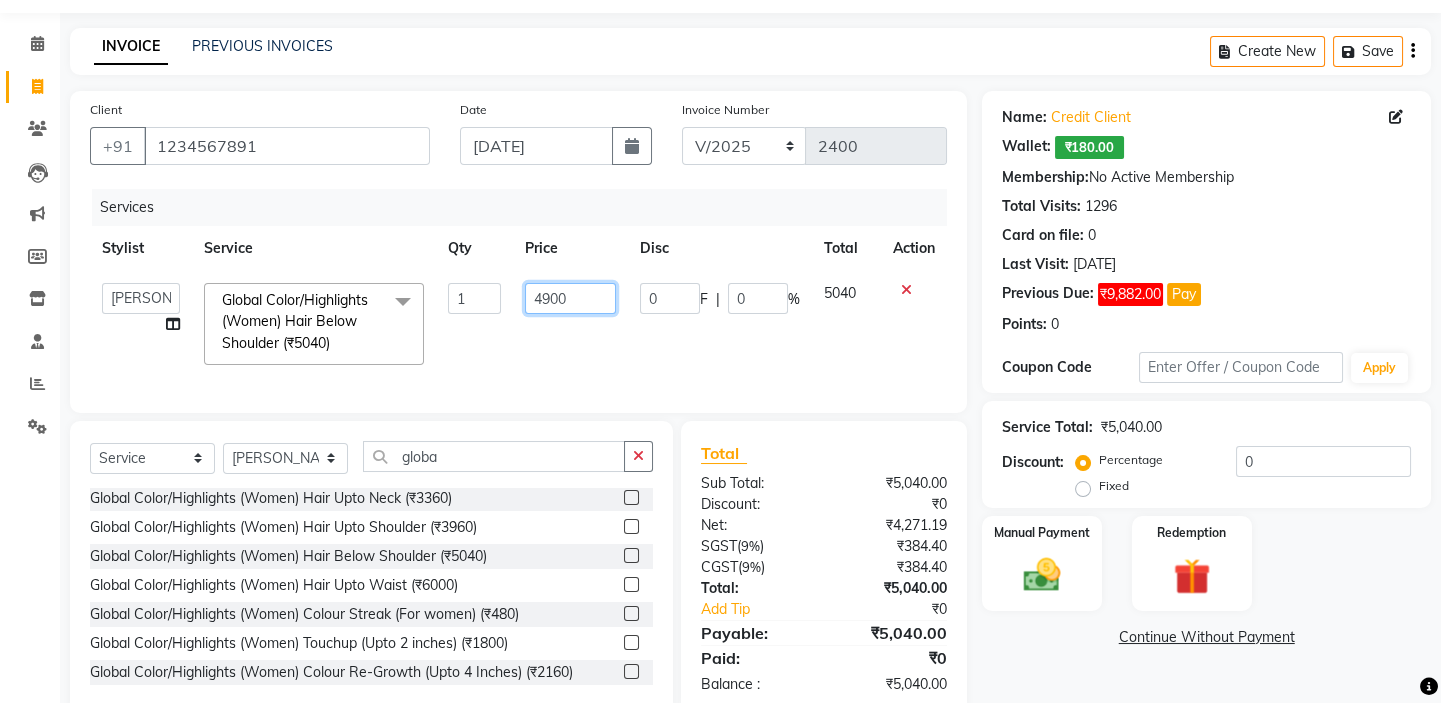 scroll, scrollTop: 116, scrollLeft: 0, axis: vertical 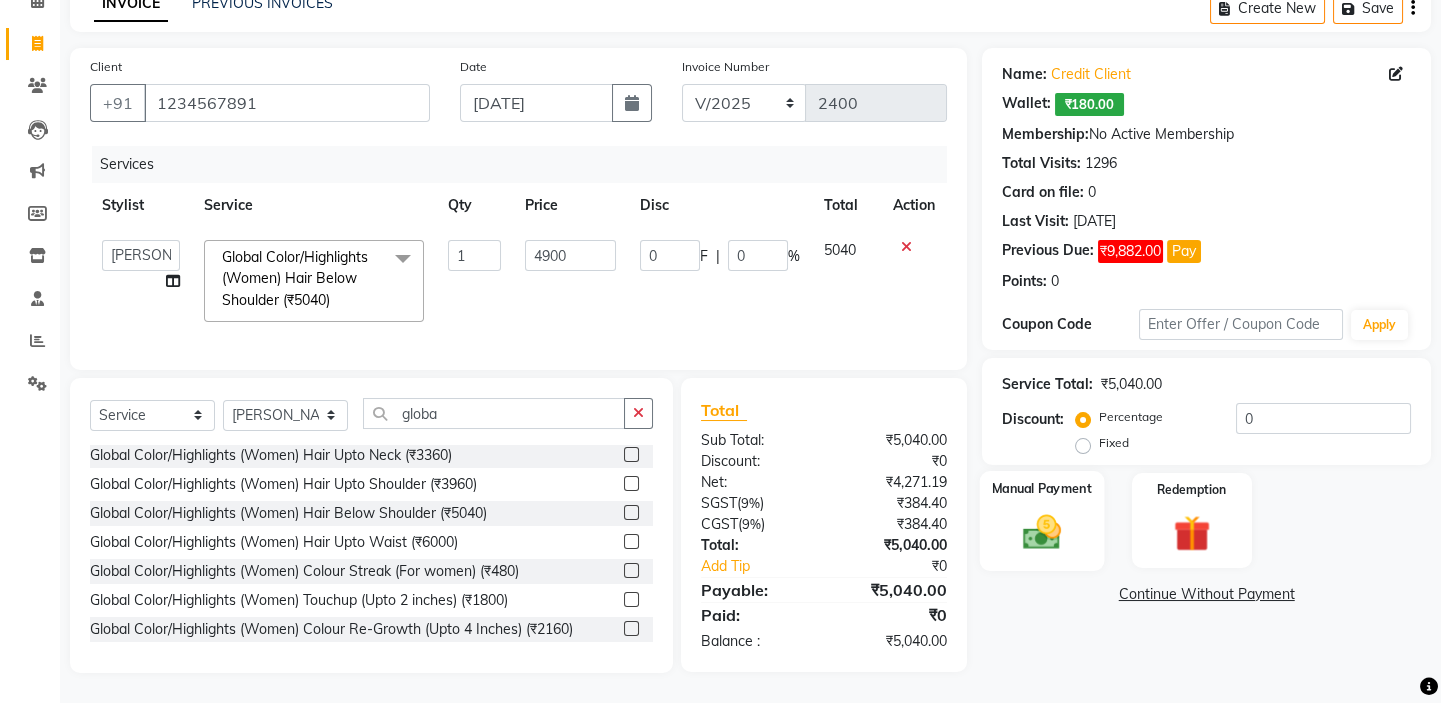 click 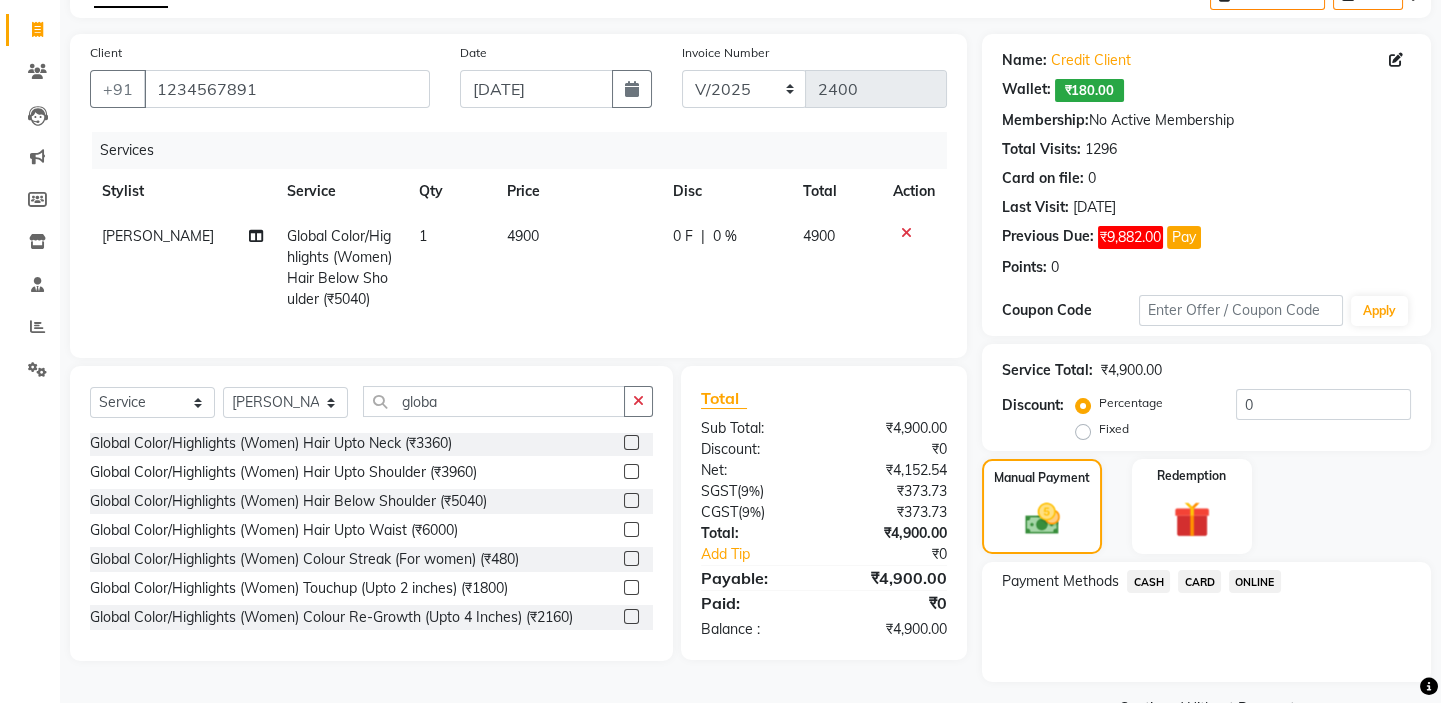 click on "CARD" 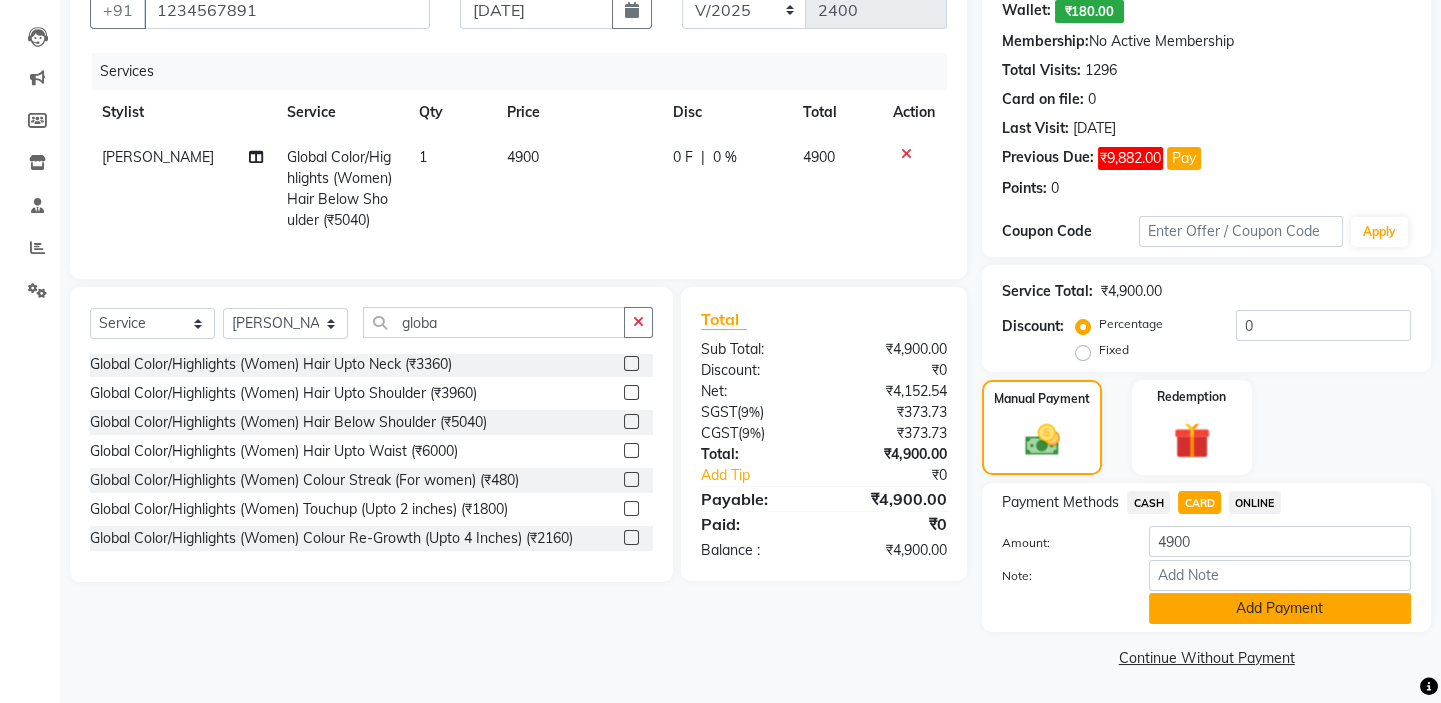 click on "Add Payment" 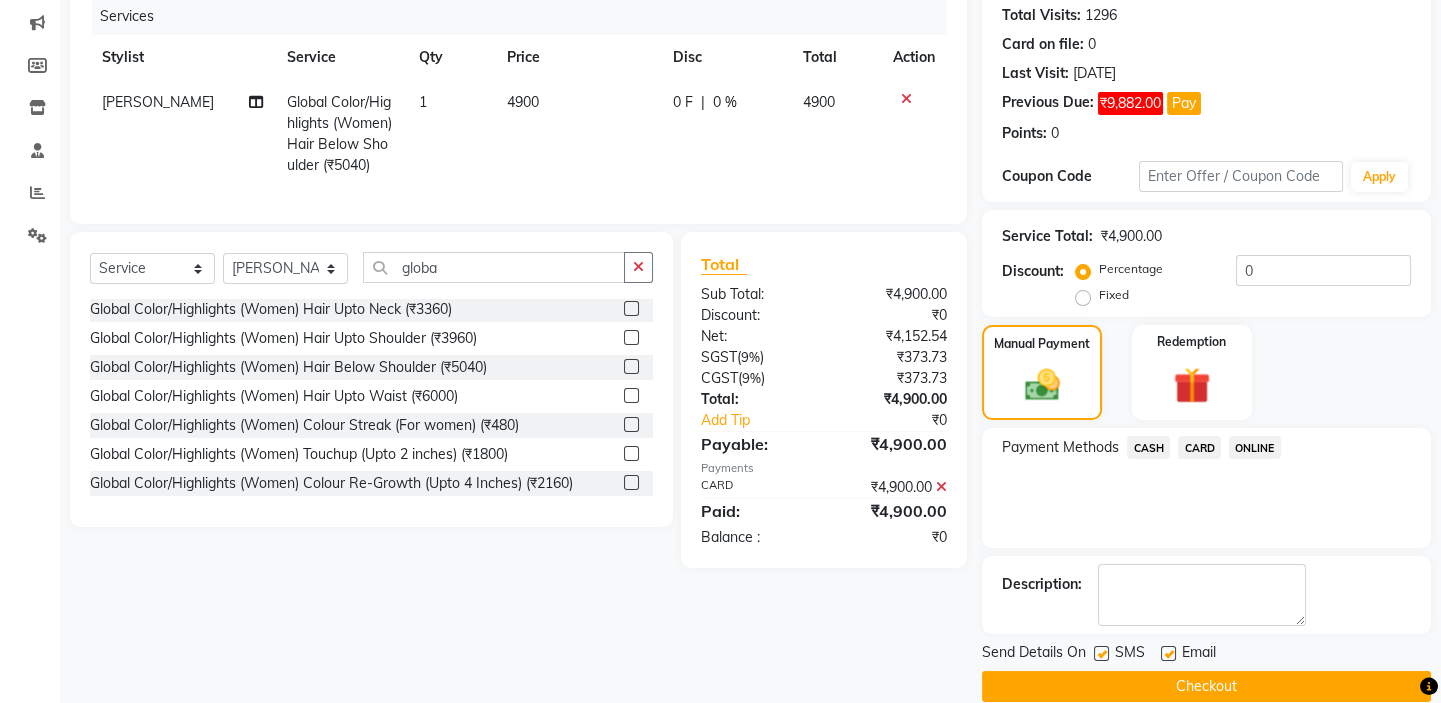 scroll, scrollTop: 279, scrollLeft: 0, axis: vertical 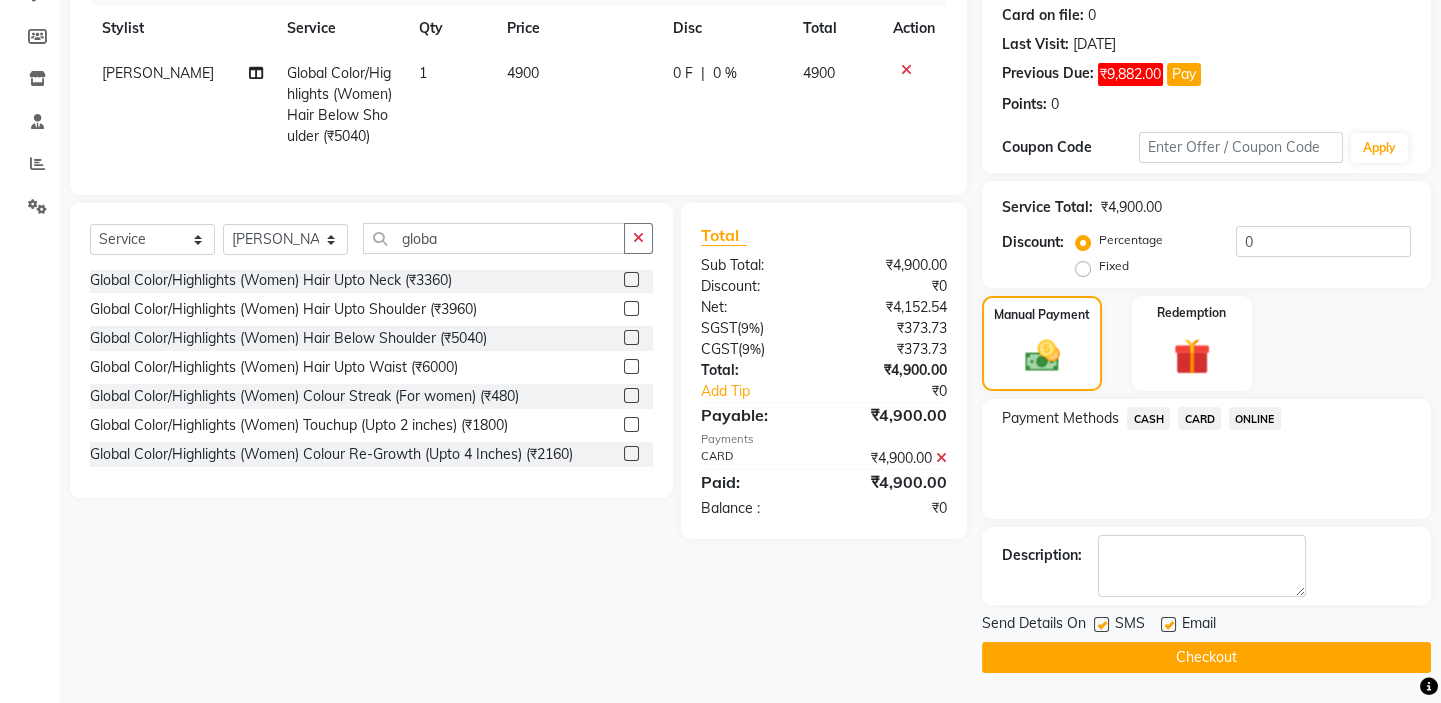 drag, startPoint x: 1191, startPoint y: 650, endPoint x: 1284, endPoint y: 660, distance: 93.53609 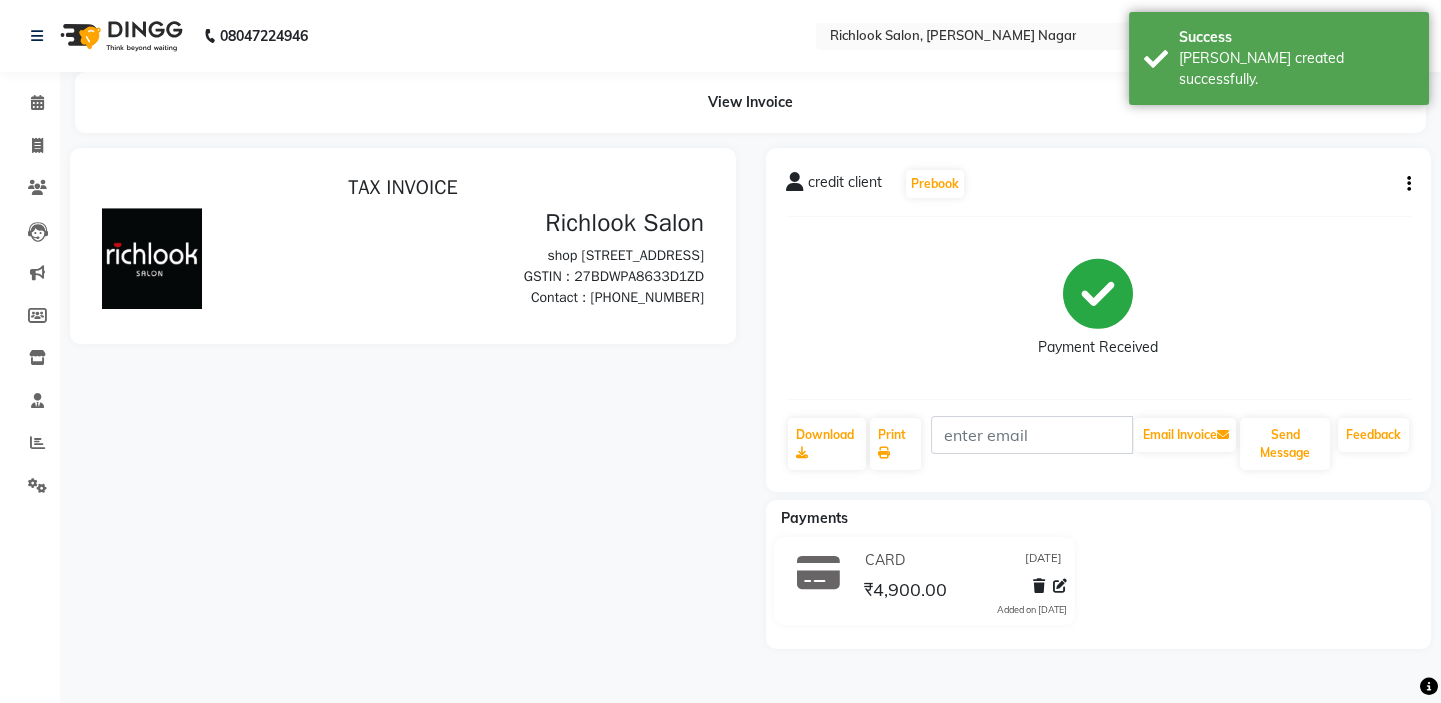 scroll, scrollTop: 0, scrollLeft: 0, axis: both 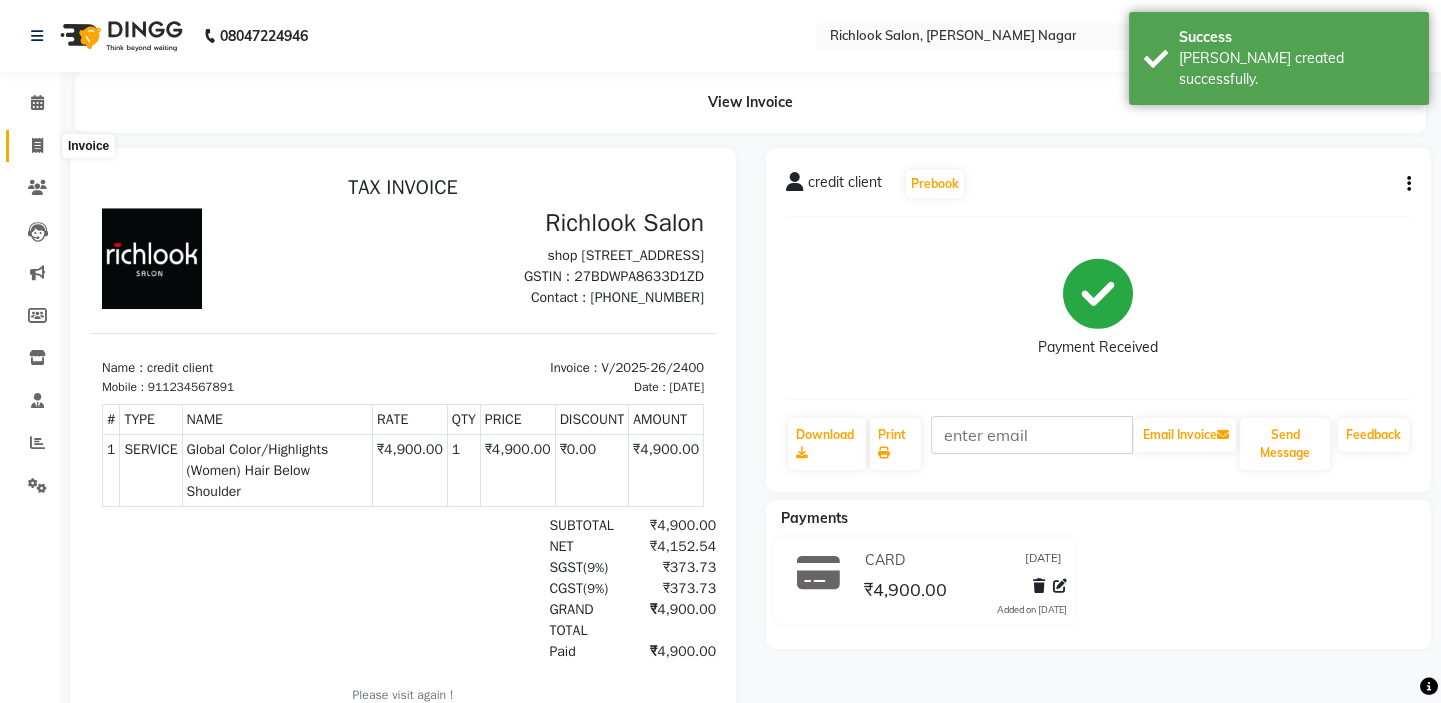 click 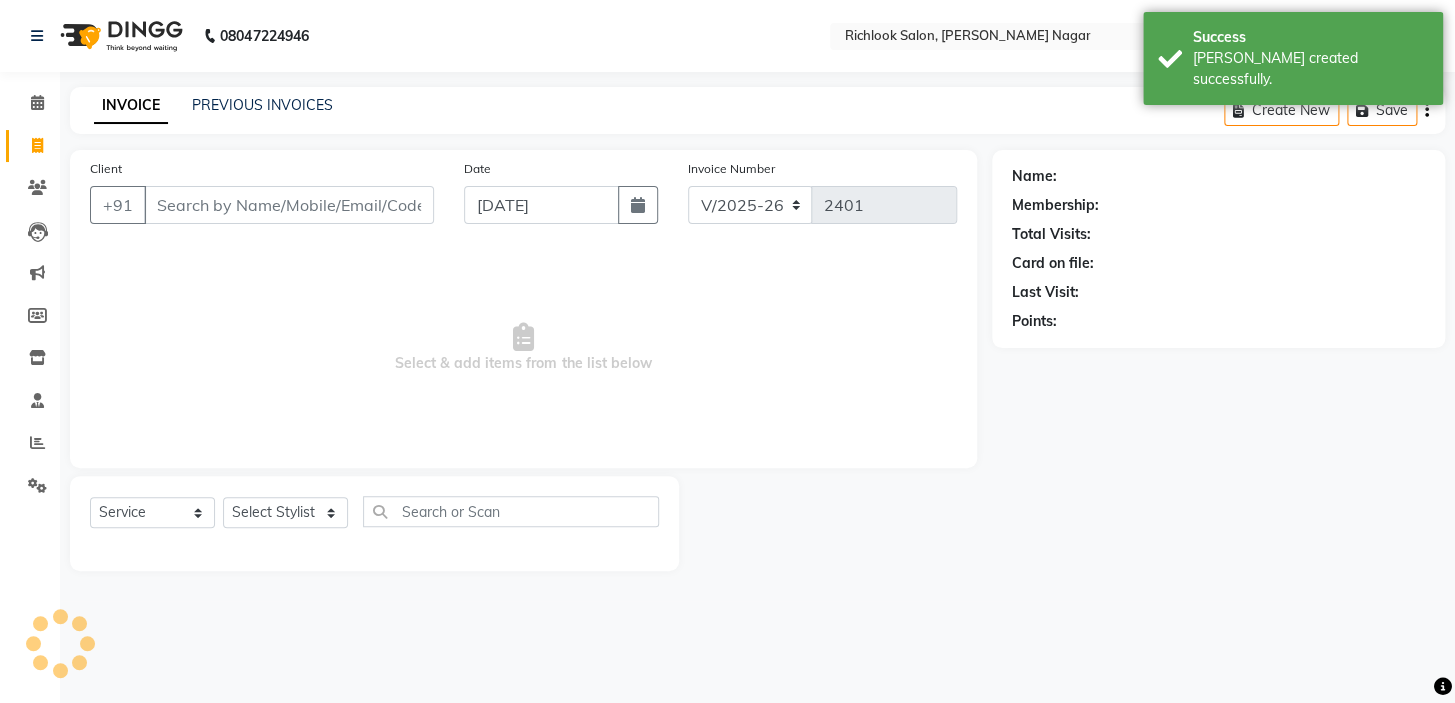 click on "Client" at bounding box center (289, 205) 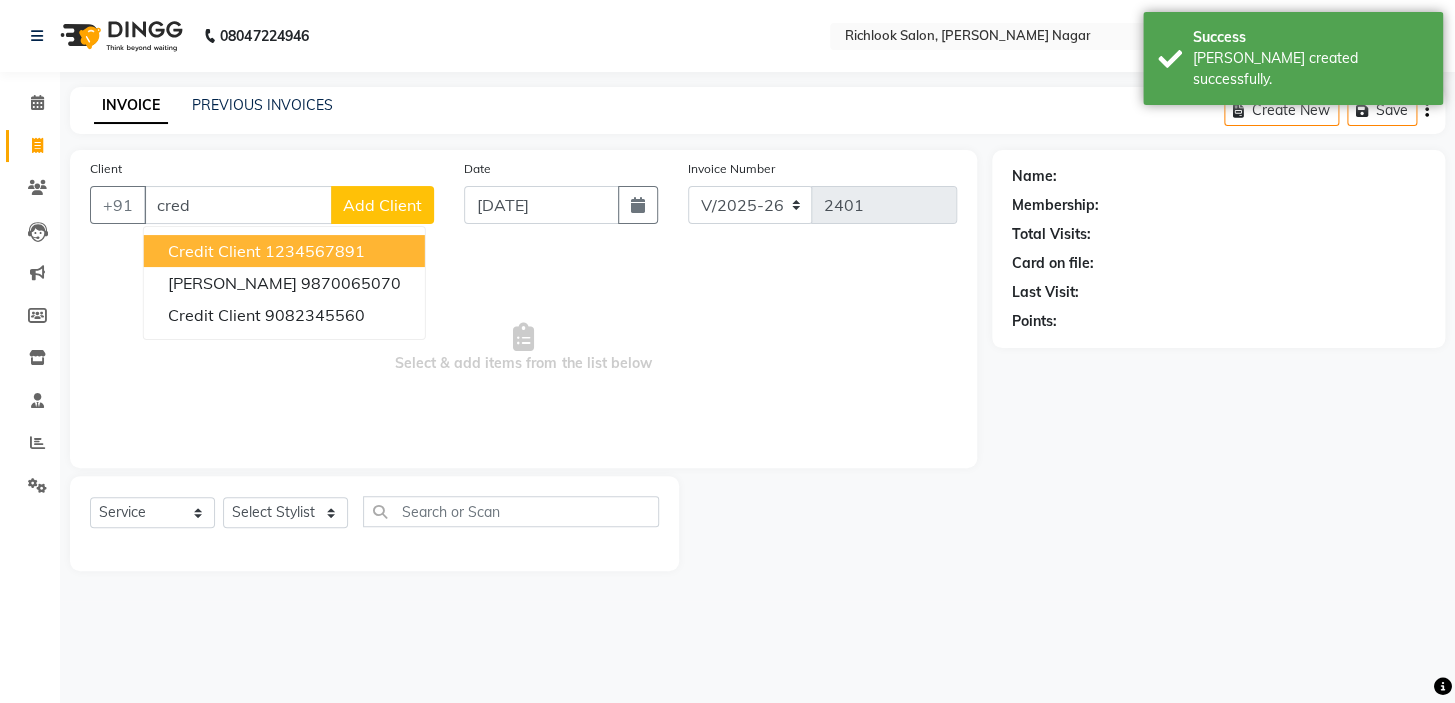 click on "1234567891" at bounding box center [315, 251] 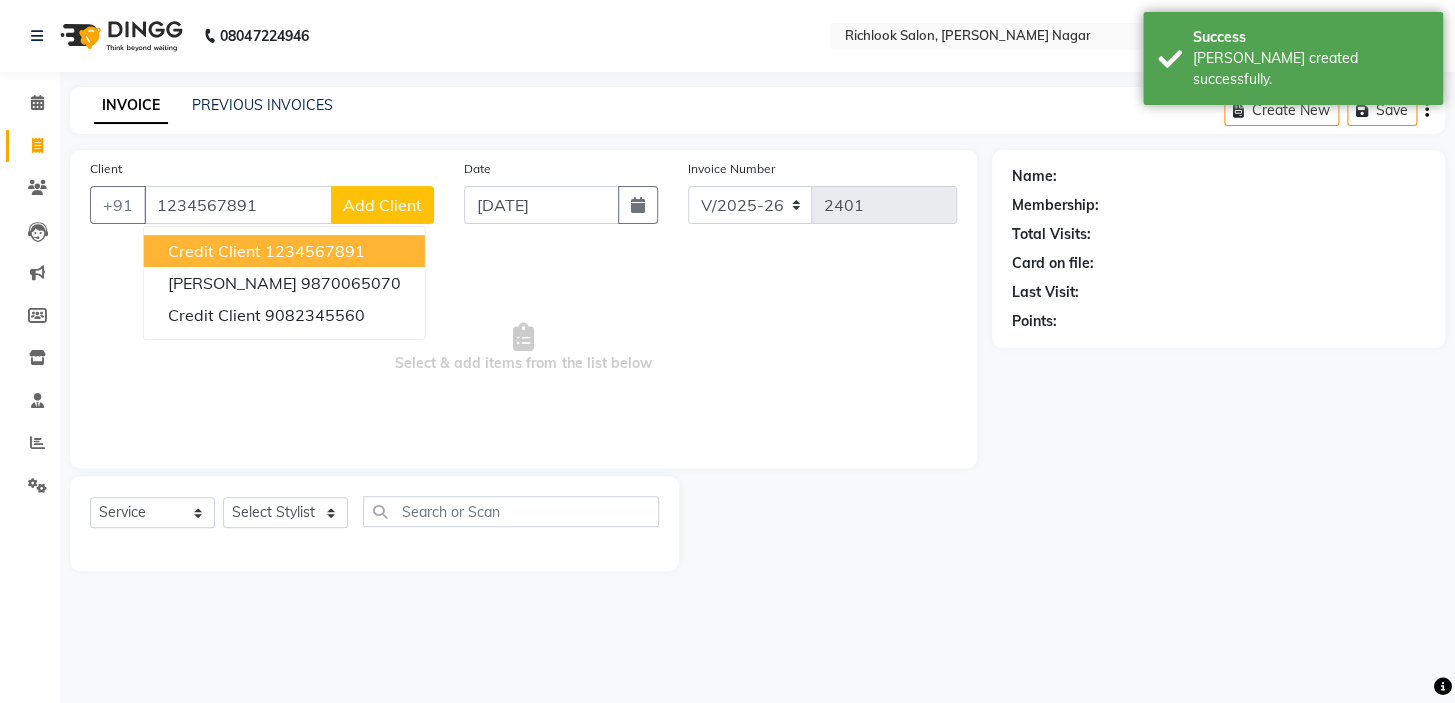 type on "1234567891" 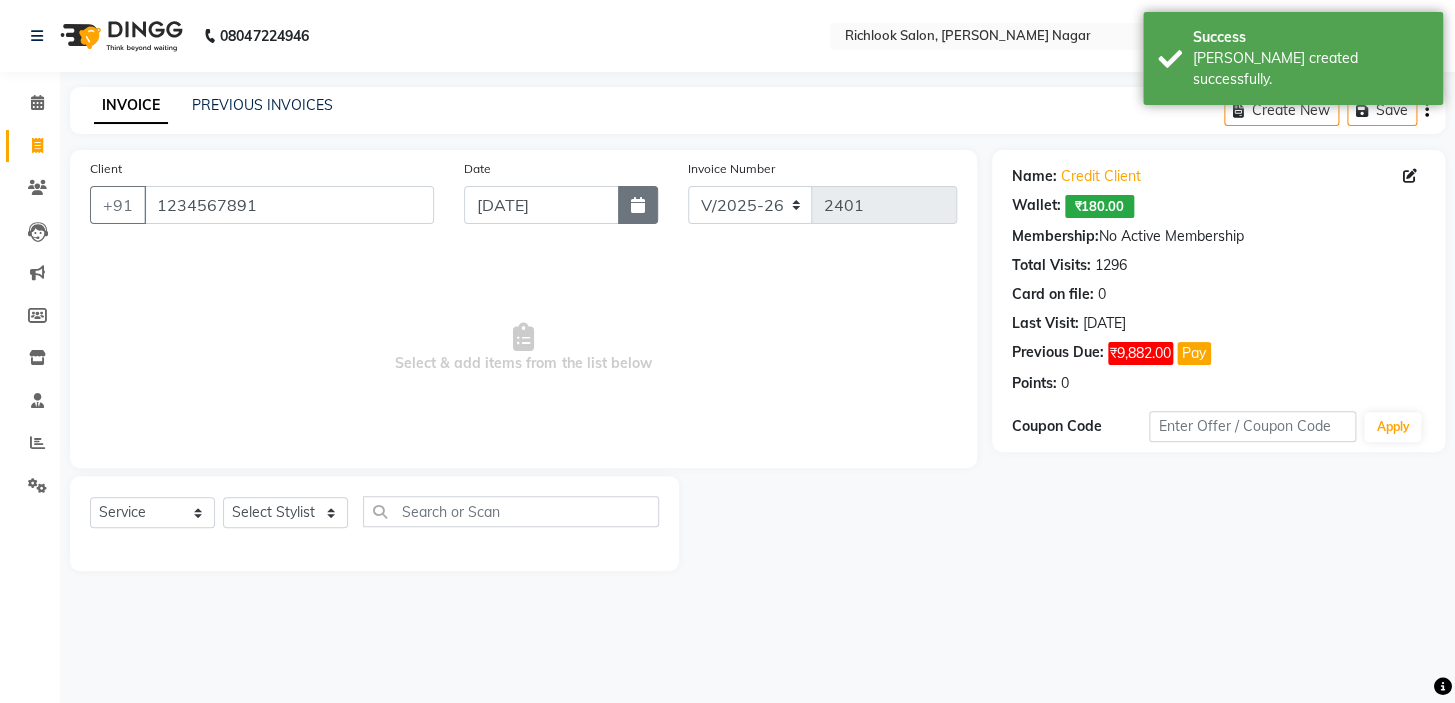 click 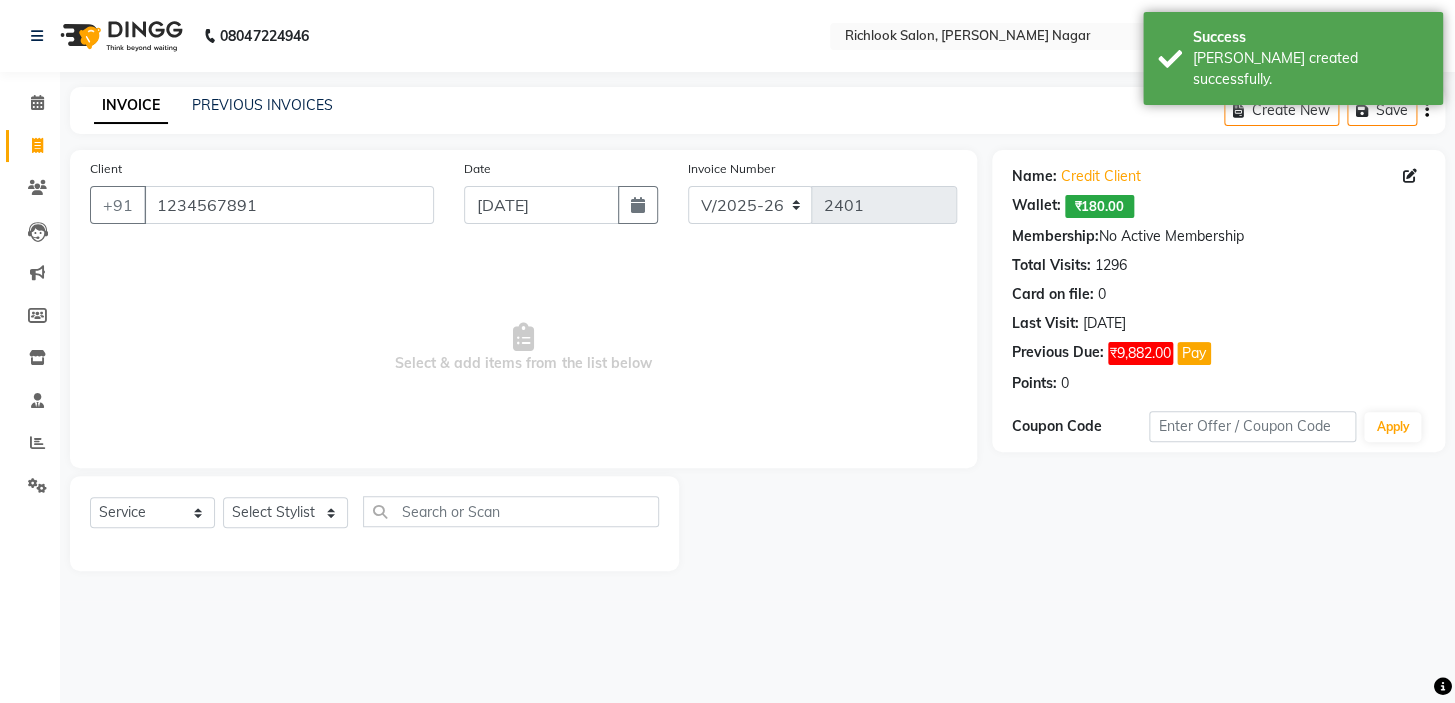 select on "7" 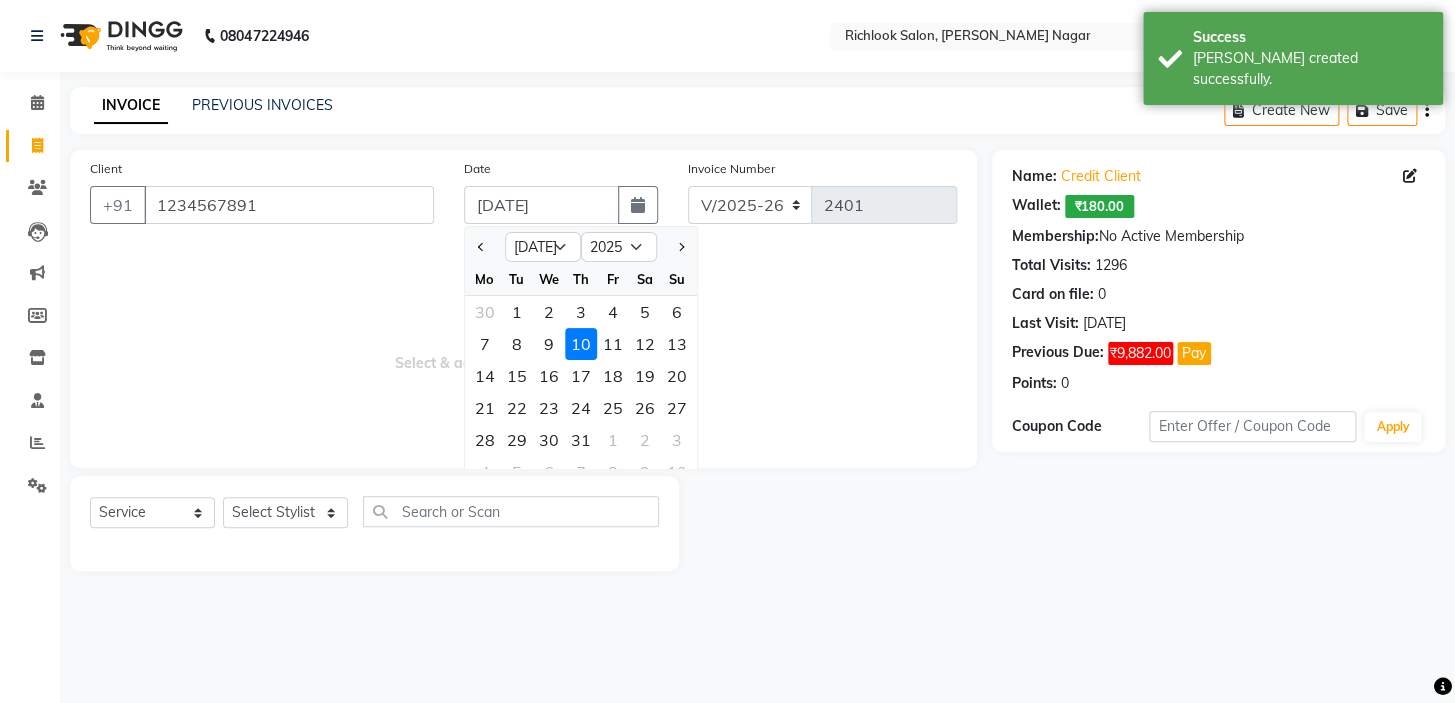 drag, startPoint x: 552, startPoint y: 351, endPoint x: 532, endPoint y: 356, distance: 20.615528 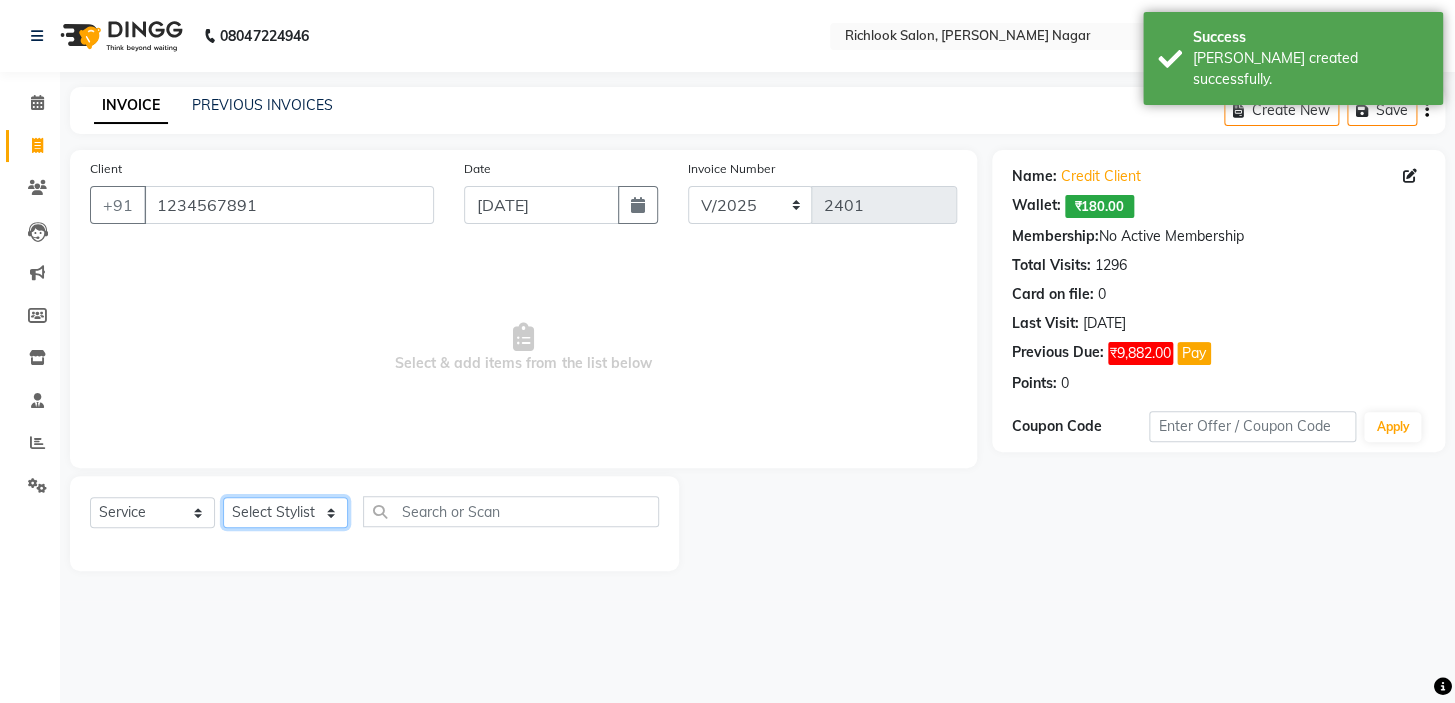 click on "Select Stylist disha [PERSON_NAME] priya santosh  [PERSON_NAME] [PERSON_NAME] [PERSON_NAME]" 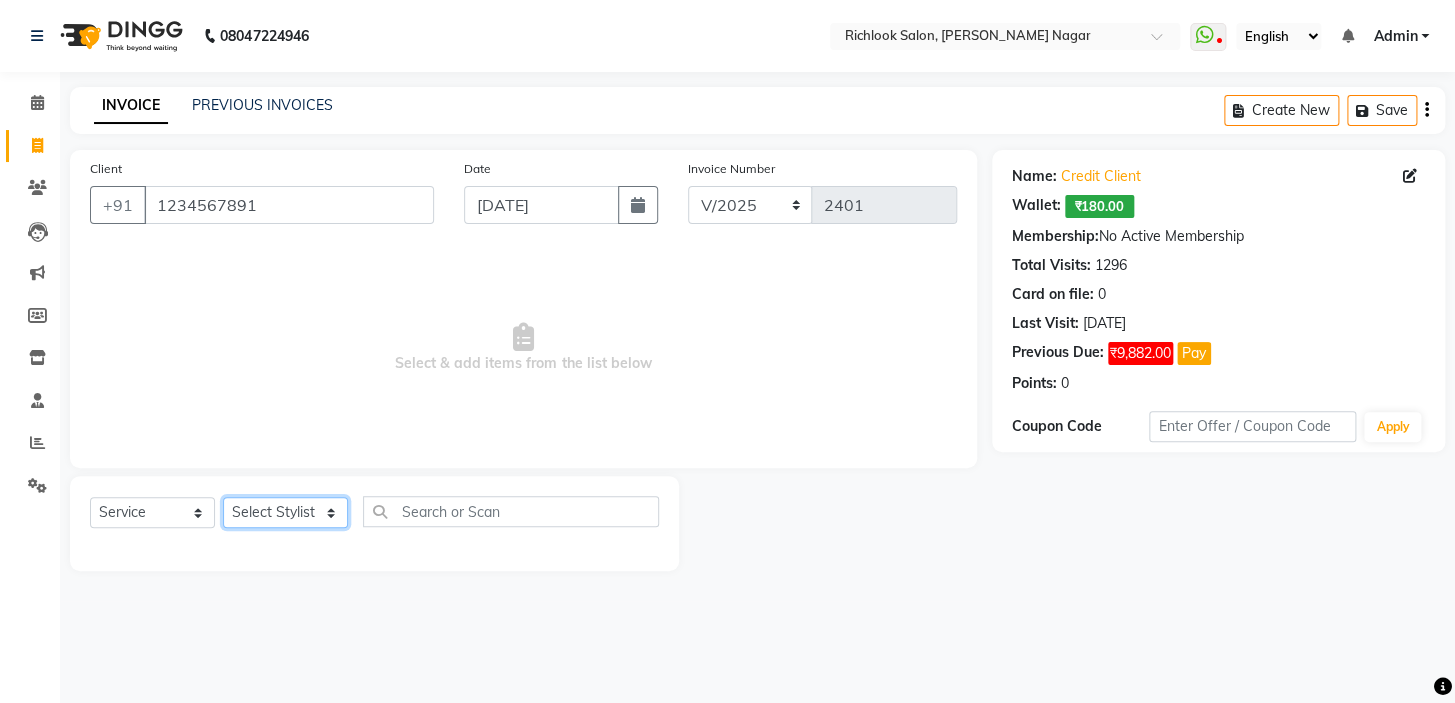 select on "65653" 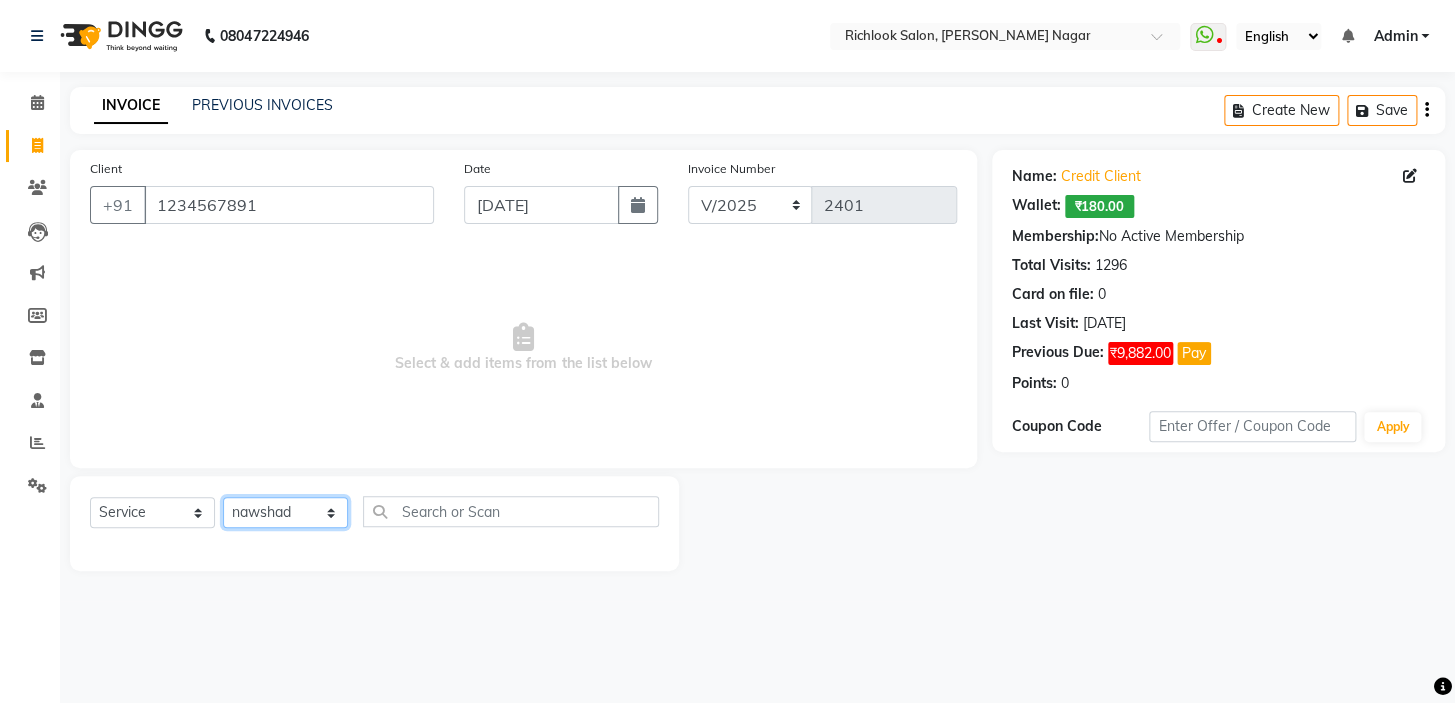 click on "Select Stylist disha [PERSON_NAME] priya santosh  [PERSON_NAME] [PERSON_NAME] [PERSON_NAME]" 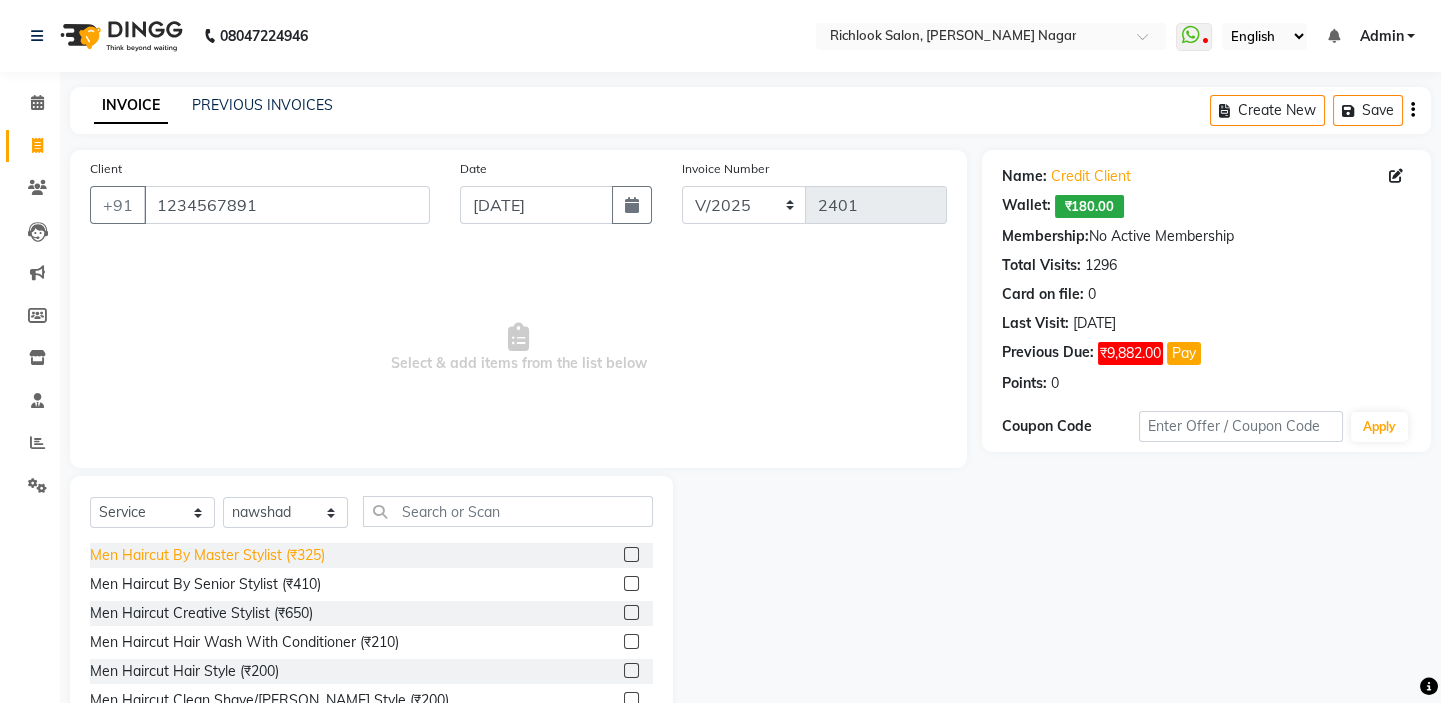 click on "Men Haircut By Master Stylist (₹325)" 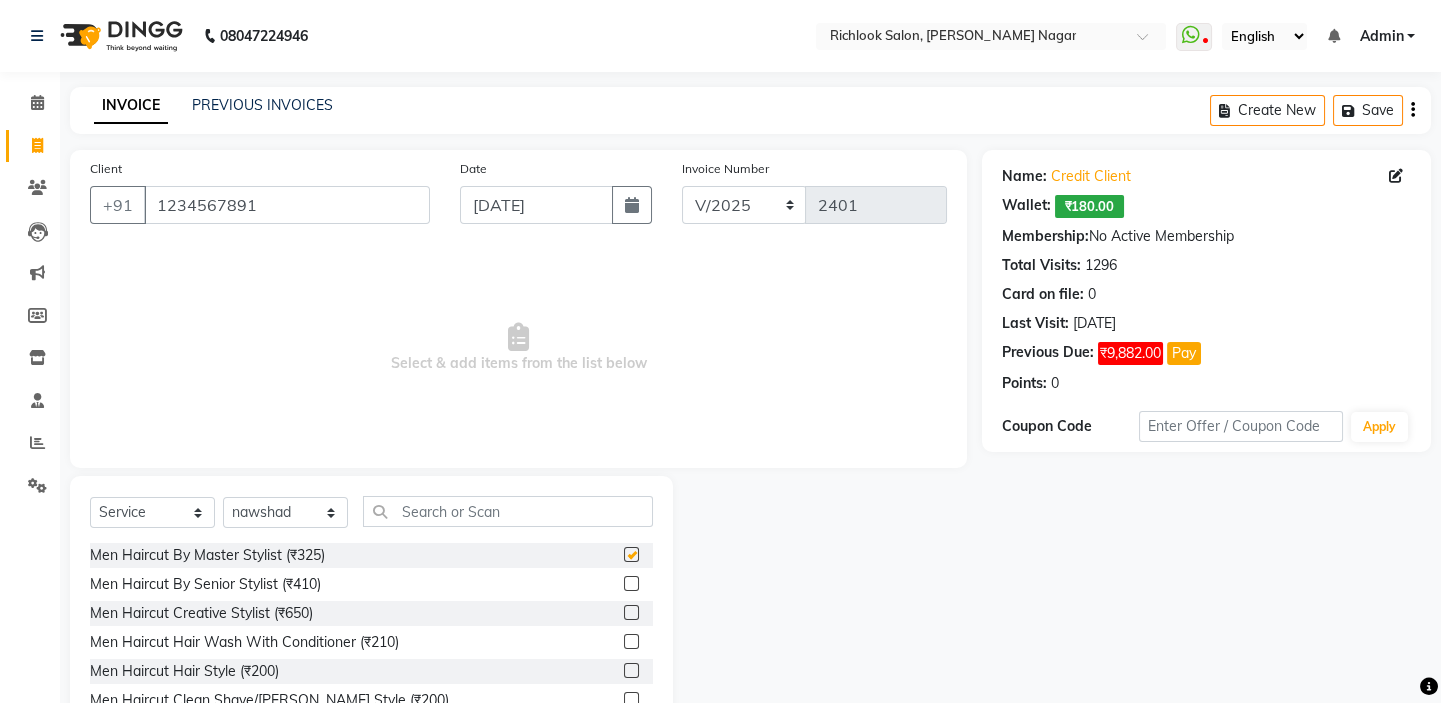checkbox on "false" 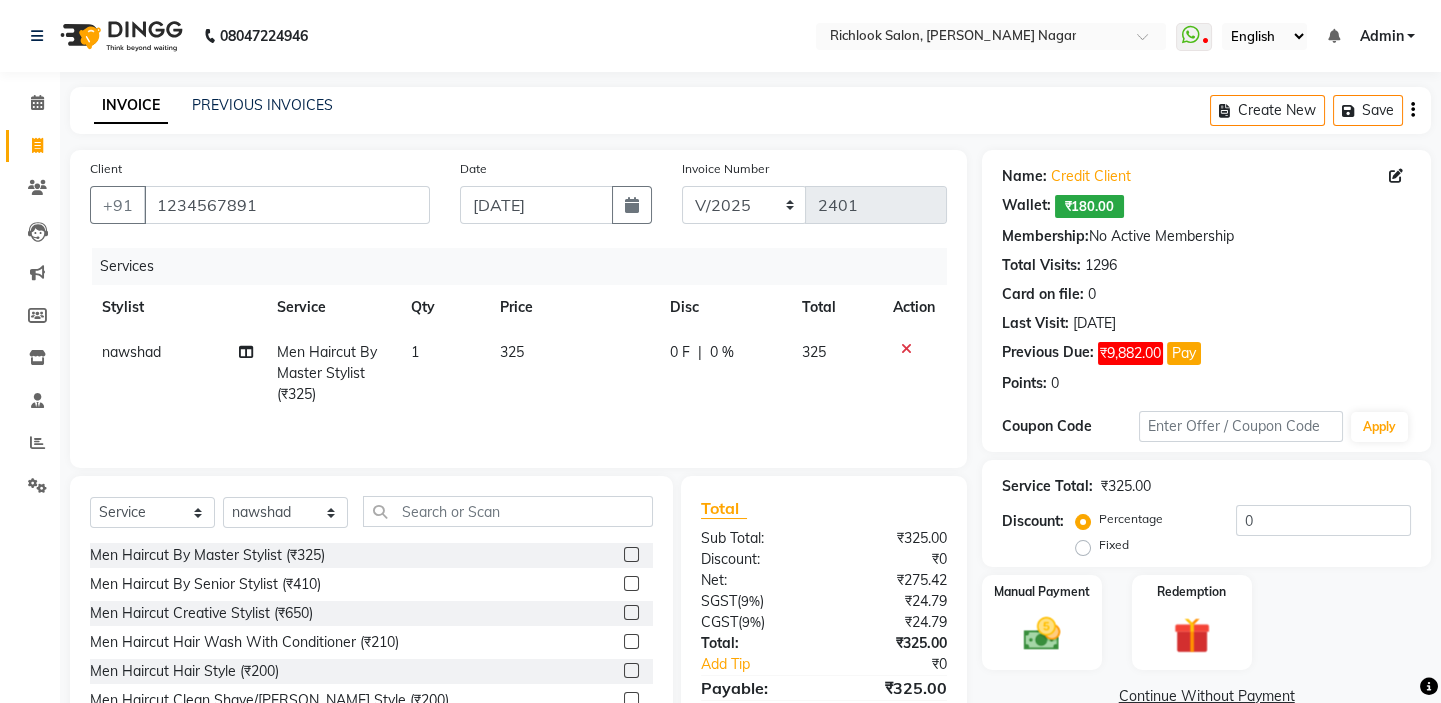 click on "325" 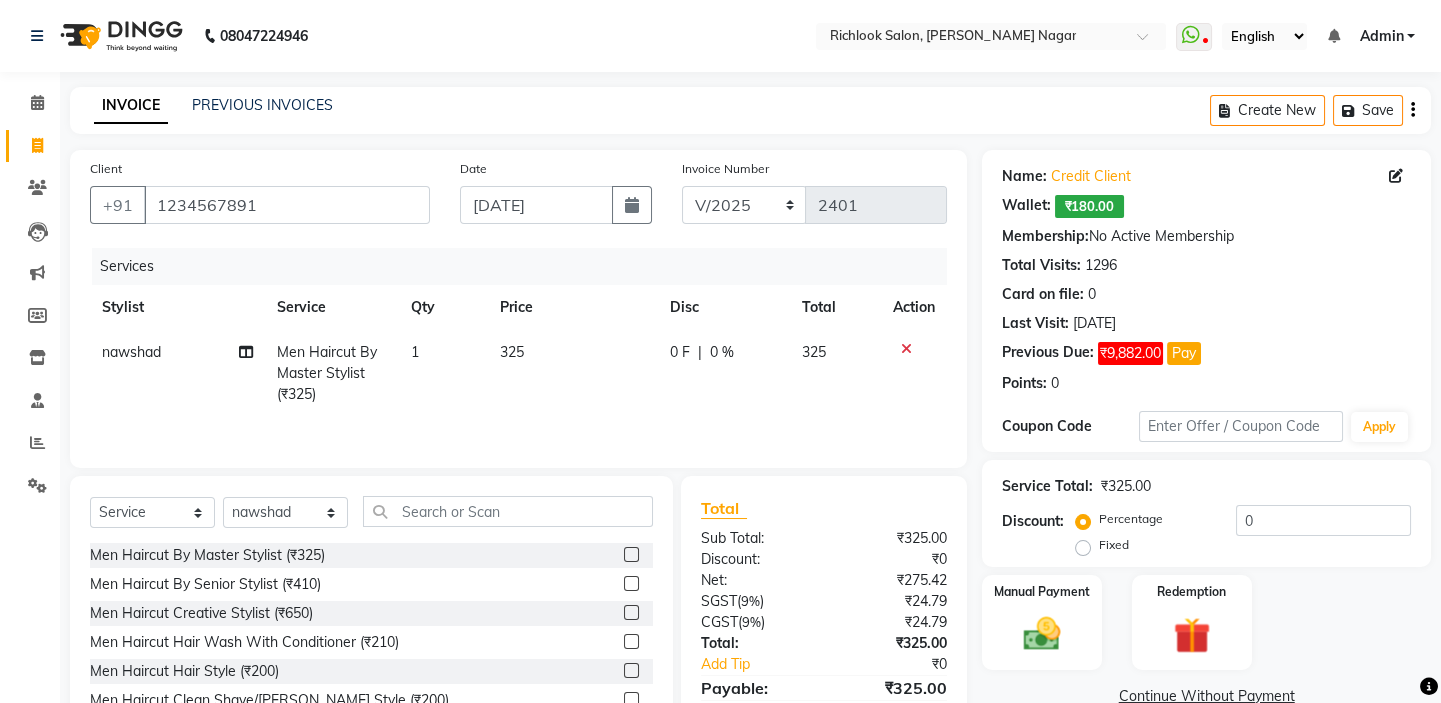select on "65653" 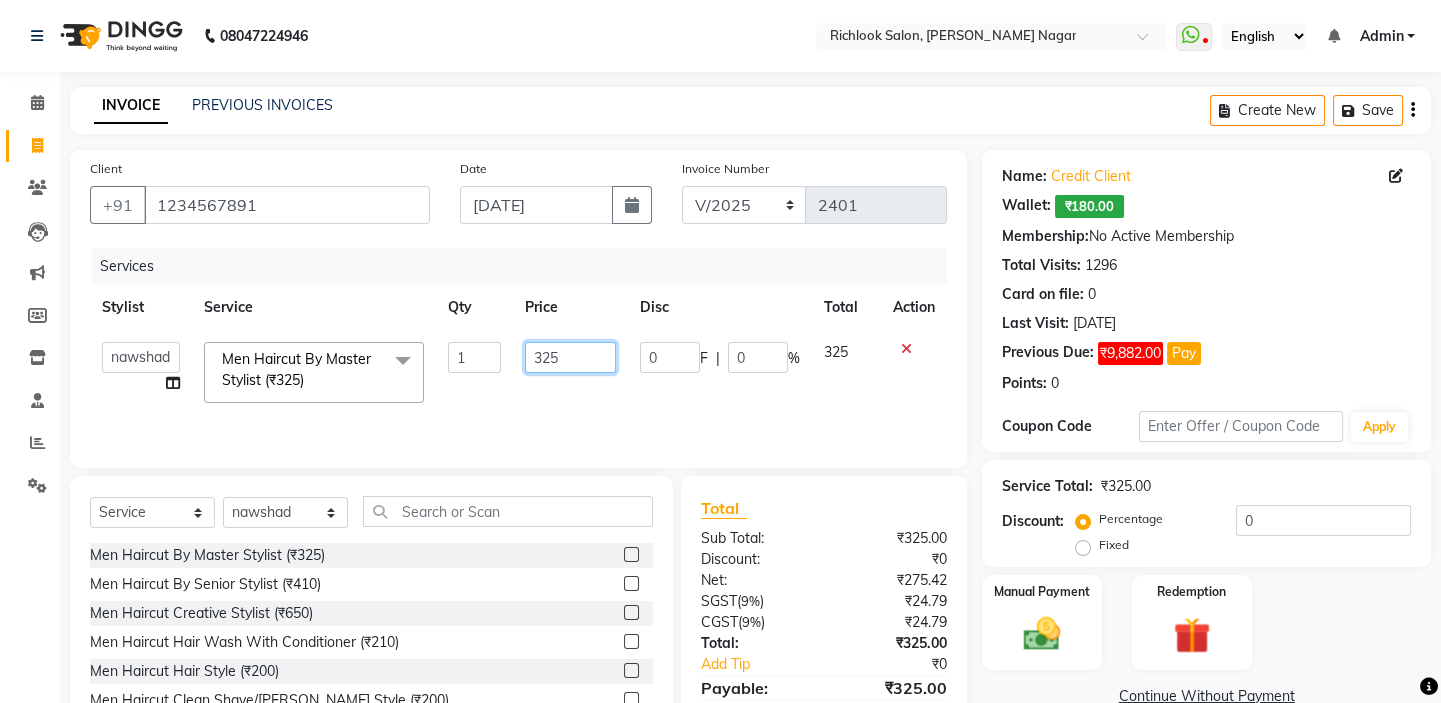 click on "disha   [PERSON_NAME]   priya   santosh    [PERSON_NAME]   [PERSON_NAME]   [PERSON_NAME]  Men Haircut By Master Stylist (₹325)  x Men Haircut By Master Stylist (₹325) Men Haircut By Senior Stylist (₹410) Men Haircut Creative Stylist (₹650) Men Haircut Hair Wash With Conditioner (₹210) Men Haircut Hair Style (₹200) Men Haircut Clean Shave/[PERSON_NAME] Style (₹200) Men Haircut Clean Shave/[PERSON_NAME] Style (By Creative/senior) (₹240) Men Haircut Hair Cut With [PERSON_NAME] (By Senior) (₹600) Women Haircut By Master Stylist (₹760) Women Haircut Senior Hair Stylist (₹870) Women Haircut Creative Stylist (₹1200) Women Haircut Haircut For Girls (Below 12 Year) (₹600) Women Haircut Fringe Cut (₹285) Hair Wash With Conditioner Hair Upto Shoulder (₹440) Hair Wash With Conditioner Hair Below Shoulder (₹500) Hair Wash With Conditioner Hair Upto Waist (₹550) Naturica Hair Wash Hair Upto Shoulder (₹590) Naturica Hair Wash Hair Below Shoulder (₹700) Naturica Hair Wash Hair Upto Waist (₹800) 1 325 0 F | 0 %" 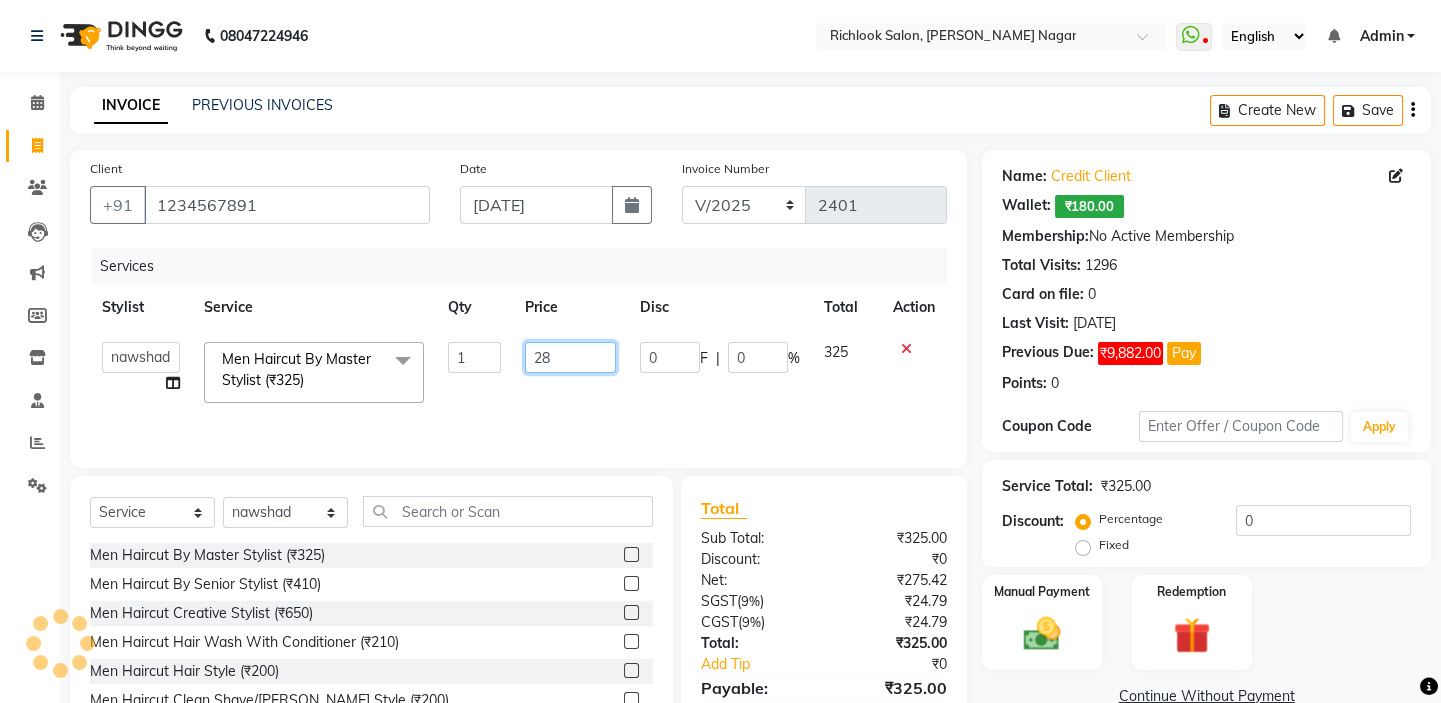 type on "280" 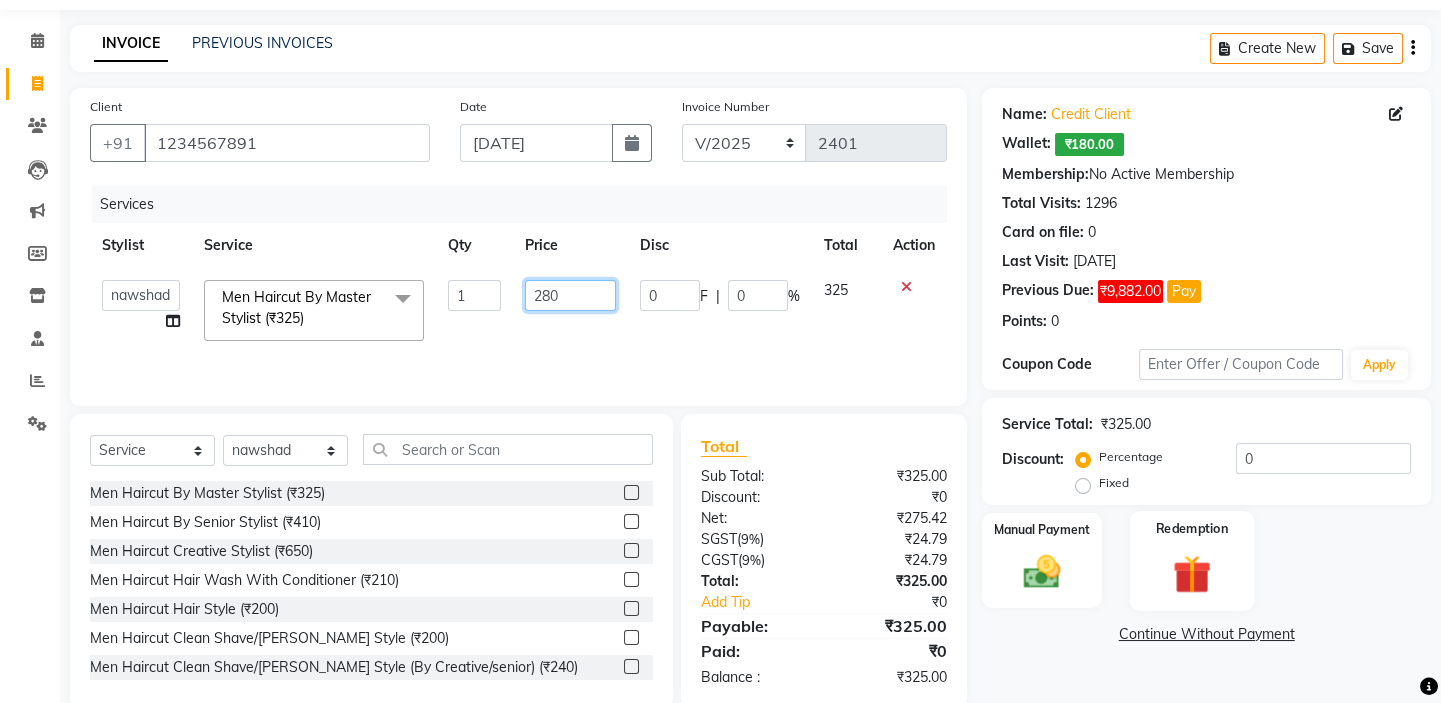 scroll, scrollTop: 99, scrollLeft: 0, axis: vertical 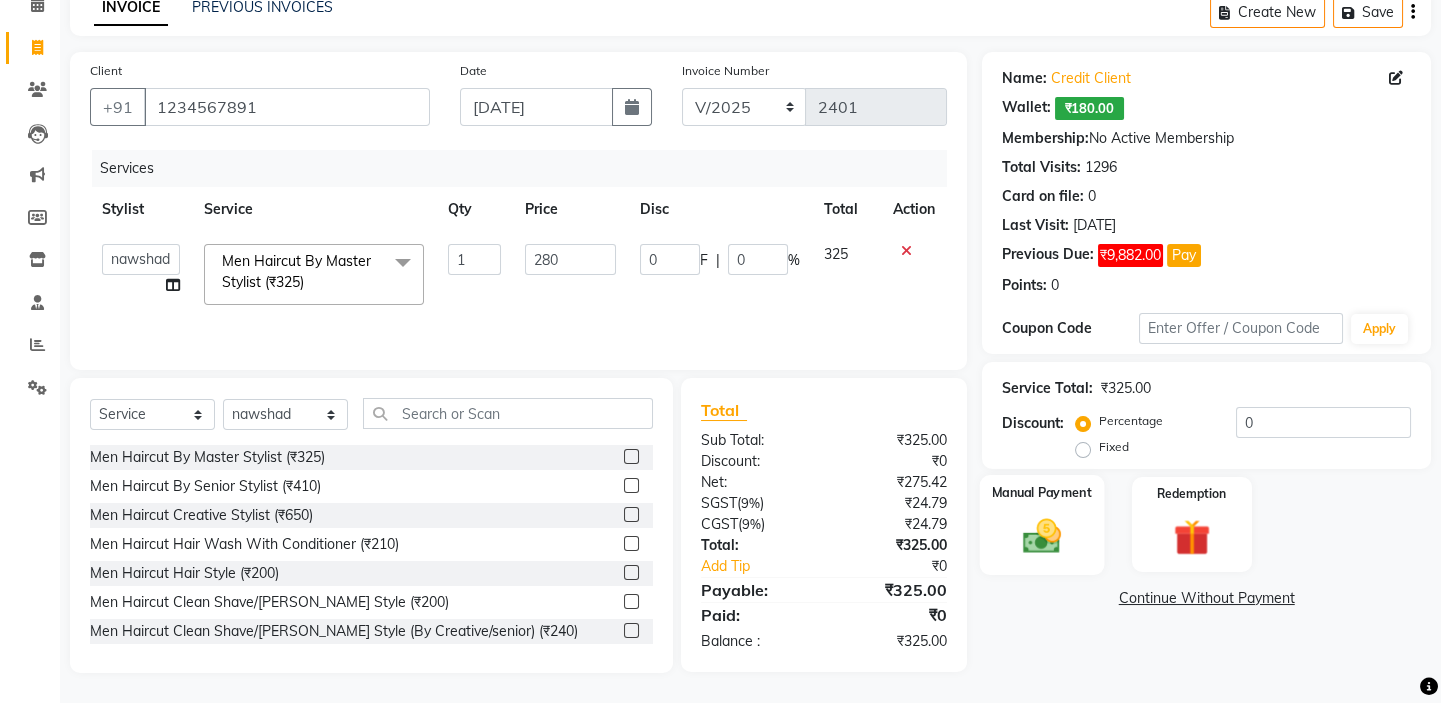 click 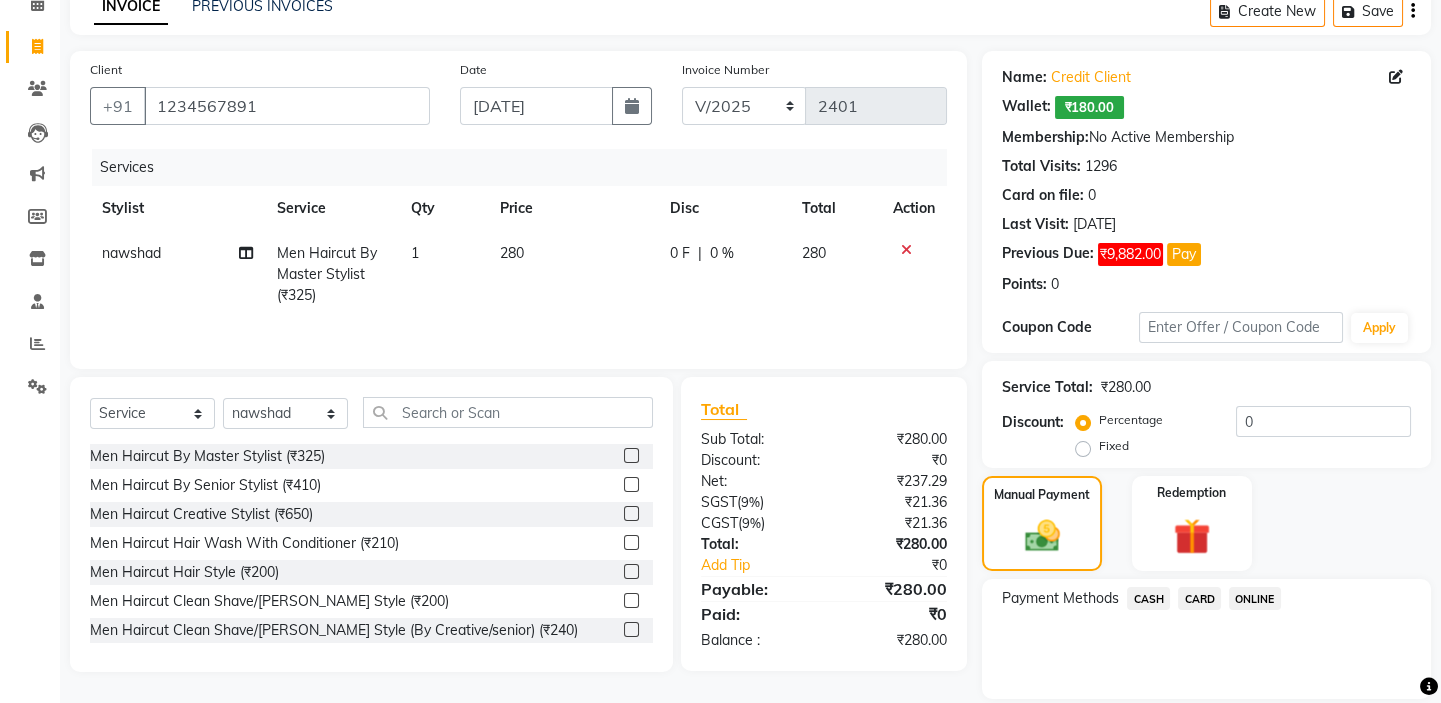 click on "CARD" 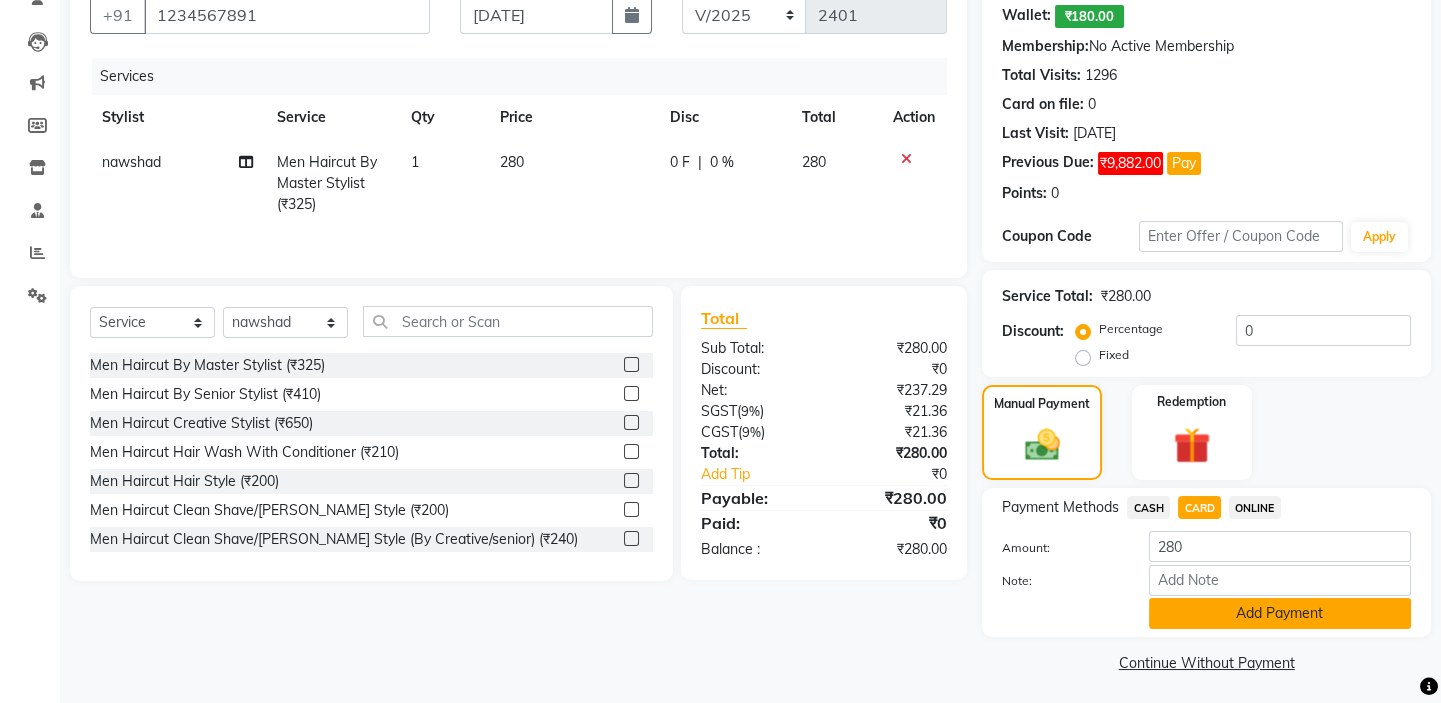 click on "Add Payment" 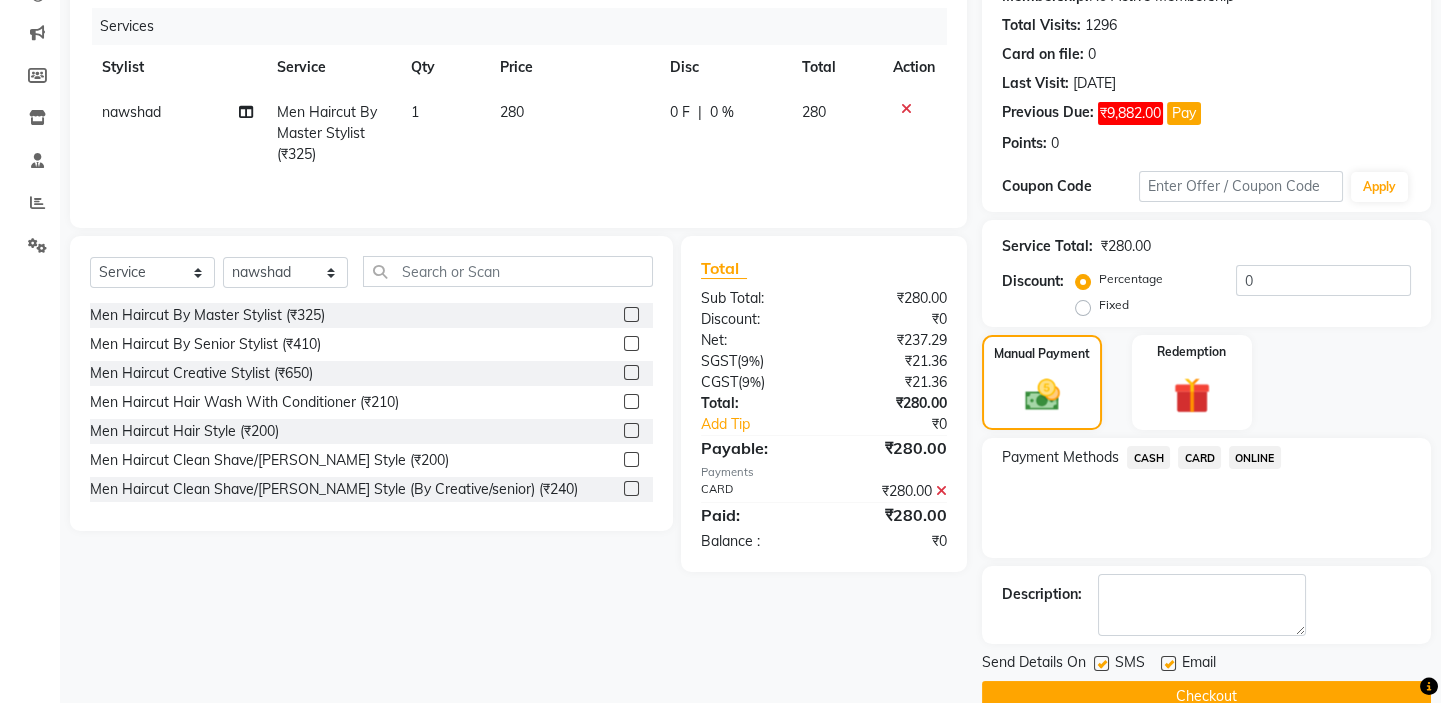 scroll, scrollTop: 279, scrollLeft: 0, axis: vertical 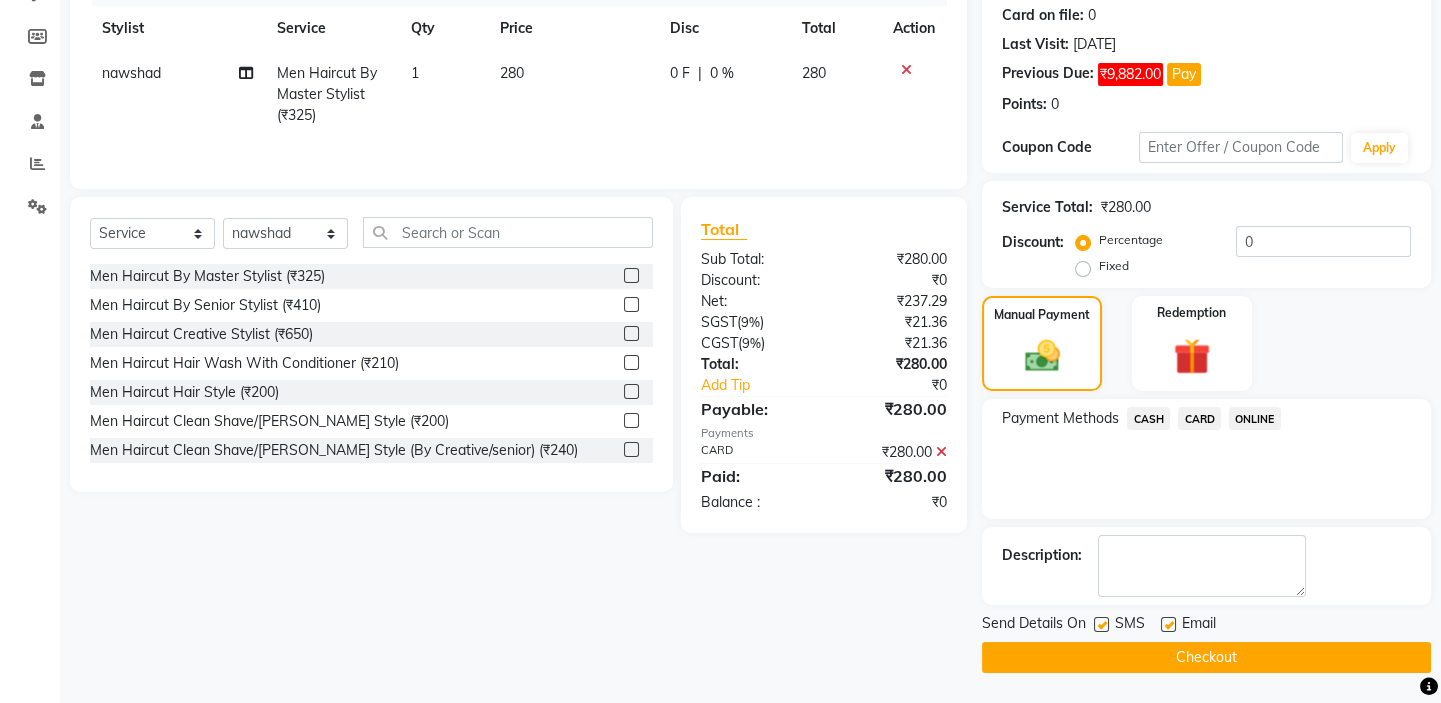 click on "Checkout" 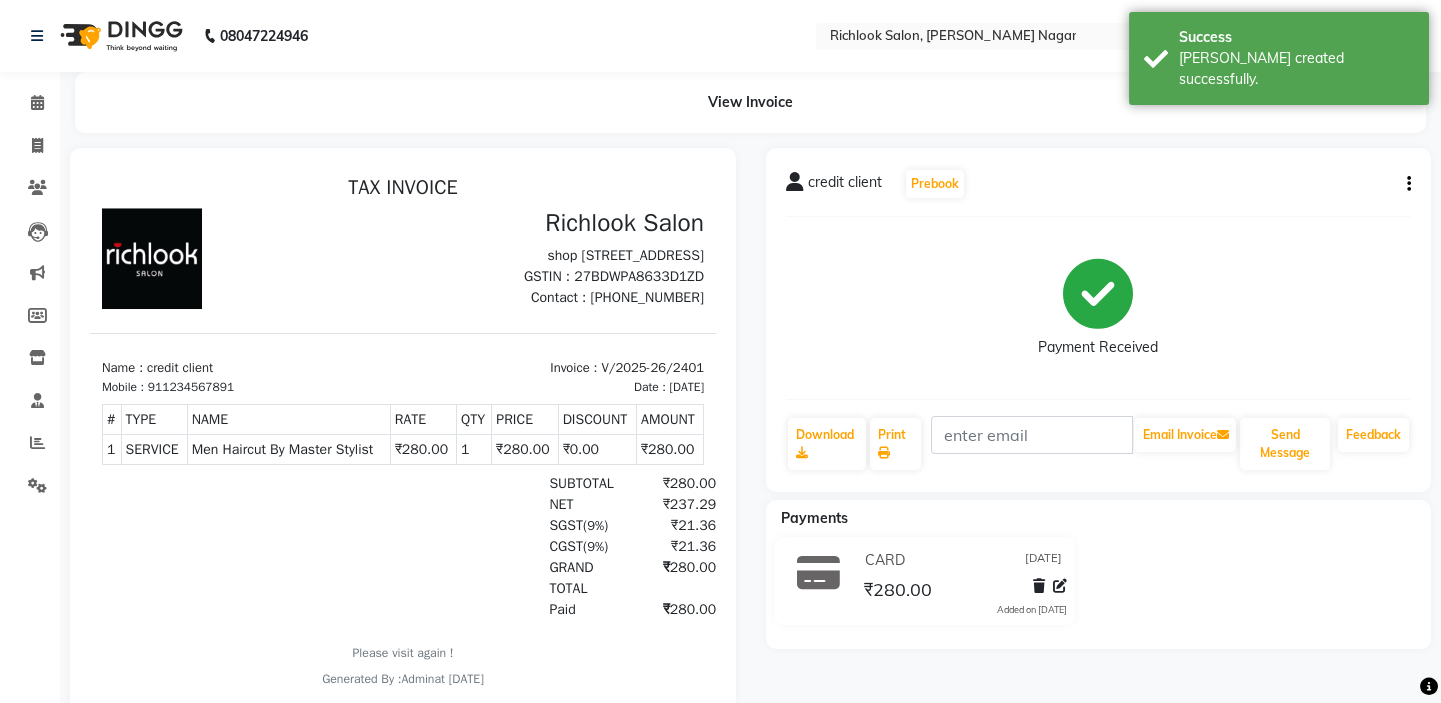 scroll, scrollTop: 0, scrollLeft: 0, axis: both 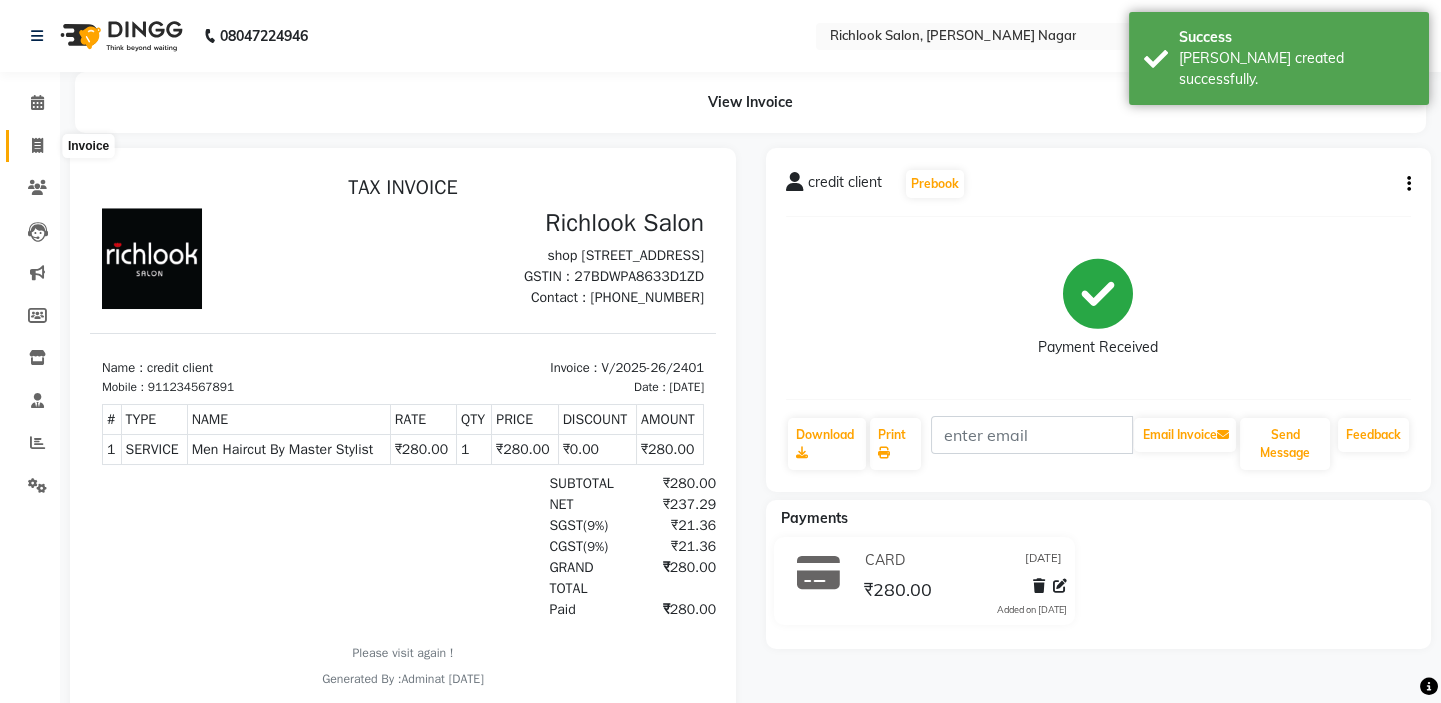 click 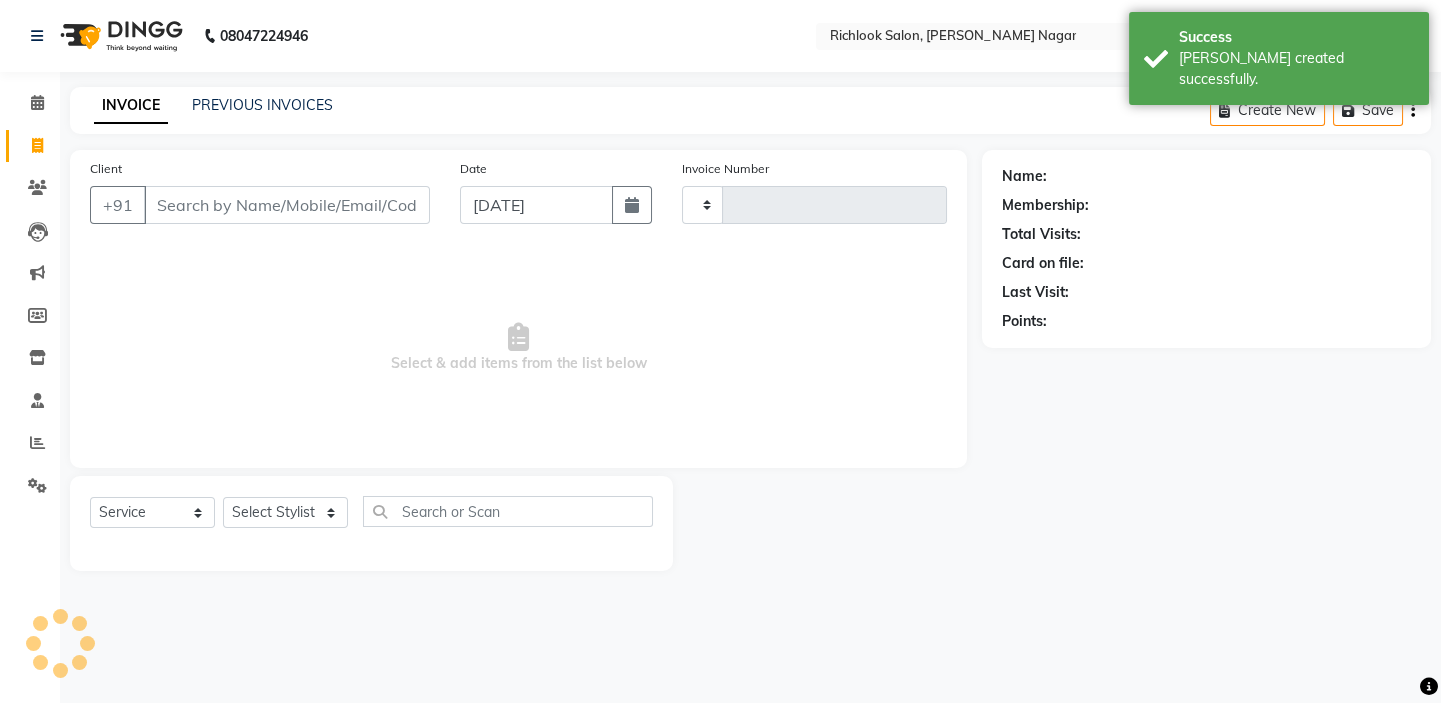 type on "2402" 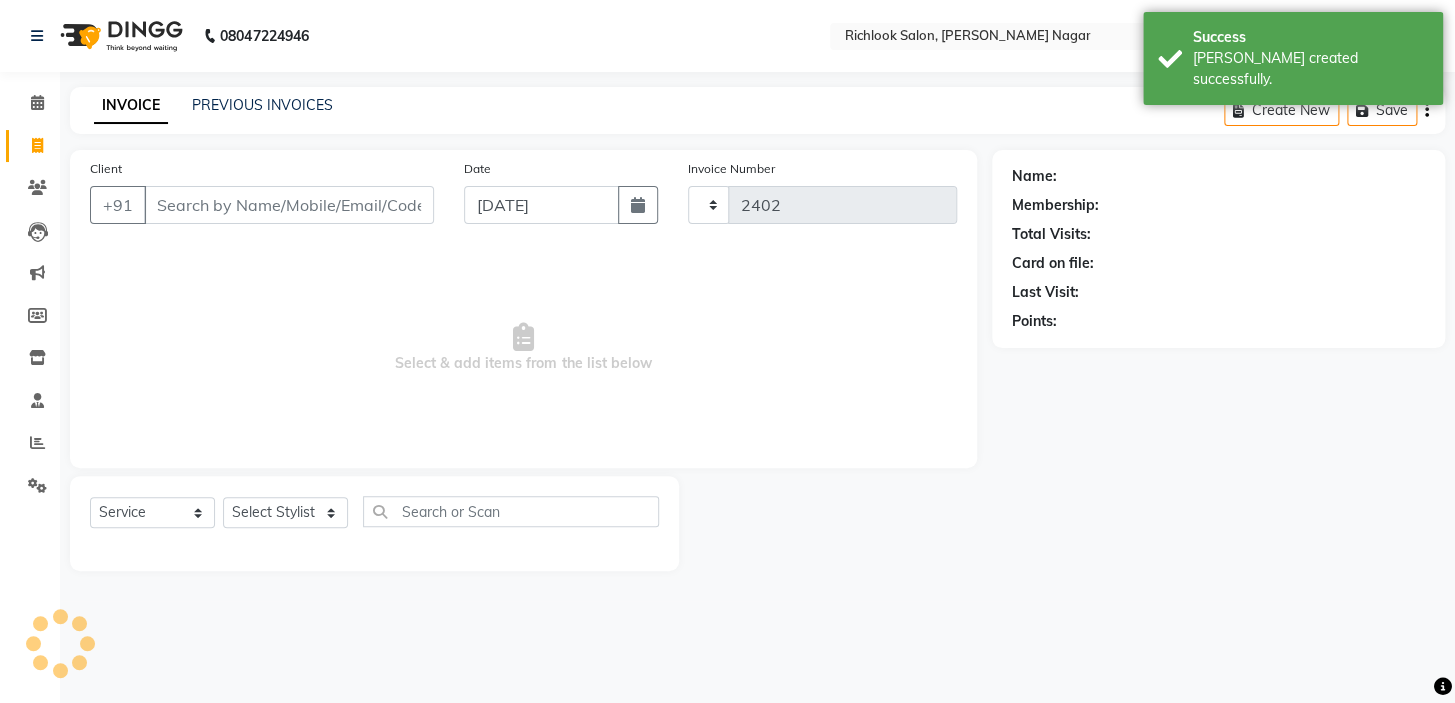 select on "6917" 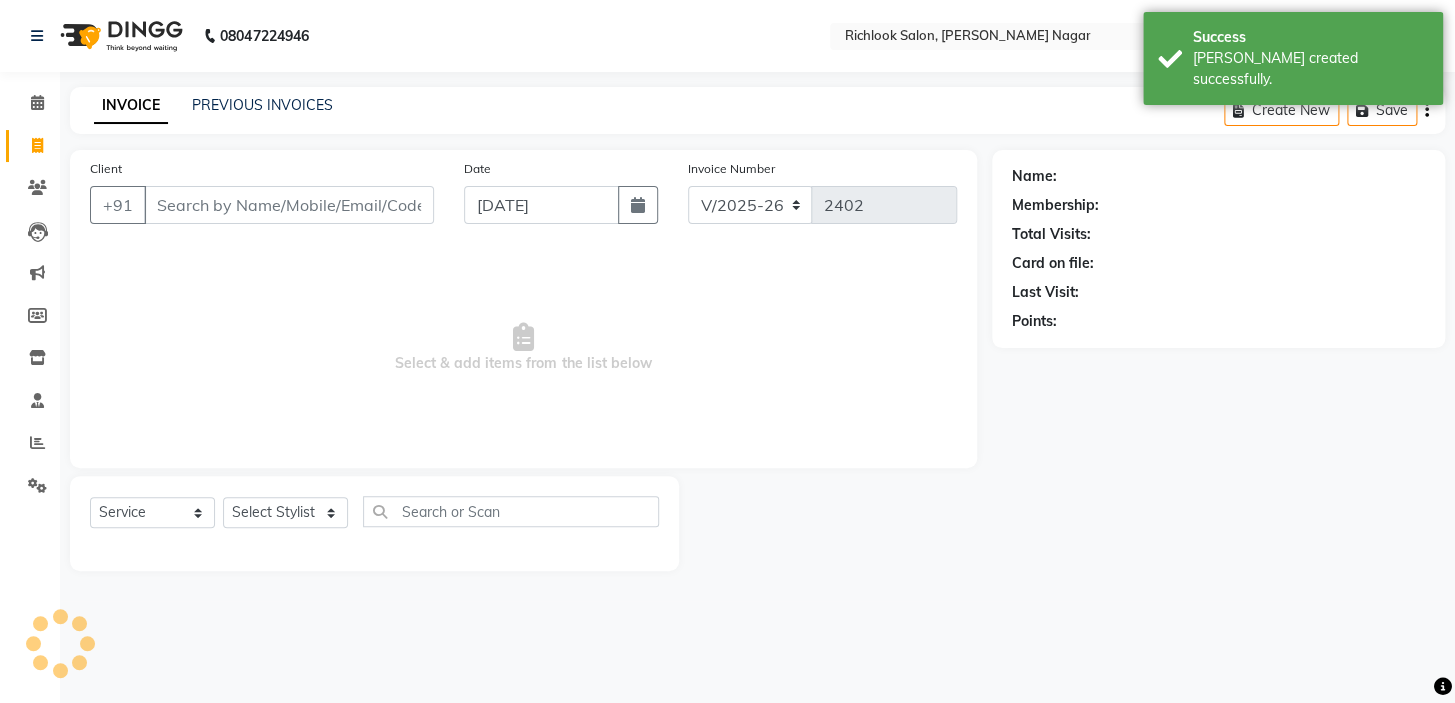 click on "Client" at bounding box center (289, 205) 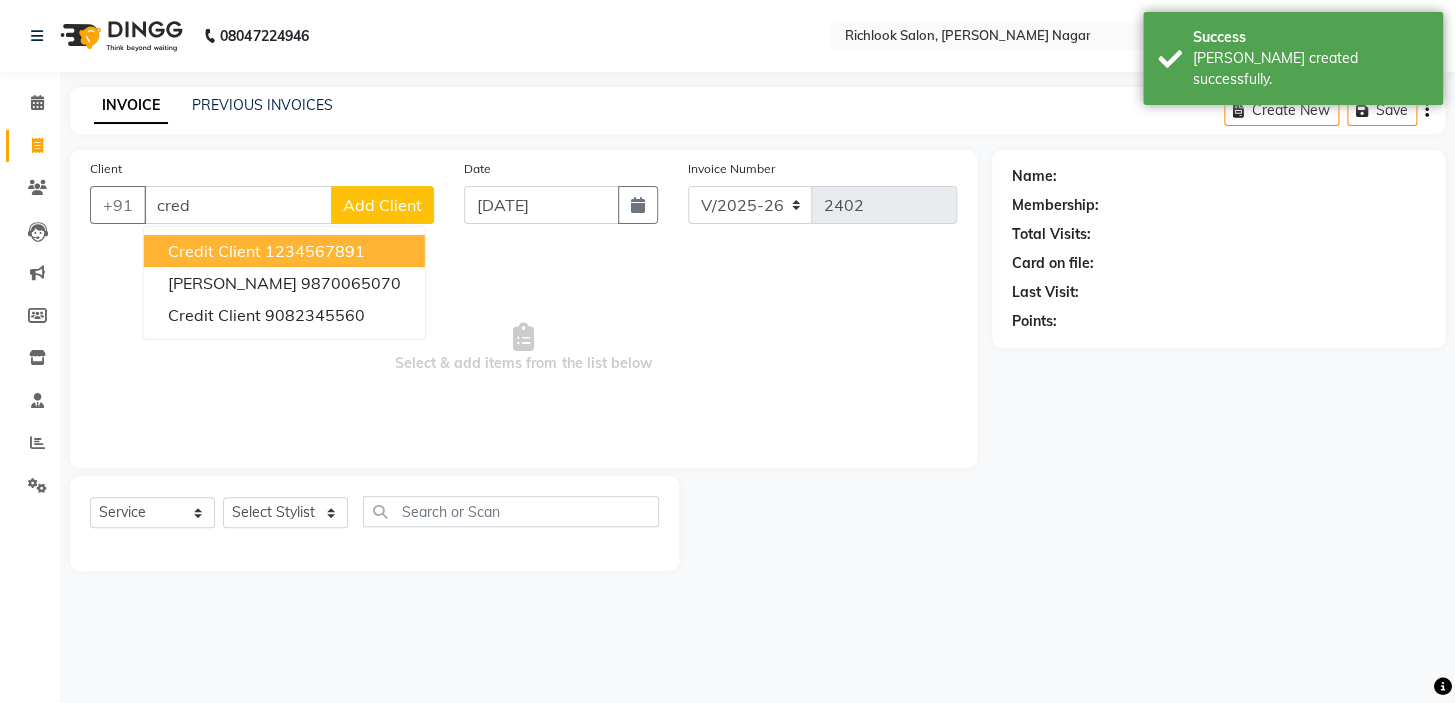 click on "credit client" at bounding box center [214, 251] 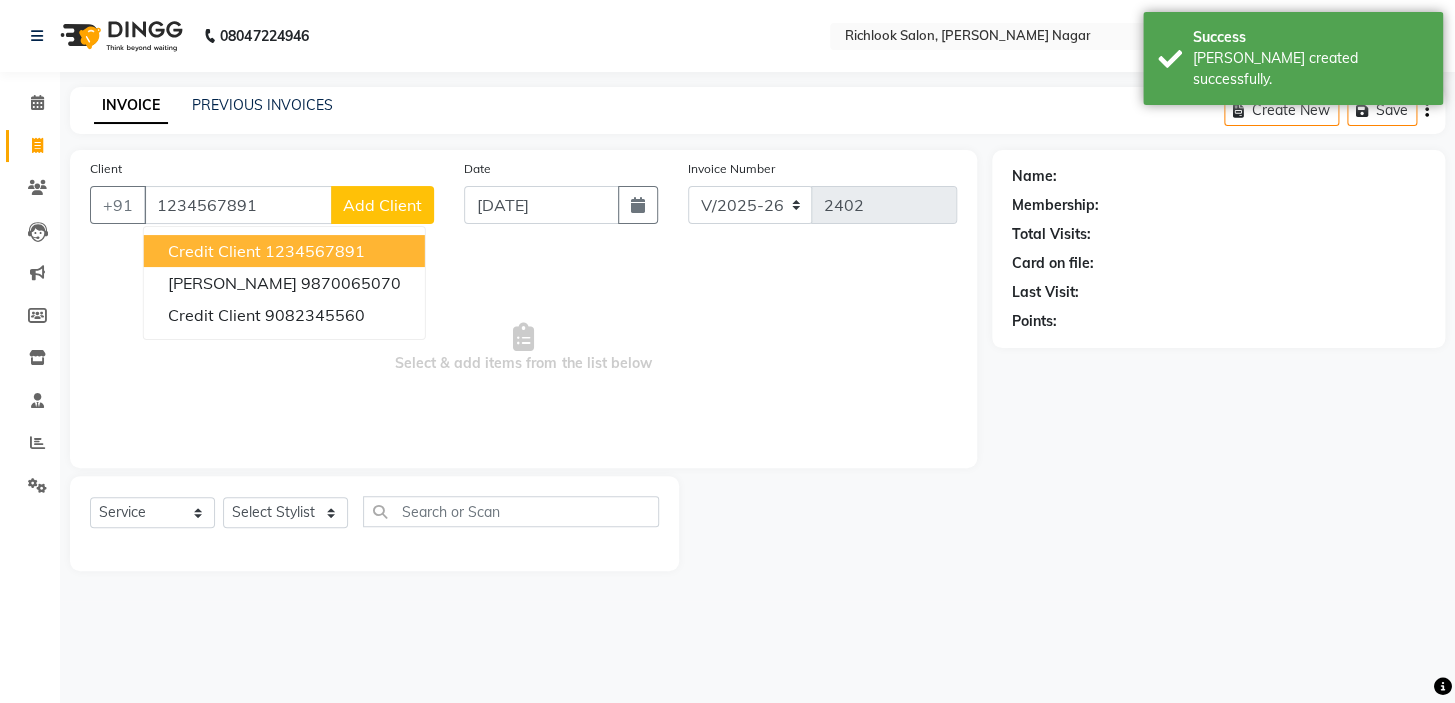 type on "1234567891" 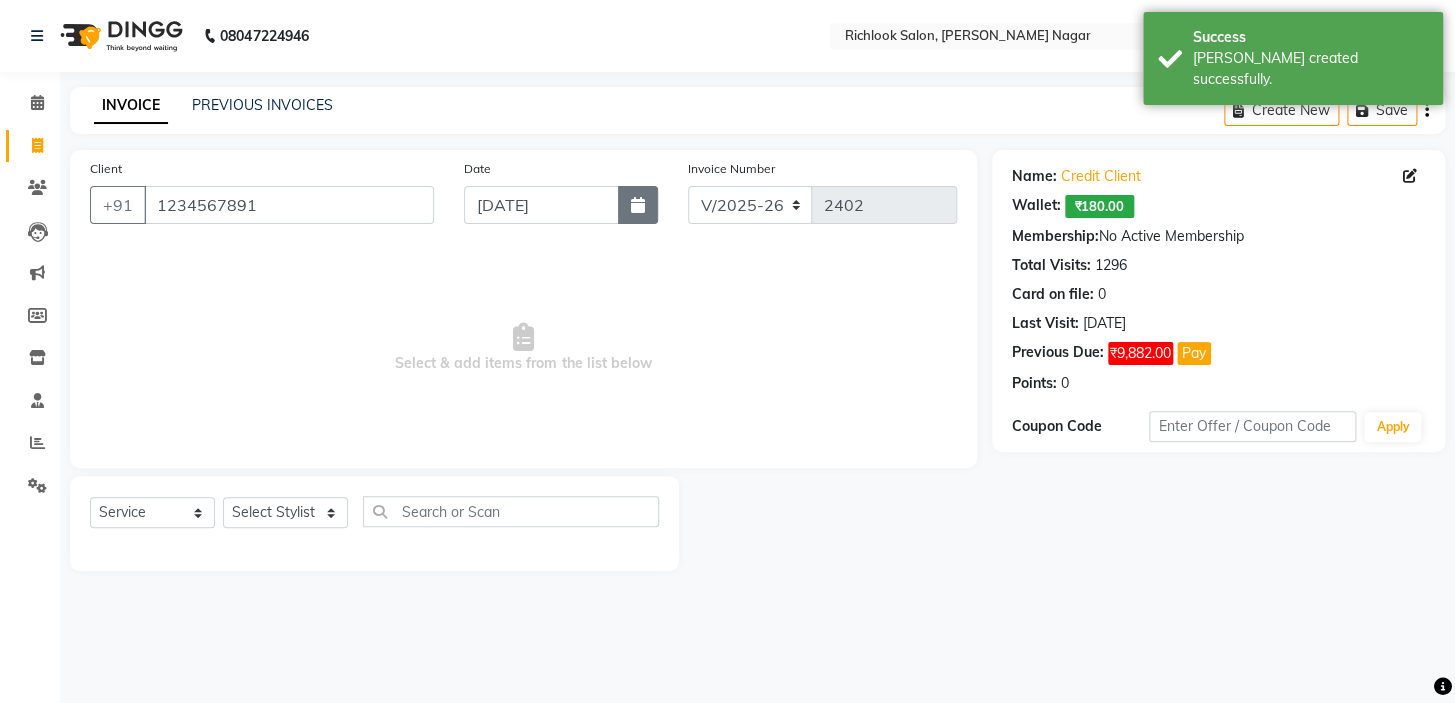 click 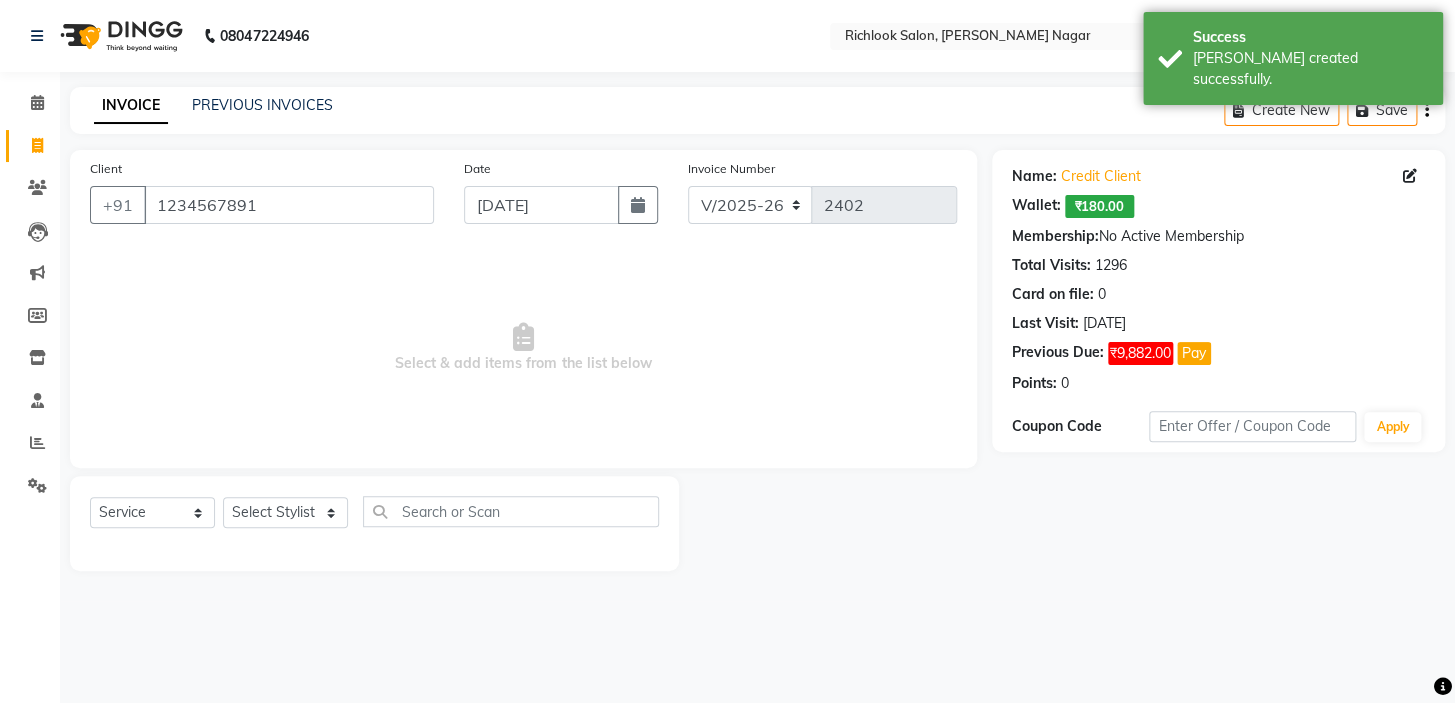 select on "7" 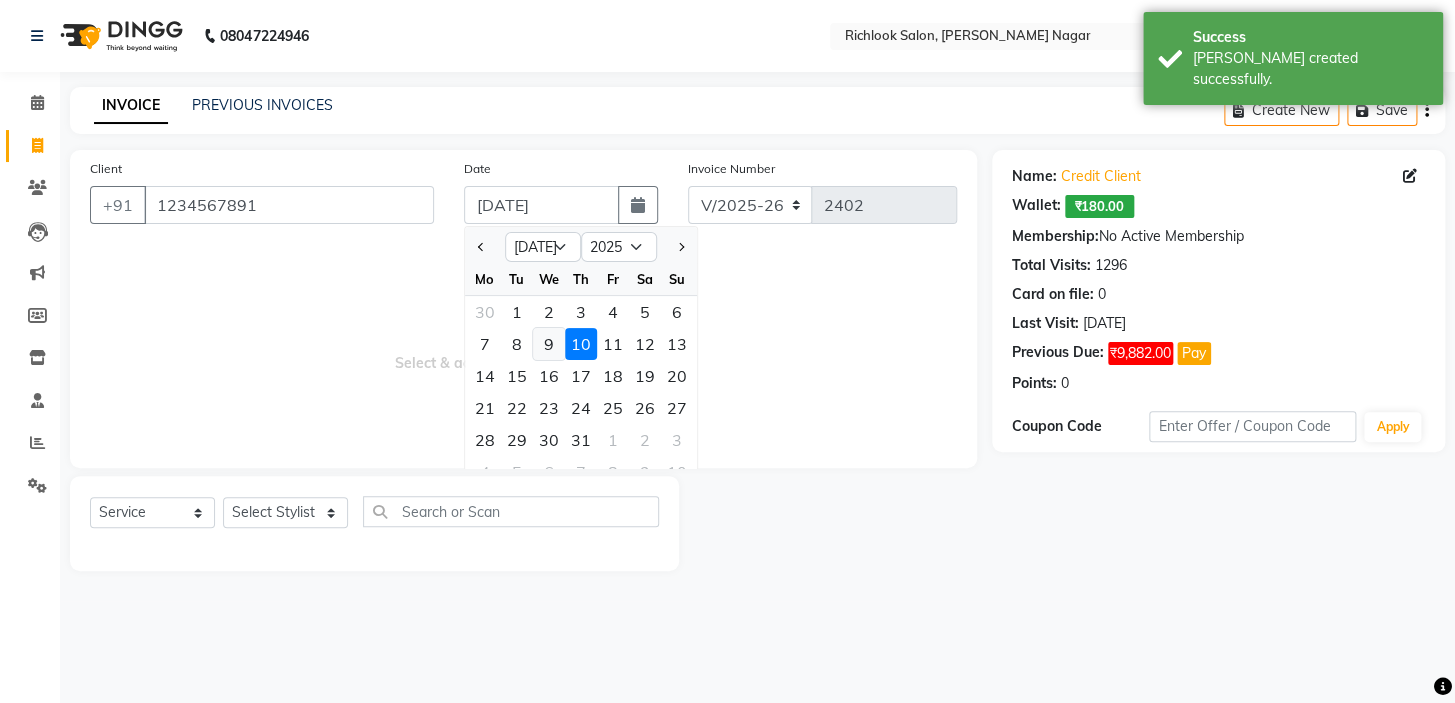 click on "9" 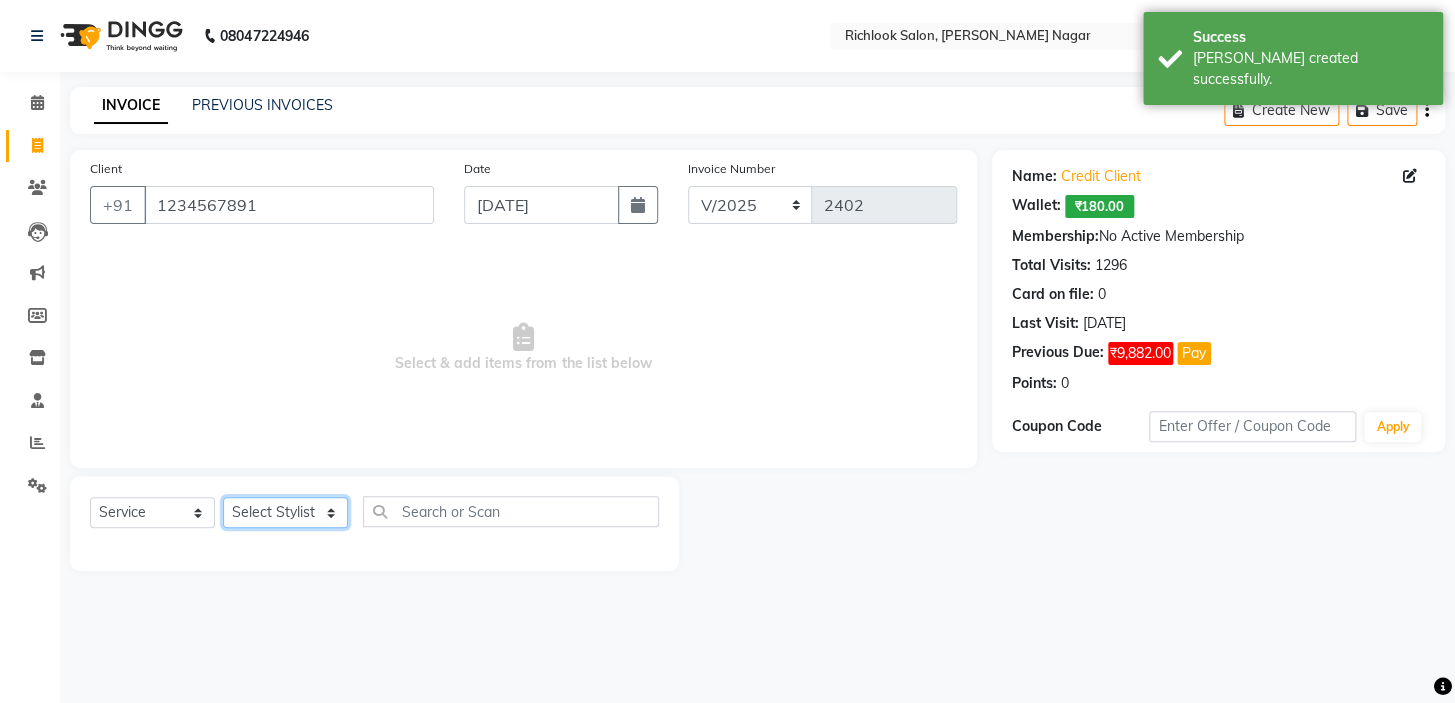 click on "Select Stylist disha [PERSON_NAME] priya santosh  [PERSON_NAME] [PERSON_NAME] [PERSON_NAME]" 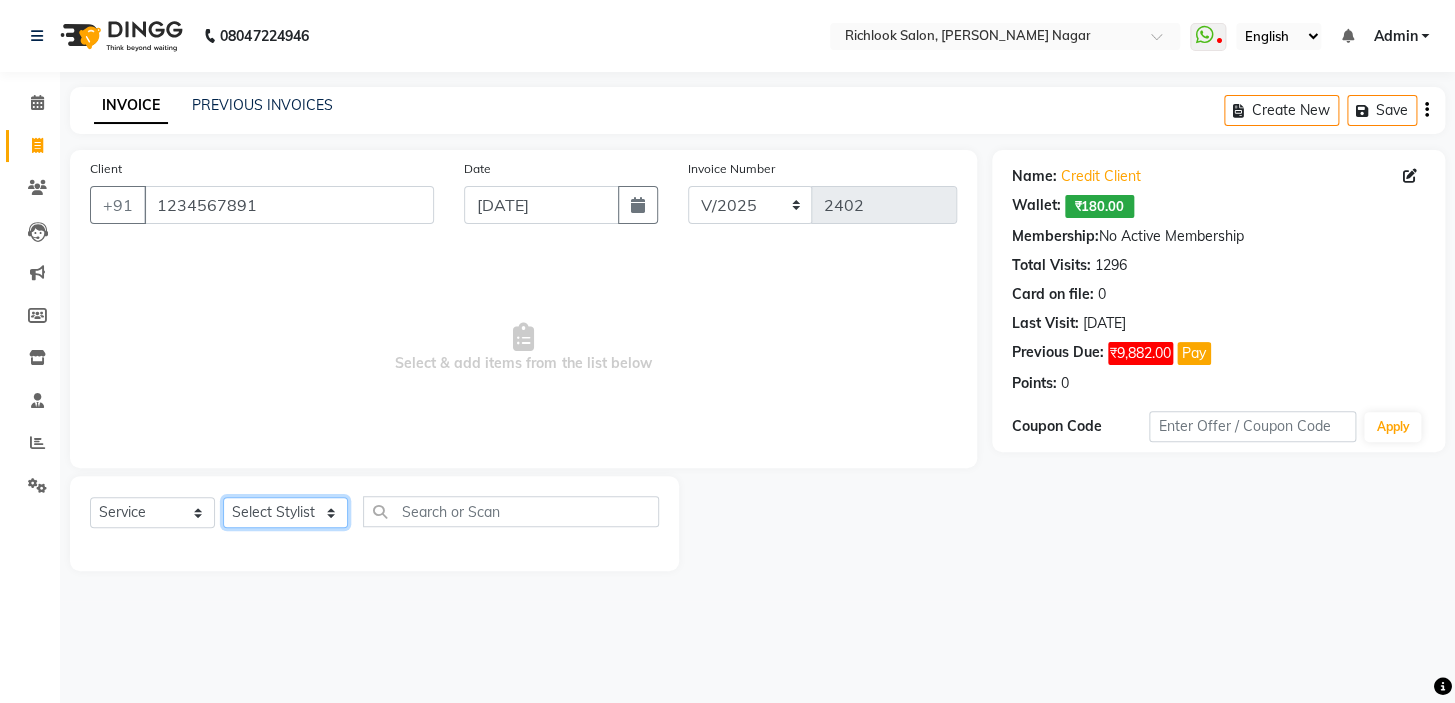 select on "54433" 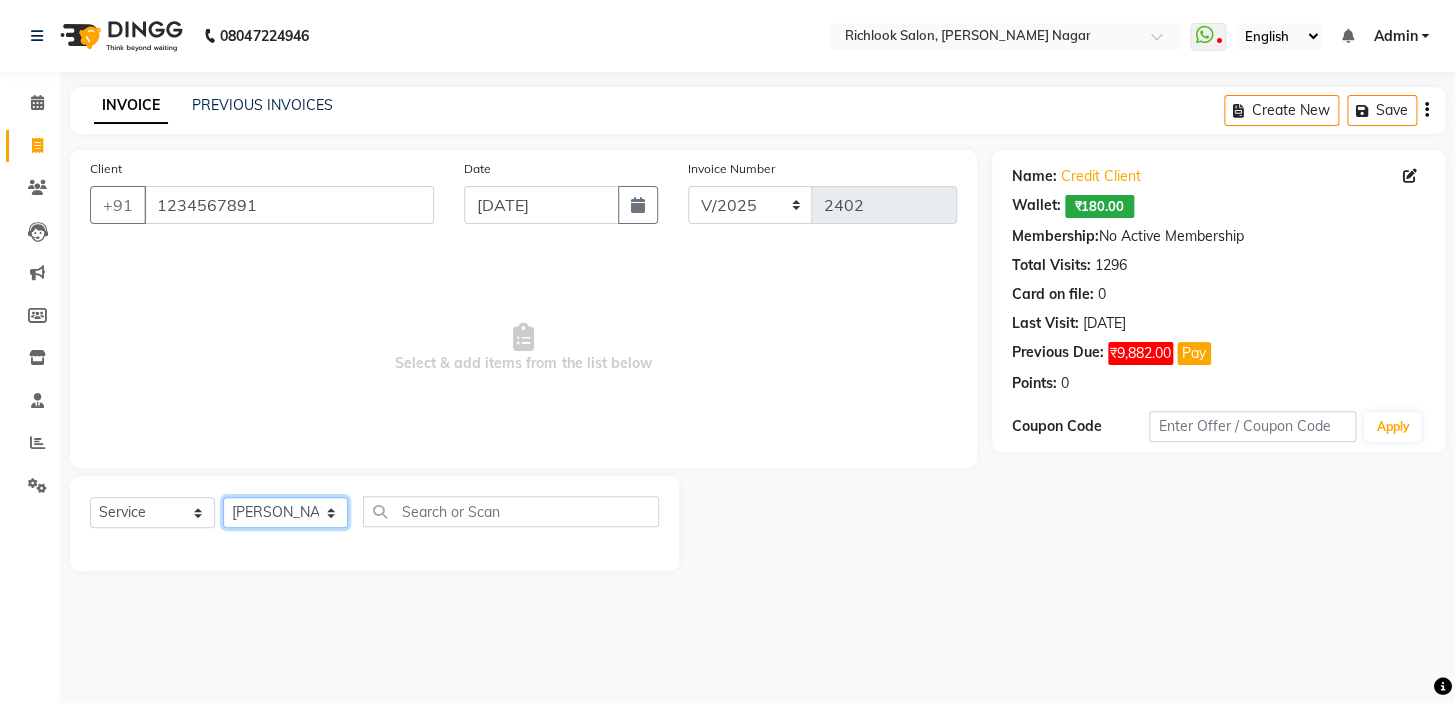 click on "Select Stylist disha [PERSON_NAME] priya santosh  [PERSON_NAME] [PERSON_NAME] [PERSON_NAME]" 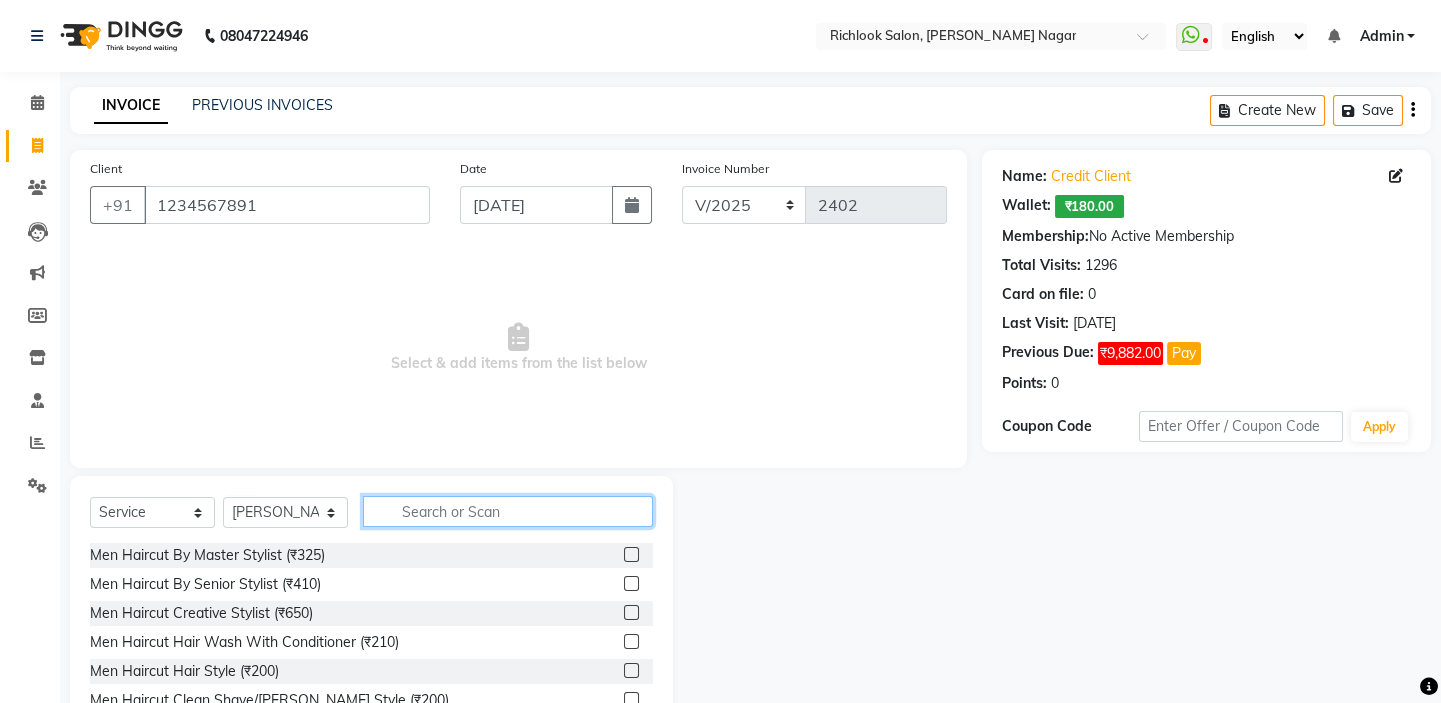 click 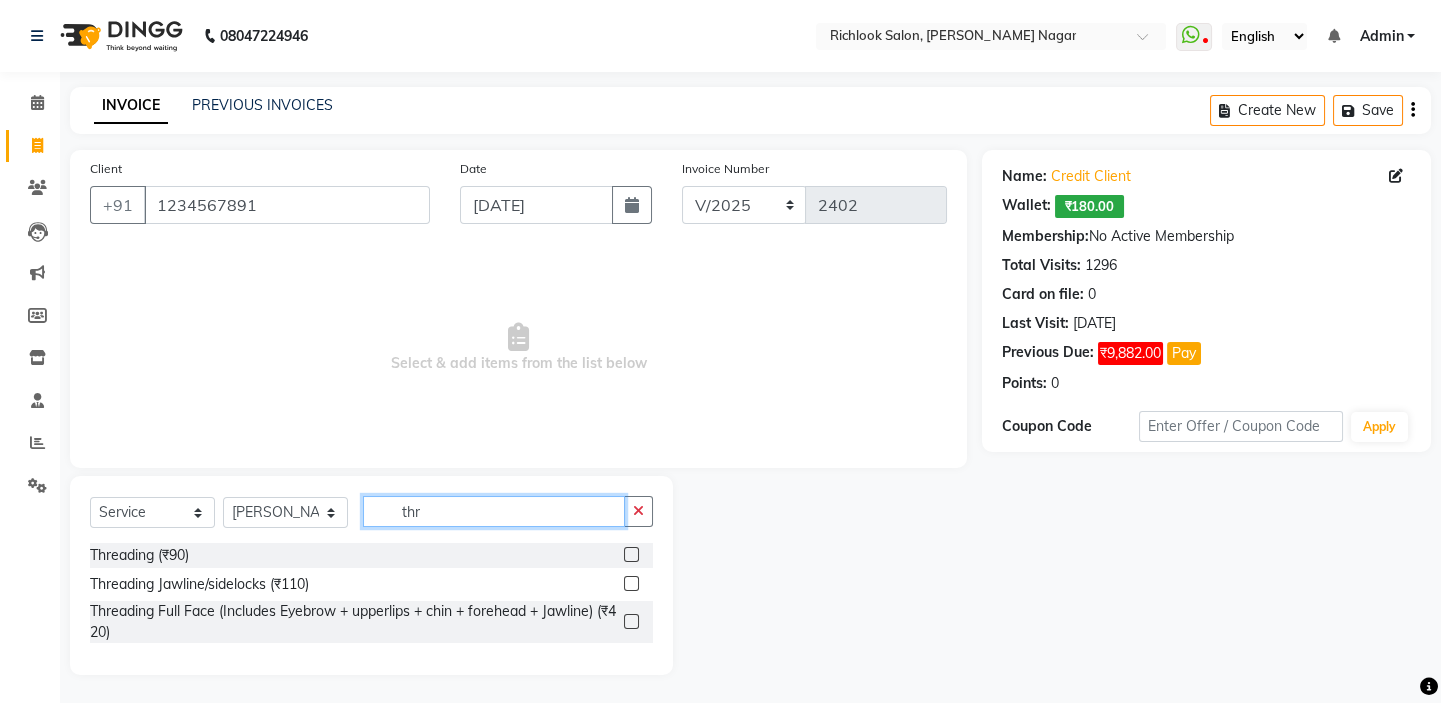 type on "thr" 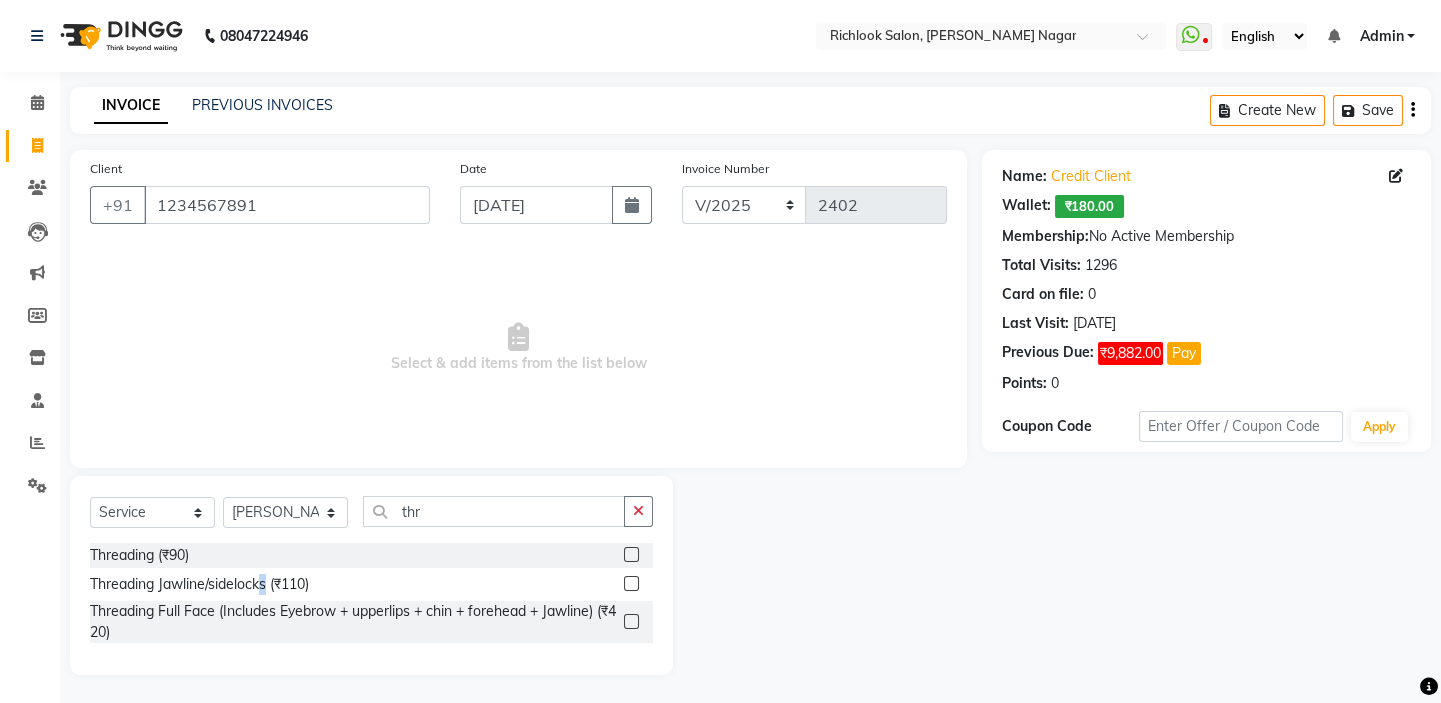 click on "Threading Jawline/sidelocks (₹110)" 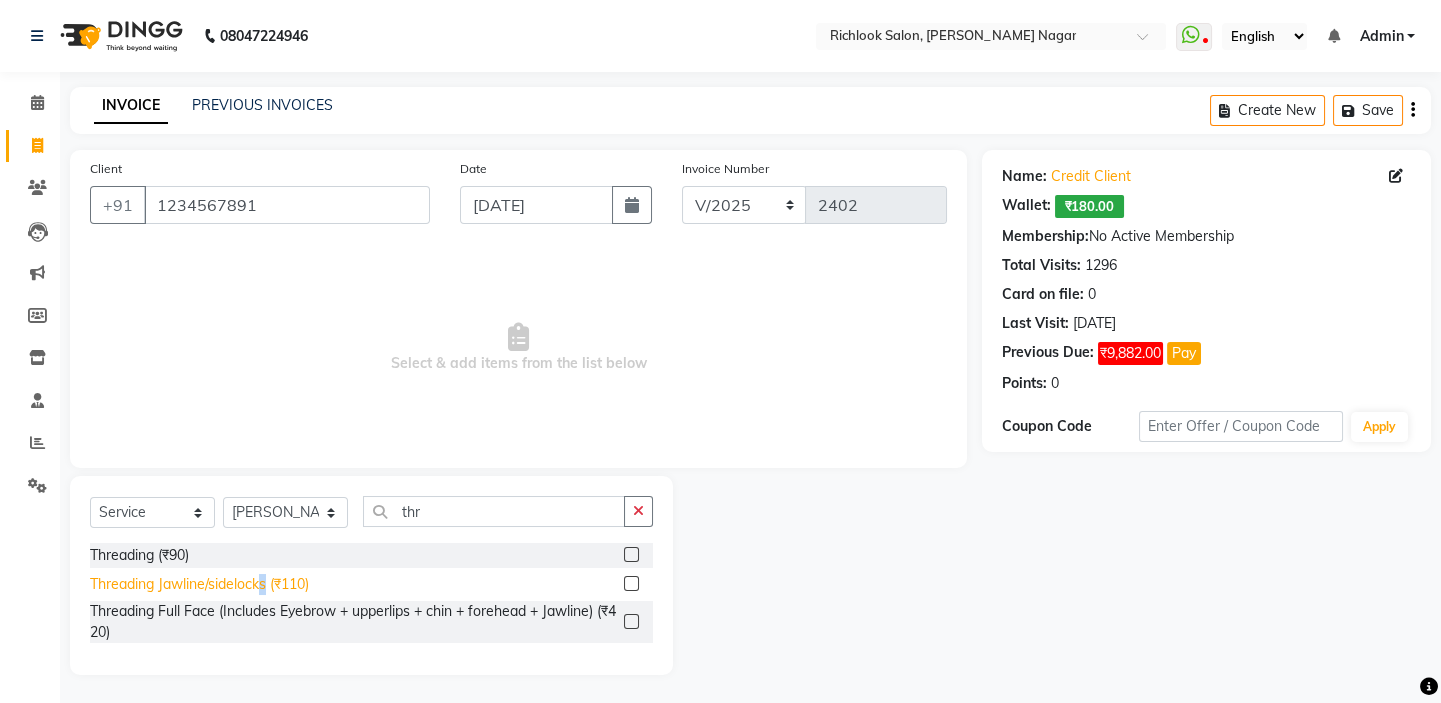 click on "Threading Jawline/sidelocks (₹110)" 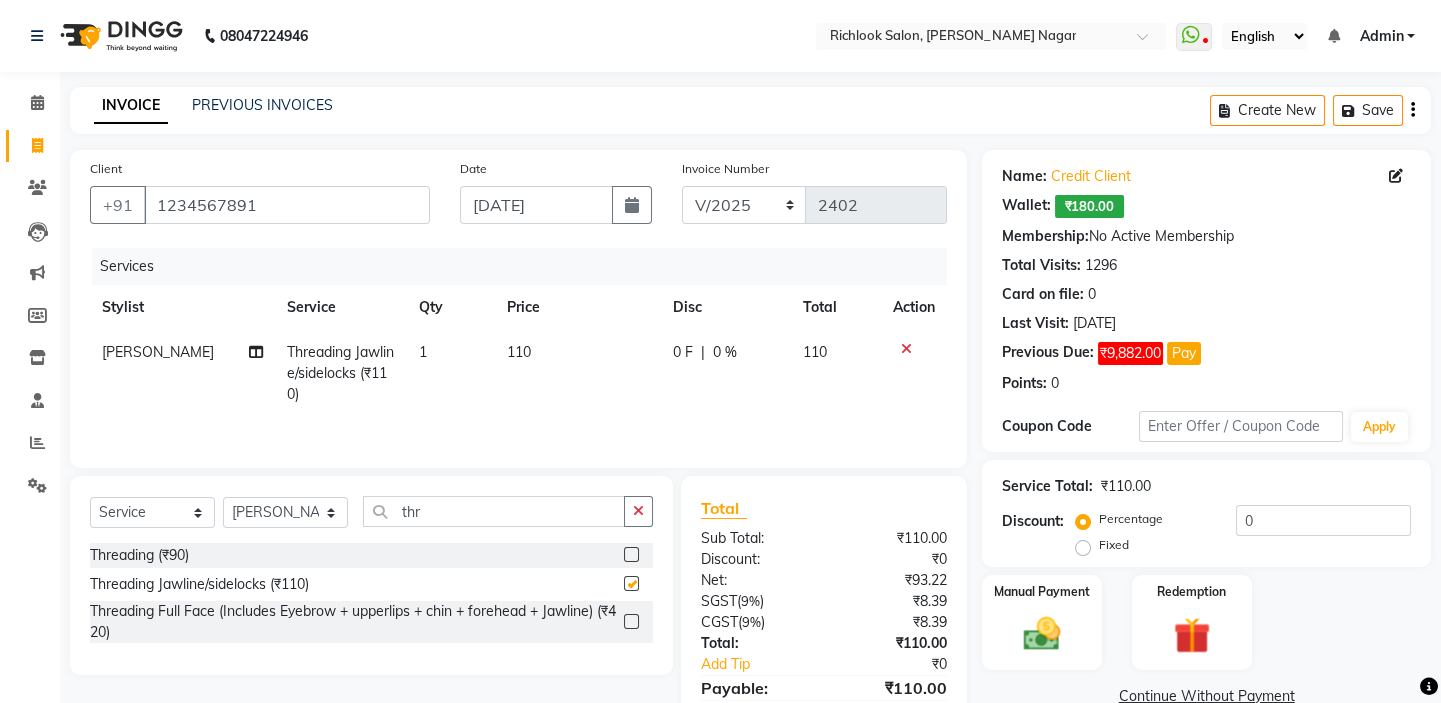 checkbox on "false" 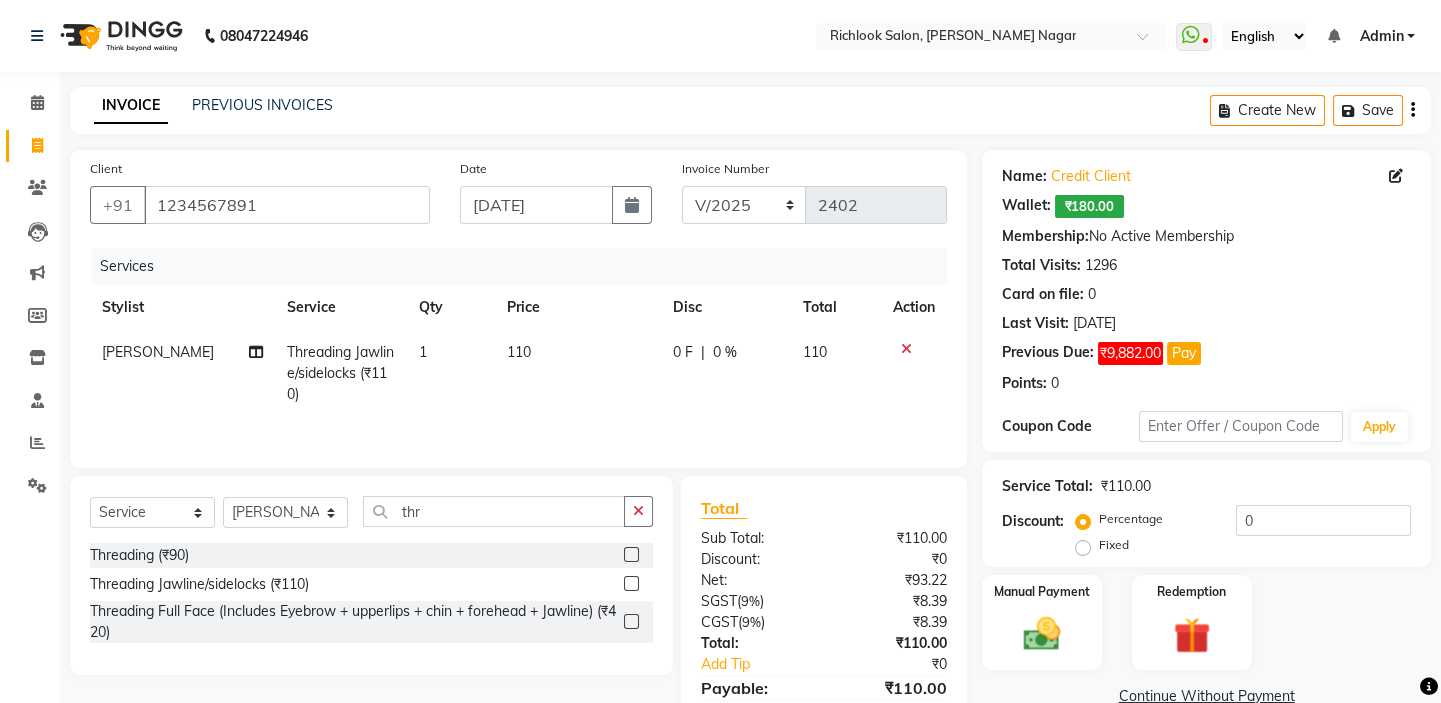 click on "110" 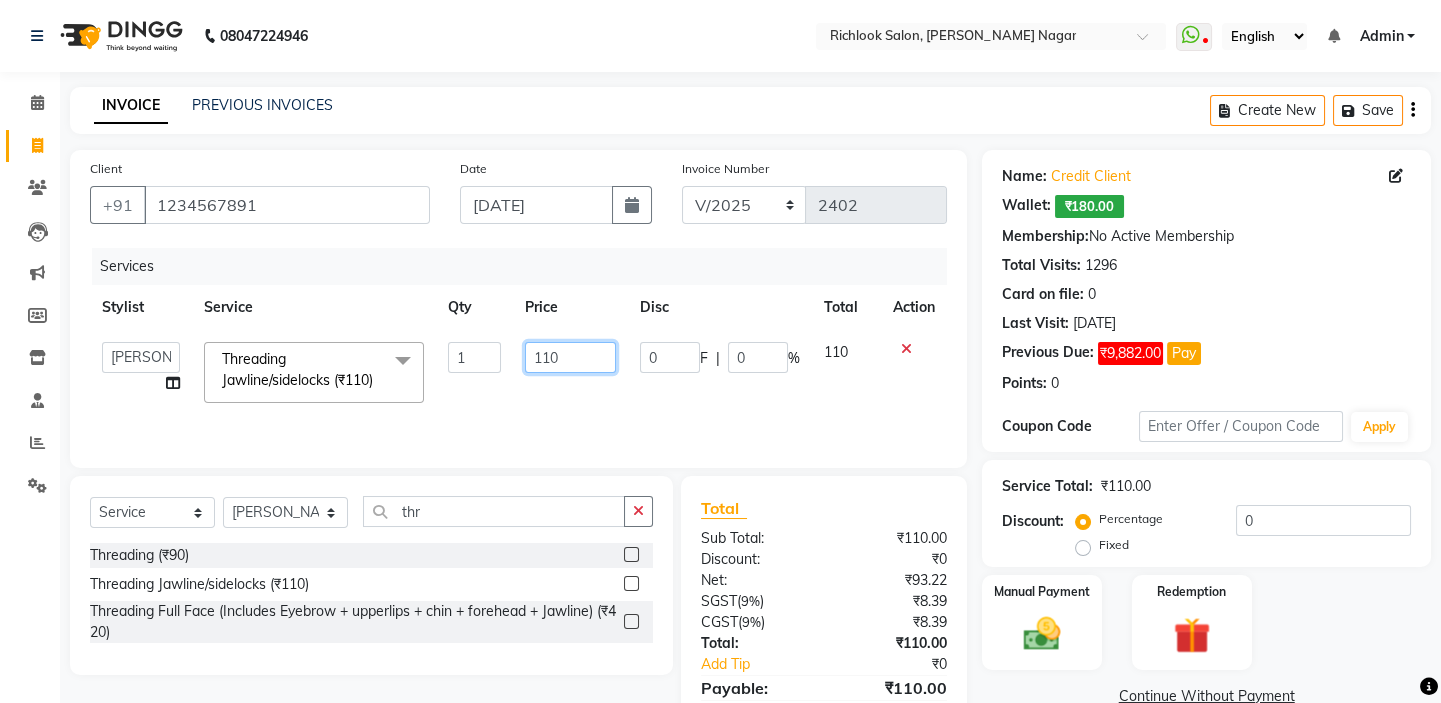 drag, startPoint x: 463, startPoint y: 330, endPoint x: 264, endPoint y: 322, distance: 199.16074 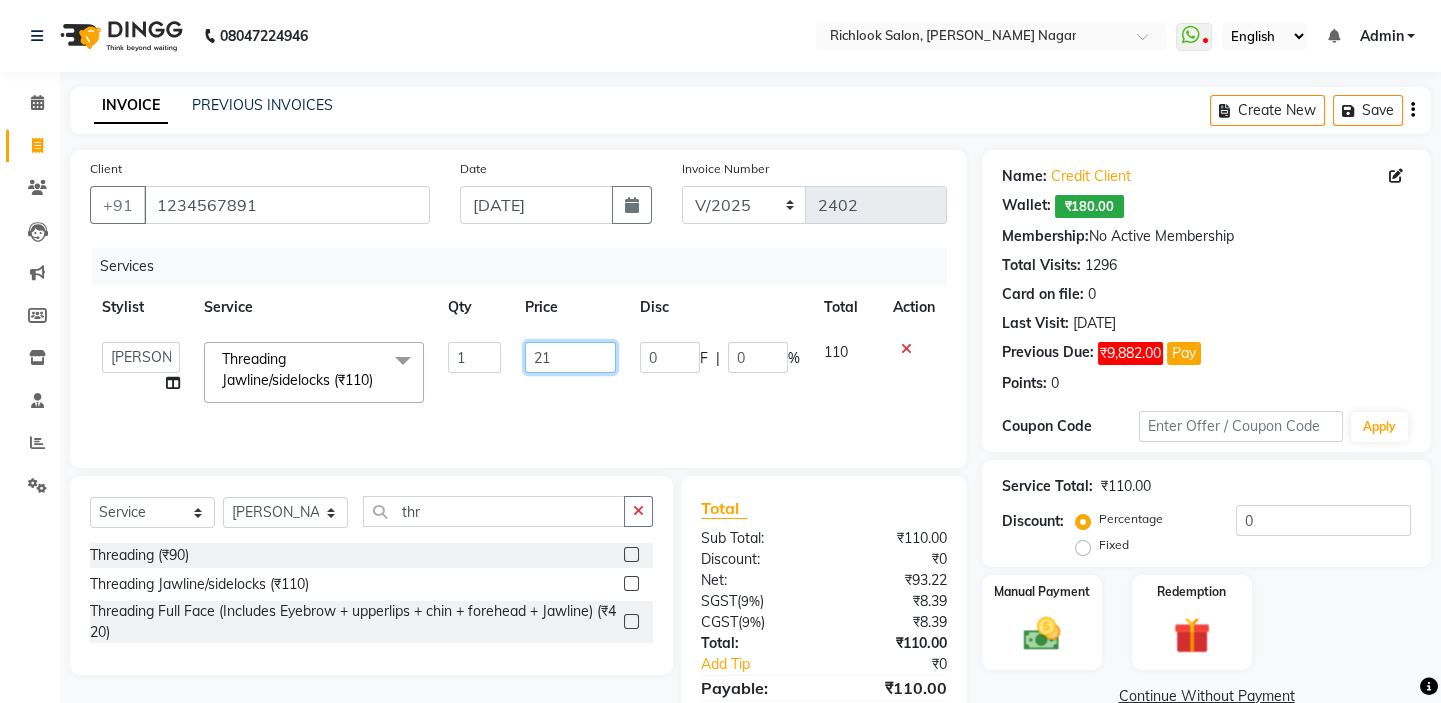 type on "210" 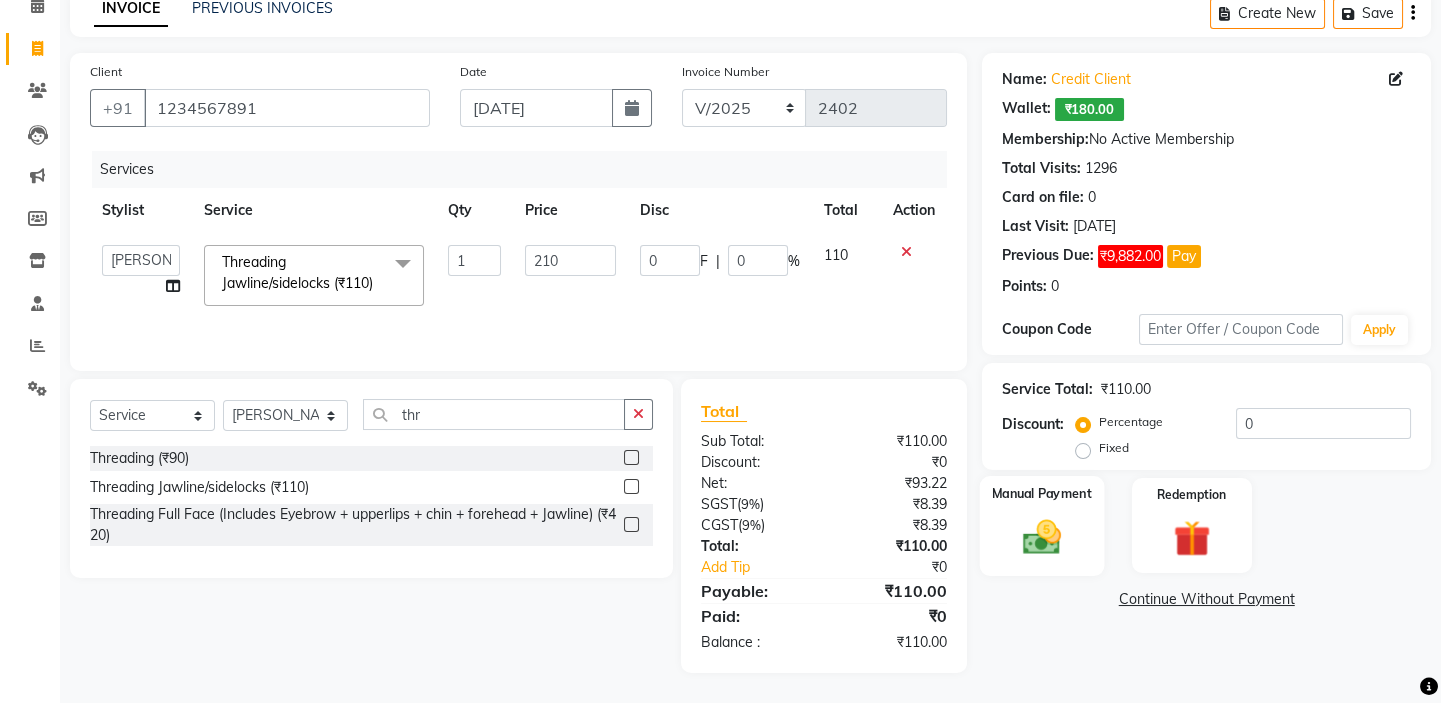 scroll, scrollTop: 115, scrollLeft: 0, axis: vertical 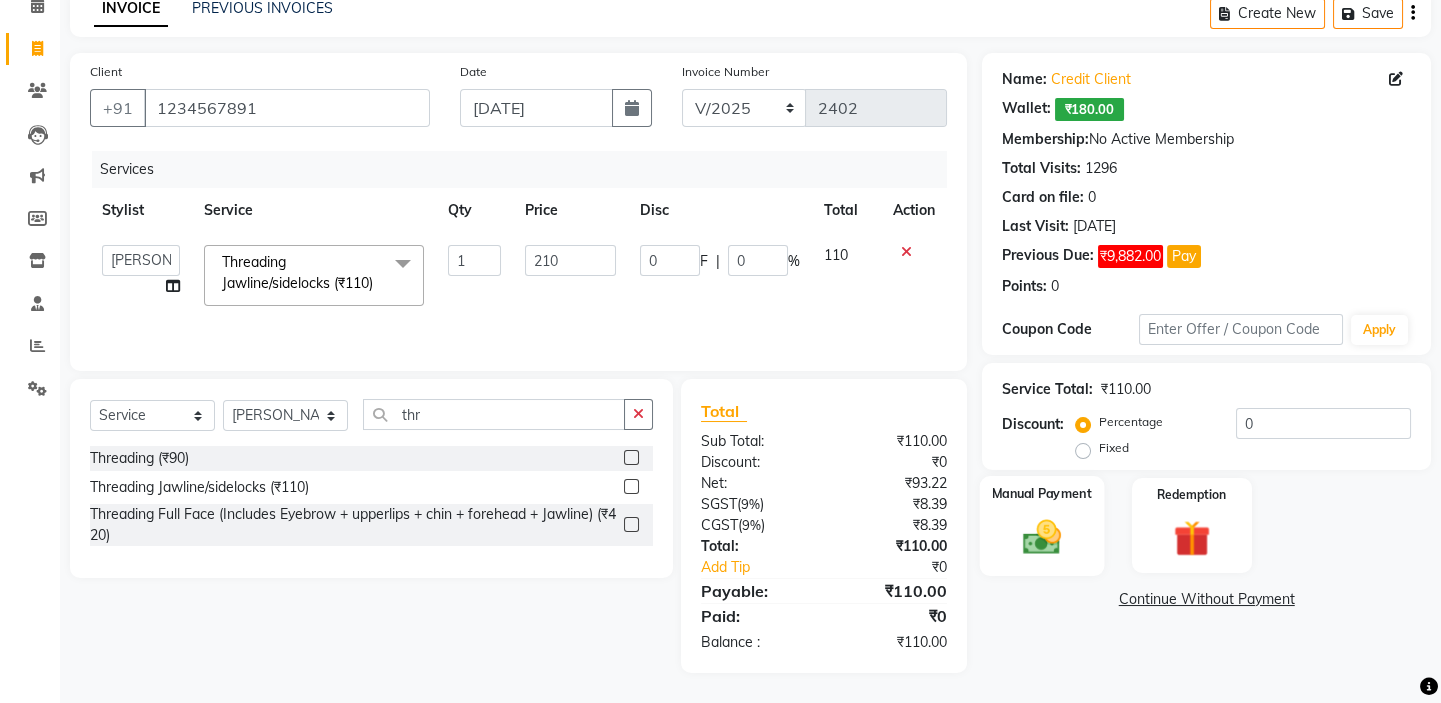 click 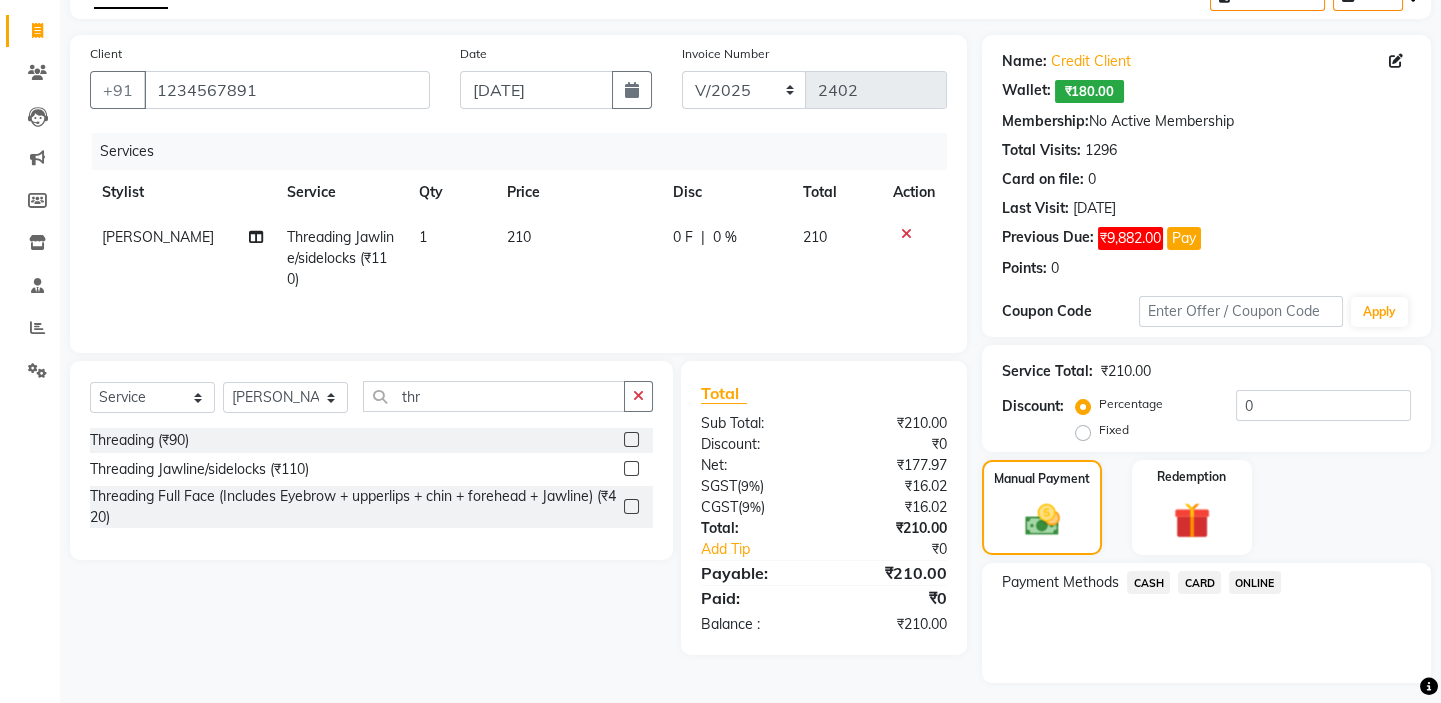 click on "CARD" 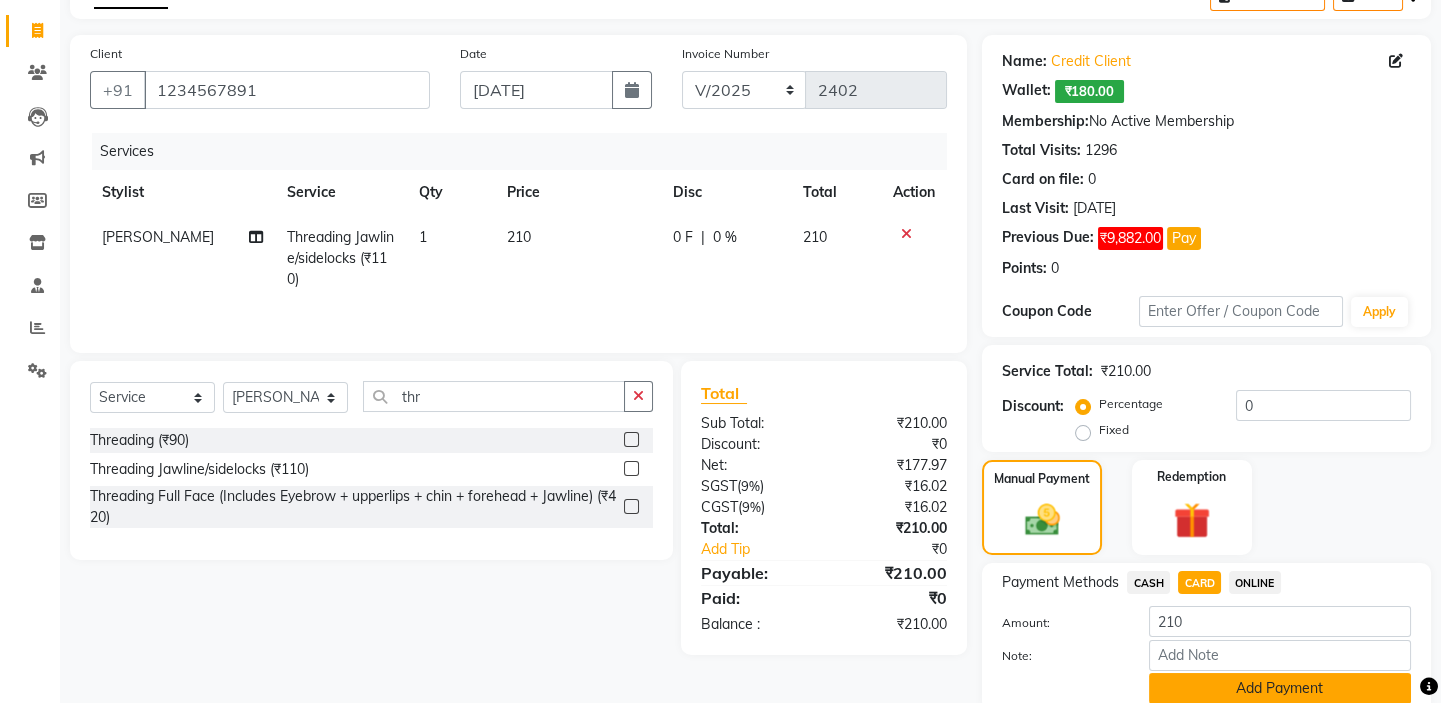 click on "Add Payment" 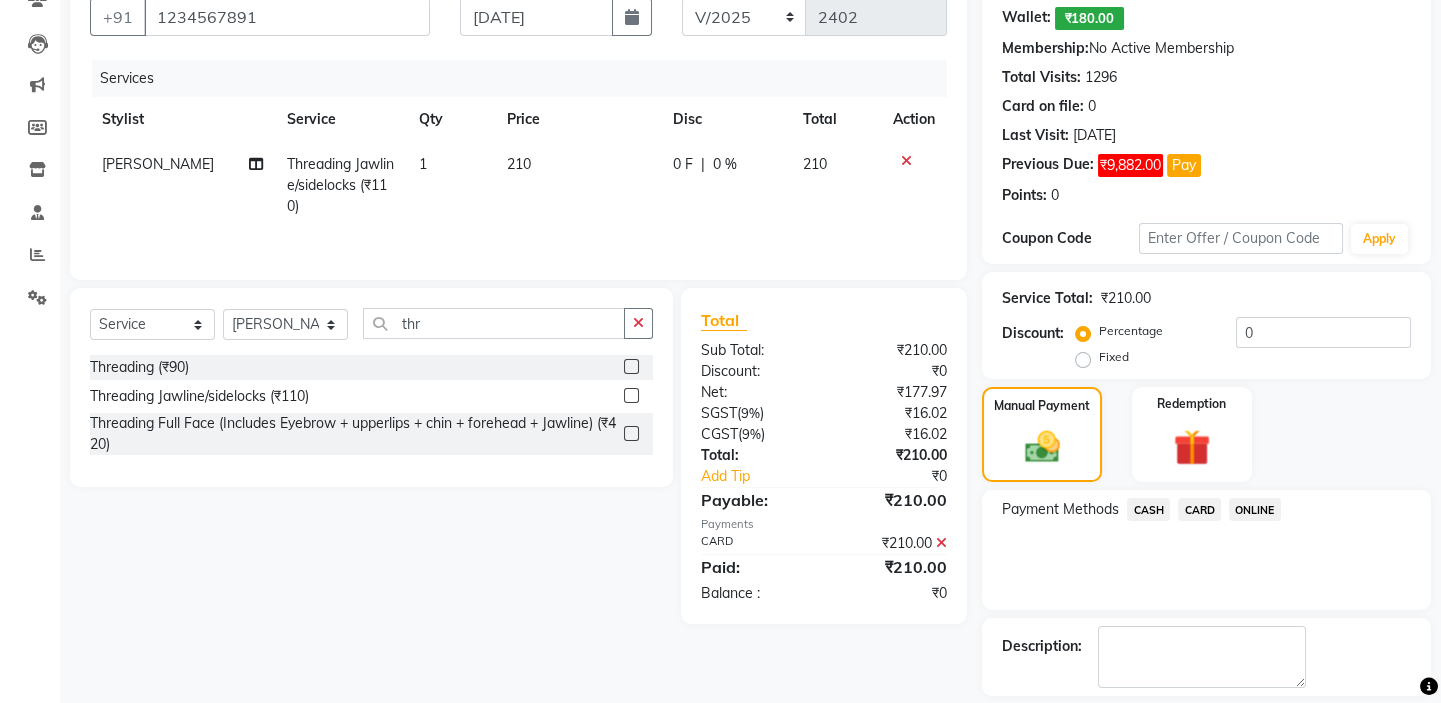 scroll, scrollTop: 279, scrollLeft: 0, axis: vertical 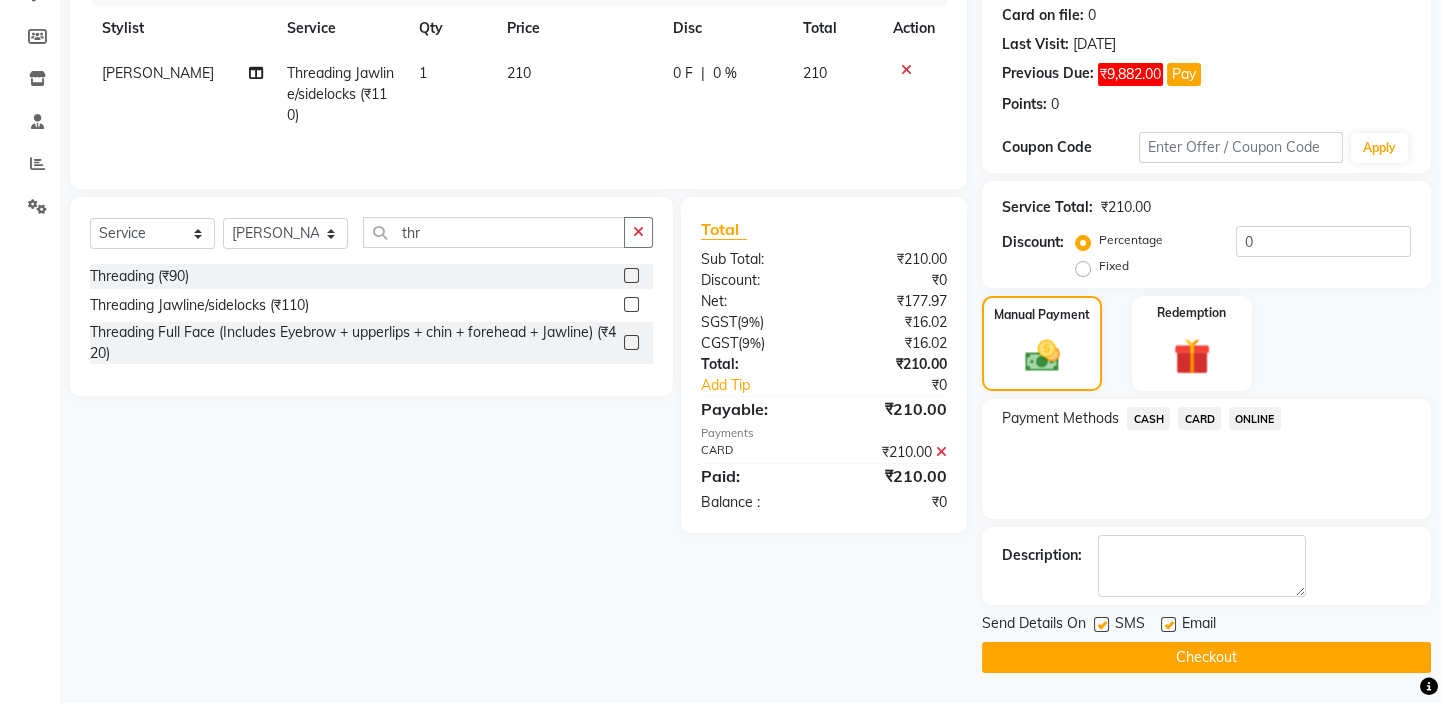 click on "Checkout" 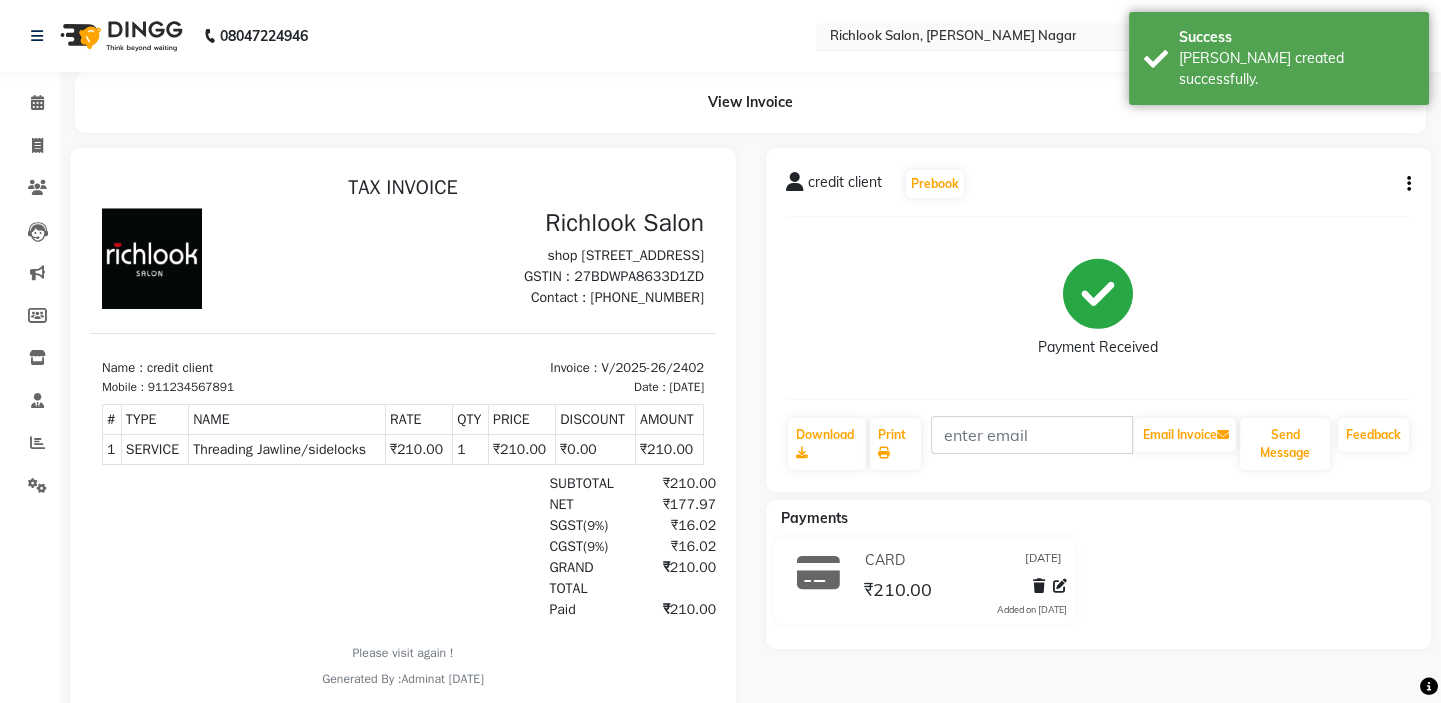 scroll, scrollTop: 0, scrollLeft: 0, axis: both 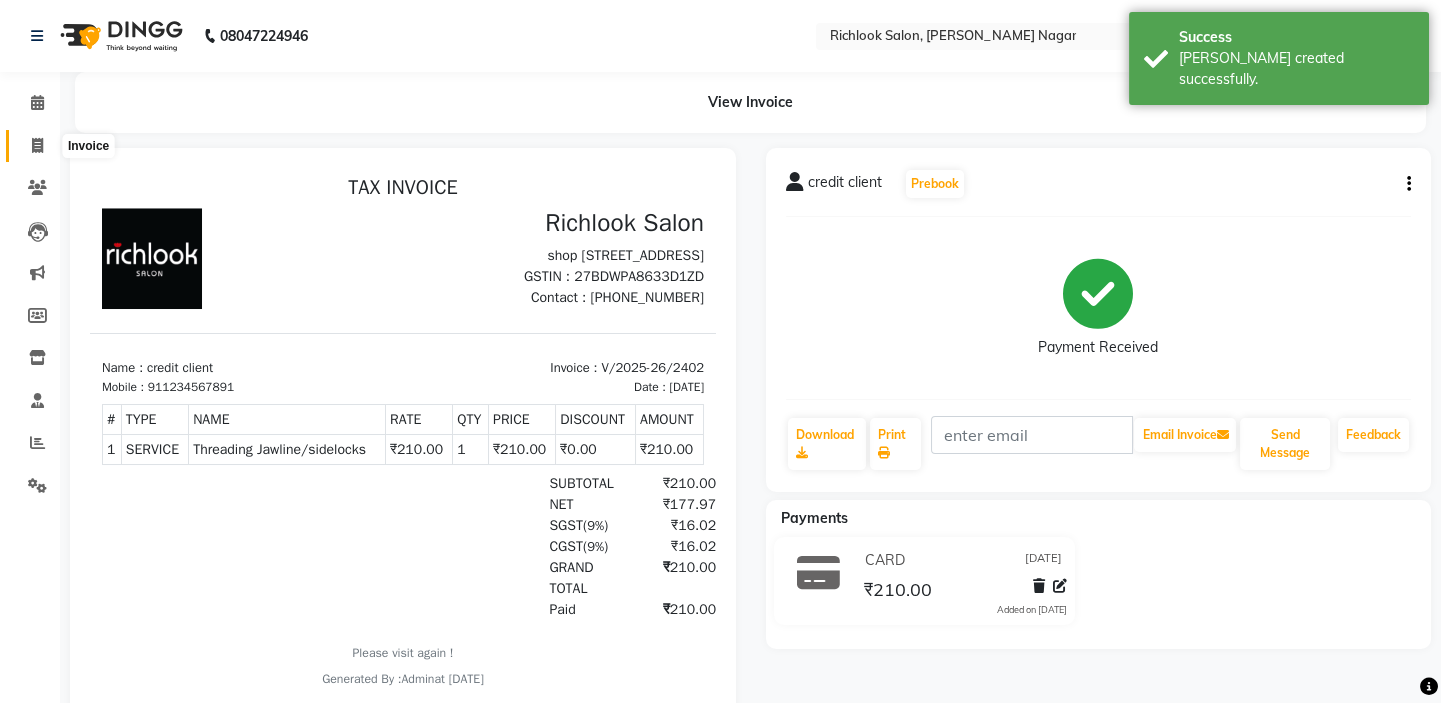 drag, startPoint x: 44, startPoint y: 140, endPoint x: 42, endPoint y: 157, distance: 17.117243 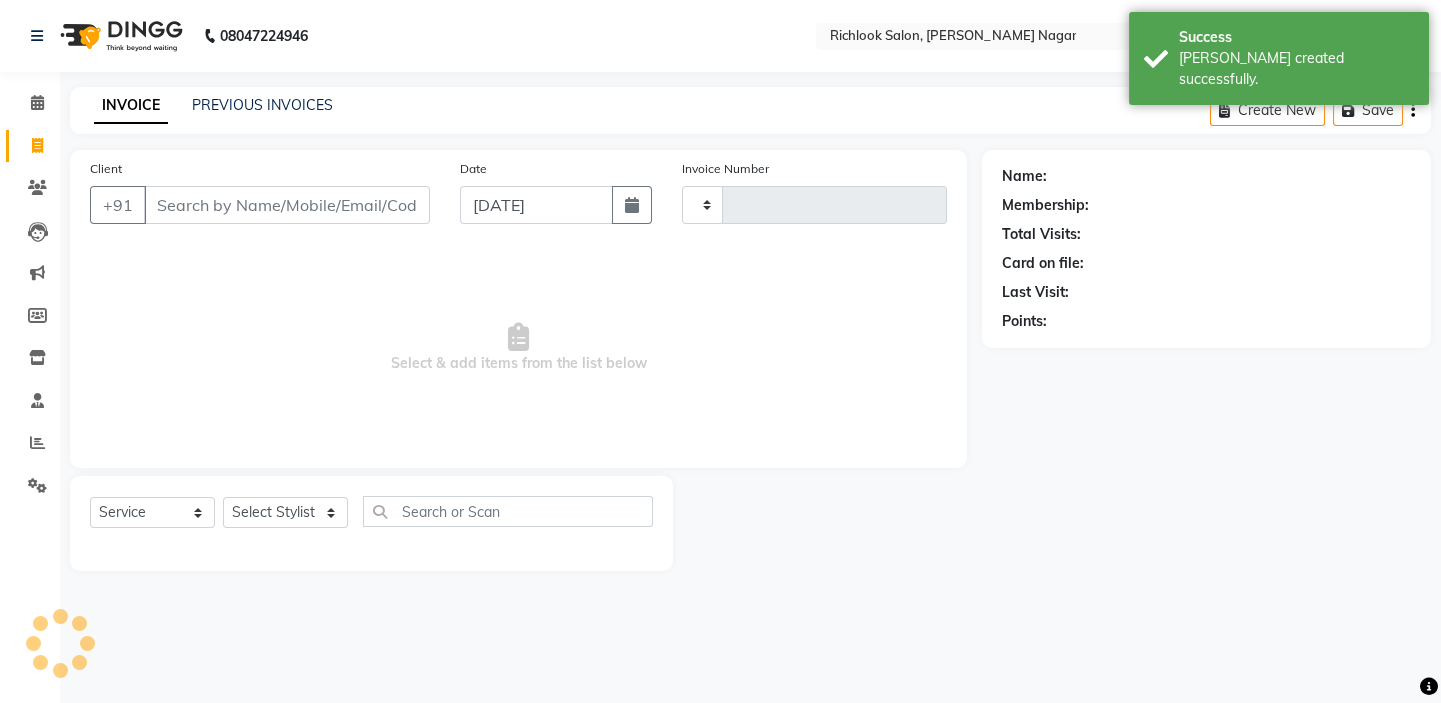 type on "2403" 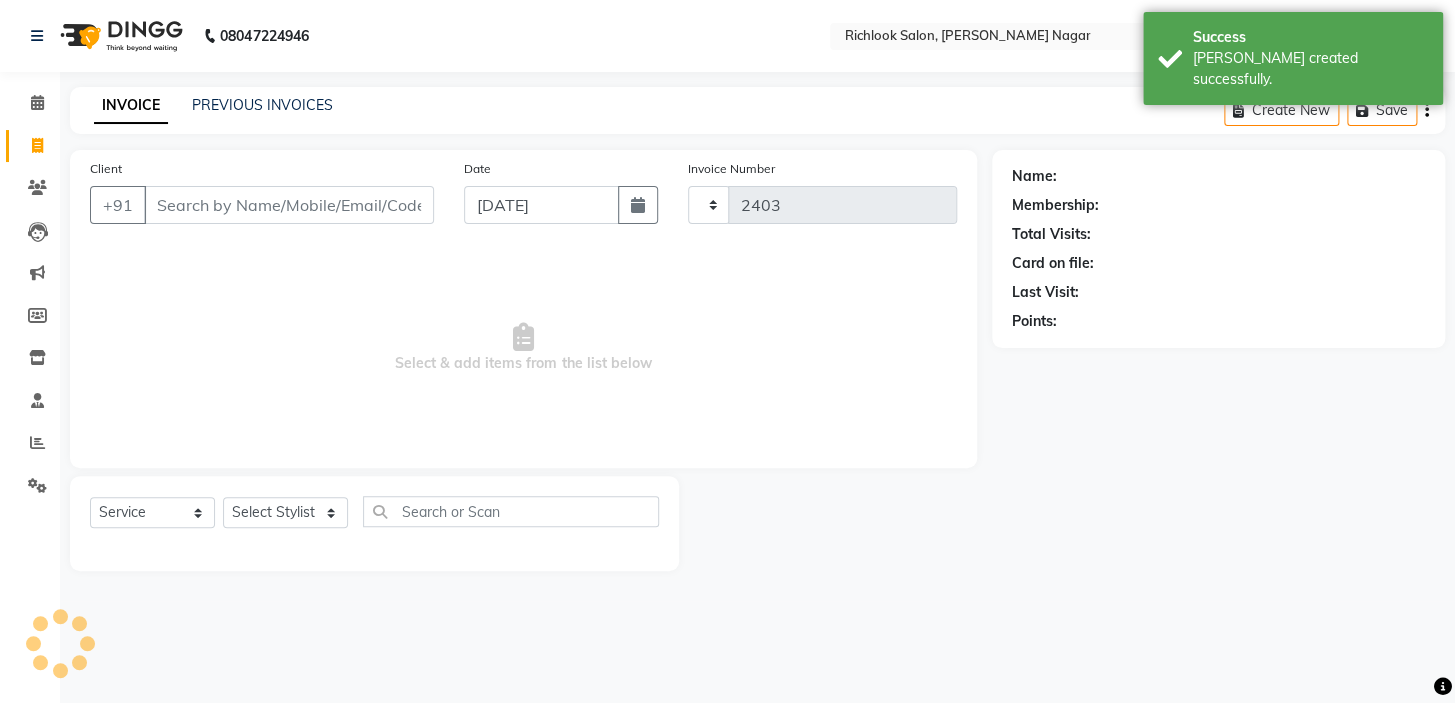 select on "6917" 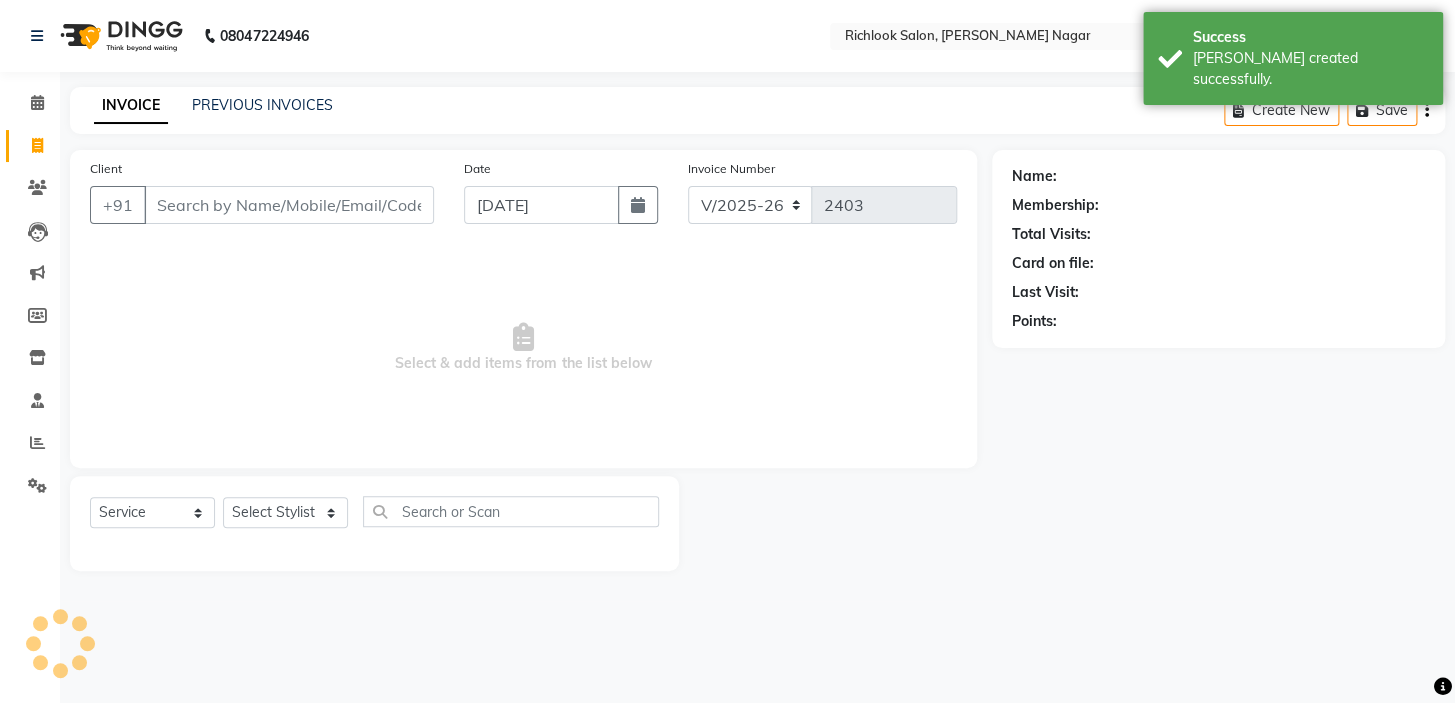 click on "Client" at bounding box center (289, 205) 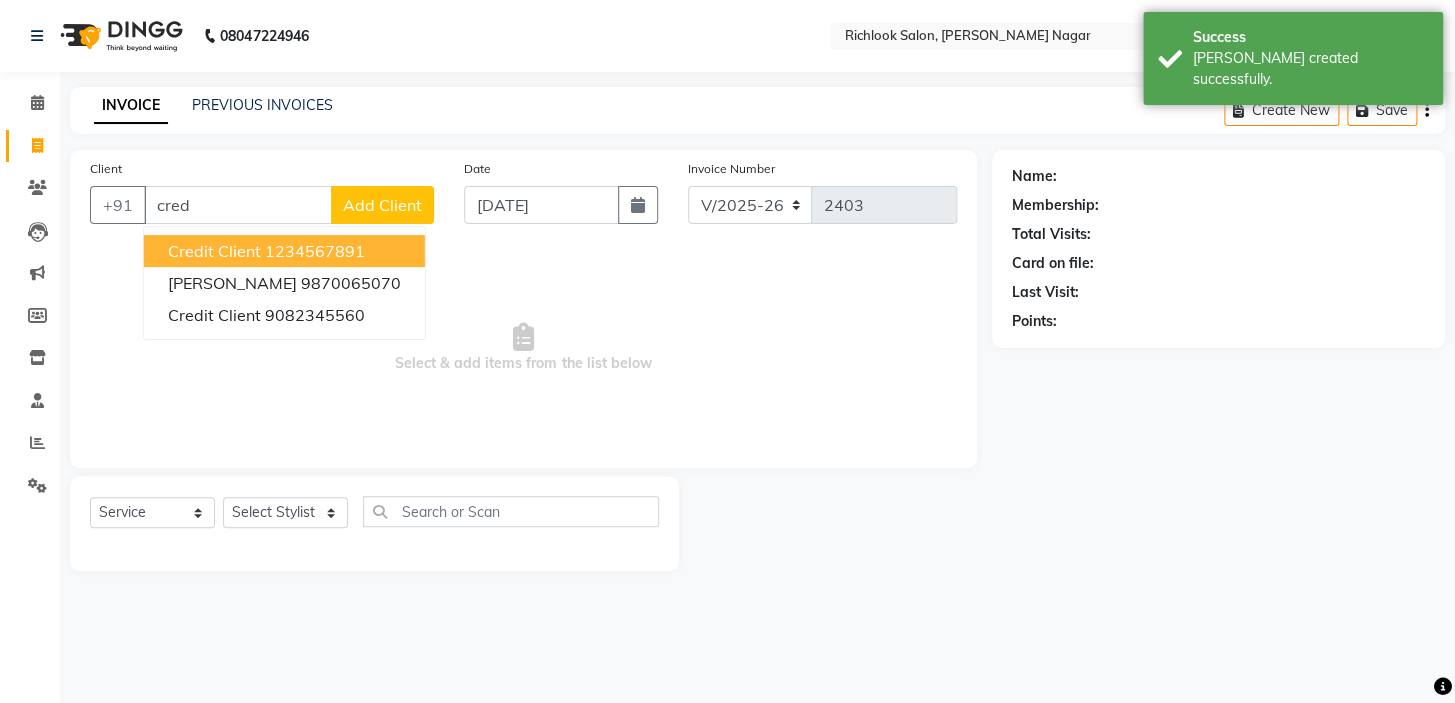 click on "1234567891" at bounding box center (315, 251) 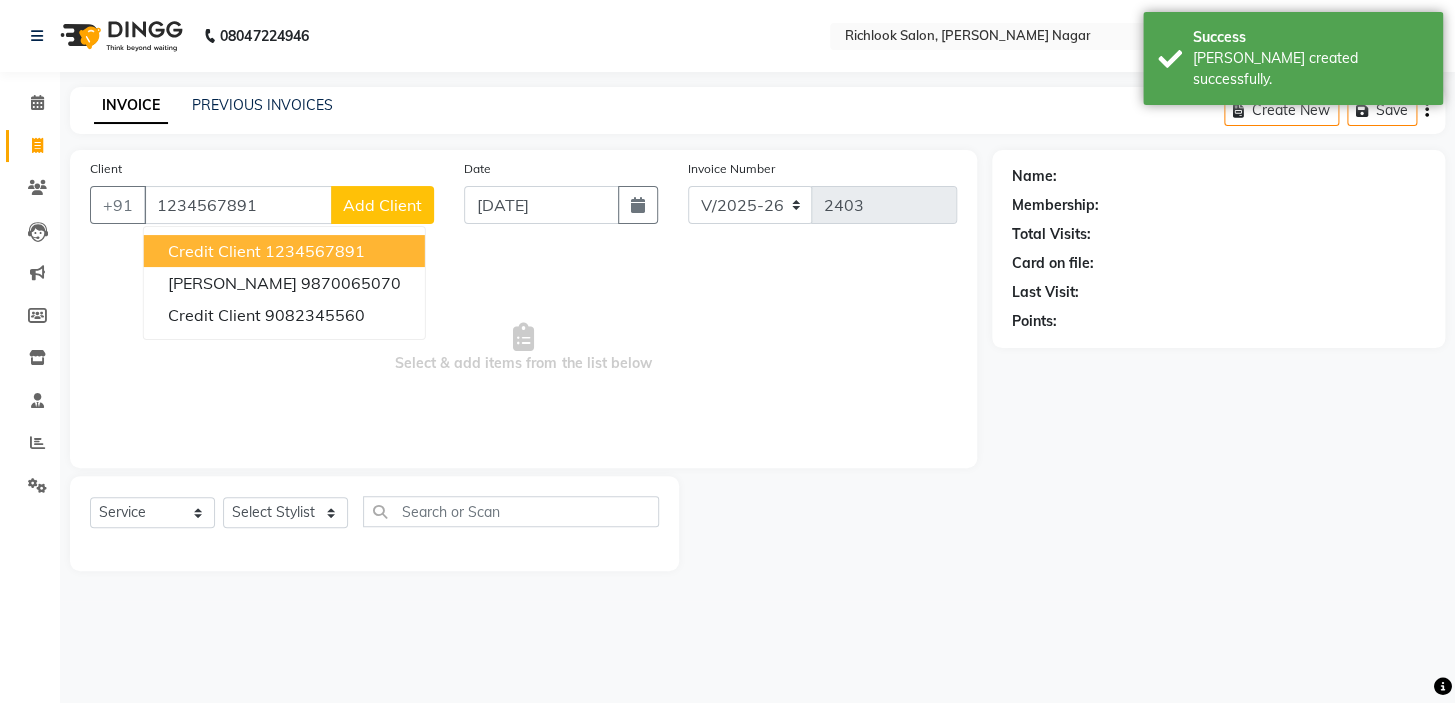 type on "1234567891" 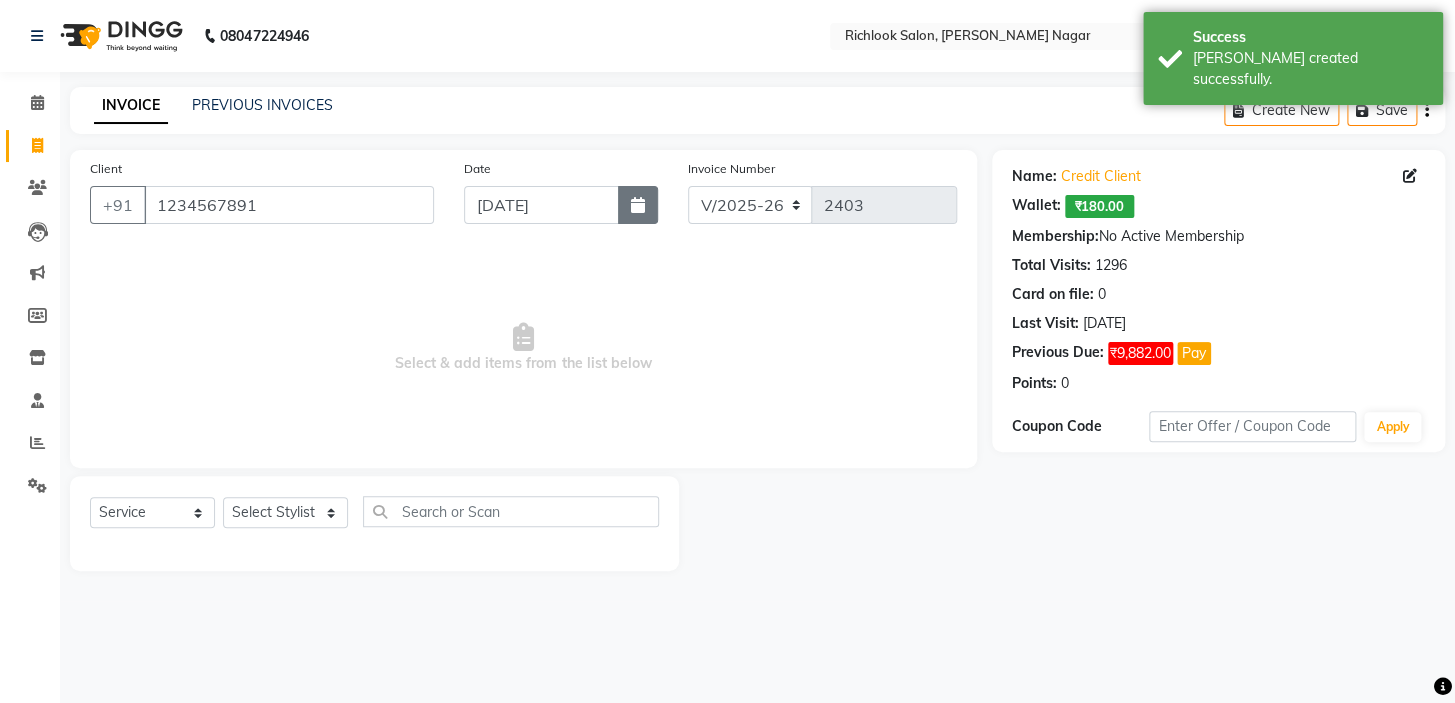 click 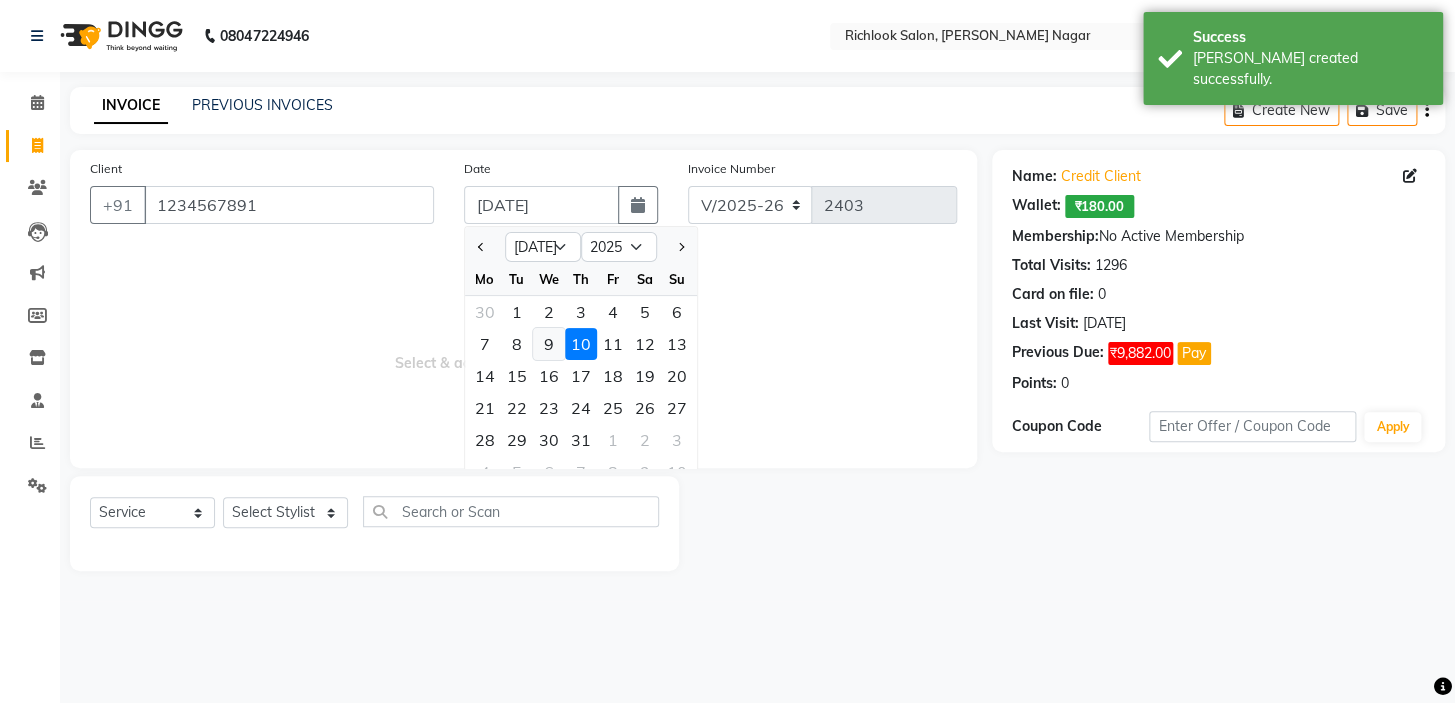 click on "9" 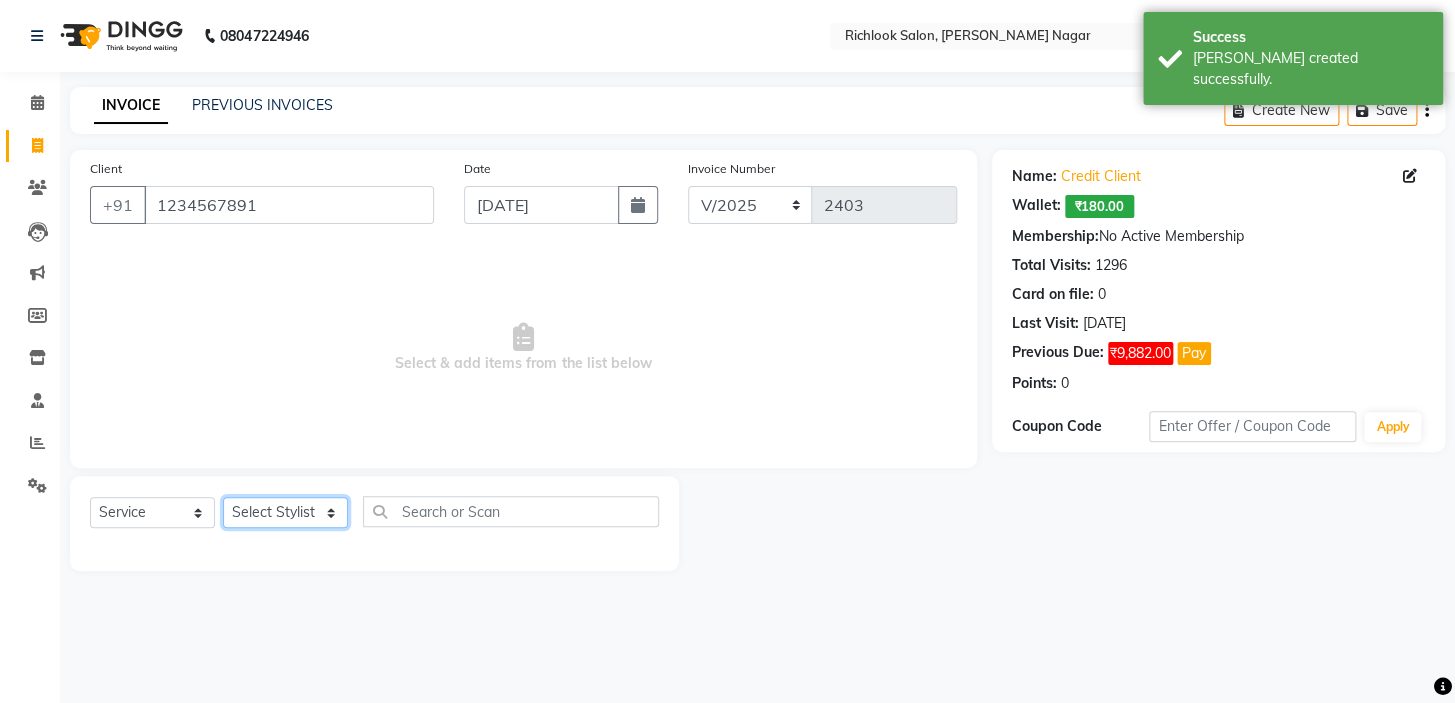 click on "Select Stylist disha [PERSON_NAME] priya santosh  [PERSON_NAME] [PERSON_NAME] [PERSON_NAME]" 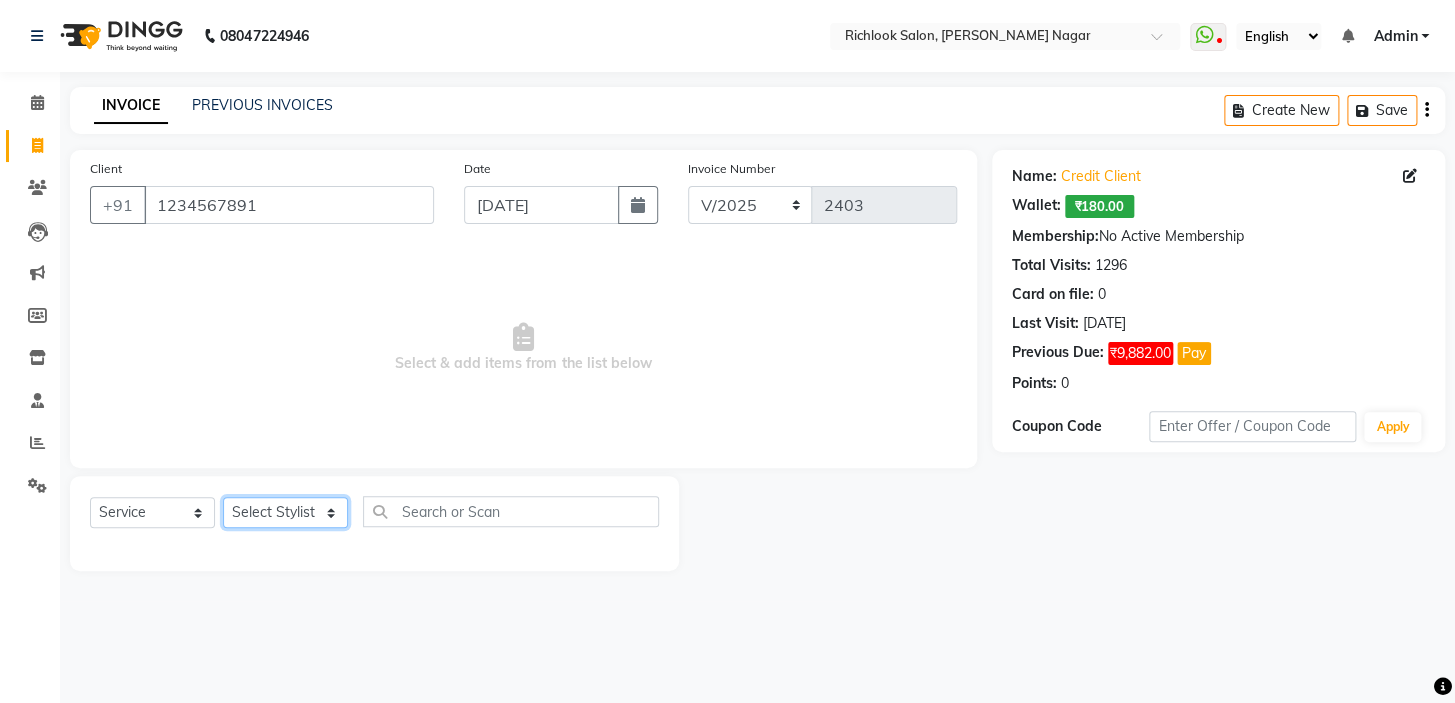 select on "65653" 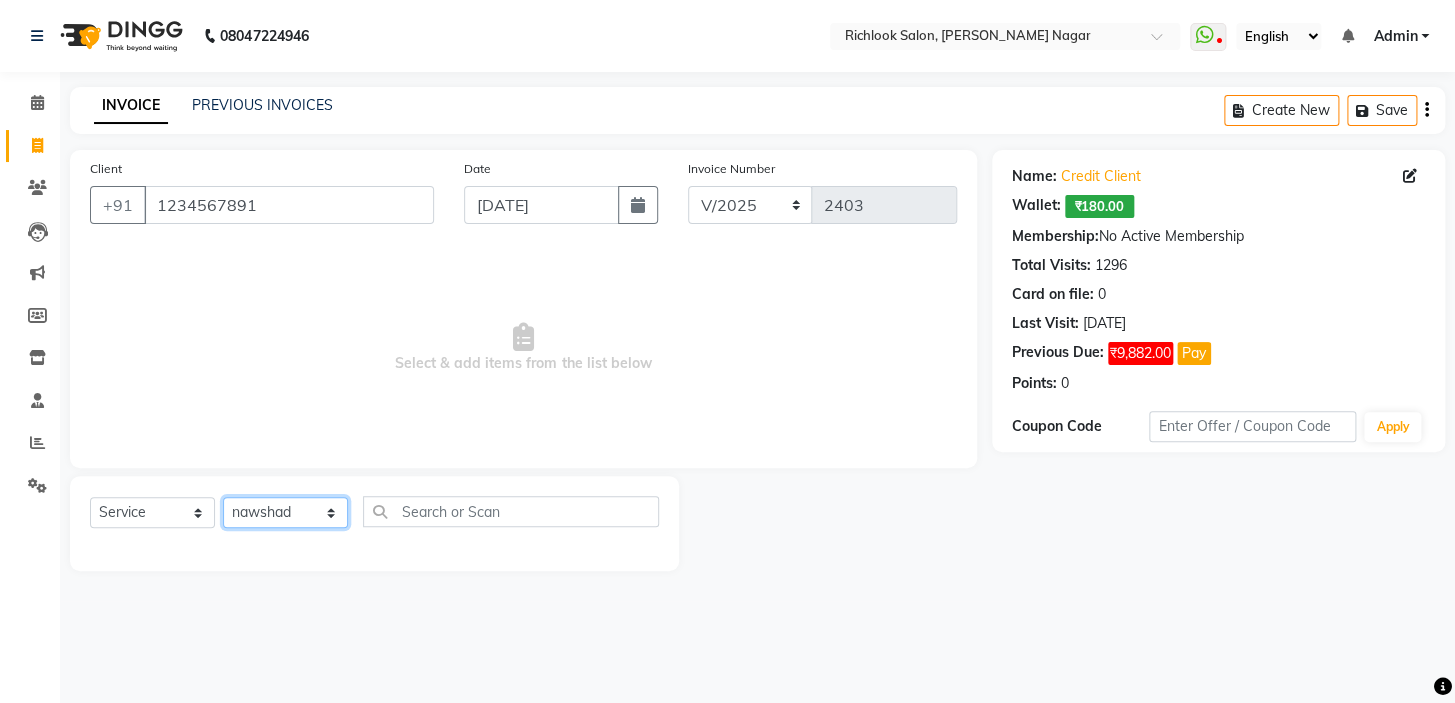 click on "Select Stylist disha [PERSON_NAME] priya santosh  [PERSON_NAME] [PERSON_NAME] [PERSON_NAME]" 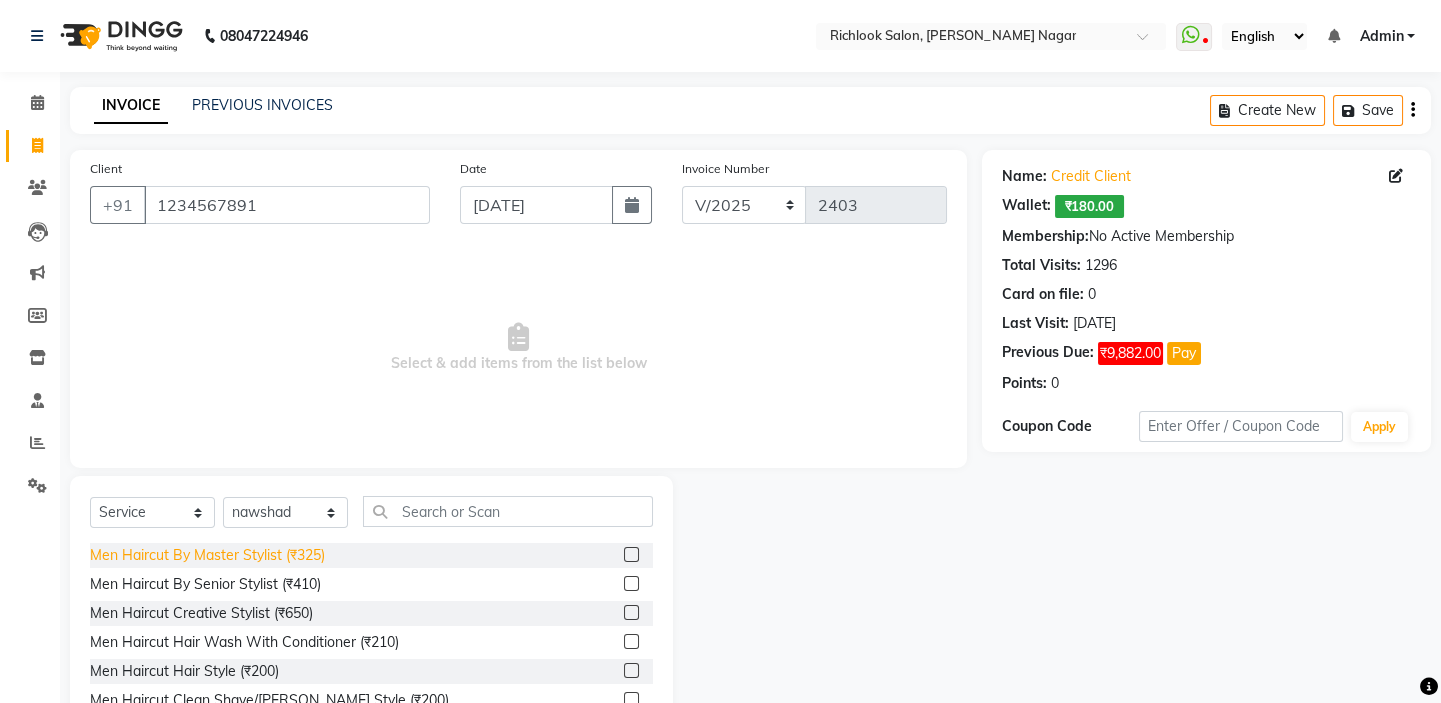 click on "Men Haircut By Master Stylist (₹325)" 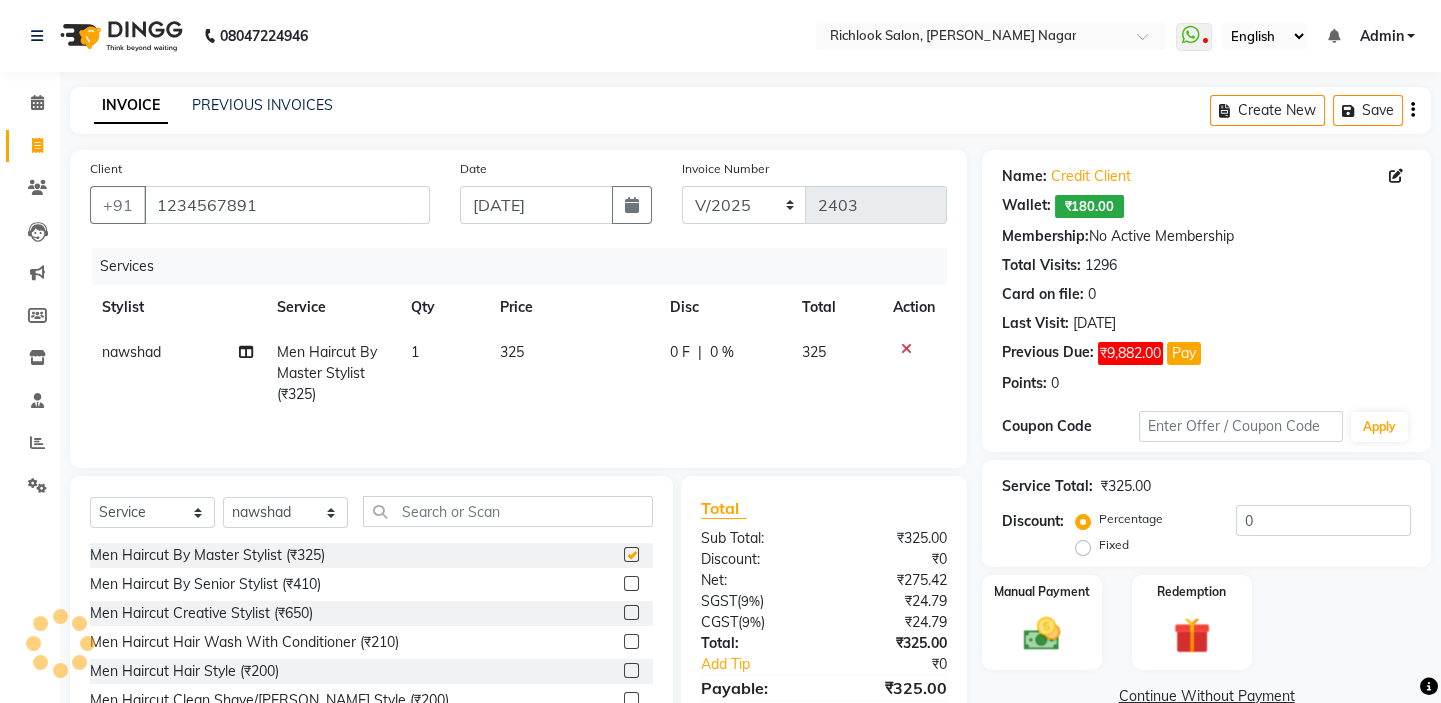 checkbox on "false" 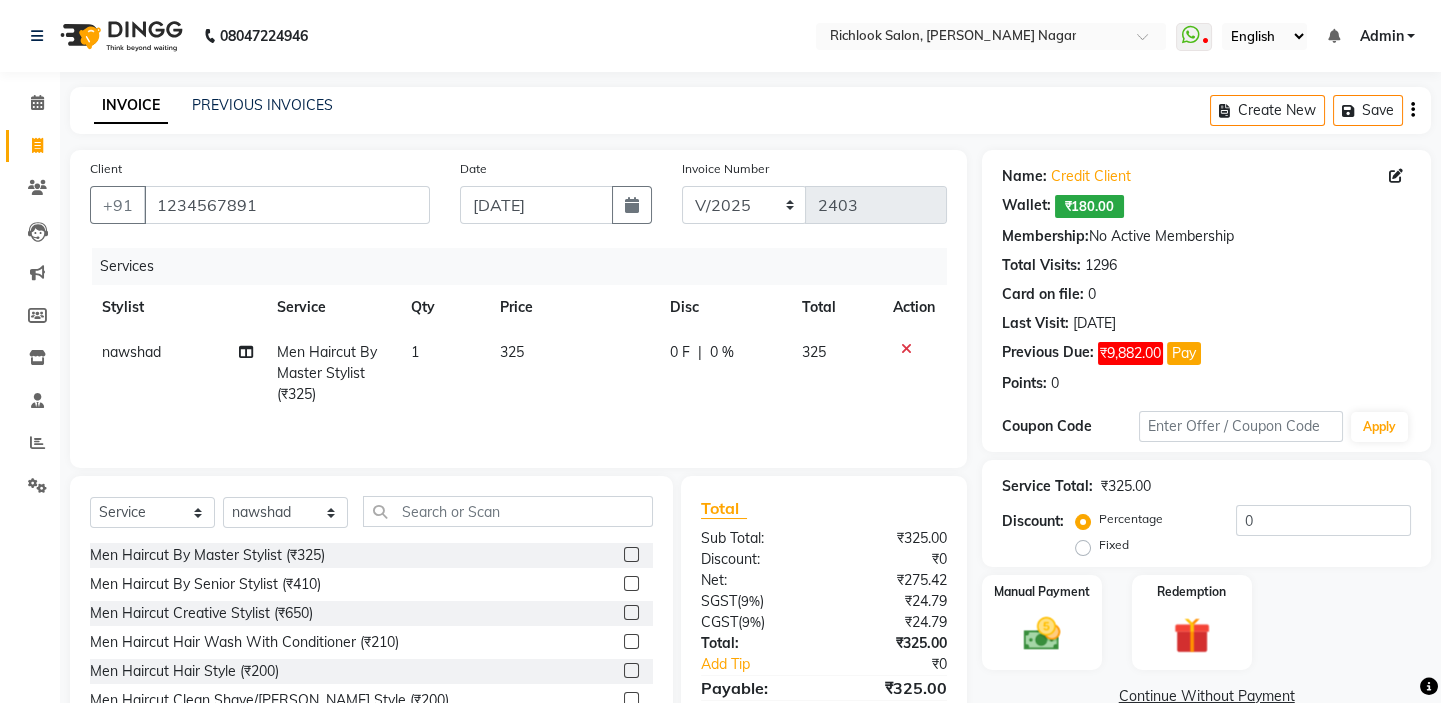 click on "325" 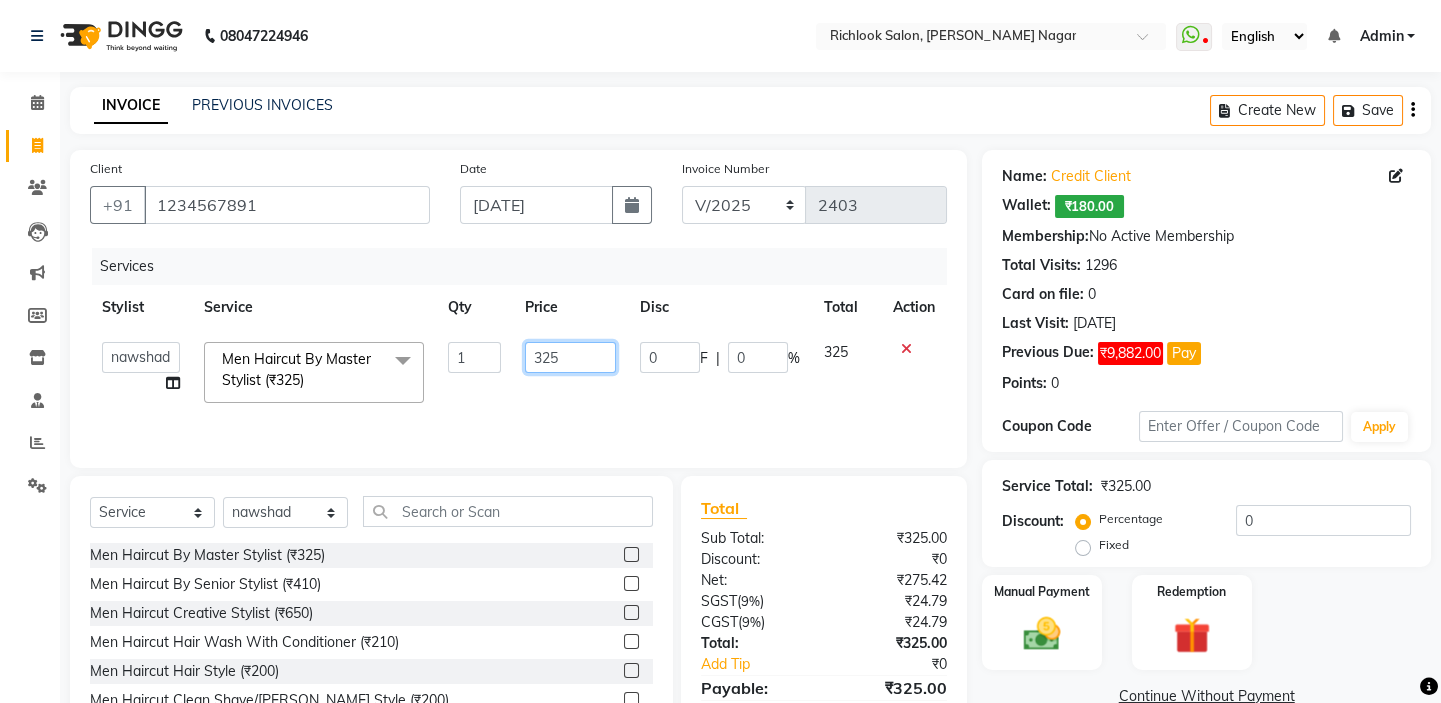 drag, startPoint x: 569, startPoint y: 351, endPoint x: 323, endPoint y: 323, distance: 247.58836 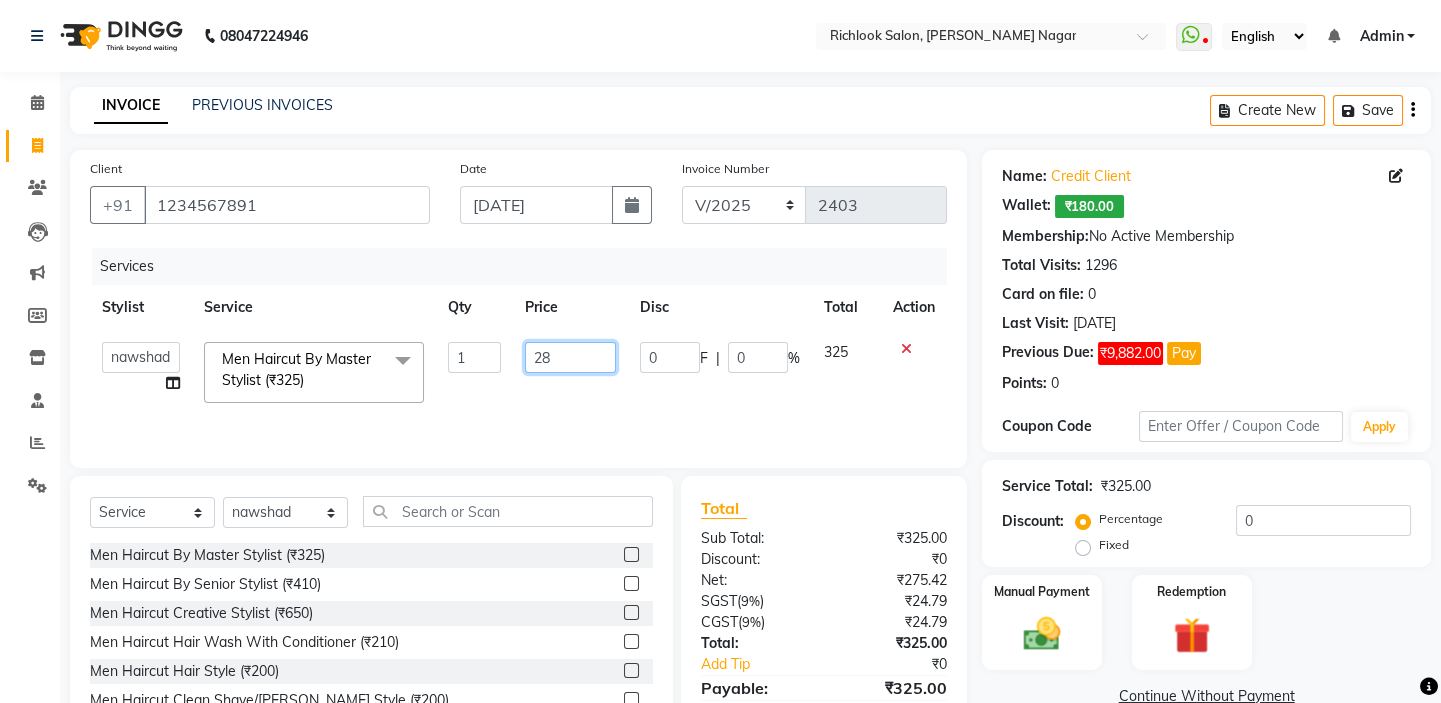 type on "280" 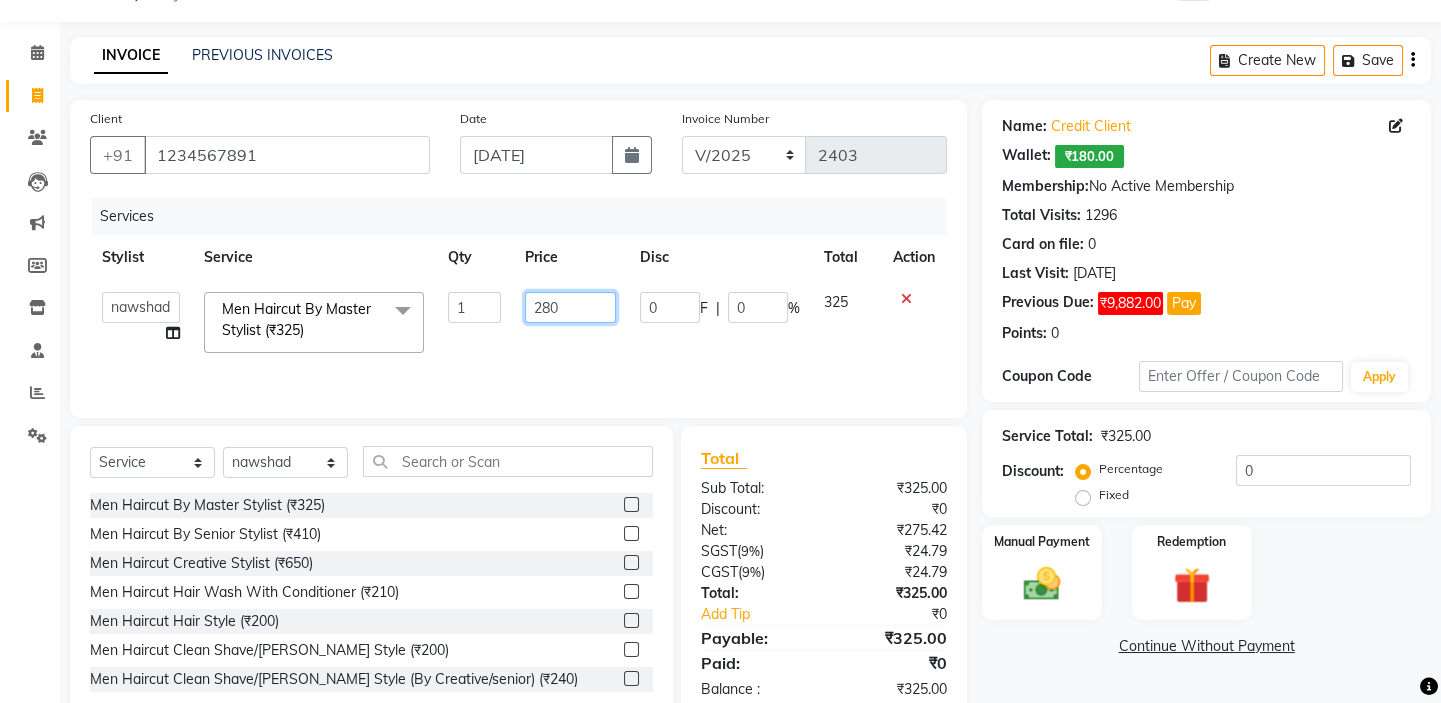 scroll, scrollTop: 99, scrollLeft: 0, axis: vertical 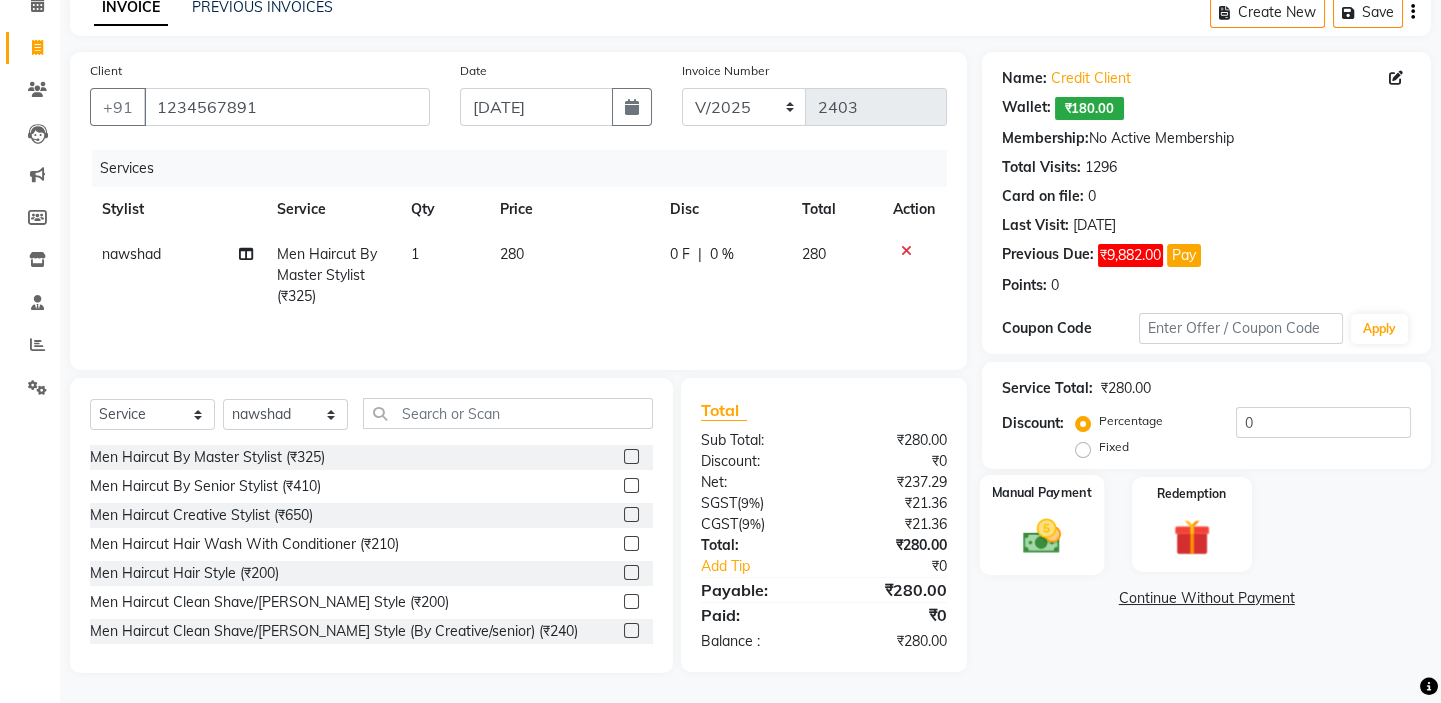 click 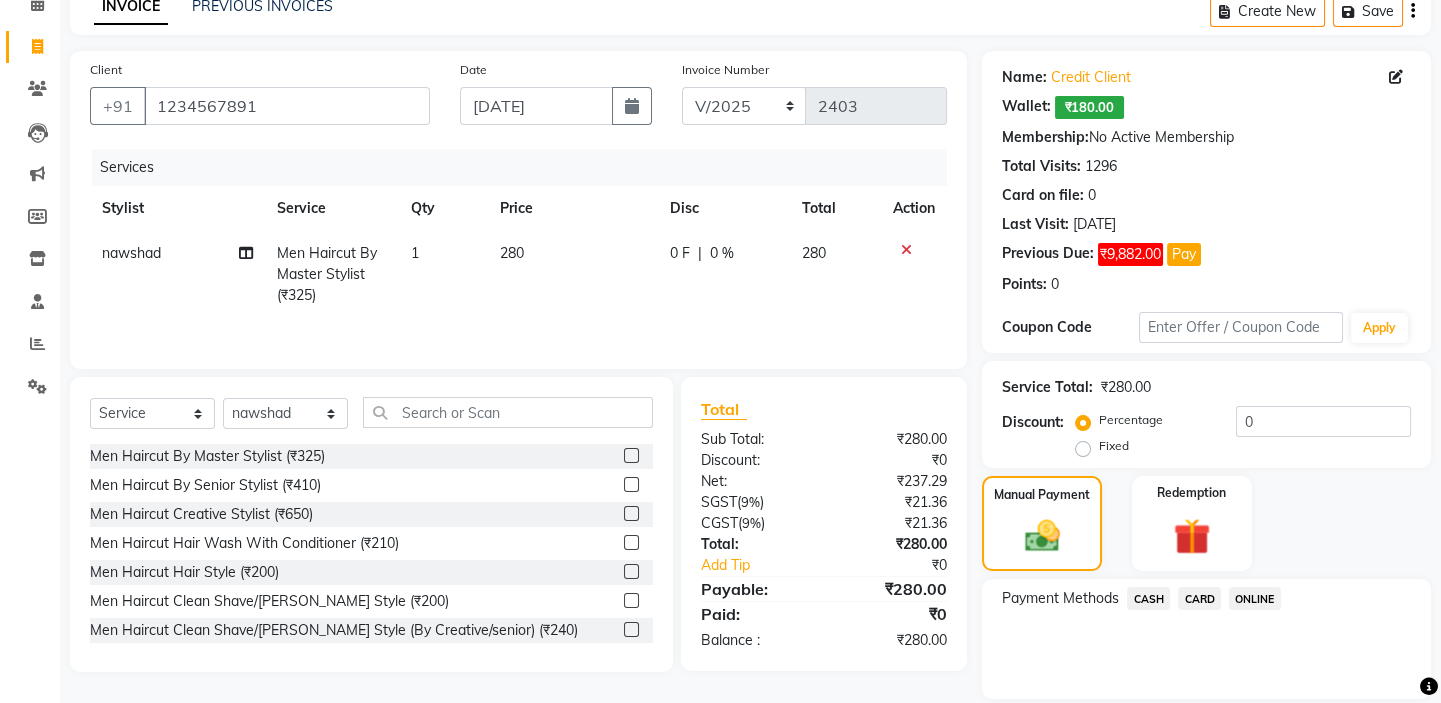 click on "CARD" 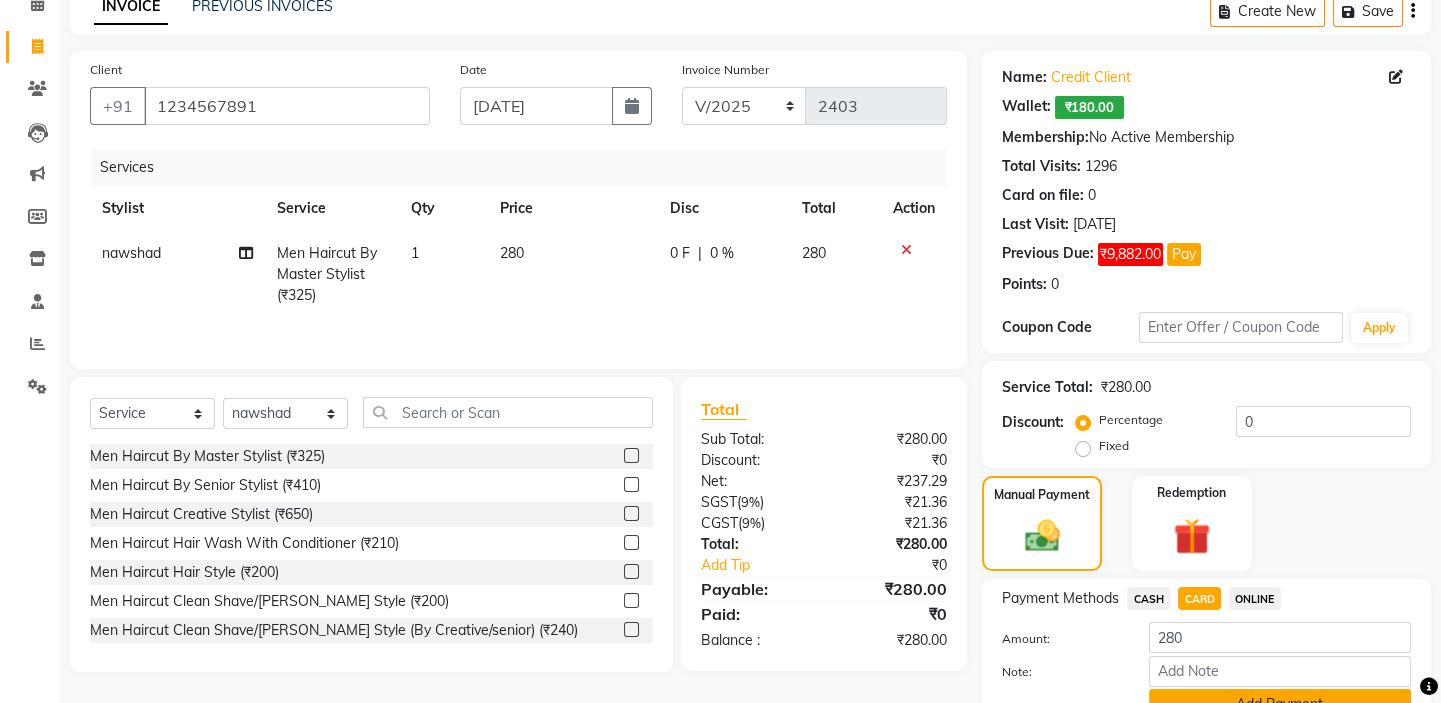 click on "Add Payment" 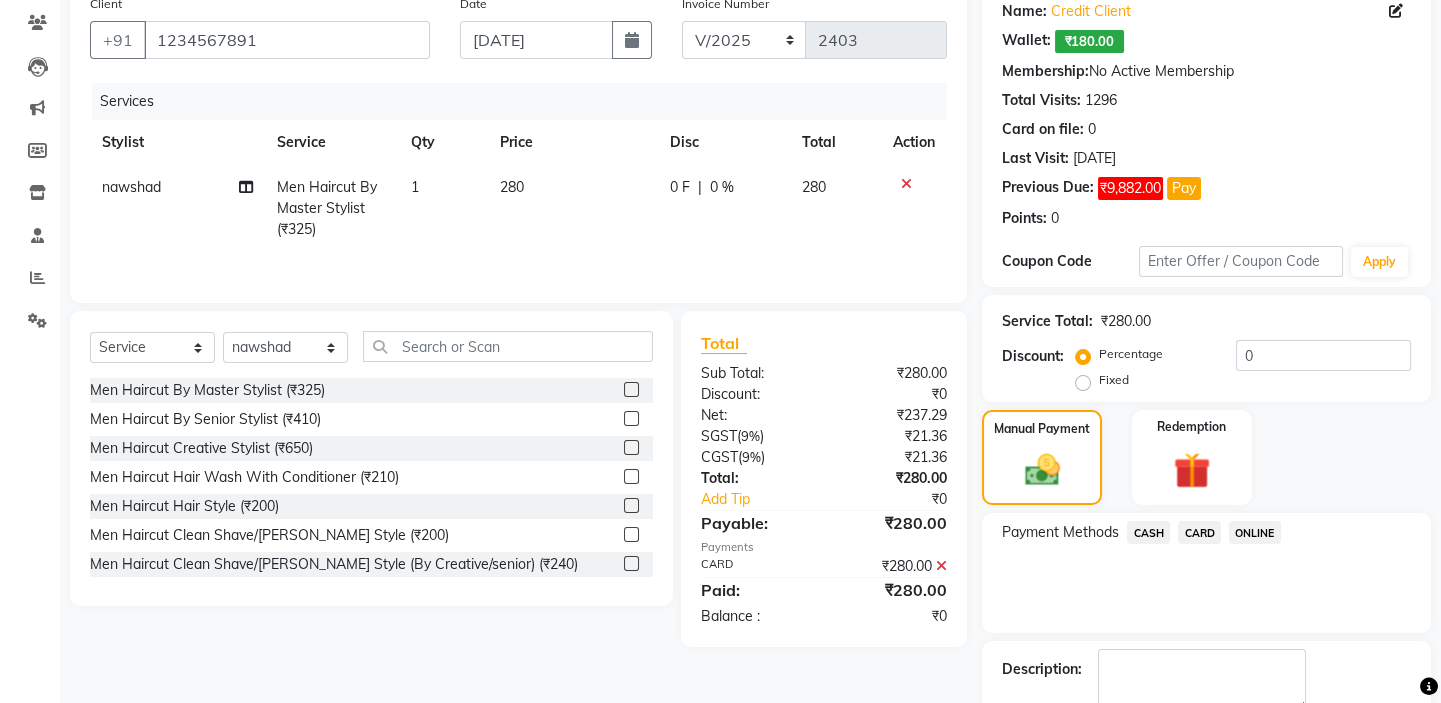 scroll, scrollTop: 279, scrollLeft: 0, axis: vertical 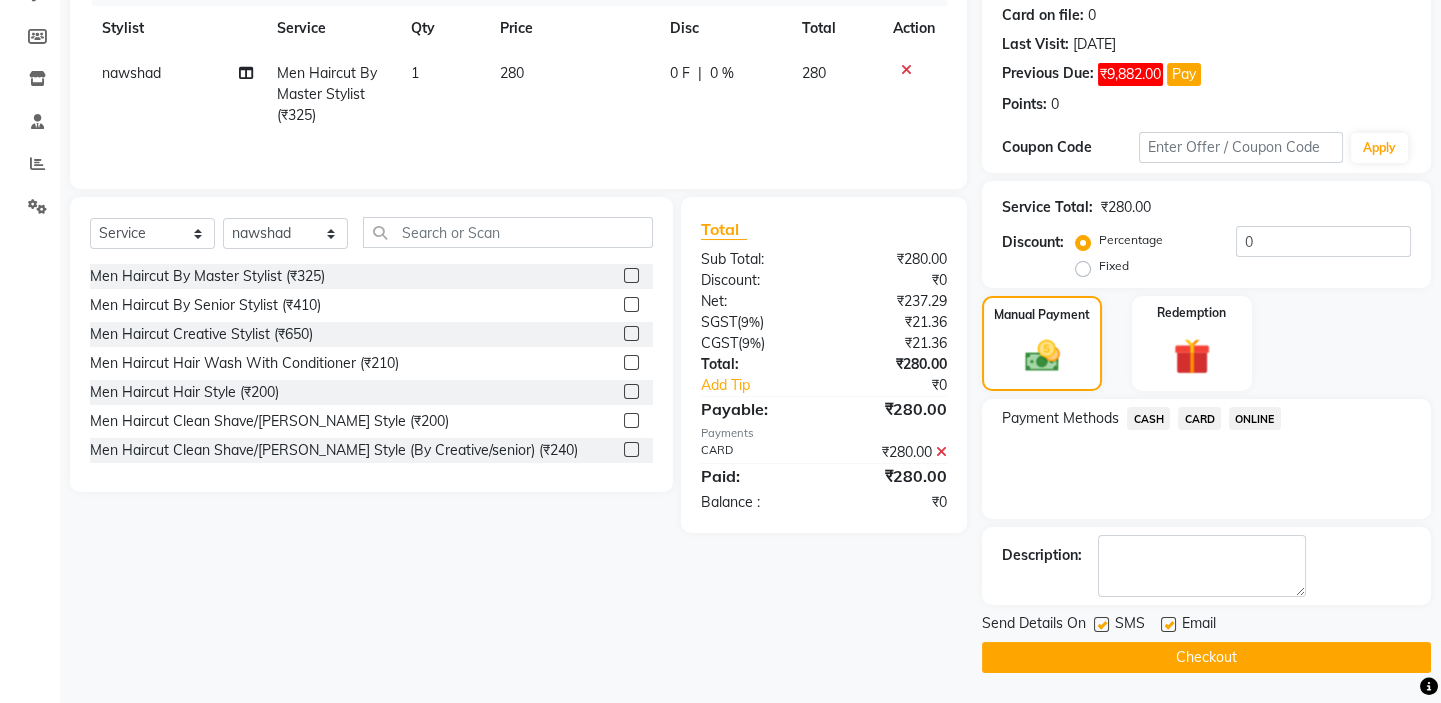 click on "Checkout" 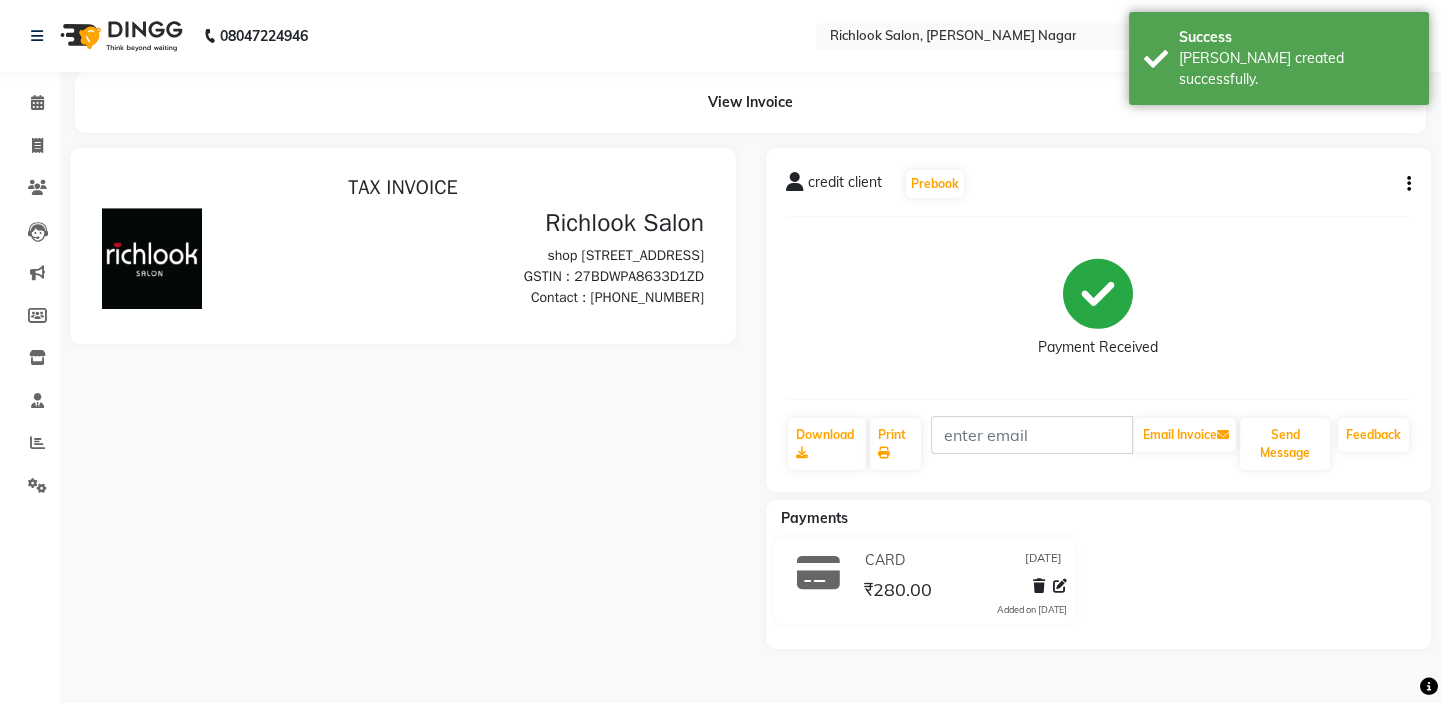 scroll, scrollTop: 0, scrollLeft: 0, axis: both 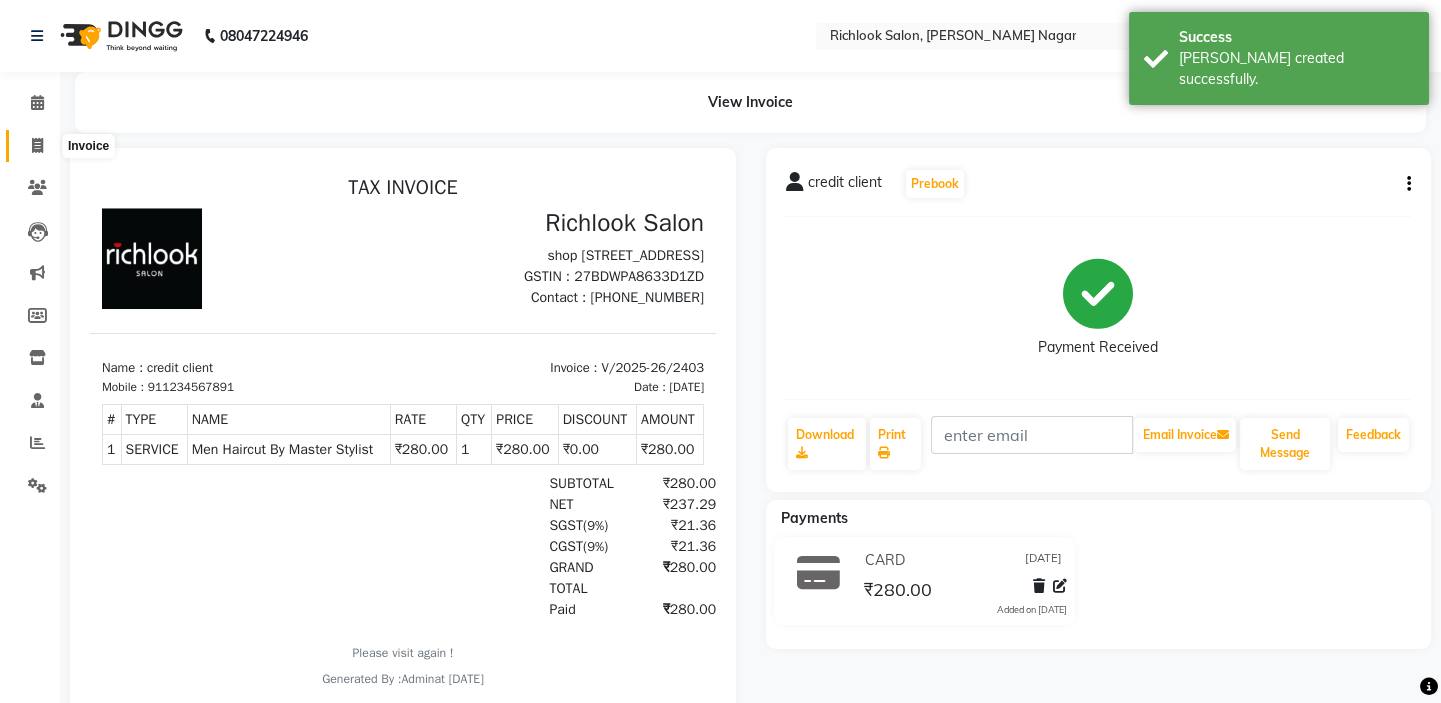 click 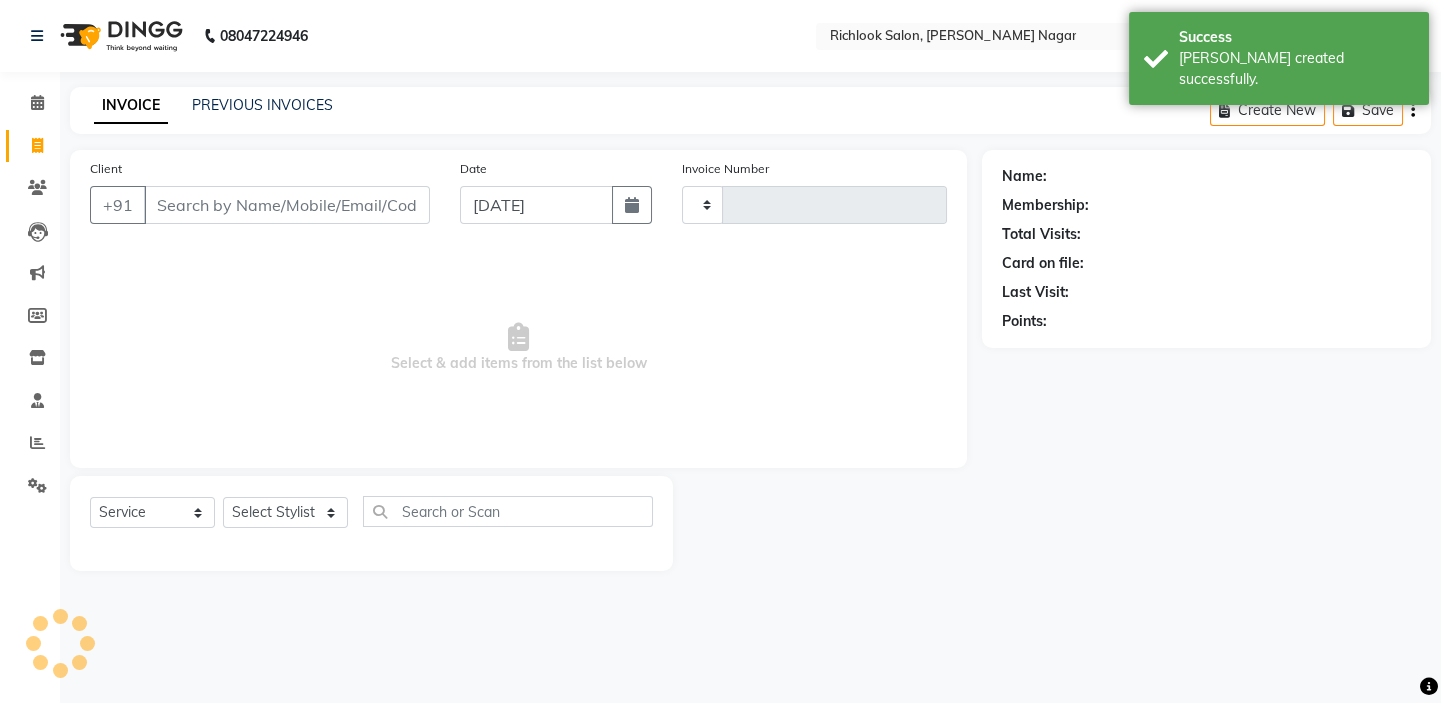 type on "2404" 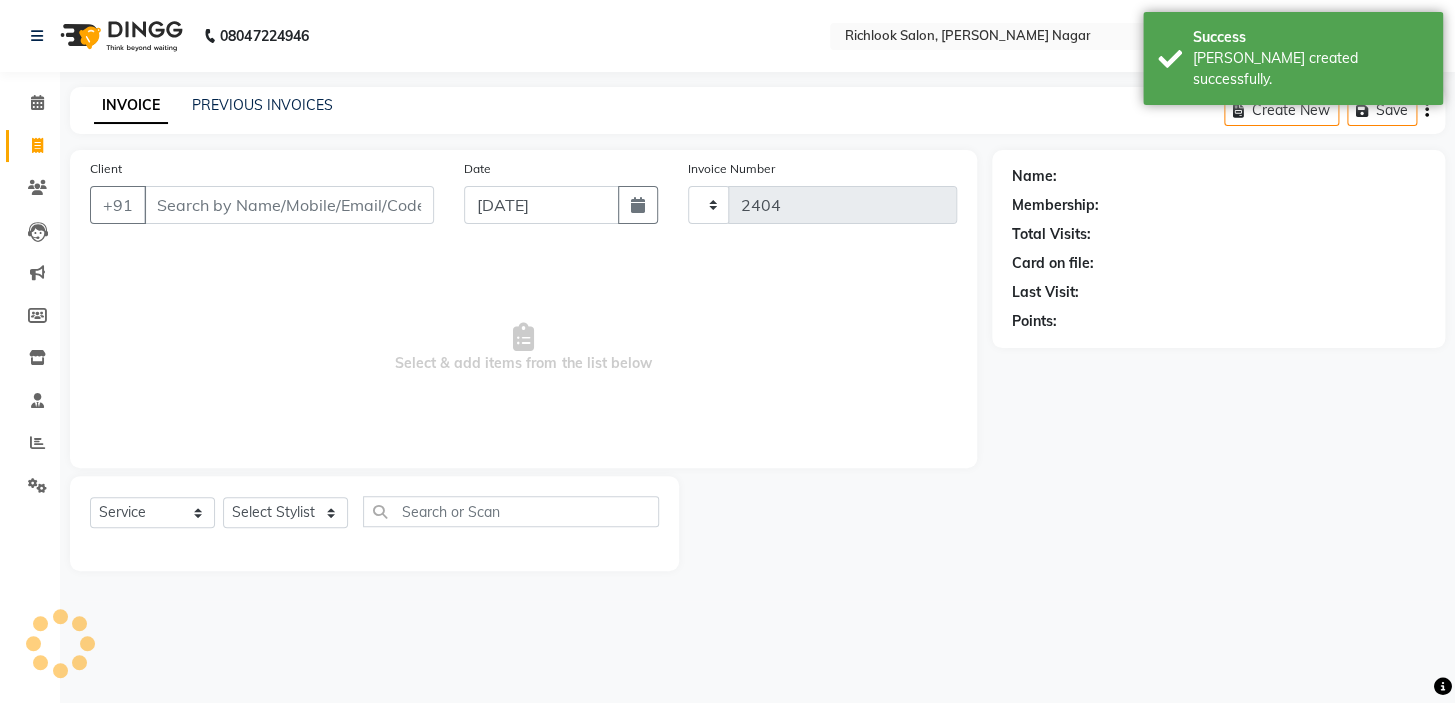 select on "6917" 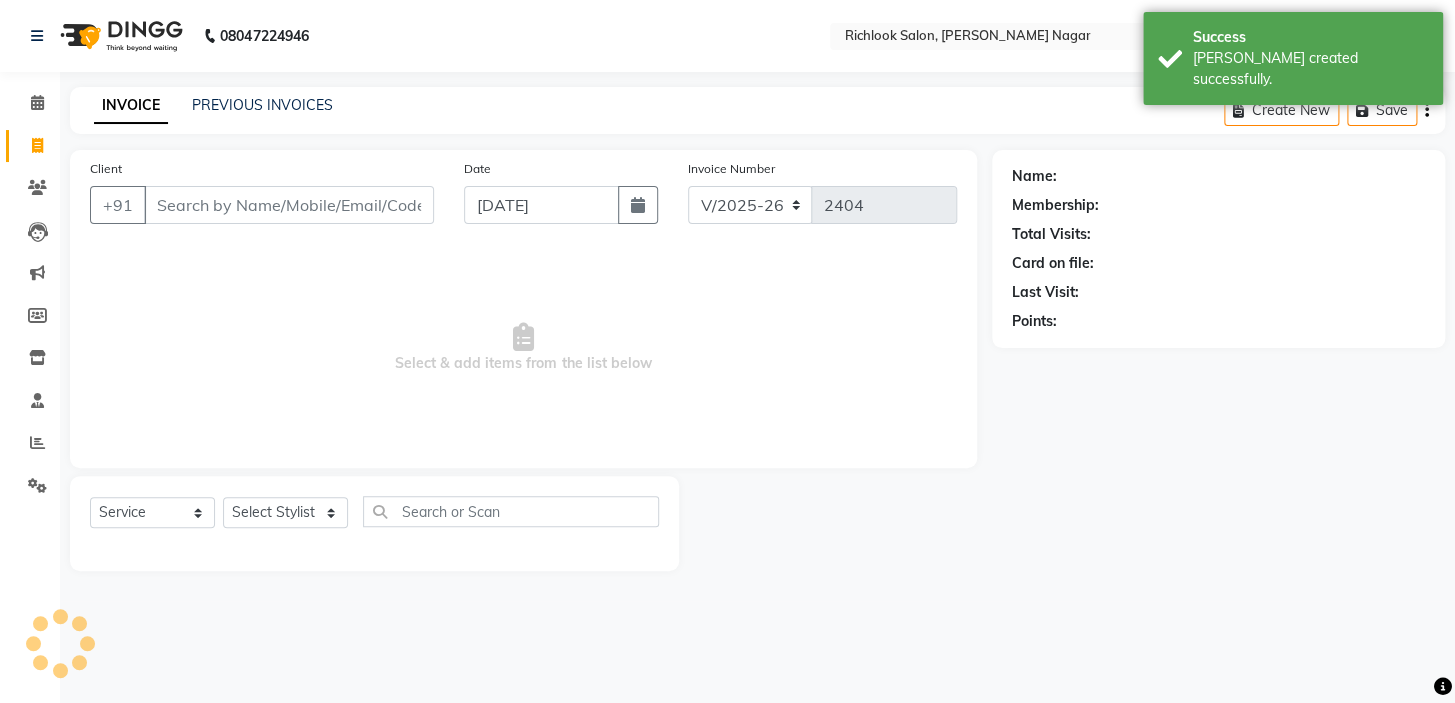 click on "Client" at bounding box center [289, 205] 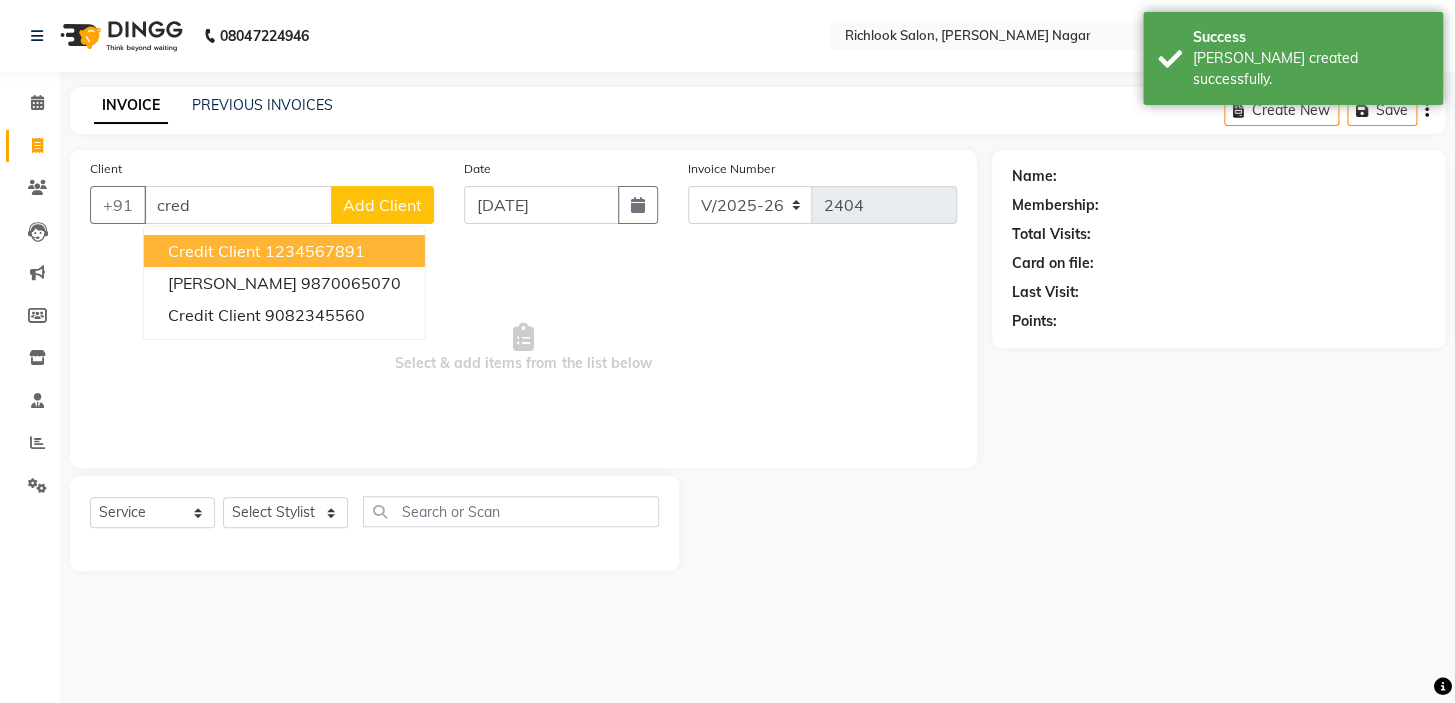 click on "1234567891" at bounding box center (315, 251) 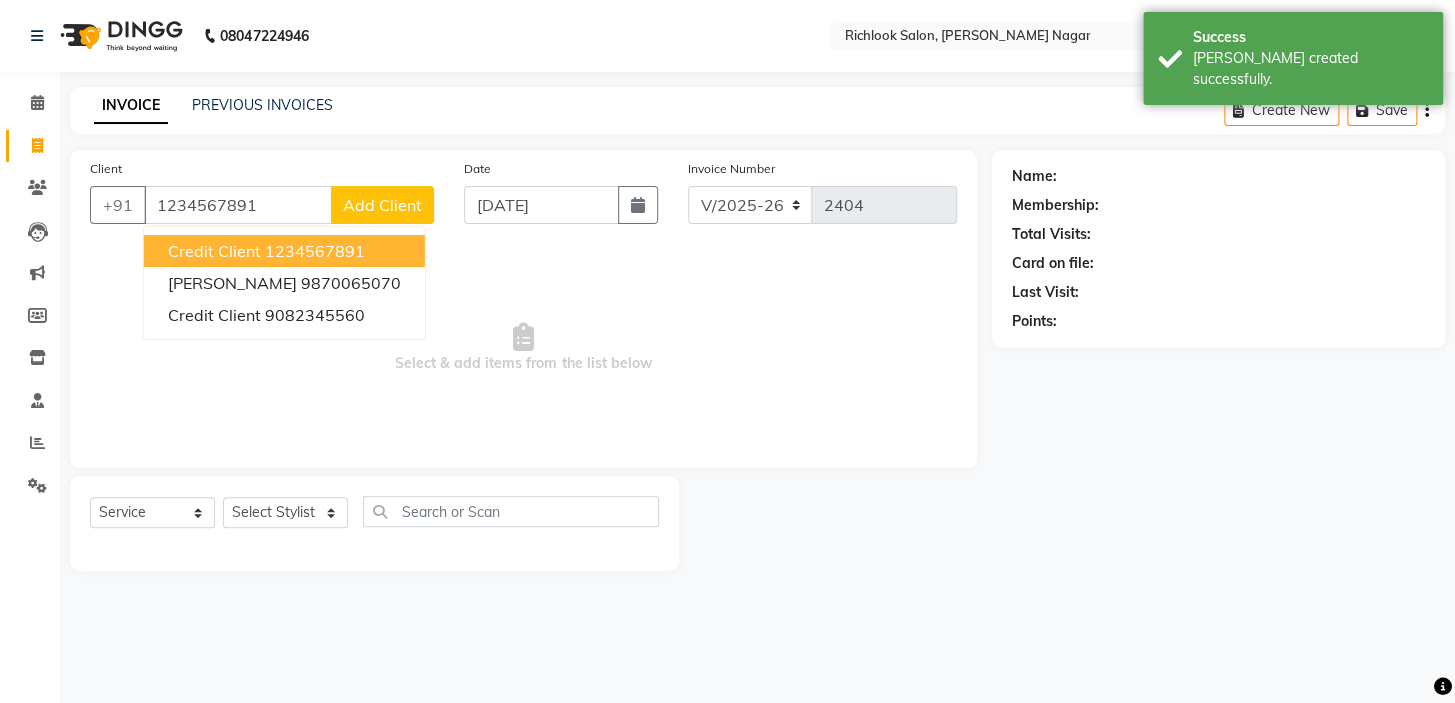 type 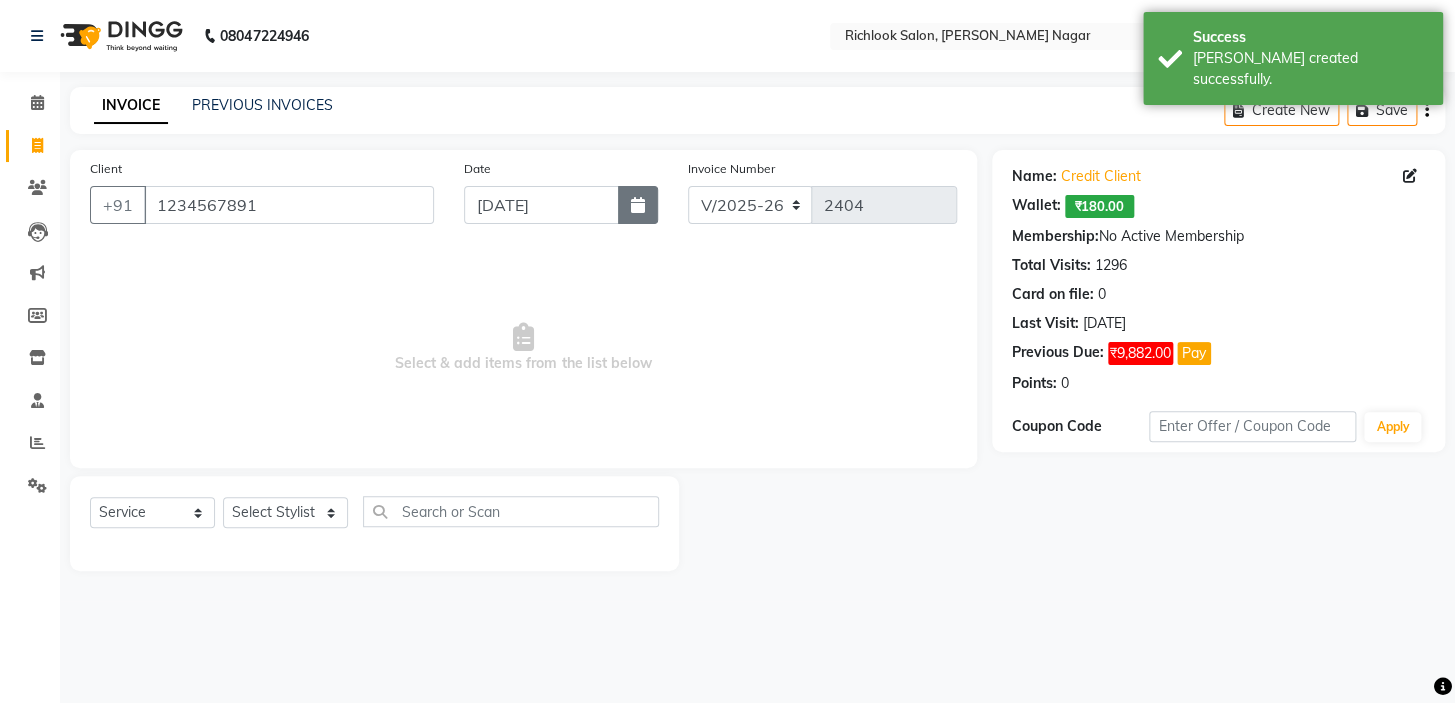 click 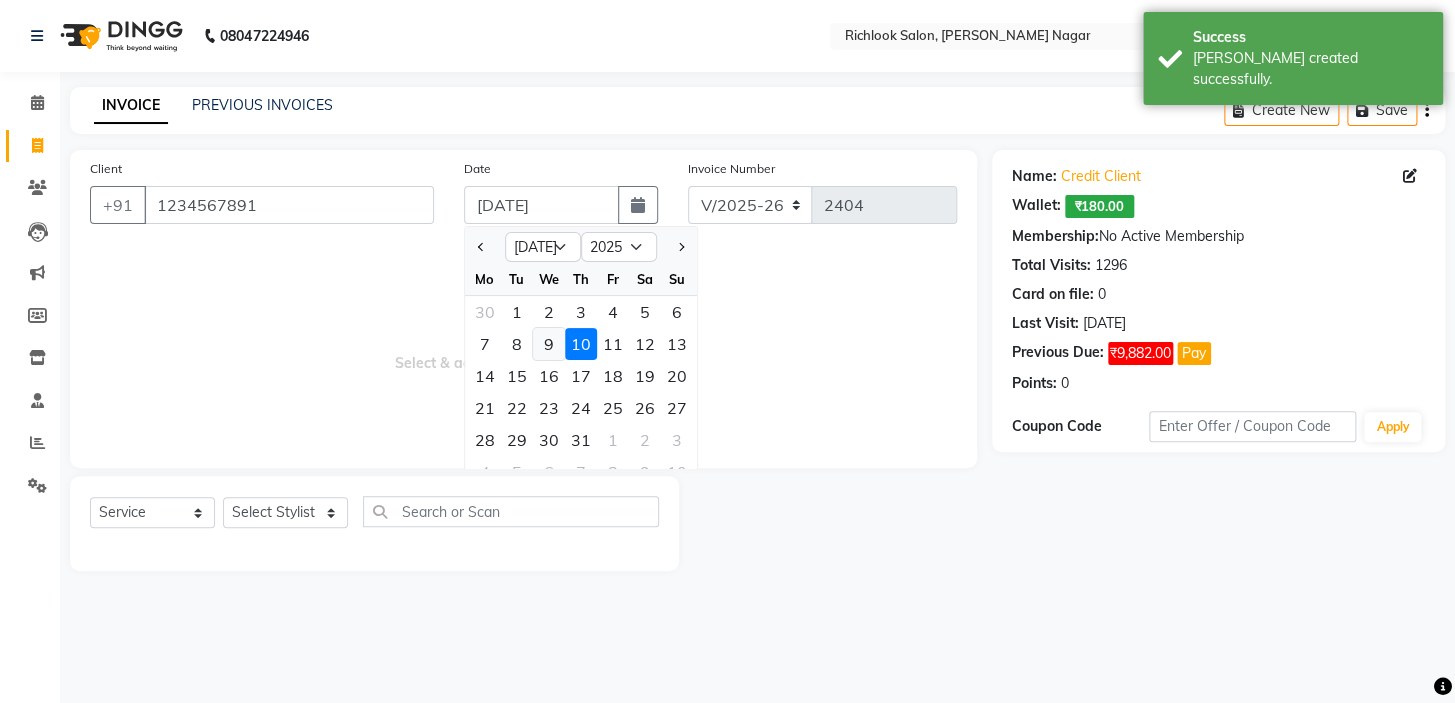 click on "9" 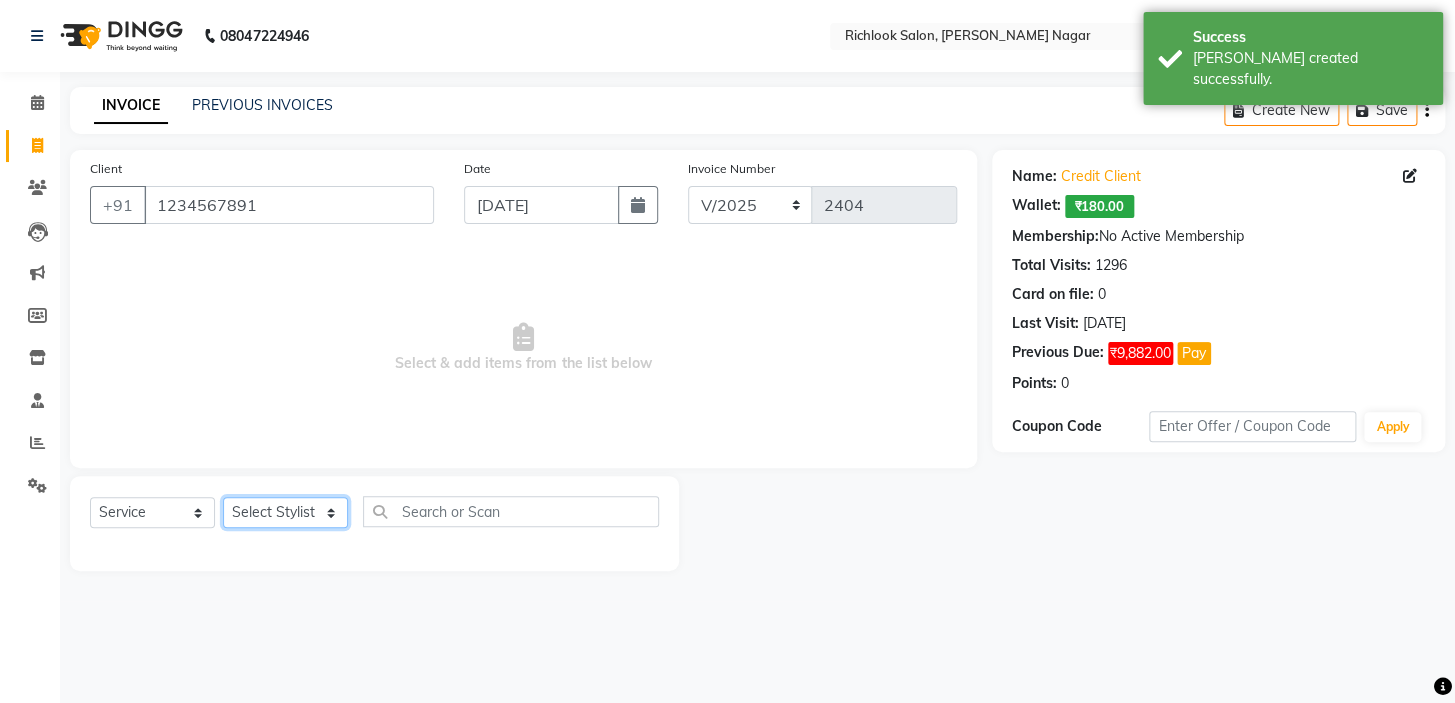 drag, startPoint x: 296, startPoint y: 519, endPoint x: 305, endPoint y: 501, distance: 20.12461 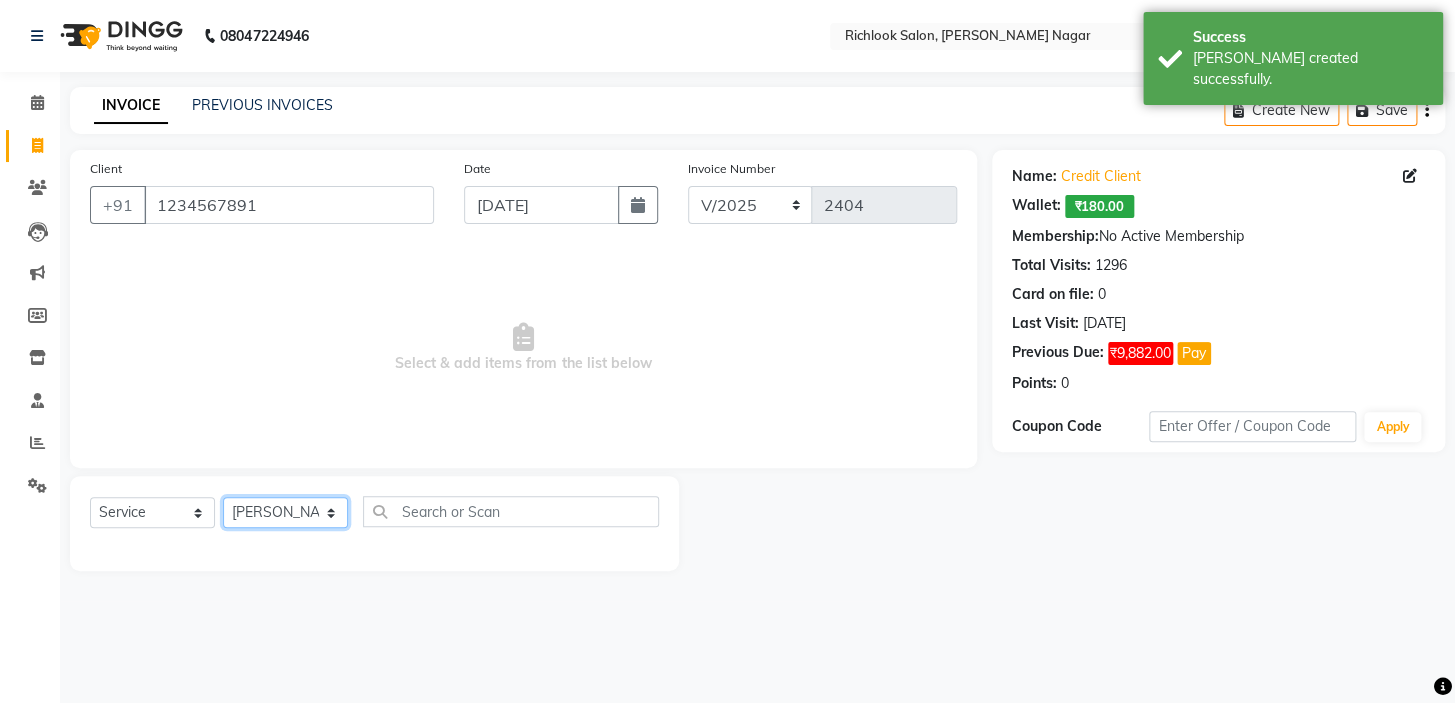click on "Select Stylist disha [PERSON_NAME] priya santosh  [PERSON_NAME] [PERSON_NAME] [PERSON_NAME]" 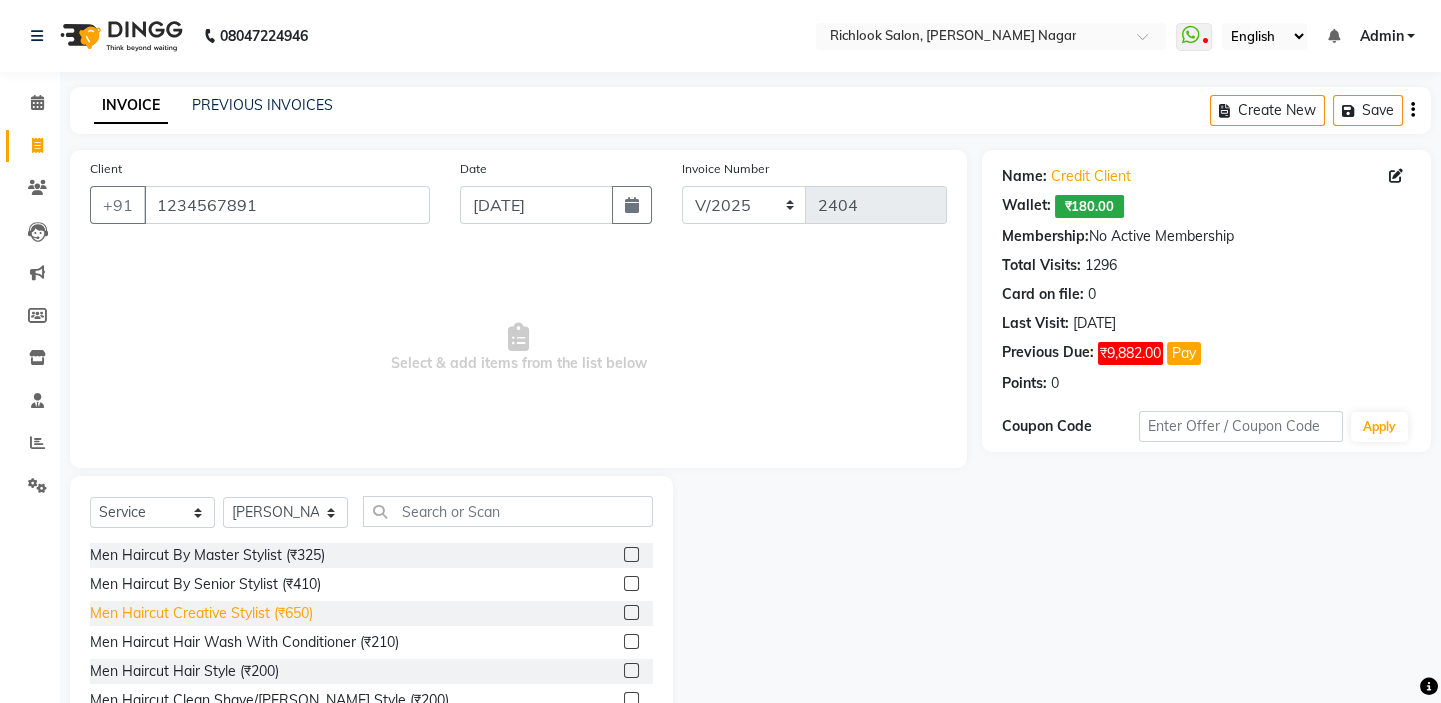 click on "Men Haircut Creative Stylist (₹650)" 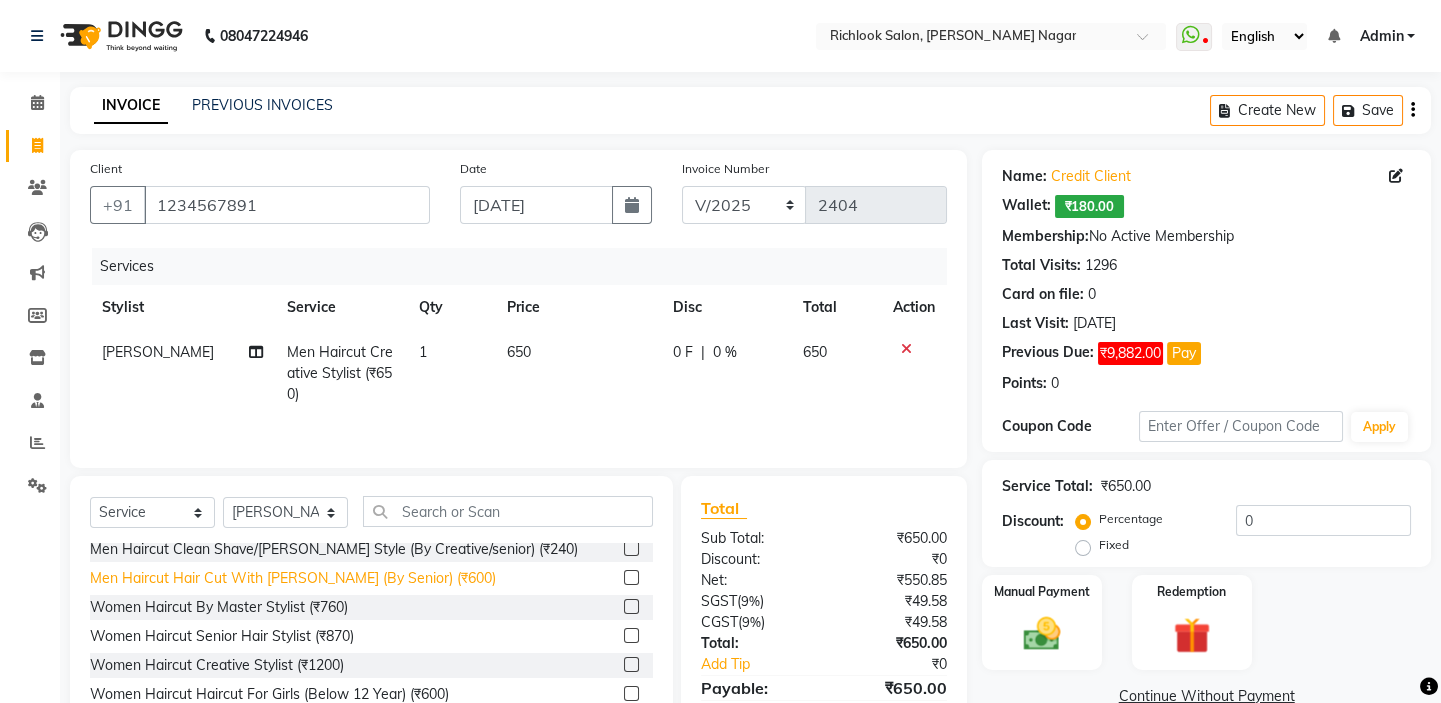 scroll, scrollTop: 181, scrollLeft: 0, axis: vertical 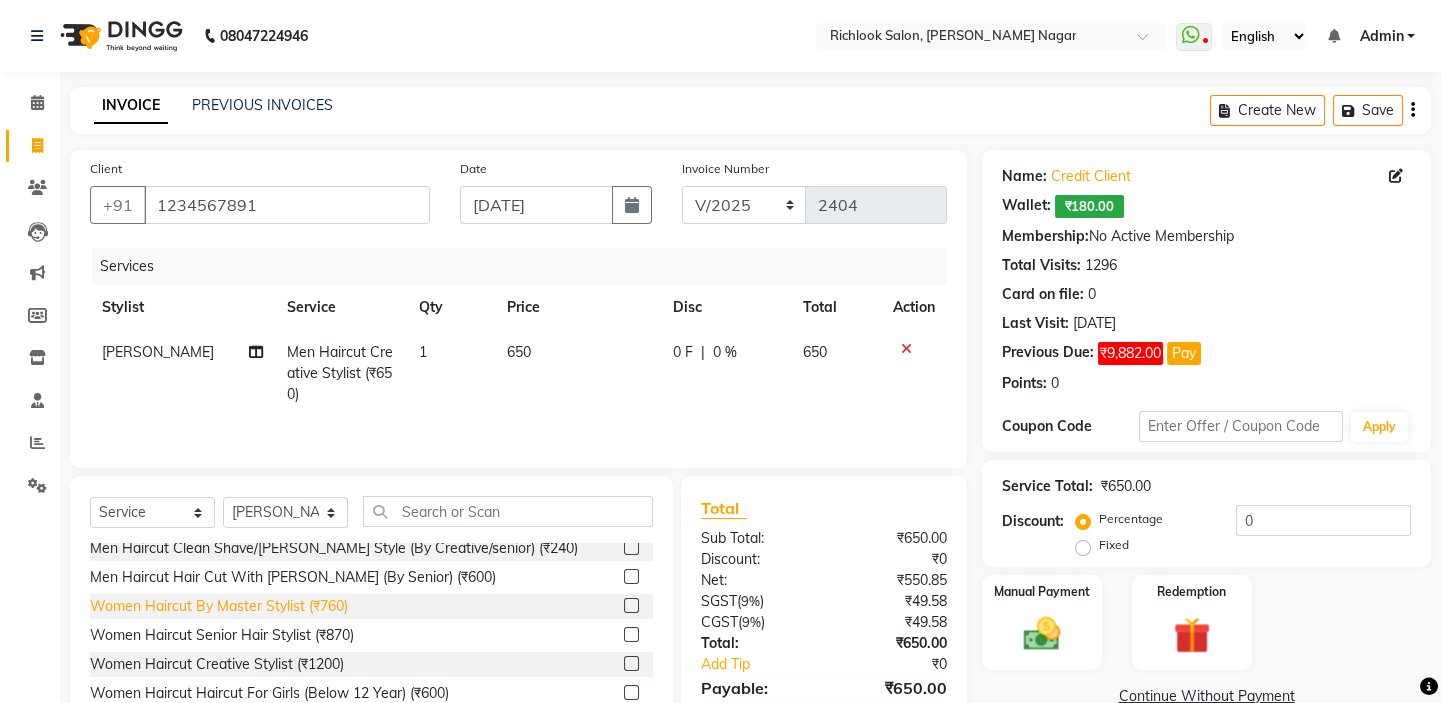 click on "Women Haircut By Master Stylist (₹760)" 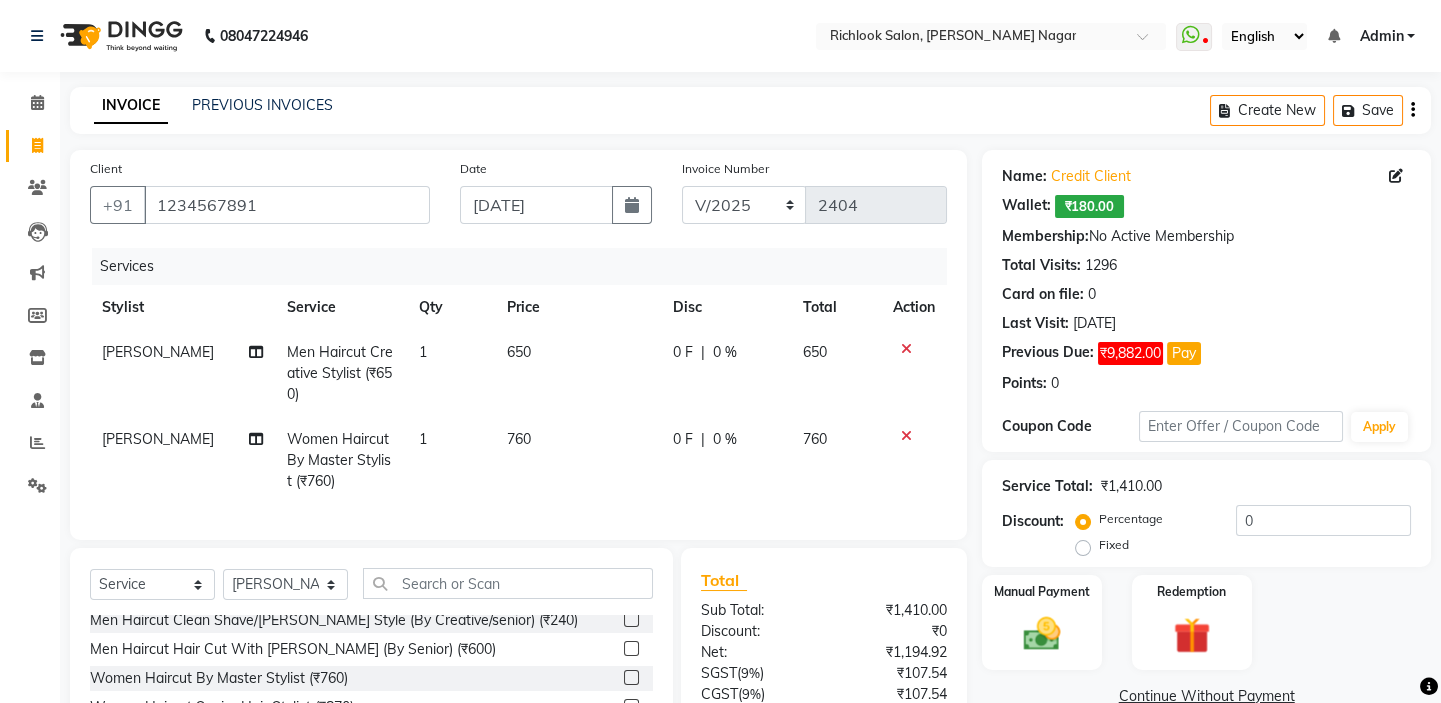 click 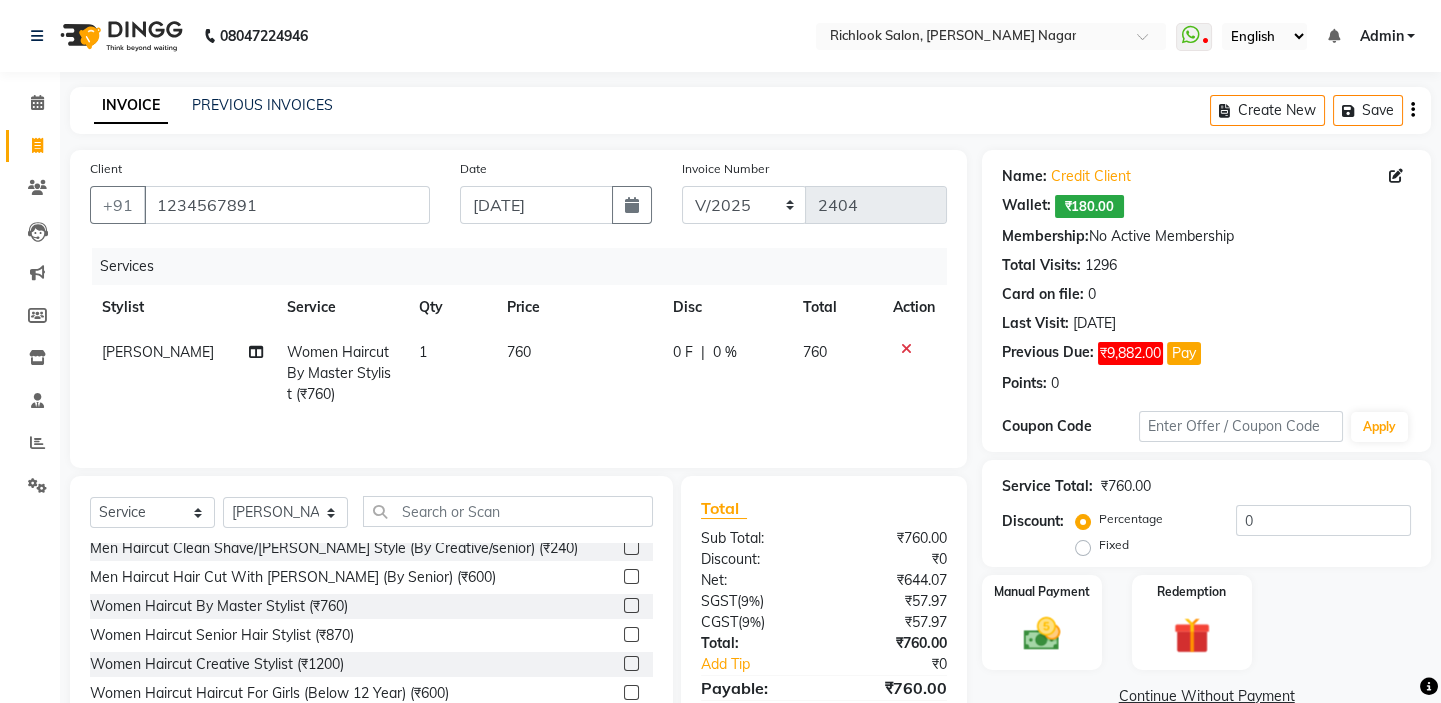 click on "760" 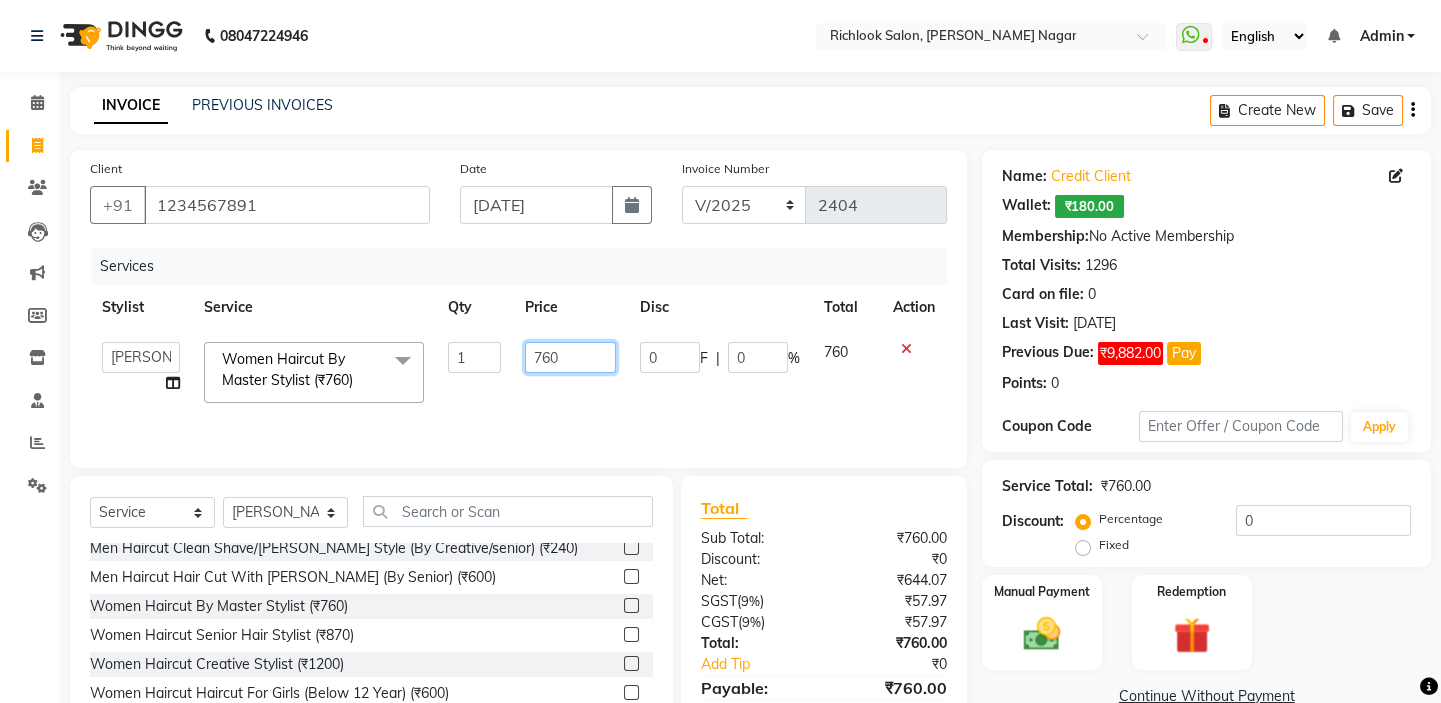 drag, startPoint x: 570, startPoint y: 350, endPoint x: 400, endPoint y: 333, distance: 170.84789 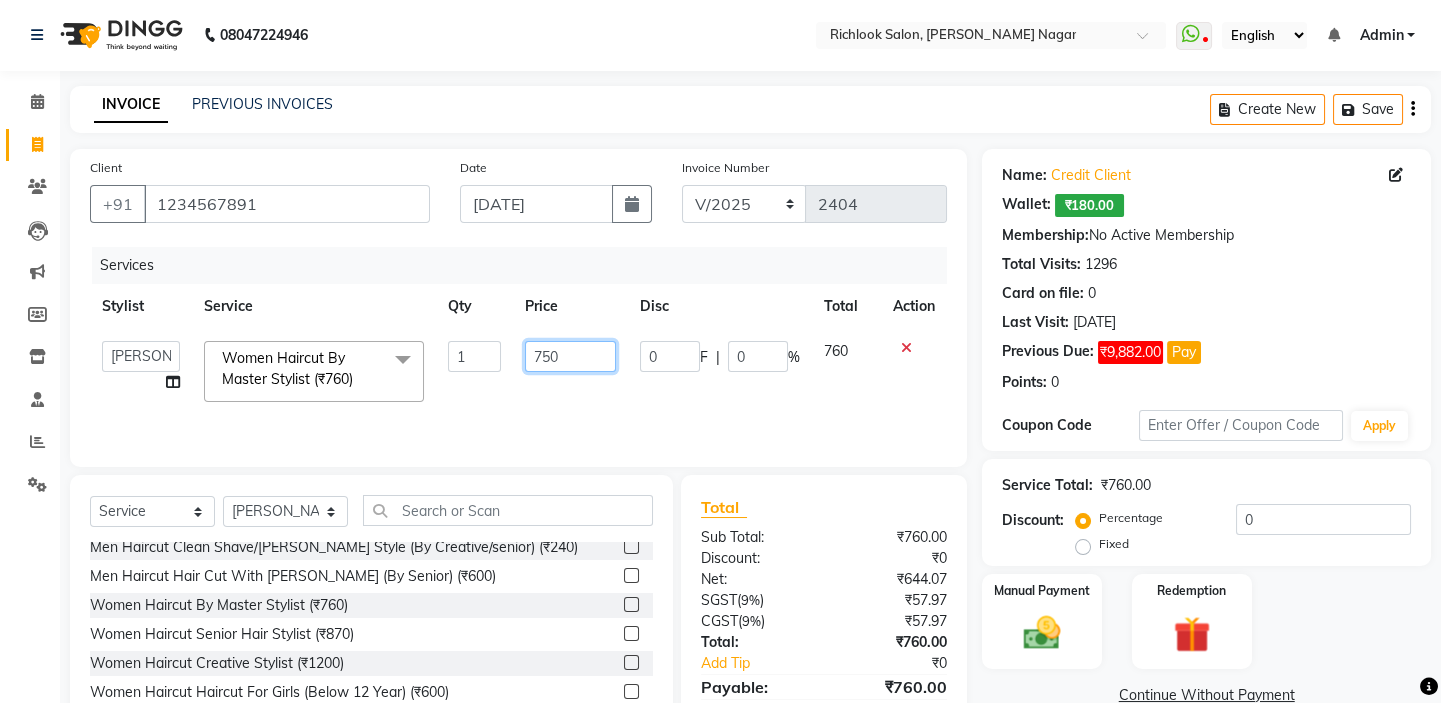 scroll, scrollTop: 99, scrollLeft: 0, axis: vertical 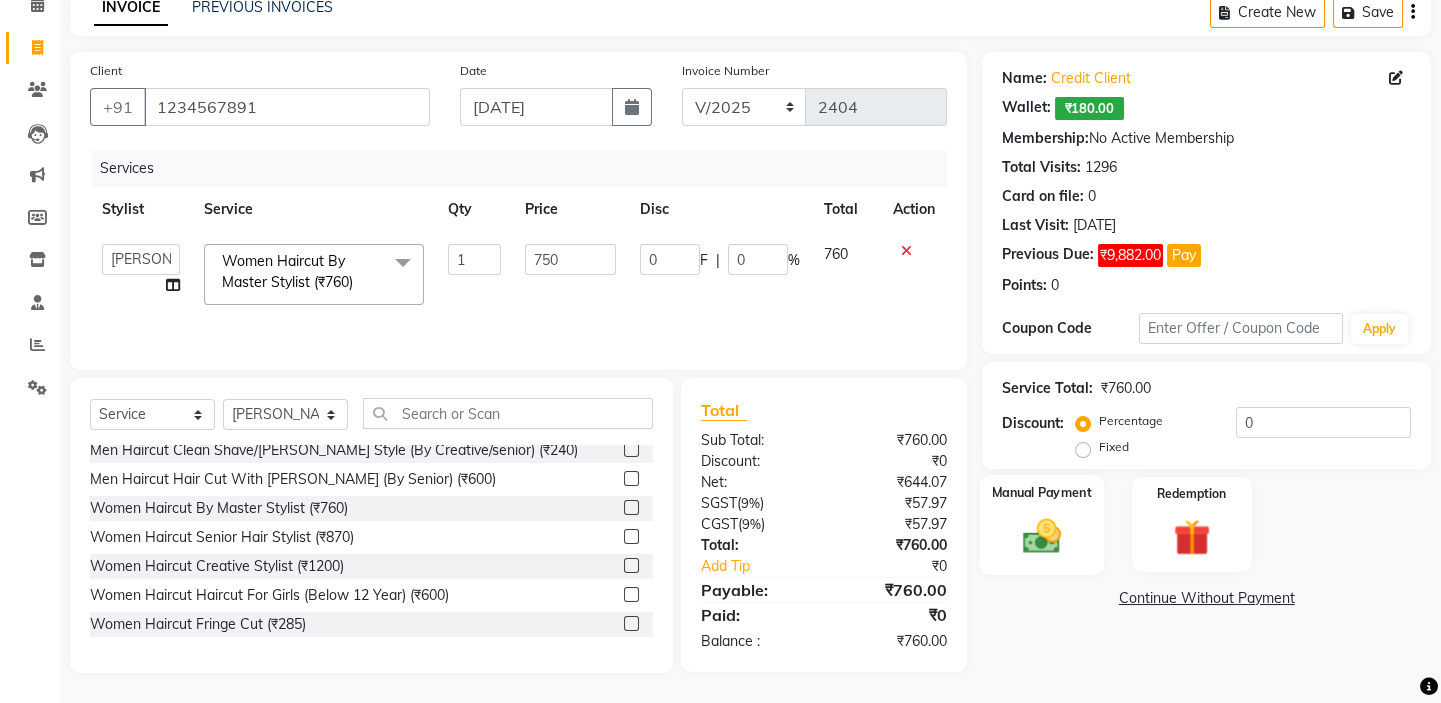 click 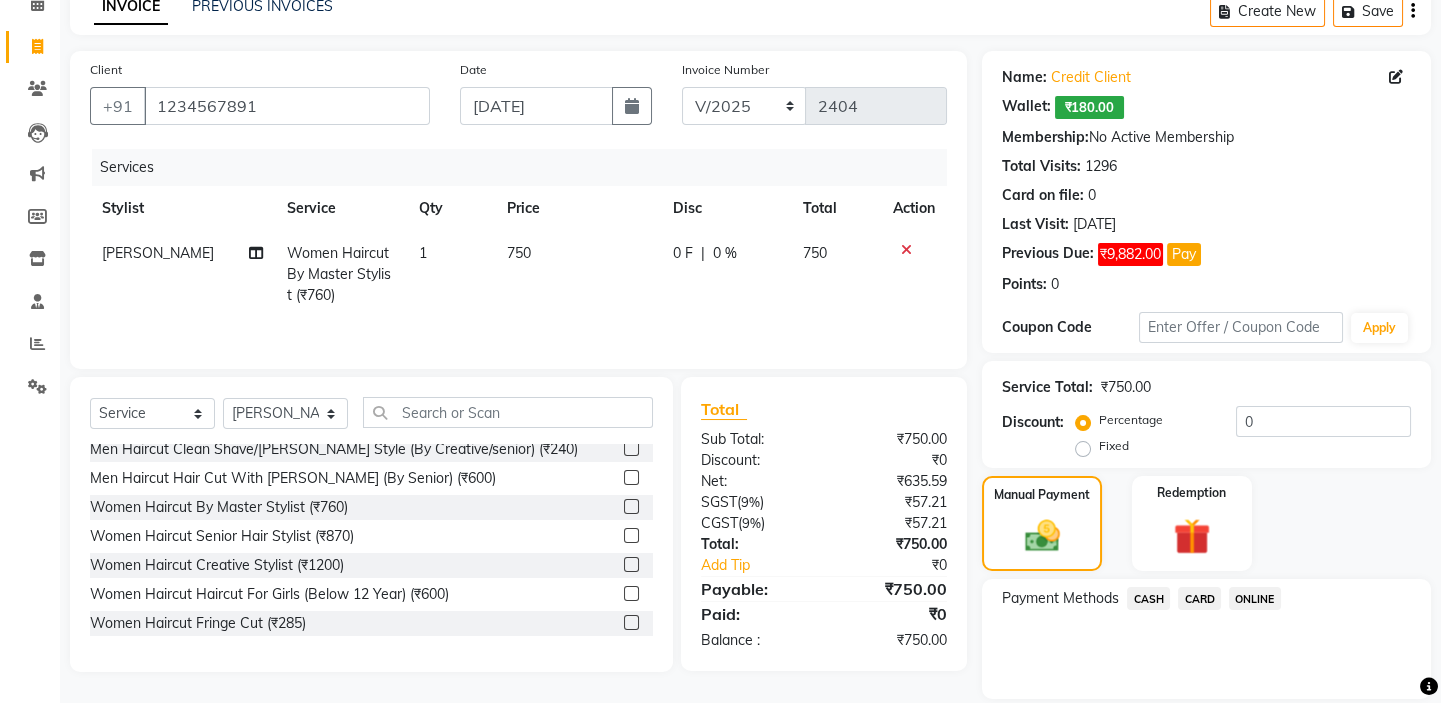 drag, startPoint x: 1202, startPoint y: 593, endPoint x: 1209, endPoint y: 617, distance: 25 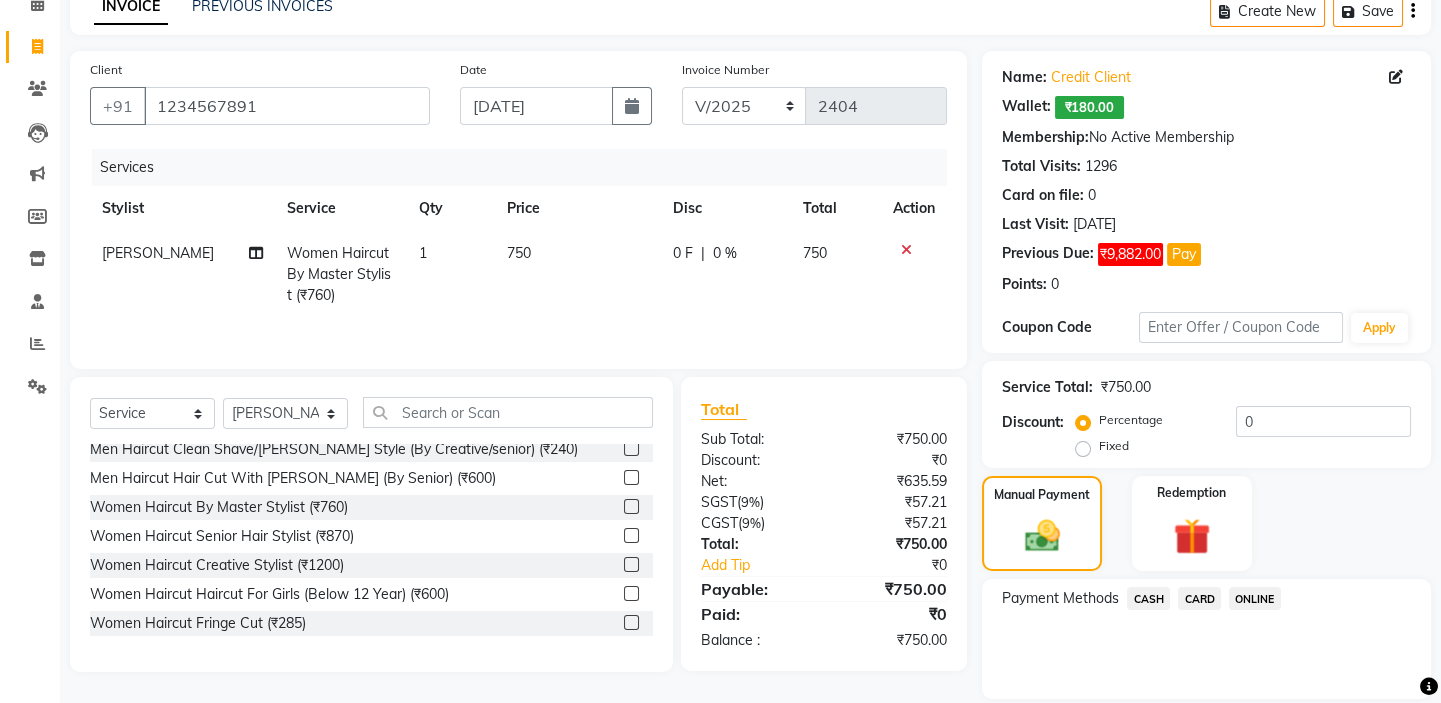 click on "CARD" 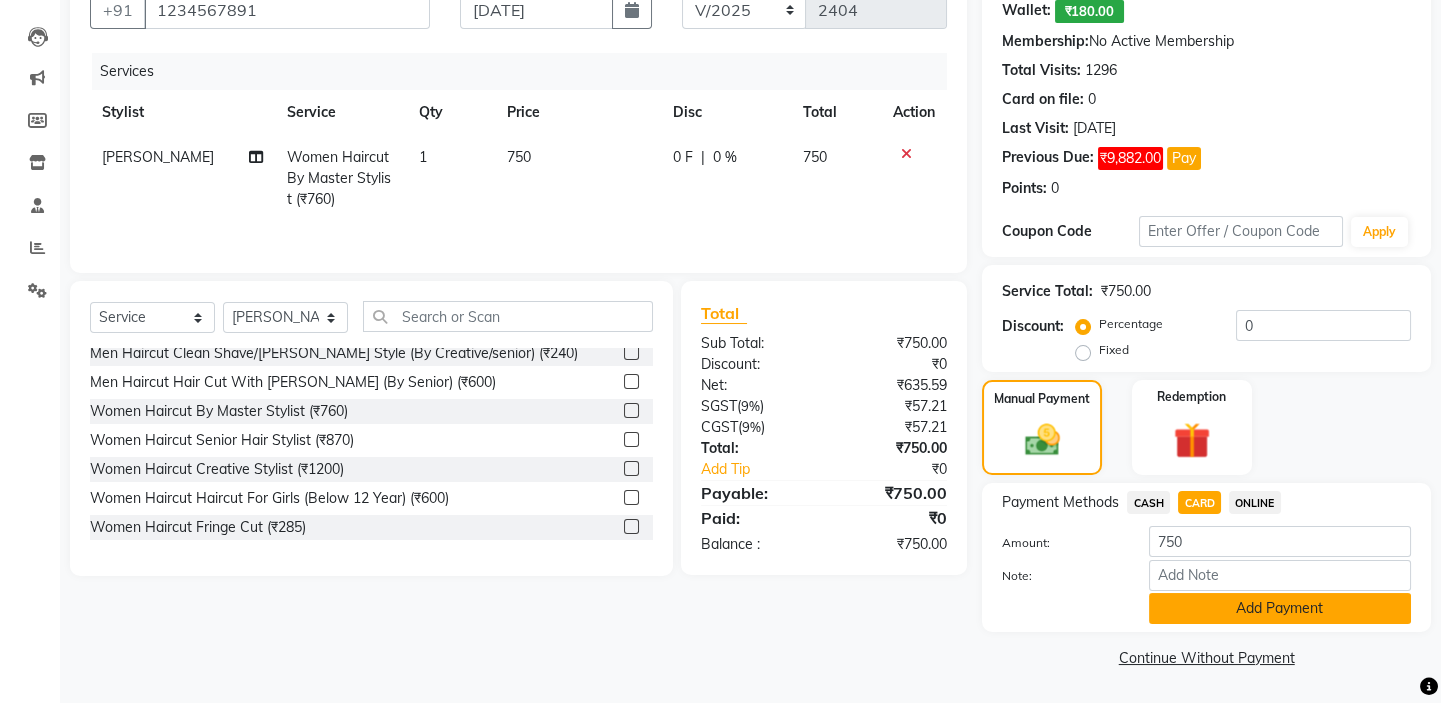 click on "Add Payment" 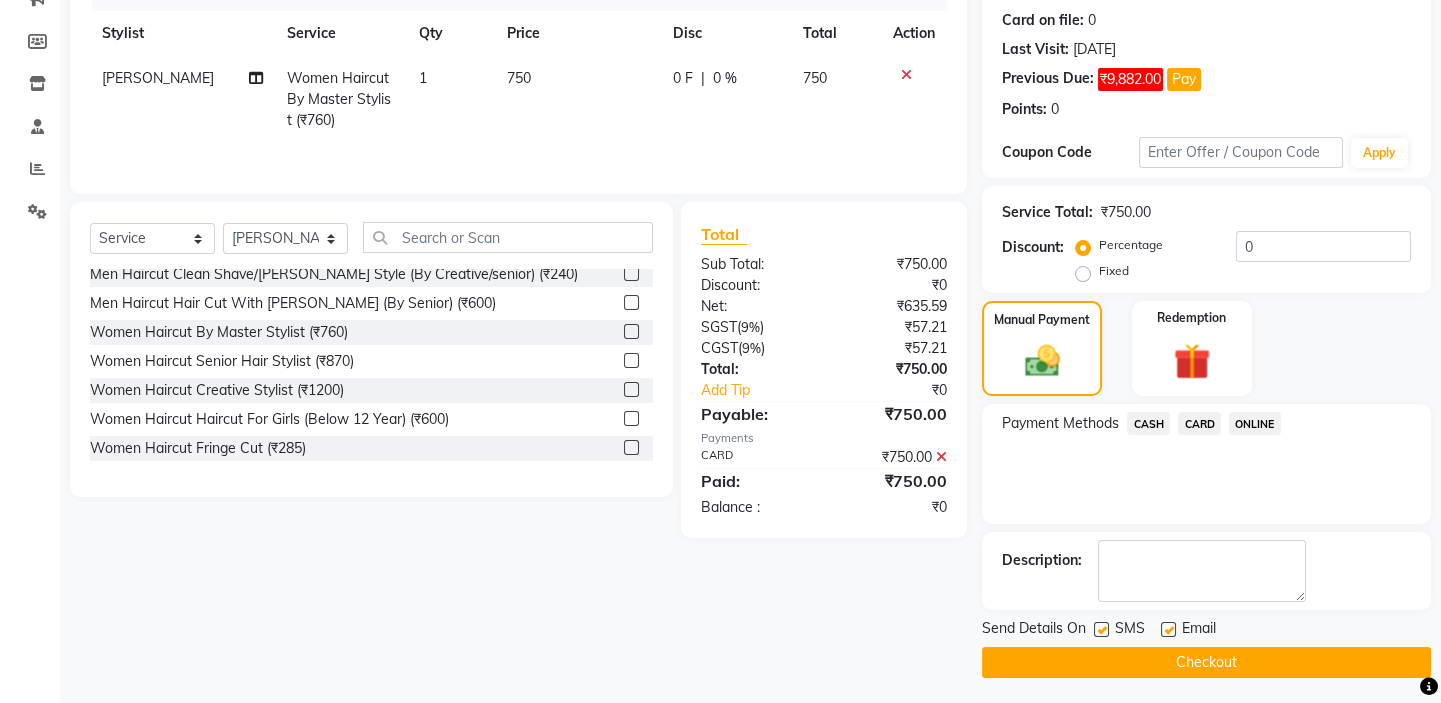 scroll, scrollTop: 279, scrollLeft: 0, axis: vertical 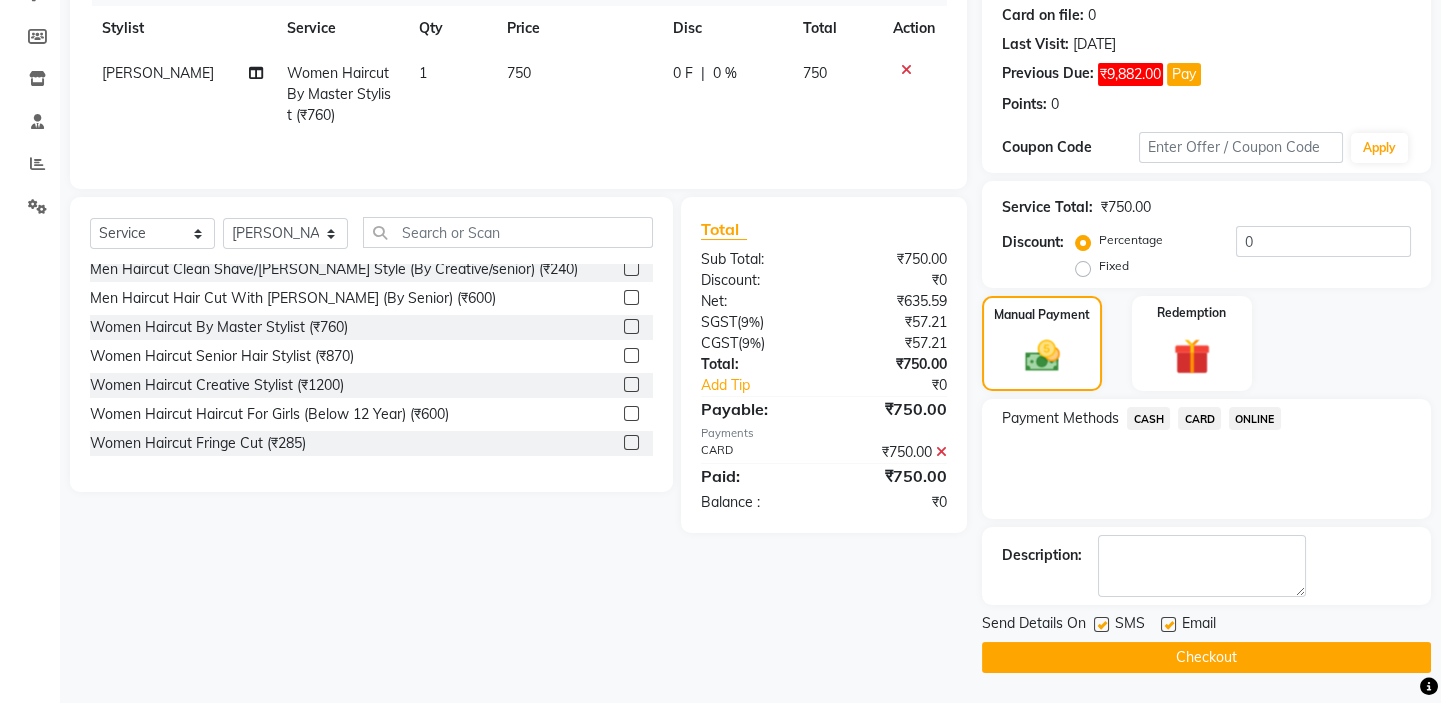 click on "Checkout" 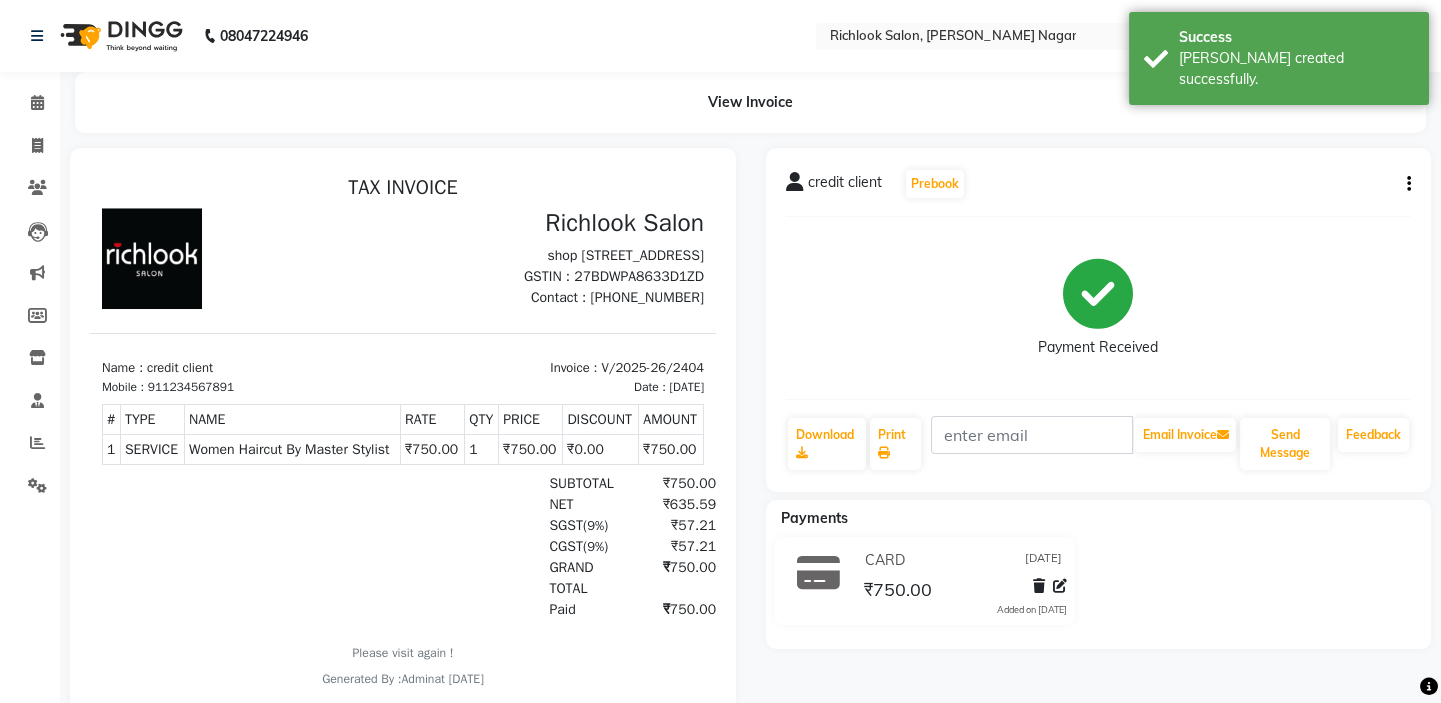 scroll, scrollTop: 0, scrollLeft: 0, axis: both 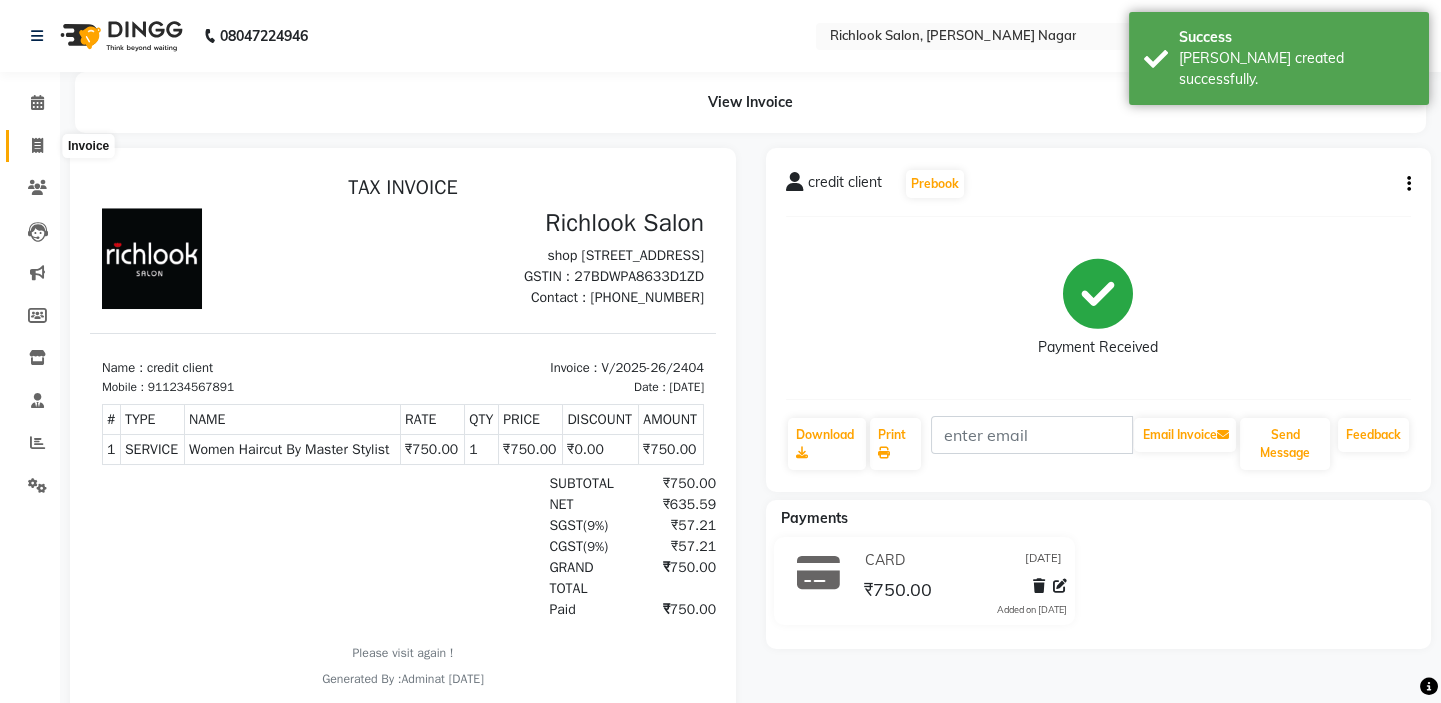 click 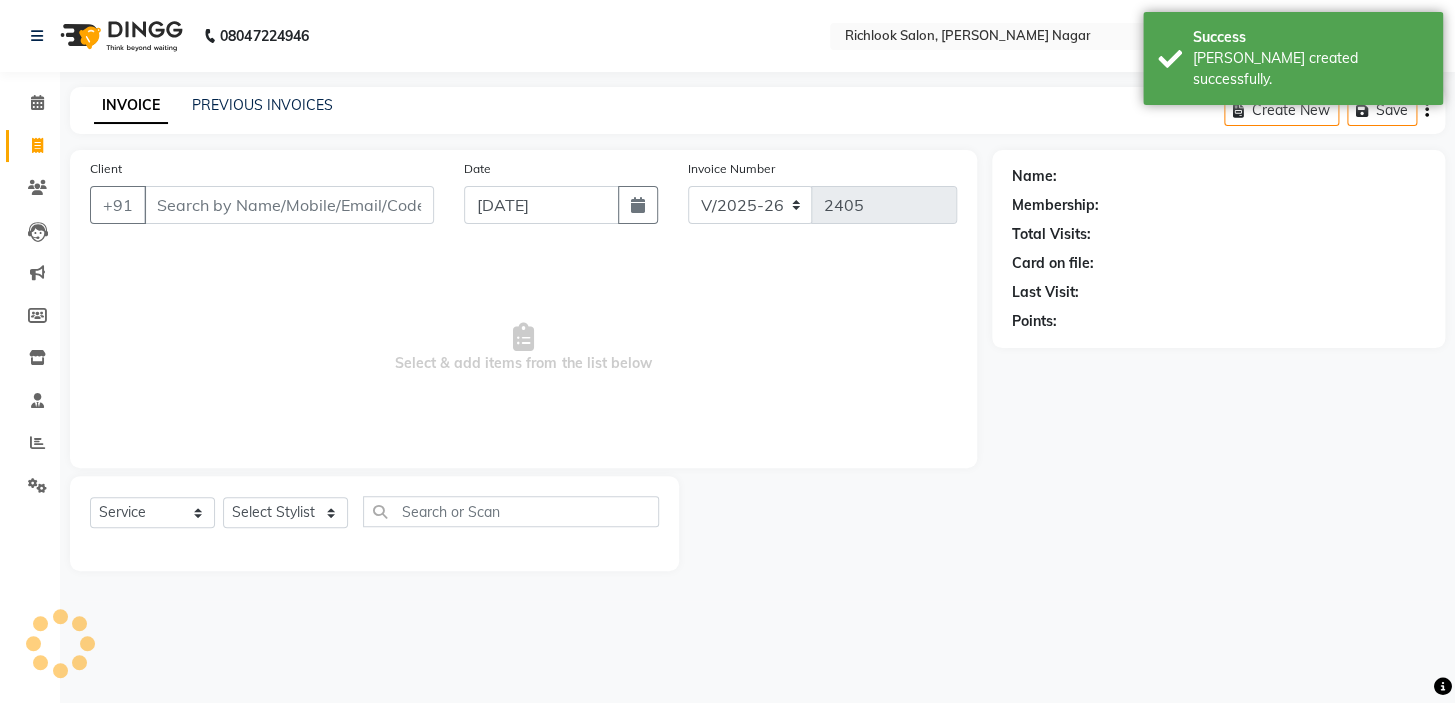 click on "Client" at bounding box center (289, 205) 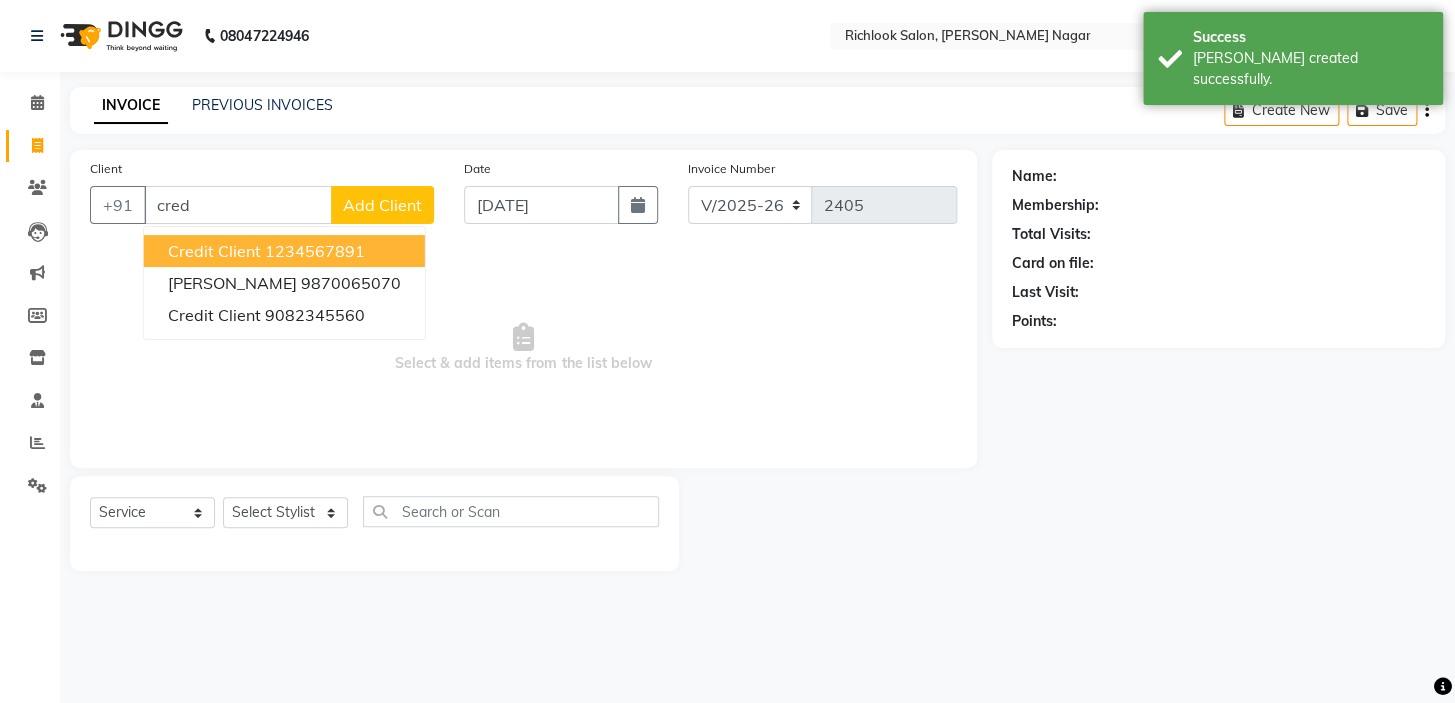 click on "1234567891" at bounding box center (315, 251) 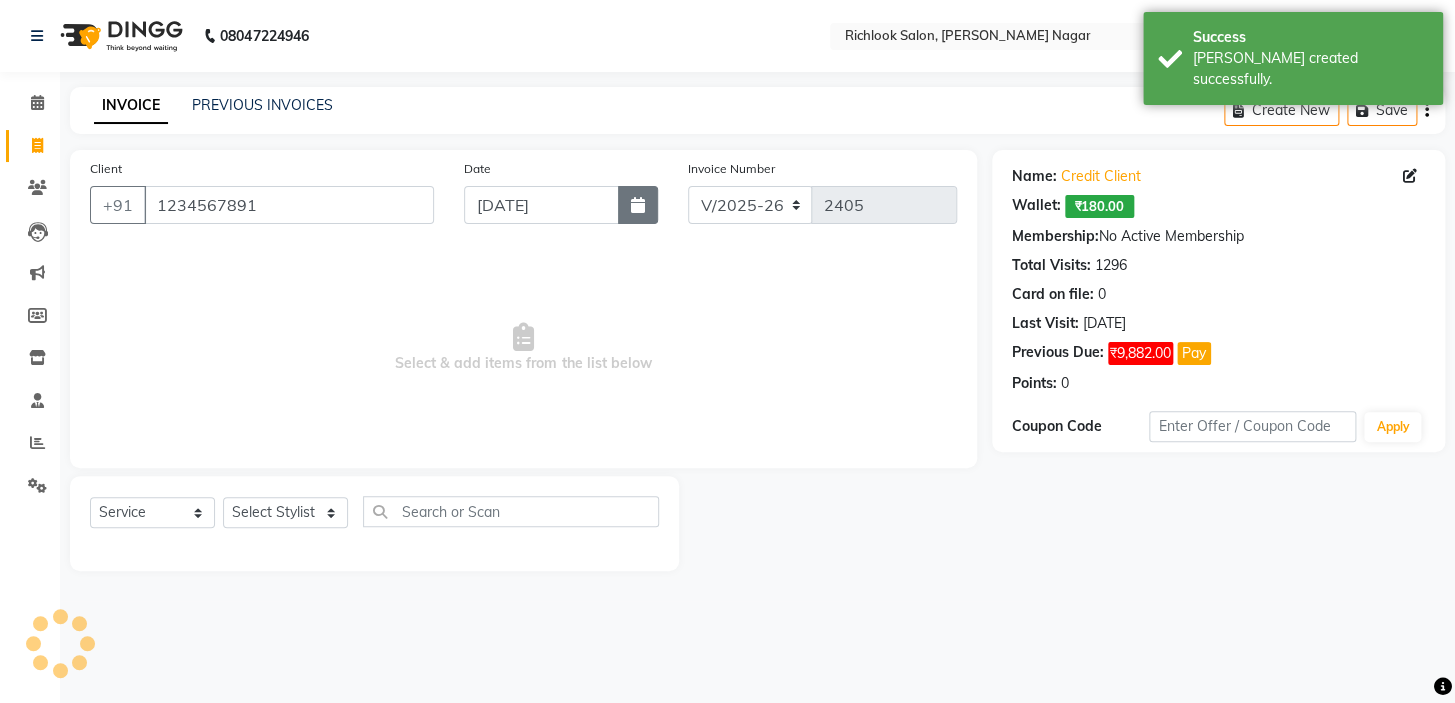 click 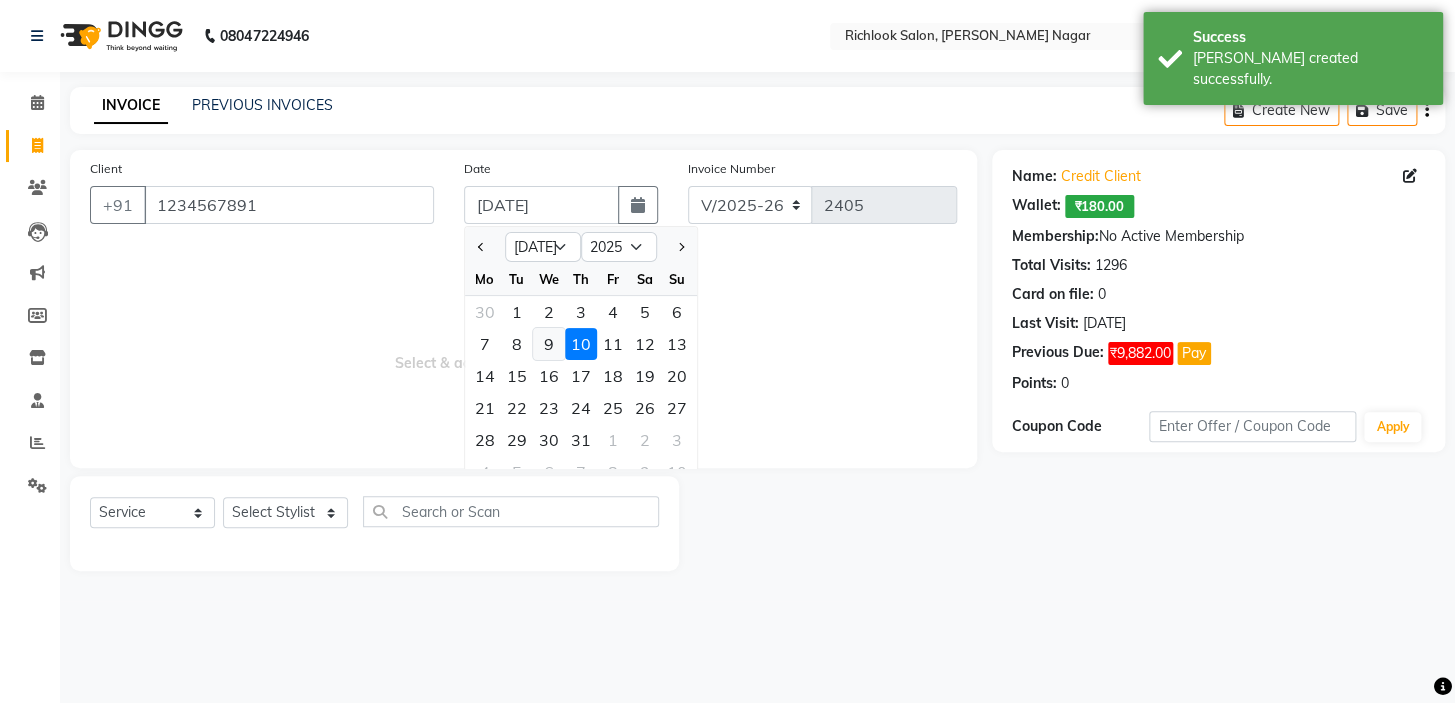 click on "9" 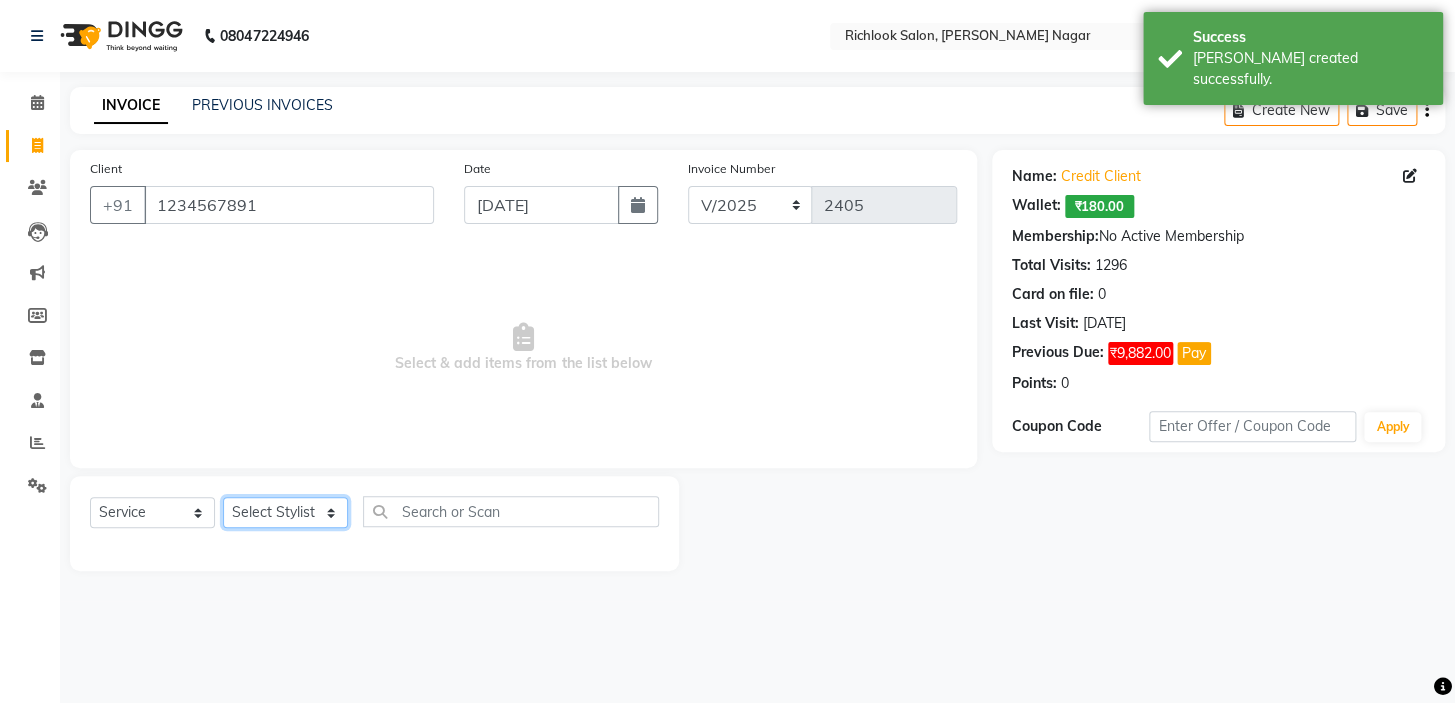 click on "Select Stylist disha [PERSON_NAME] priya santosh  [PERSON_NAME] [PERSON_NAME] [PERSON_NAME]" 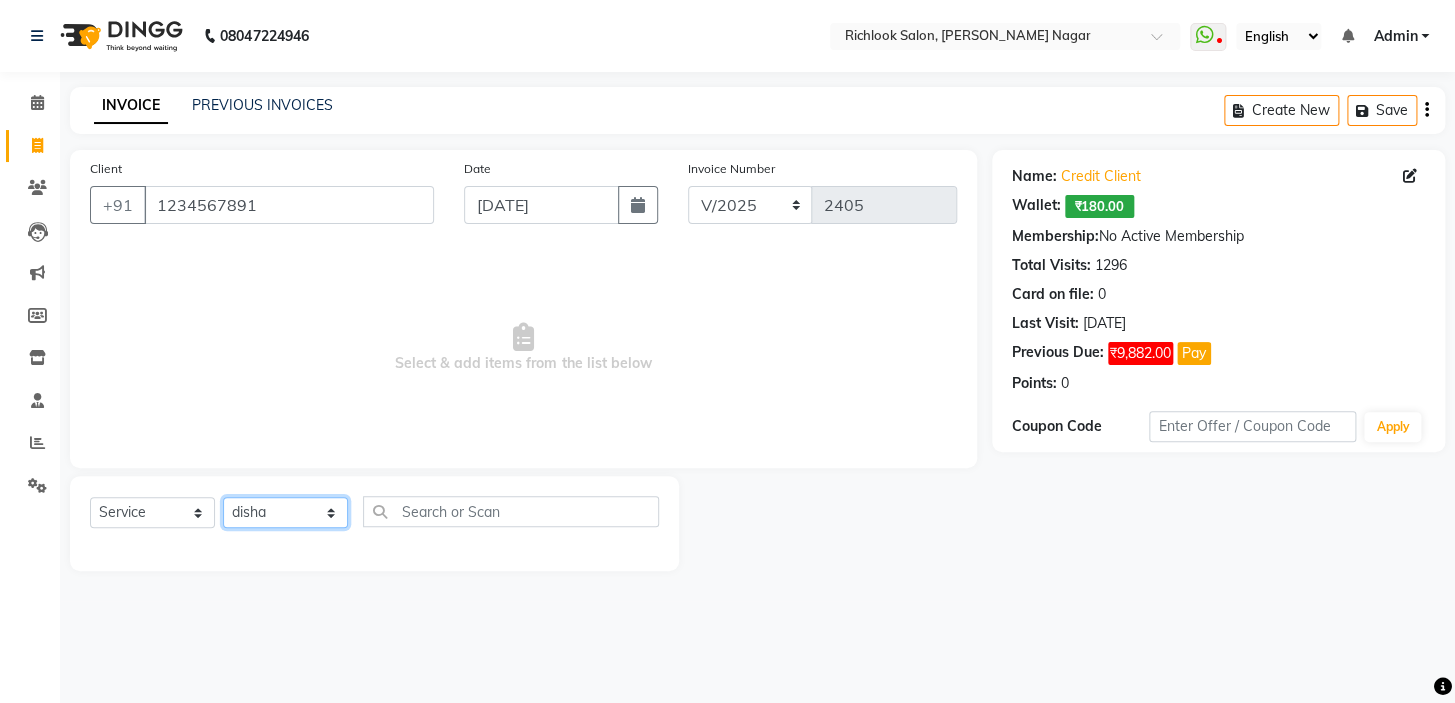 click on "Select Stylist disha [PERSON_NAME] priya santosh  [PERSON_NAME] [PERSON_NAME] [PERSON_NAME]" 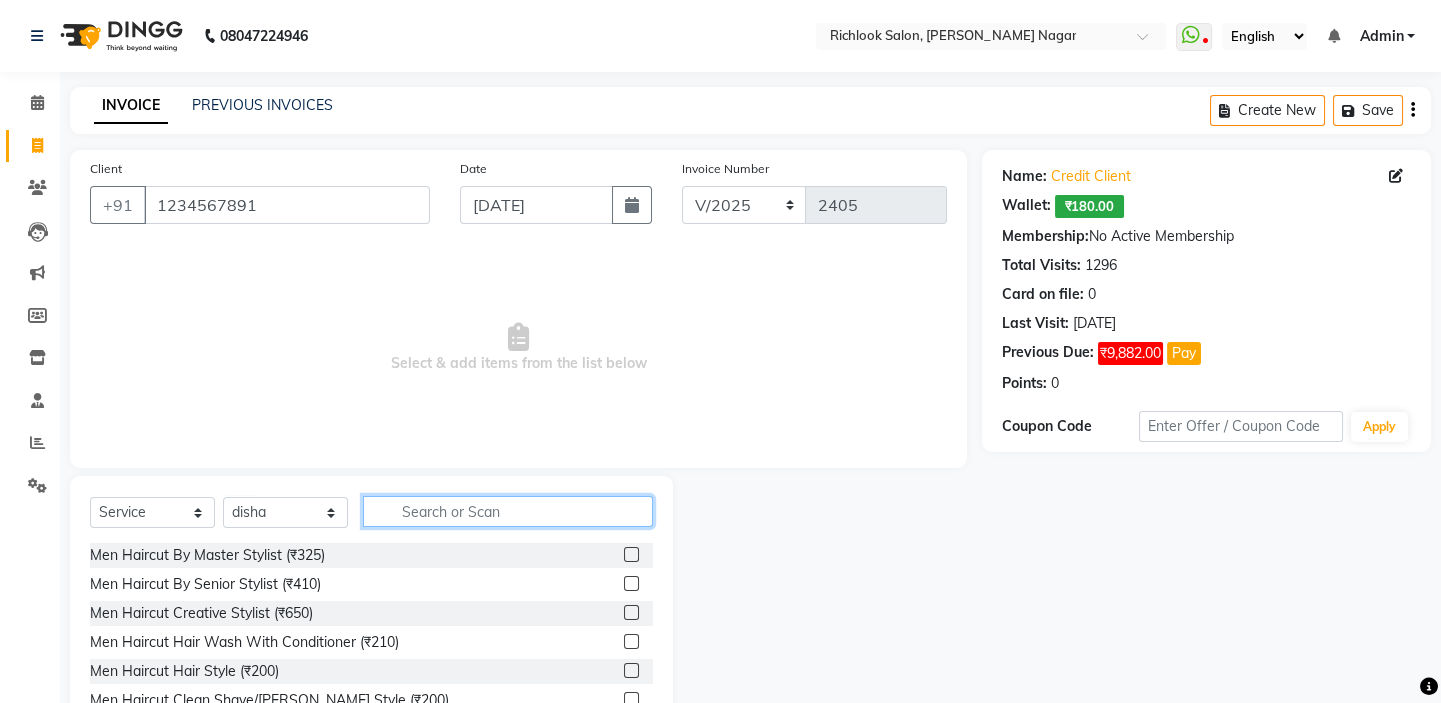 click 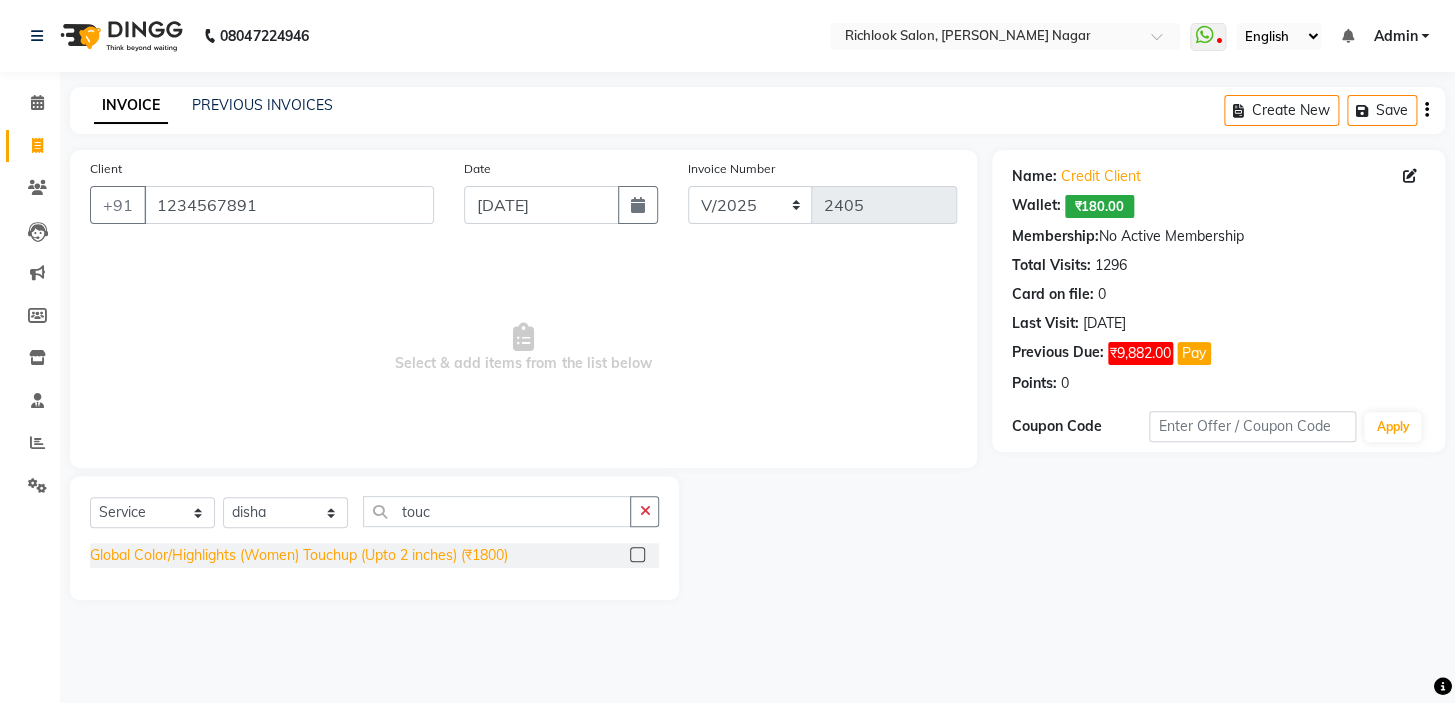 click on "Global Color/Highlights (Women) Touchup (Upto 2 inches) (₹1800)" 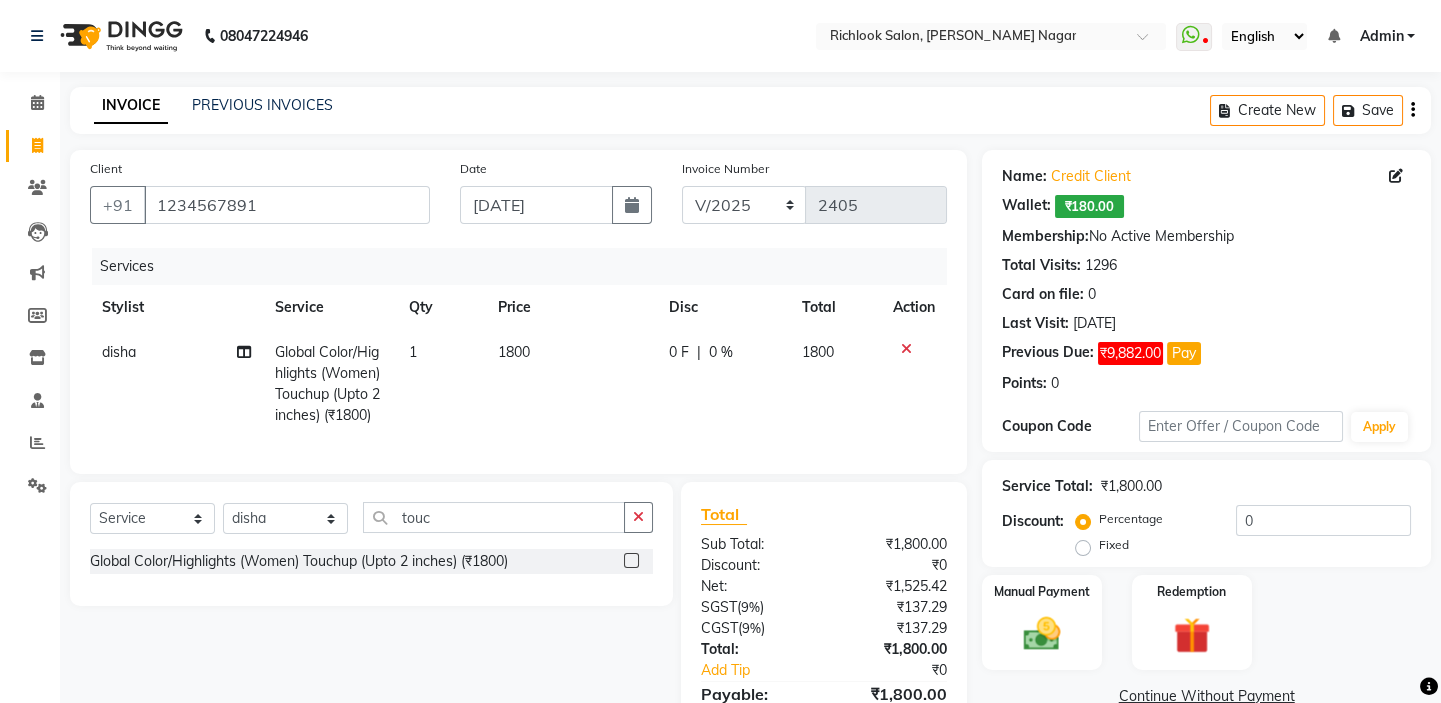 click on "1800" 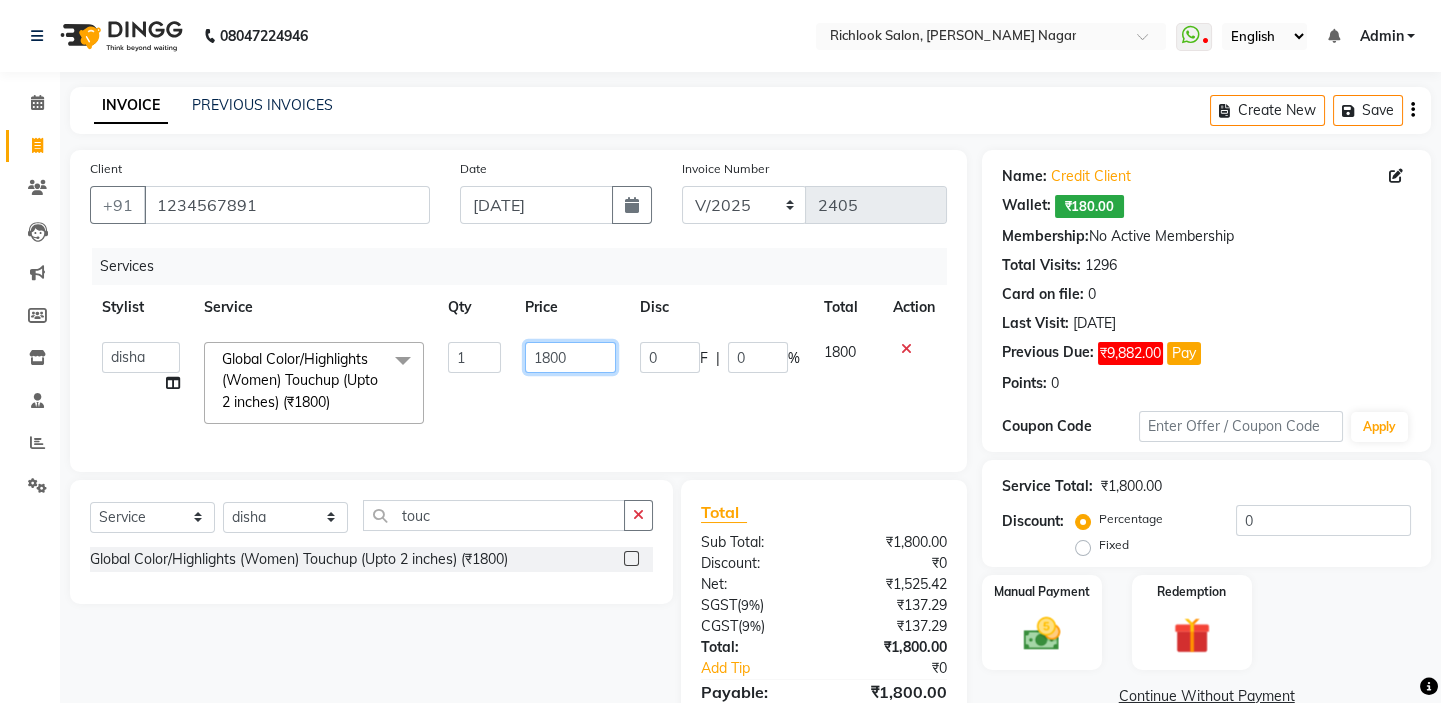 drag, startPoint x: 376, startPoint y: 335, endPoint x: 278, endPoint y: 336, distance: 98.005104 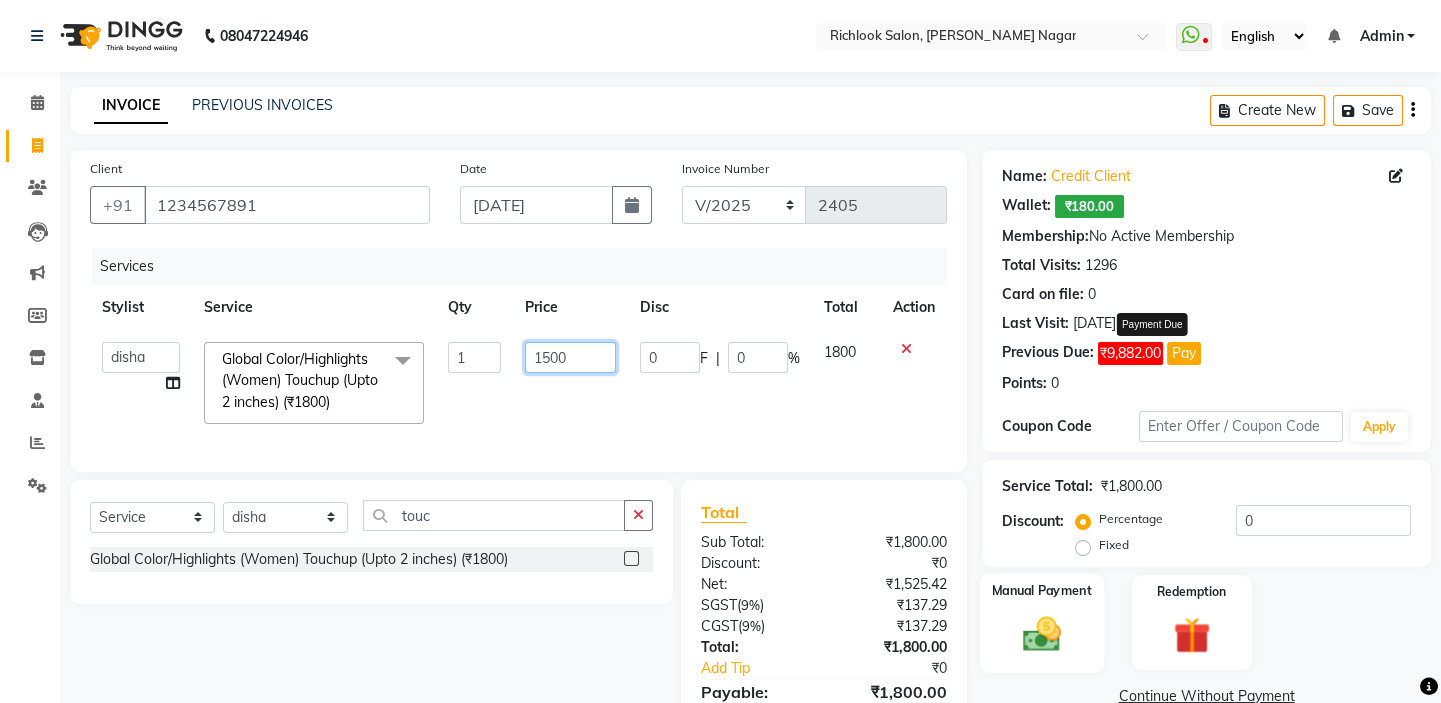 scroll, scrollTop: 115, scrollLeft: 0, axis: vertical 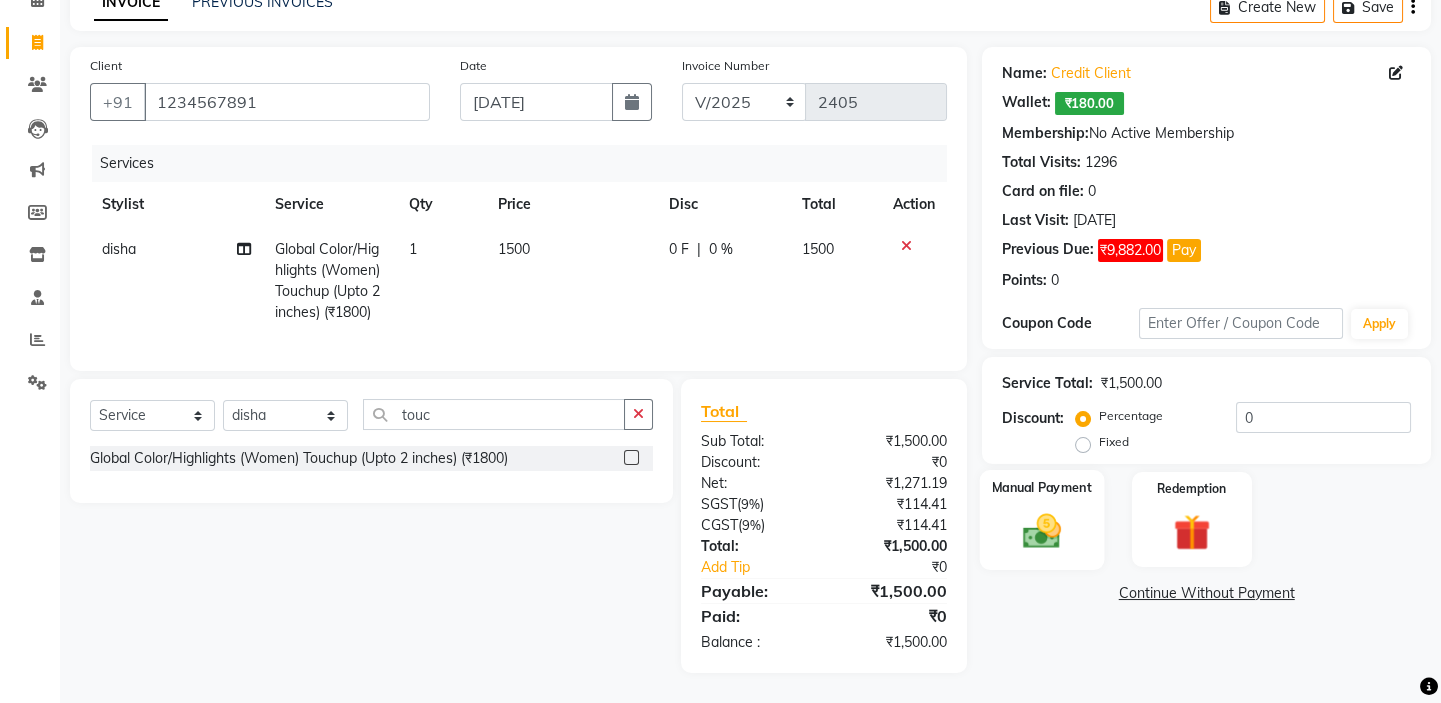 click 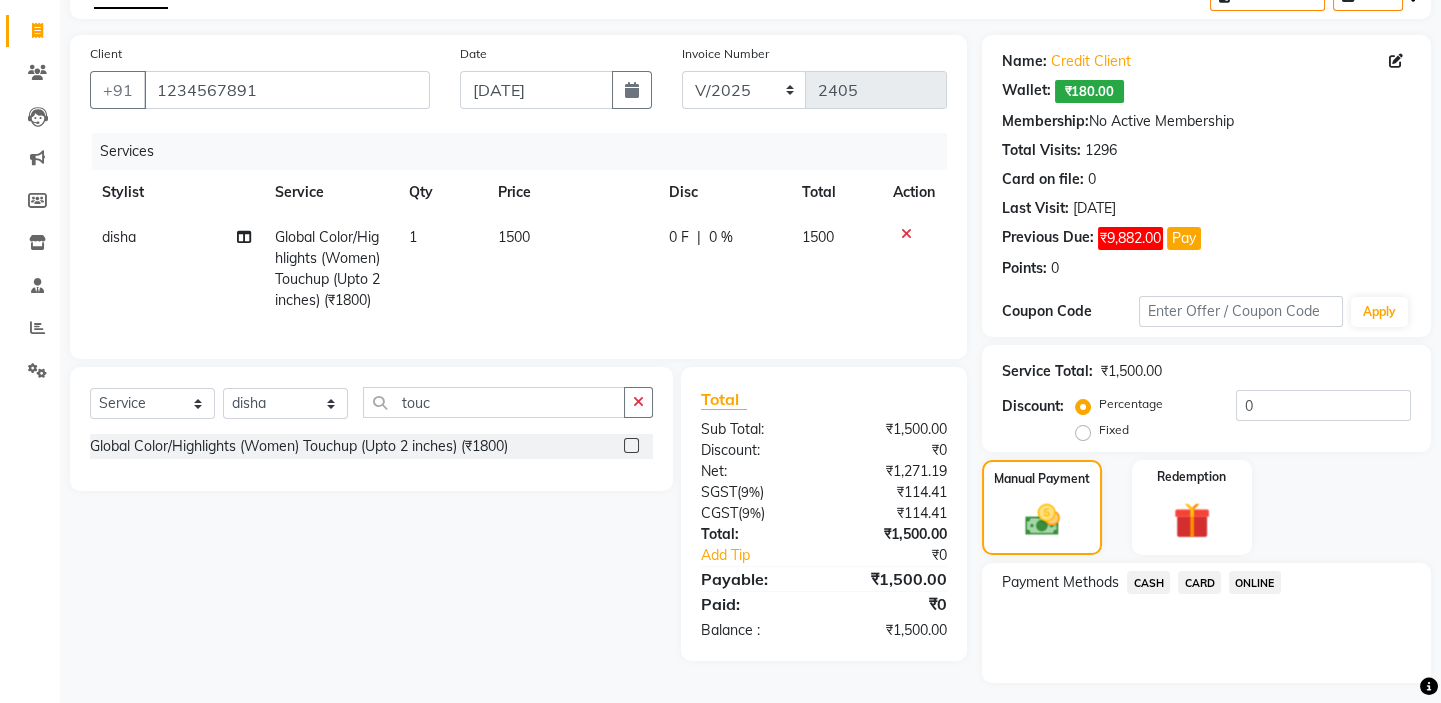 click on "CARD" 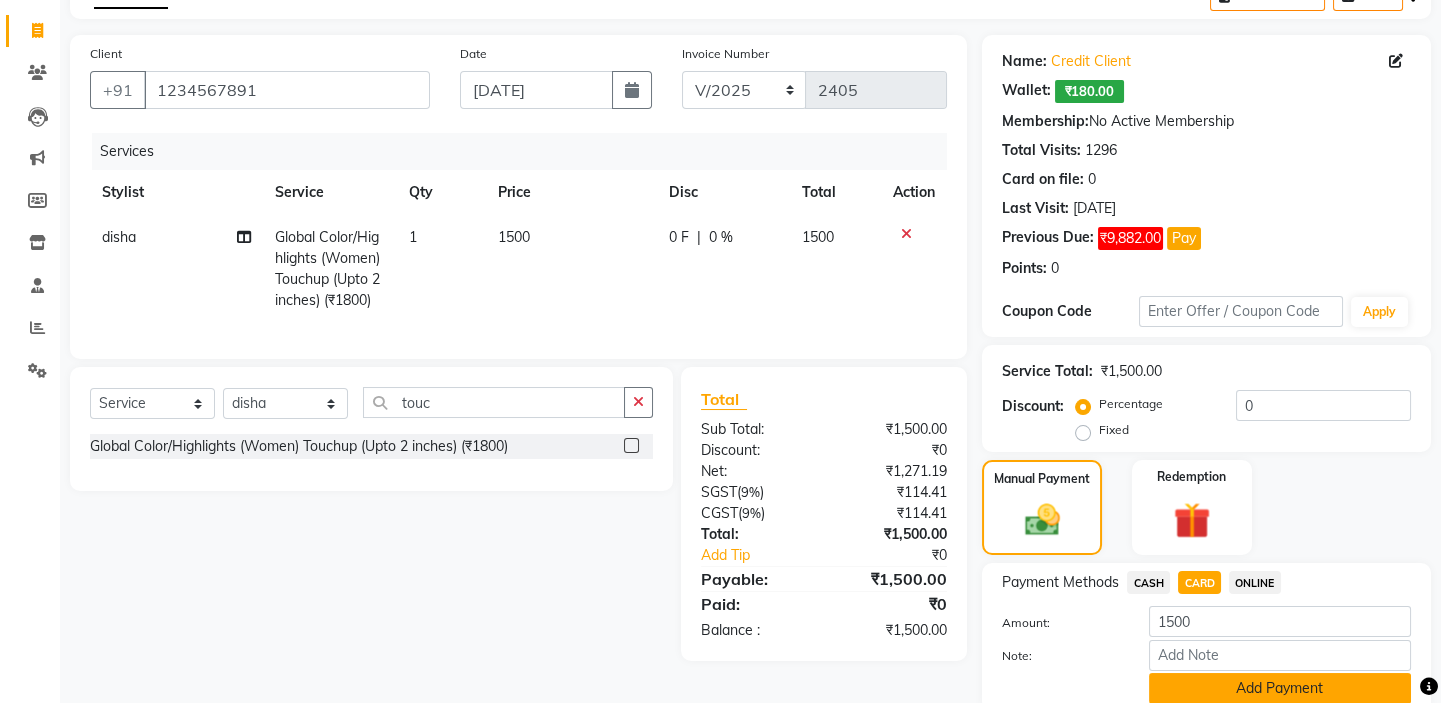 click on "Add Payment" 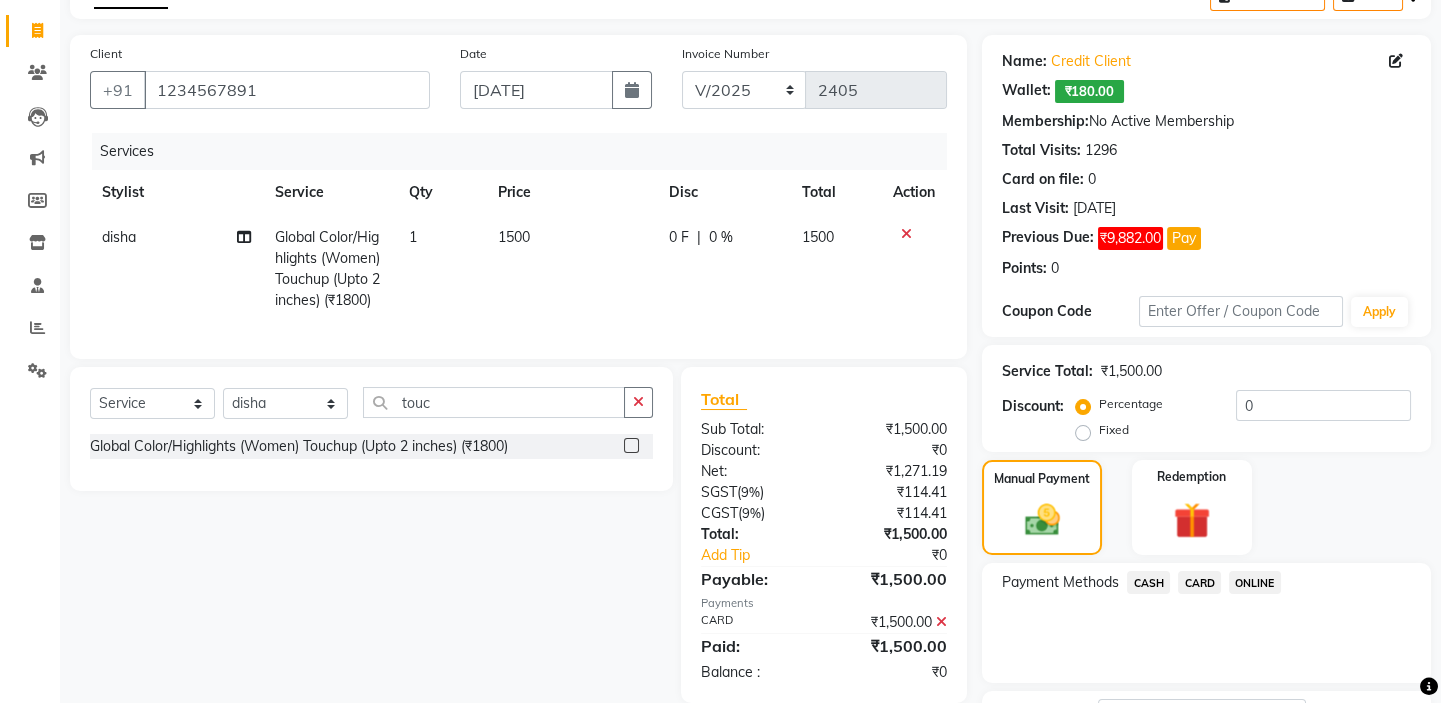 scroll, scrollTop: 279, scrollLeft: 0, axis: vertical 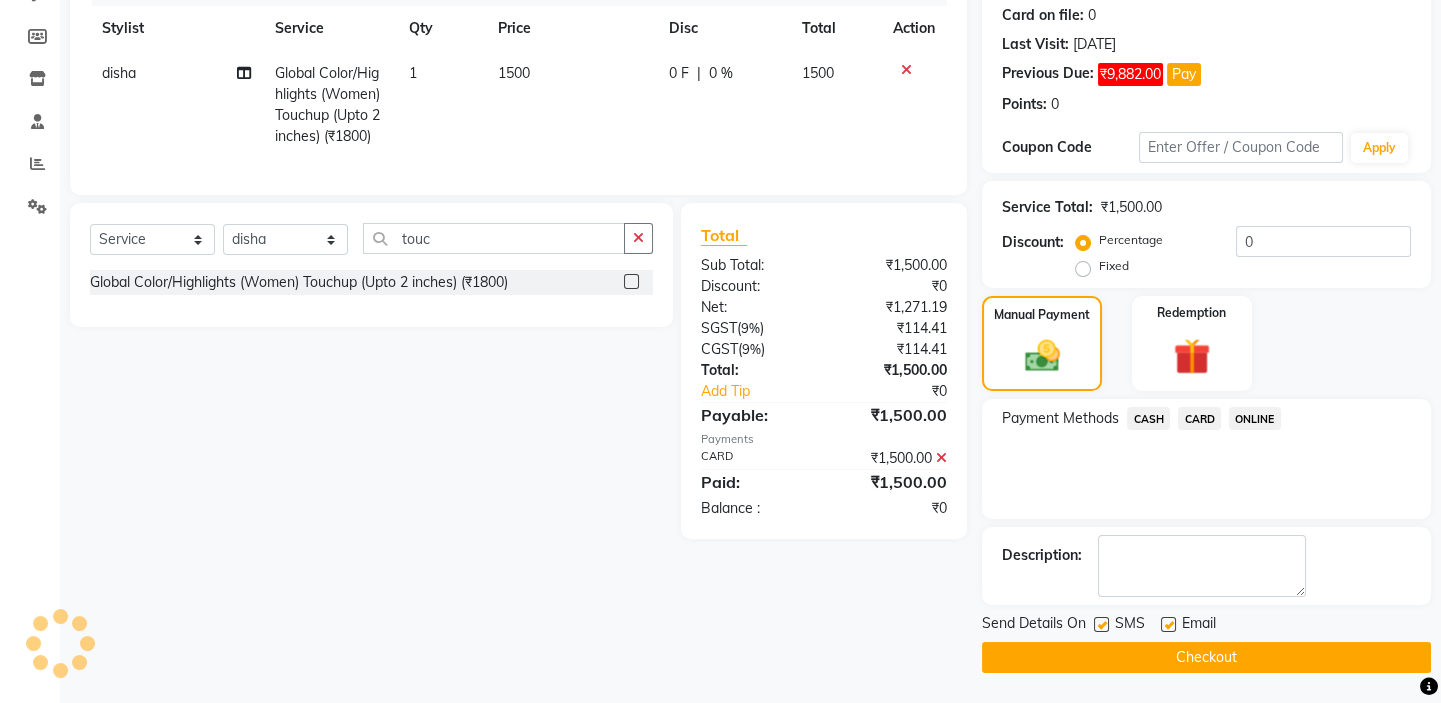 drag, startPoint x: 1160, startPoint y: 660, endPoint x: 1453, endPoint y: 661, distance: 293.0017 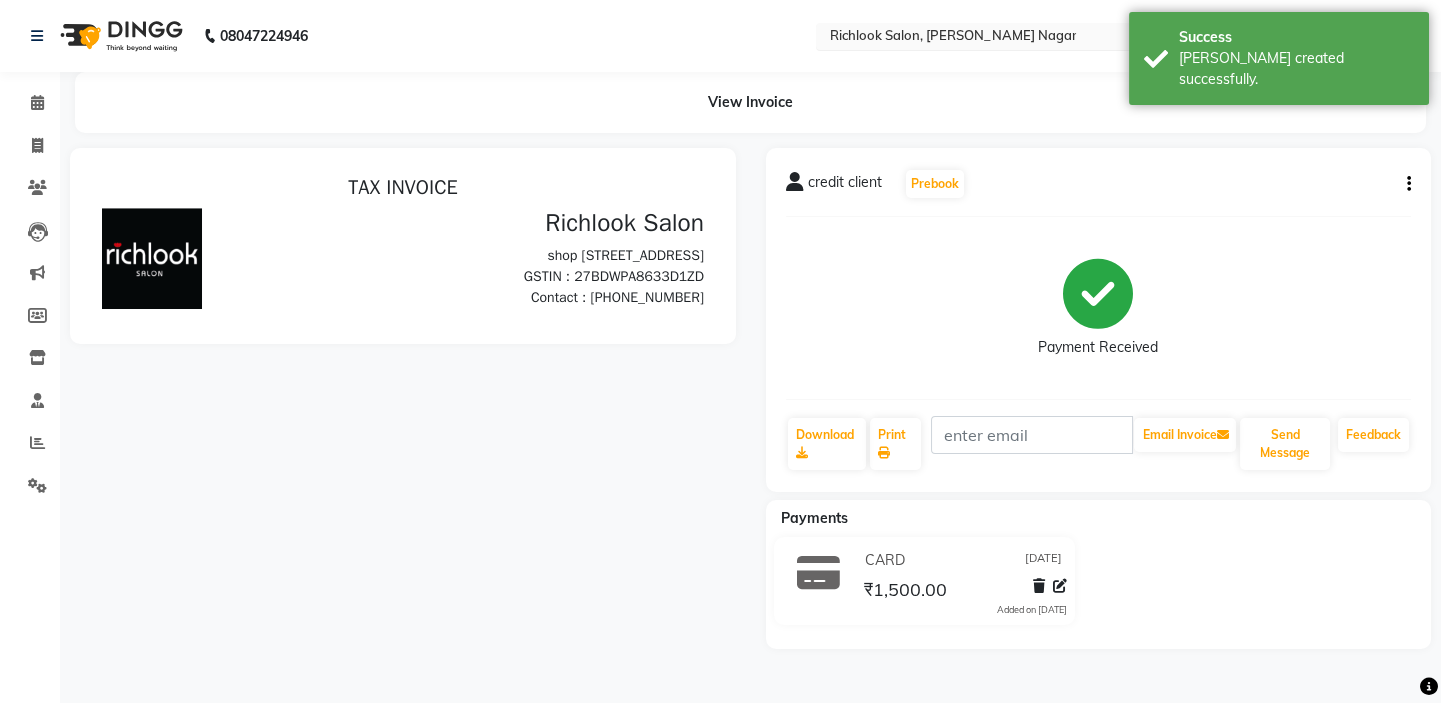 scroll, scrollTop: 0, scrollLeft: 0, axis: both 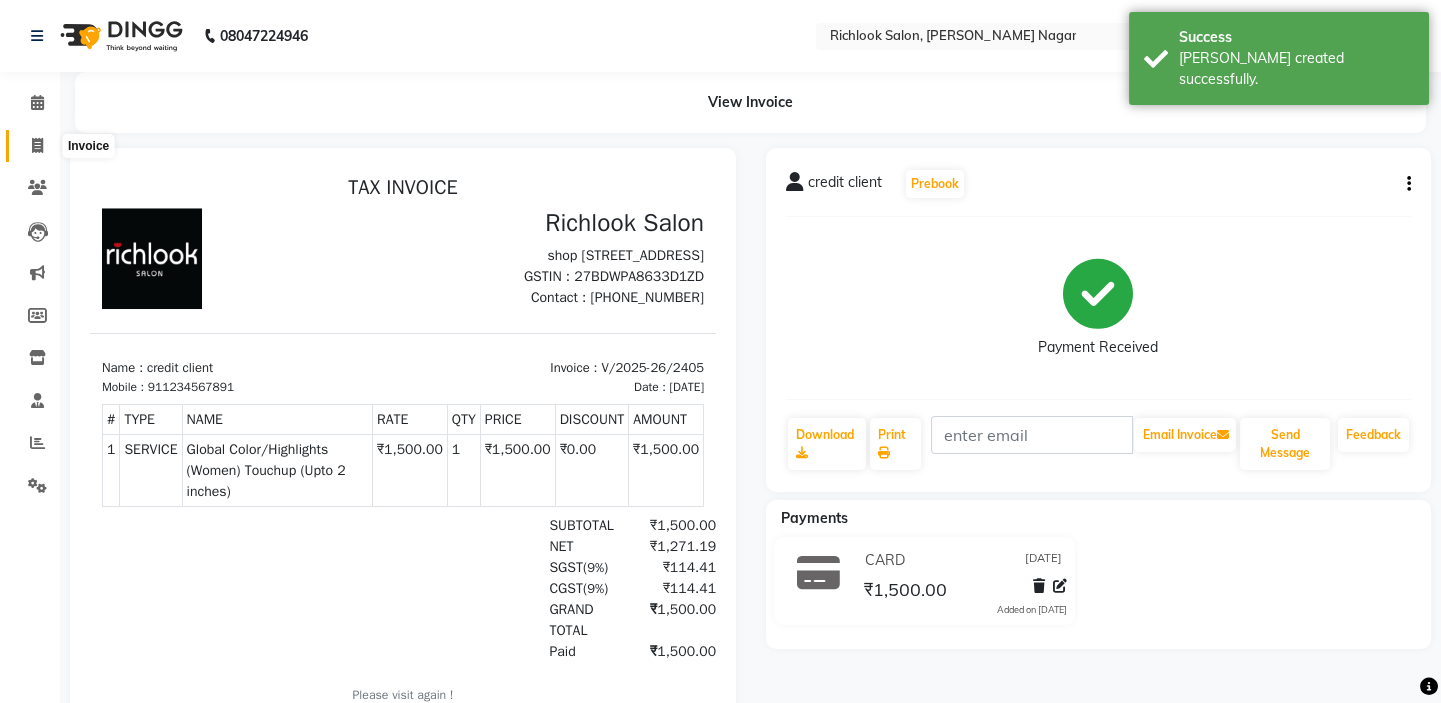 click 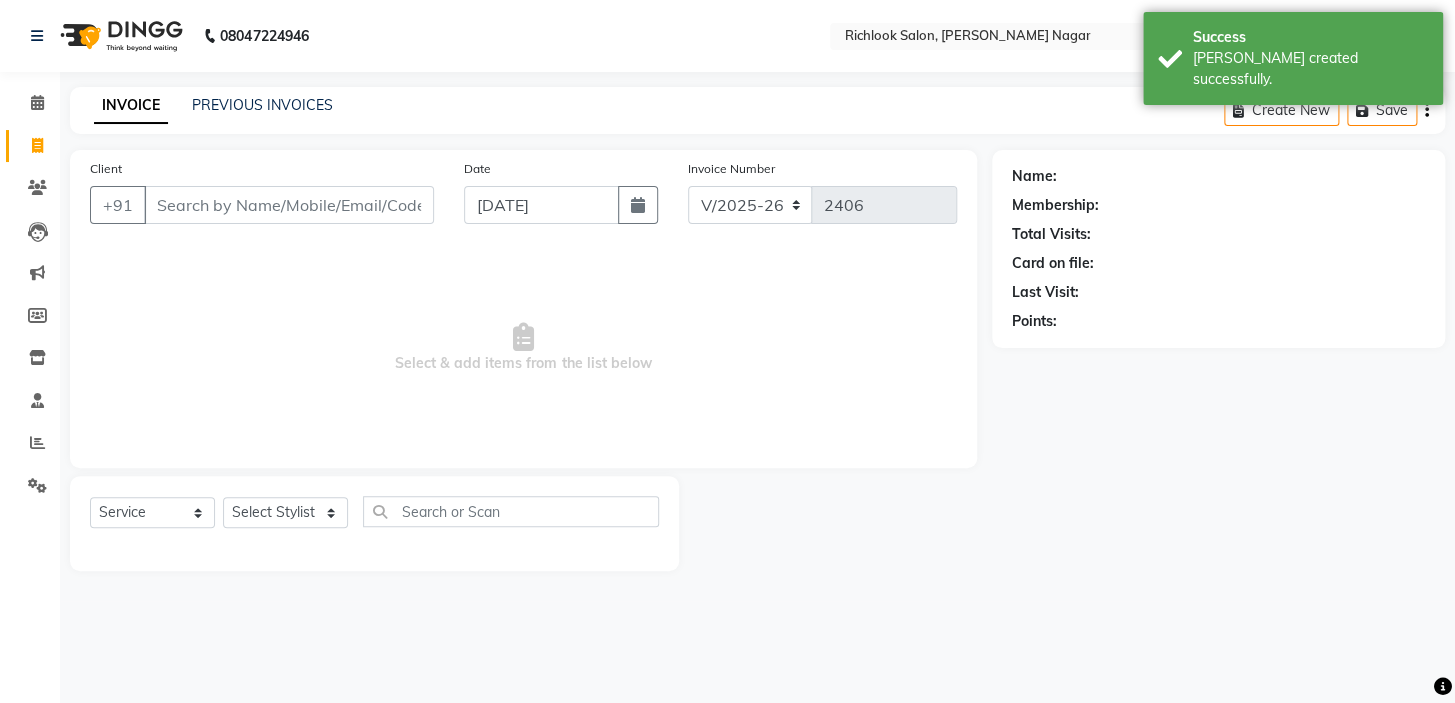 click on "Client" at bounding box center (289, 205) 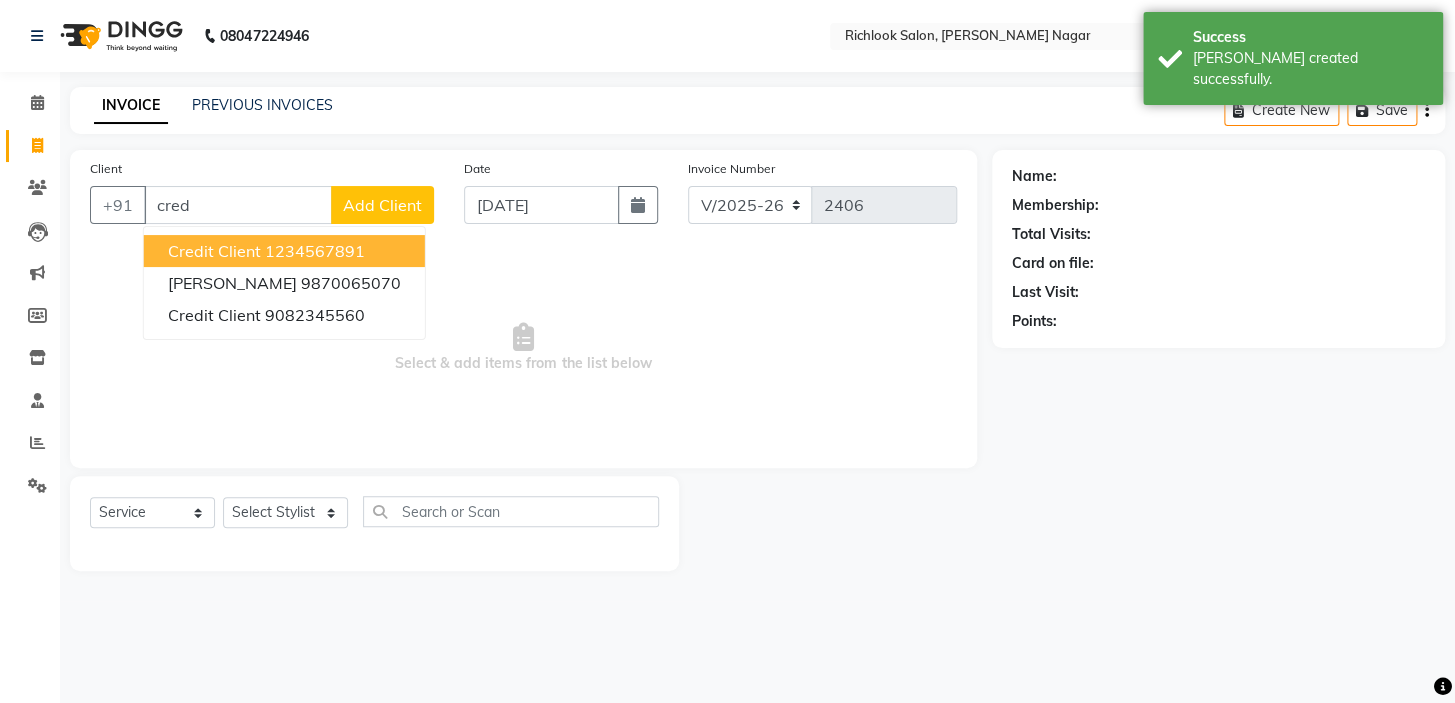 click on "credit client  1234567891" at bounding box center [284, 251] 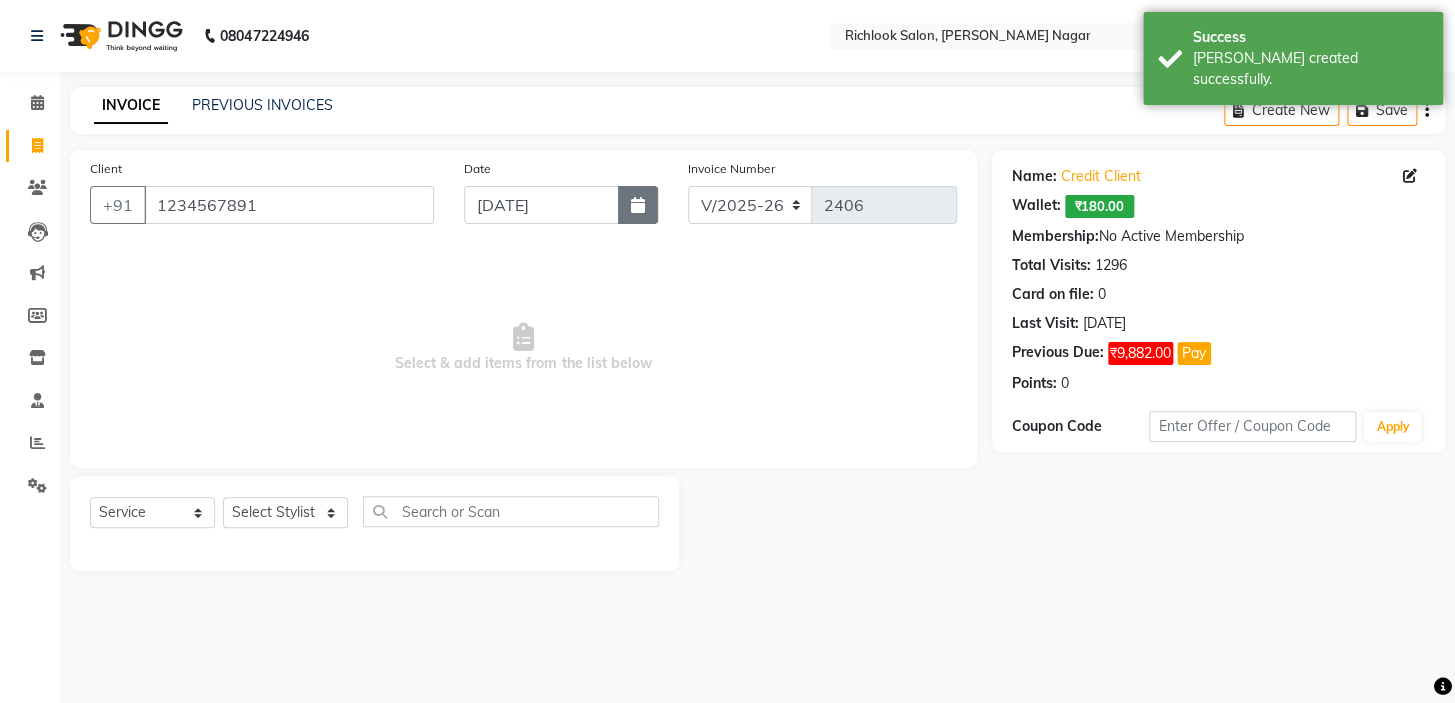 click 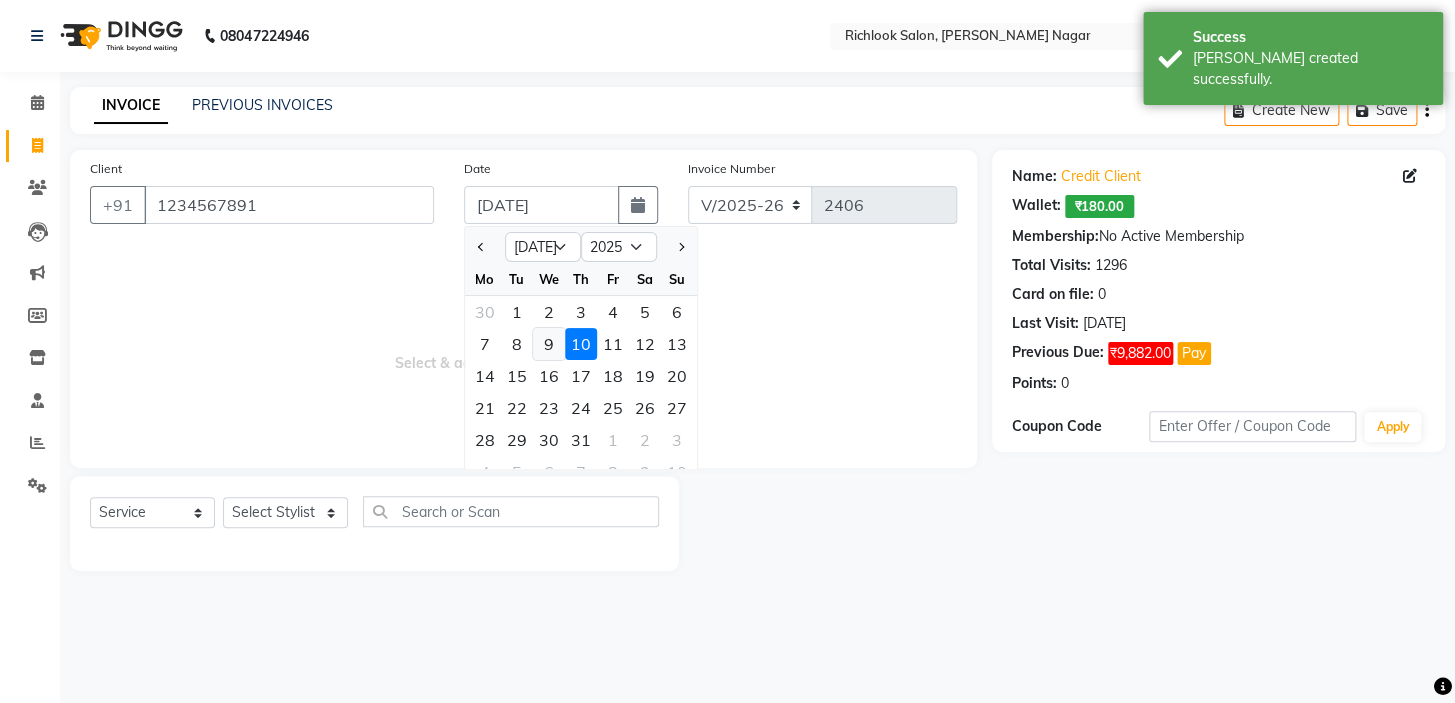 click on "9" 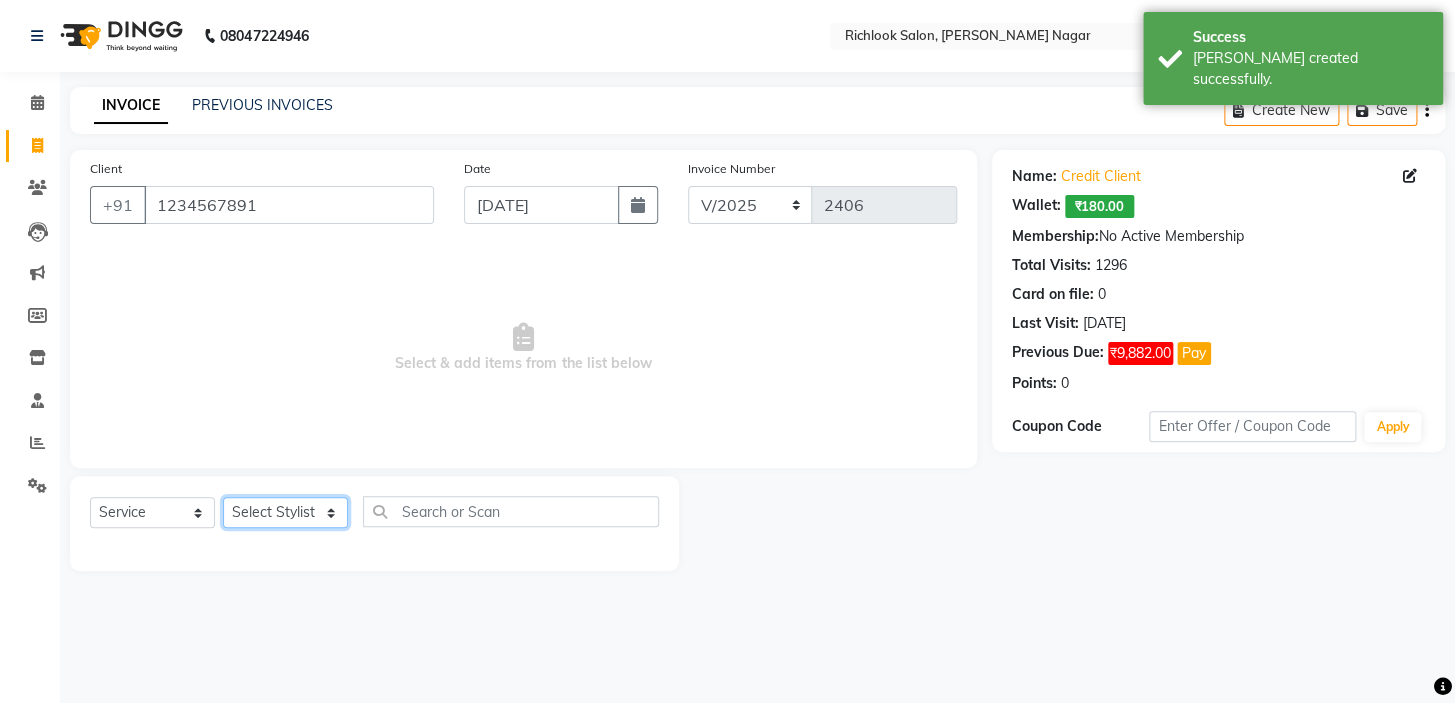 drag, startPoint x: 271, startPoint y: 511, endPoint x: 337, endPoint y: 525, distance: 67.46851 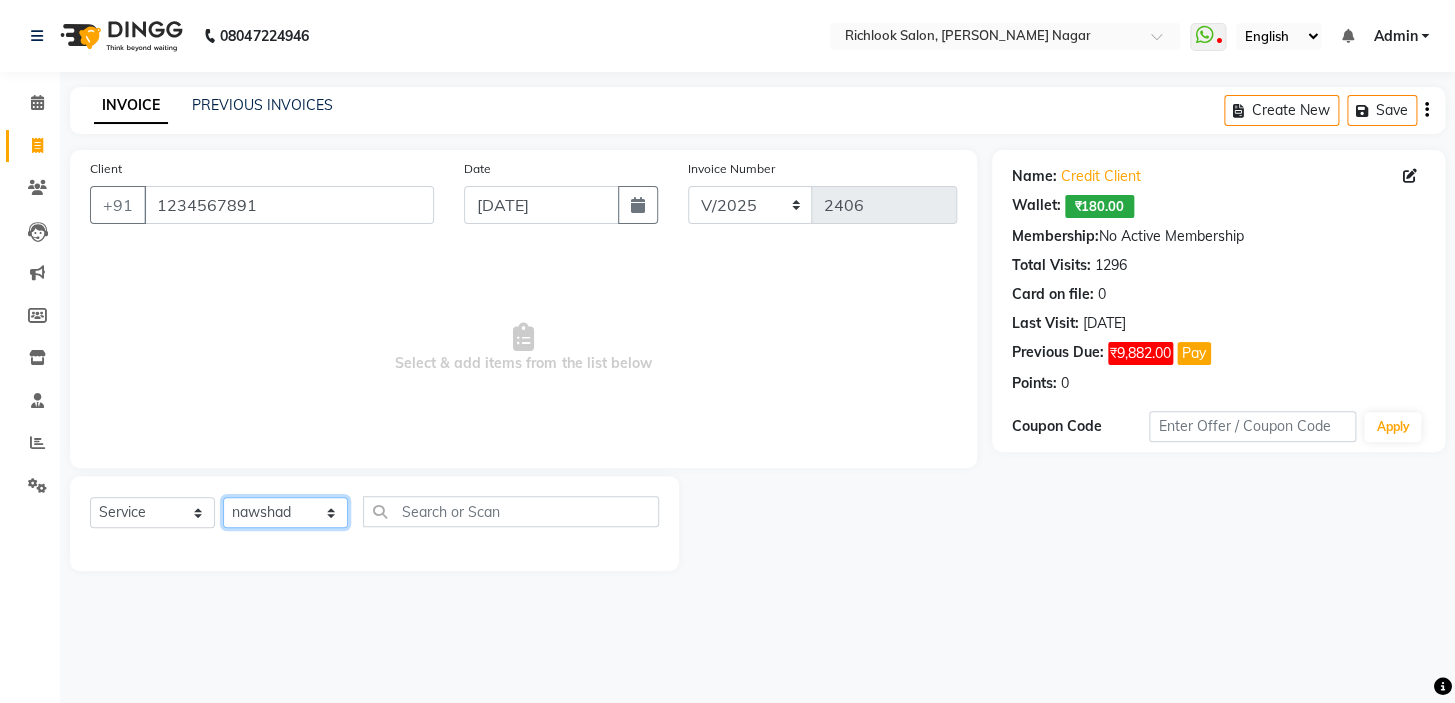 click on "Select Stylist disha [PERSON_NAME] priya santosh  [PERSON_NAME] [PERSON_NAME] [PERSON_NAME]" 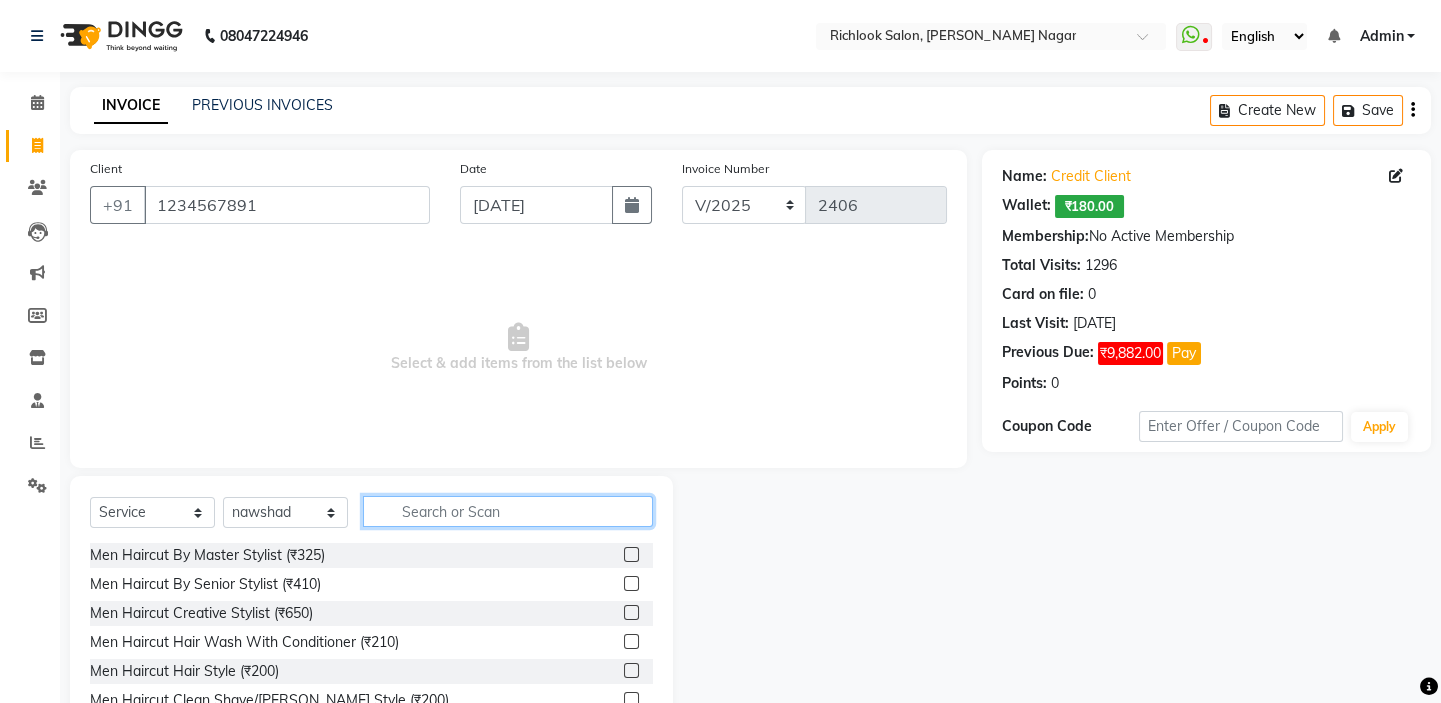 click 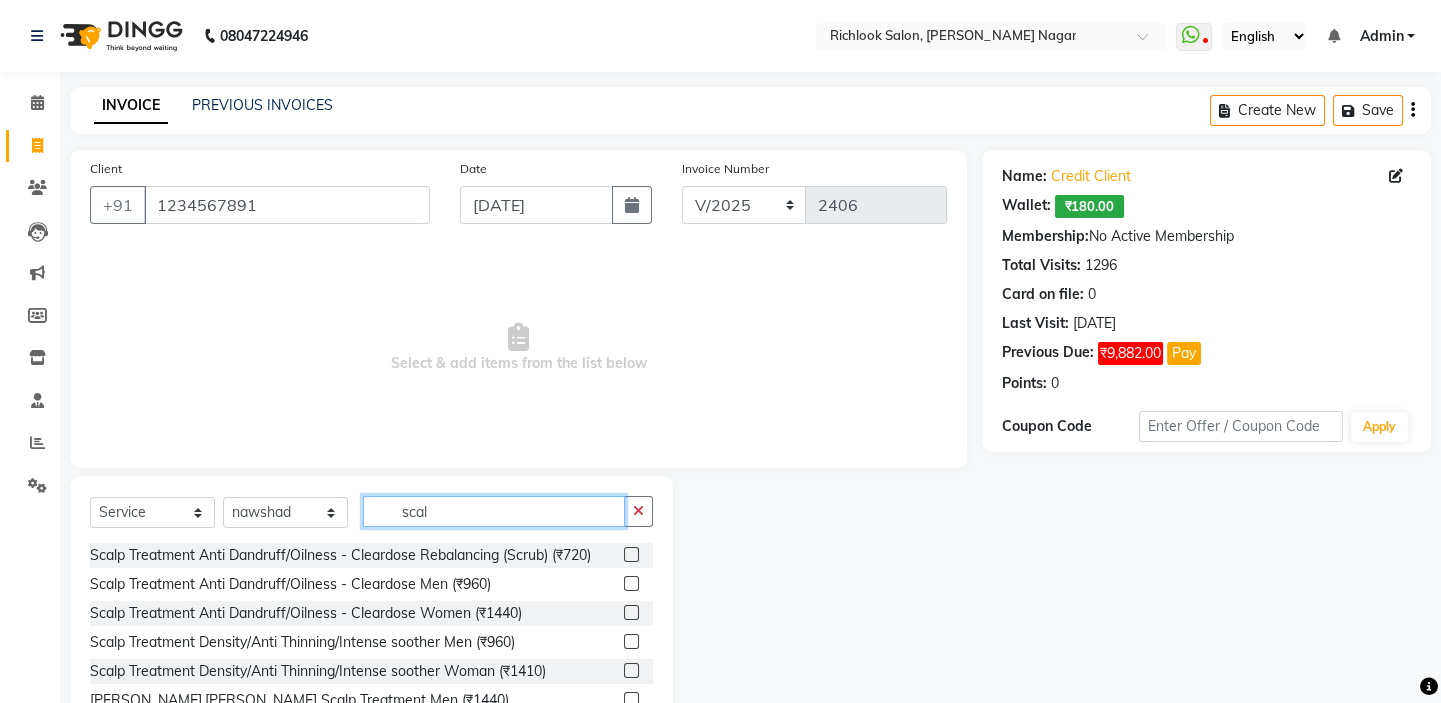scroll, scrollTop: 2, scrollLeft: 0, axis: vertical 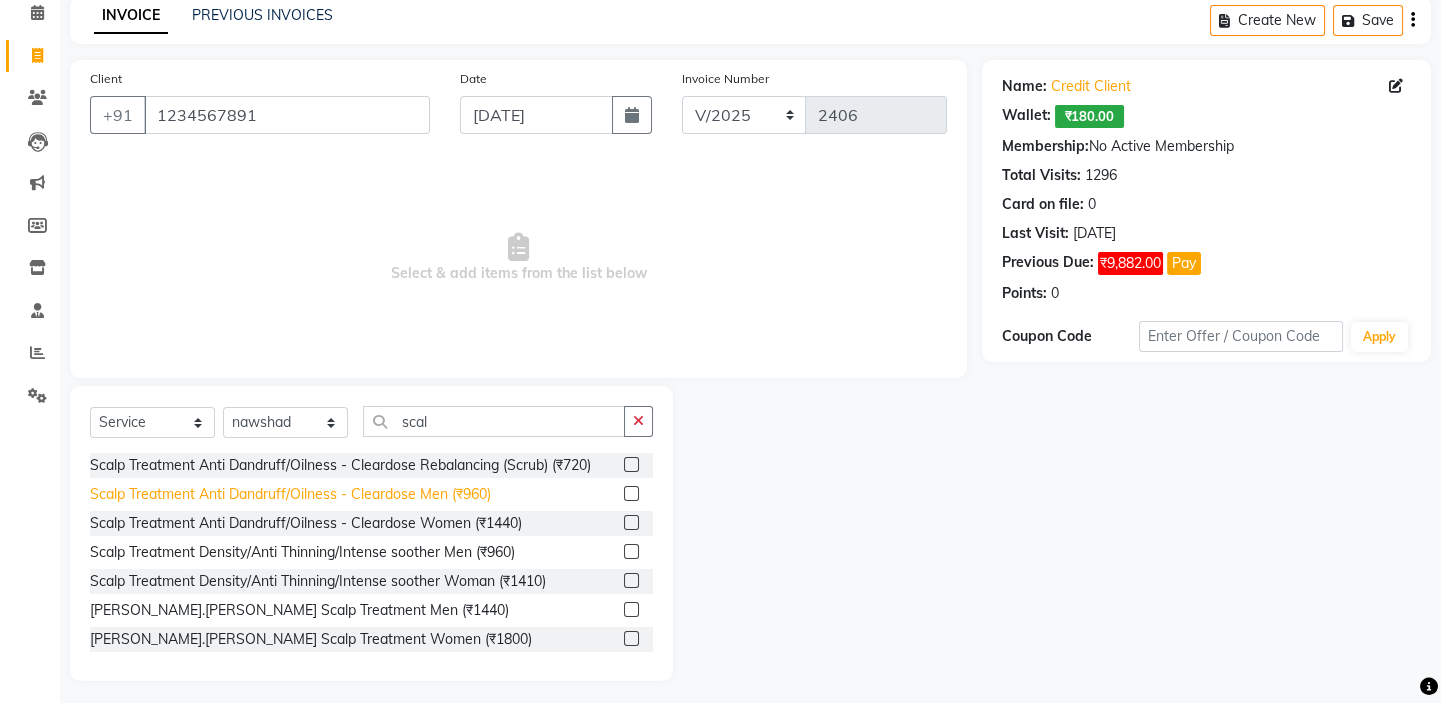 click on "Scalp Treatment Anti Dandruff/Oilness - Cleardose Men (₹960)" 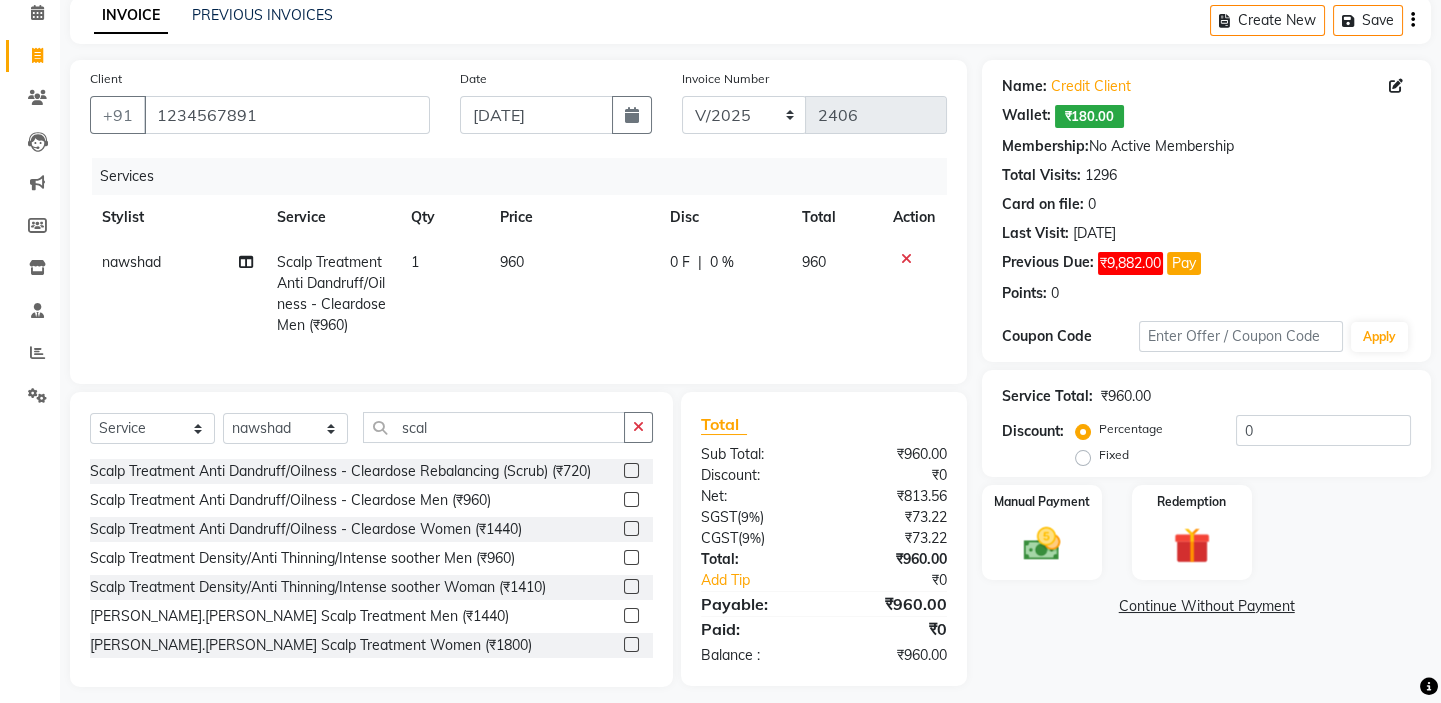 click on "960" 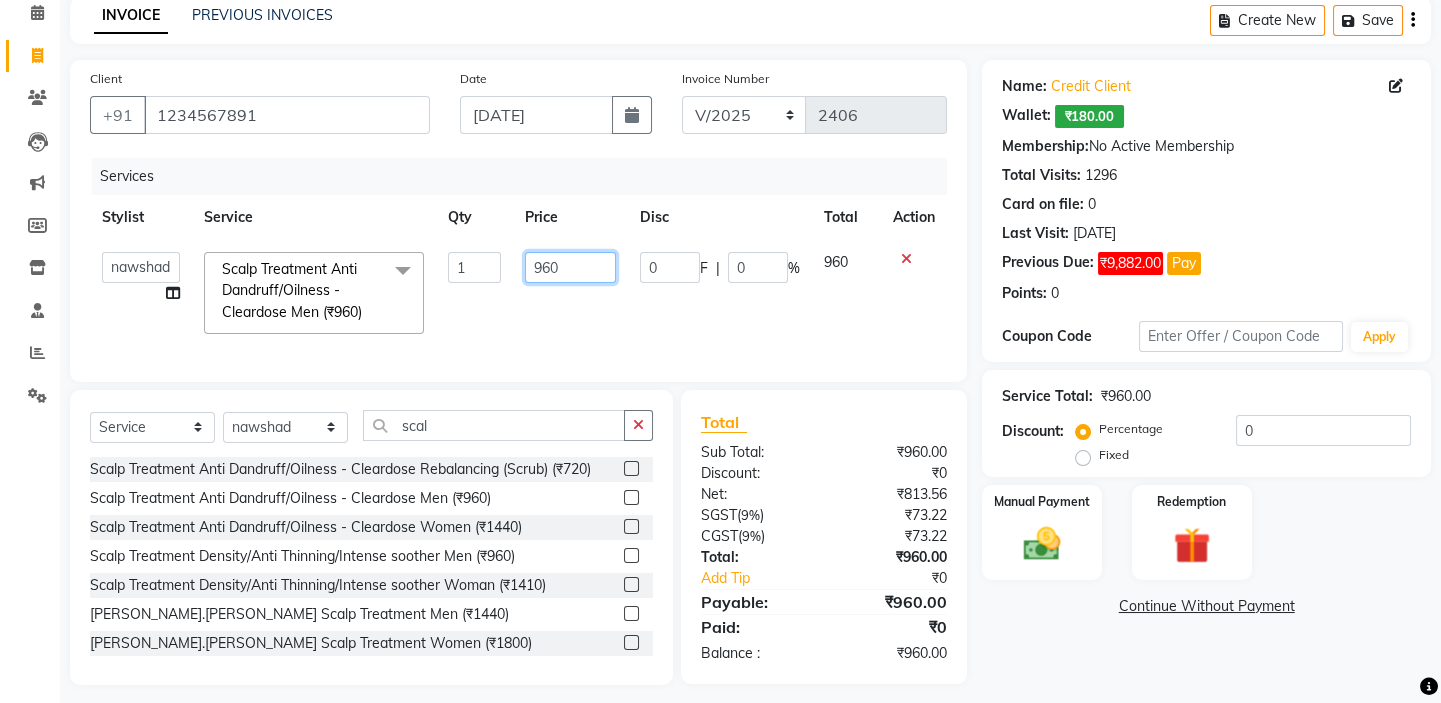 drag, startPoint x: 584, startPoint y: 266, endPoint x: 328, endPoint y: 252, distance: 256.38254 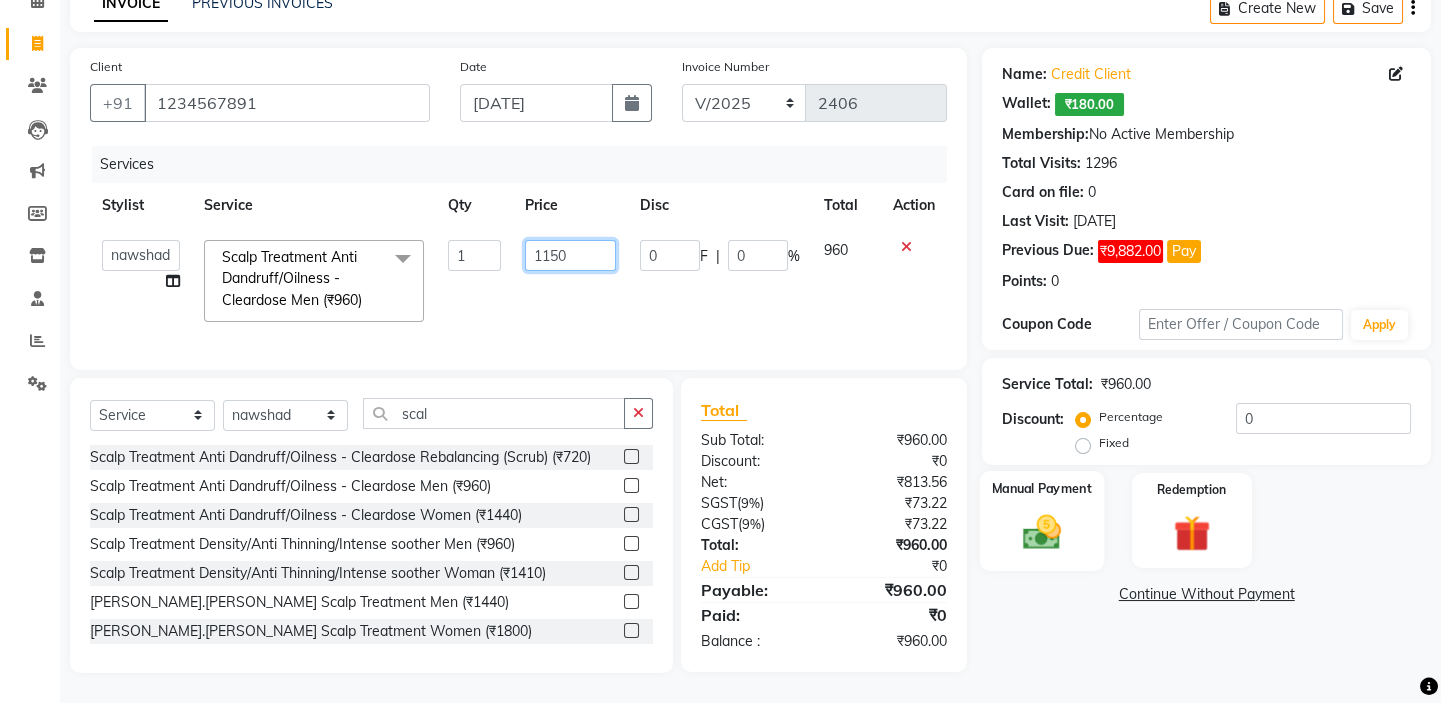 scroll, scrollTop: 116, scrollLeft: 0, axis: vertical 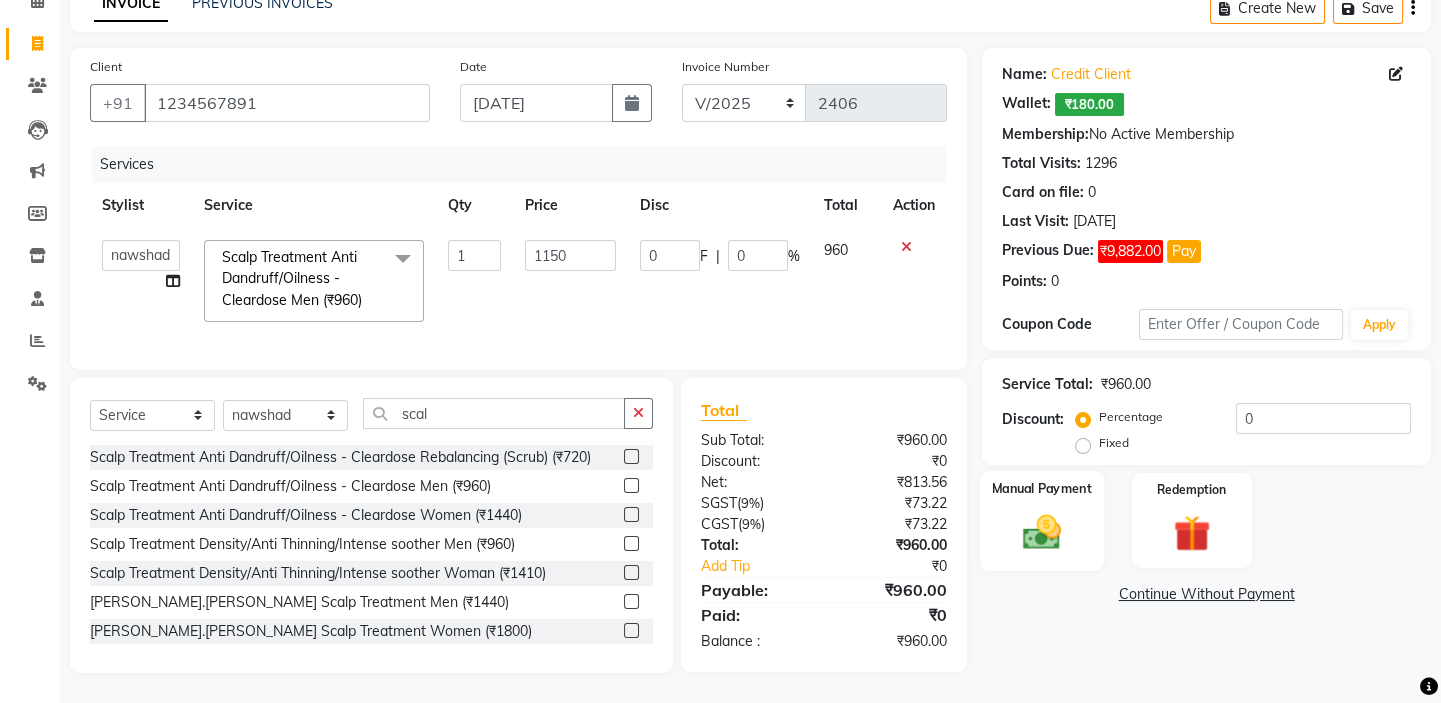 click 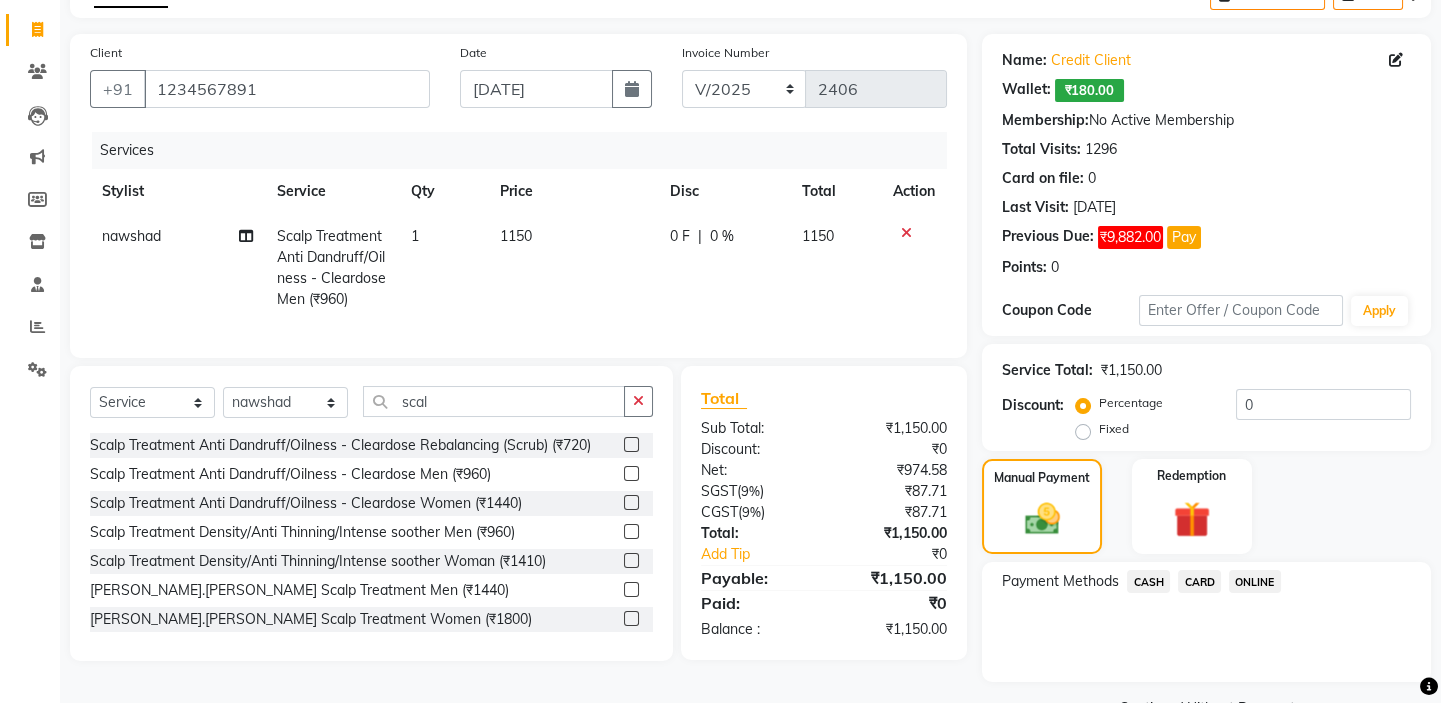 click on "CARD" 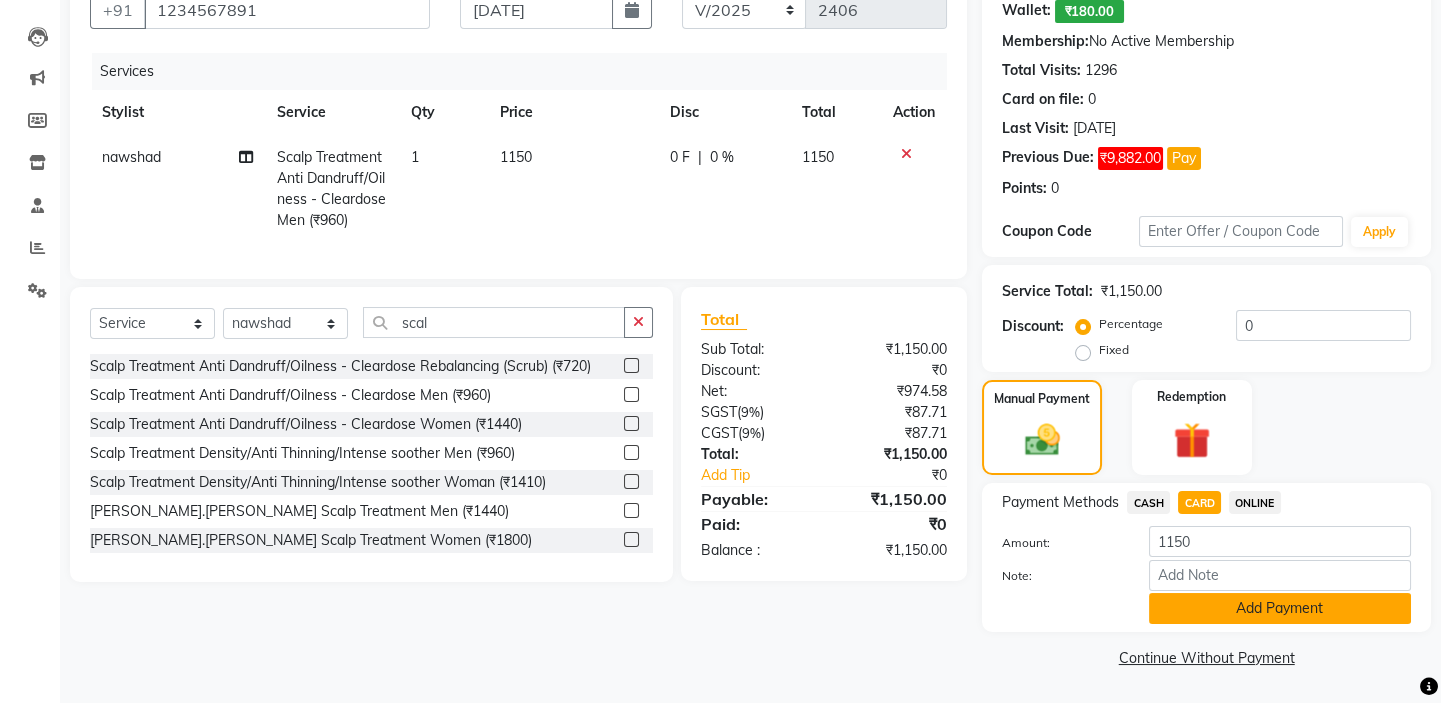click on "Add Payment" 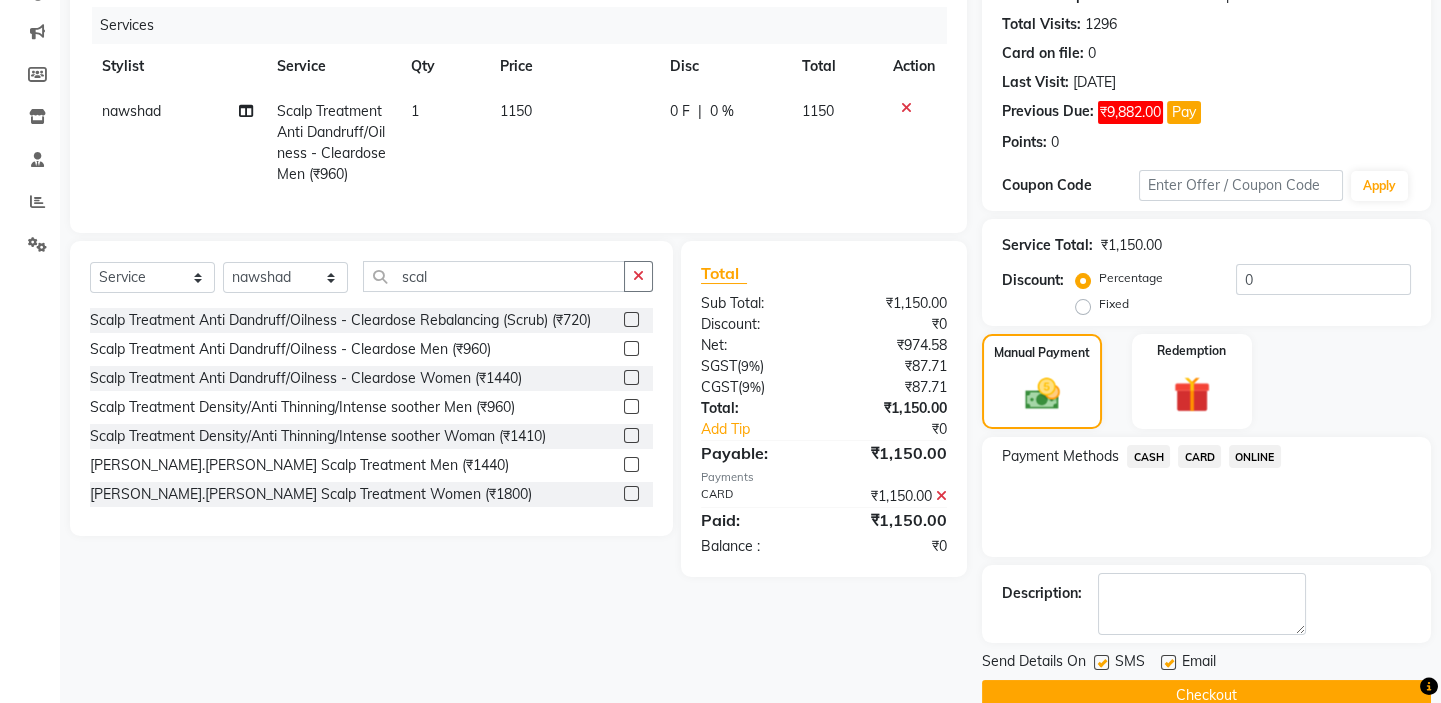 scroll, scrollTop: 279, scrollLeft: 0, axis: vertical 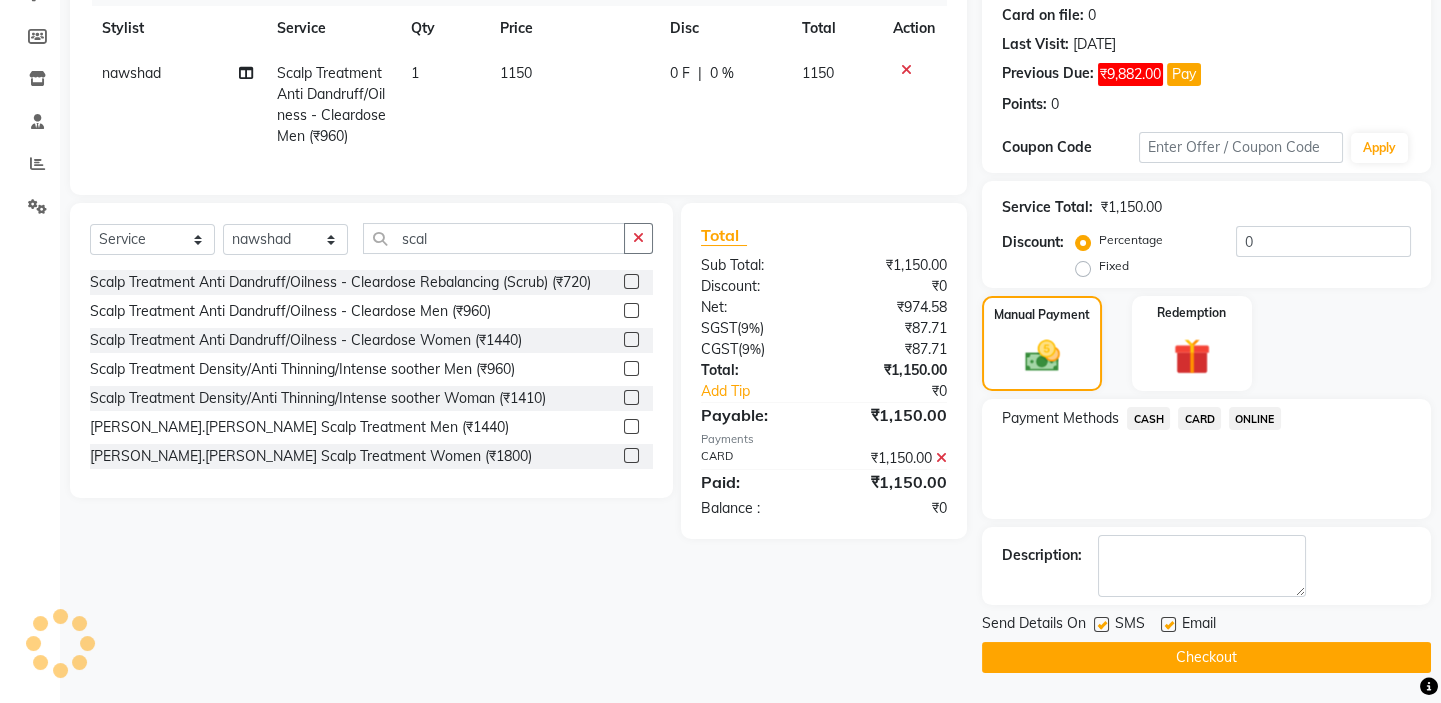 click on "Checkout" 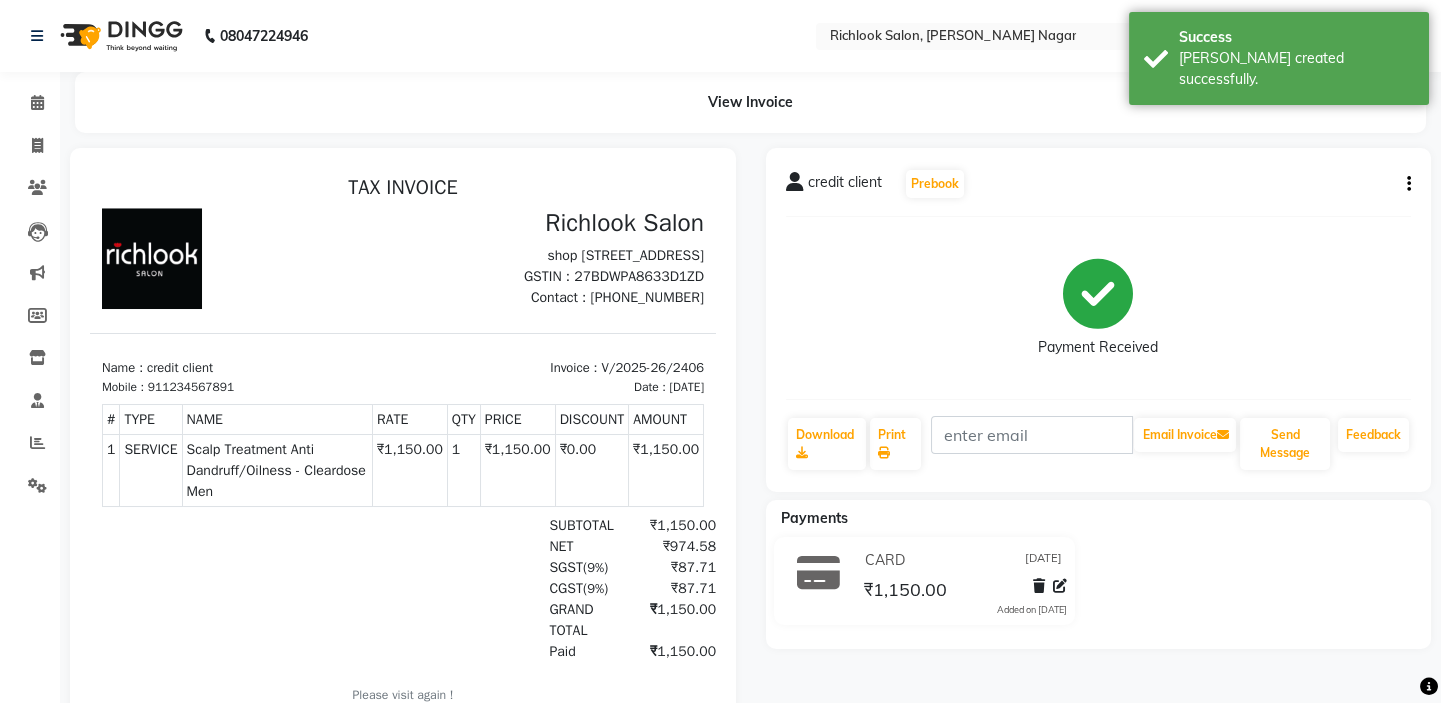 scroll, scrollTop: 0, scrollLeft: 0, axis: both 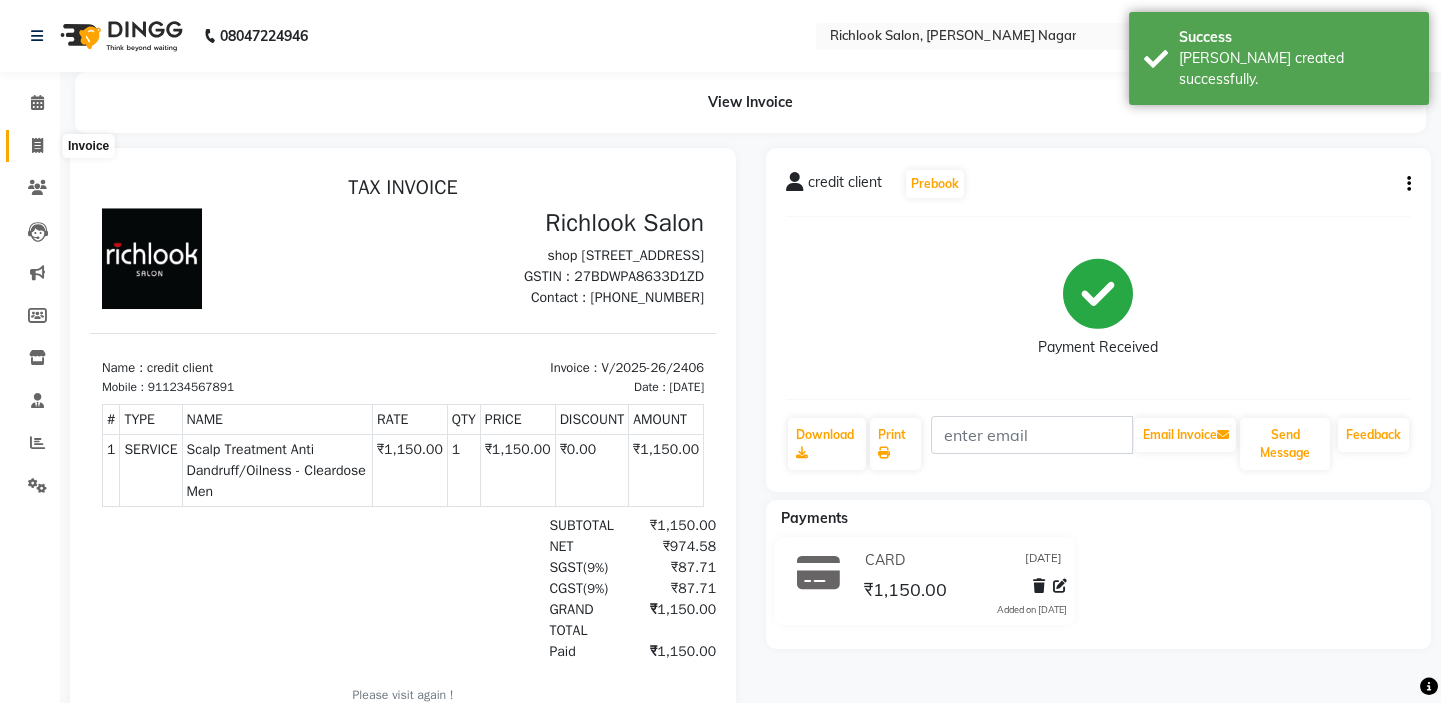 click 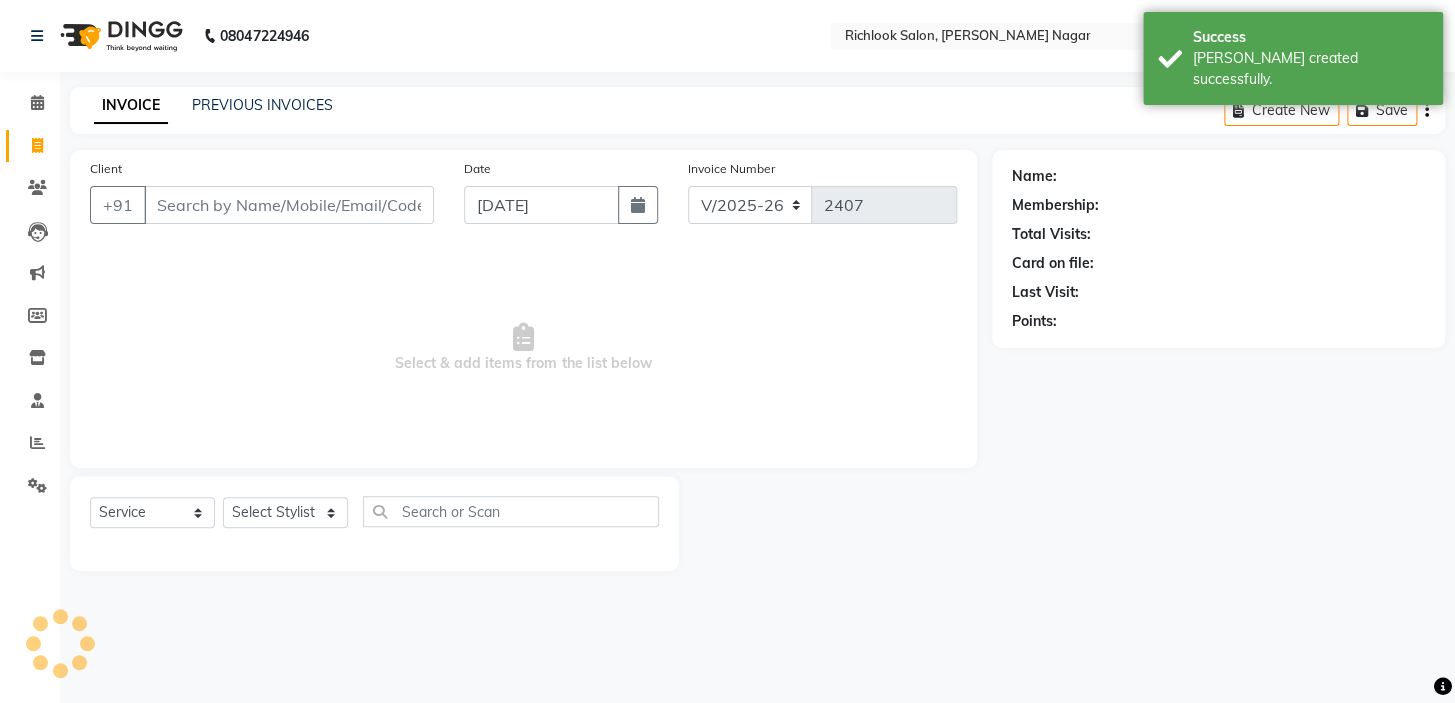 click on "Client" at bounding box center [289, 205] 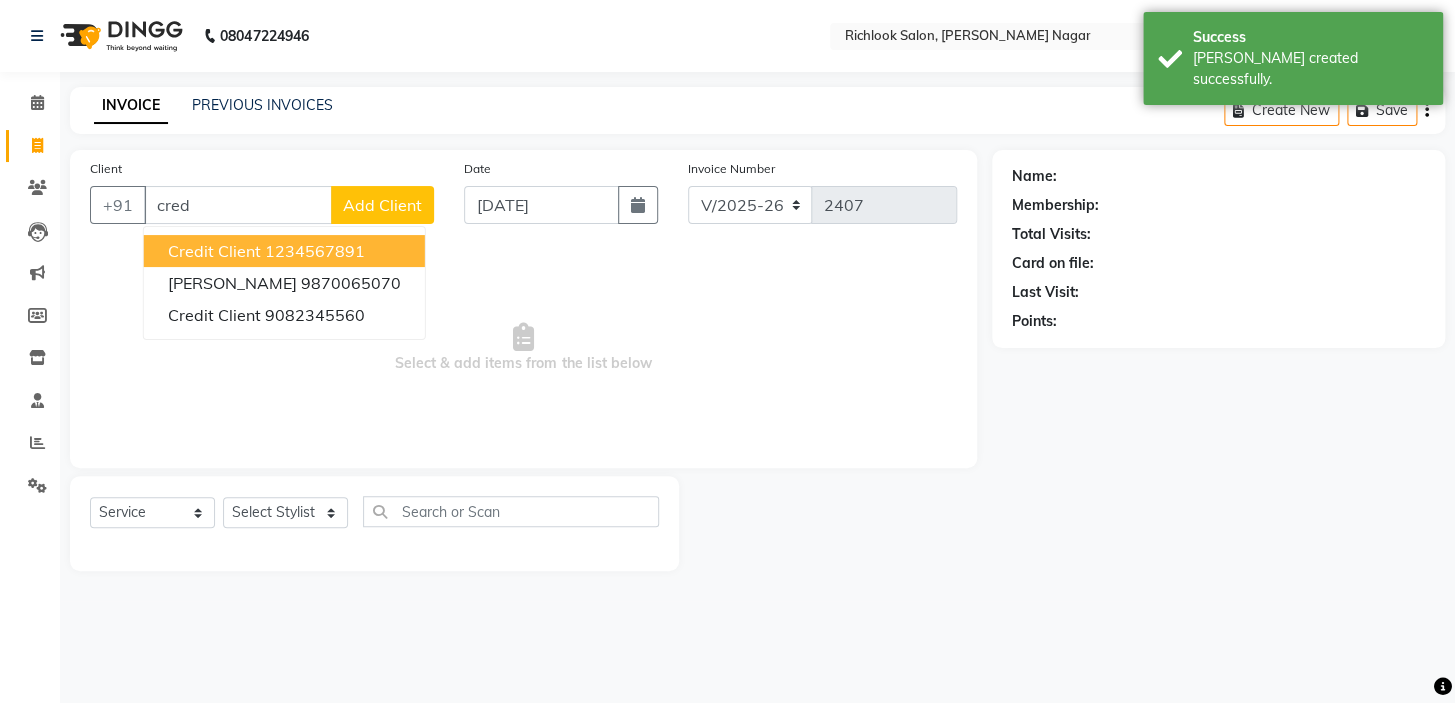 click on "1234567891" at bounding box center [315, 251] 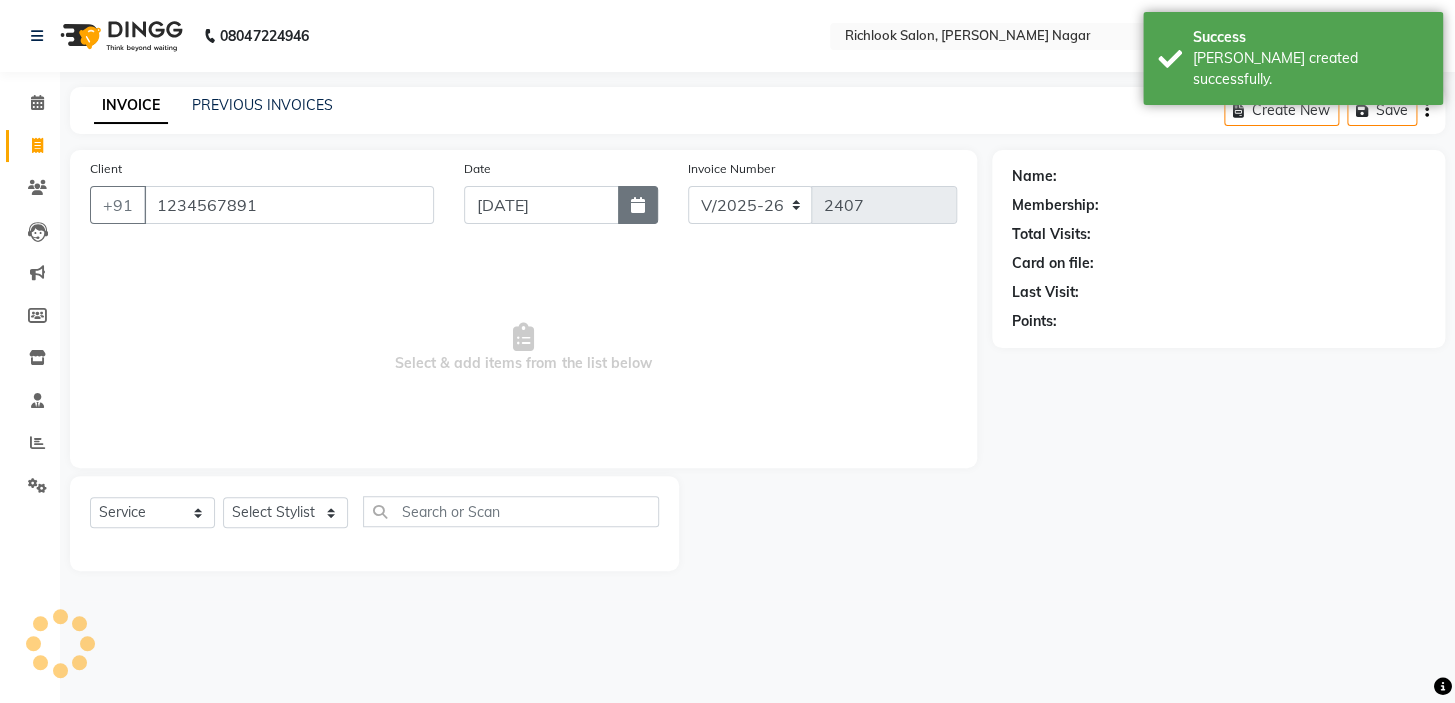 click 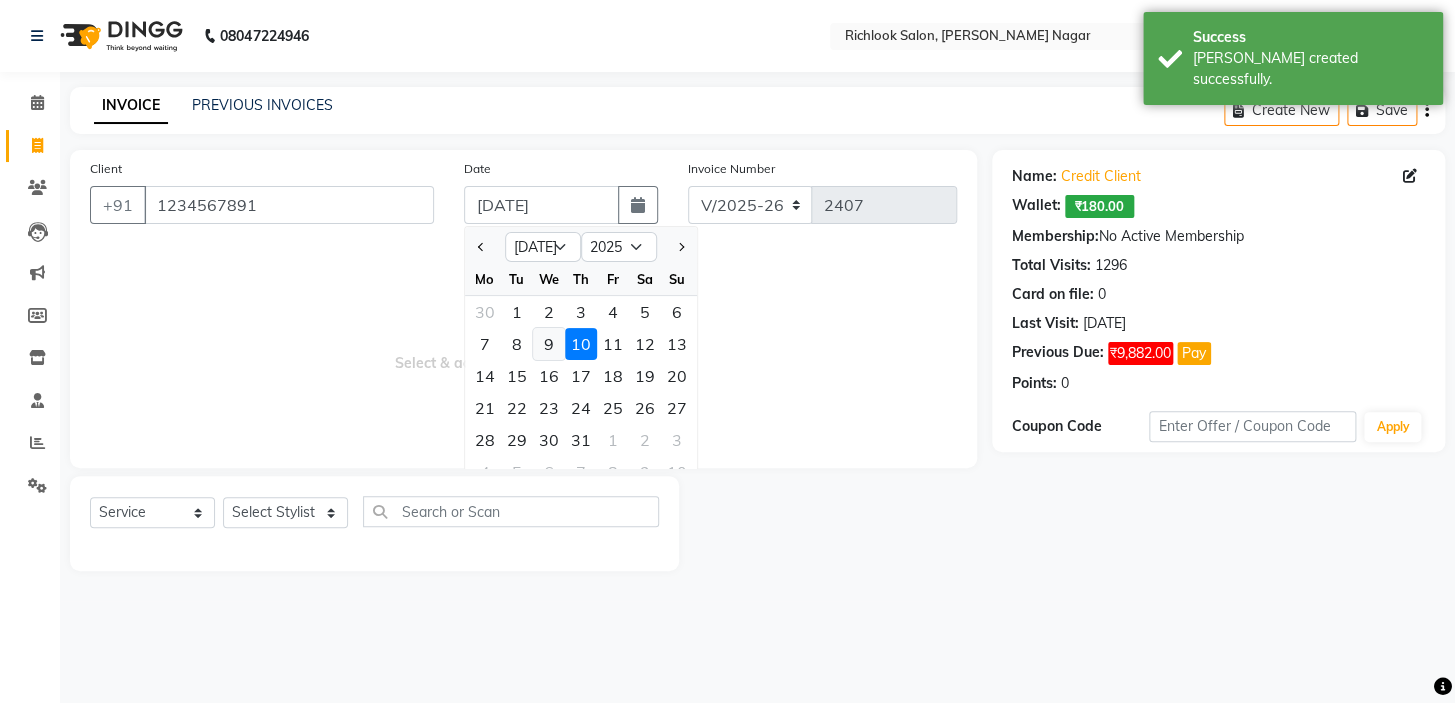 click on "9" 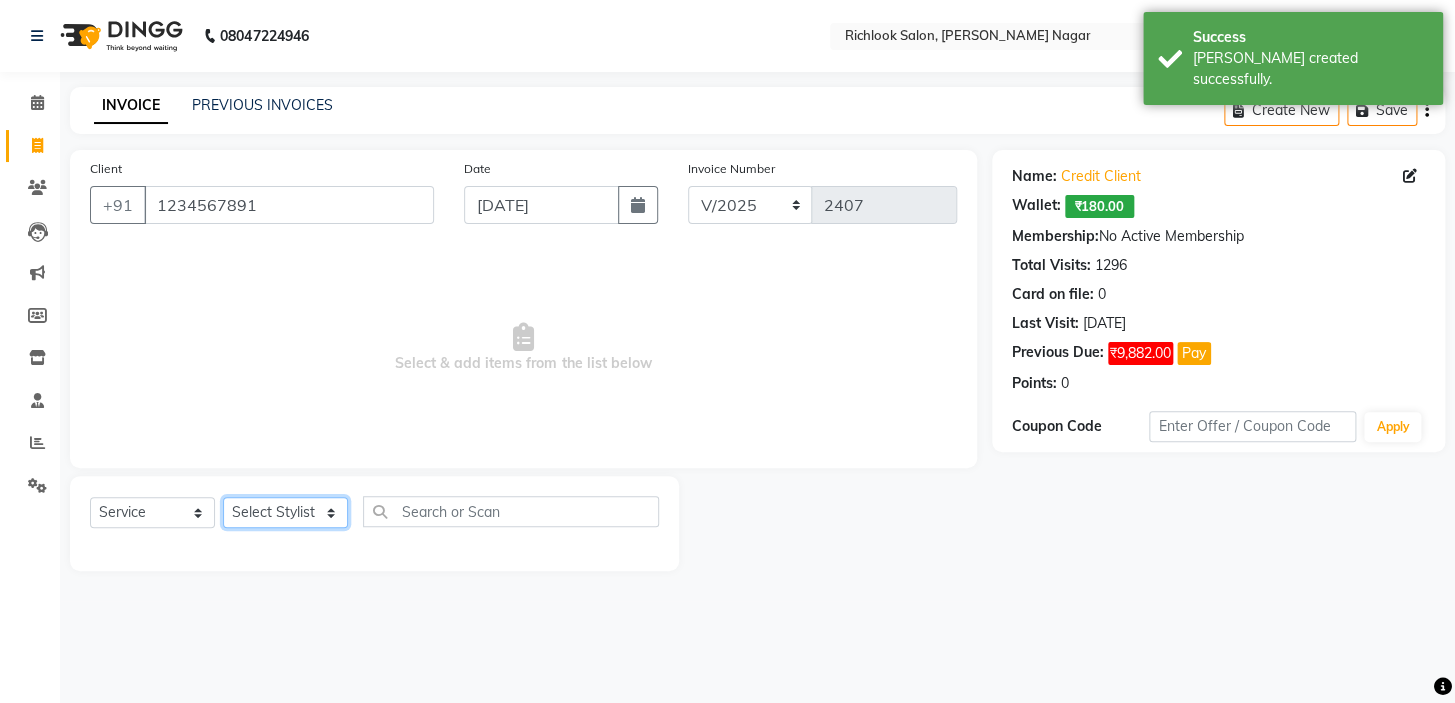 click on "Select Stylist disha [PERSON_NAME] priya santosh  [PERSON_NAME] [PERSON_NAME] [PERSON_NAME]" 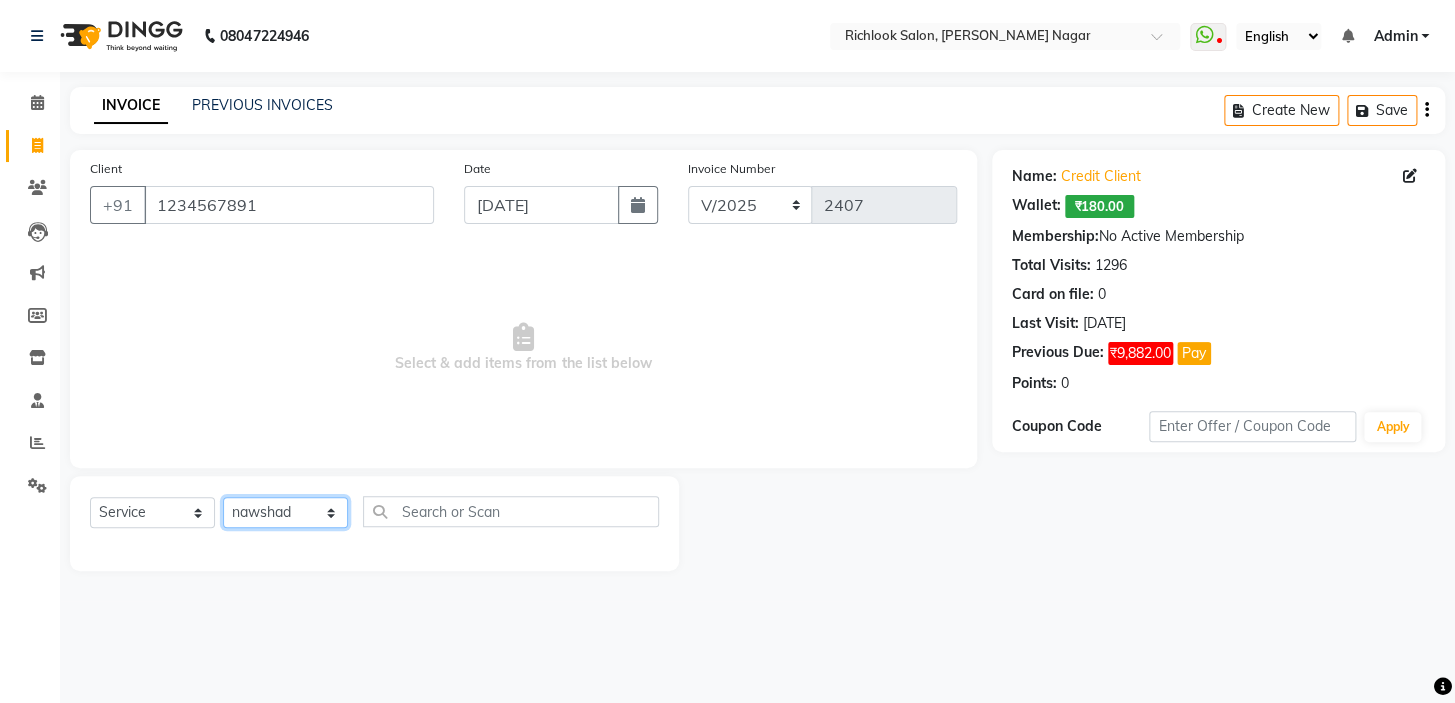 click on "Select Stylist disha [PERSON_NAME] priya santosh  [PERSON_NAME] [PERSON_NAME] [PERSON_NAME]" 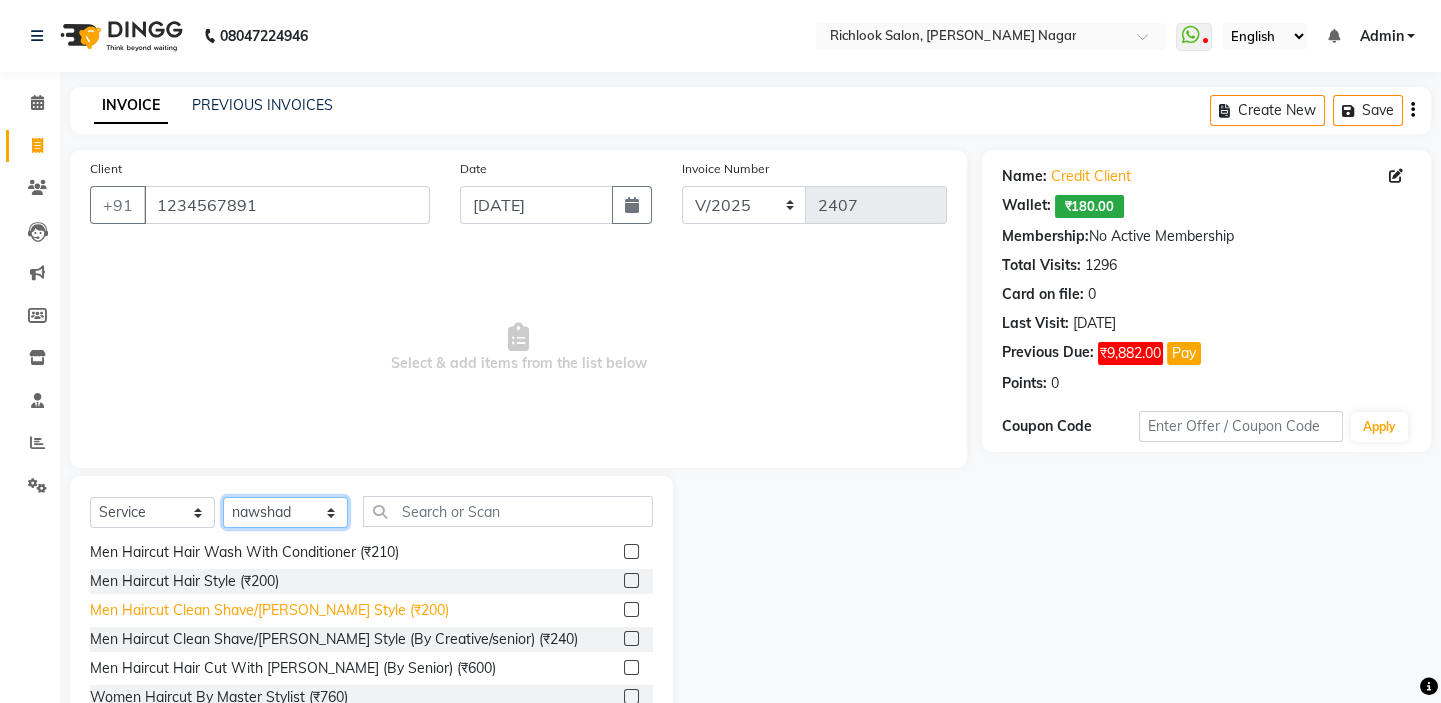 scroll, scrollTop: 181, scrollLeft: 0, axis: vertical 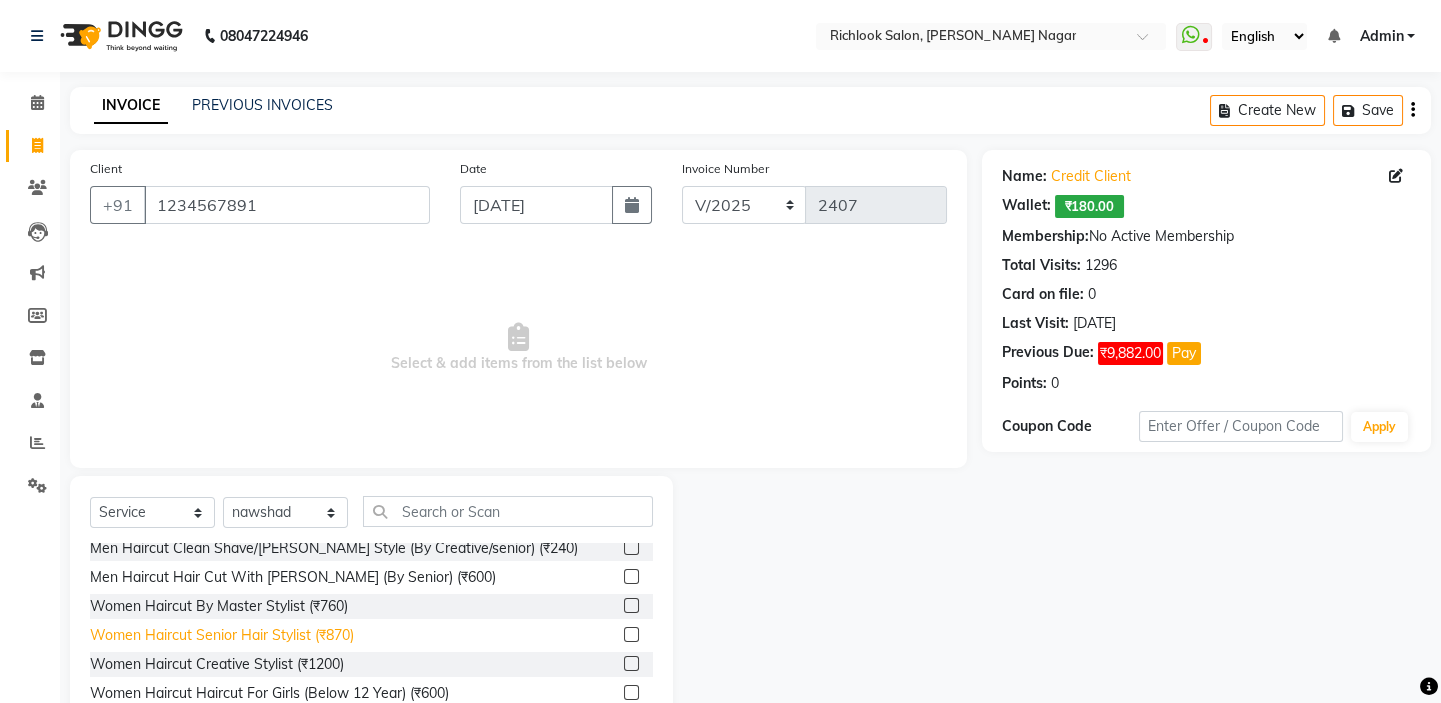 click on "Women Haircut Senior Hair Stylist (₹870)" 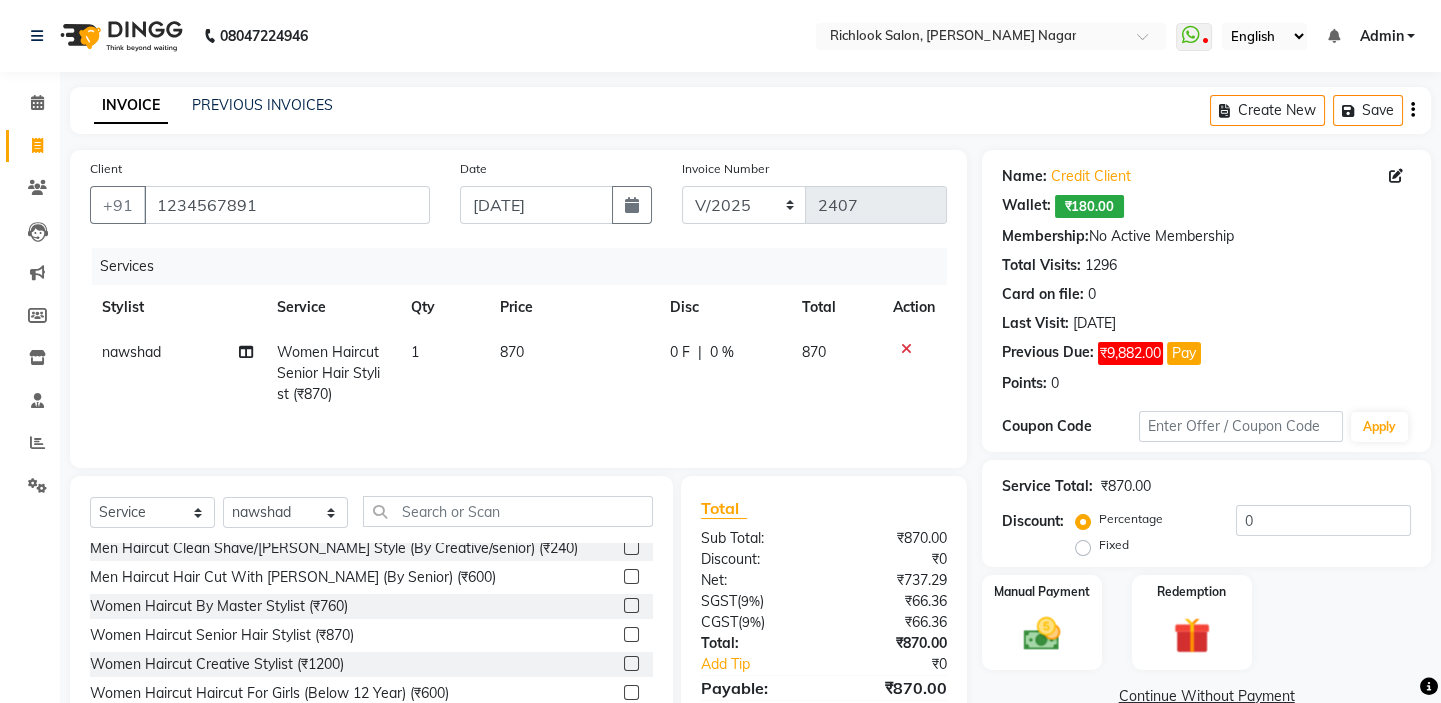 click on "870" 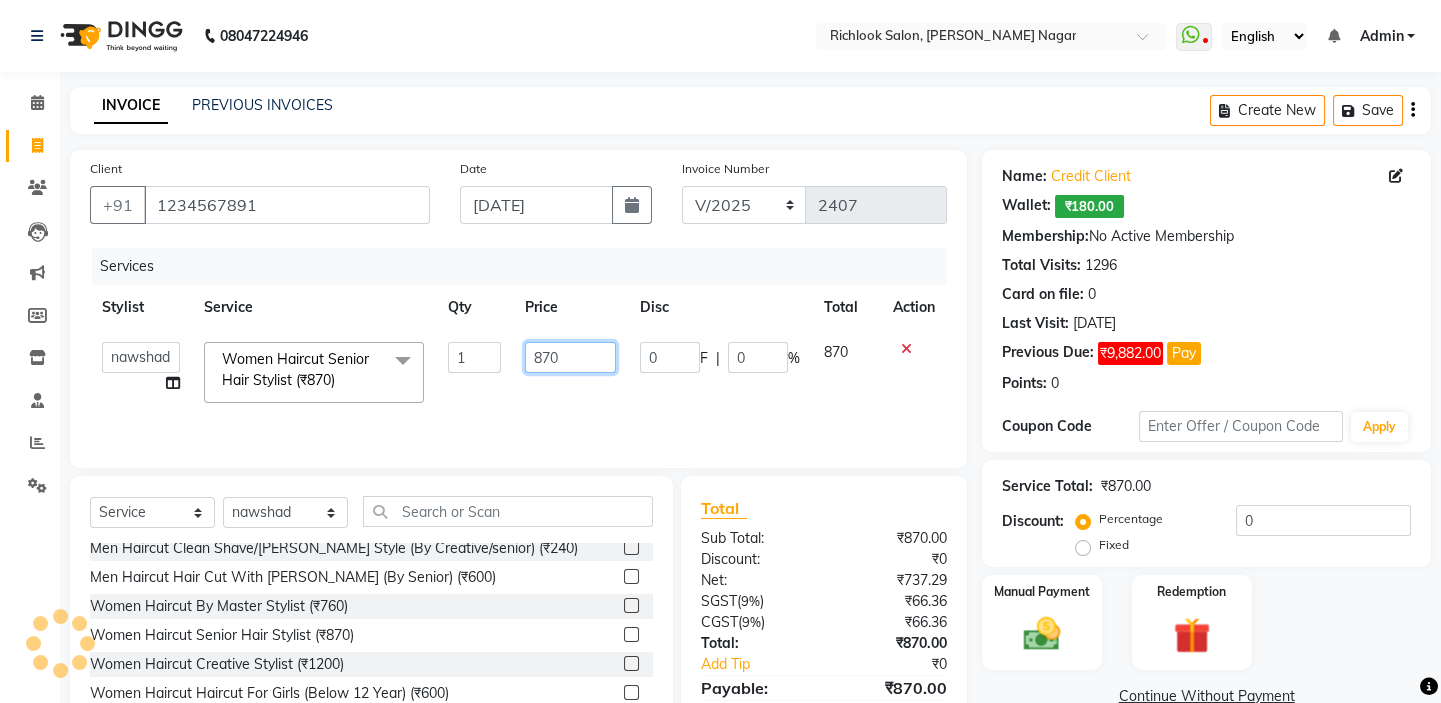 drag, startPoint x: 590, startPoint y: 350, endPoint x: 175, endPoint y: 330, distance: 415.48166 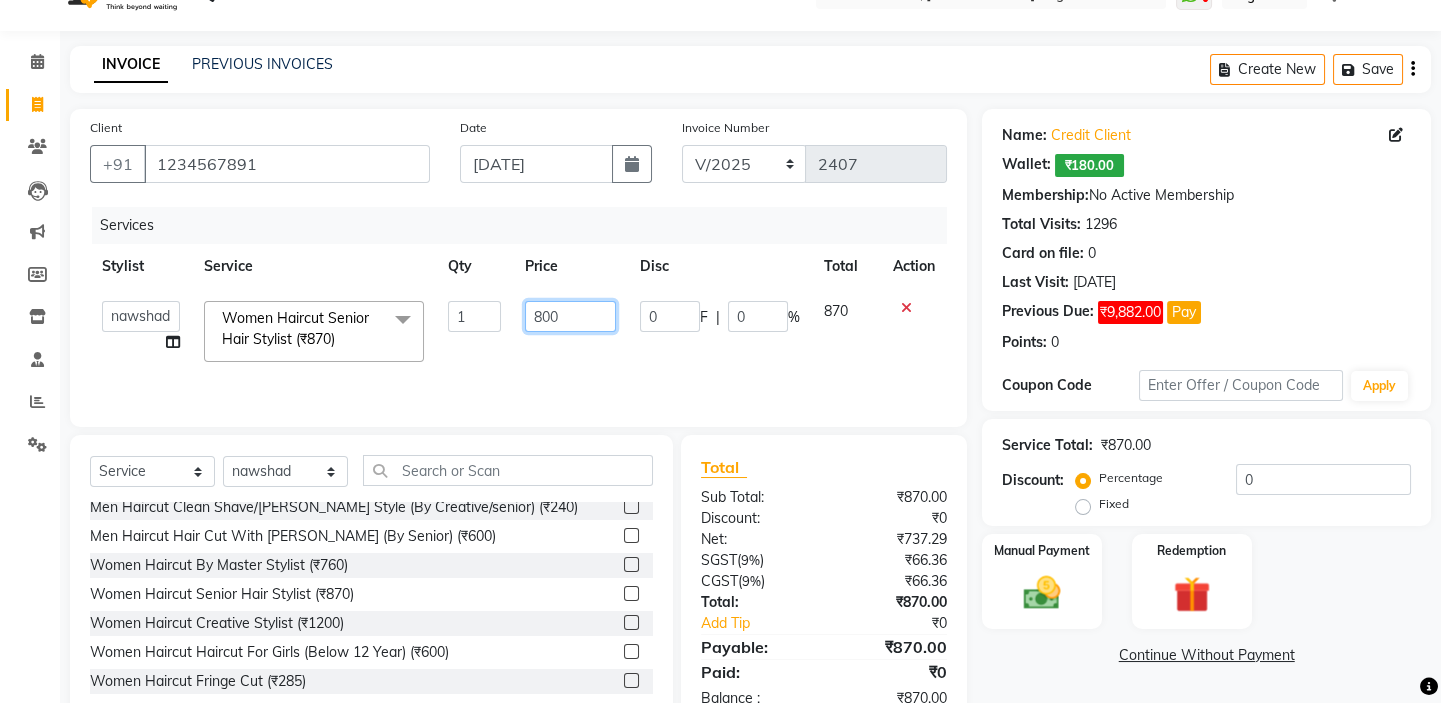 scroll, scrollTop: 99, scrollLeft: 0, axis: vertical 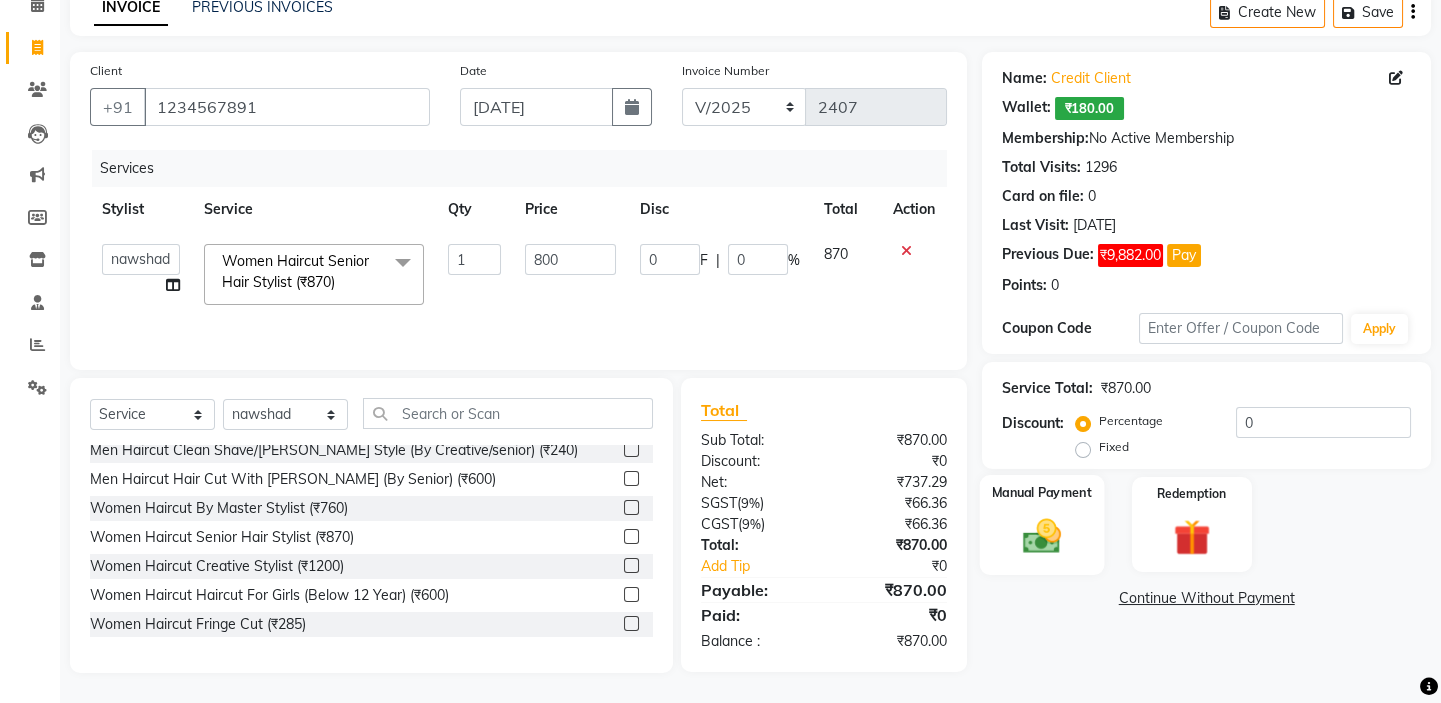 click 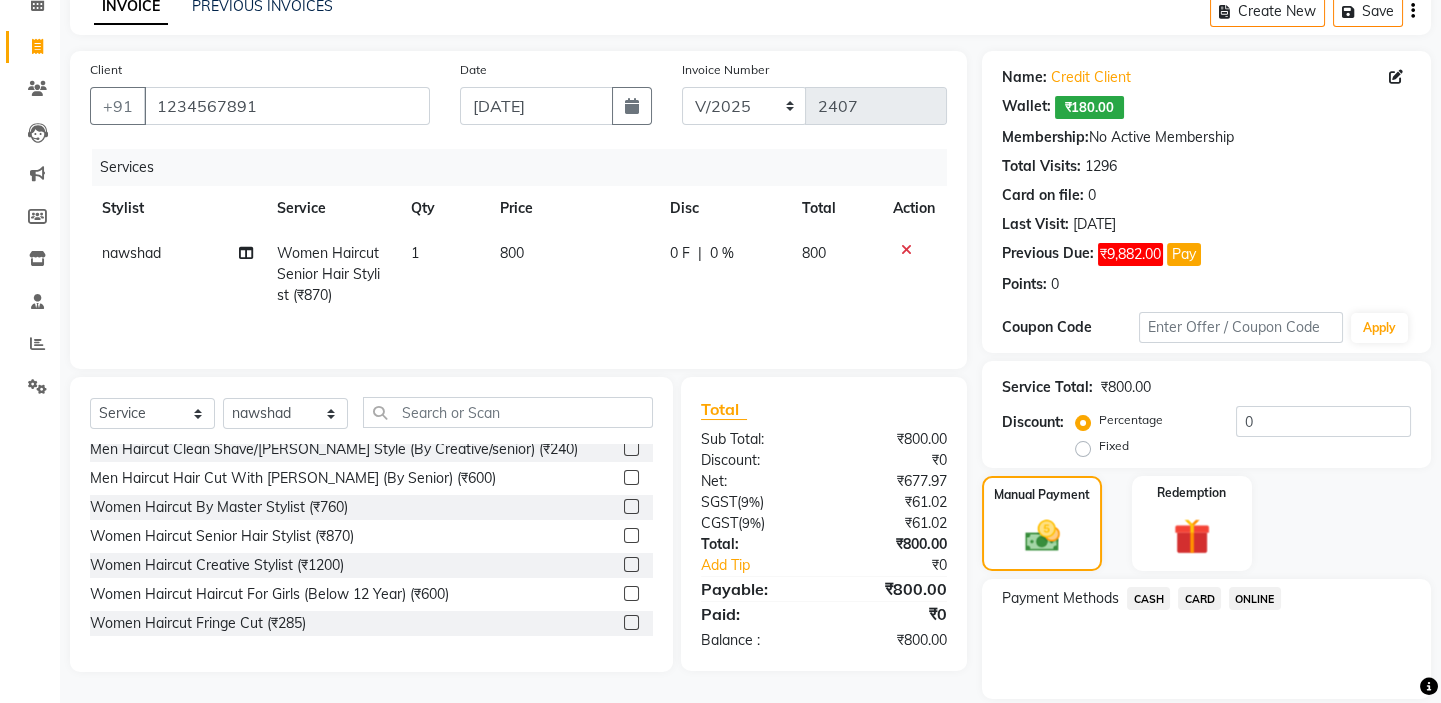 click on "CARD" 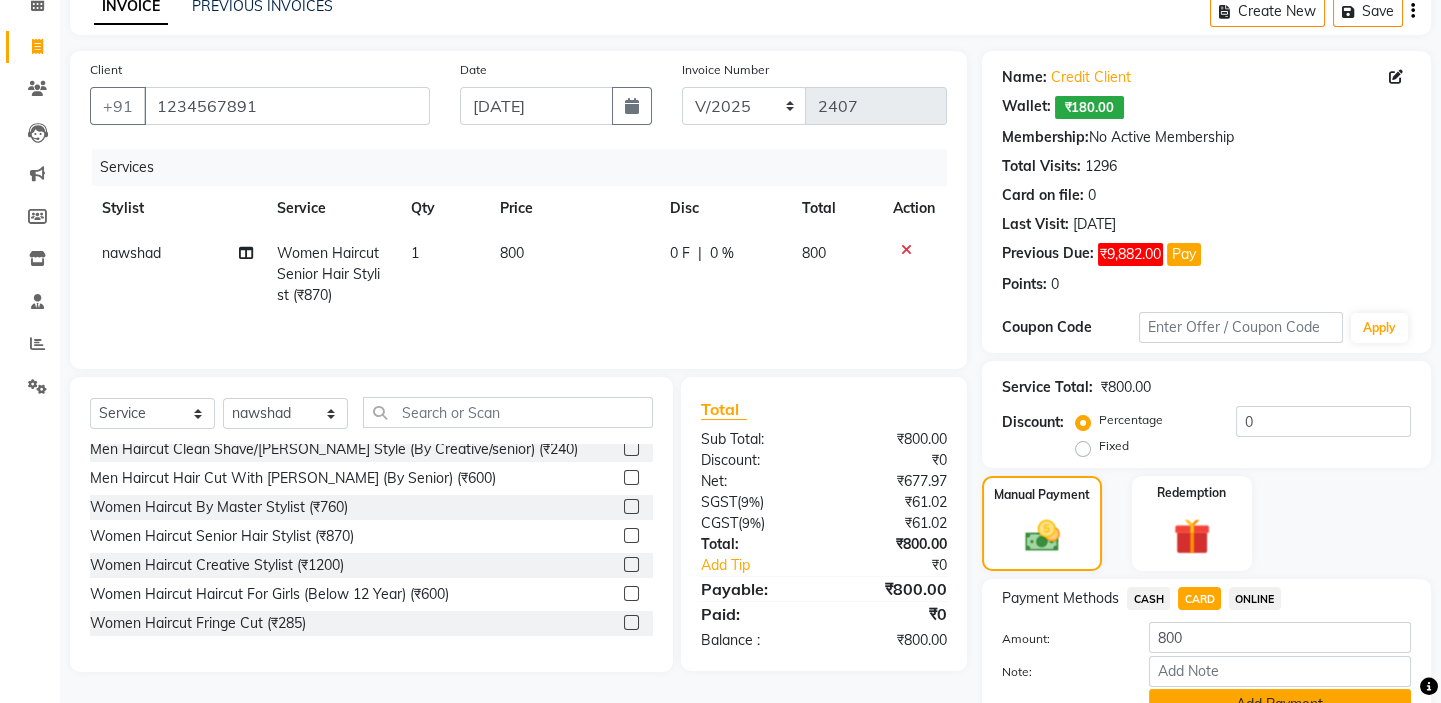 click on "Add Payment" 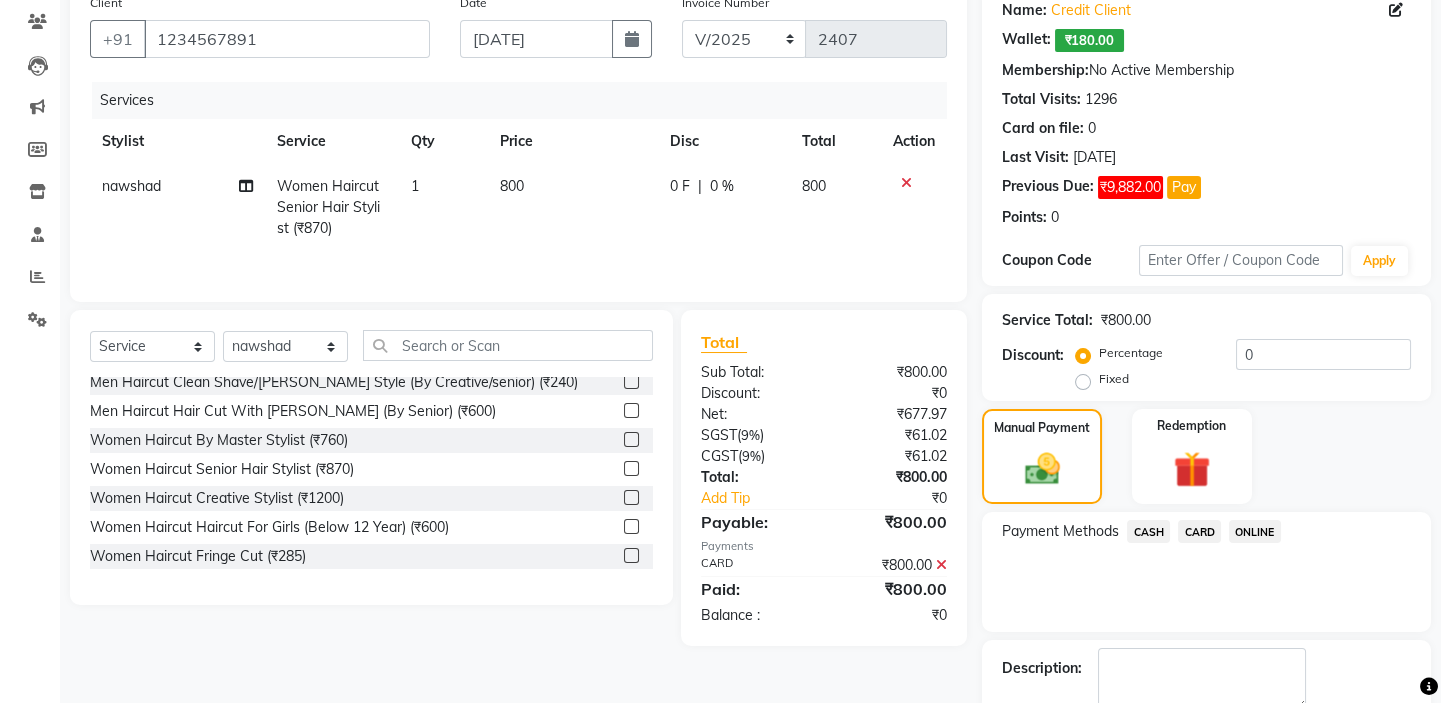 scroll, scrollTop: 279, scrollLeft: 0, axis: vertical 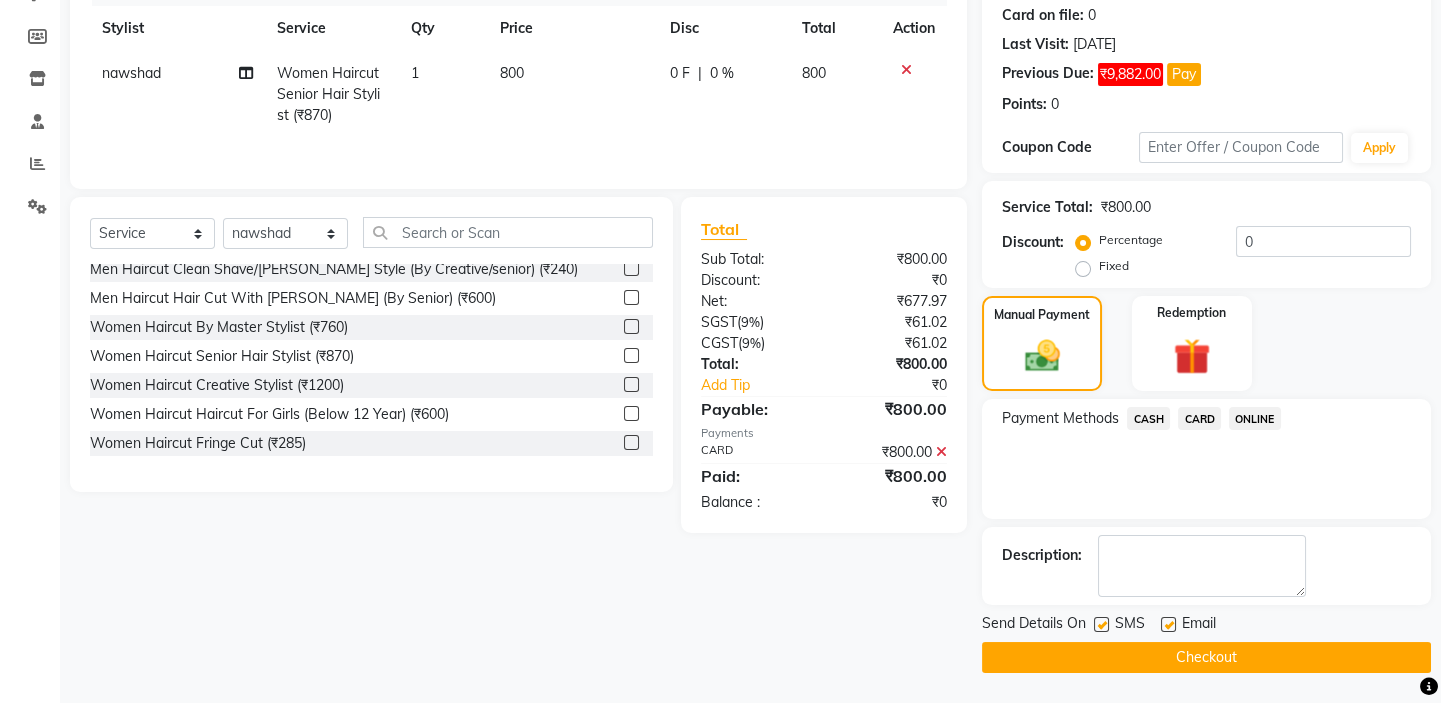 click on "Checkout" 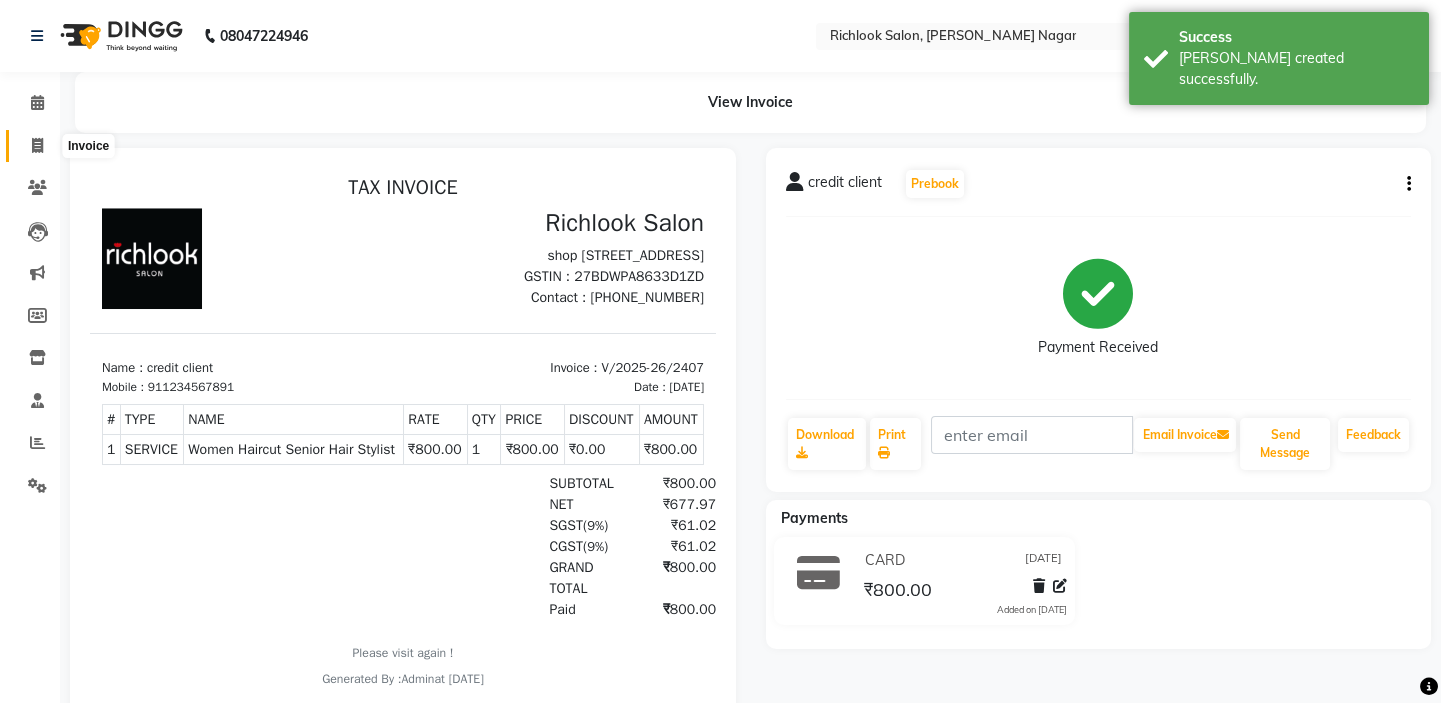 scroll, scrollTop: 0, scrollLeft: 0, axis: both 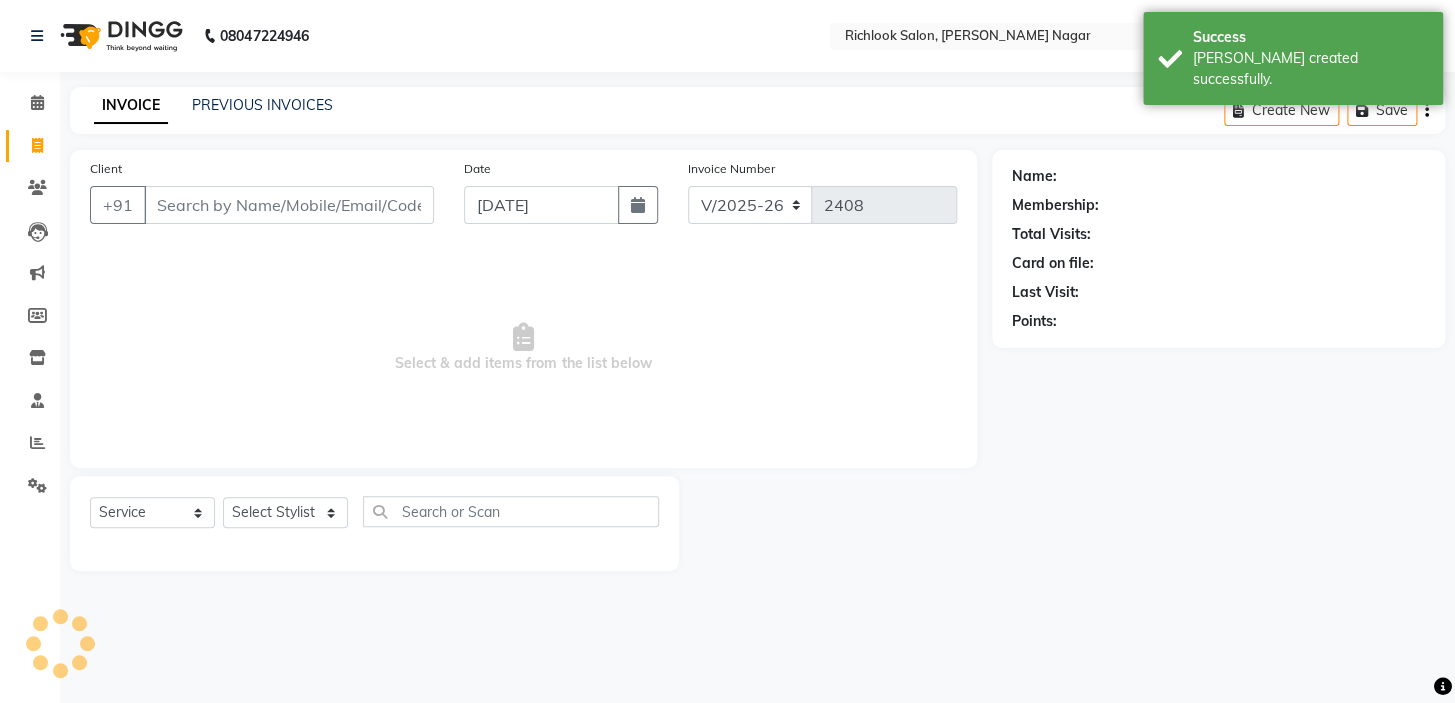 click on "Client +91" 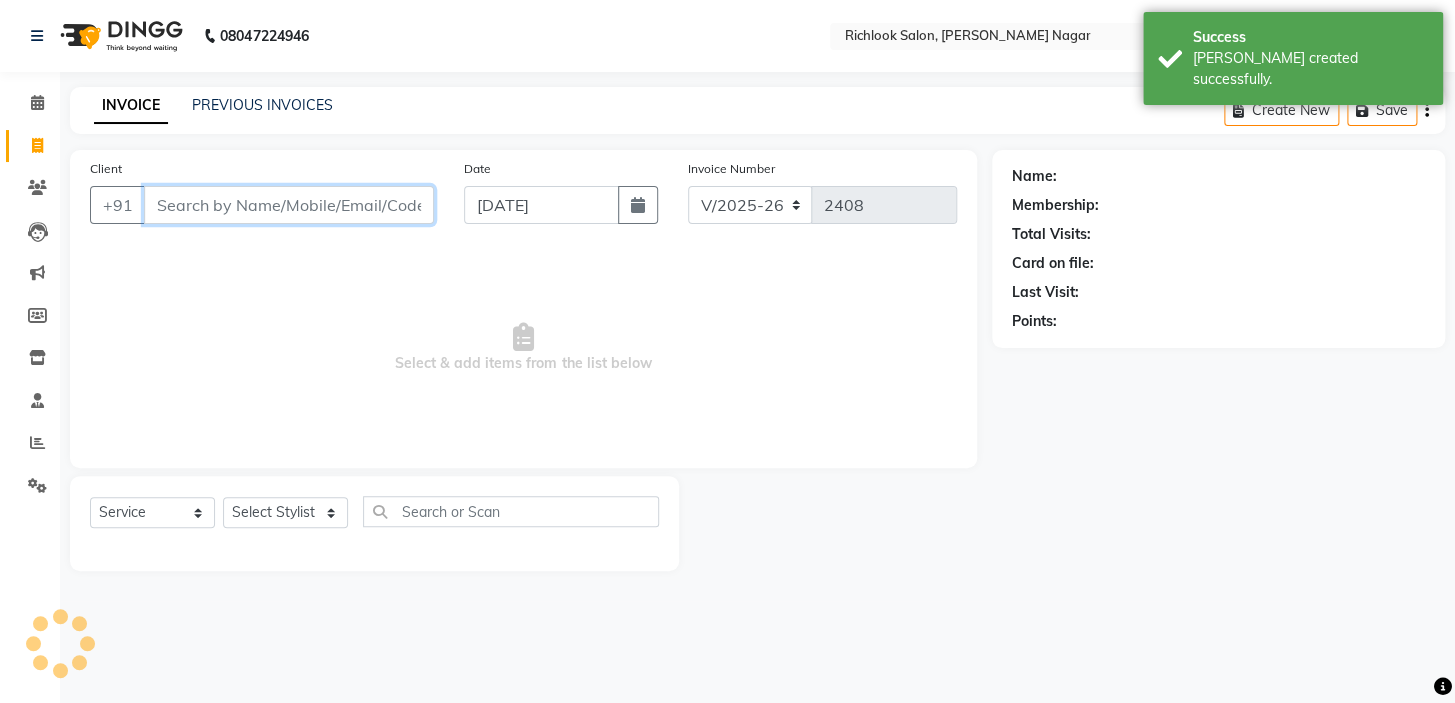 click on "Client" at bounding box center [289, 205] 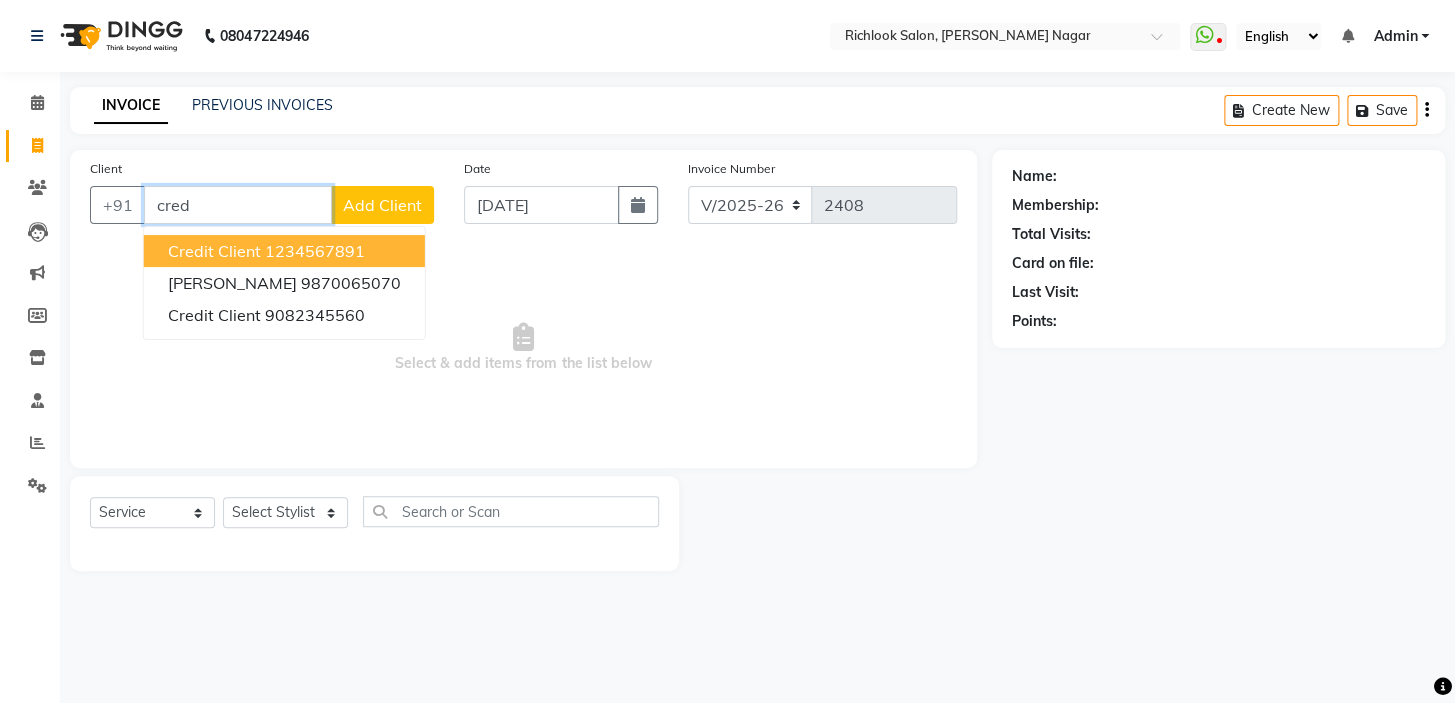 click on "credit client  1234567891" at bounding box center [284, 251] 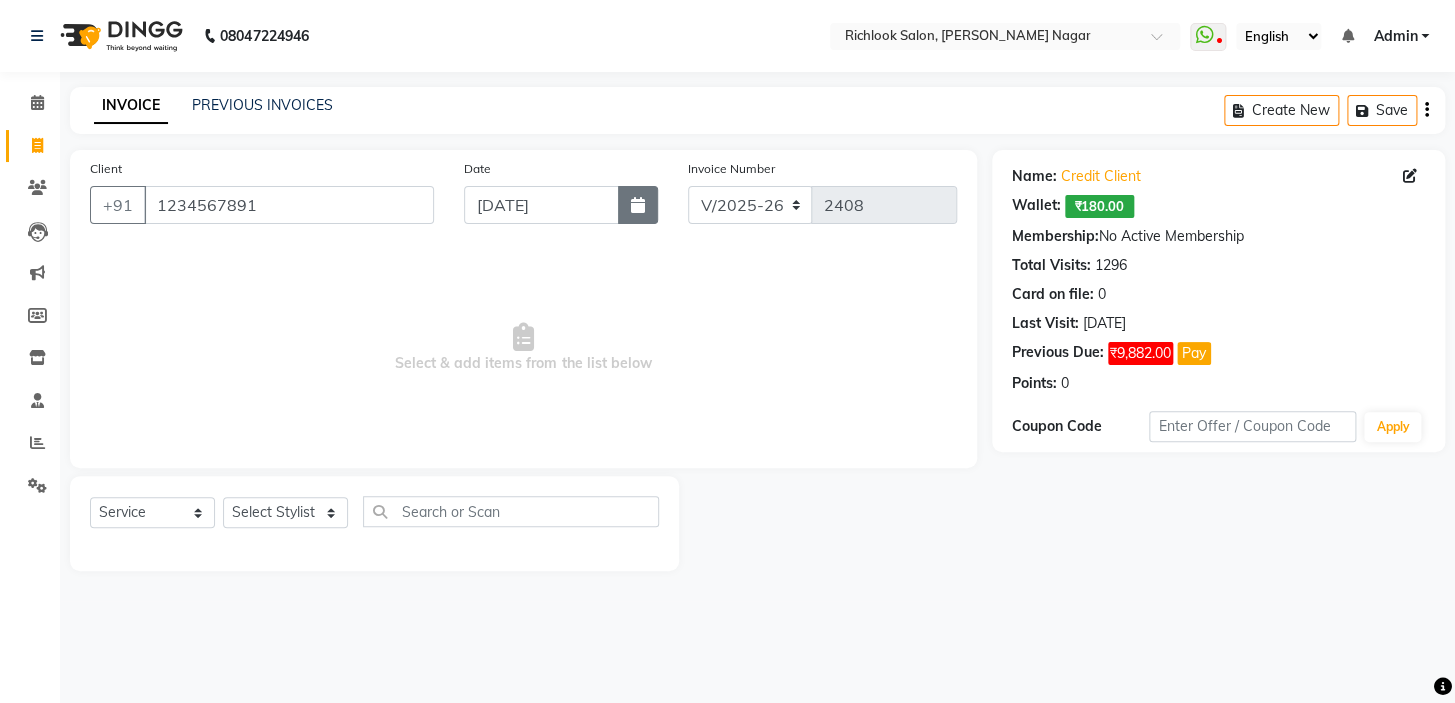 click 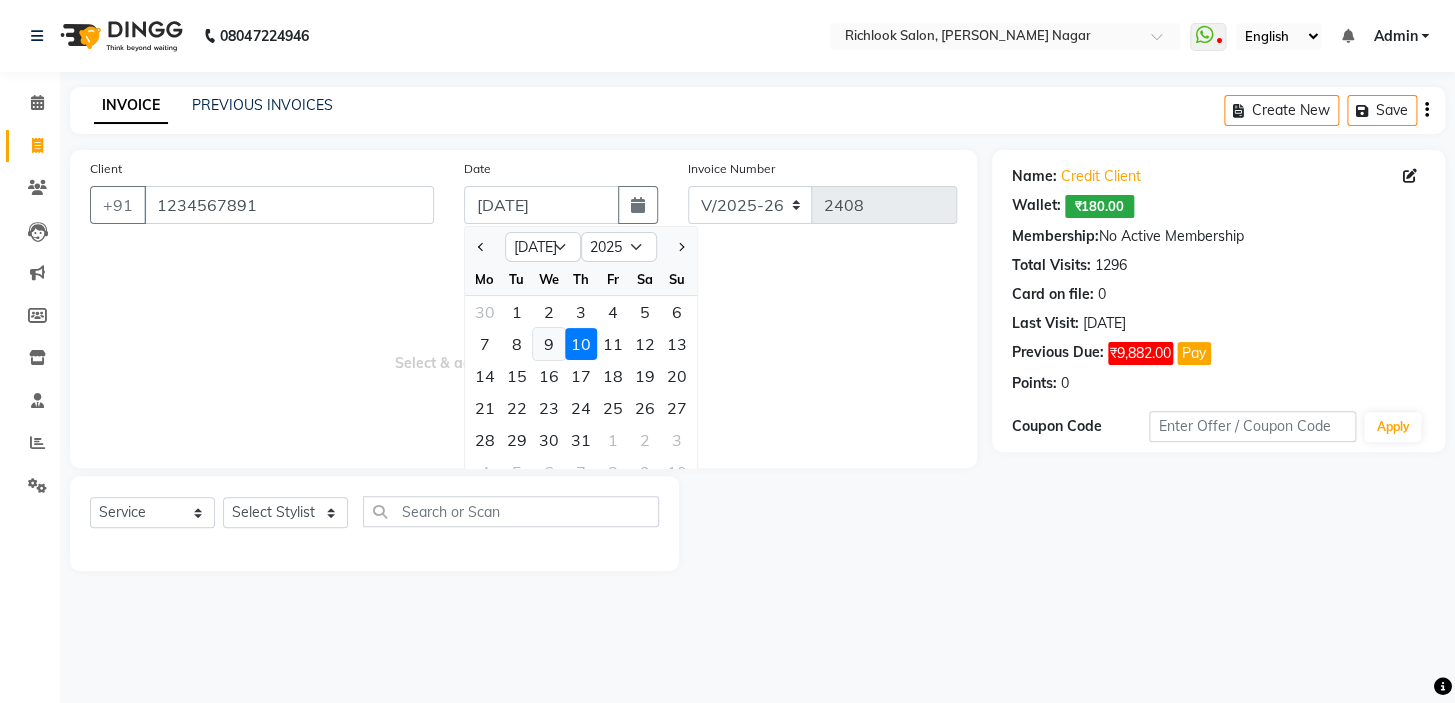 click on "9" 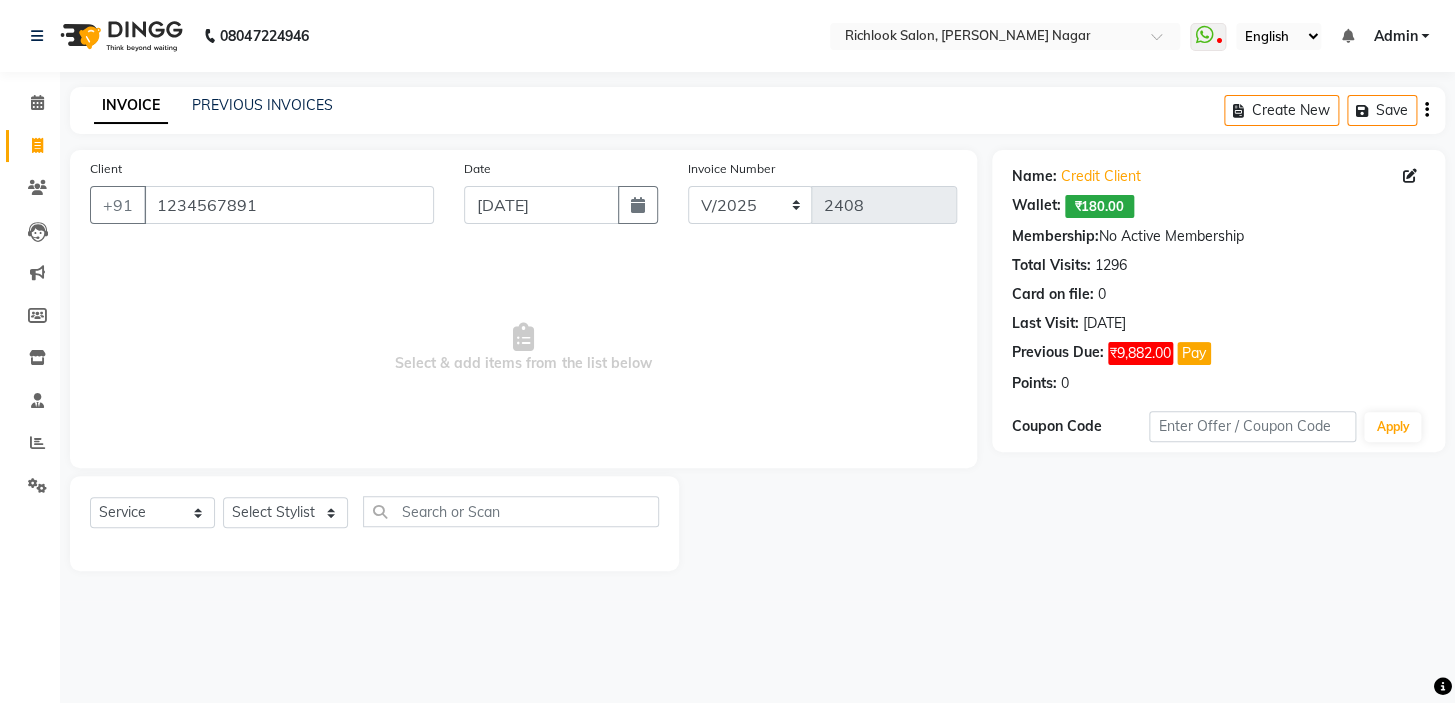 click on "Select  Service  Product  Membership  Package Voucher Prepaid Gift Card  Select Stylist disha [PERSON_NAME] priya santosh  [PERSON_NAME] [PERSON_NAME] [PERSON_NAME]" 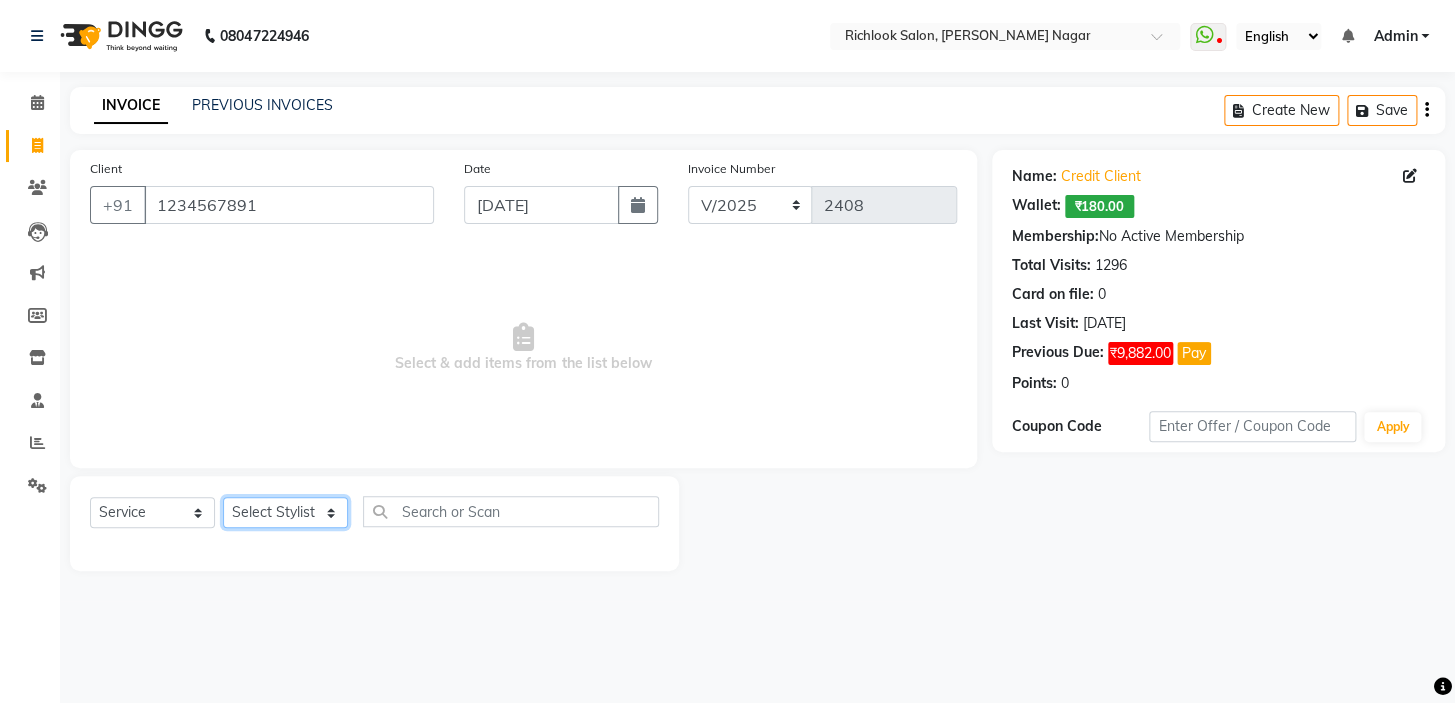 click on "Select Stylist disha [PERSON_NAME] priya santosh  [PERSON_NAME] [PERSON_NAME] [PERSON_NAME]" 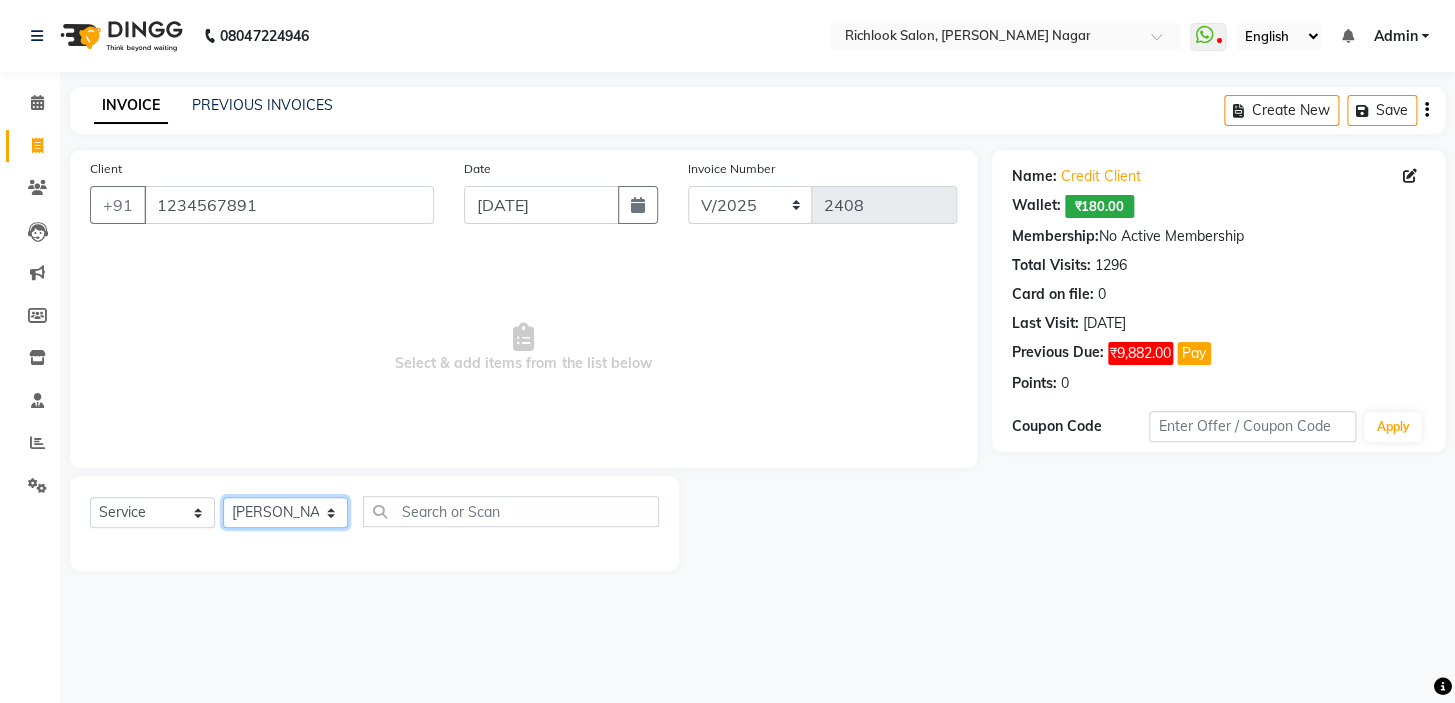 click on "Select Stylist disha [PERSON_NAME] priya santosh  [PERSON_NAME] [PERSON_NAME] [PERSON_NAME]" 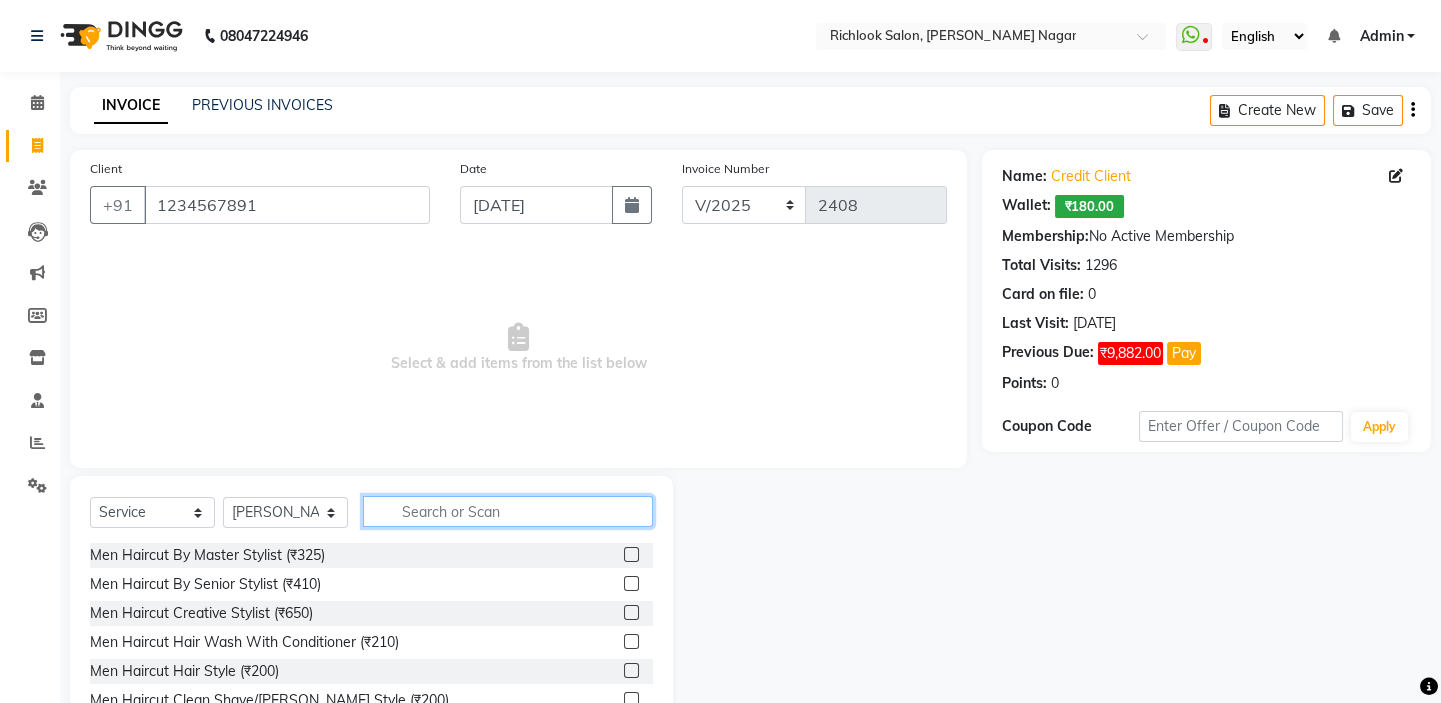 click 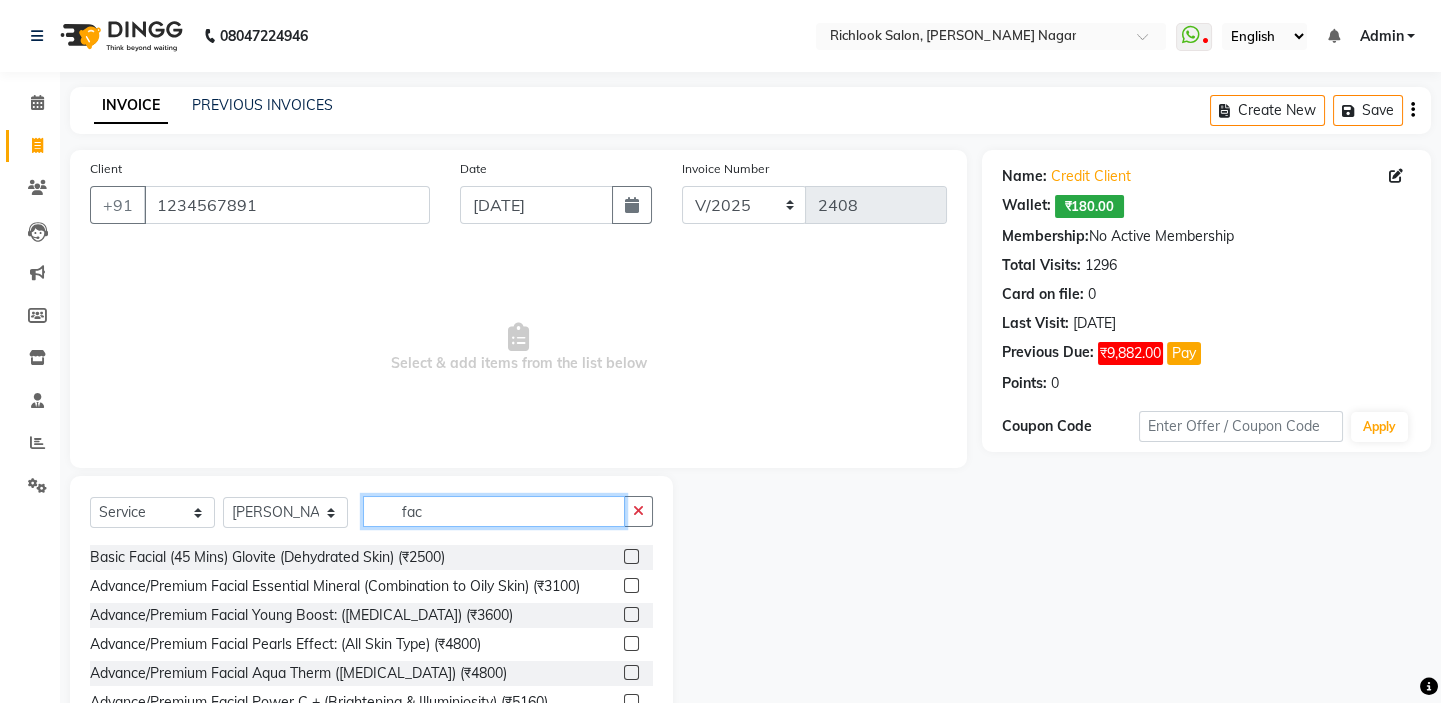 scroll, scrollTop: 228, scrollLeft: 0, axis: vertical 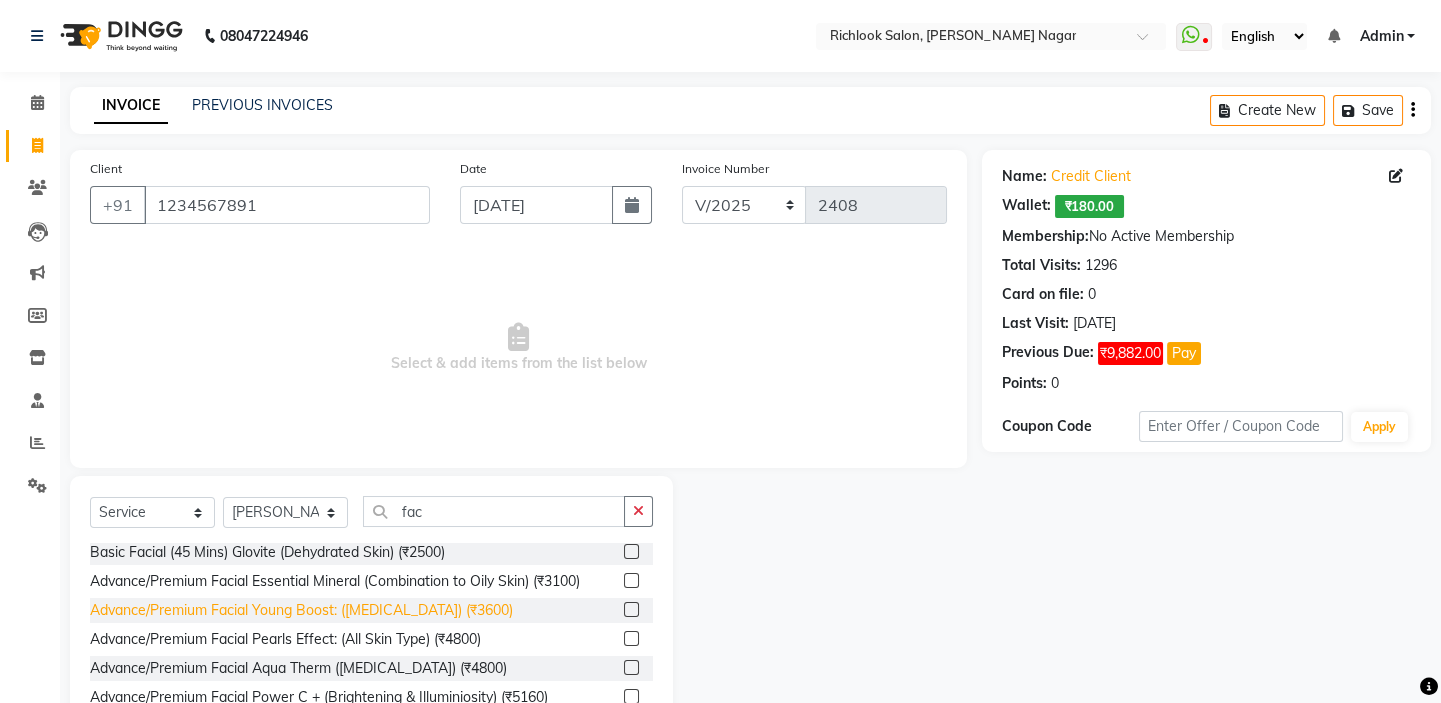 click on "Advance/Premium Facial Young Boost: ([MEDICAL_DATA]) (₹3600)" 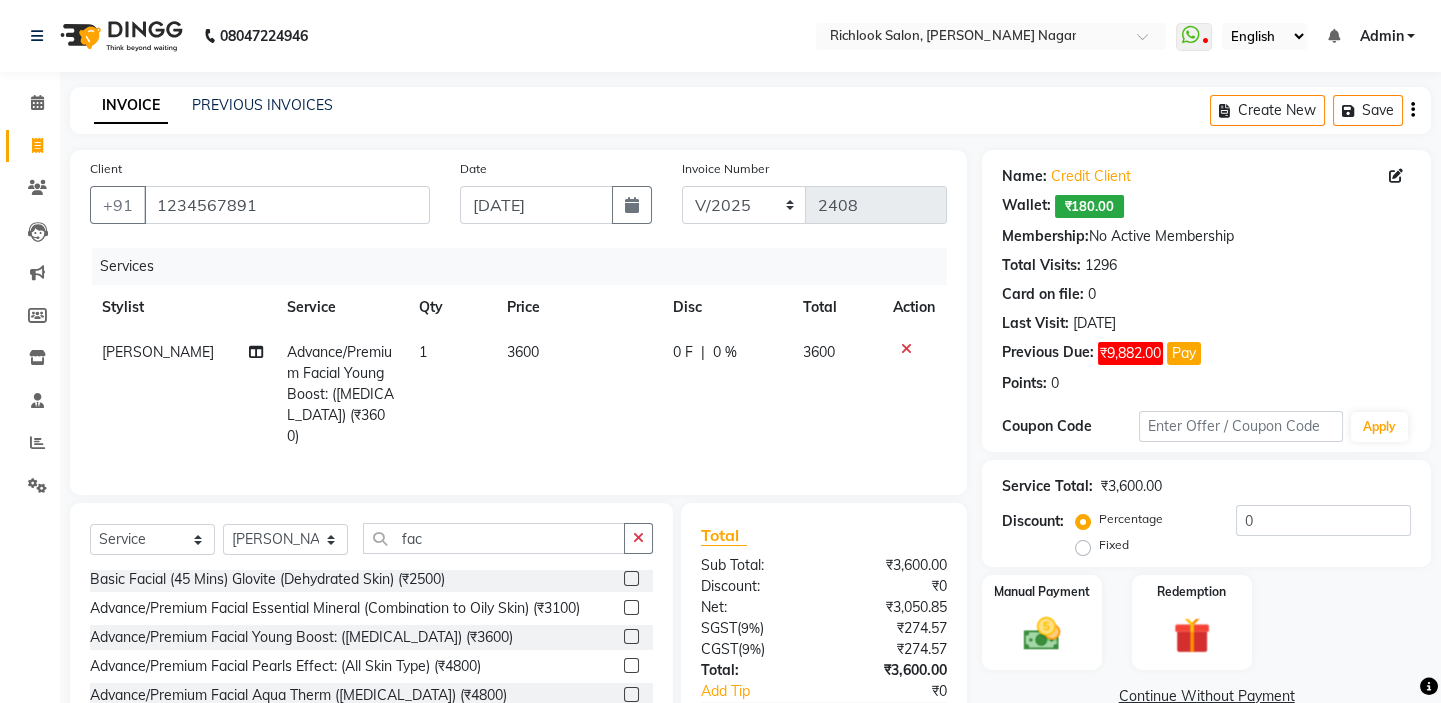 click on "3600" 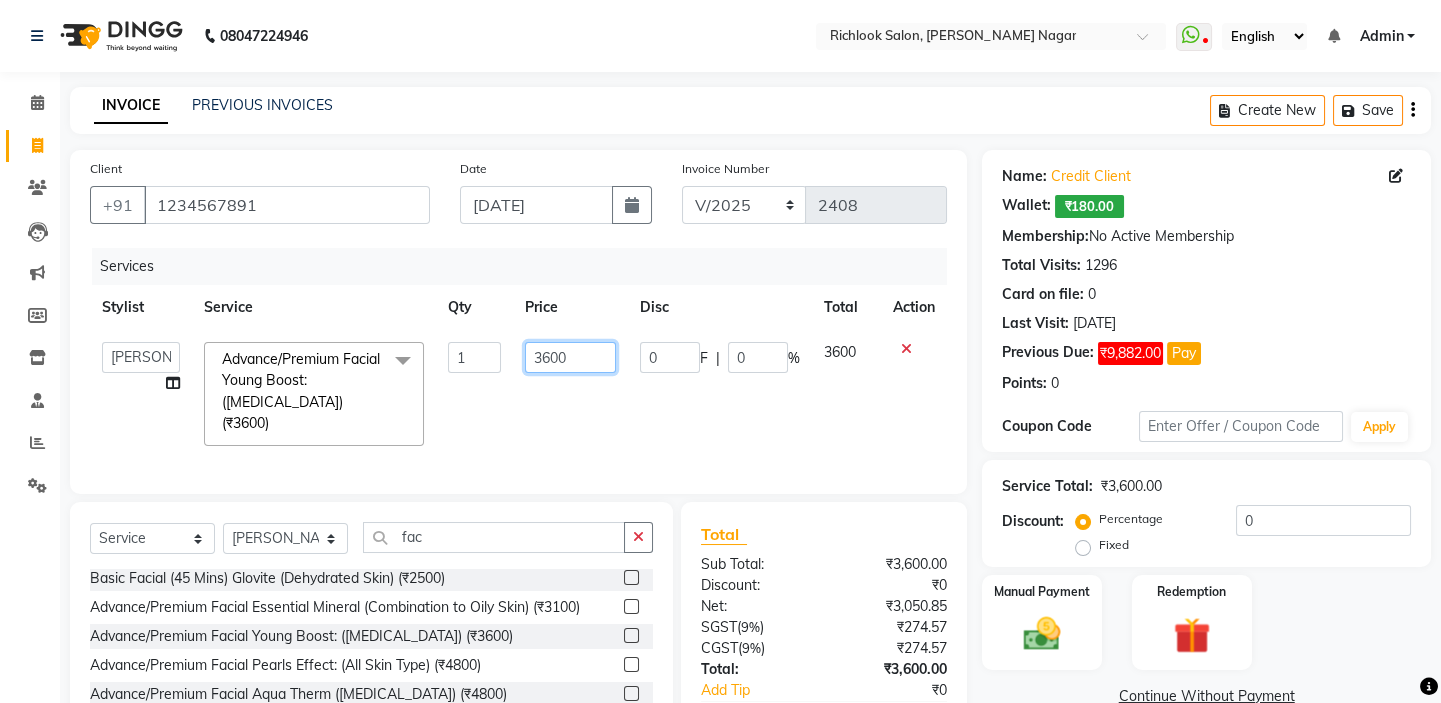 drag, startPoint x: 566, startPoint y: 356, endPoint x: 292, endPoint y: 334, distance: 274.8818 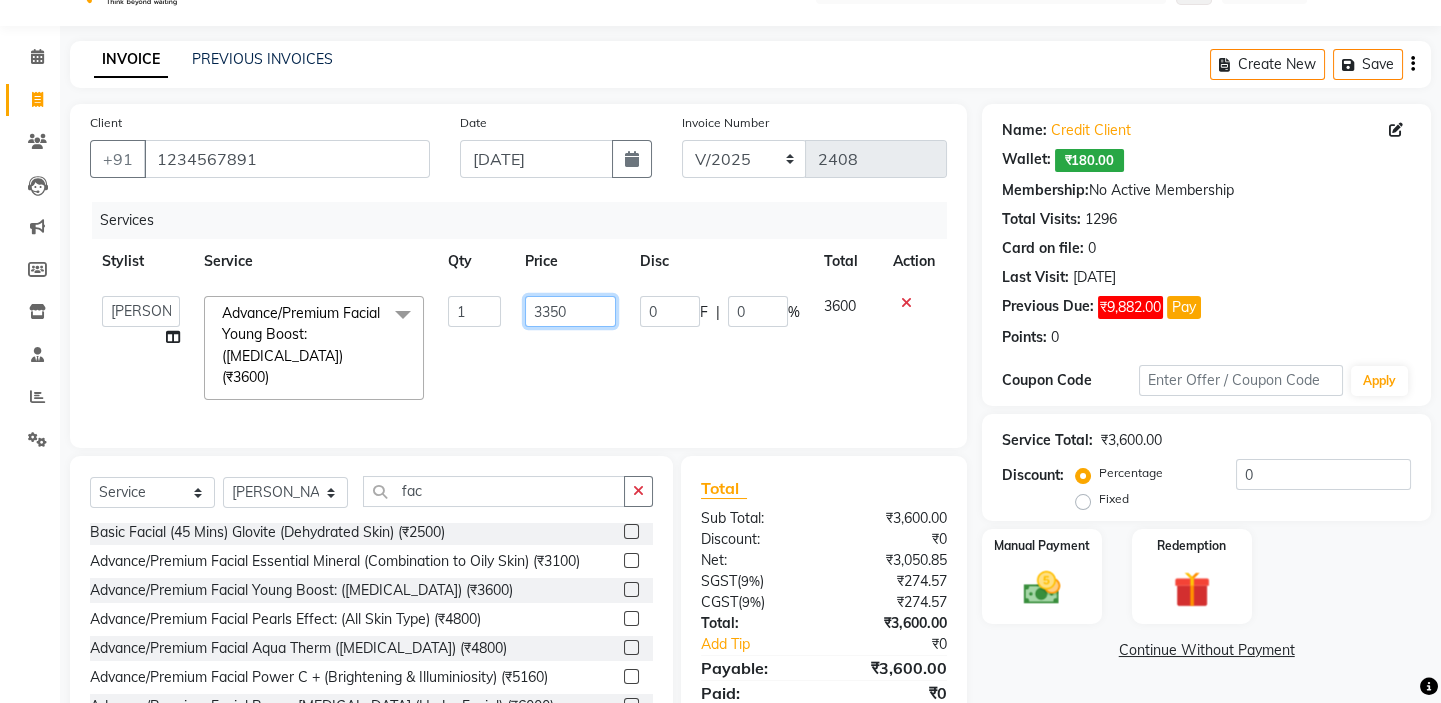scroll, scrollTop: 116, scrollLeft: 0, axis: vertical 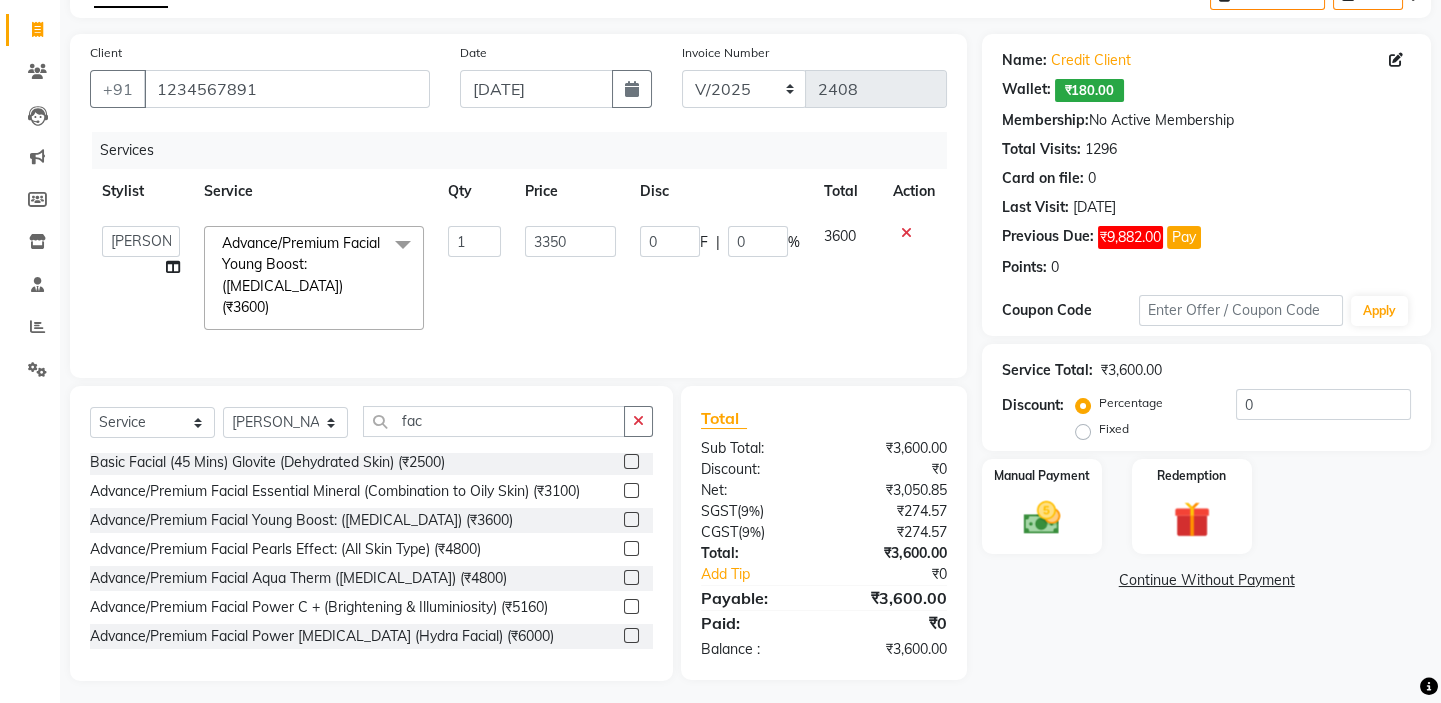 drag, startPoint x: 1039, startPoint y: 515, endPoint x: 1042, endPoint y: 557, distance: 42.107006 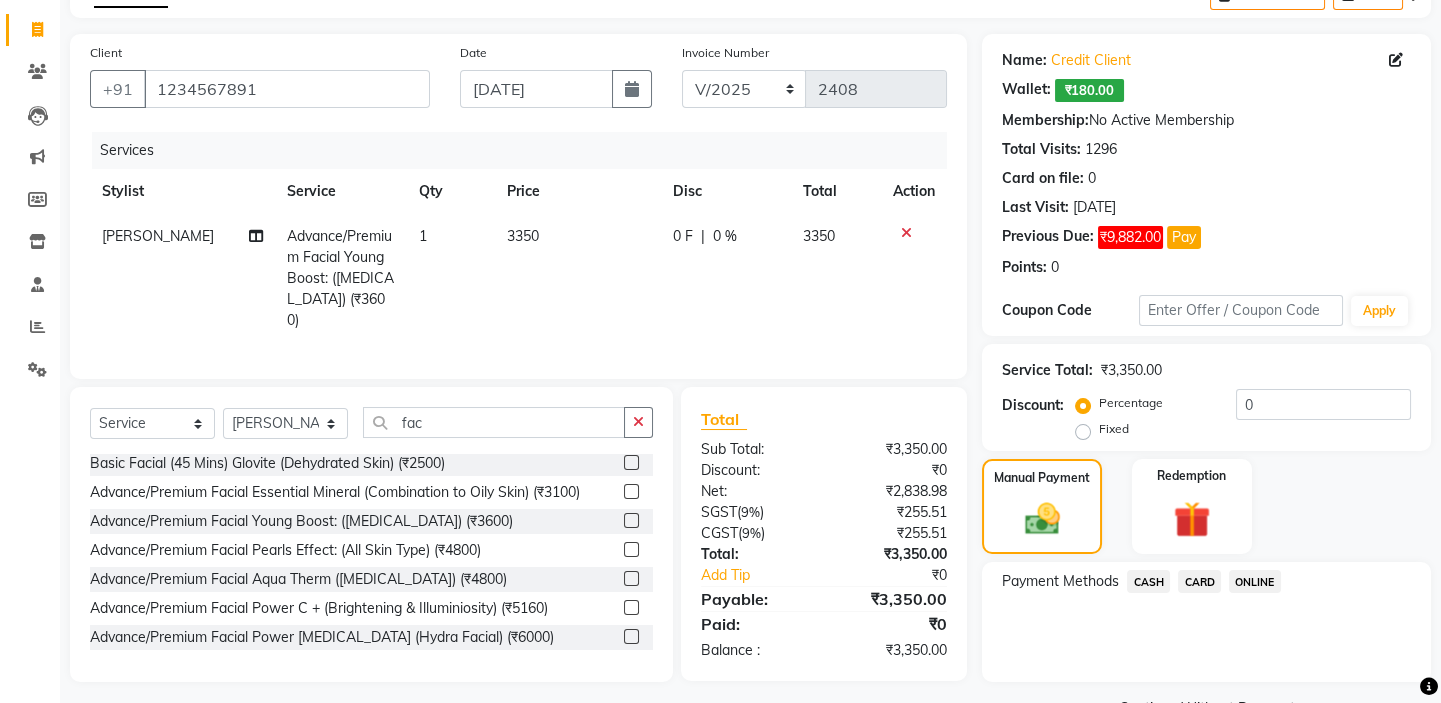 click on "CARD" 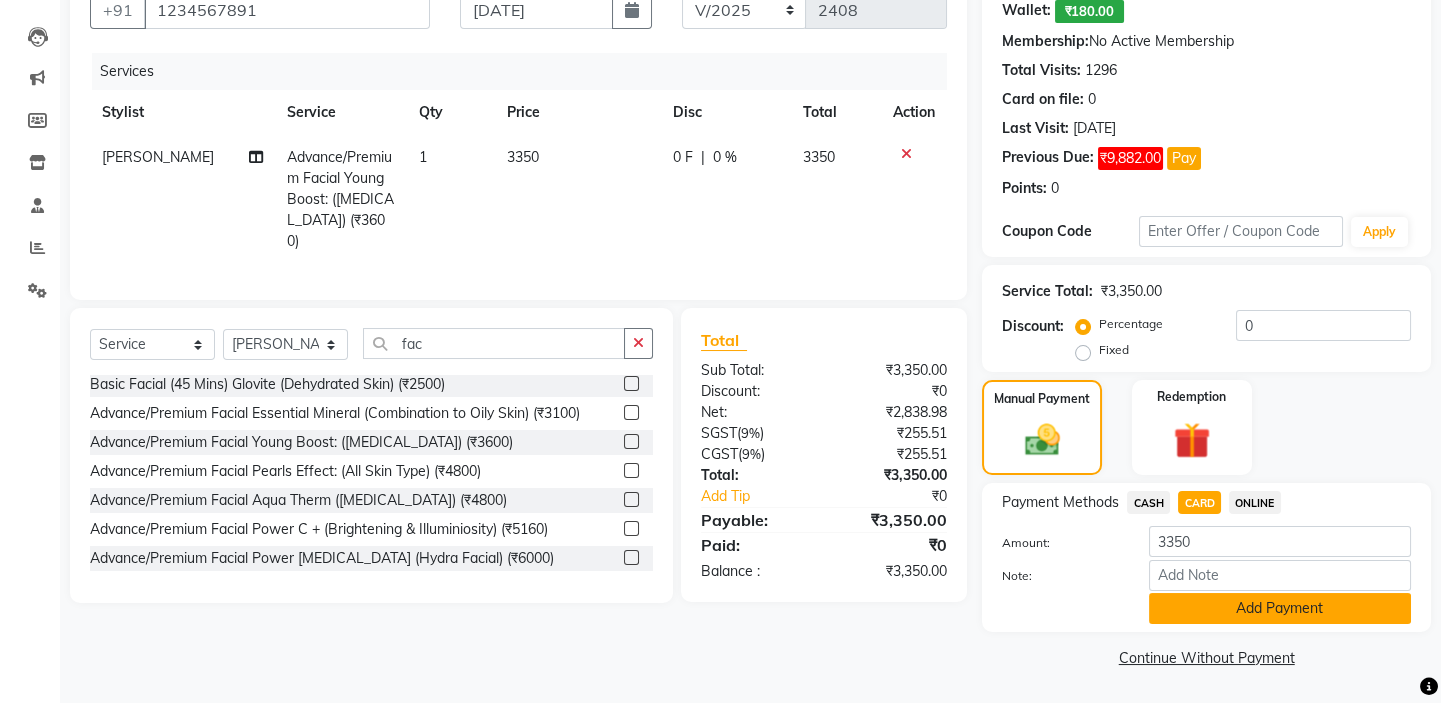 click on "Add Payment" 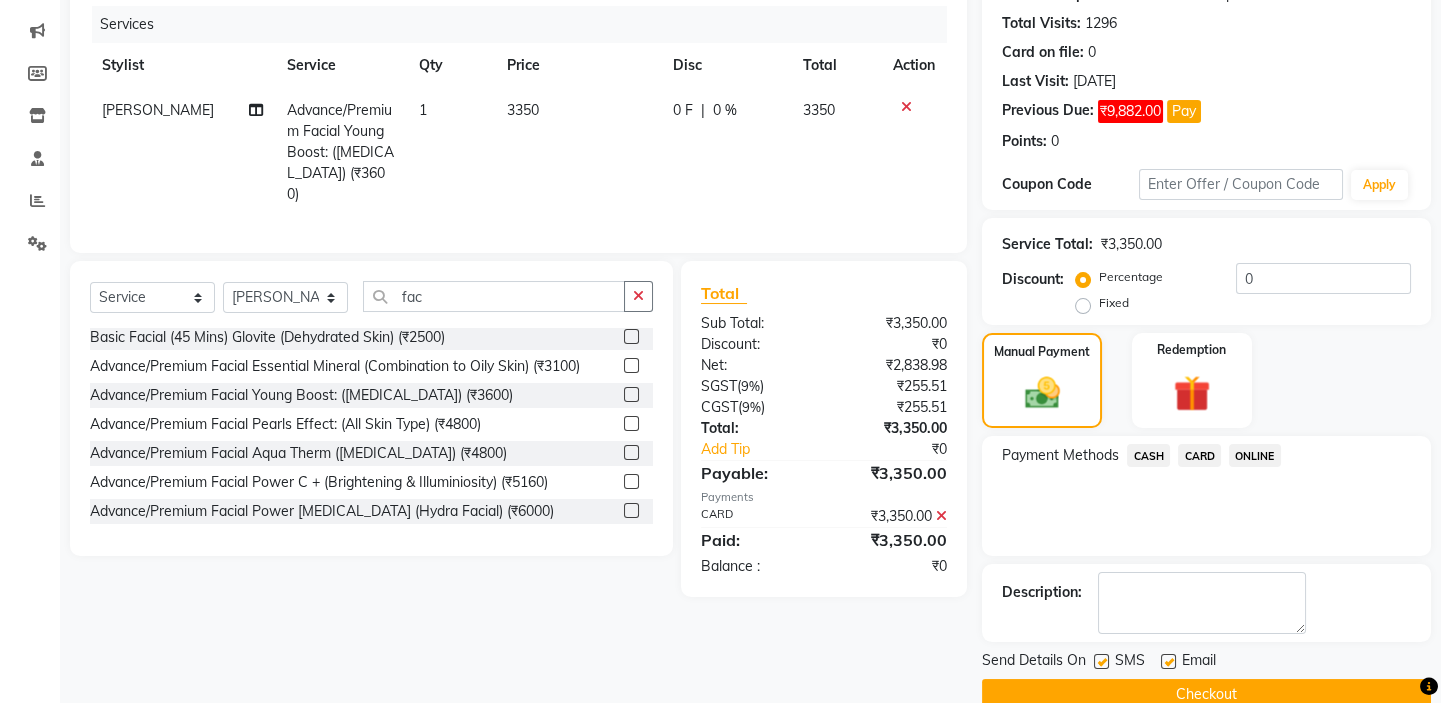 scroll, scrollTop: 279, scrollLeft: 0, axis: vertical 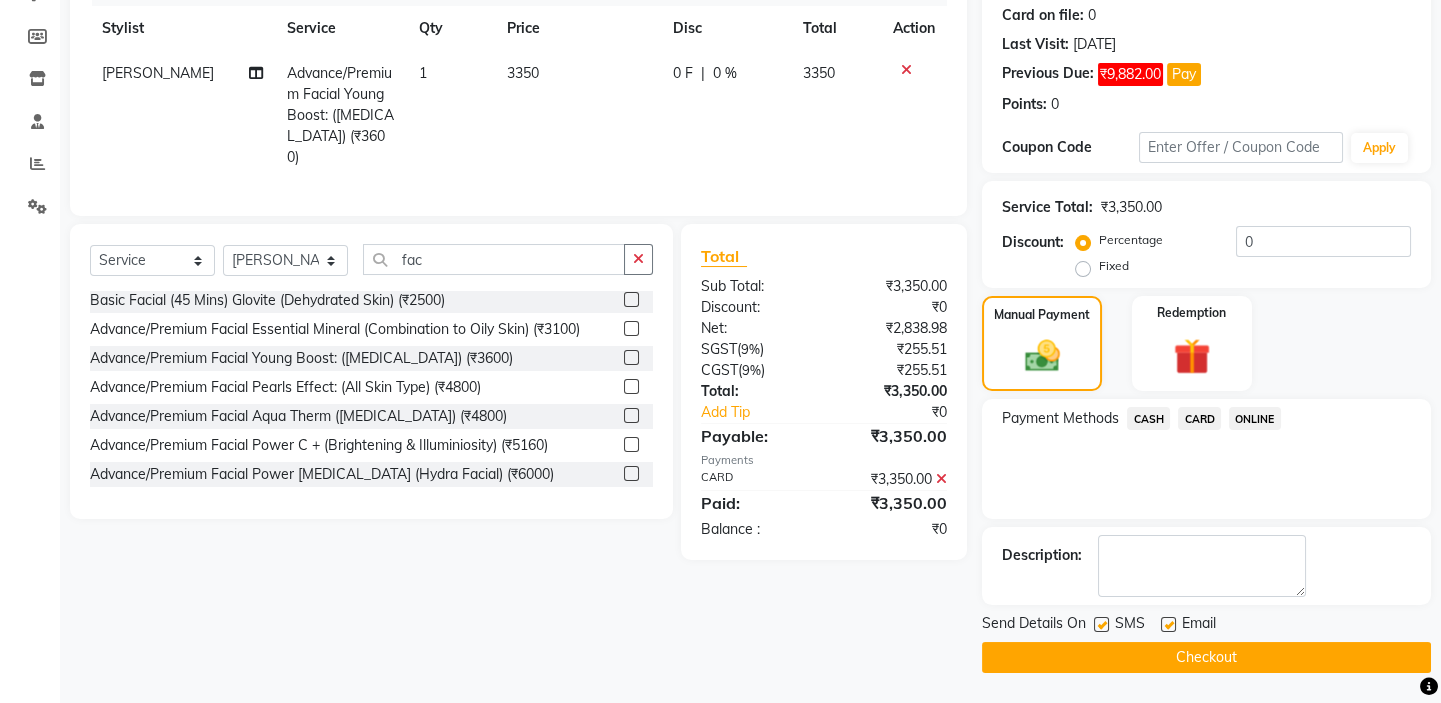 click on "Checkout" 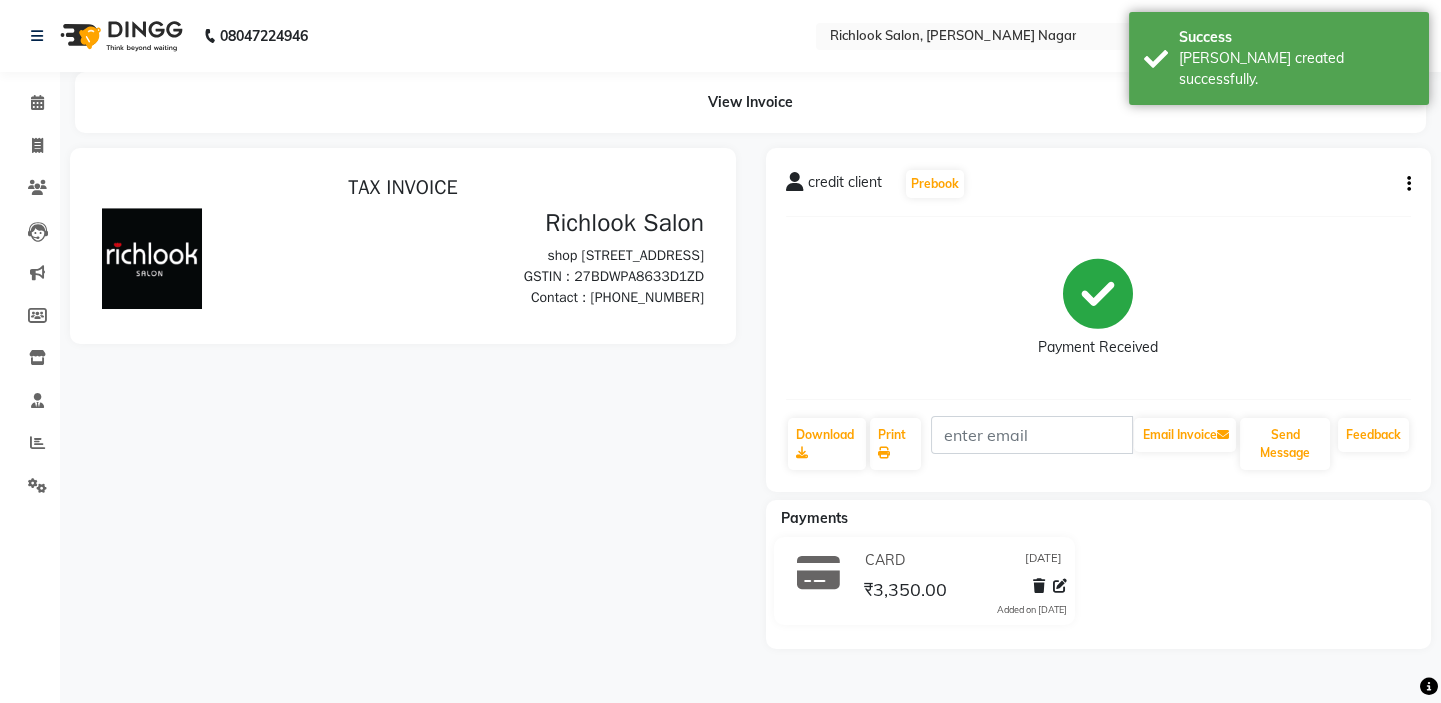scroll, scrollTop: 0, scrollLeft: 0, axis: both 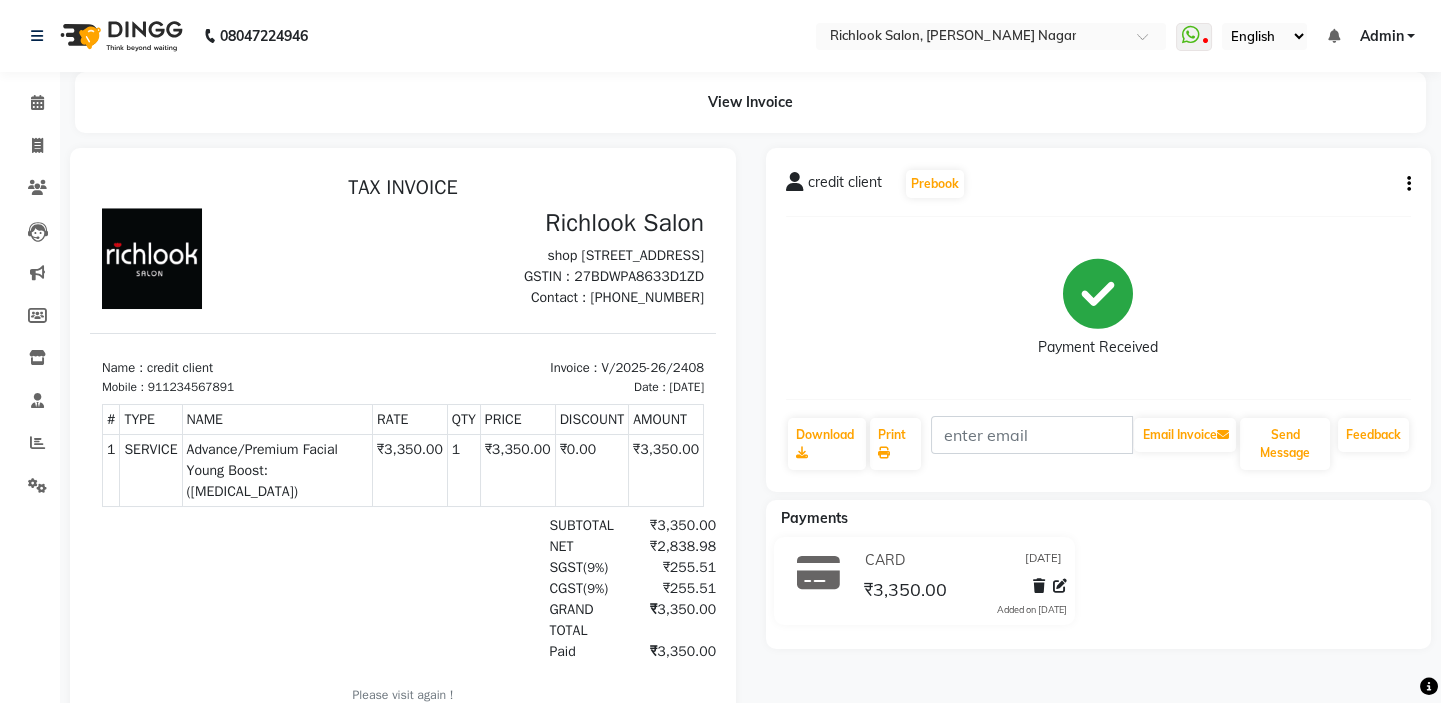 click on "Payment Received" 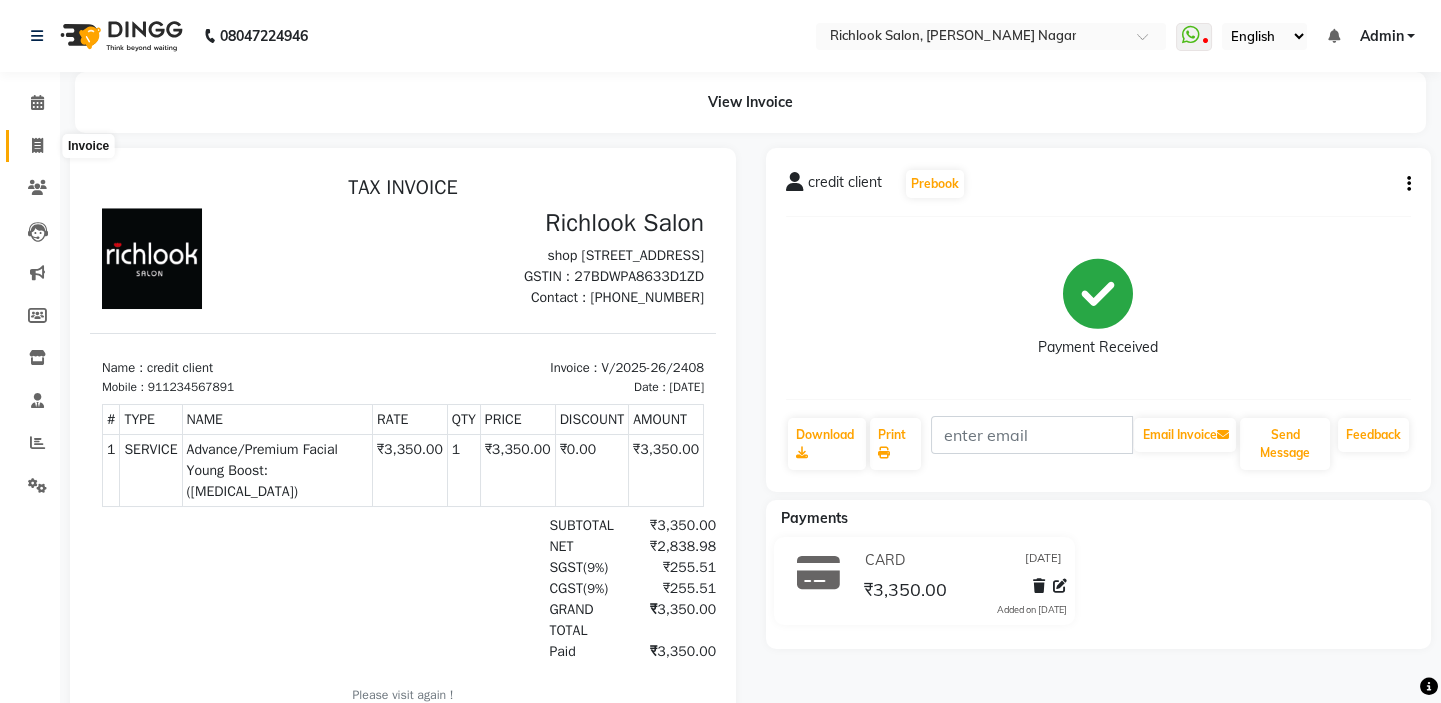 drag, startPoint x: 38, startPoint y: 144, endPoint x: 3, endPoint y: 164, distance: 40.311287 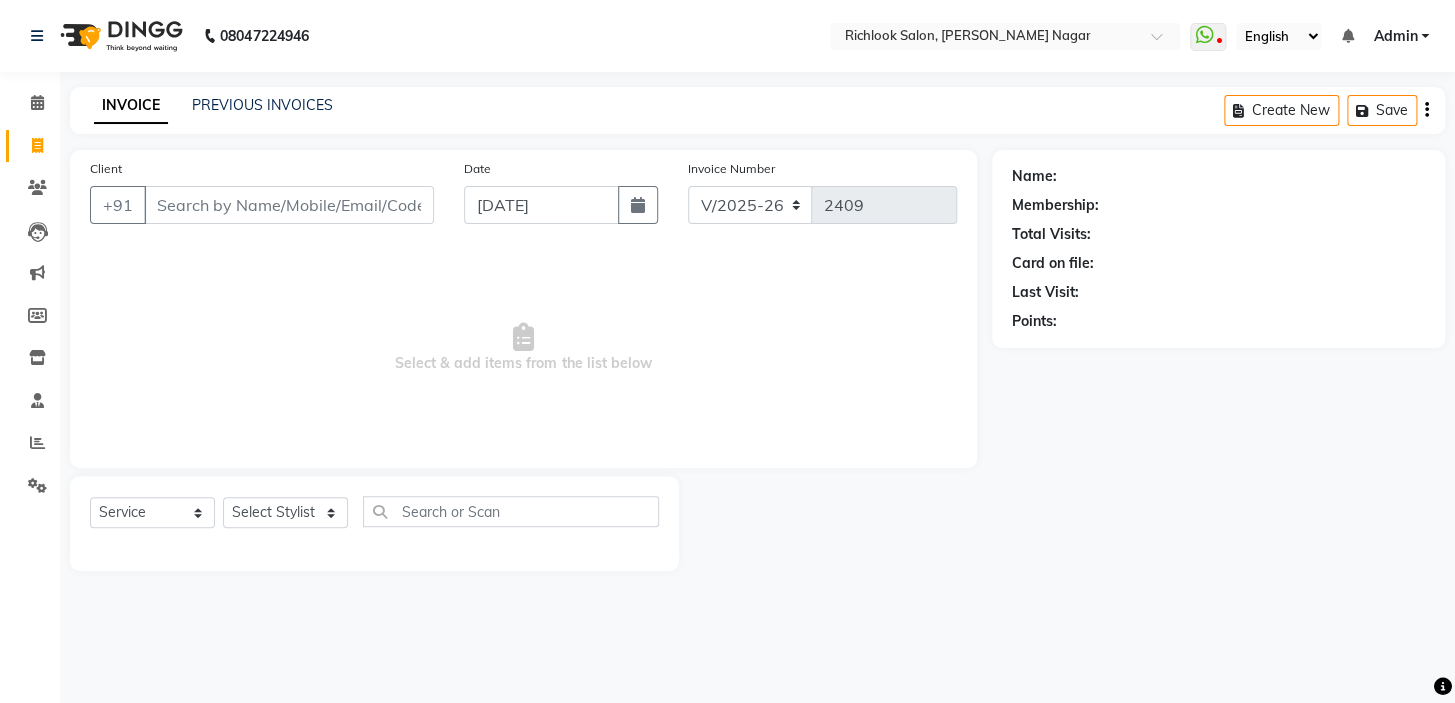 click on "Client" at bounding box center [289, 205] 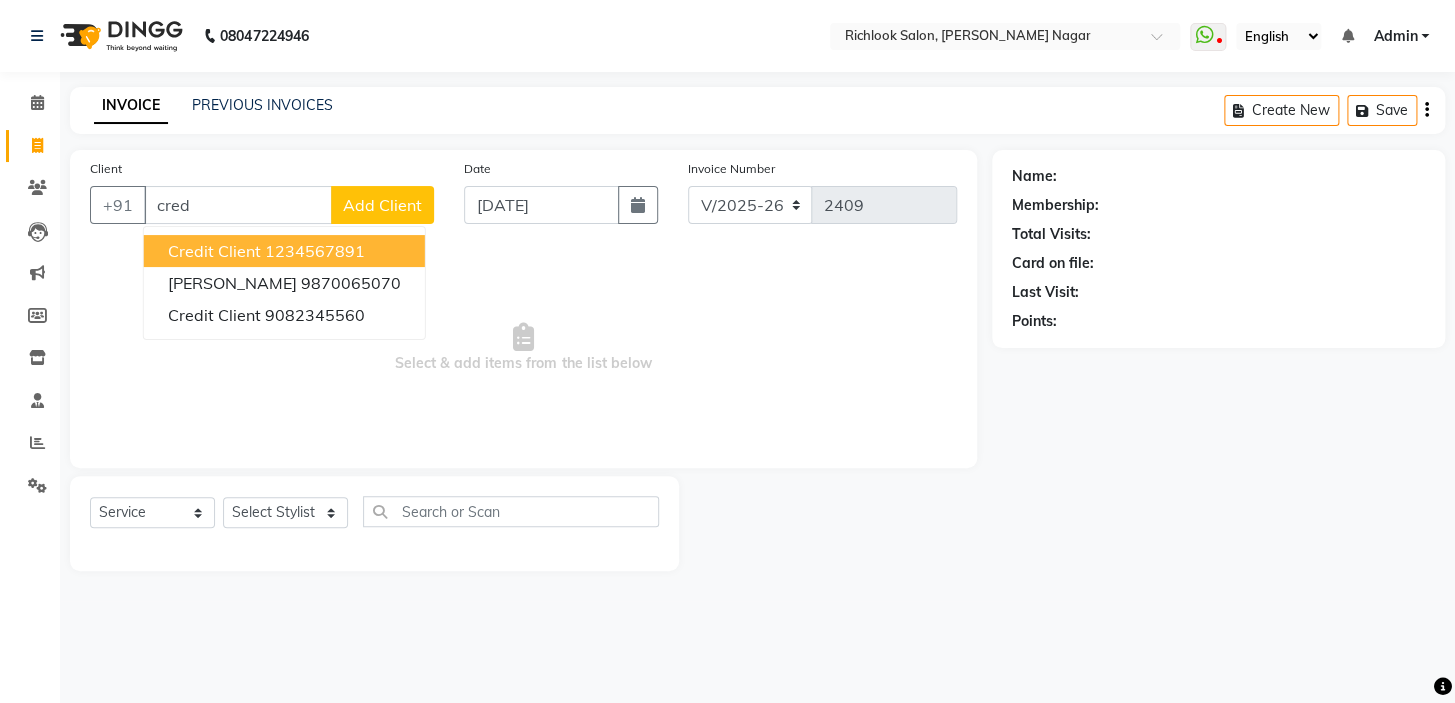 click on "credit client" at bounding box center [214, 251] 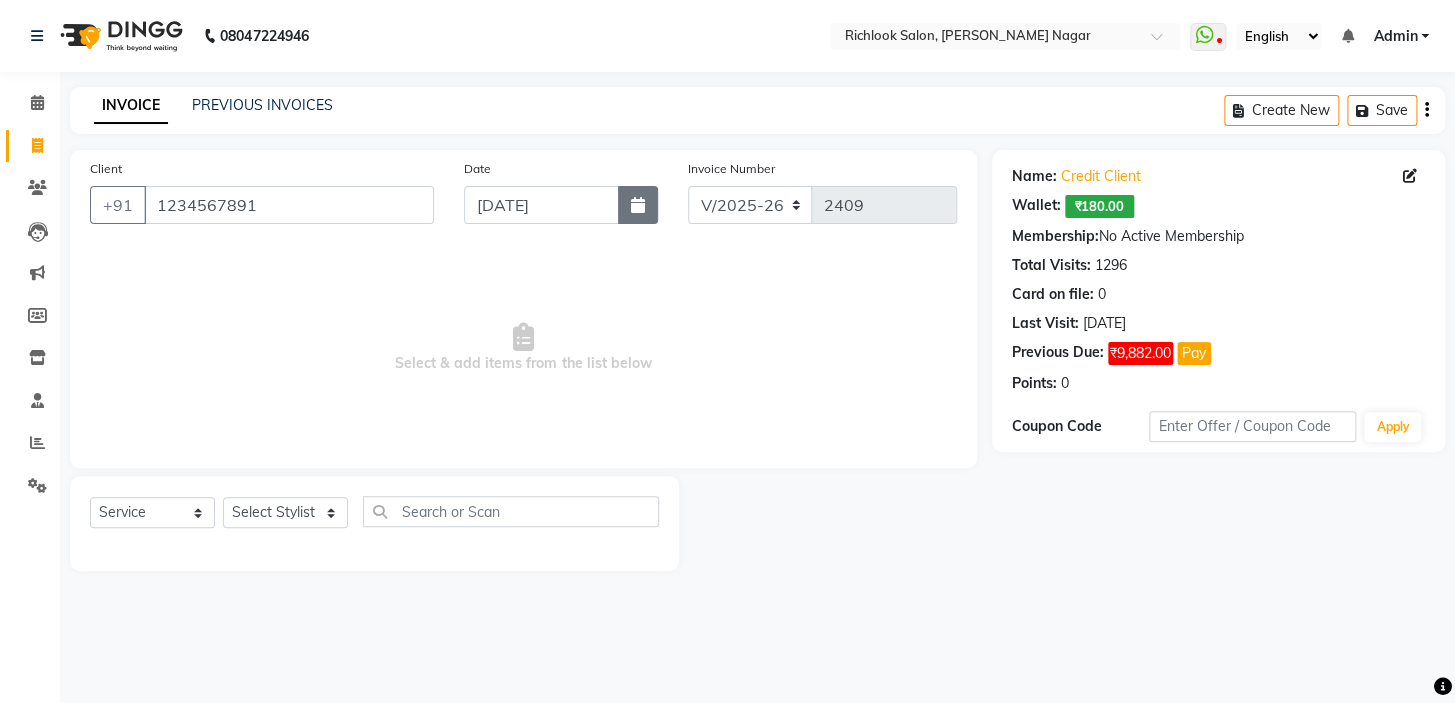 click 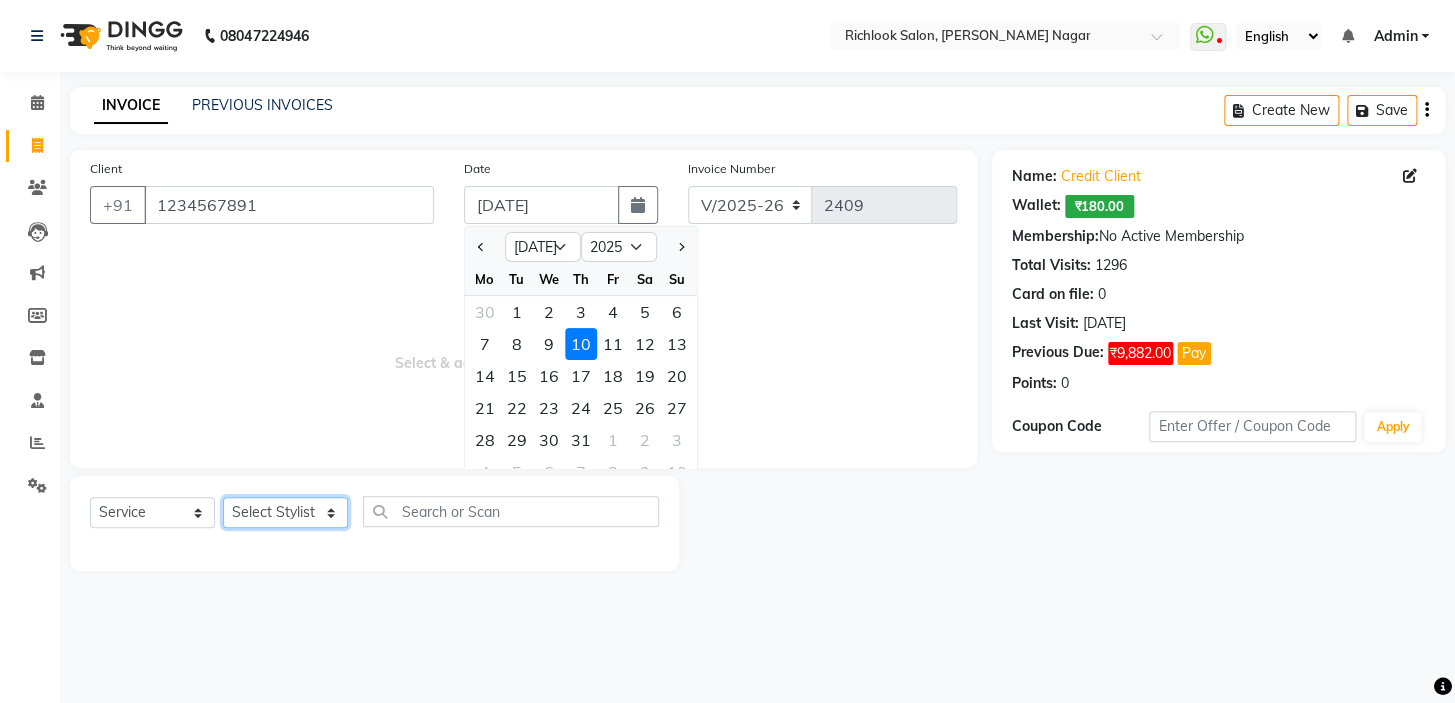 drag, startPoint x: 282, startPoint y: 520, endPoint x: 320, endPoint y: 600, distance: 88.56636 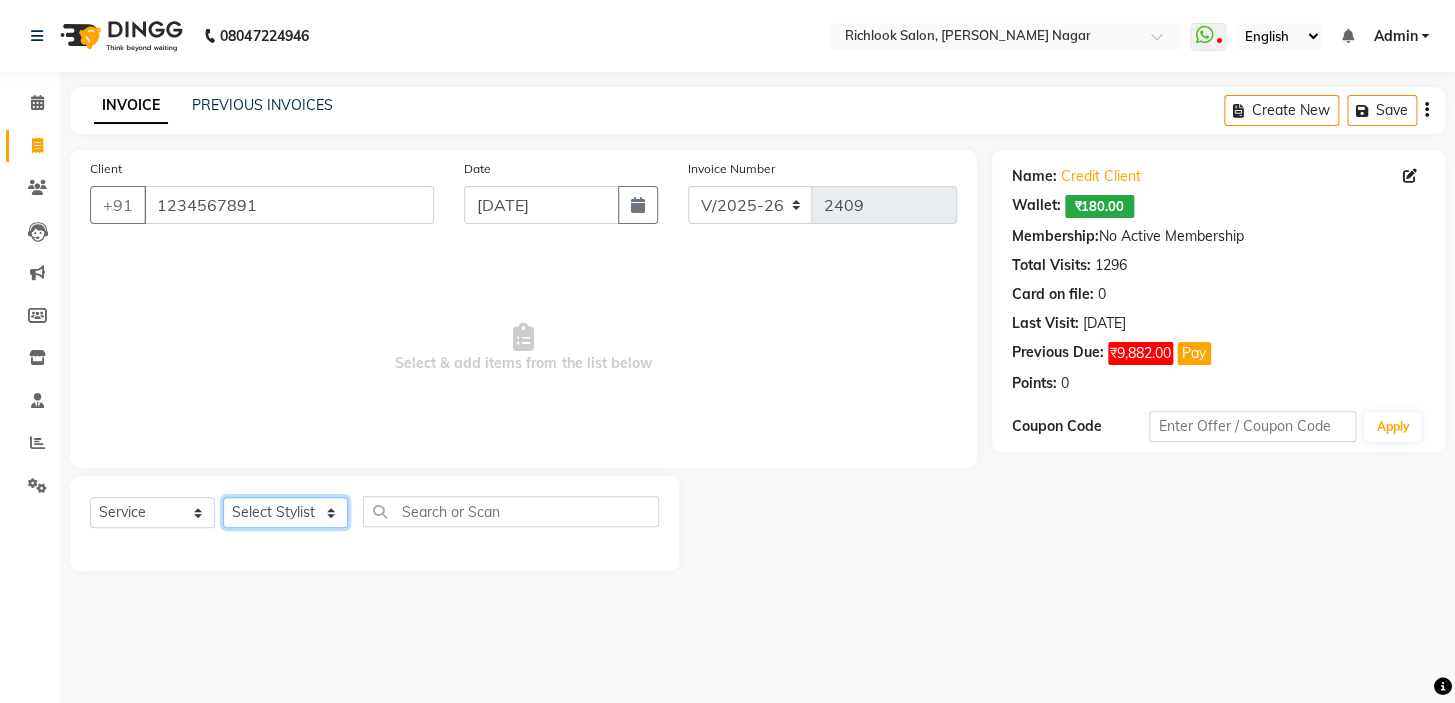 drag, startPoint x: 264, startPoint y: 523, endPoint x: 253, endPoint y: 518, distance: 12.083046 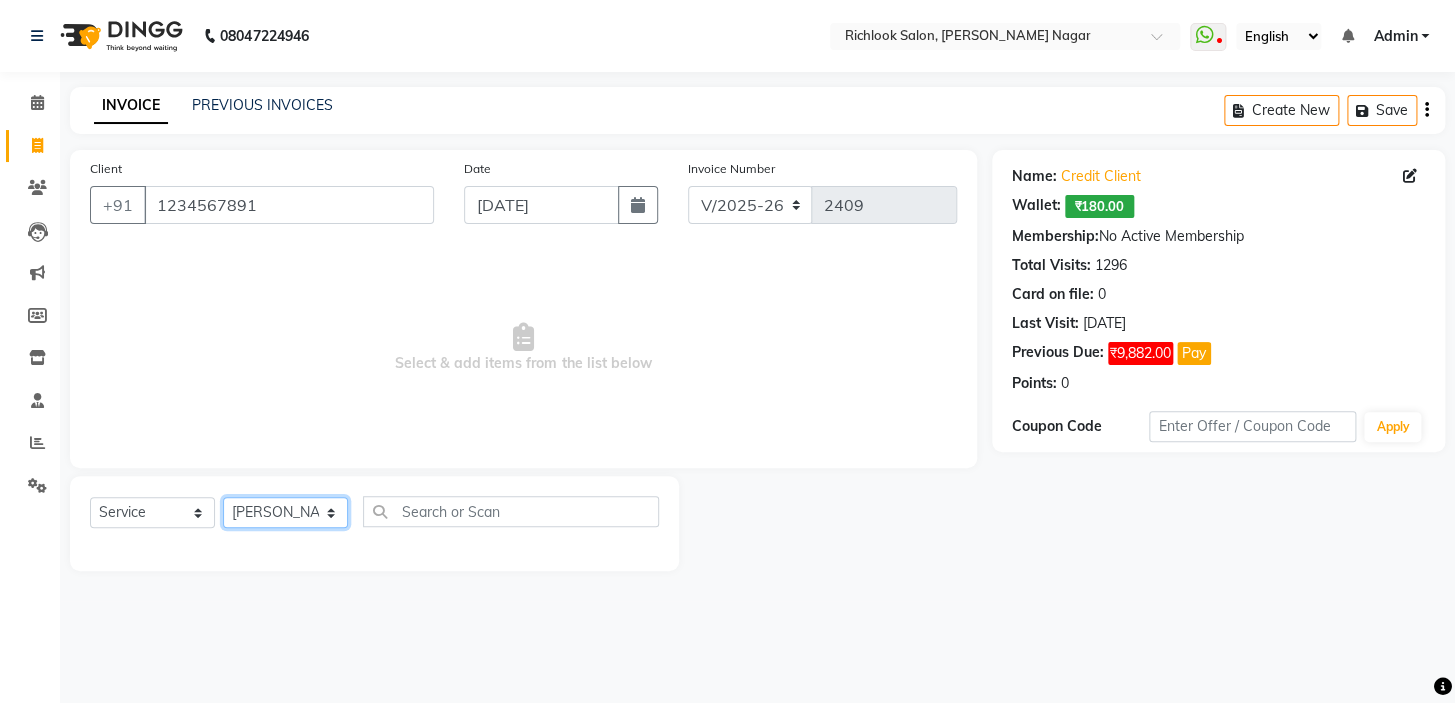 click on "Select Stylist disha [PERSON_NAME] priya santosh  [PERSON_NAME] [PERSON_NAME] [PERSON_NAME]" 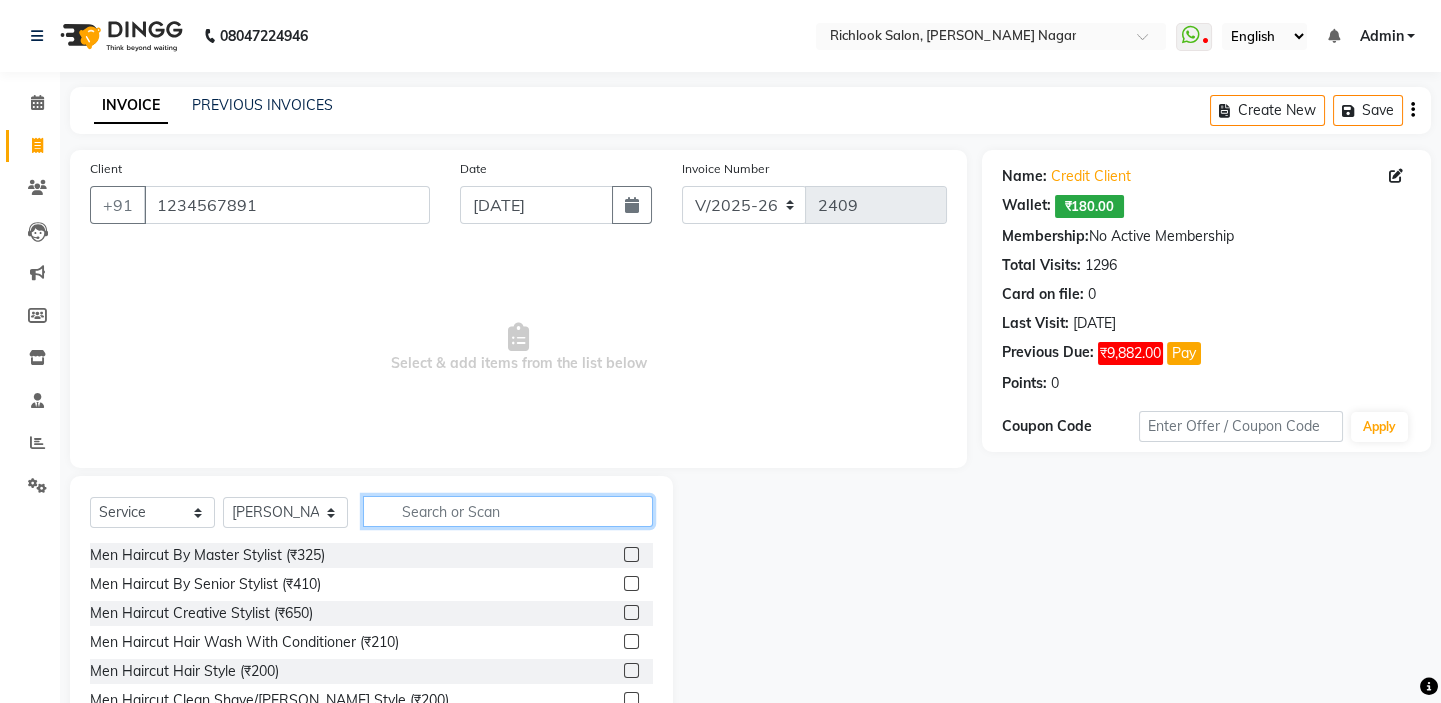 click 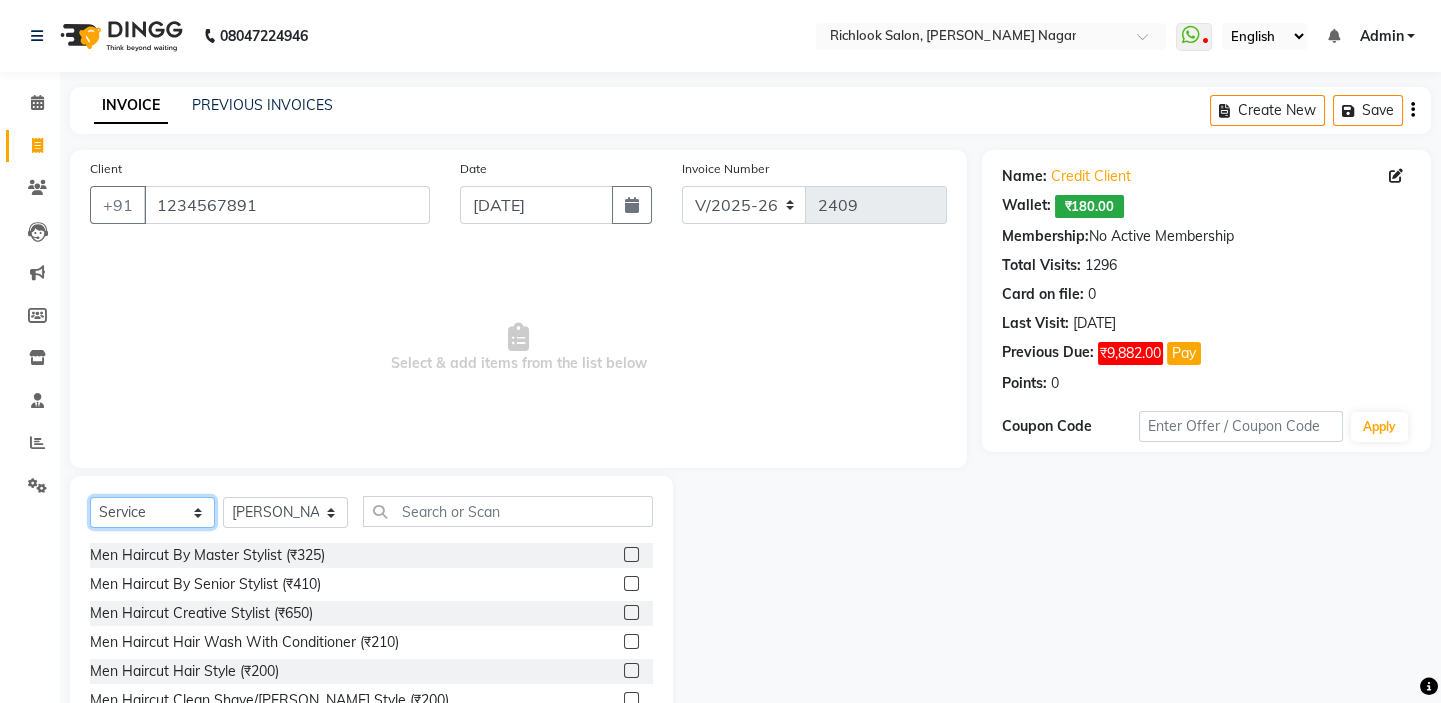 click on "Select  Service  Product  Membership  Package Voucher Prepaid Gift Card" 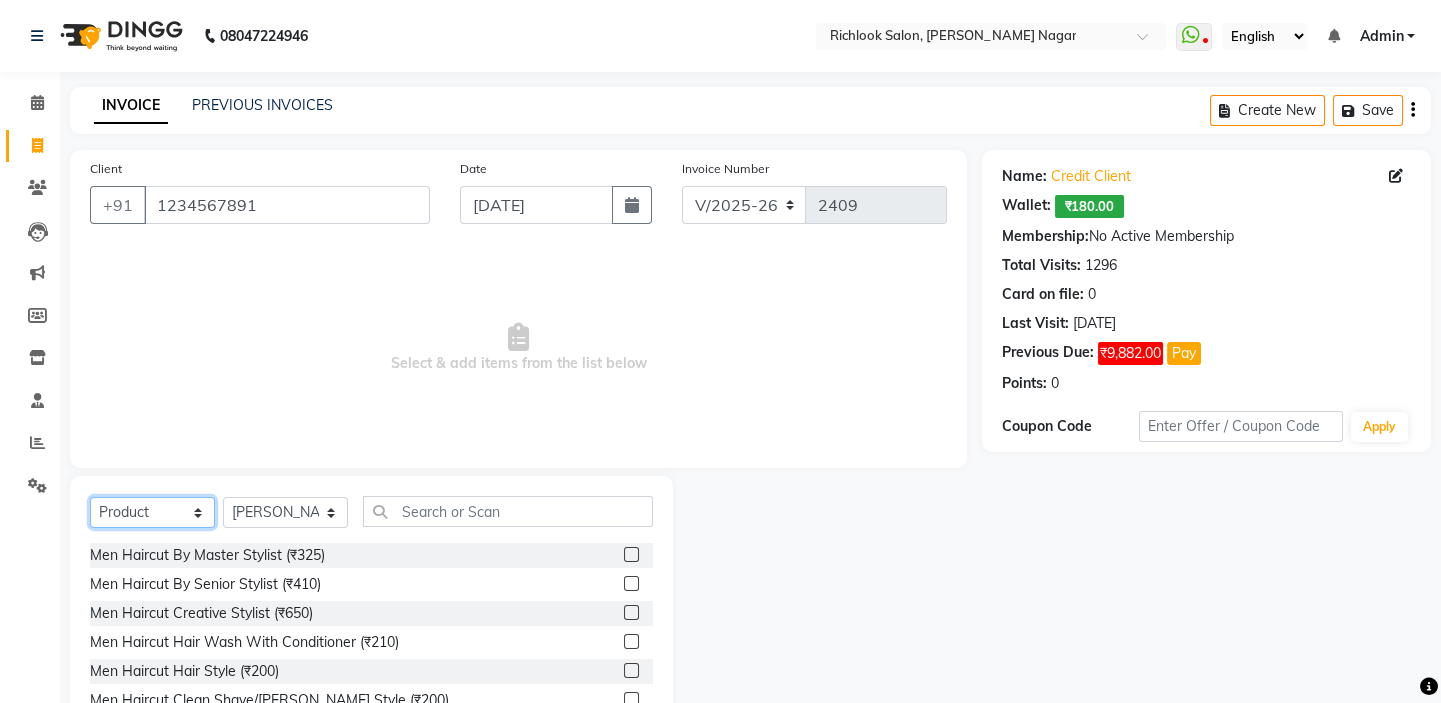 click on "Select  Service  Product  Membership  Package Voucher Prepaid Gift Card" 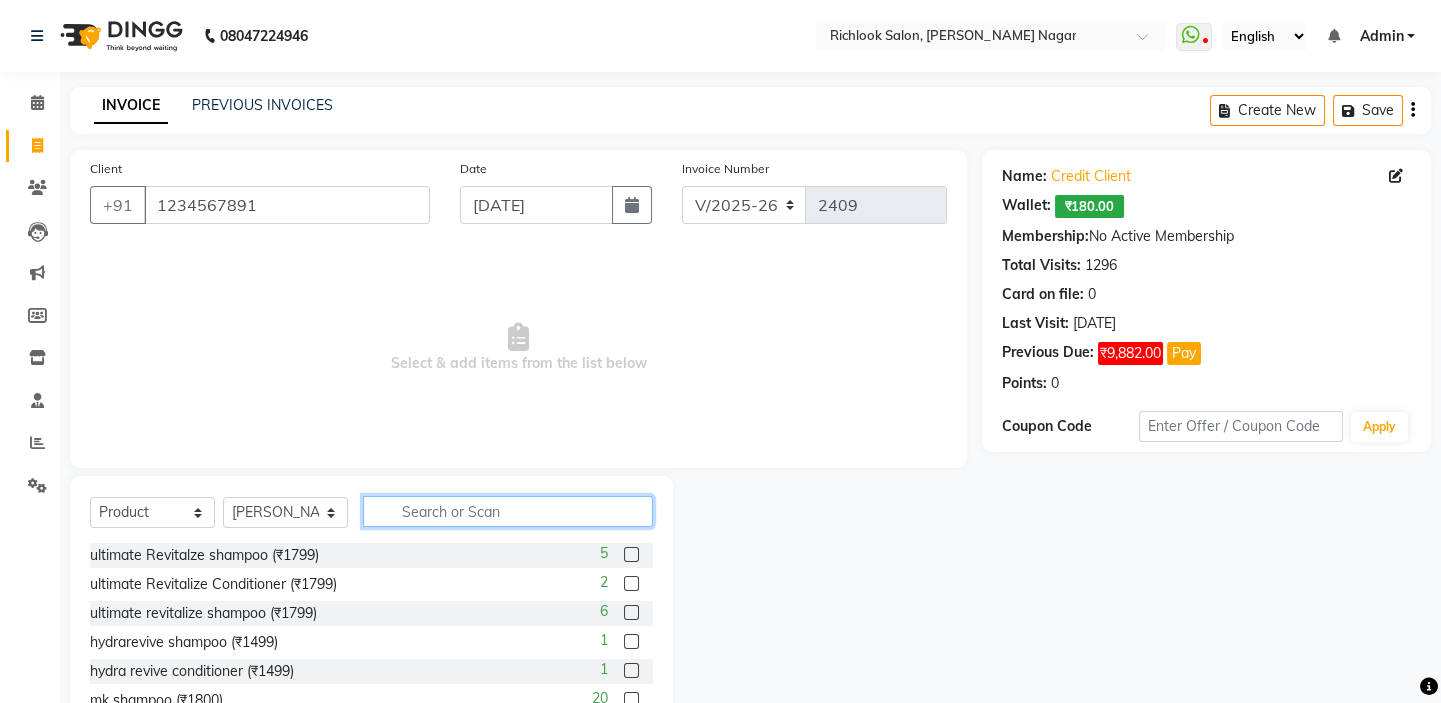 click 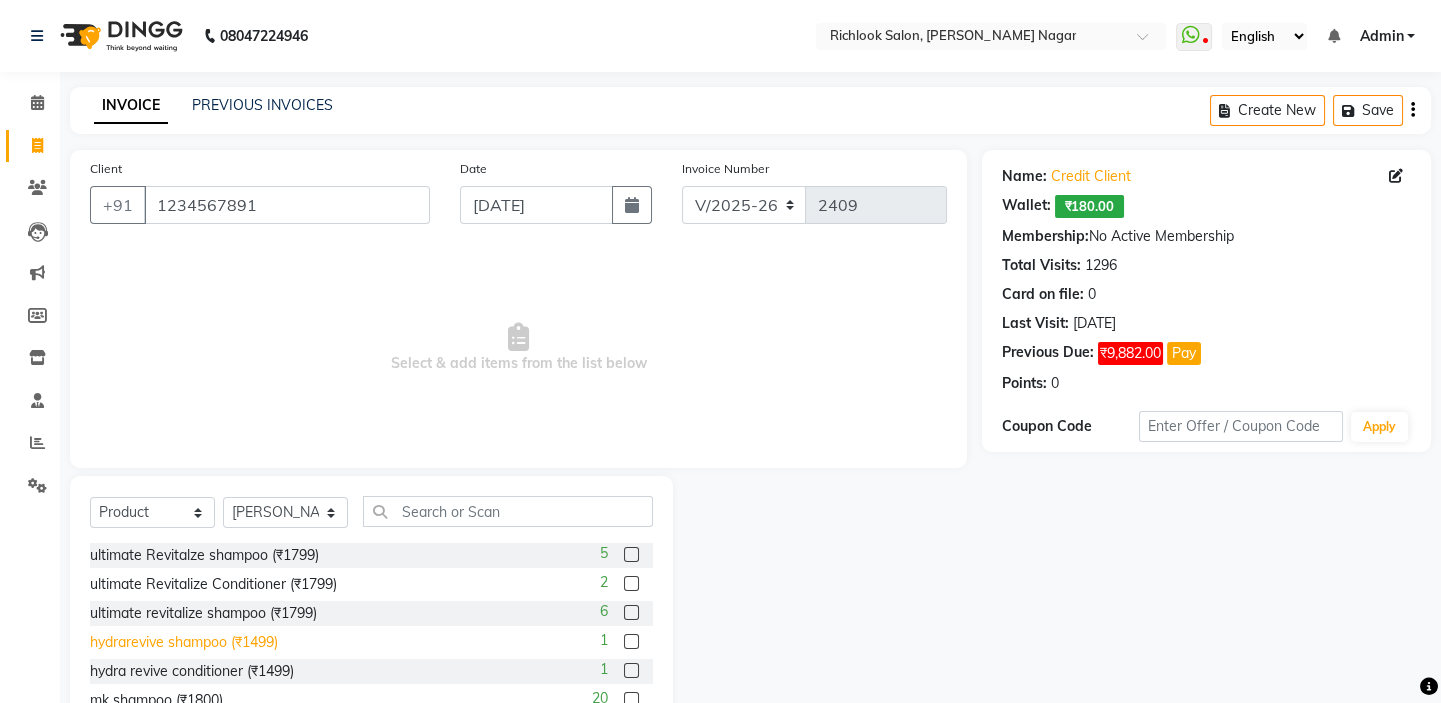 click on "hydrarevive shampoo (₹1499)" 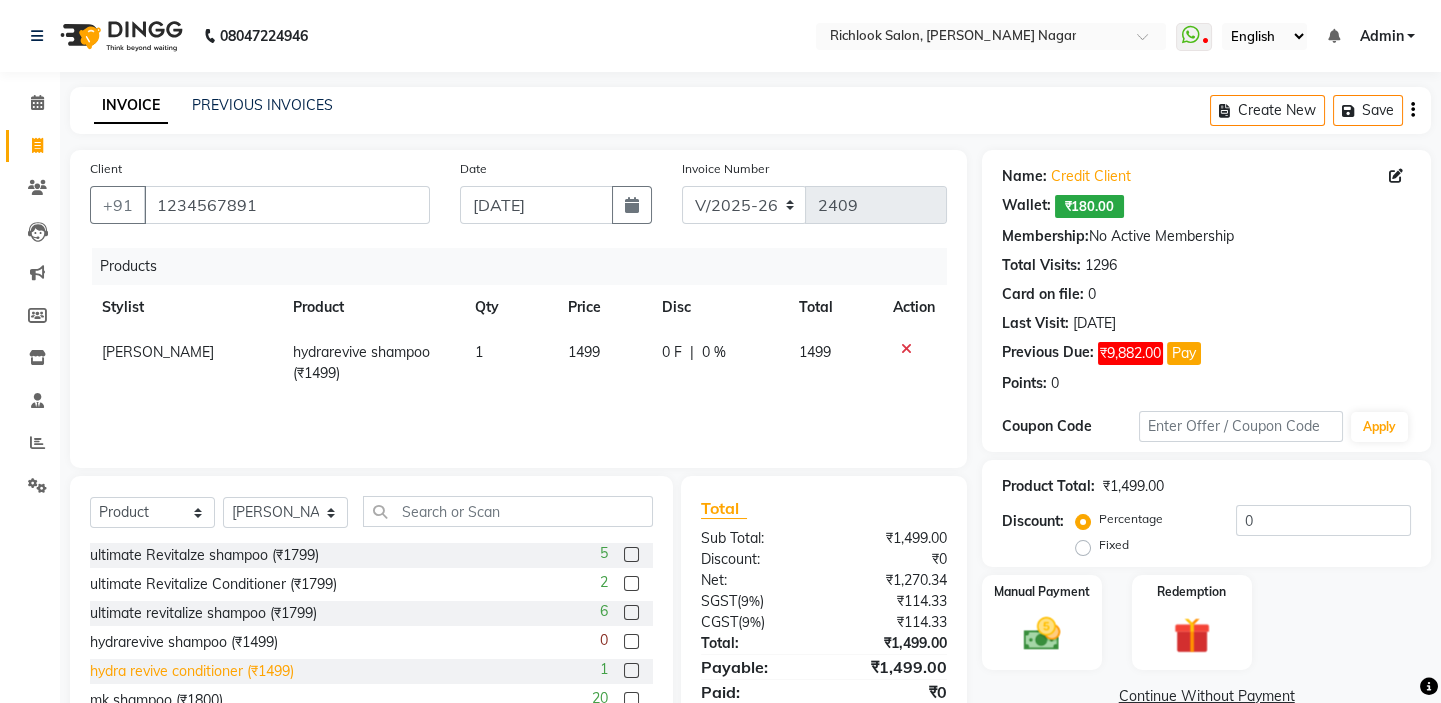 click on "hydra revive conditioner  (₹1499)" 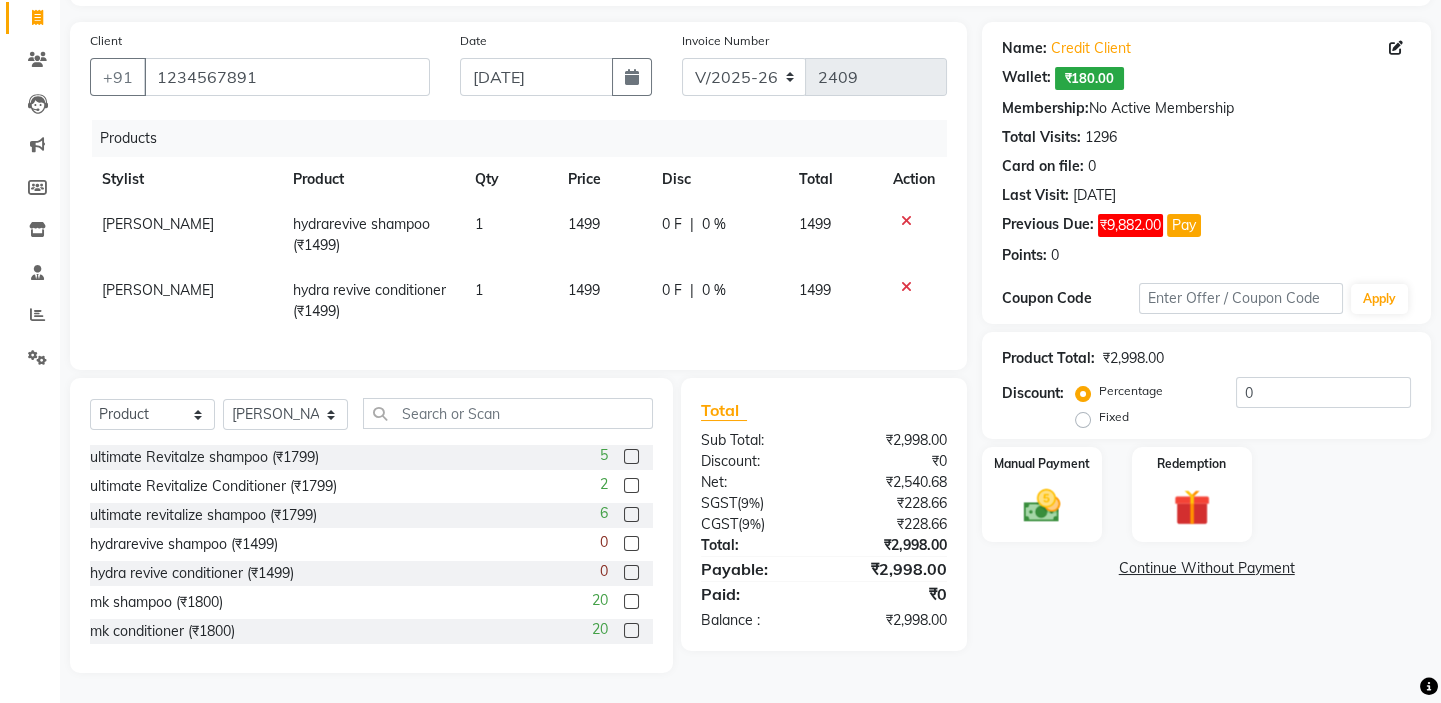 scroll, scrollTop: 142, scrollLeft: 0, axis: vertical 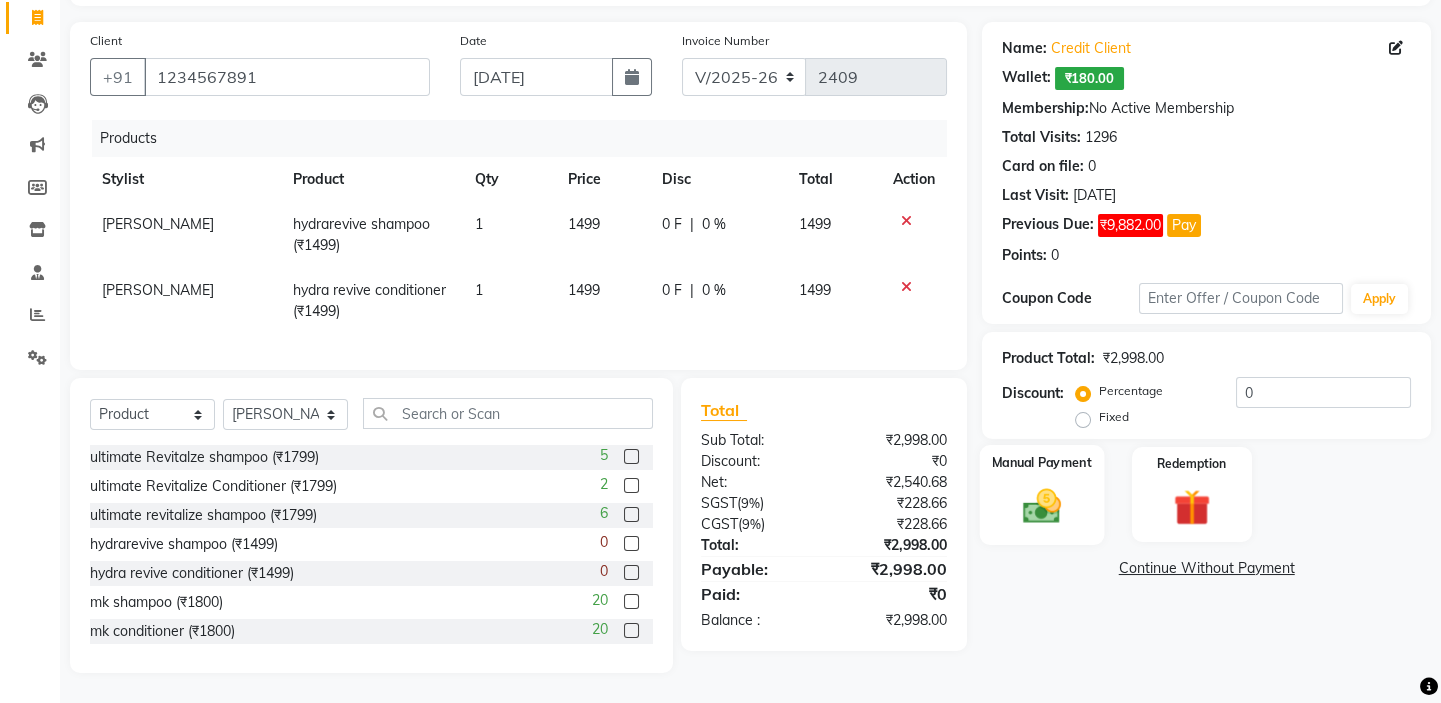 click 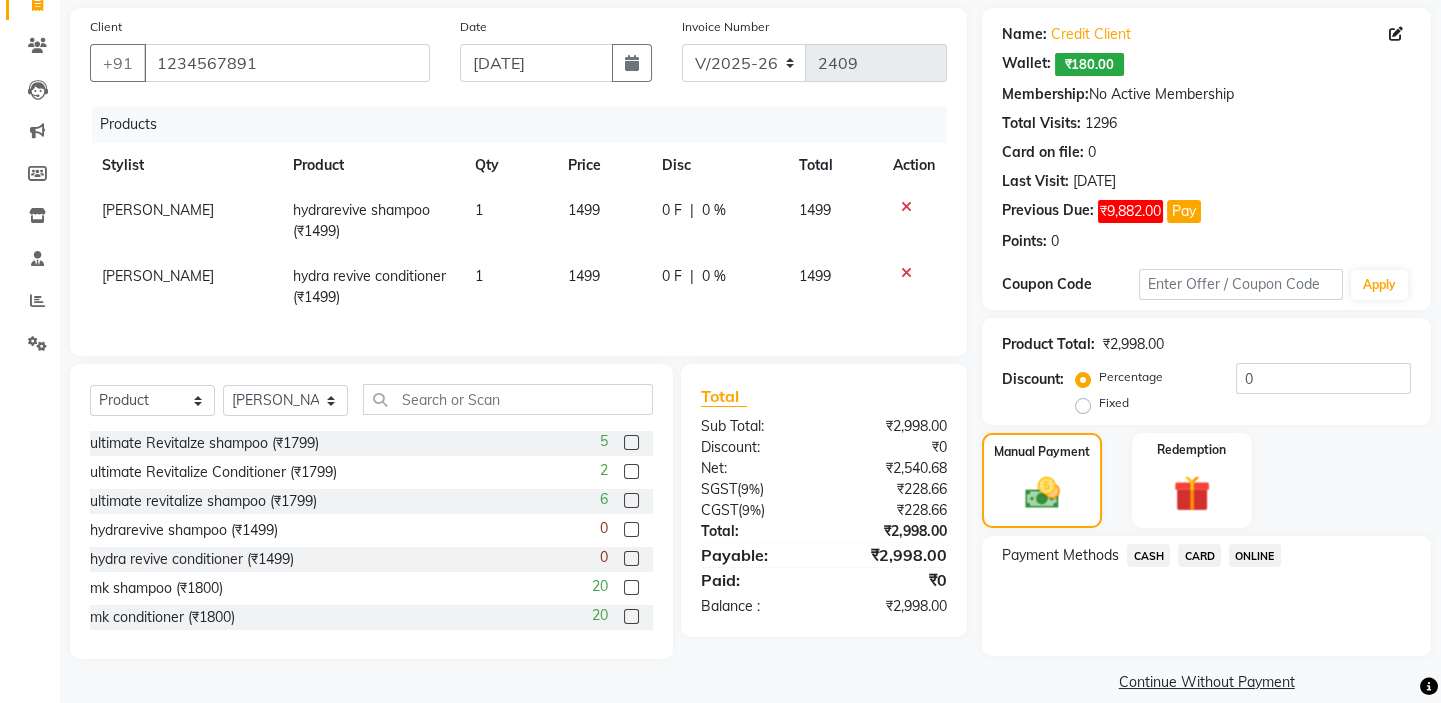 click on "CARD" 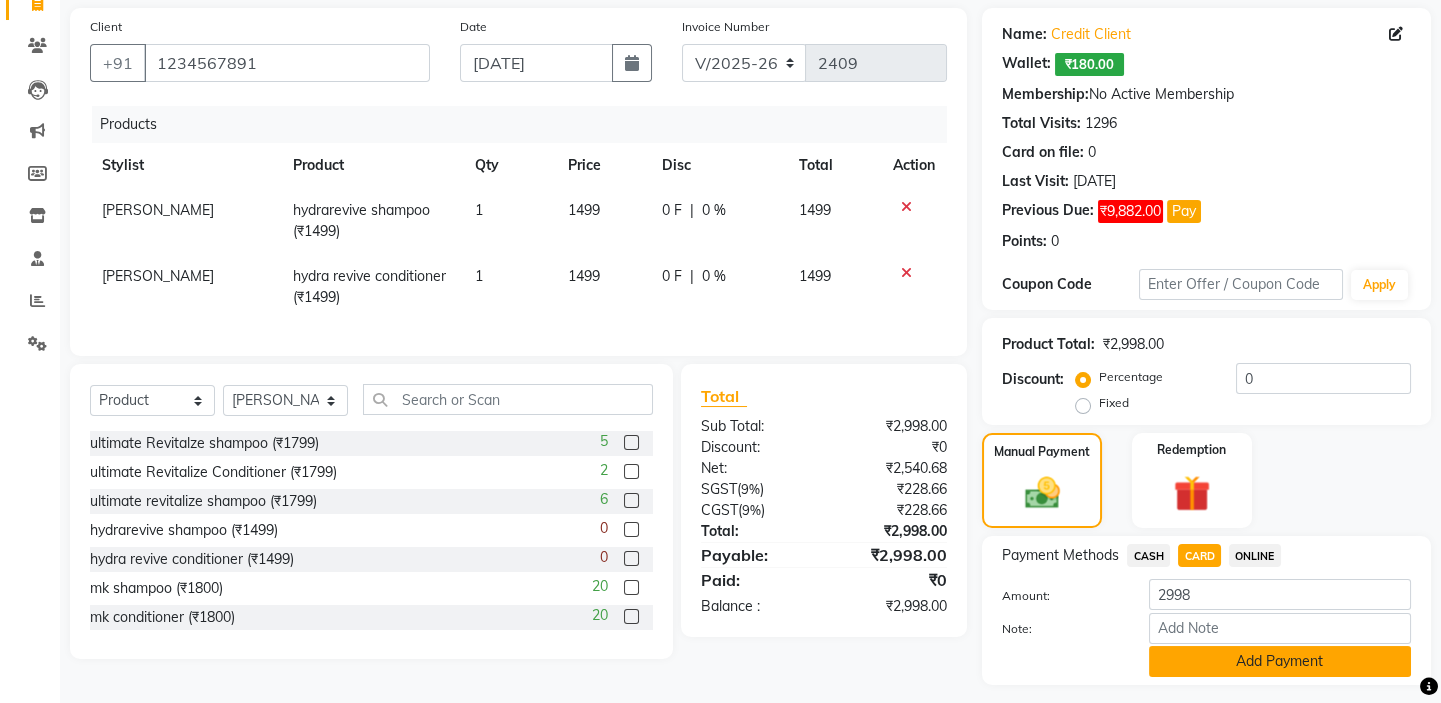 click on "Add Payment" 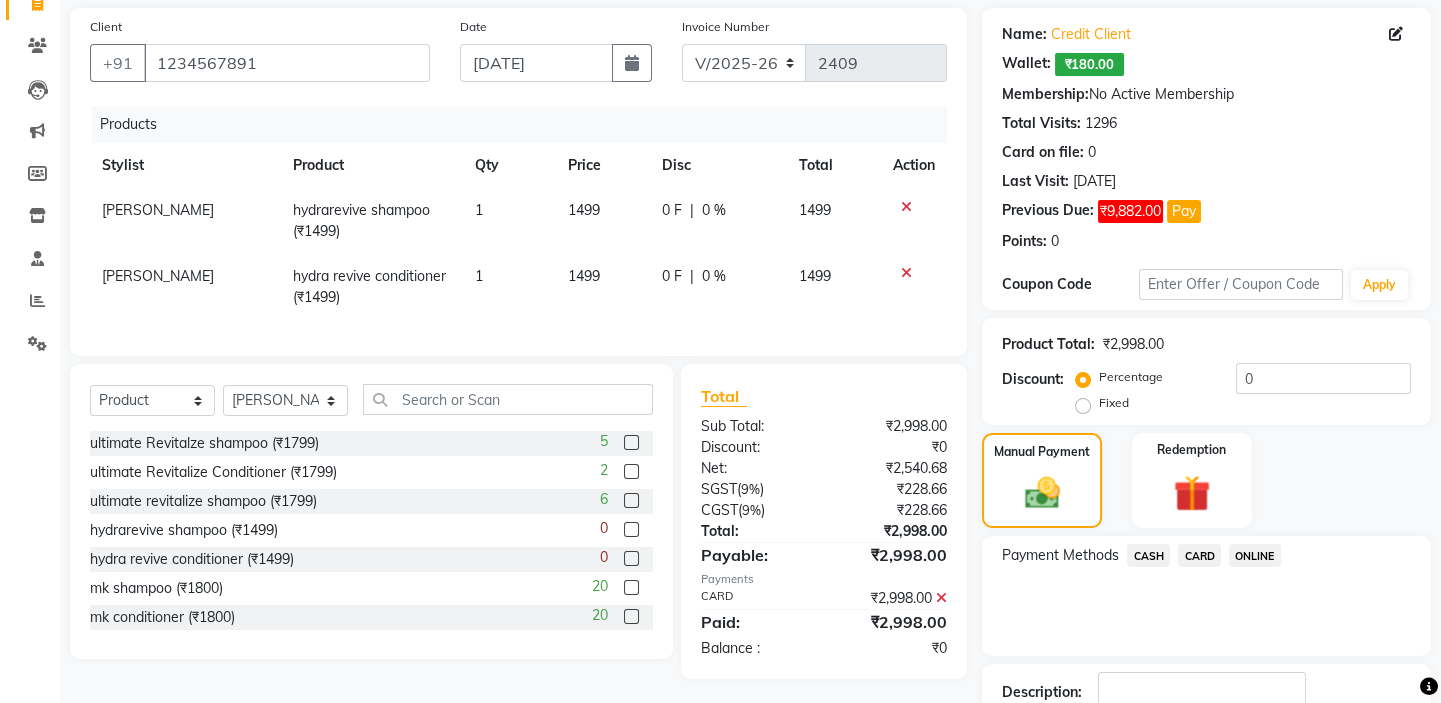 scroll, scrollTop: 279, scrollLeft: 0, axis: vertical 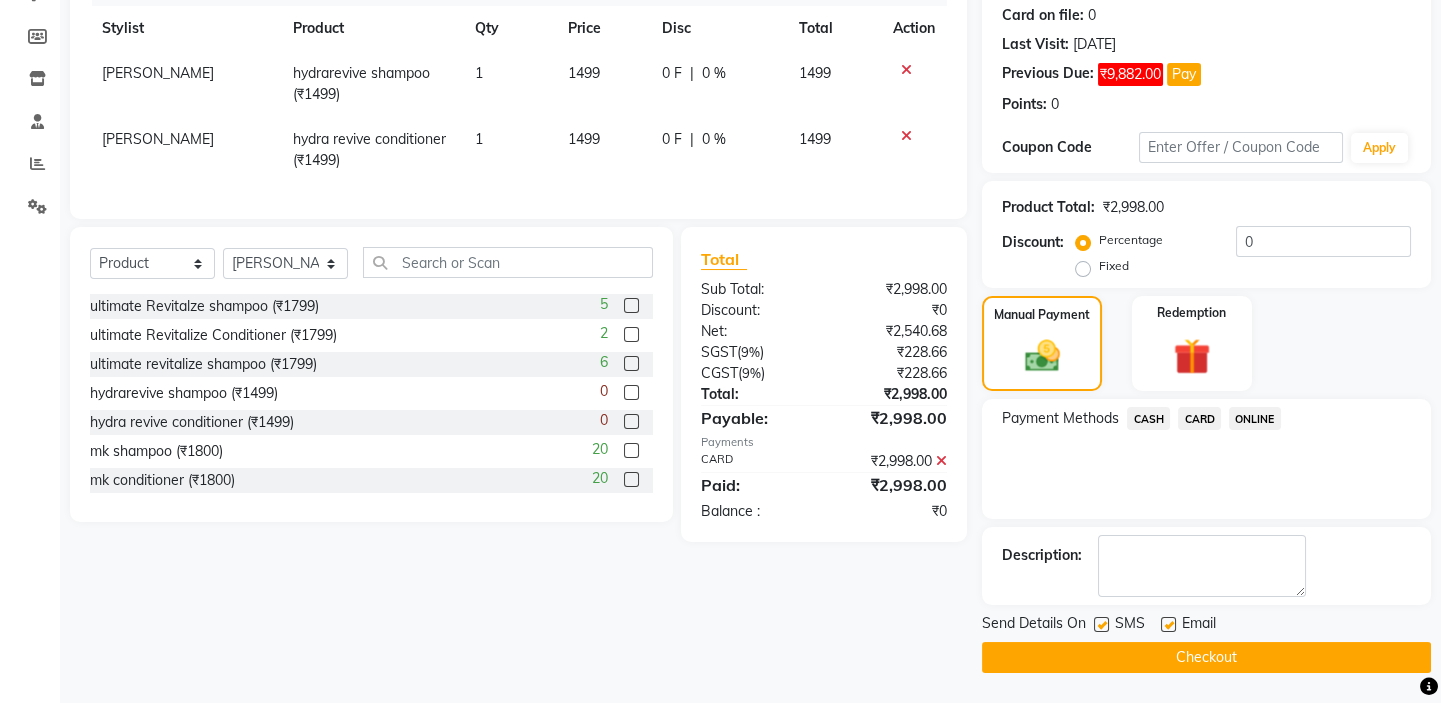 click on "Checkout" 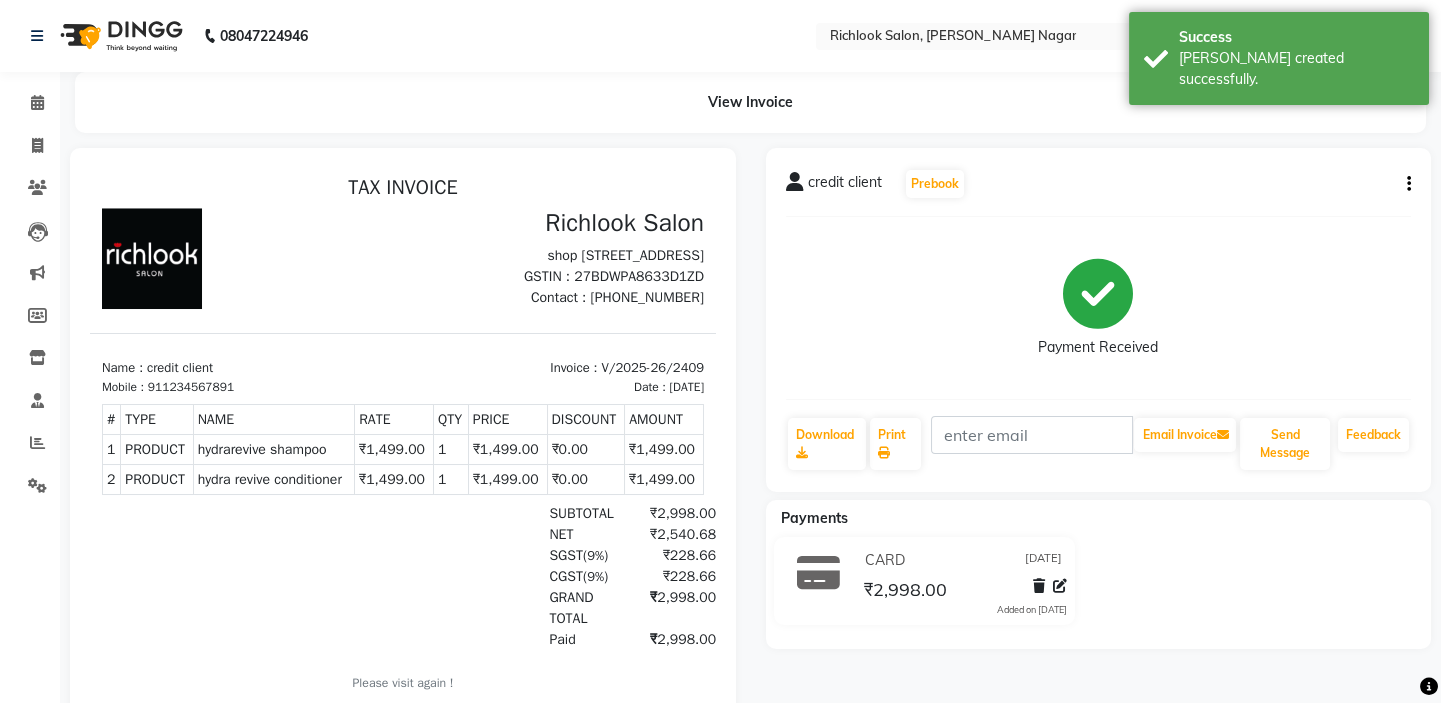scroll, scrollTop: 0, scrollLeft: 0, axis: both 